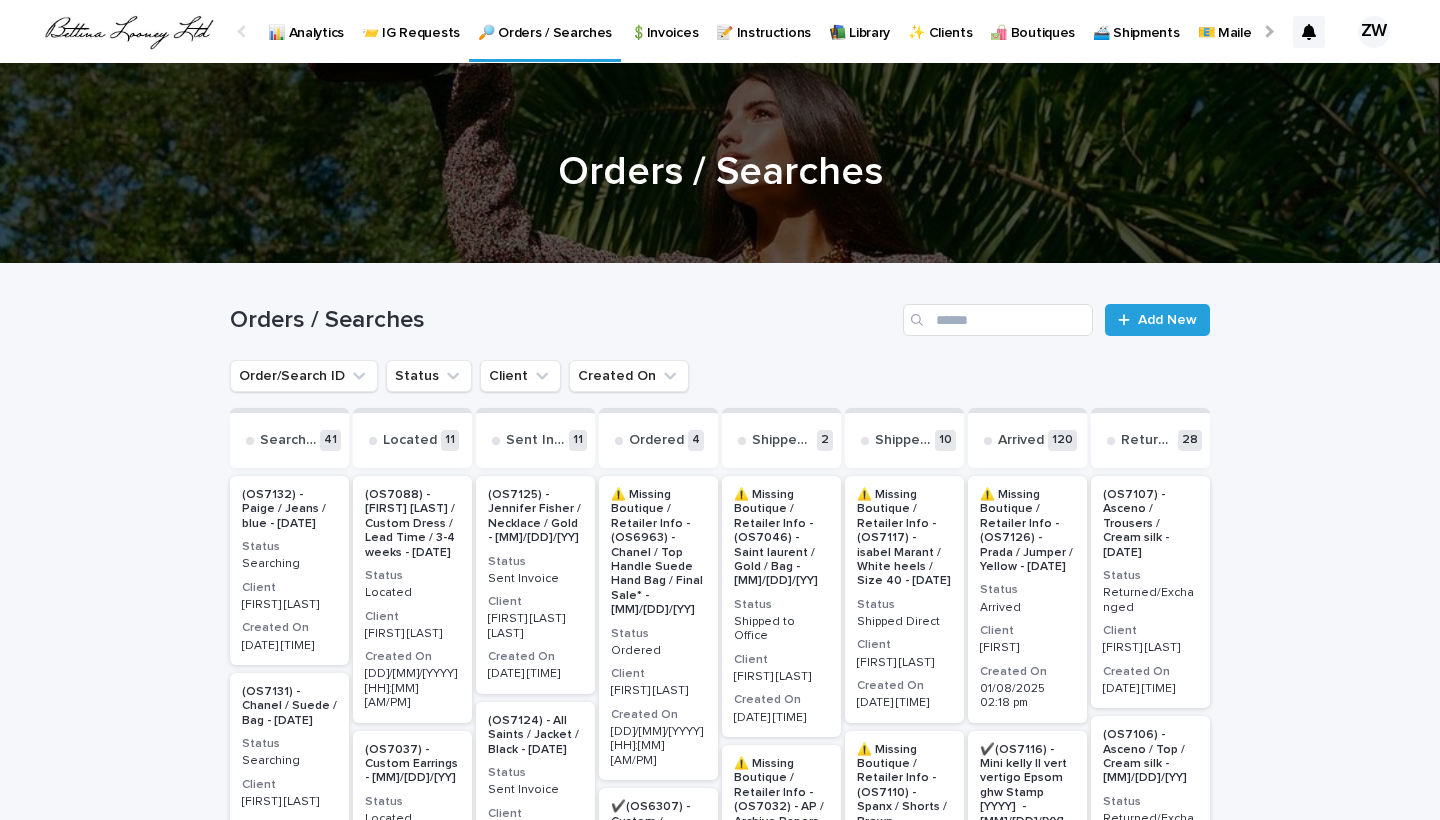 scroll, scrollTop: 0, scrollLeft: 0, axis: both 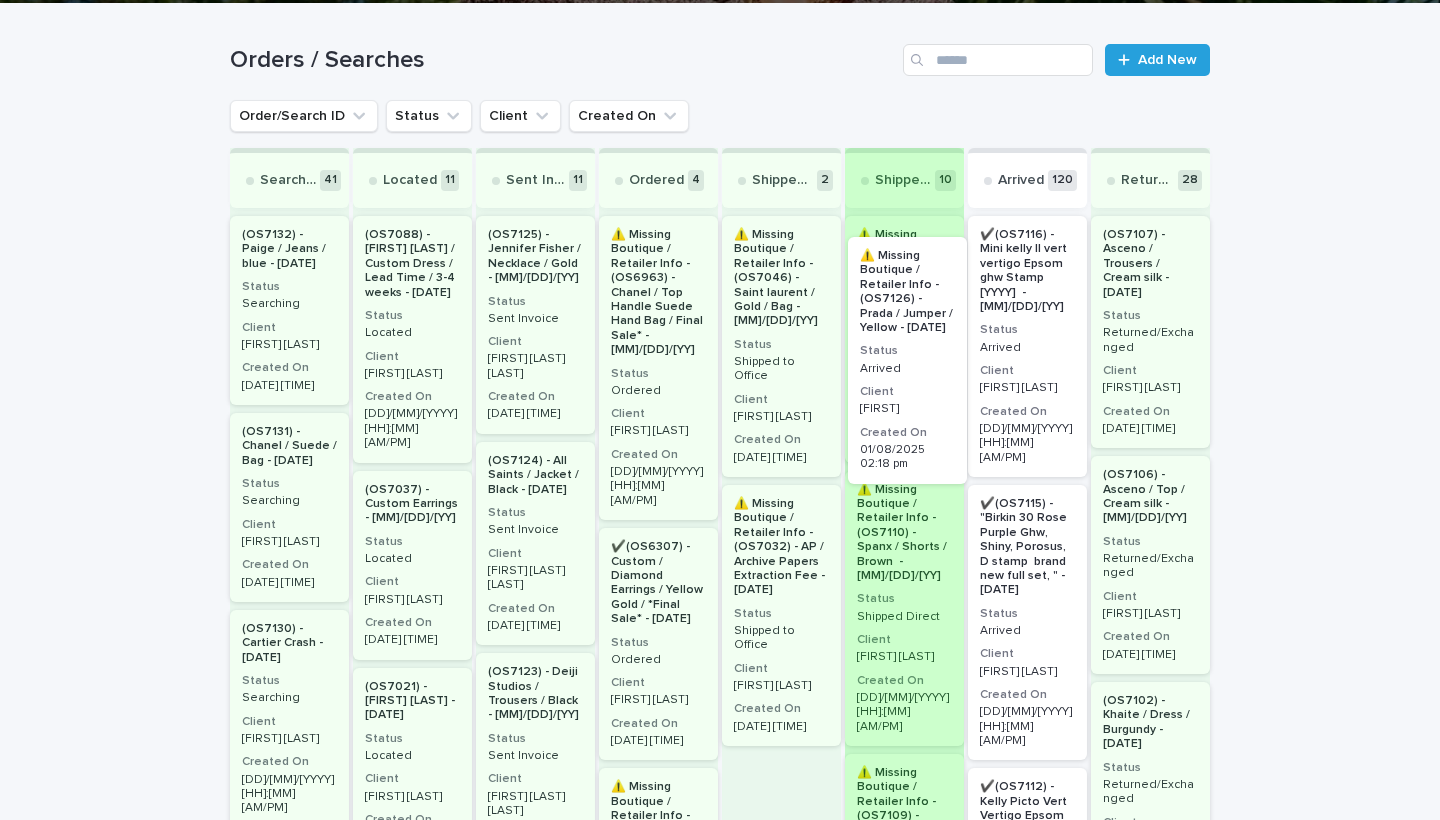 drag, startPoint x: 1027, startPoint y: 363, endPoint x: 899, endPoint y: 383, distance: 129.55309 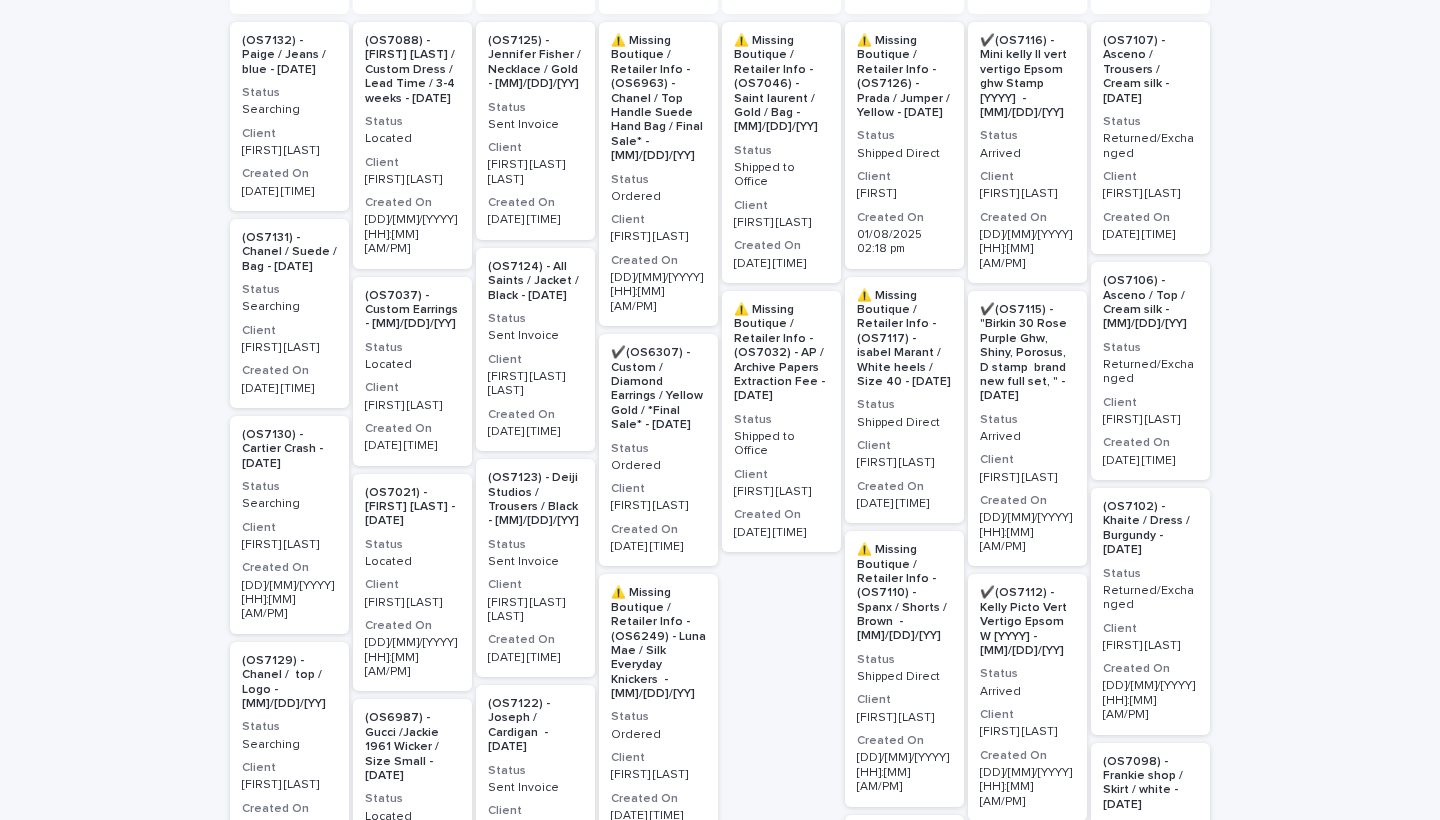 scroll, scrollTop: 0, scrollLeft: 0, axis: both 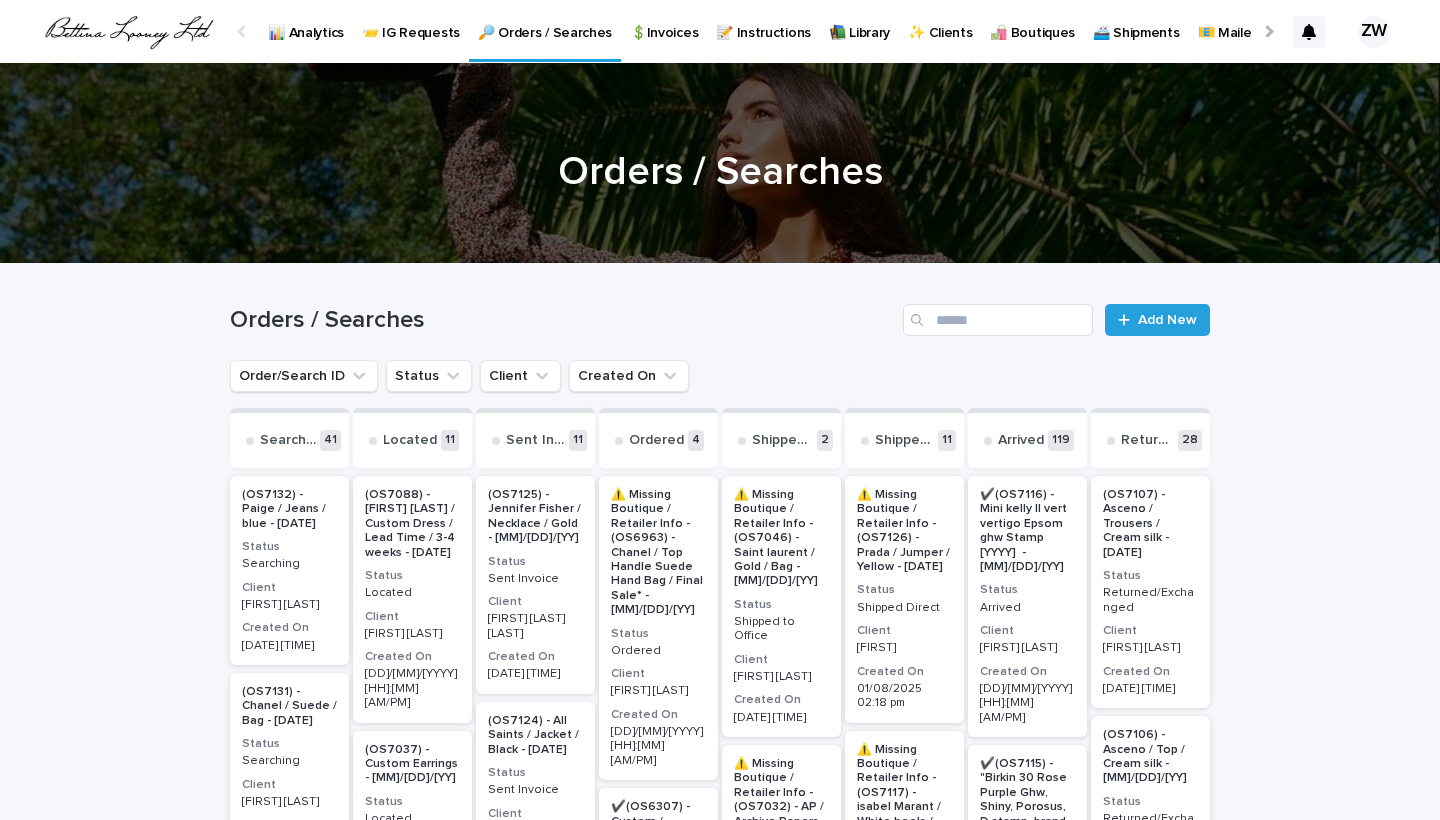 click on "📊 Analytics" at bounding box center (306, 21) 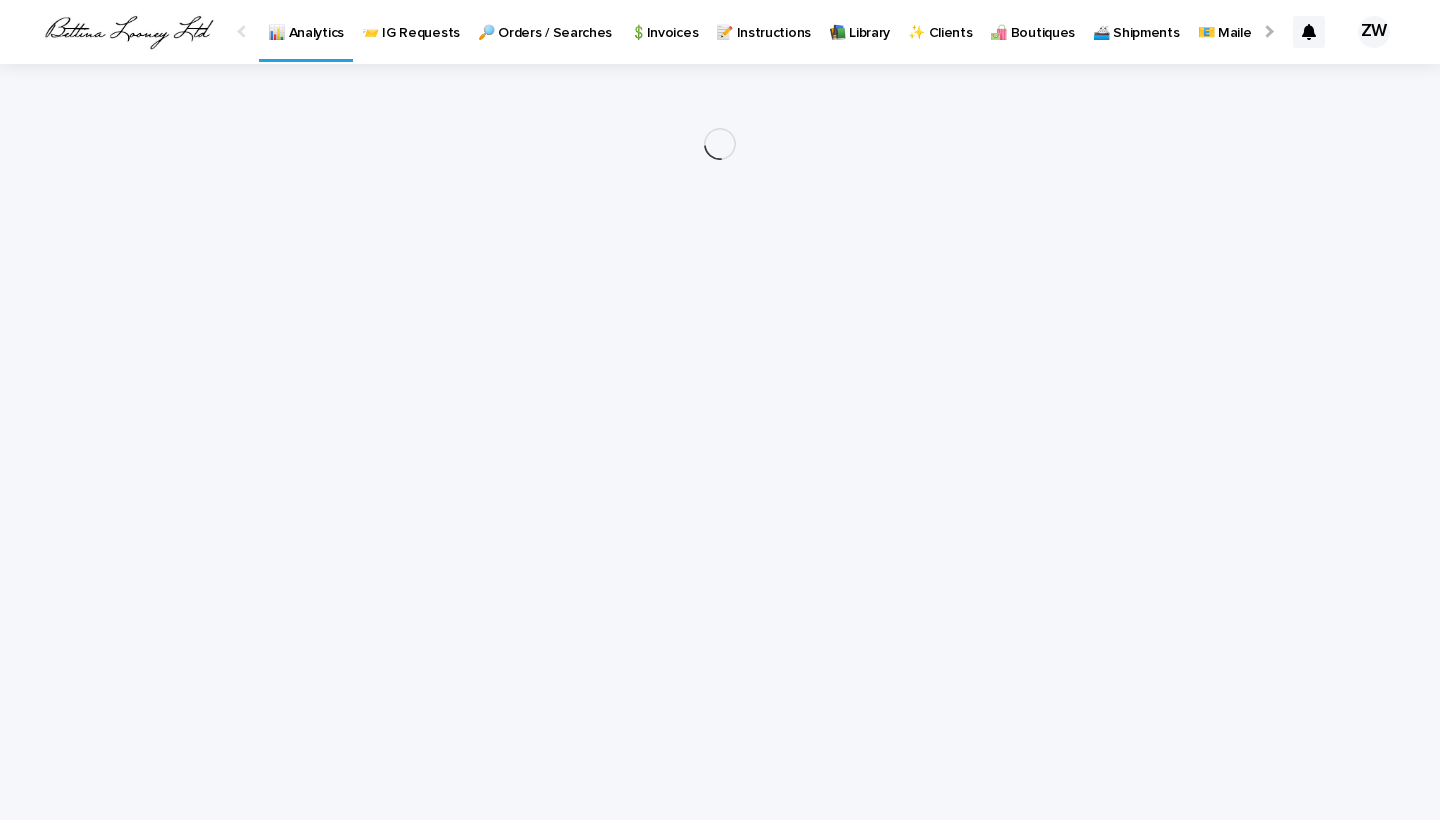 scroll, scrollTop: 0, scrollLeft: 0, axis: both 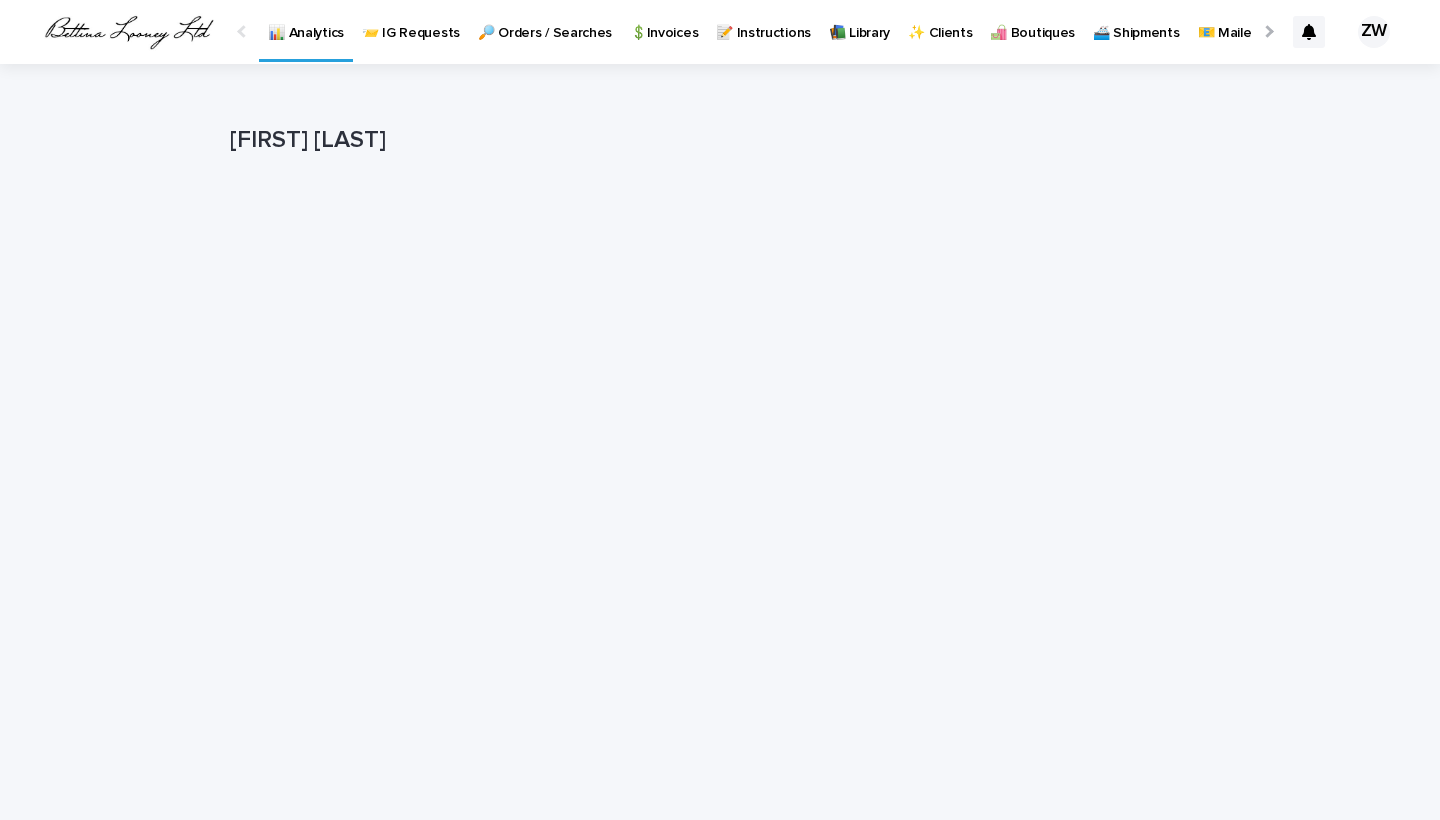 click on "[FIRST] [LAST]" at bounding box center [716, 140] 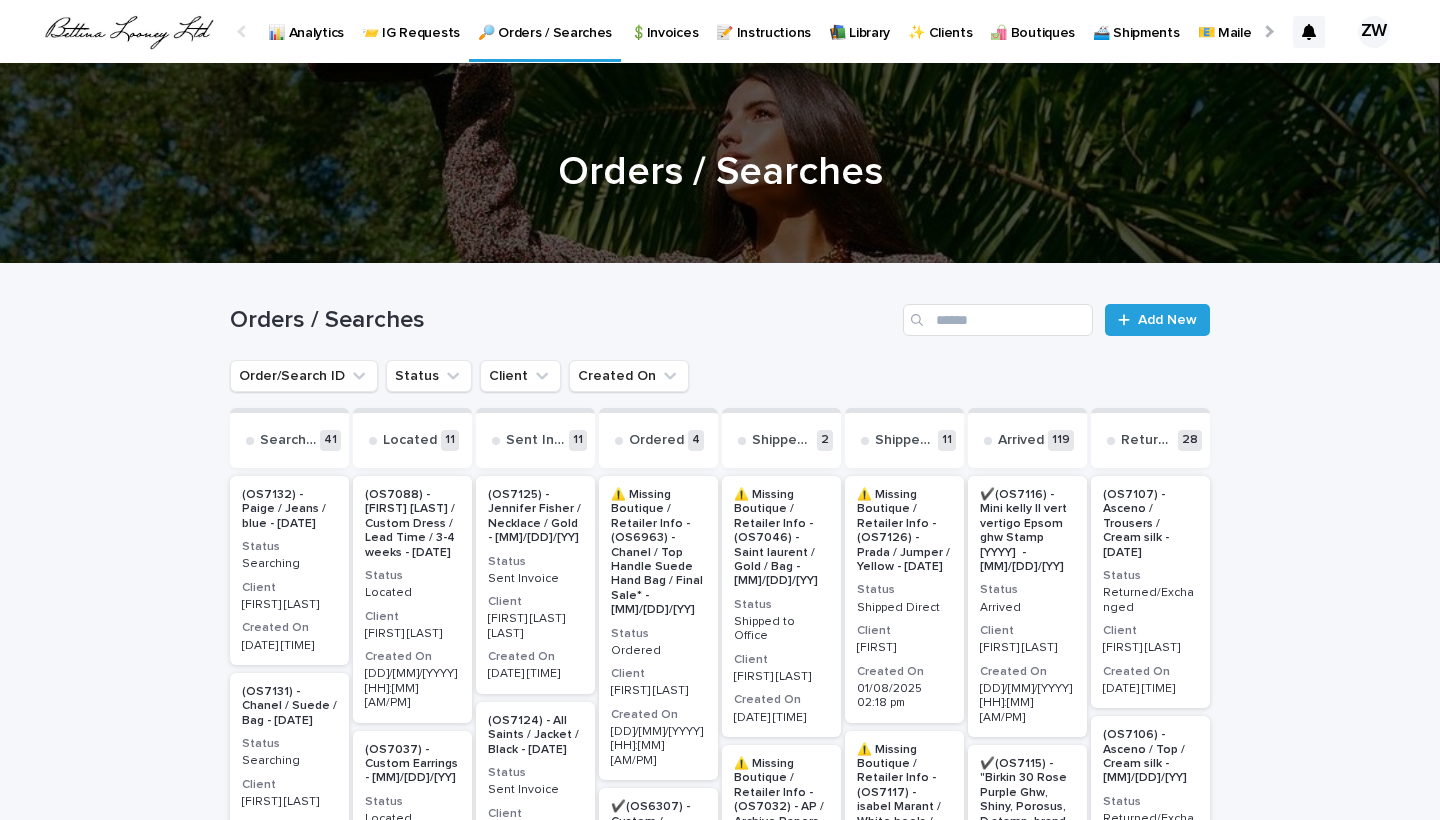 scroll, scrollTop: 0, scrollLeft: 0, axis: both 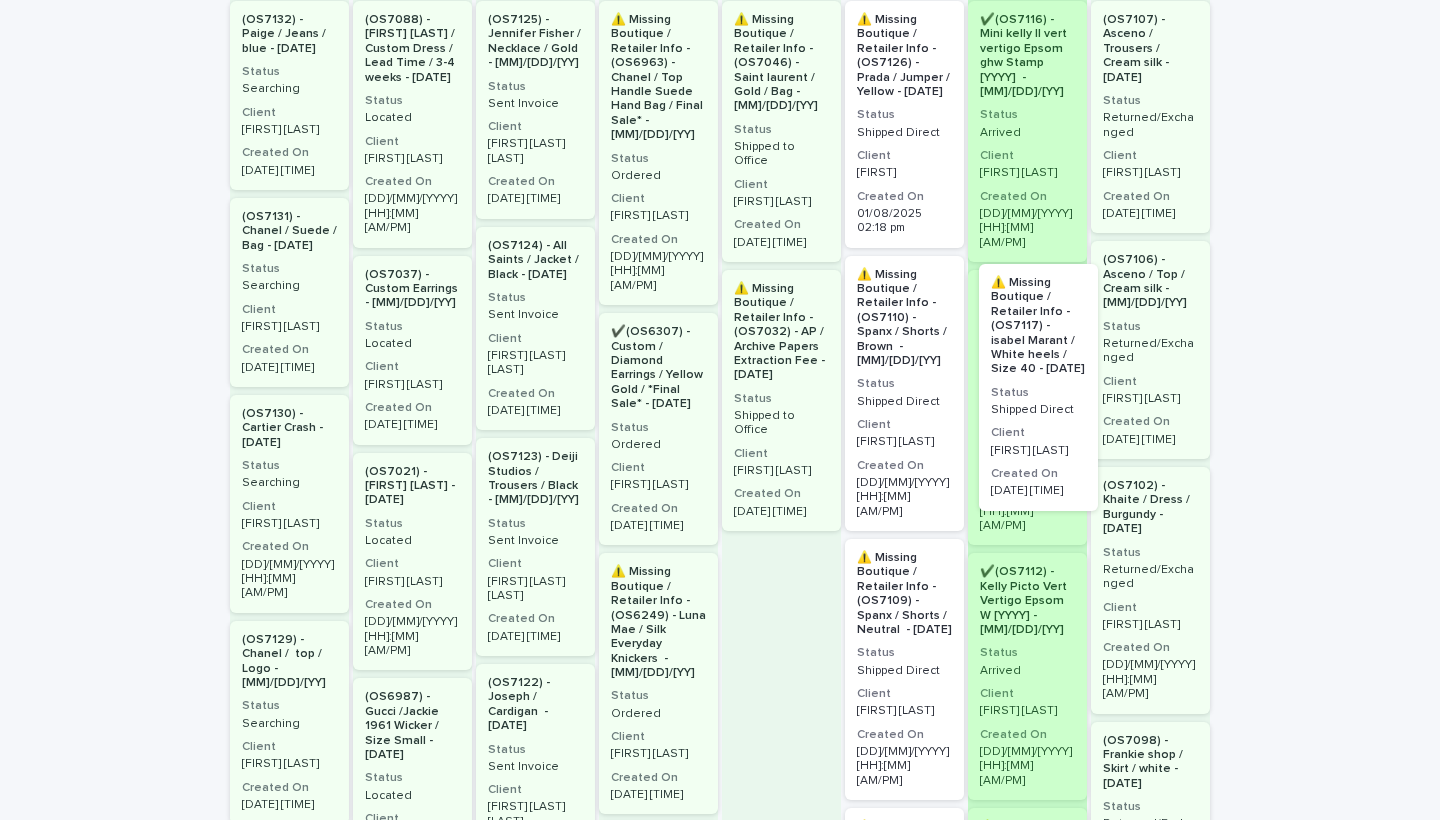 drag, startPoint x: 882, startPoint y: 398, endPoint x: 1031, endPoint y: 413, distance: 149.75313 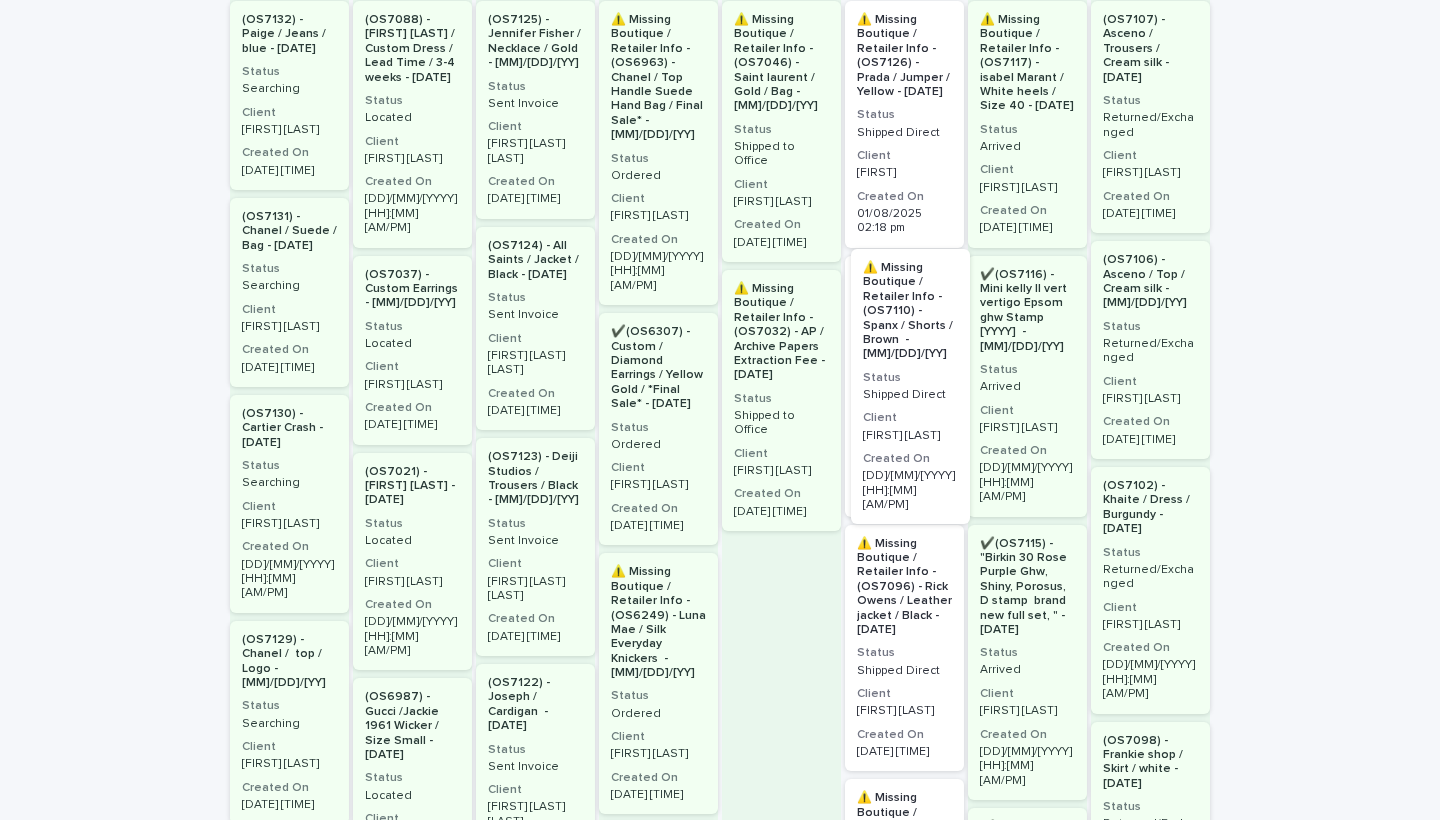 drag, startPoint x: 874, startPoint y: 400, endPoint x: 891, endPoint y: 396, distance: 17.464249 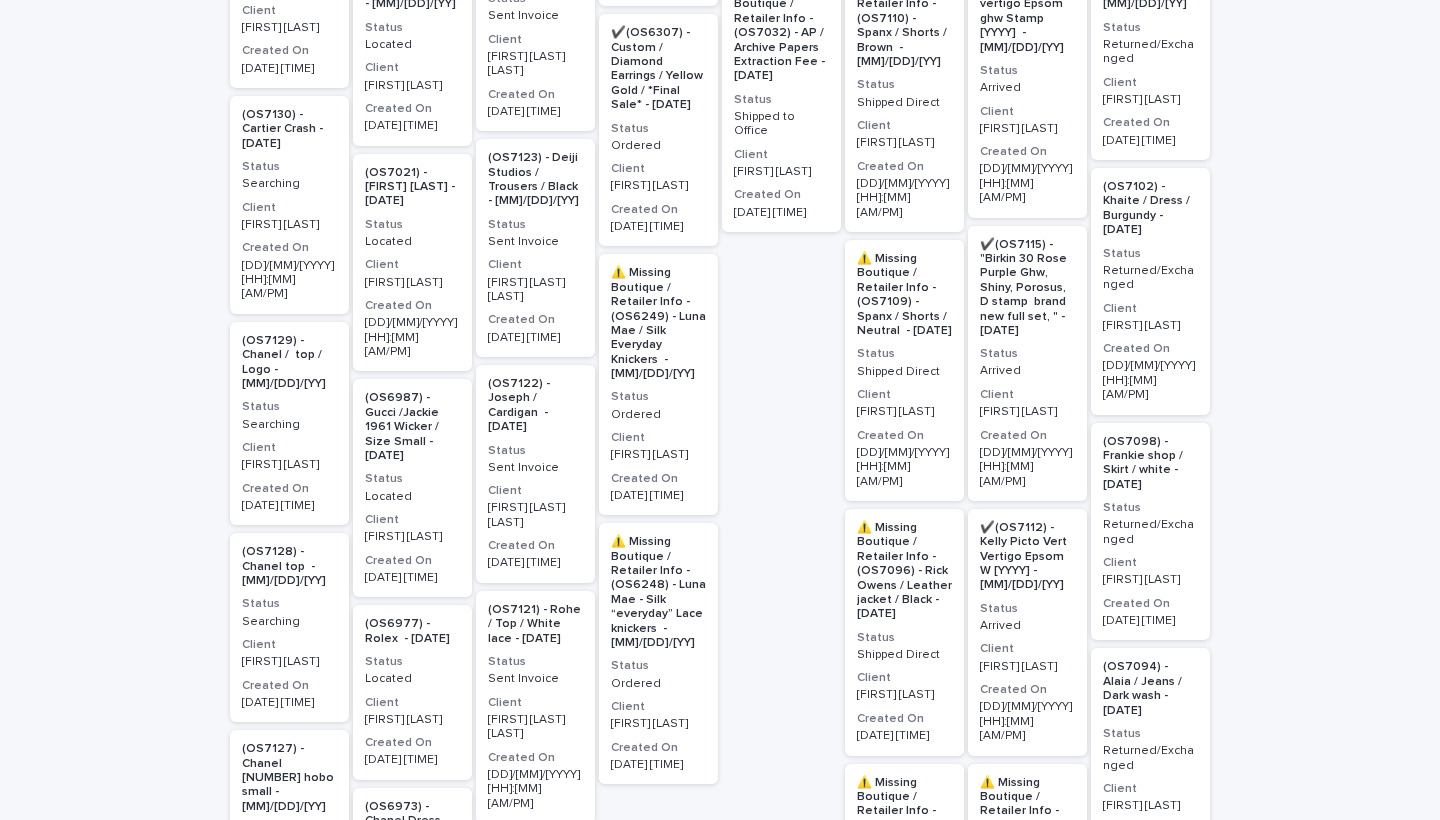 scroll, scrollTop: 996, scrollLeft: 0, axis: vertical 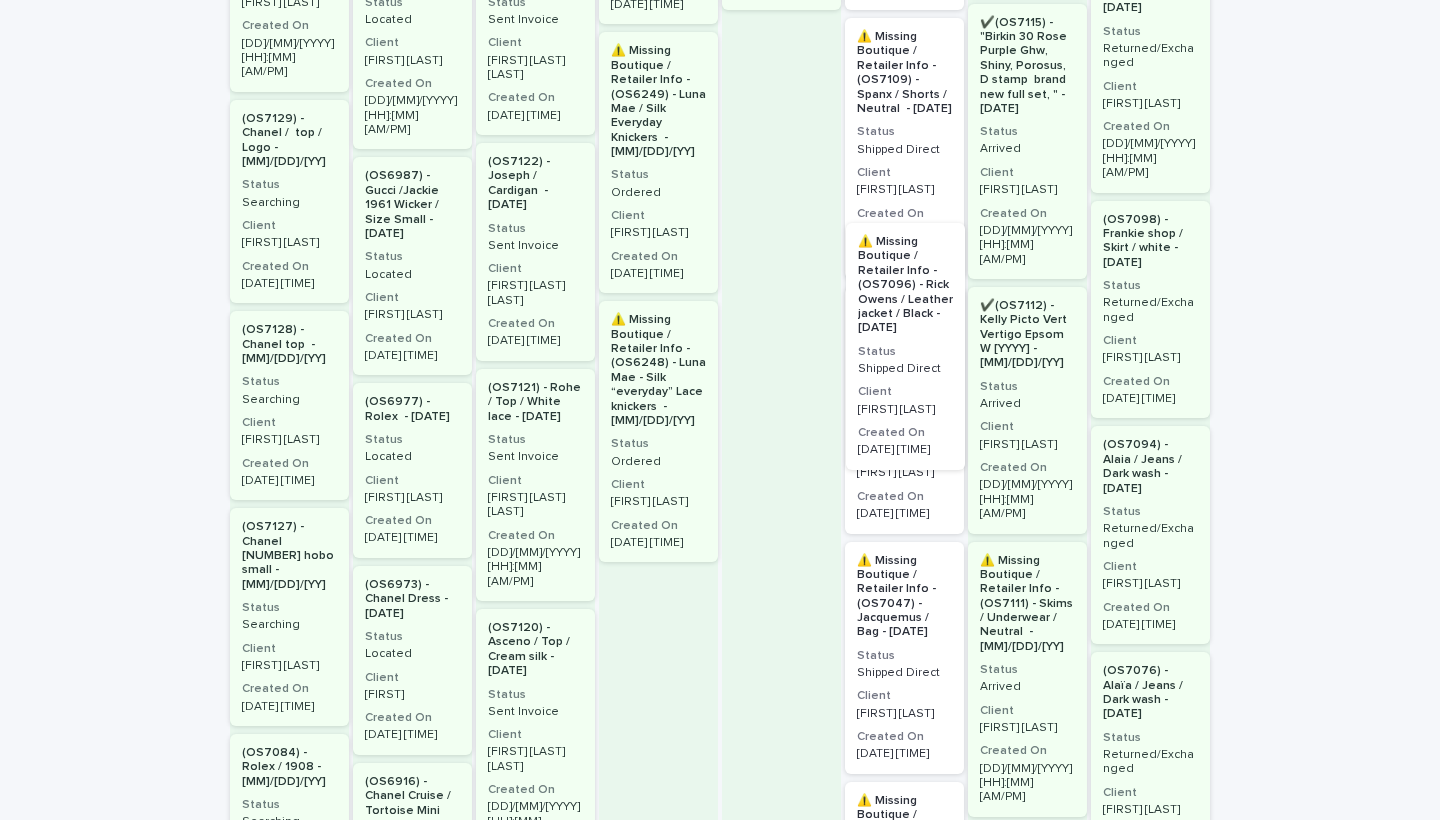 click on "⚠️ Missing Boutique / Retailer Info - (OS7126) - Prada / Jumper / Yellow - [DATE] Status Shipped Direct Client [FIRST]  Created On [DATE] [TIME] ⚠️ Missing Boutique / Retailer Info - (OS7110) - Spanx / Shorts / Brown  - [DATE] Status Shipped Direct Client [FIRST] [LAST]  Created On [DATE] [TIME] ⚠️ Missing Boutique / Retailer Info - (OS7109) - Spanx / Shorts / Neutral  - [DATE] Status Shipped Direct Client [FIRST] [LAST]  Created On [DATE] [TIME] ⚠️ Missing Boutique / Retailer Info - (OS7096) - Rick Owens / Leather jacket / Black - [DATE] Status Shipped Direct Client [FIRST] [LAST]  Created On [DATE] [TIME] ⚠️ Missing Boutique / Retailer Info - (OS7069) - Saint laurent / Clutch / Gold - [DATE] Status Shipped Direct Client [FIRST] [LAST]  Created On [DATE] [TIME] ⚠️ Missing Boutique / Retailer Info - (OS7047) - Jacquemus / Bag - [DATE] Status Shipped Direct Client [FIRST] [LAST]  Created On [DATE] [TIME] Status Shipped Direct Client Status" at bounding box center (904, 2259) 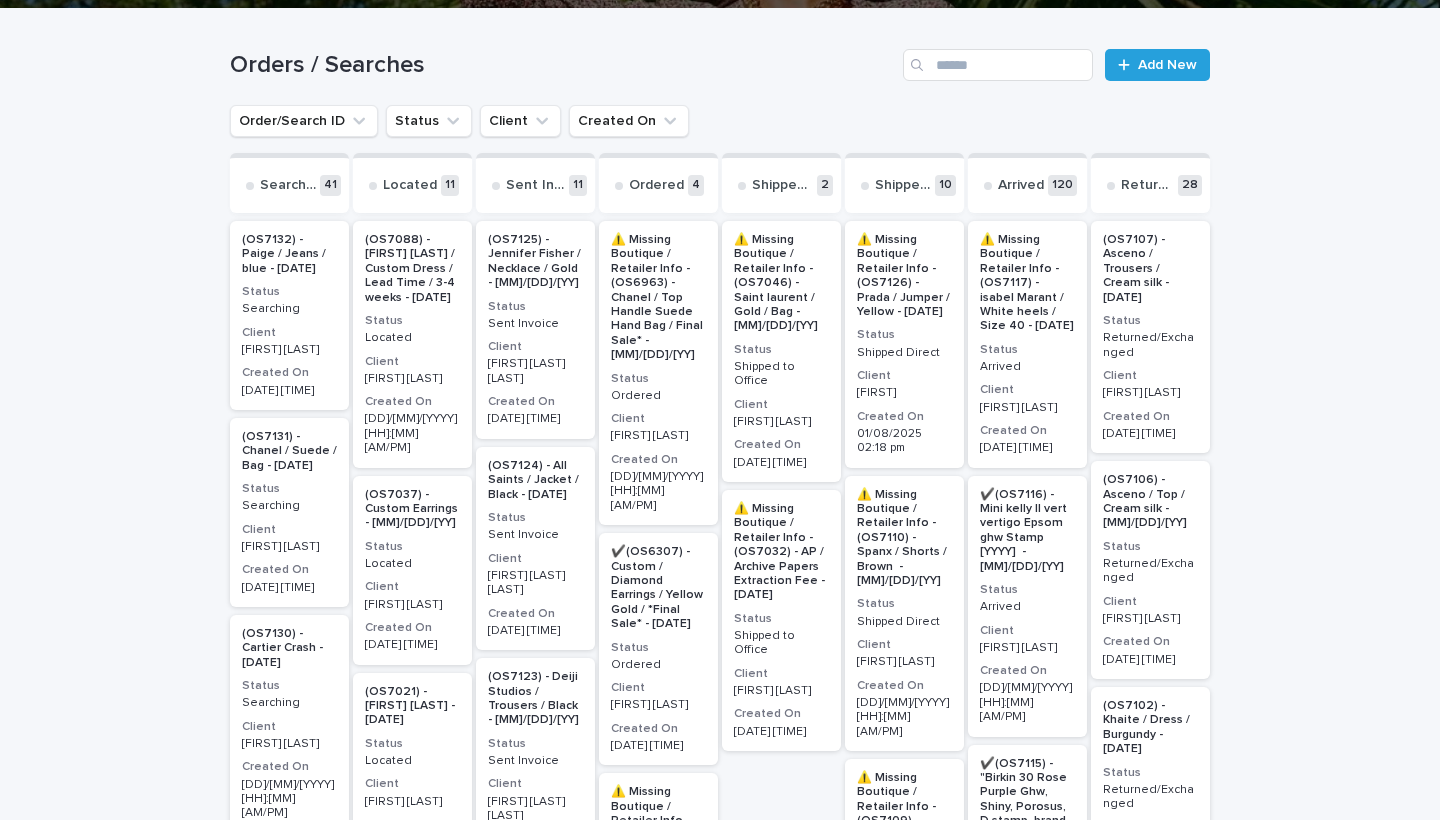 scroll, scrollTop: 269, scrollLeft: 0, axis: vertical 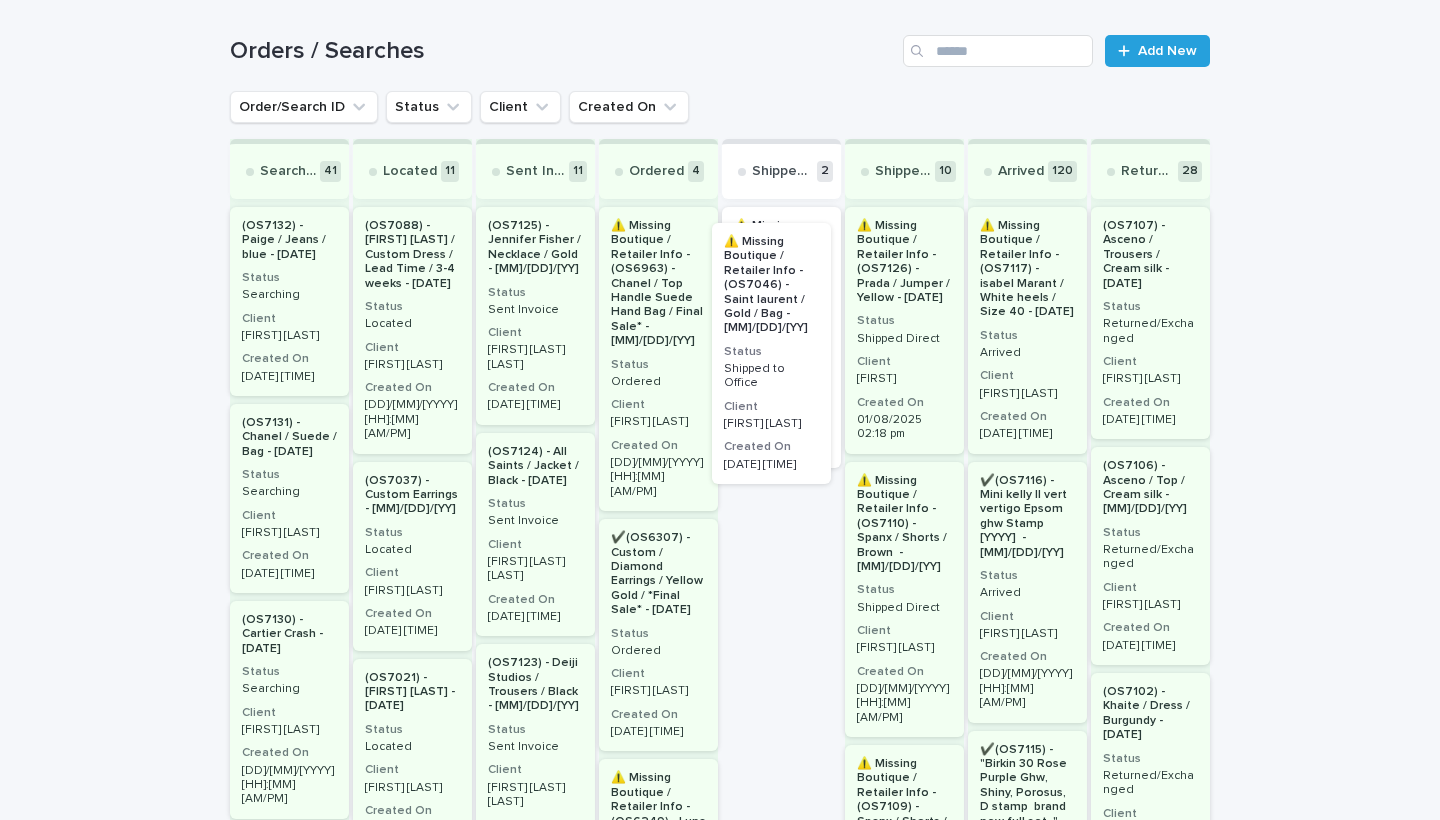 drag, startPoint x: 774, startPoint y: 332, endPoint x: 779, endPoint y: 345, distance: 13.928389 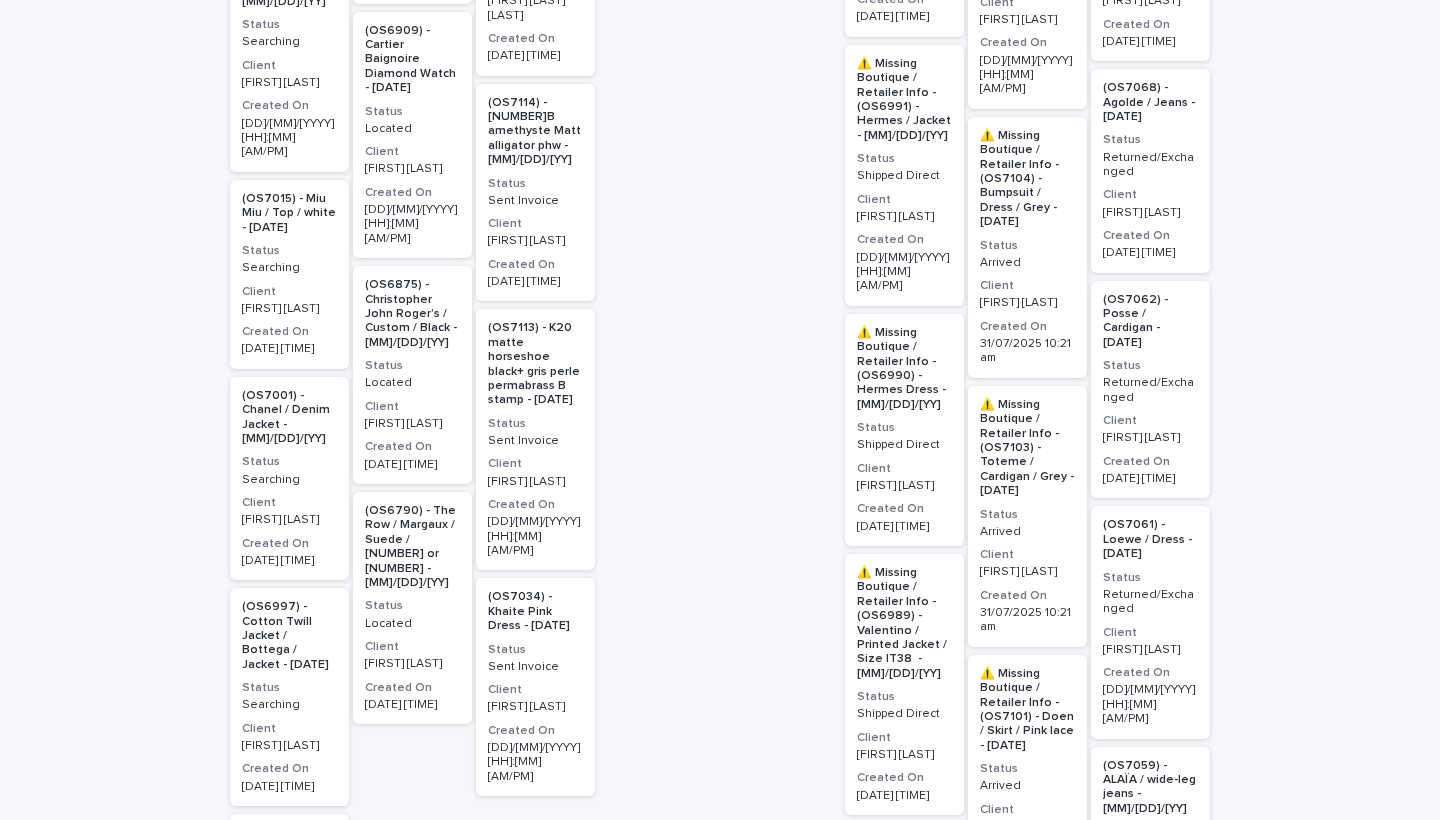 scroll, scrollTop: 2457, scrollLeft: 0, axis: vertical 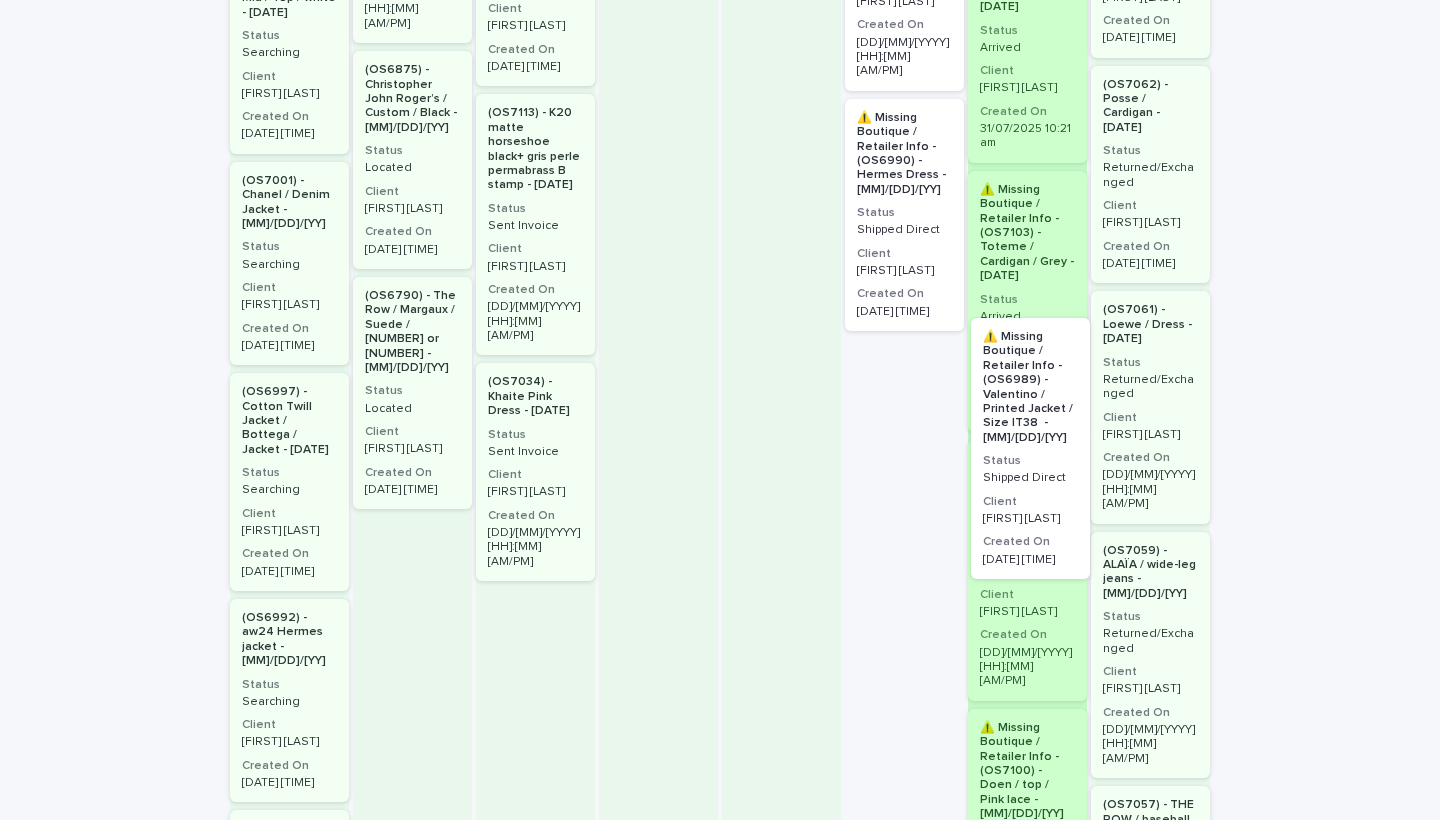 drag, startPoint x: 884, startPoint y: 404, endPoint x: 1019, endPoint y: 436, distance: 138.74077 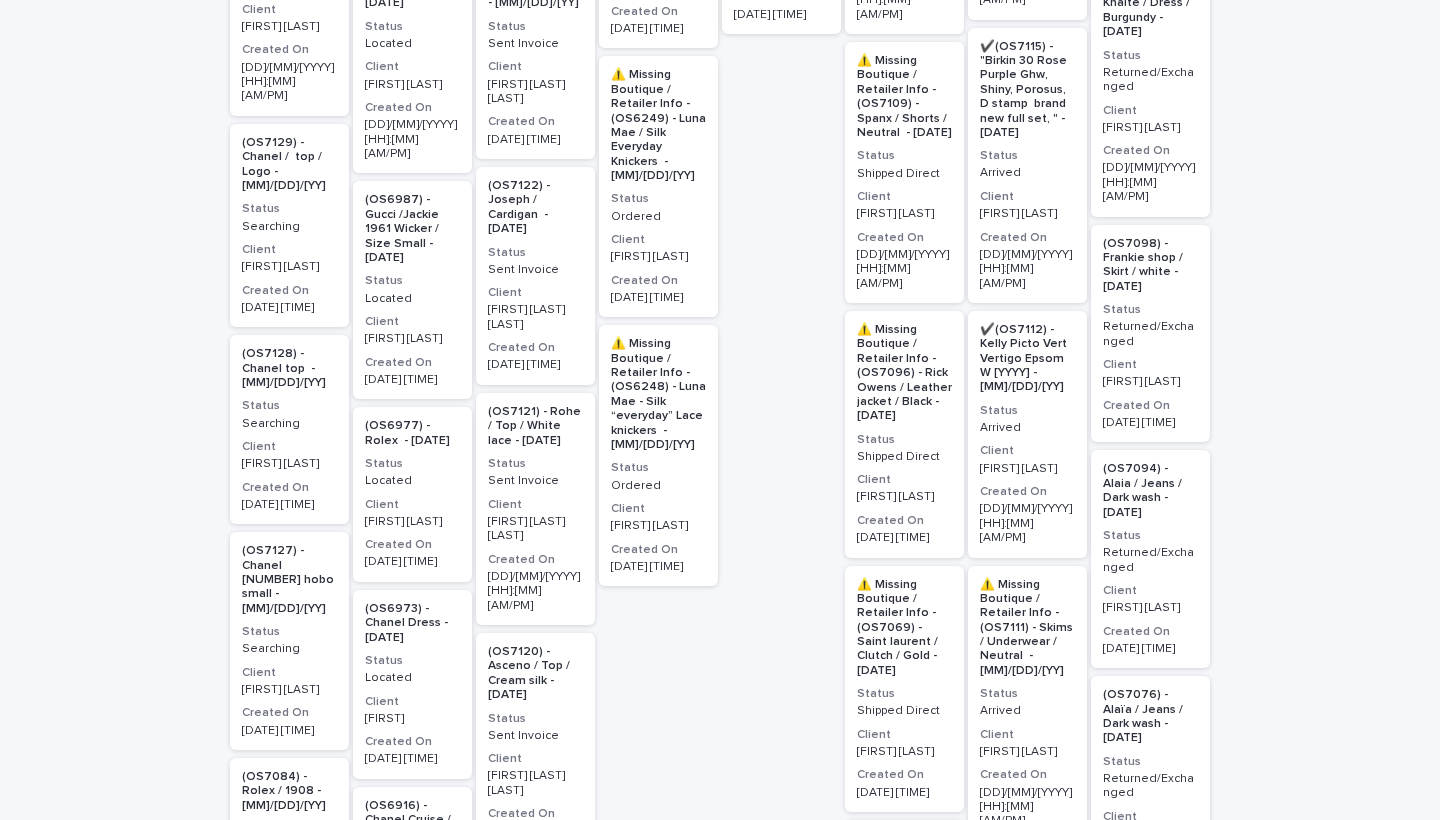 scroll, scrollTop: 404, scrollLeft: 0, axis: vertical 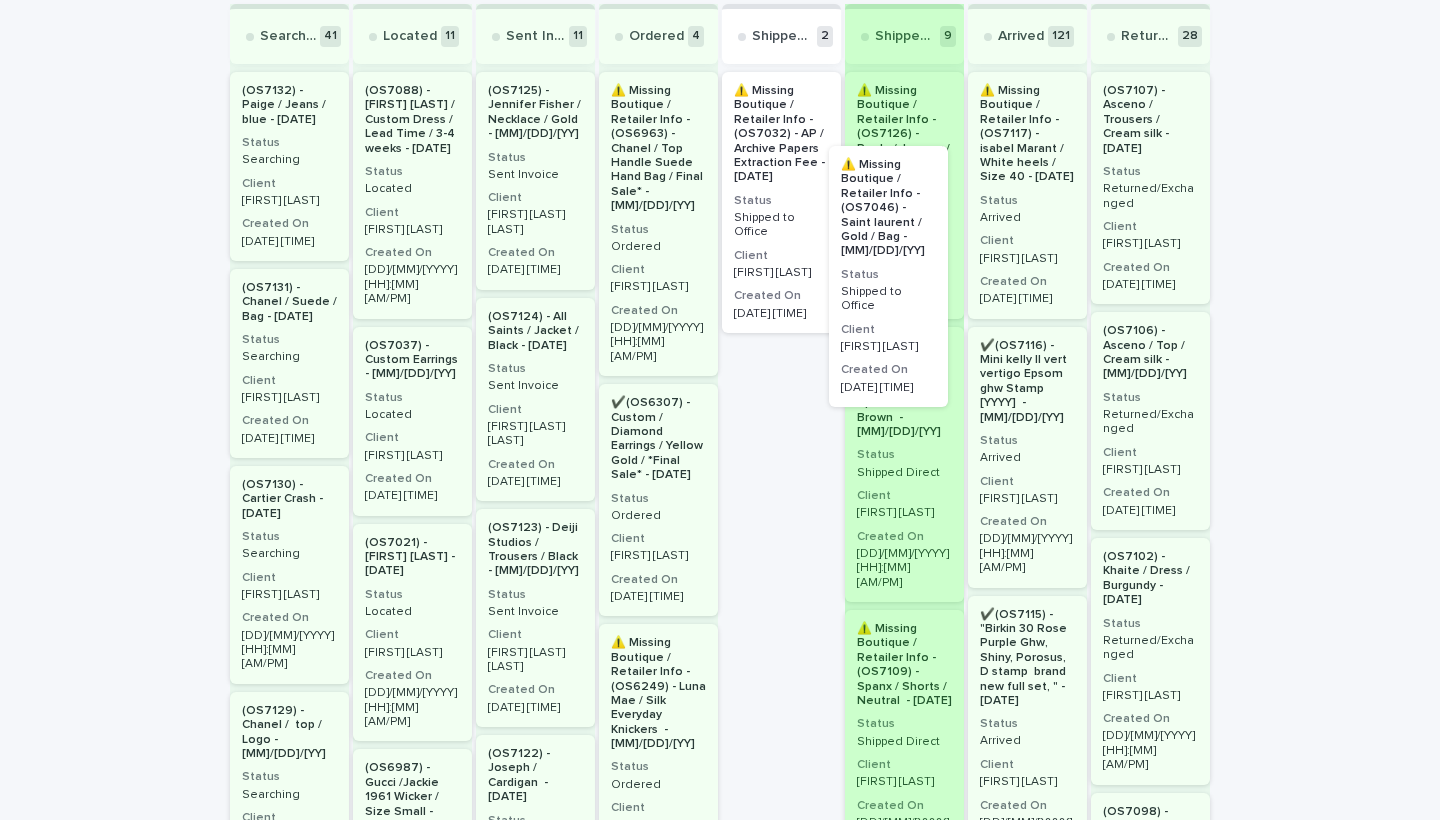 drag, startPoint x: 757, startPoint y: 220, endPoint x: 996, endPoint y: 299, distance: 251.7181 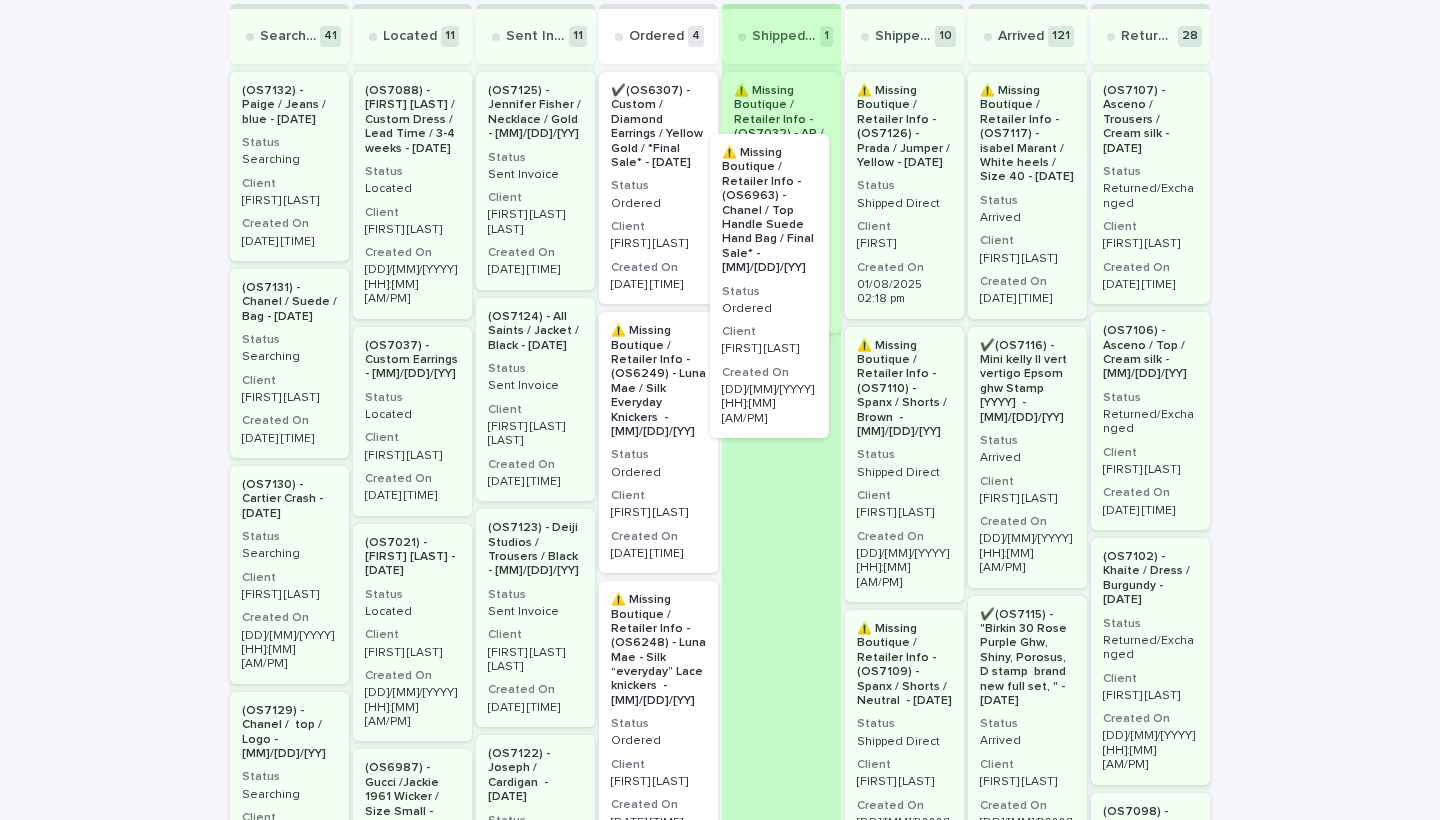 drag, startPoint x: 652, startPoint y: 232, endPoint x: 770, endPoint y: 293, distance: 132.83449 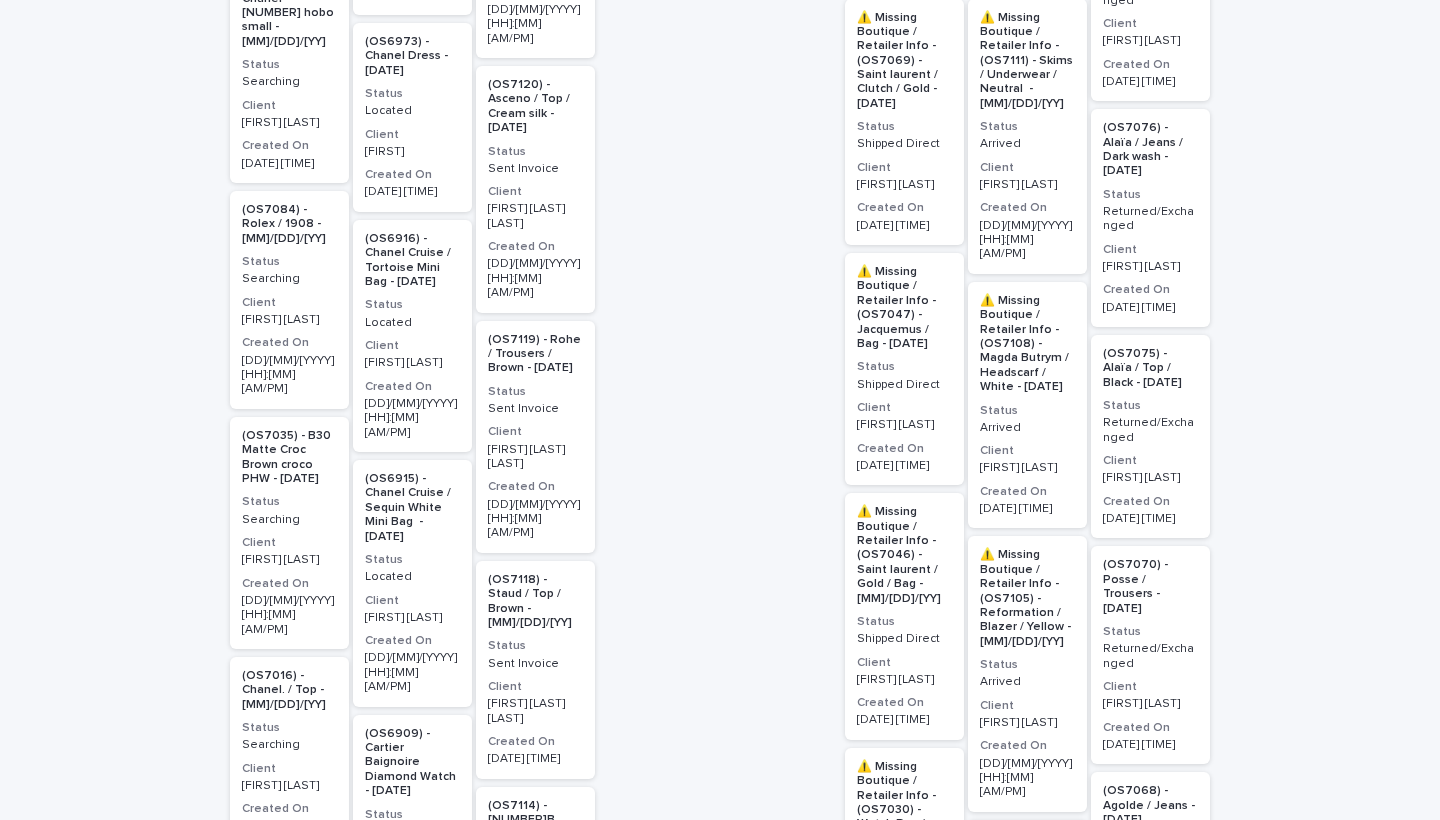 scroll, scrollTop: 2215, scrollLeft: 0, axis: vertical 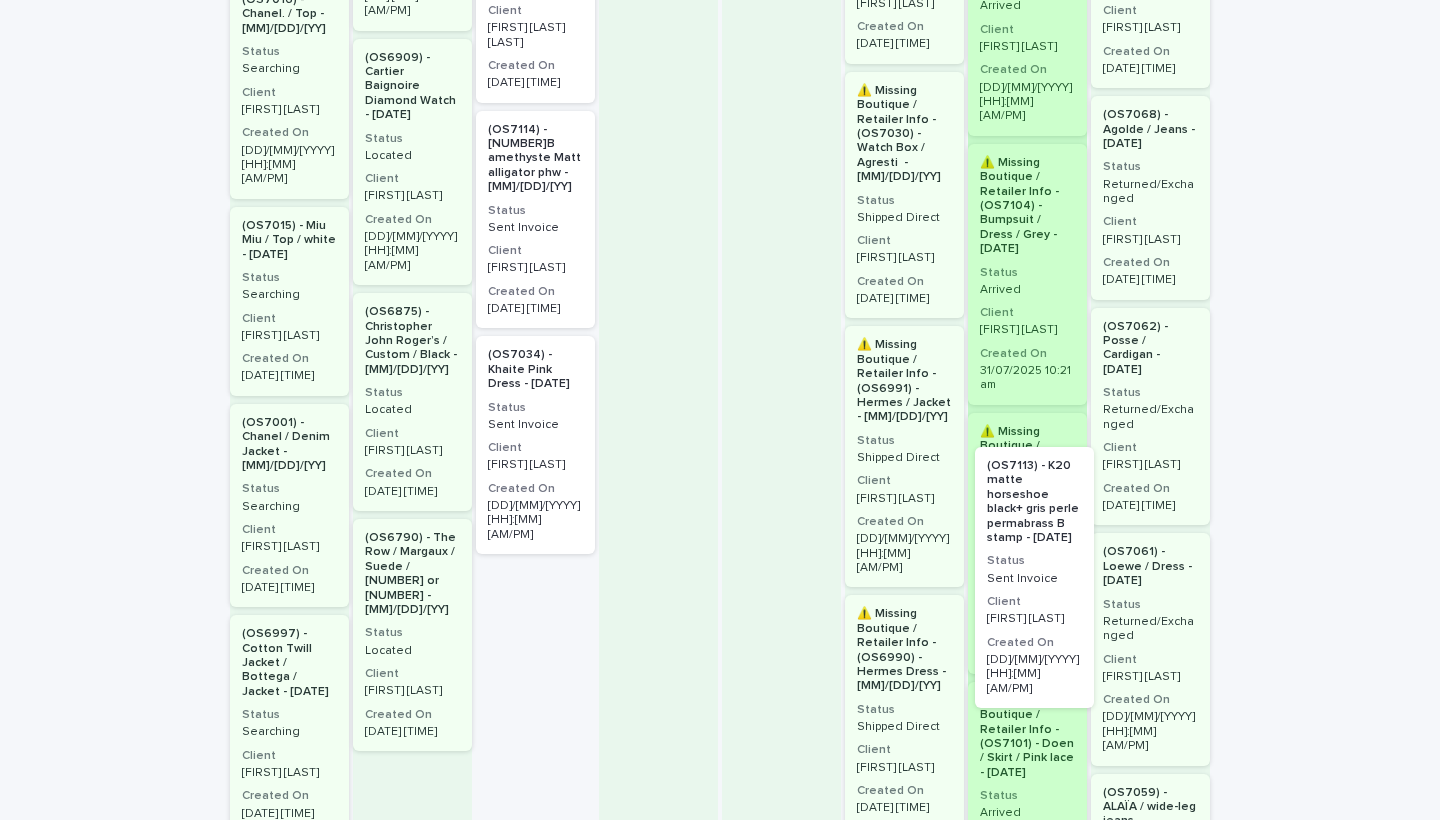 drag, startPoint x: 500, startPoint y: 416, endPoint x: 1004, endPoint y: 547, distance: 520.7466 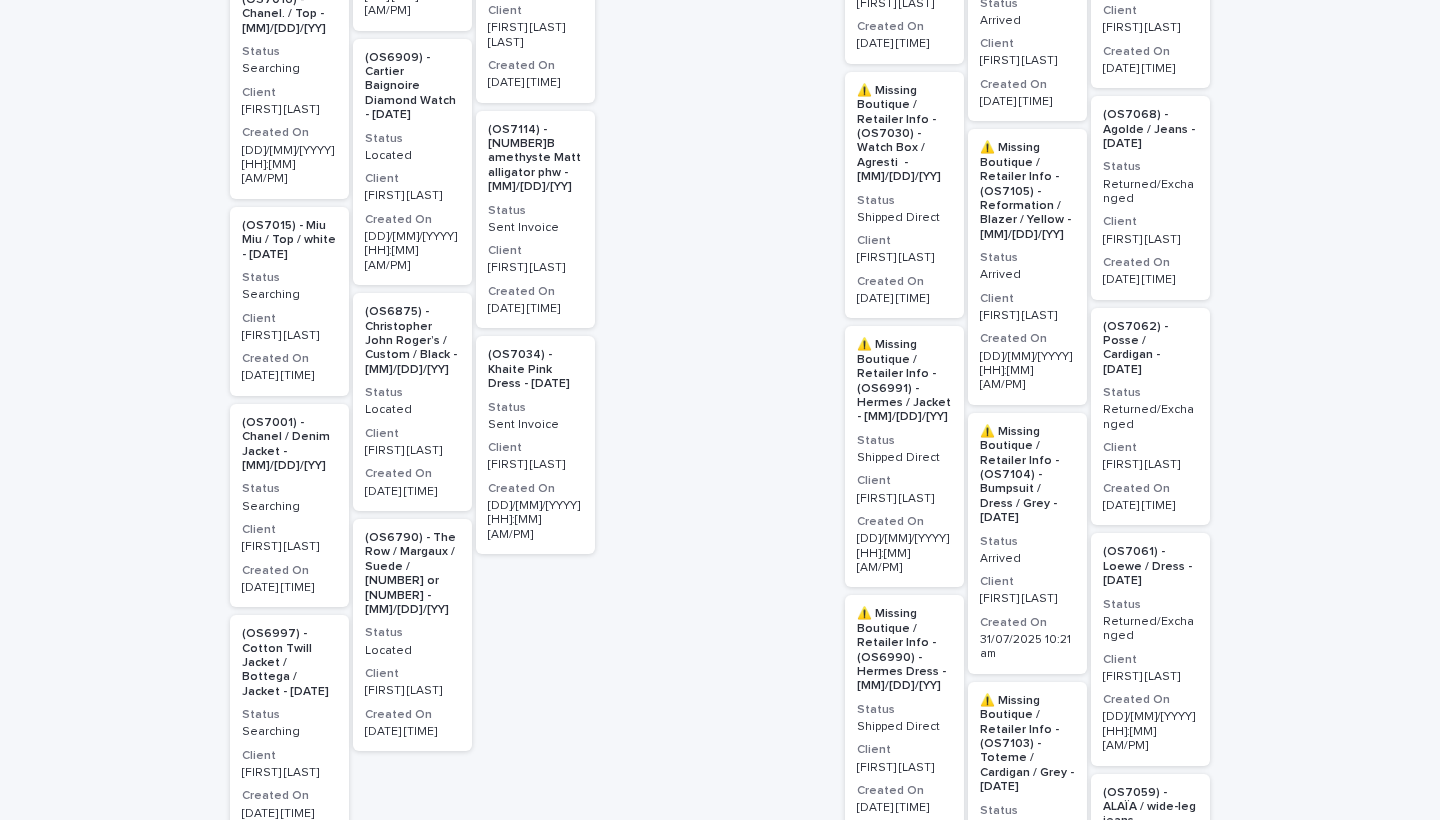 scroll, scrollTop: 2014, scrollLeft: 0, axis: vertical 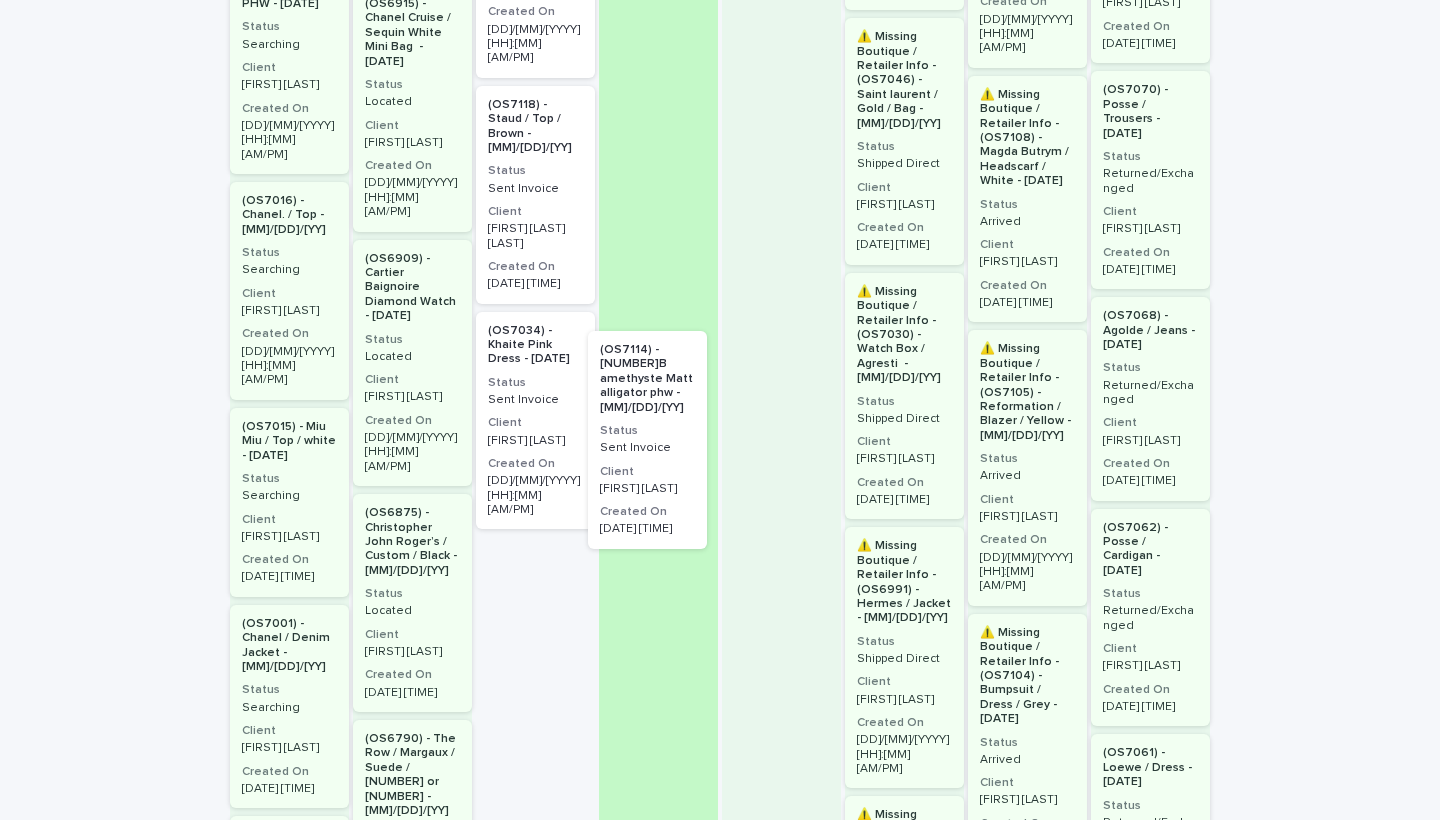 drag, startPoint x: 549, startPoint y: 369, endPoint x: 1136, endPoint y: 579, distance: 623.4332 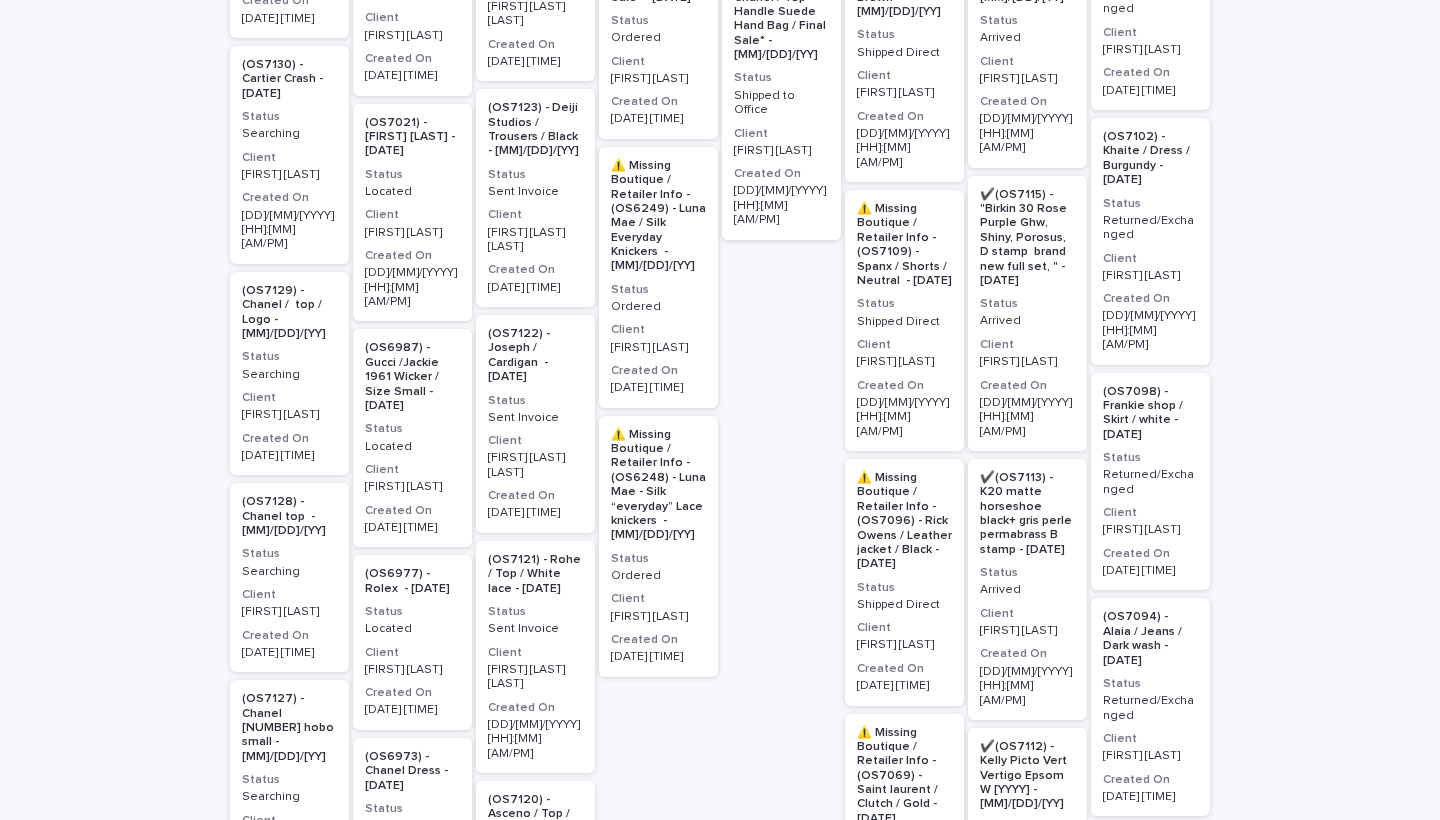scroll, scrollTop: 279, scrollLeft: 0, axis: vertical 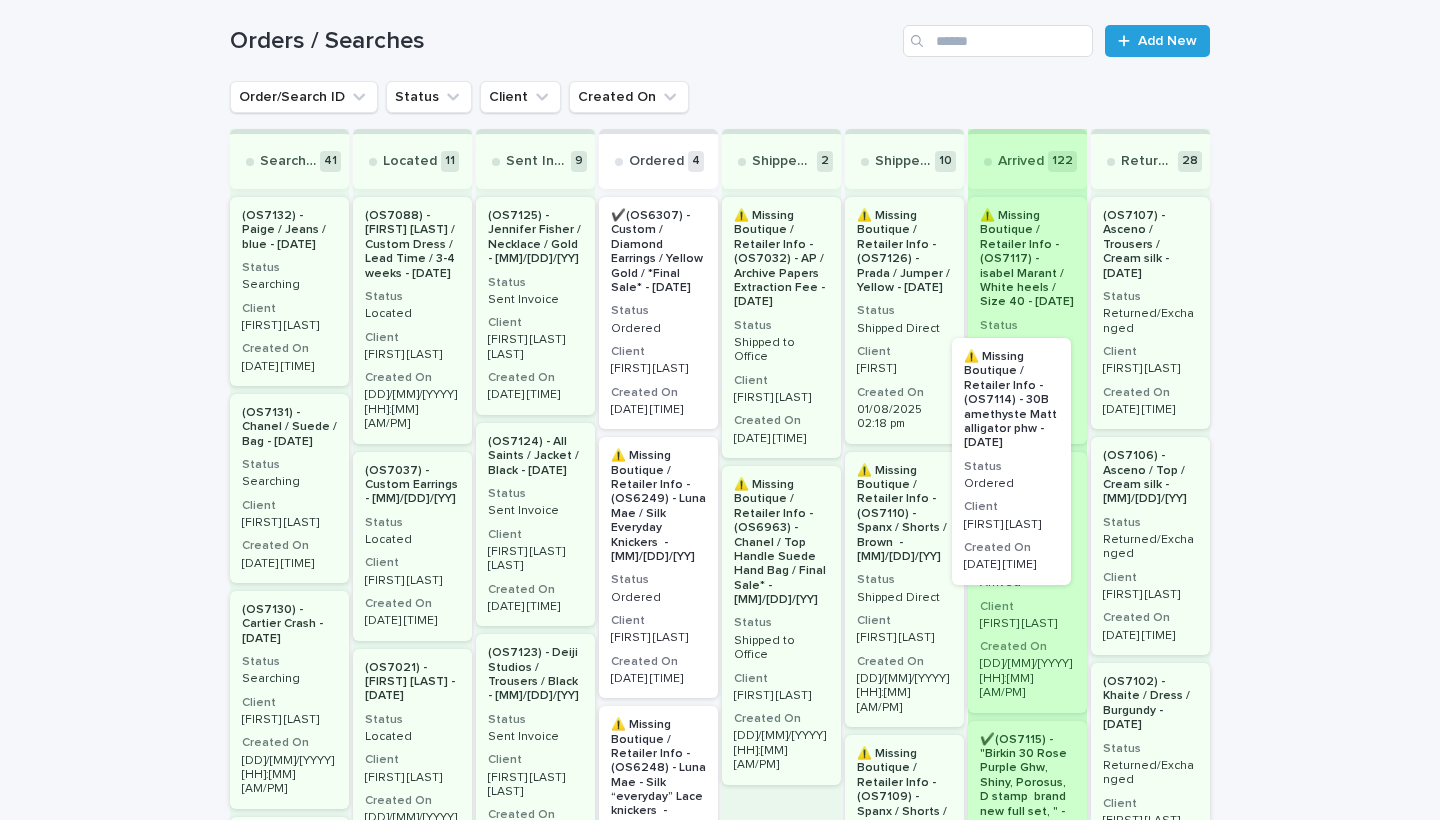 drag, startPoint x: 642, startPoint y: 287, endPoint x: 1007, endPoint y: 427, distance: 390.92838 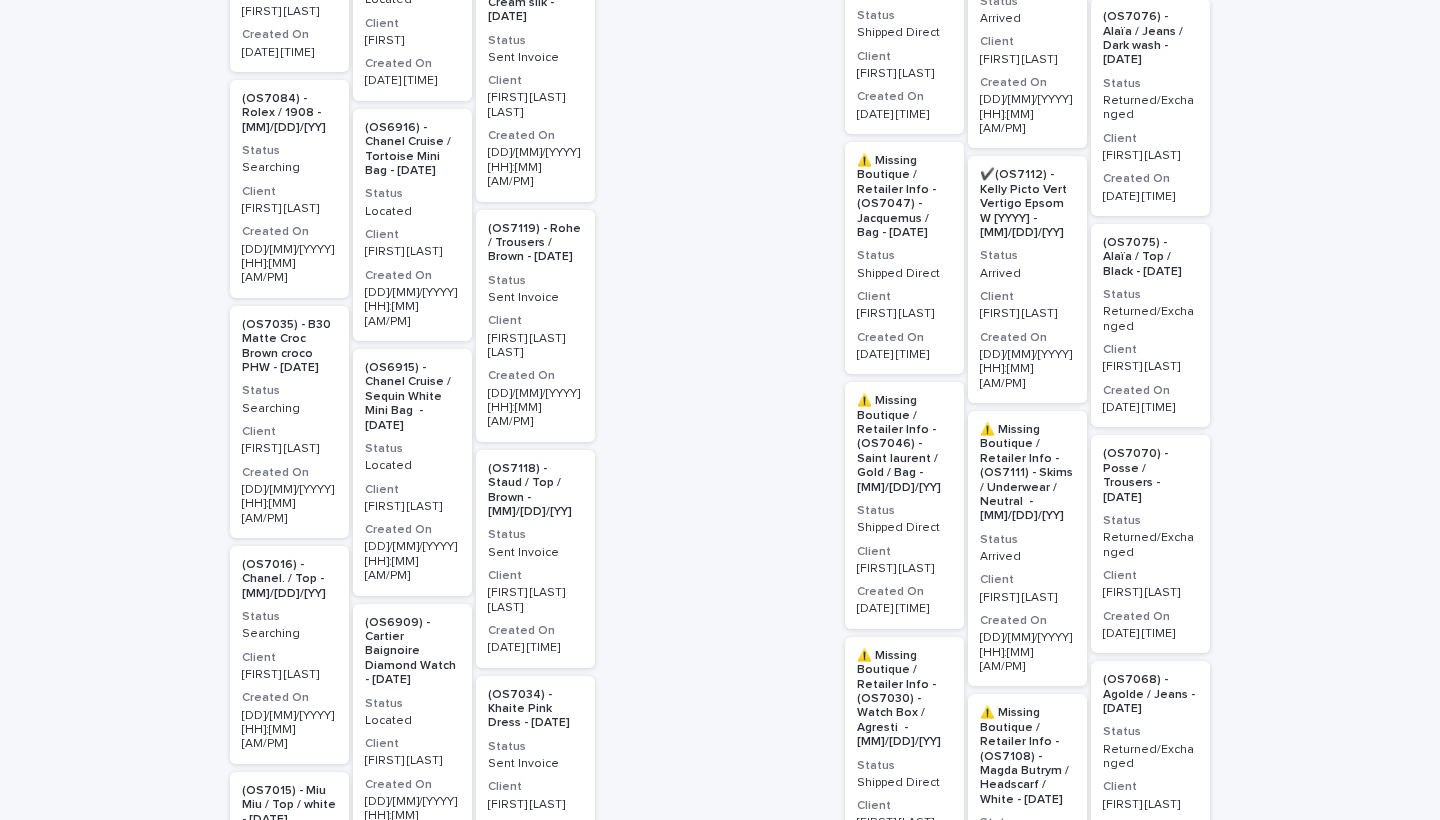 scroll, scrollTop: 1865, scrollLeft: 0, axis: vertical 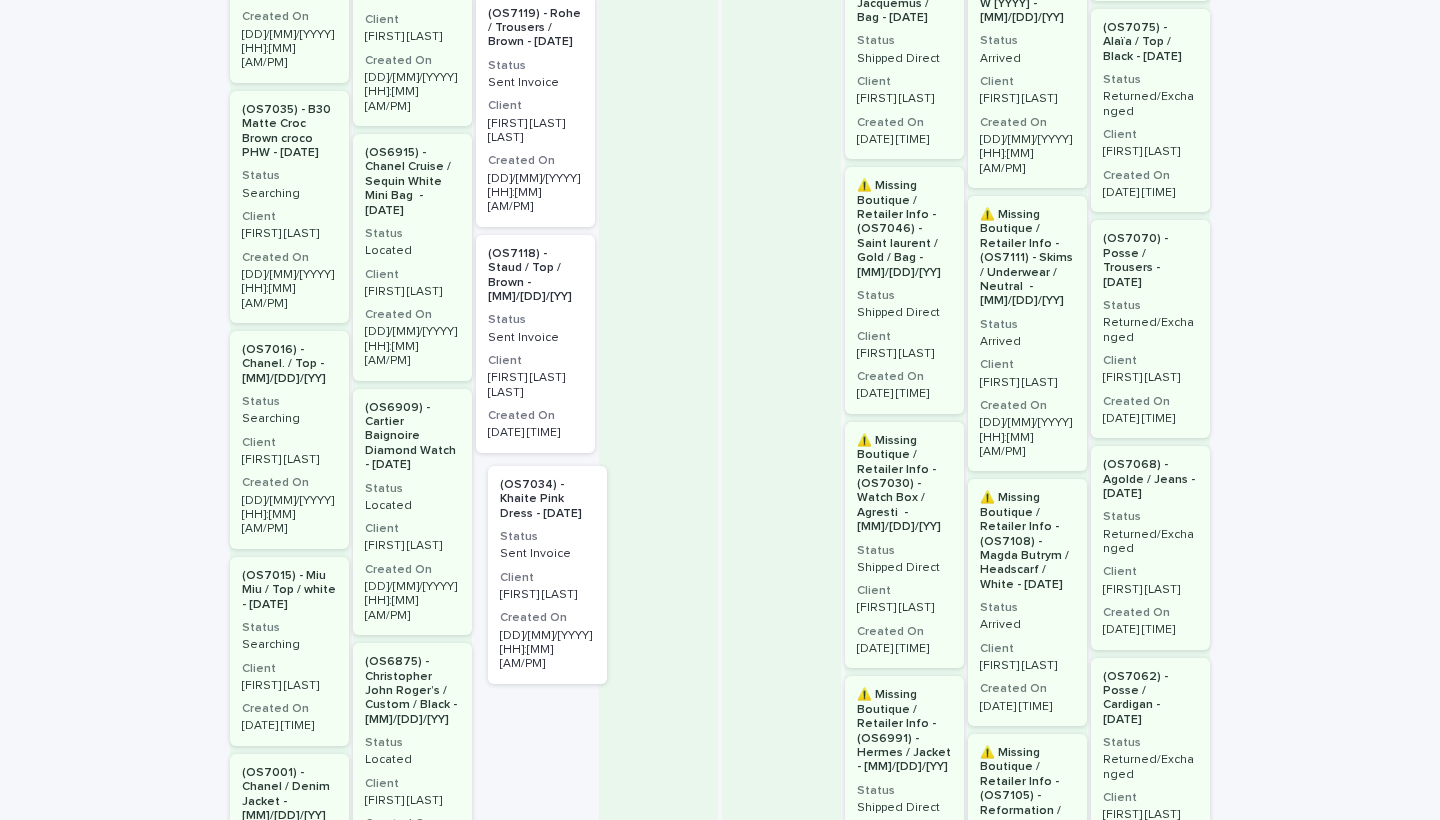 drag, startPoint x: 539, startPoint y: 528, endPoint x: 556, endPoint y: 553, distance: 30.232433 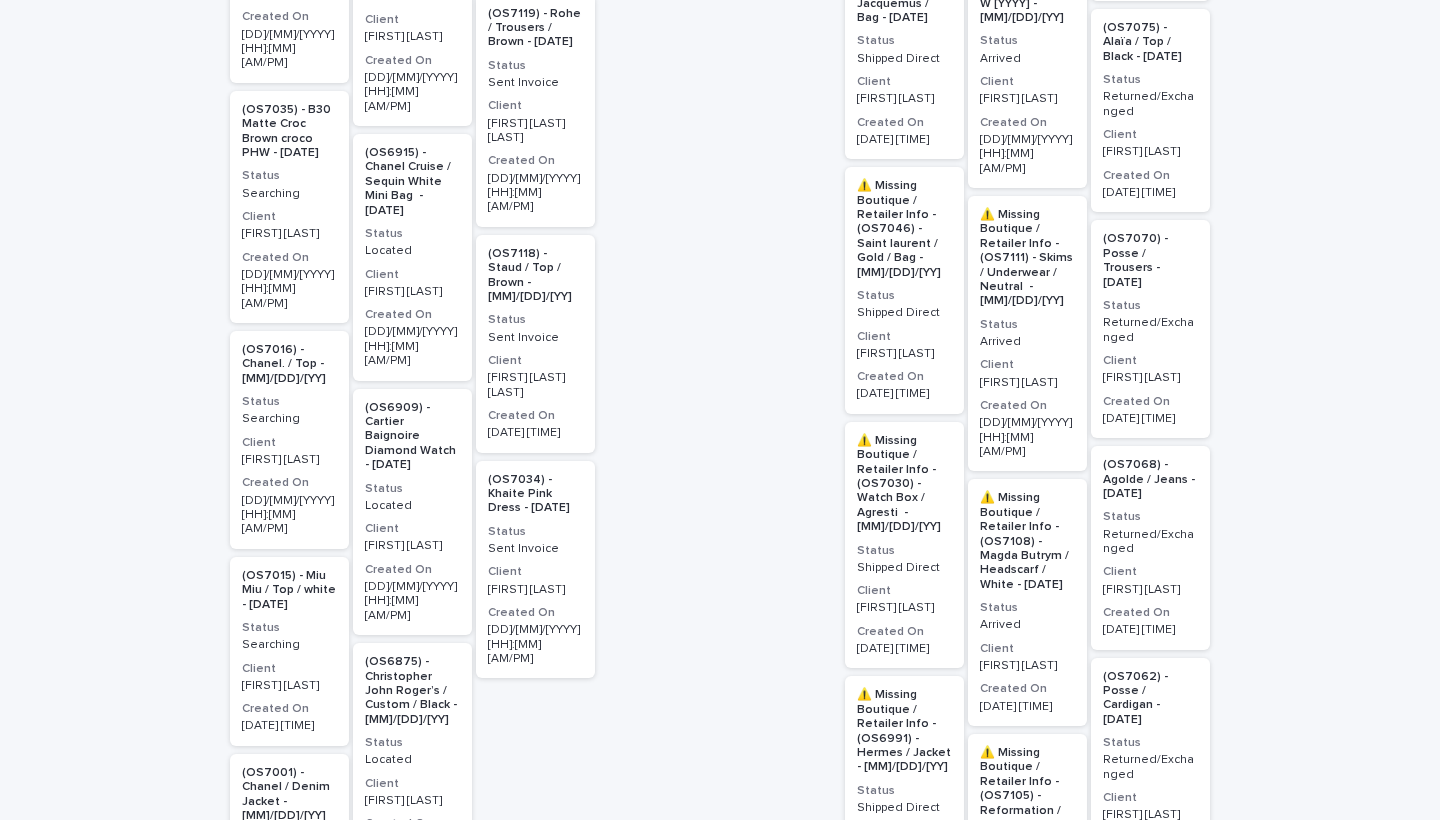 click on "Status" at bounding box center (535, 532) 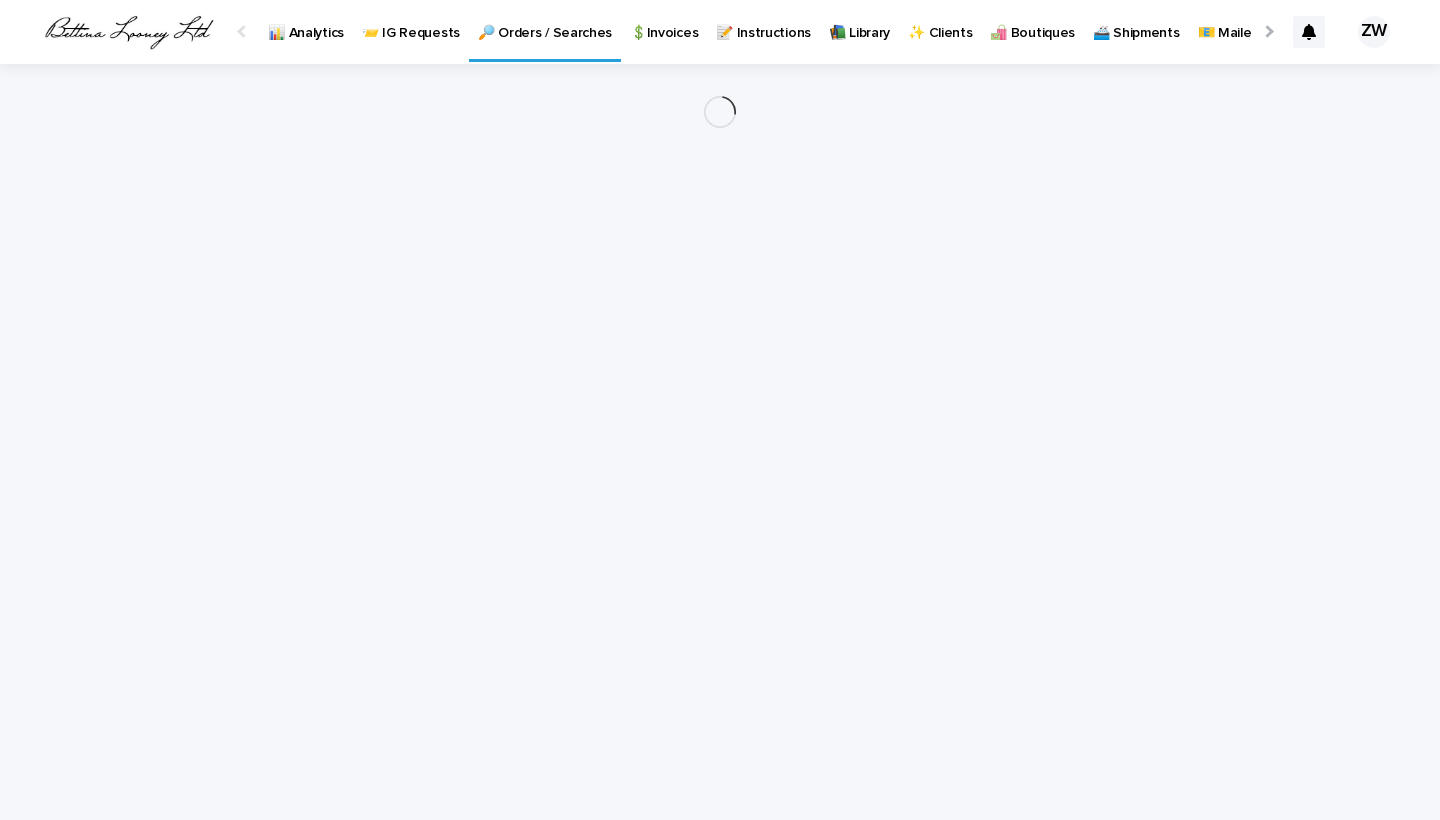 scroll, scrollTop: 0, scrollLeft: 0, axis: both 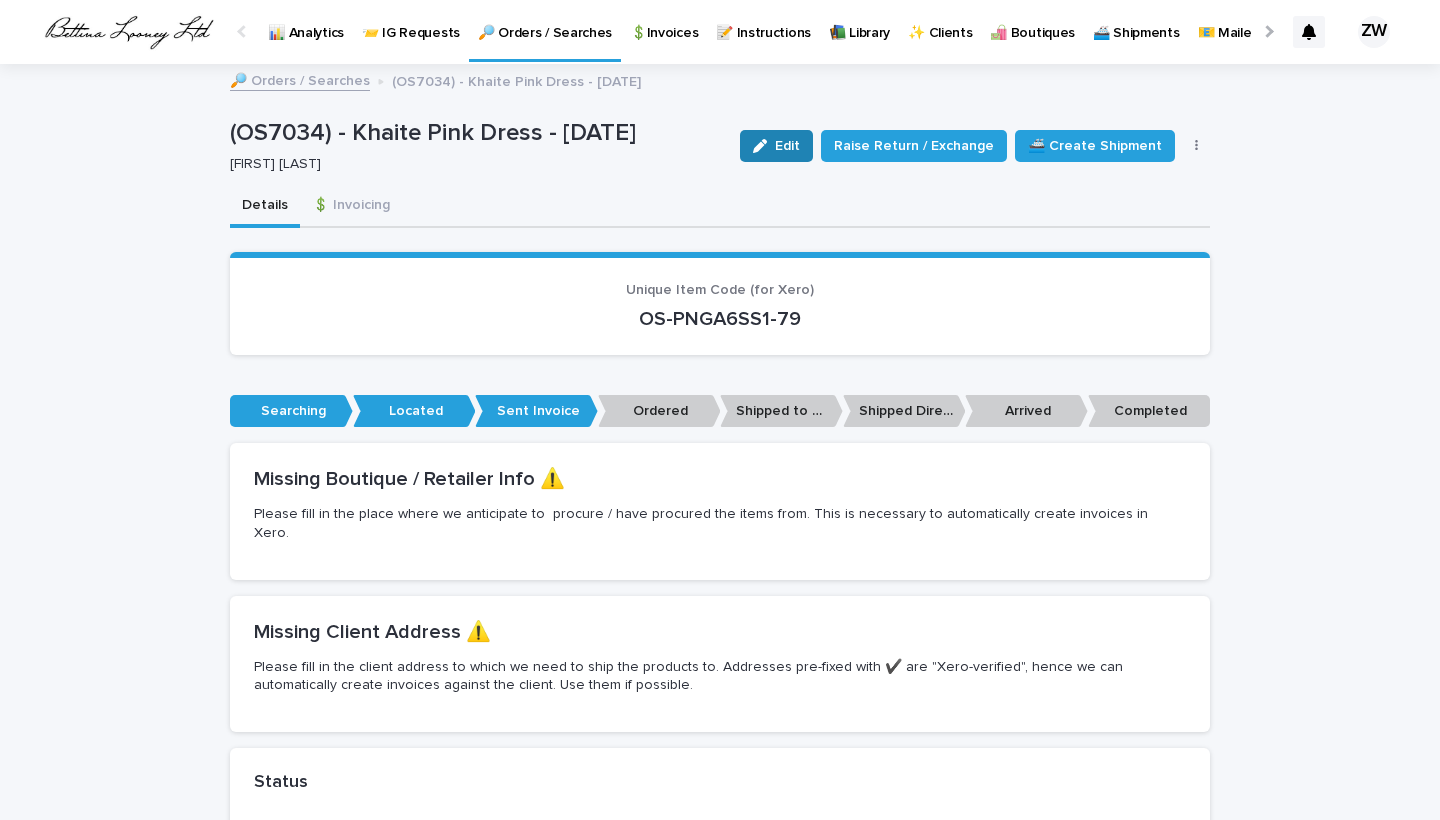 click on "Edit" at bounding box center [776, 146] 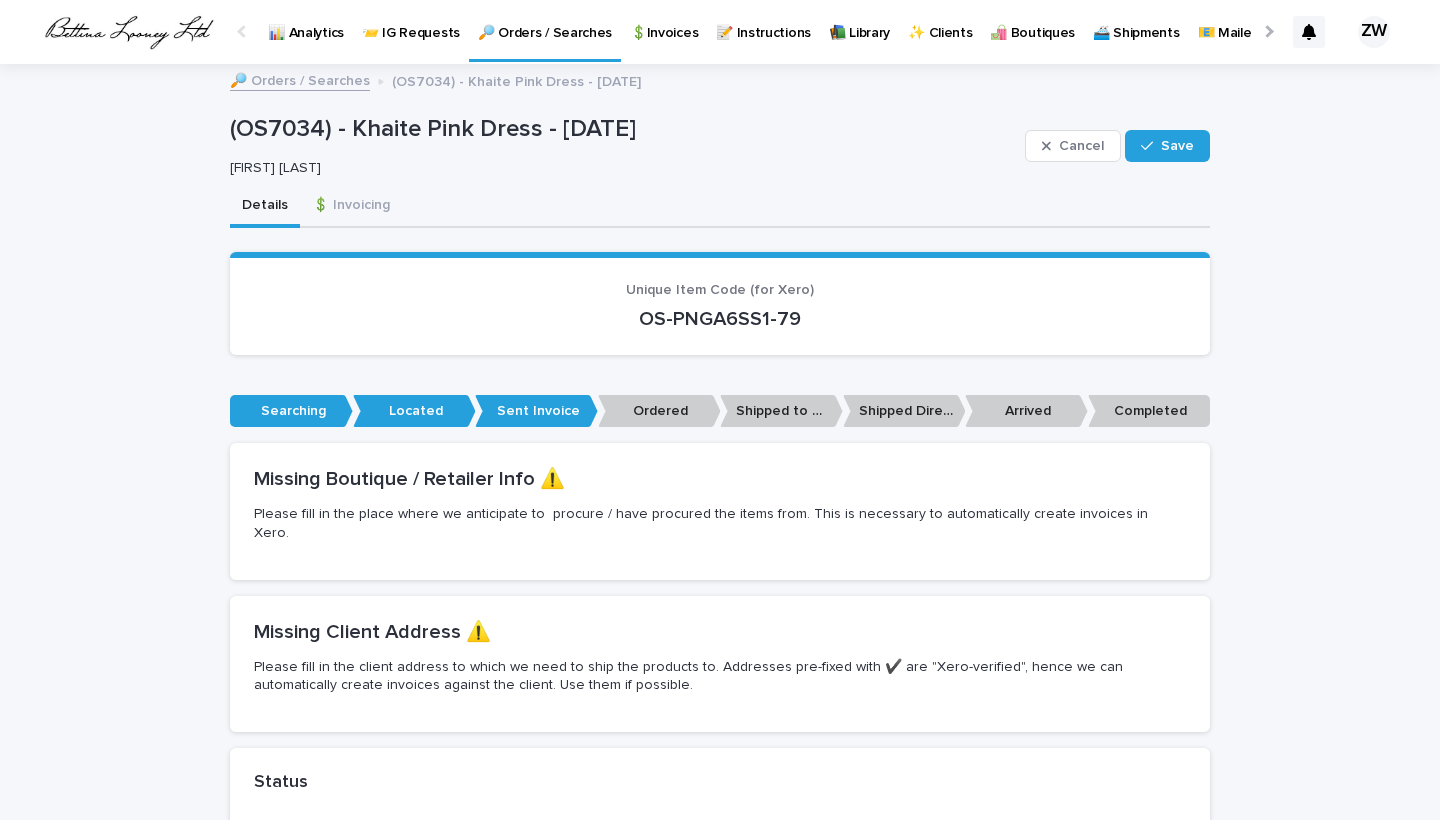 scroll, scrollTop: 447, scrollLeft: 0, axis: vertical 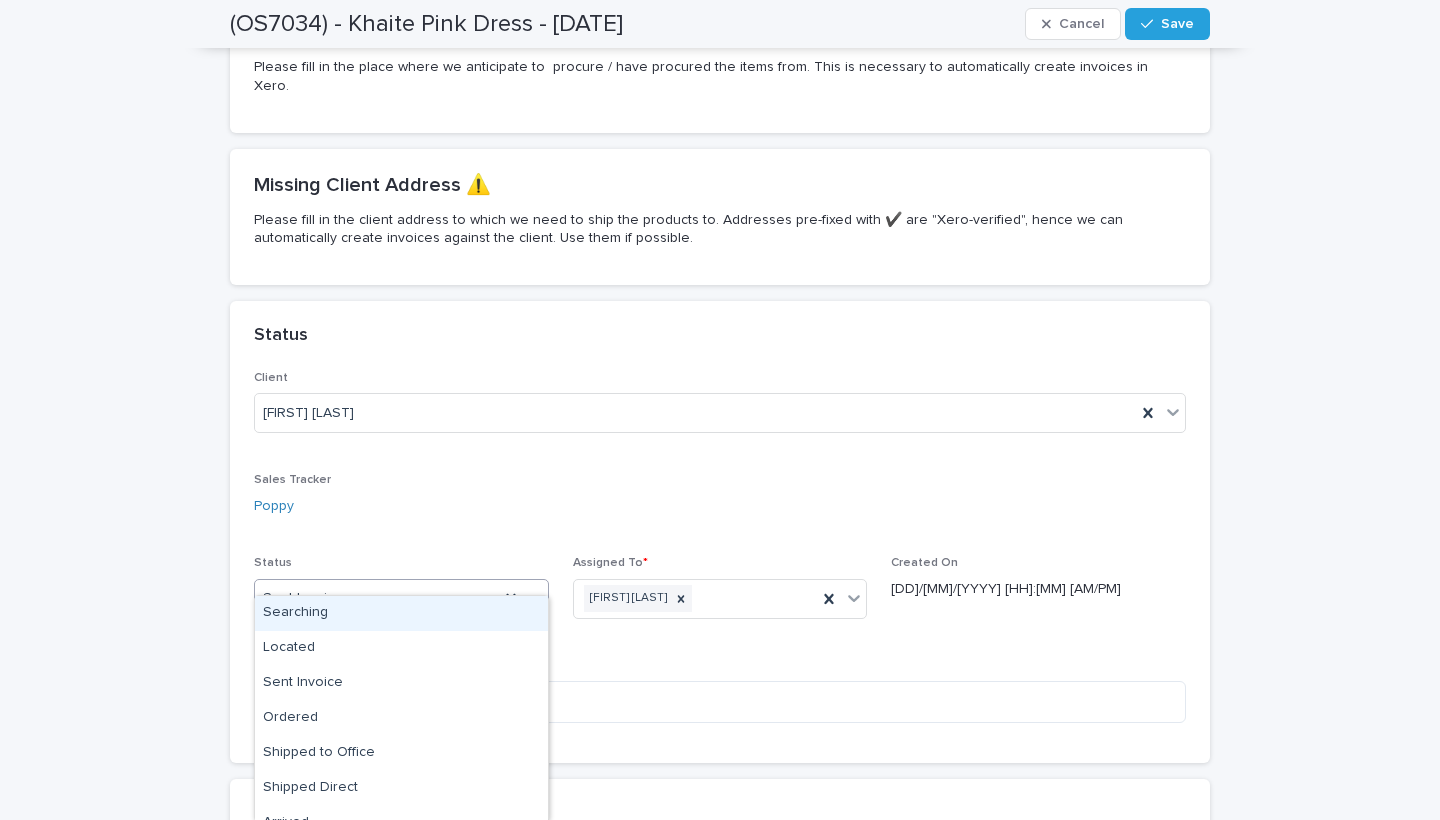 click on "Sent Invoice" at bounding box center [377, 598] 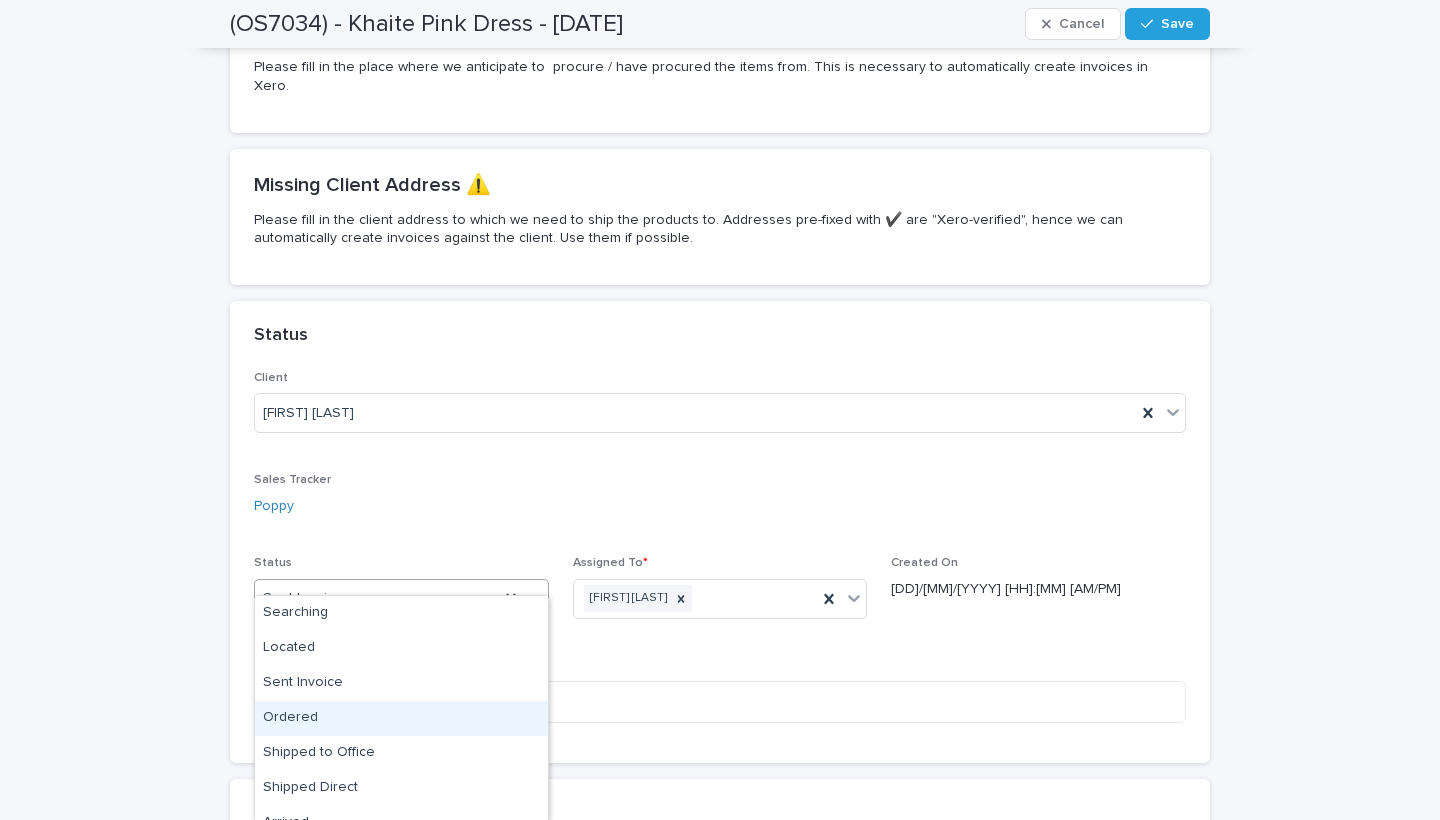 scroll, scrollTop: 125, scrollLeft: 0, axis: vertical 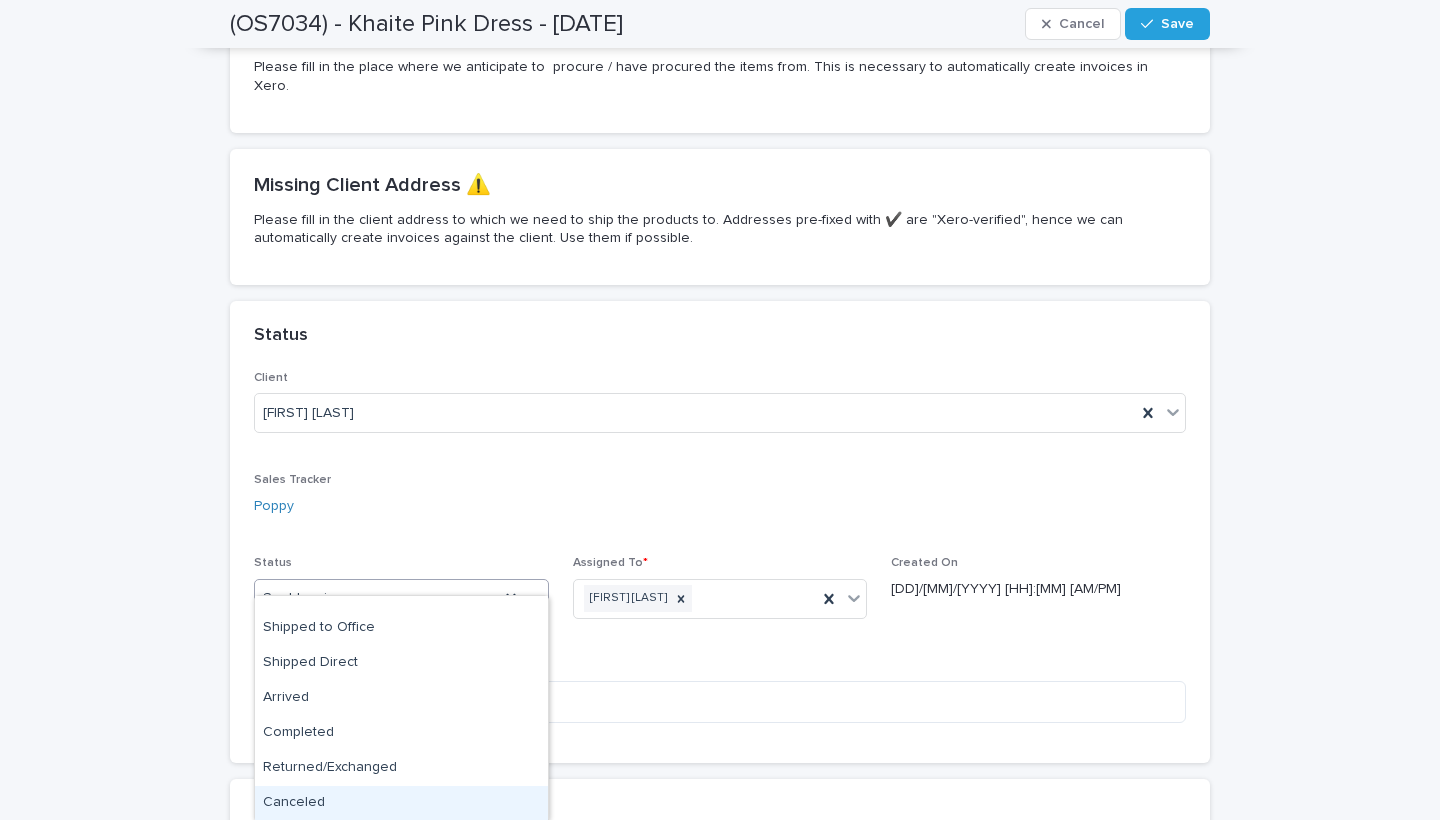 click on "Canceled" at bounding box center [401, 803] 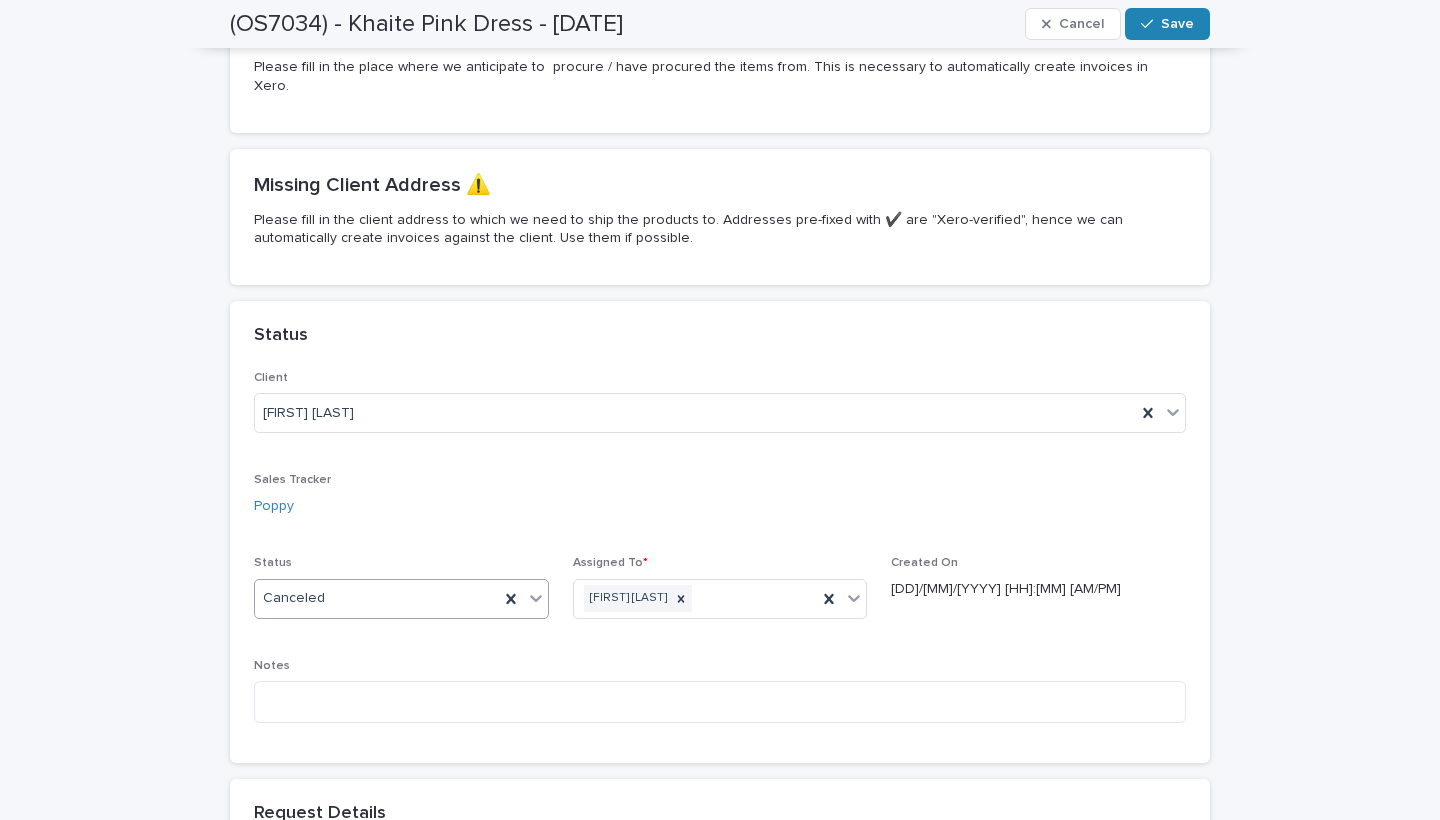 click on "Save" at bounding box center [1167, 24] 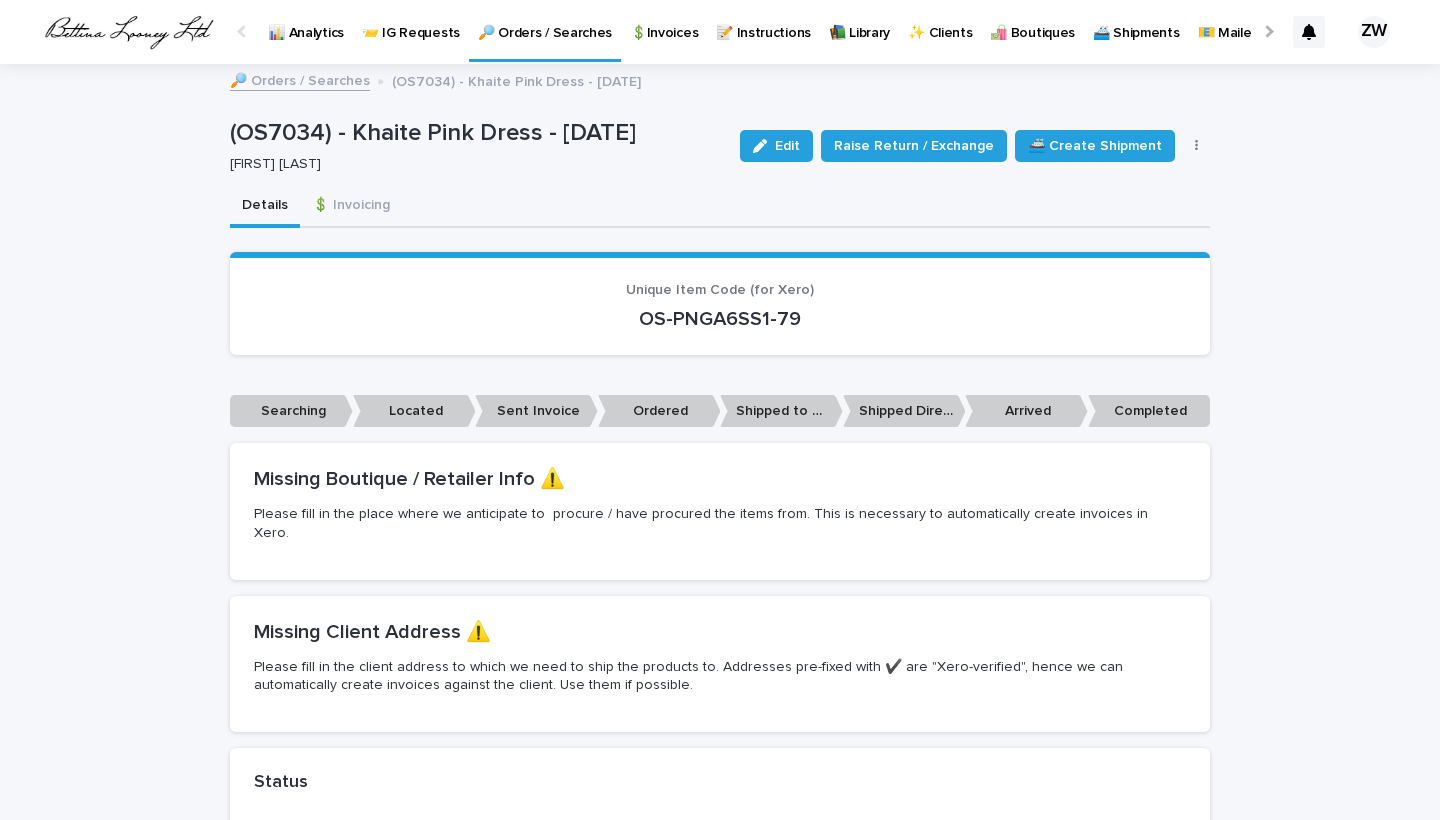 scroll, scrollTop: 0, scrollLeft: 0, axis: both 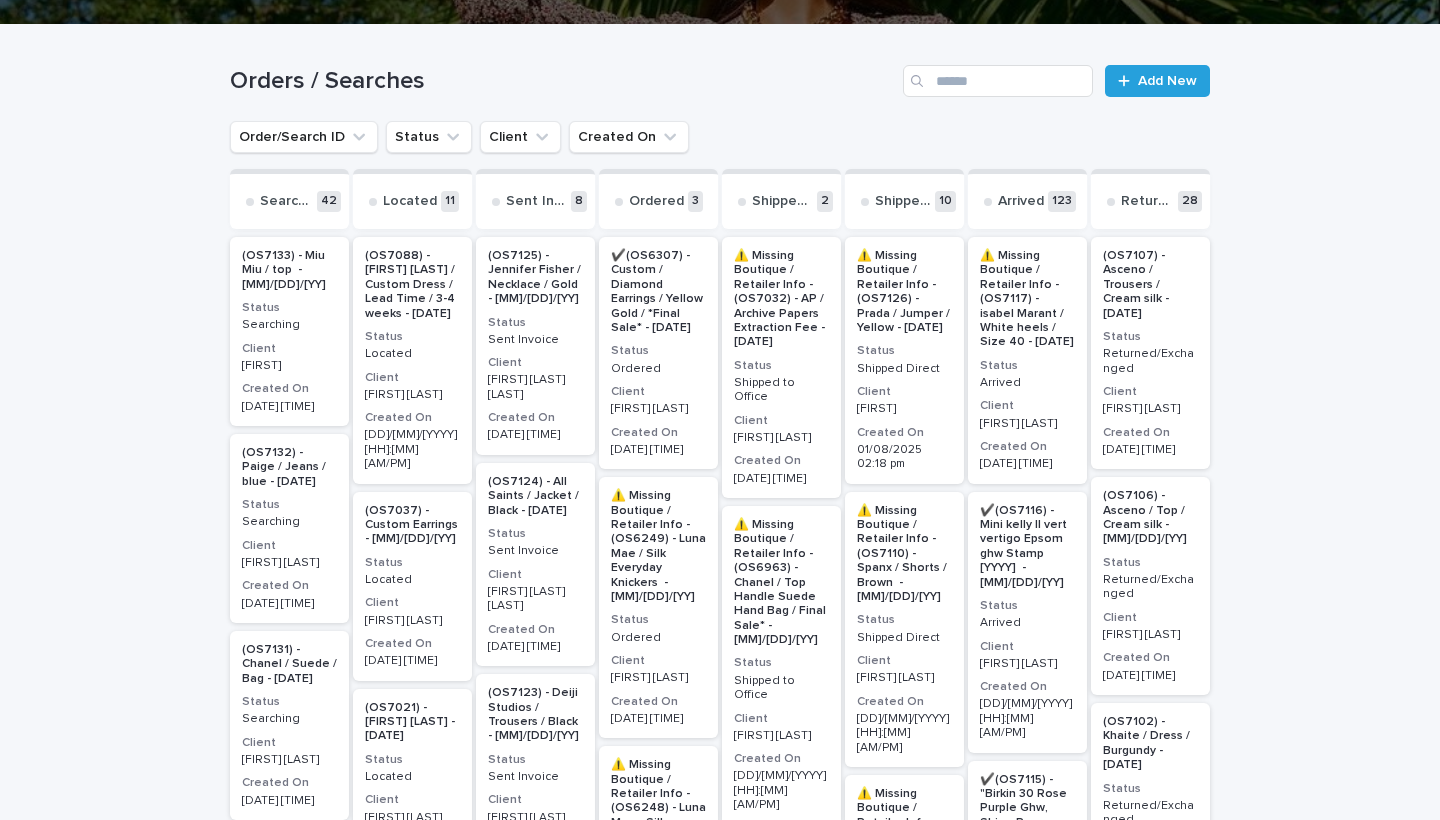 click on "Located" at bounding box center [412, 354] 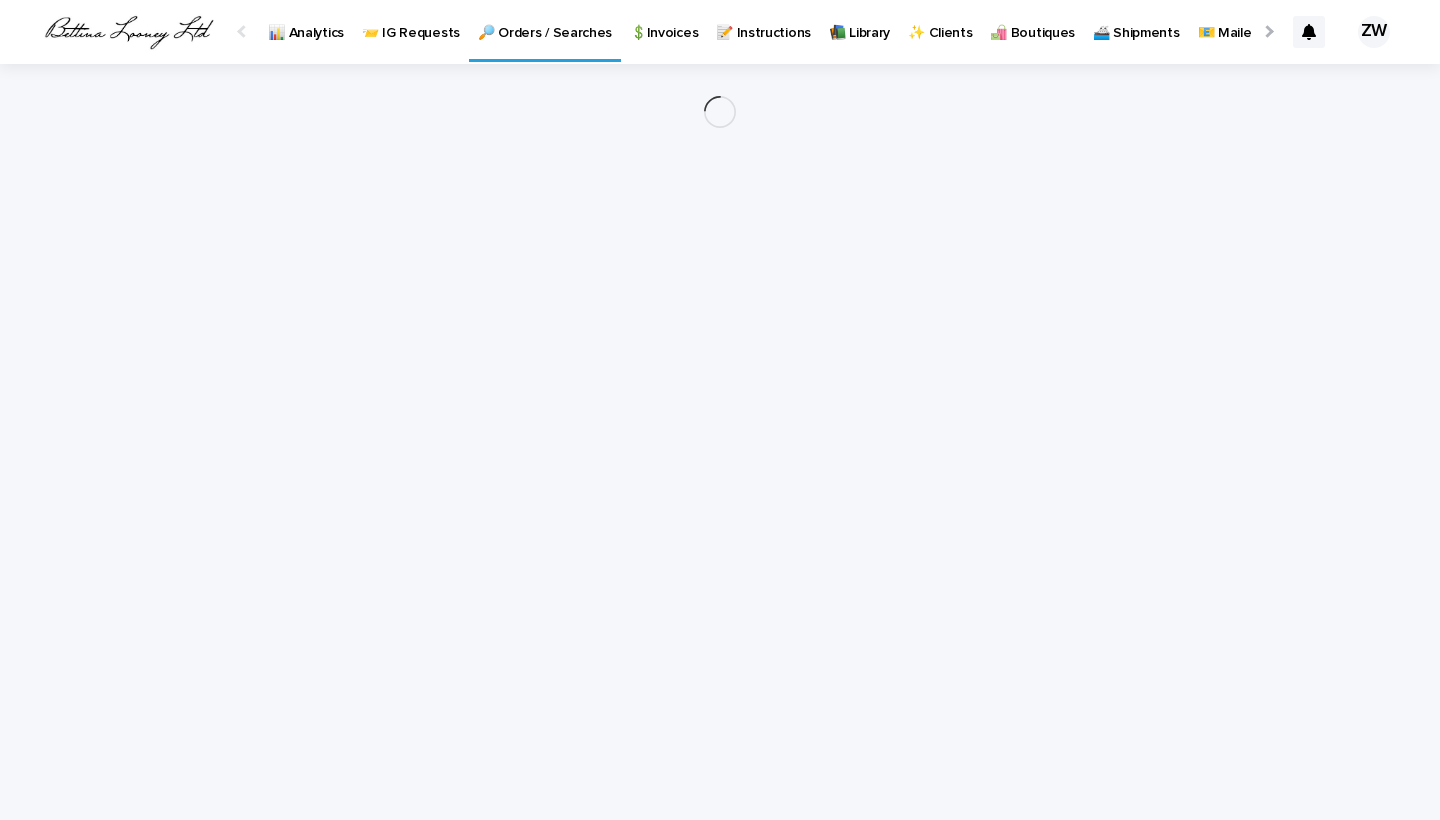 scroll, scrollTop: 0, scrollLeft: 0, axis: both 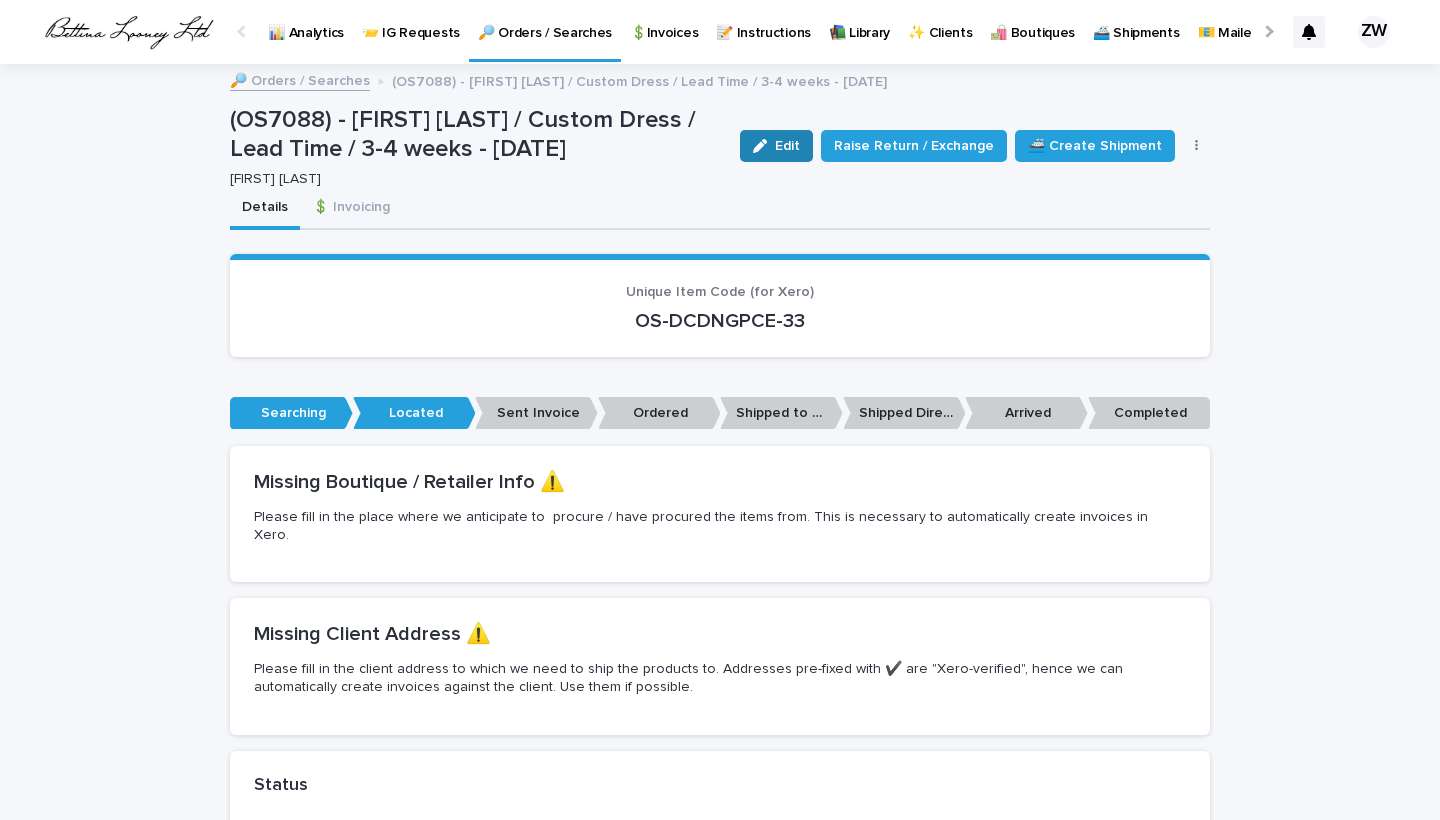click on "Edit" at bounding box center (787, 146) 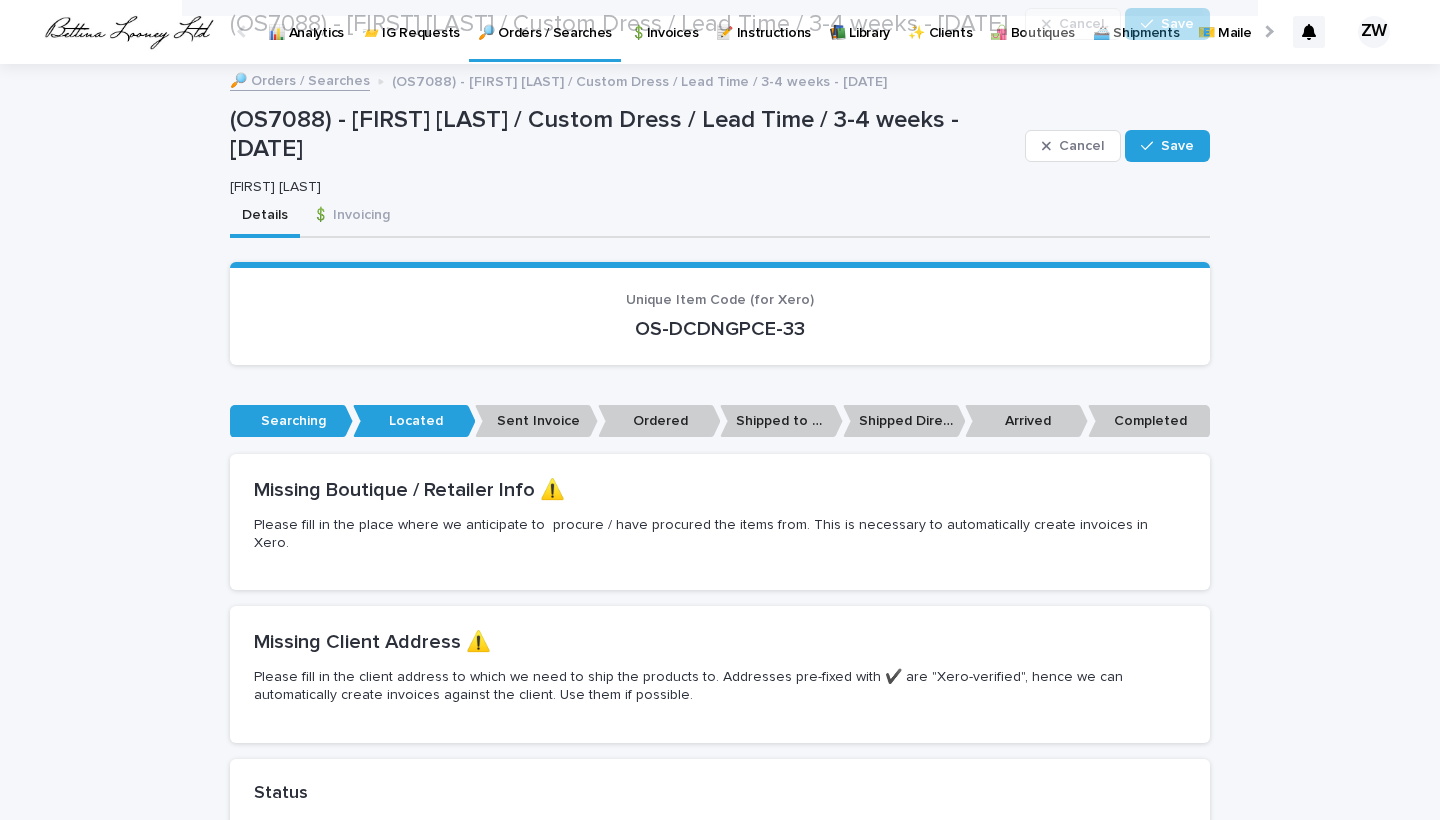 scroll, scrollTop: 454, scrollLeft: 0, axis: vertical 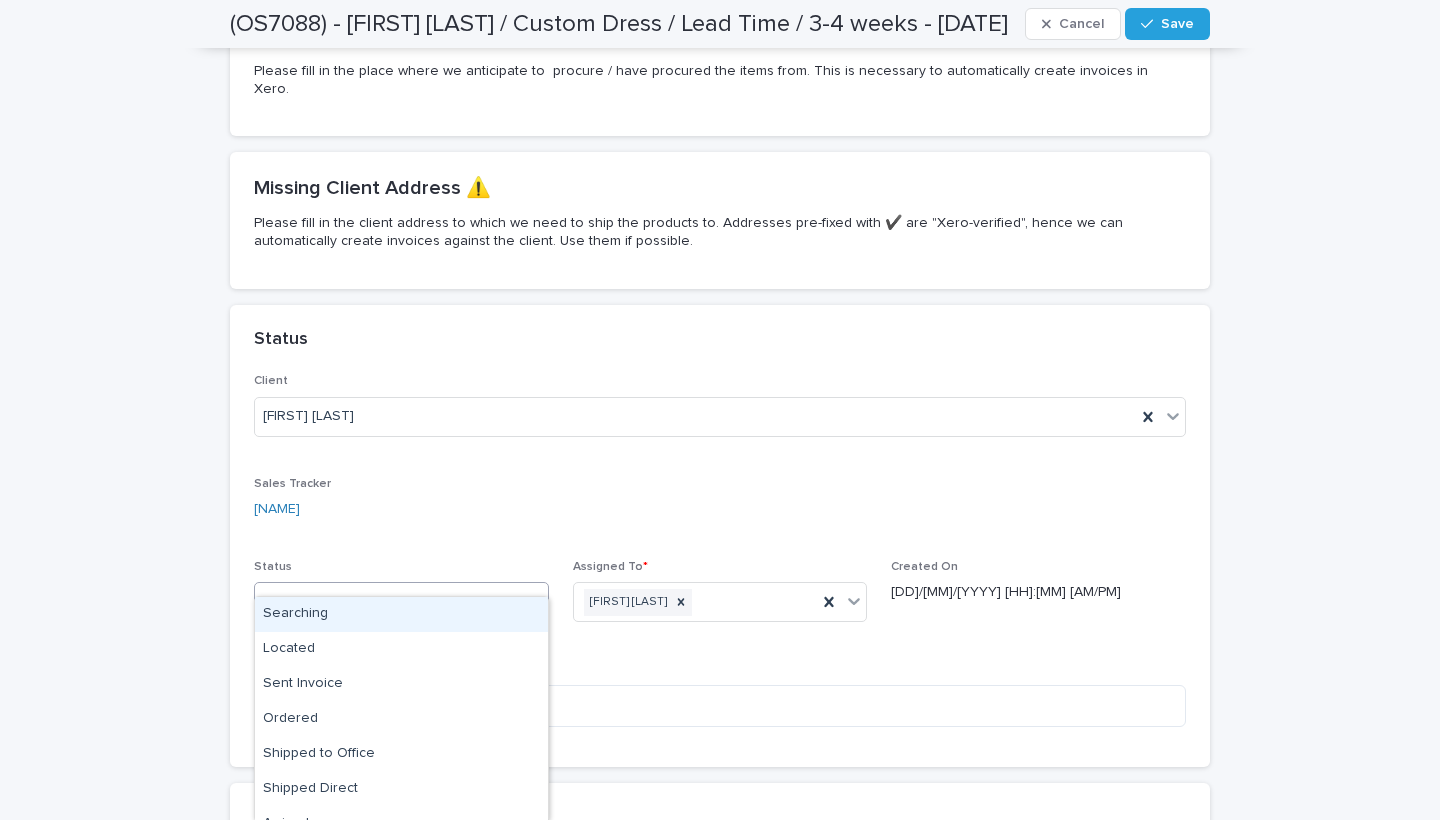 click on "Located" at bounding box center [377, 602] 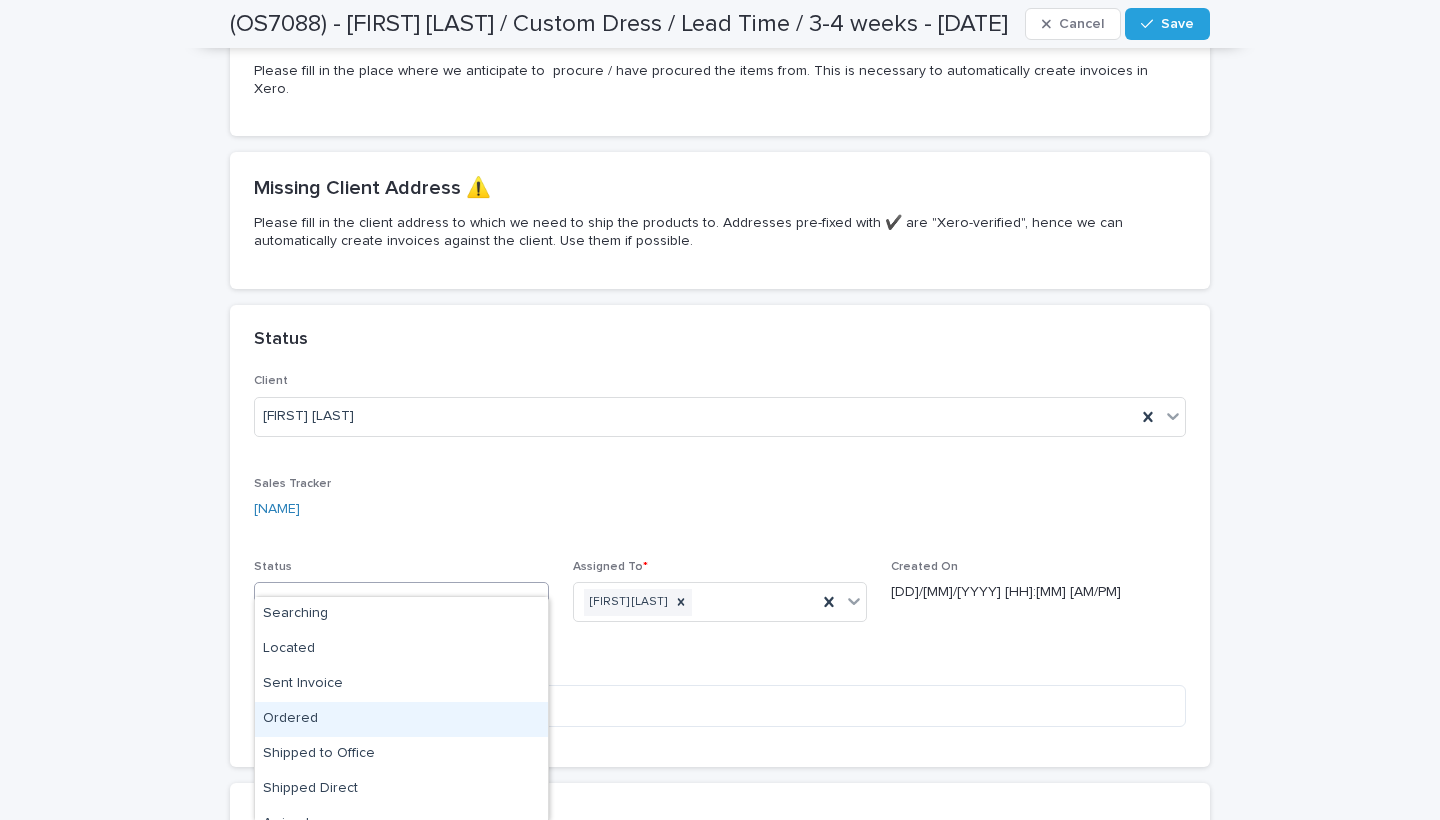 scroll, scrollTop: 126, scrollLeft: 0, axis: vertical 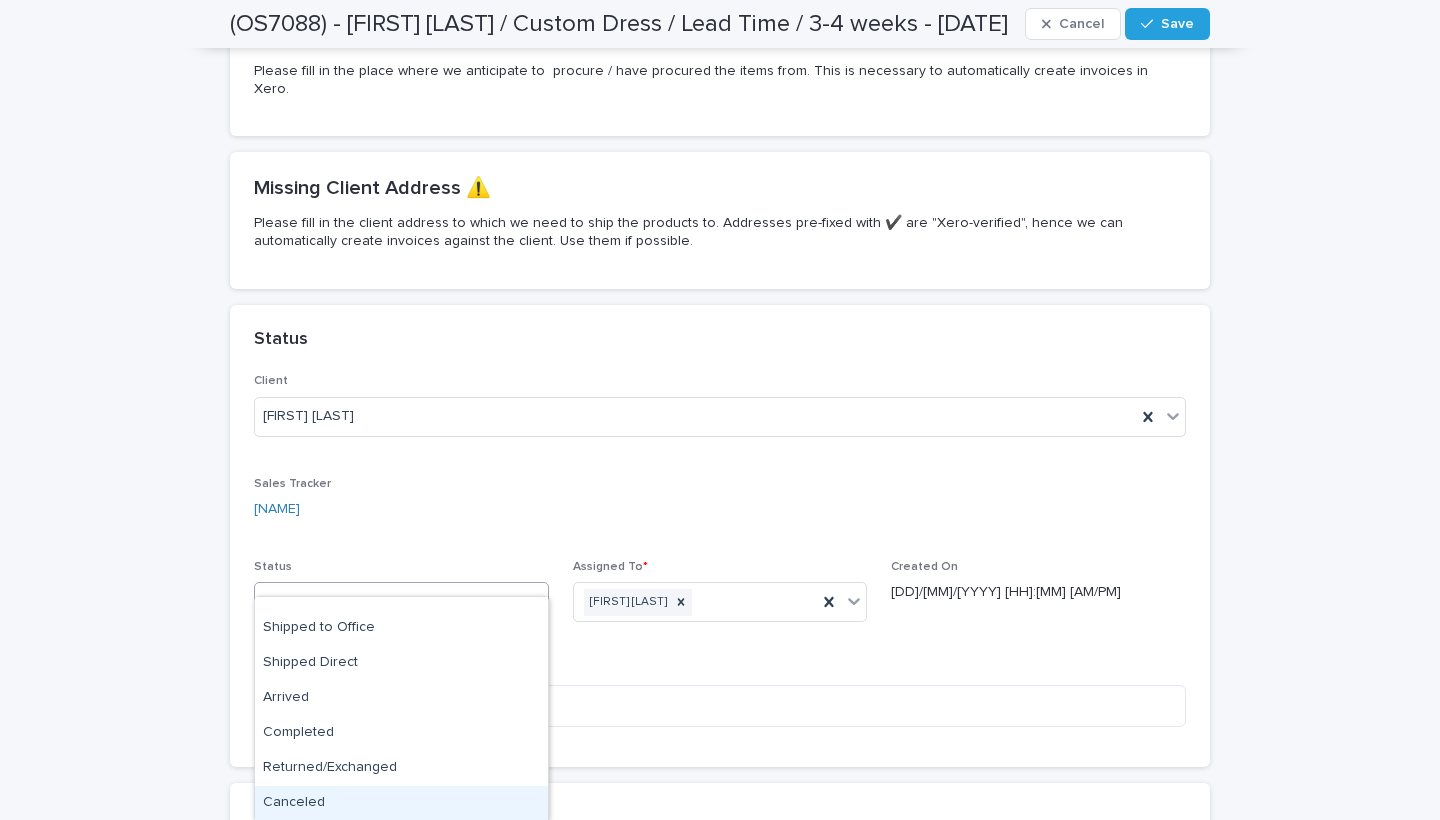 click on "Canceled" at bounding box center (401, 803) 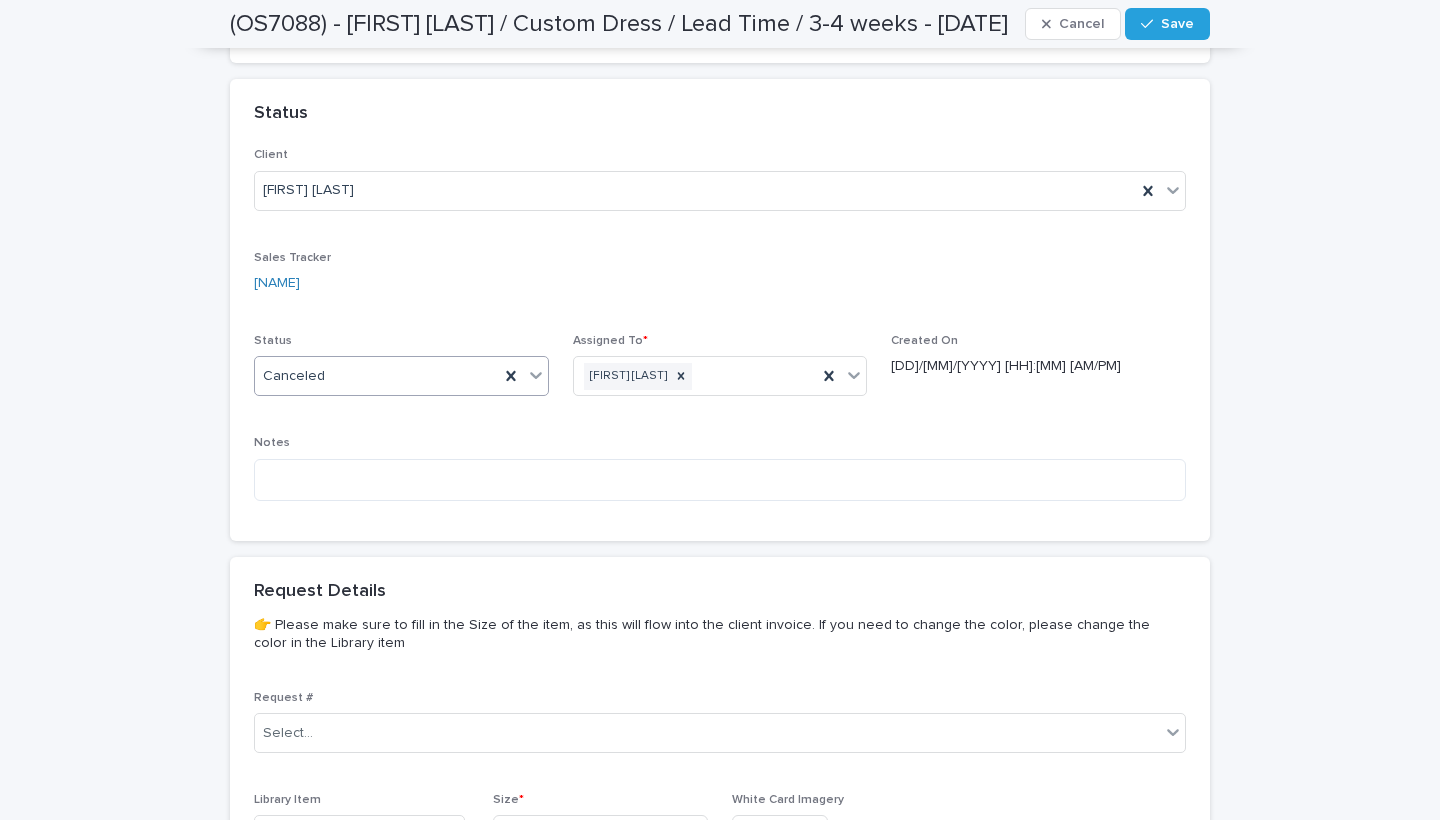 scroll, scrollTop: 954, scrollLeft: 0, axis: vertical 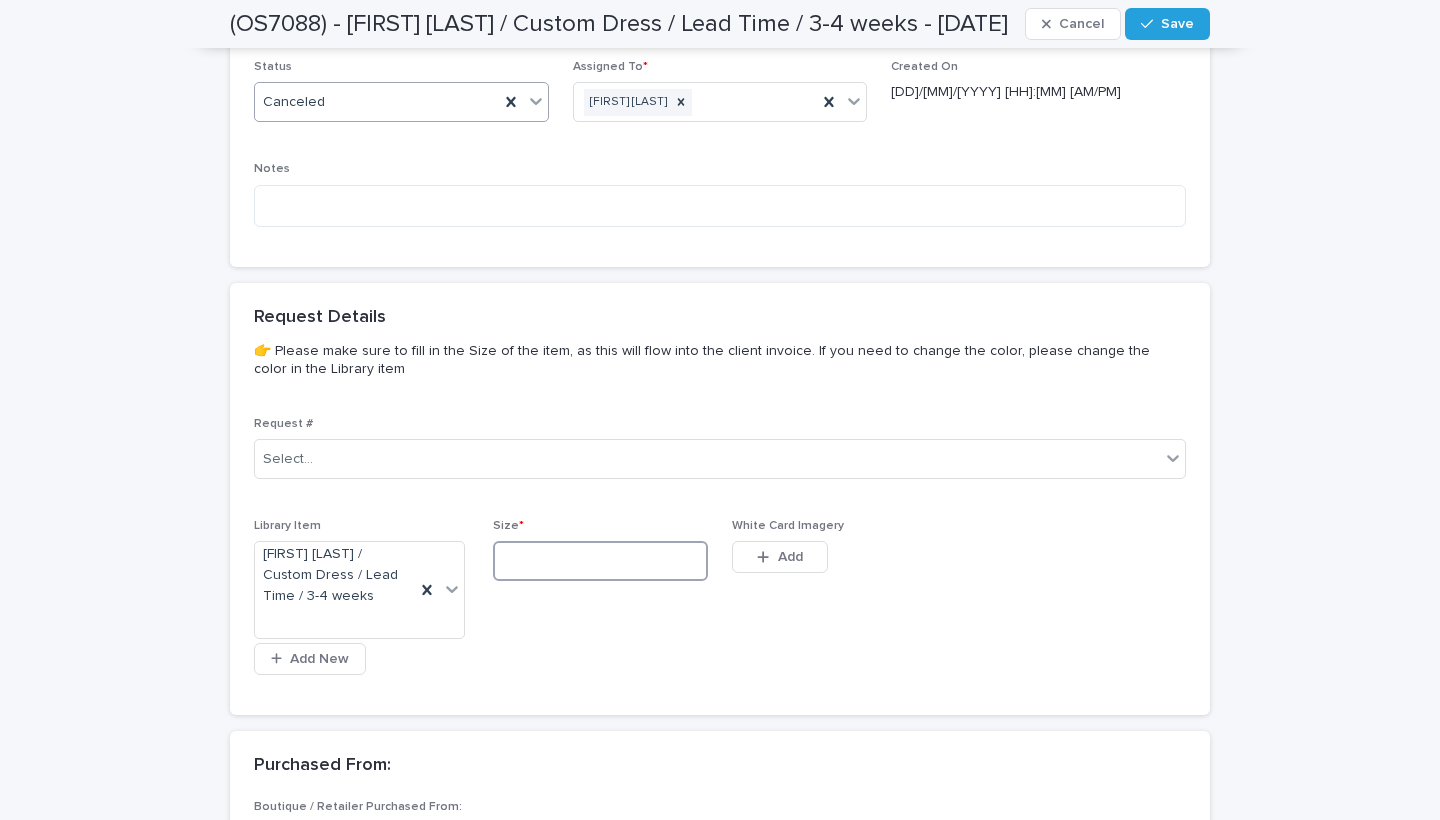 click at bounding box center (600, 561) 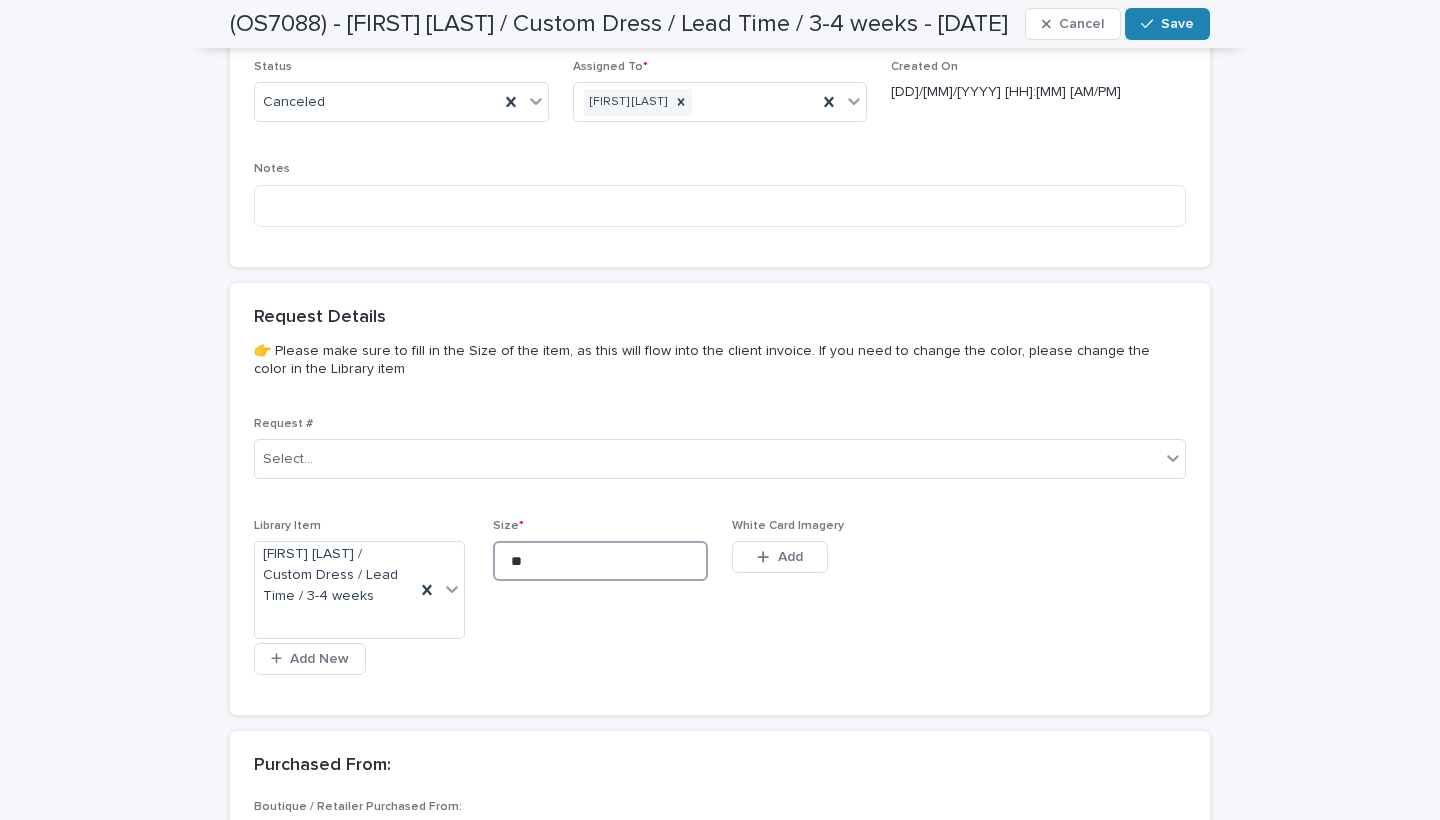 type on "**" 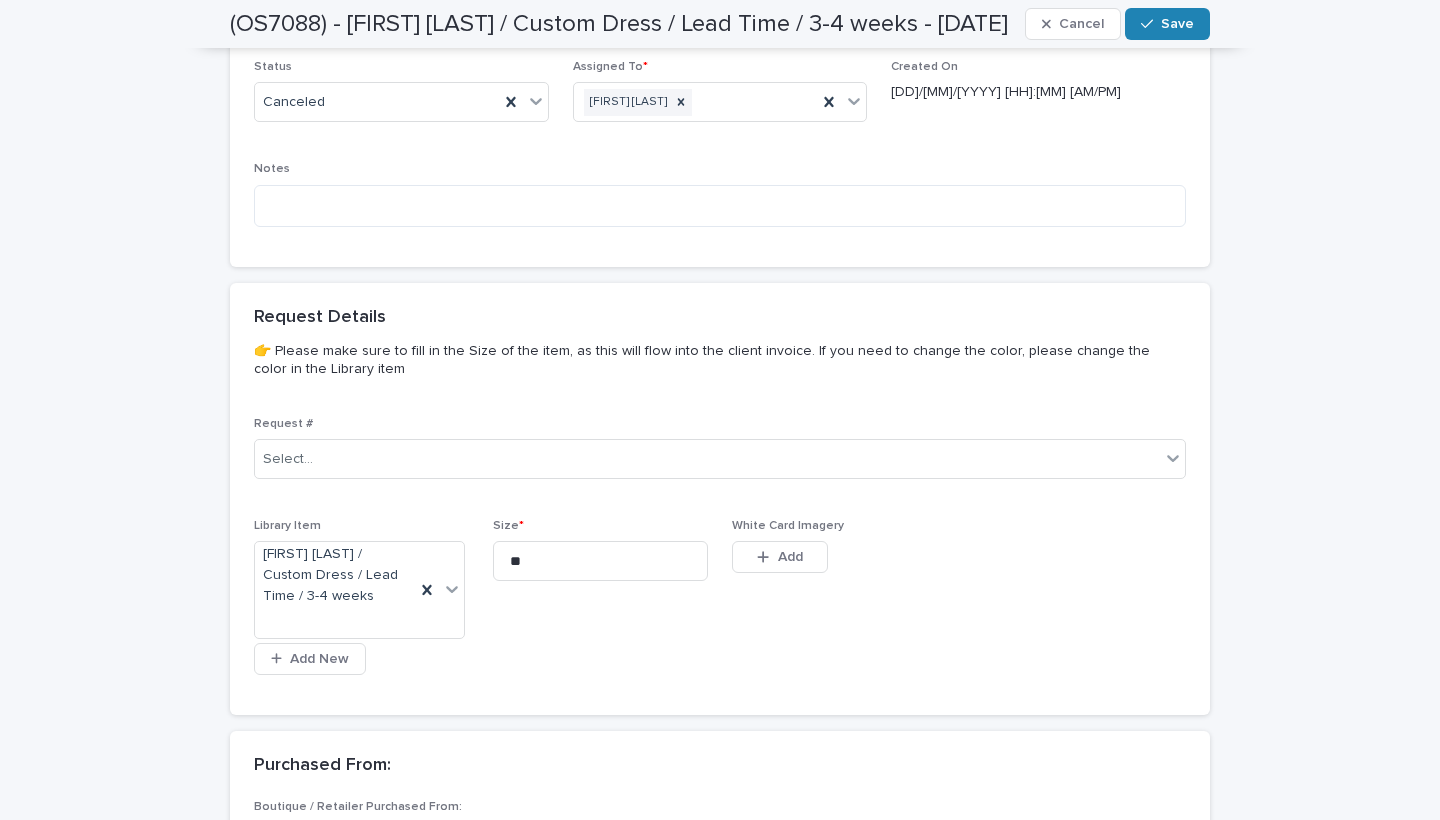 click on "Save" at bounding box center [1177, 24] 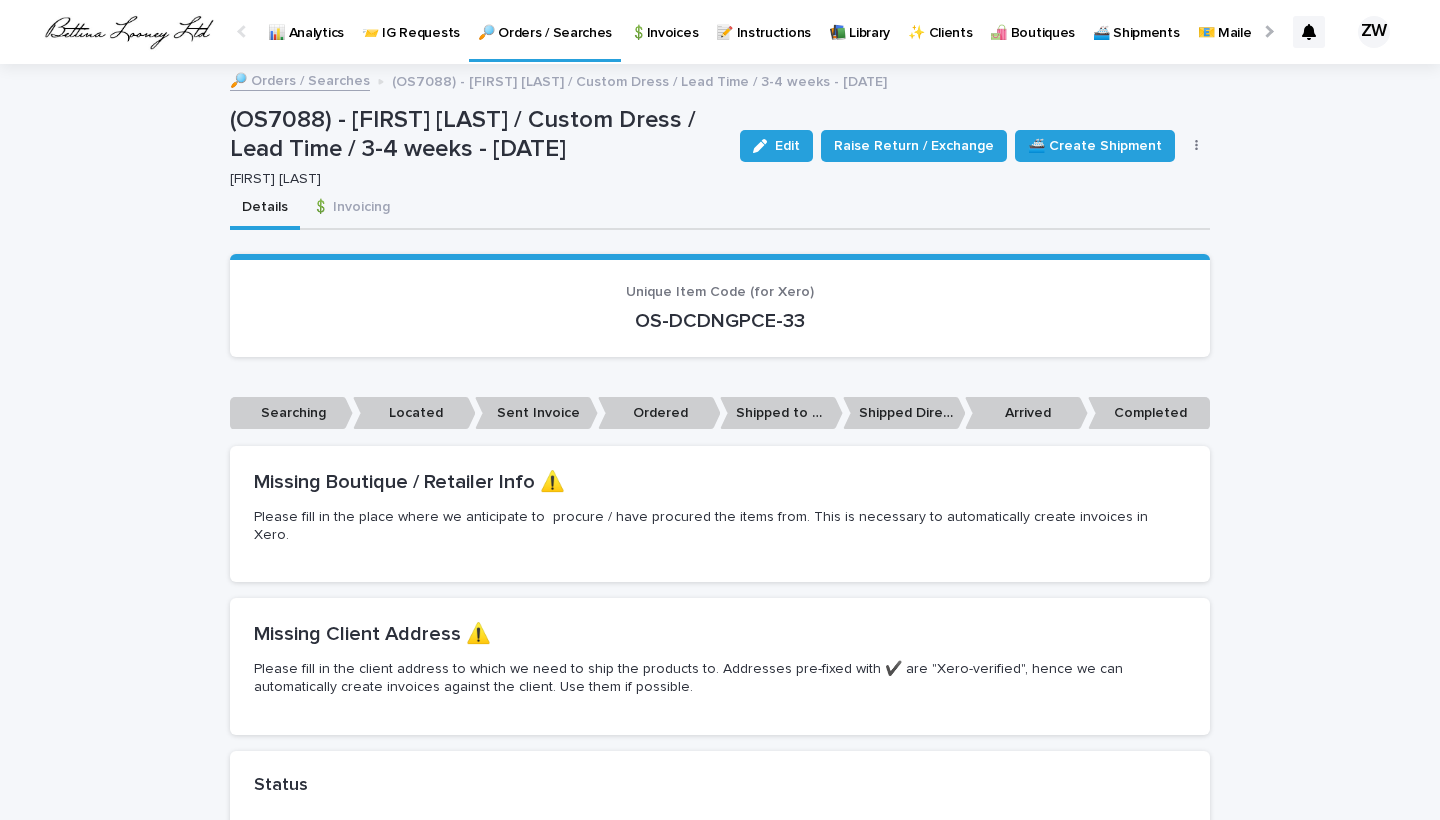 scroll, scrollTop: 0, scrollLeft: 0, axis: both 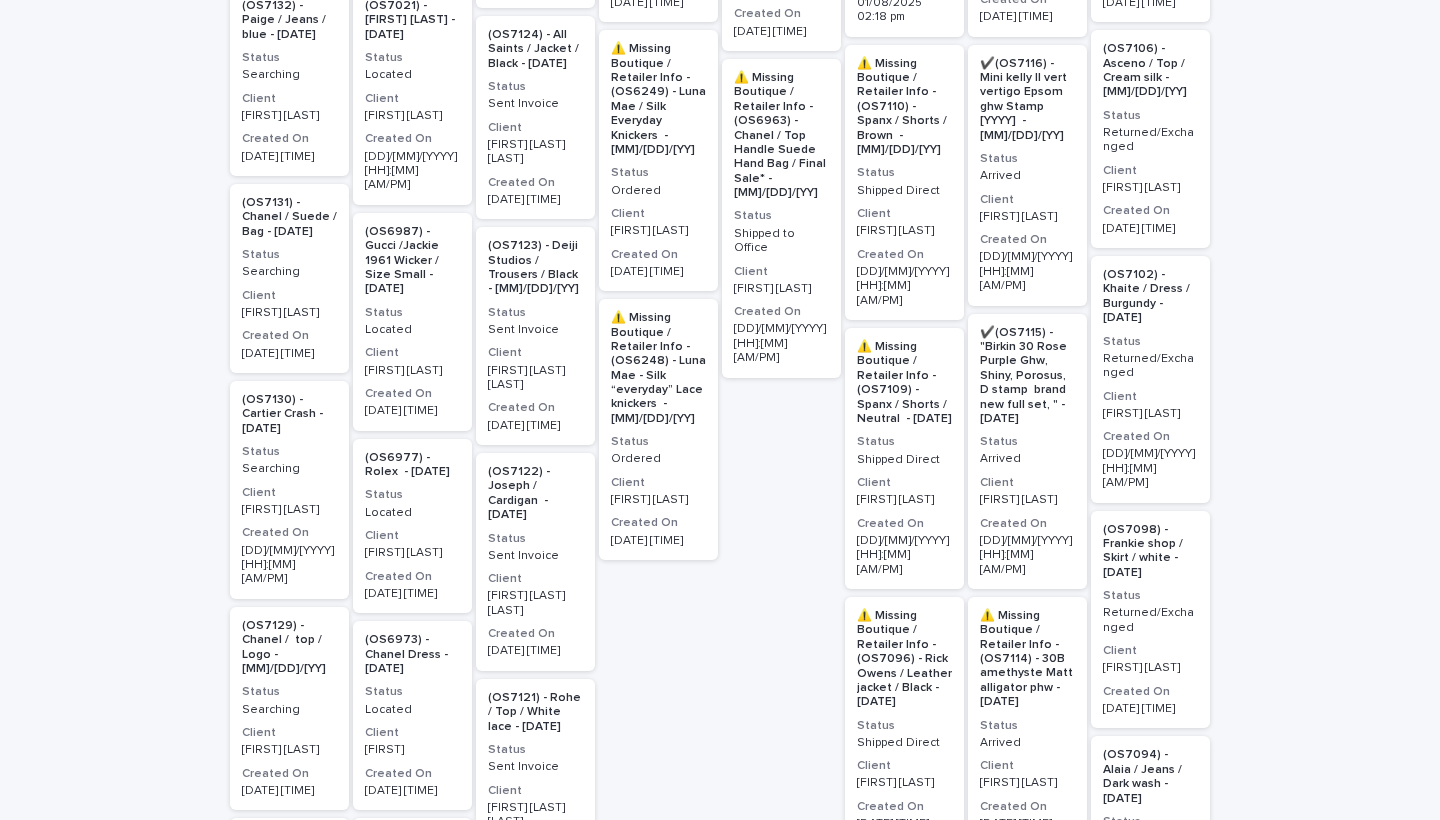 click on "Located" at bounding box center (412, 330) 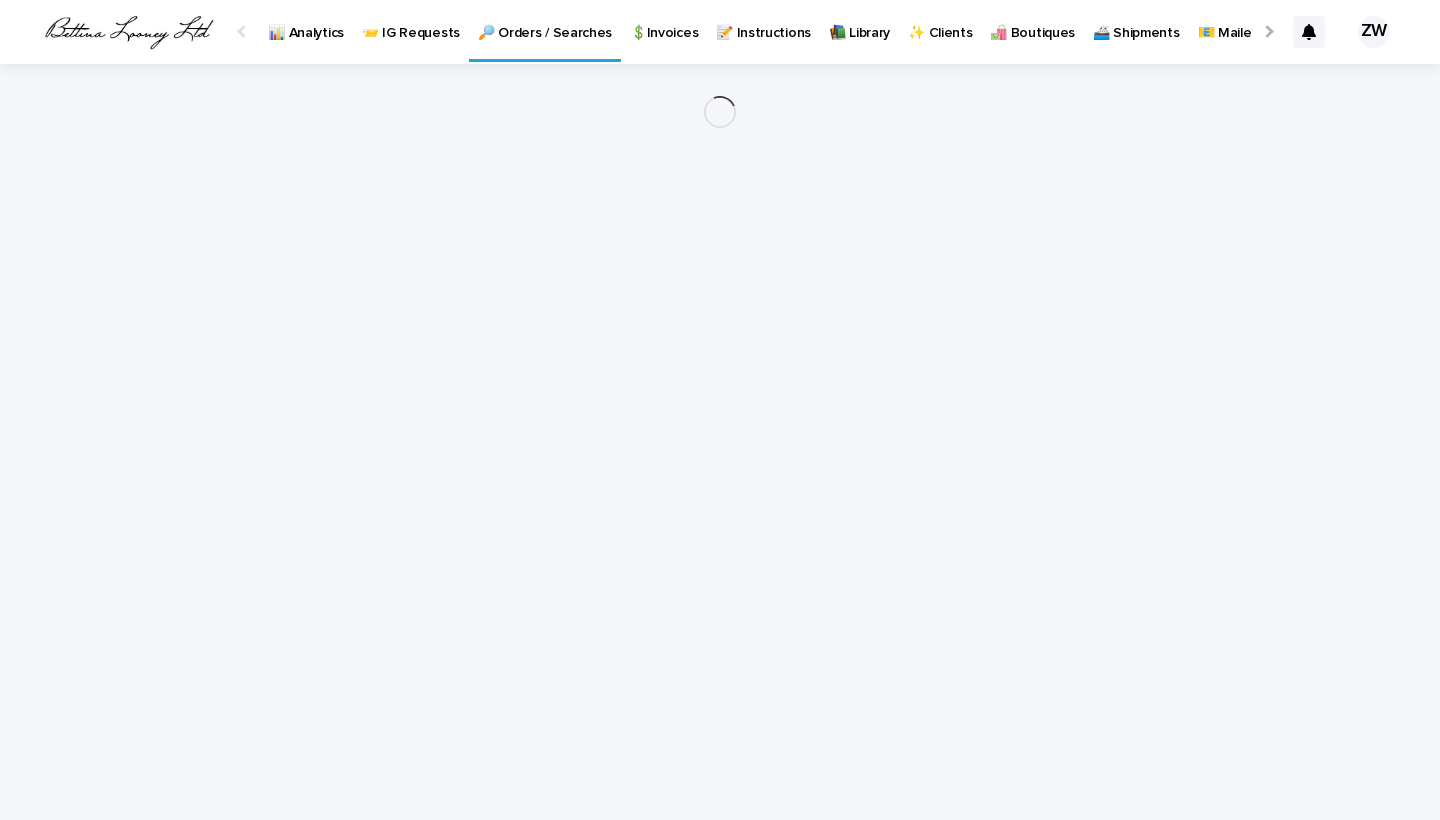 scroll, scrollTop: 0, scrollLeft: 0, axis: both 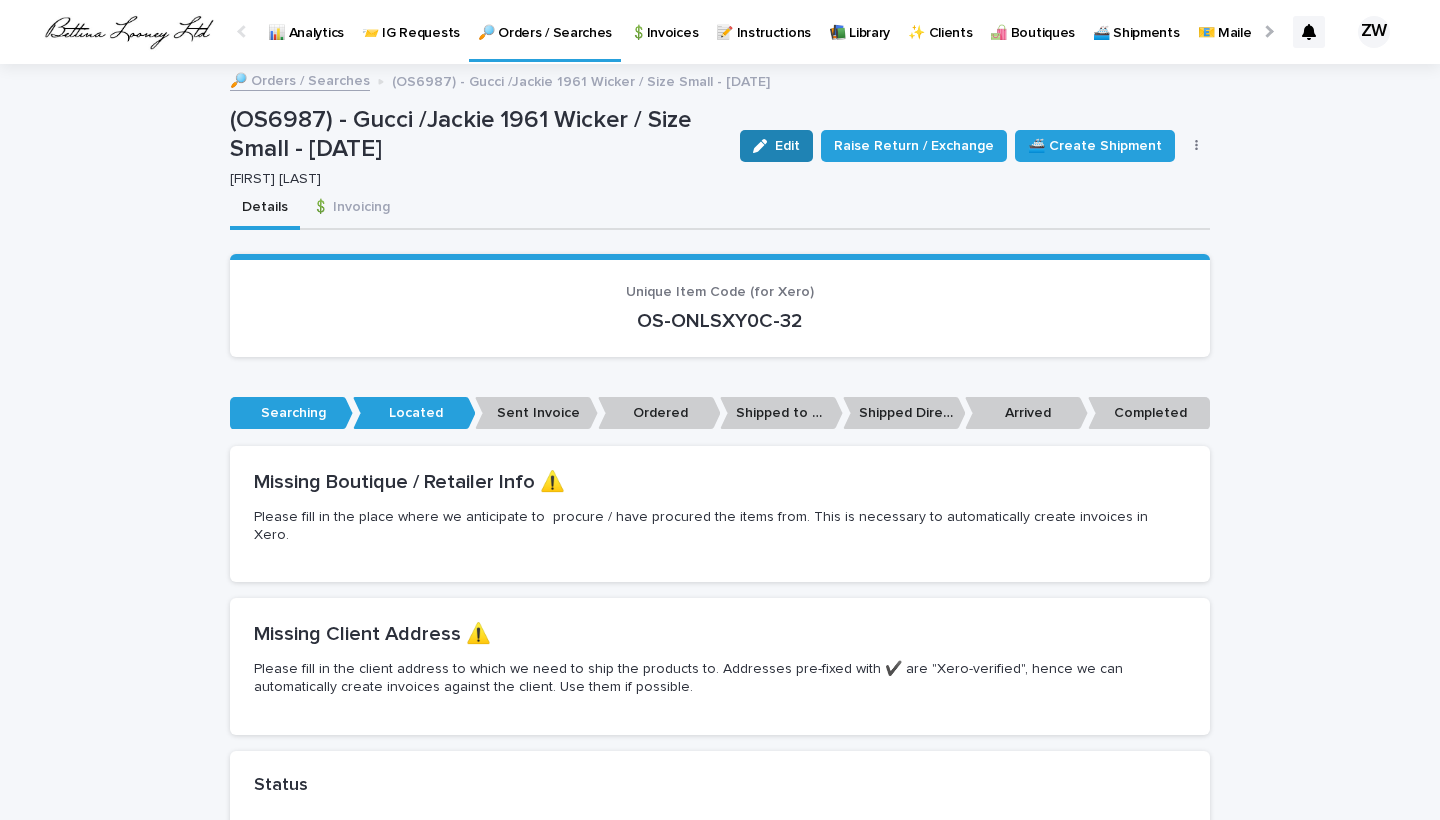 click 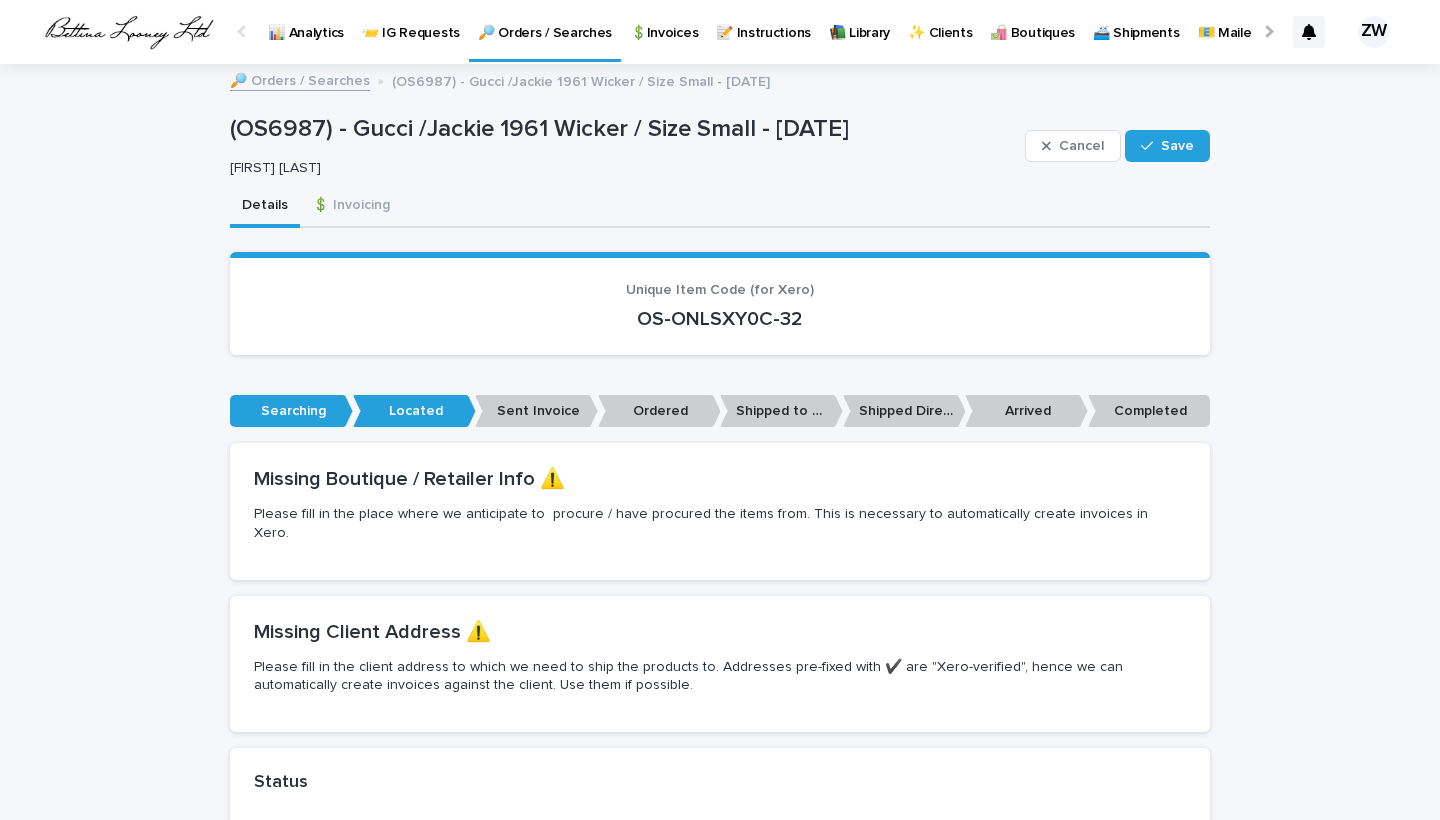 scroll, scrollTop: 336, scrollLeft: 0, axis: vertical 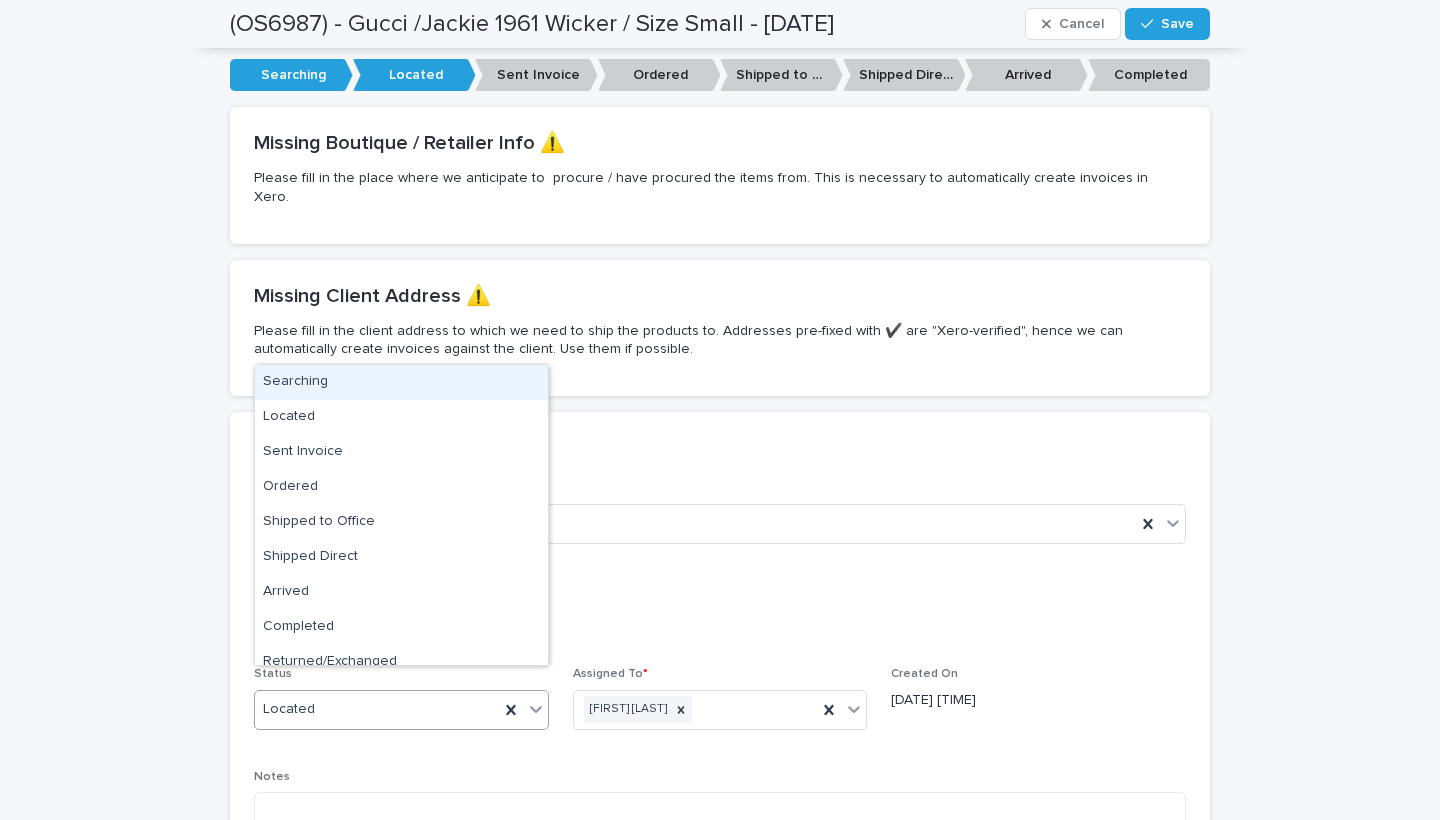 click on "Located" at bounding box center (377, 709) 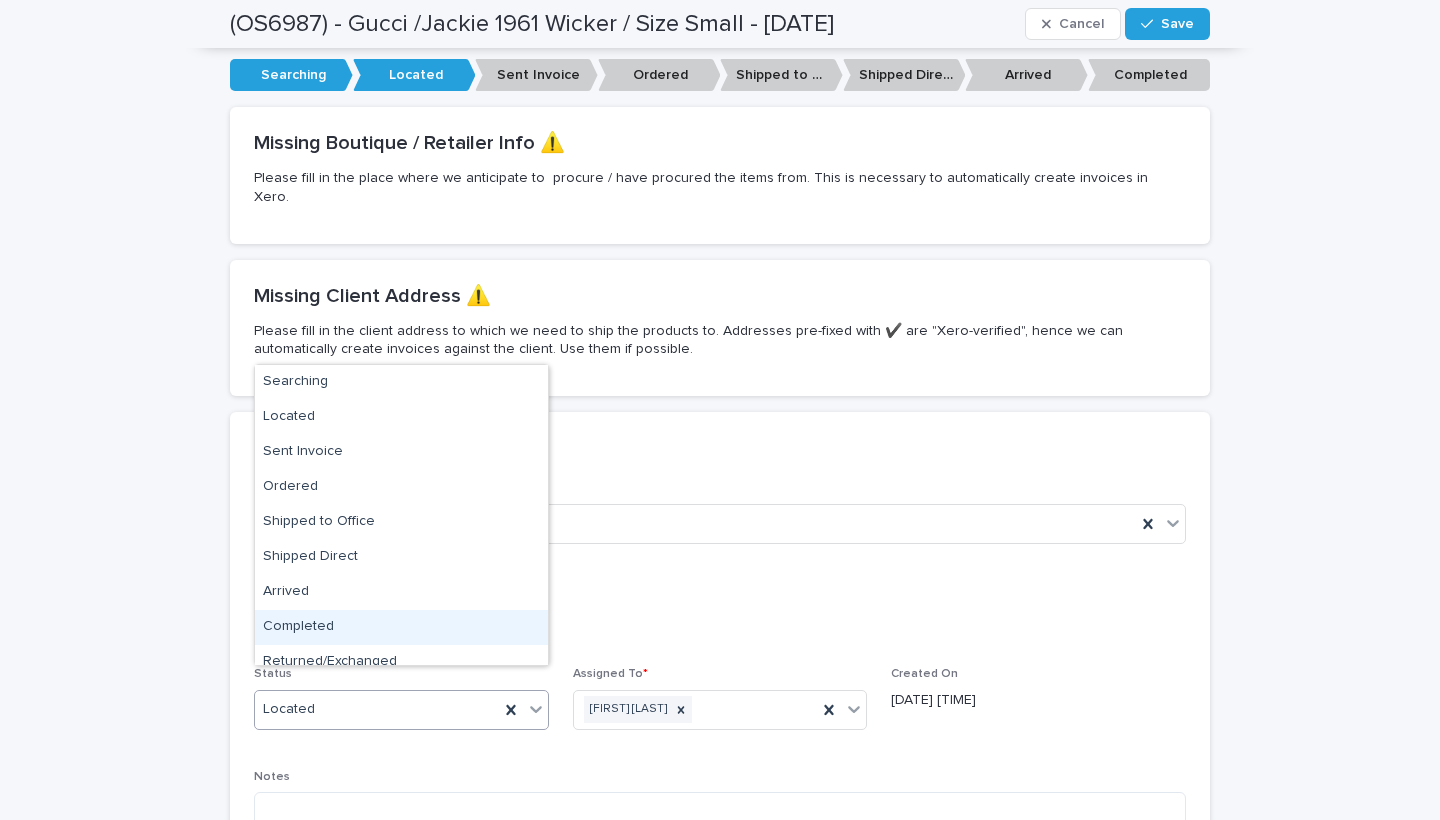 scroll, scrollTop: 50, scrollLeft: 0, axis: vertical 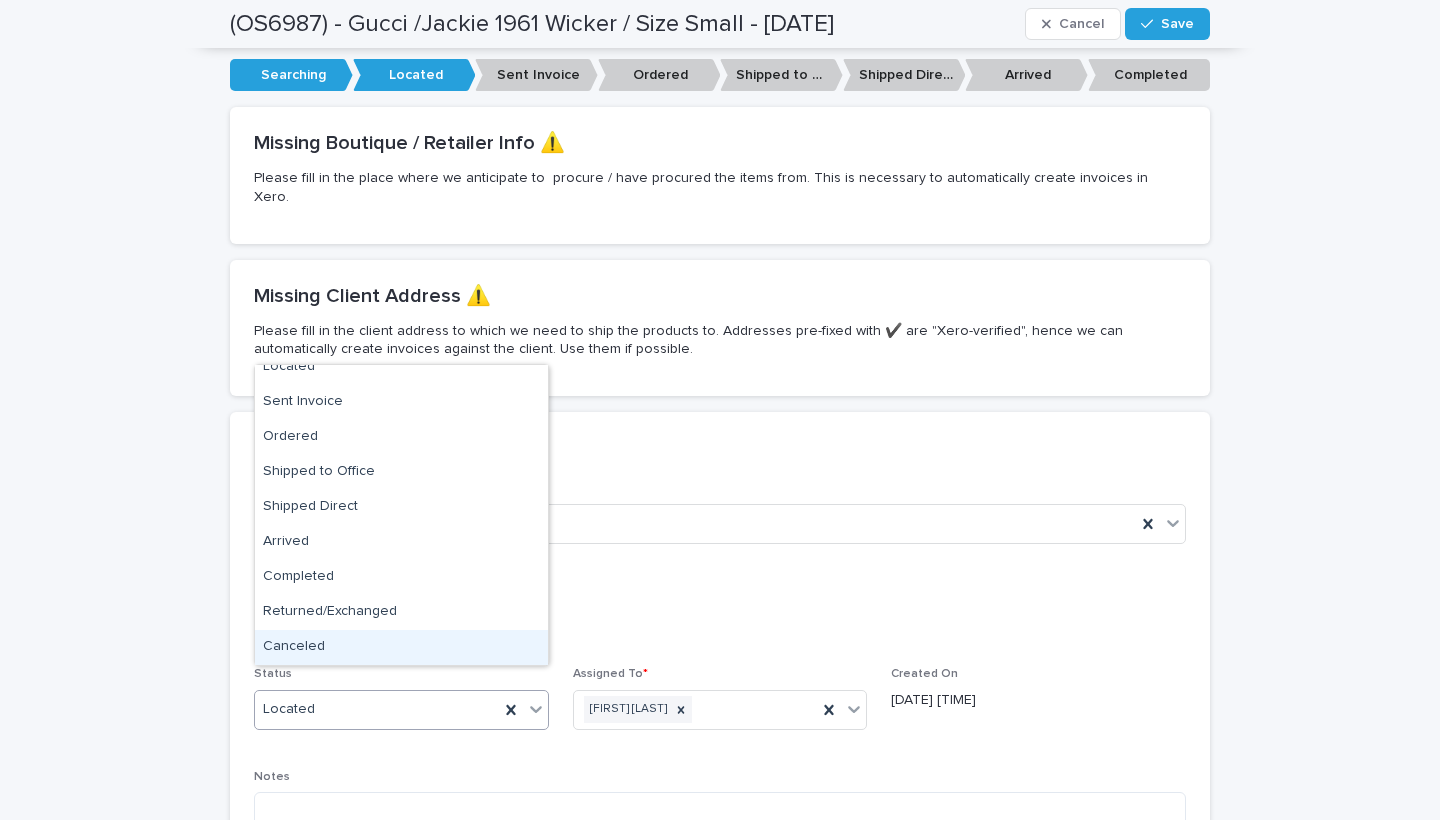 click on "Canceled" at bounding box center [401, 647] 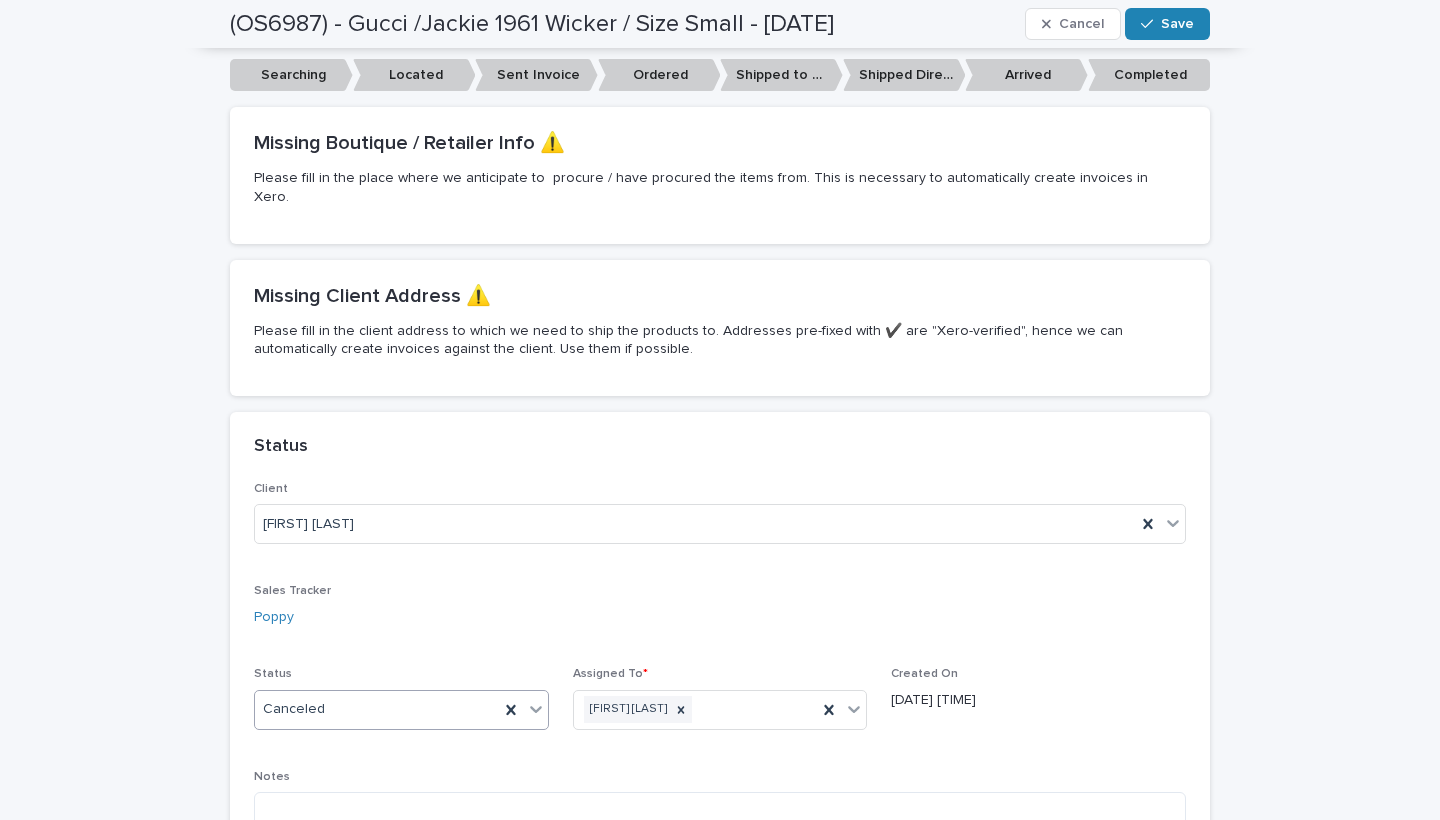 click on "Save" at bounding box center [1177, 24] 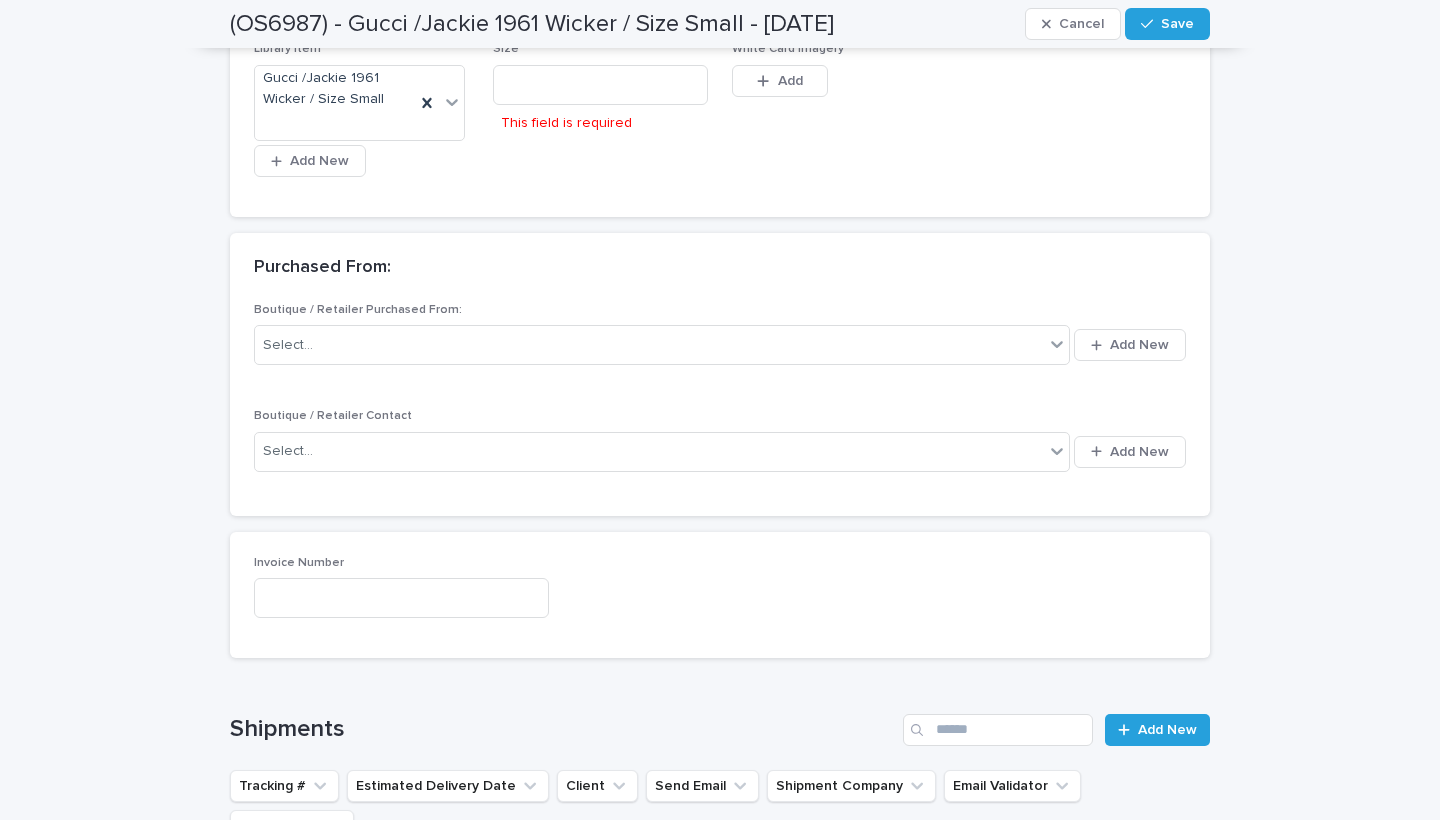 scroll, scrollTop: 1368, scrollLeft: 0, axis: vertical 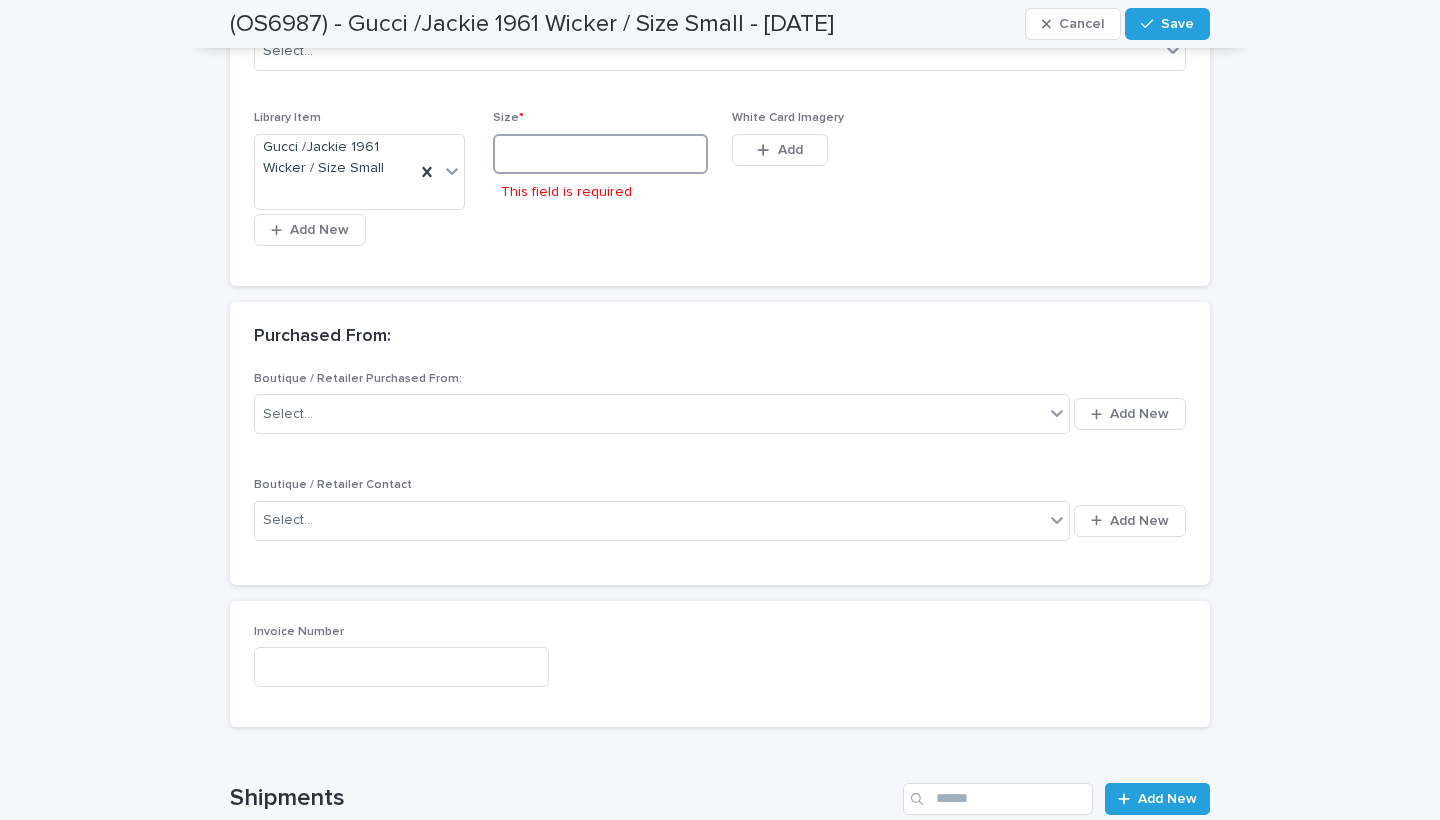 click at bounding box center [600, 154] 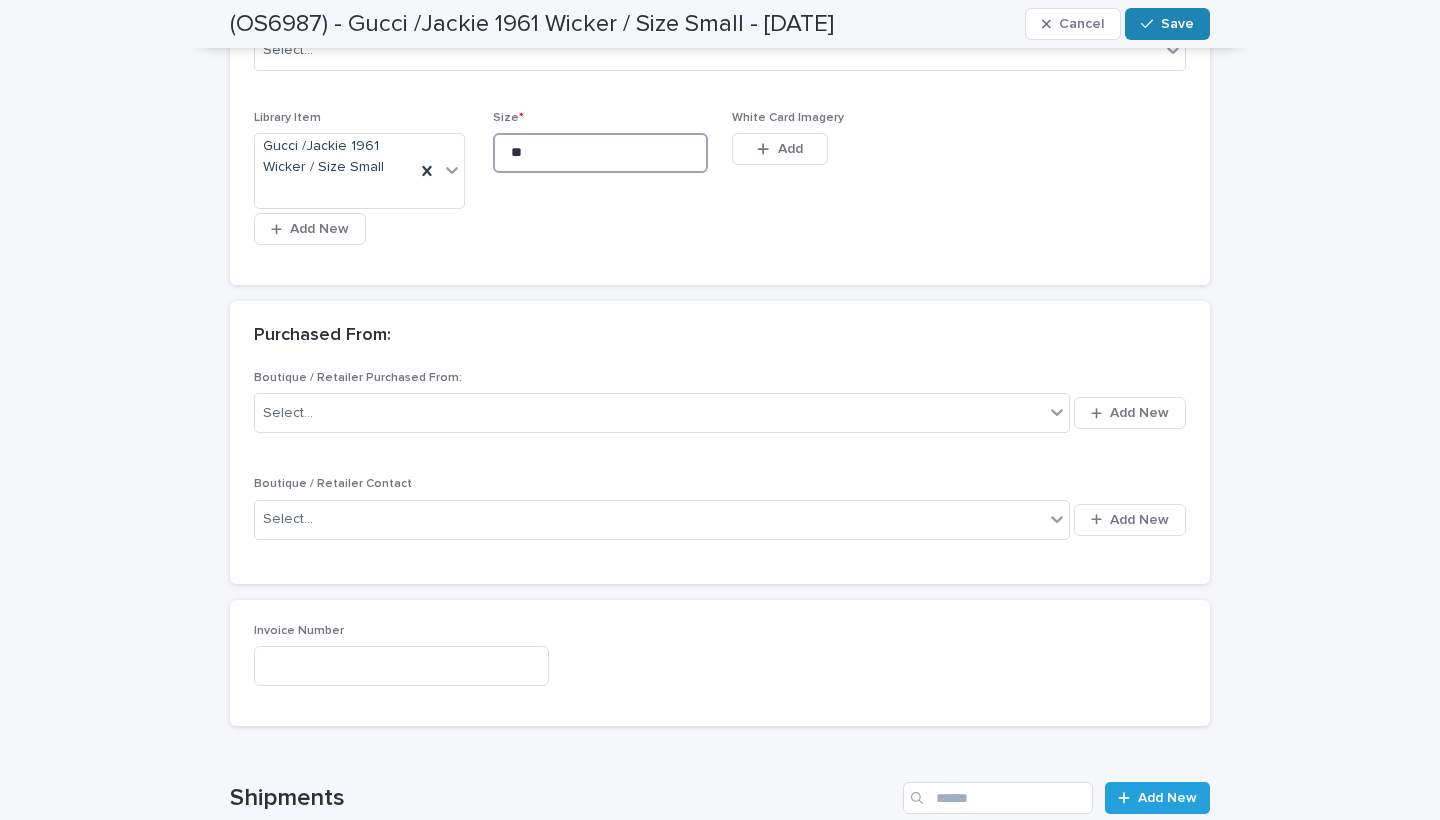 type on "**" 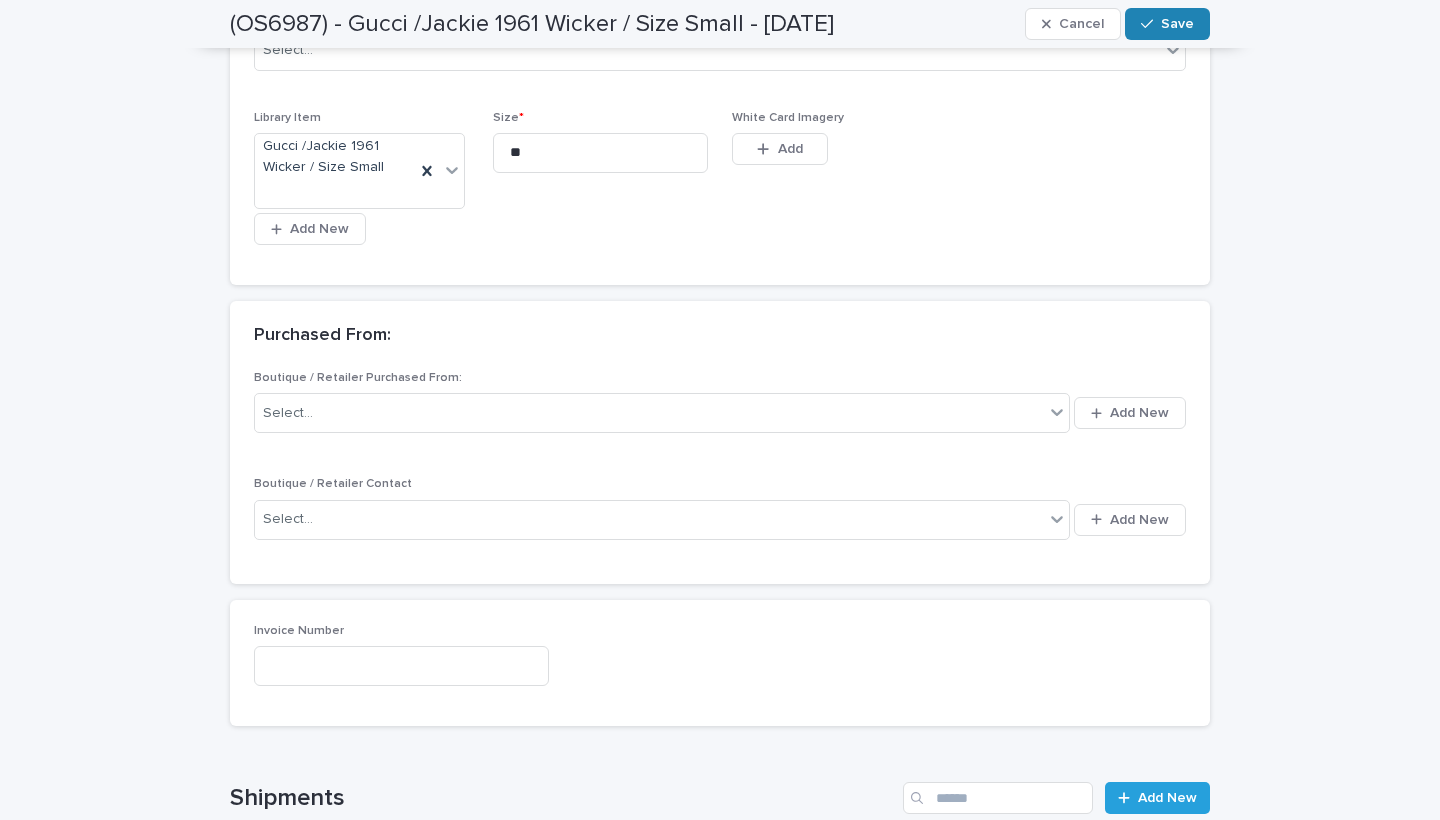 click at bounding box center (1151, 24) 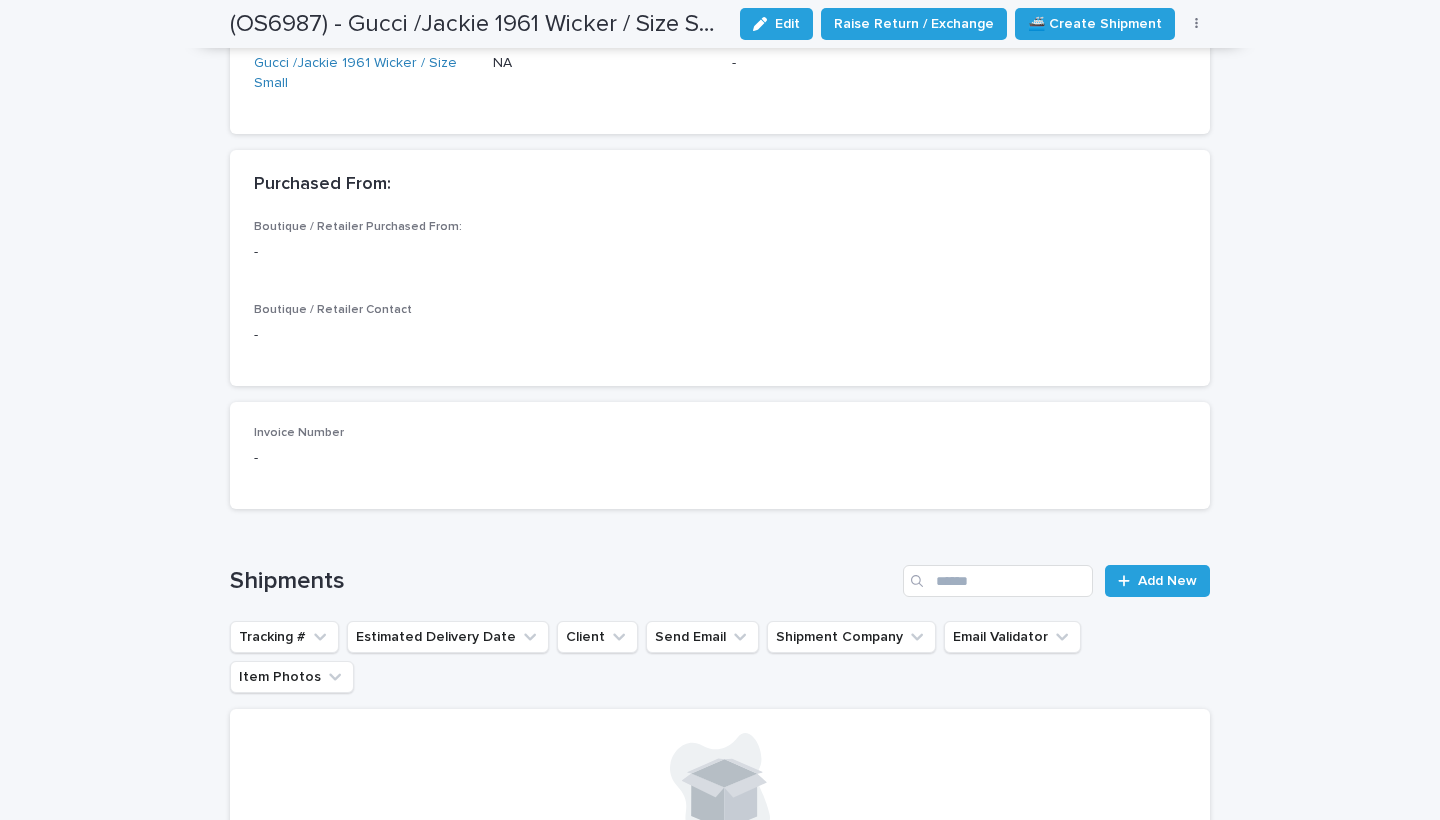 scroll, scrollTop: 0, scrollLeft: 0, axis: both 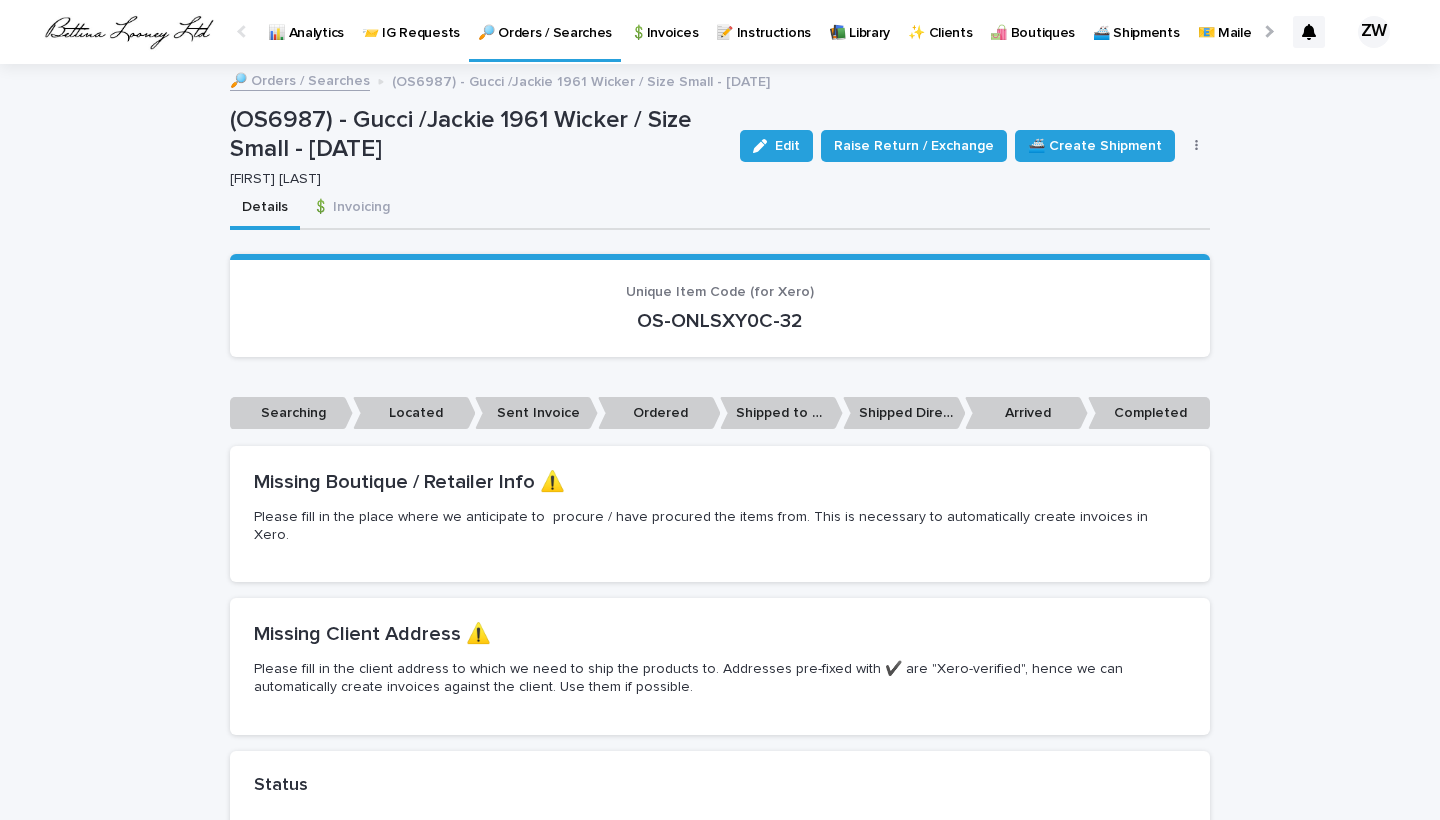 click on "🔎 Orders / Searches" at bounding box center [545, 21] 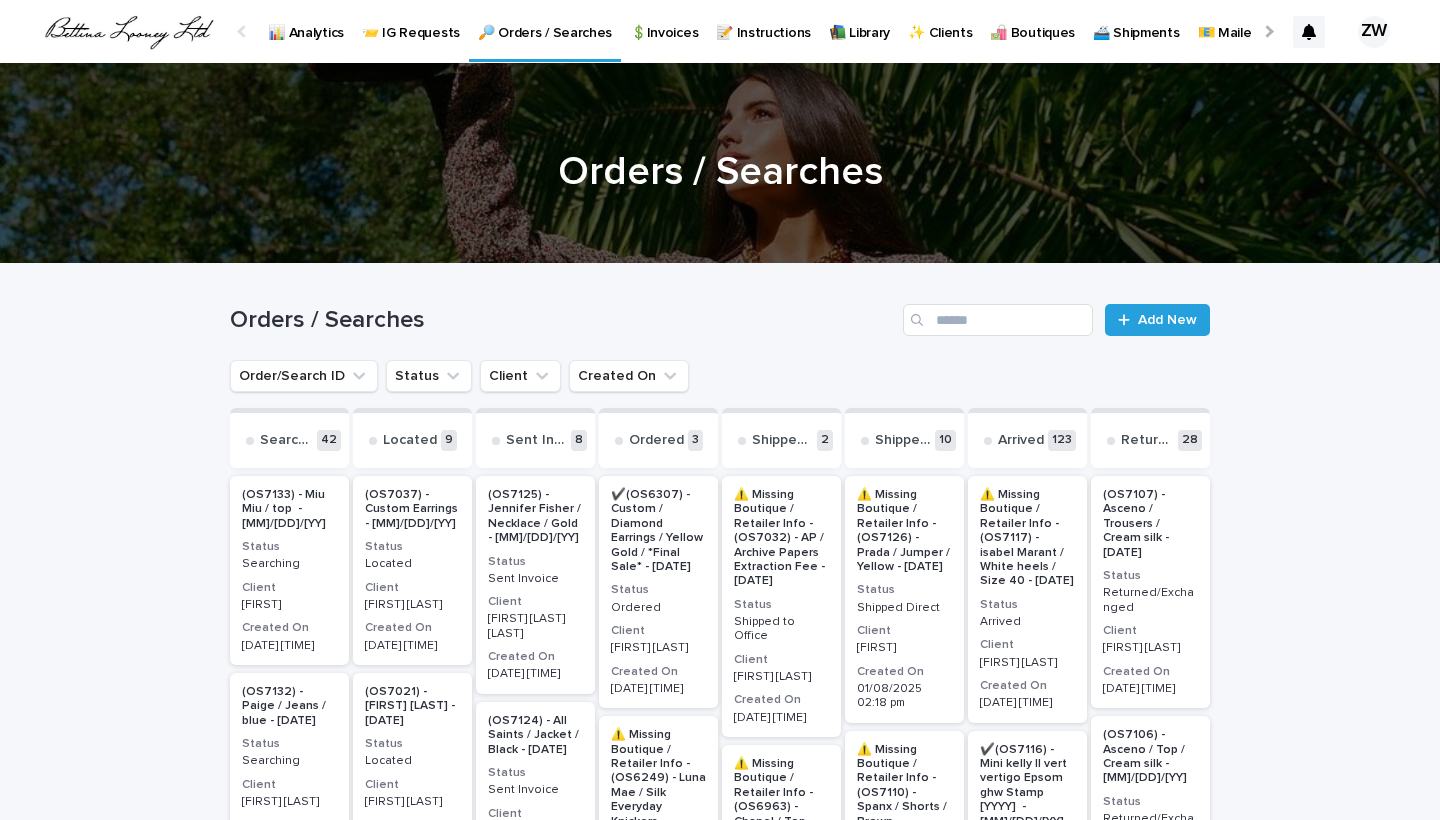 scroll, scrollTop: 0, scrollLeft: -51, axis: horizontal 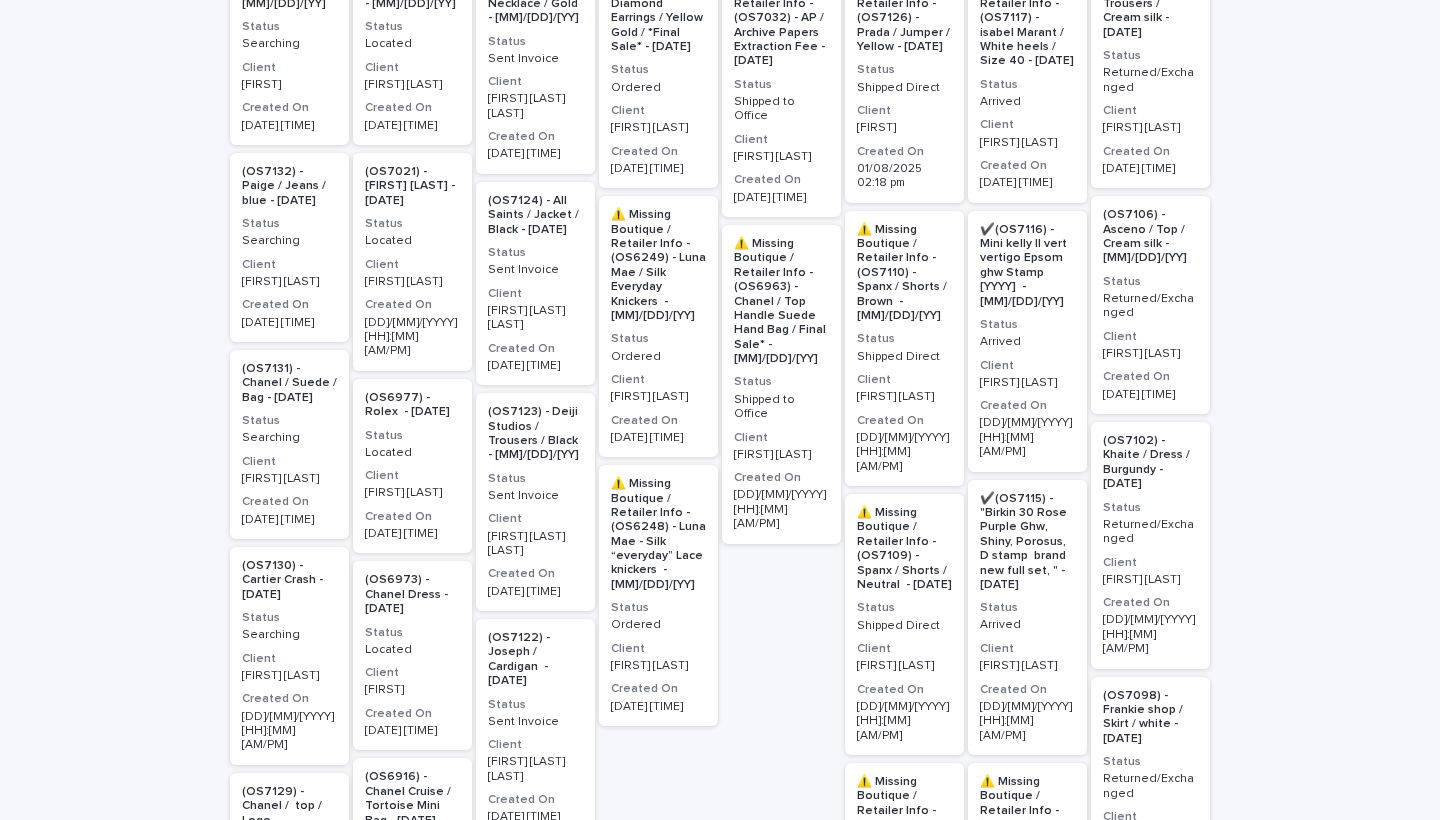 click on "(OS6977) - Rolex  - [DATE]" at bounding box center (412, 405) 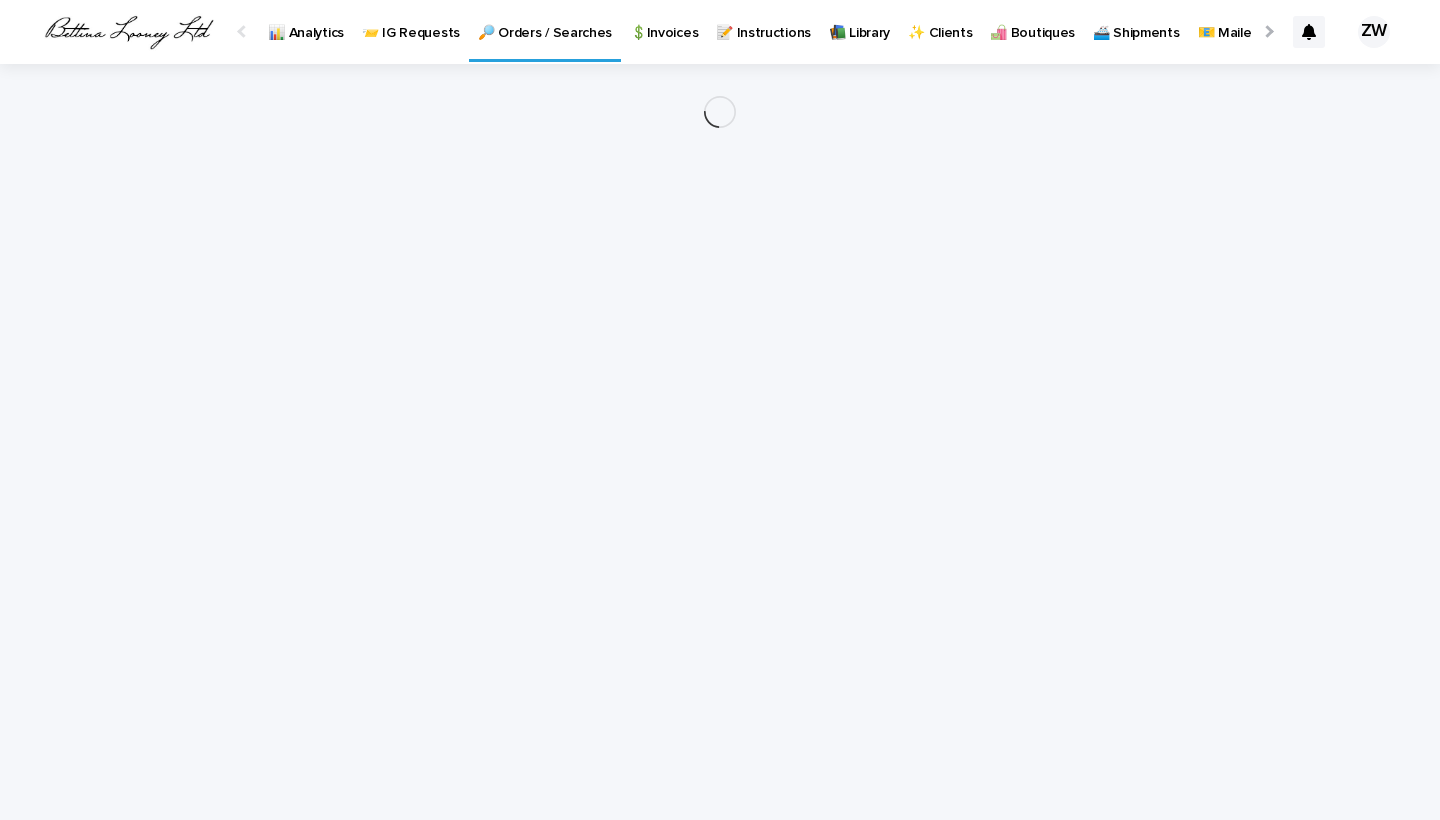 scroll, scrollTop: 0, scrollLeft: 0, axis: both 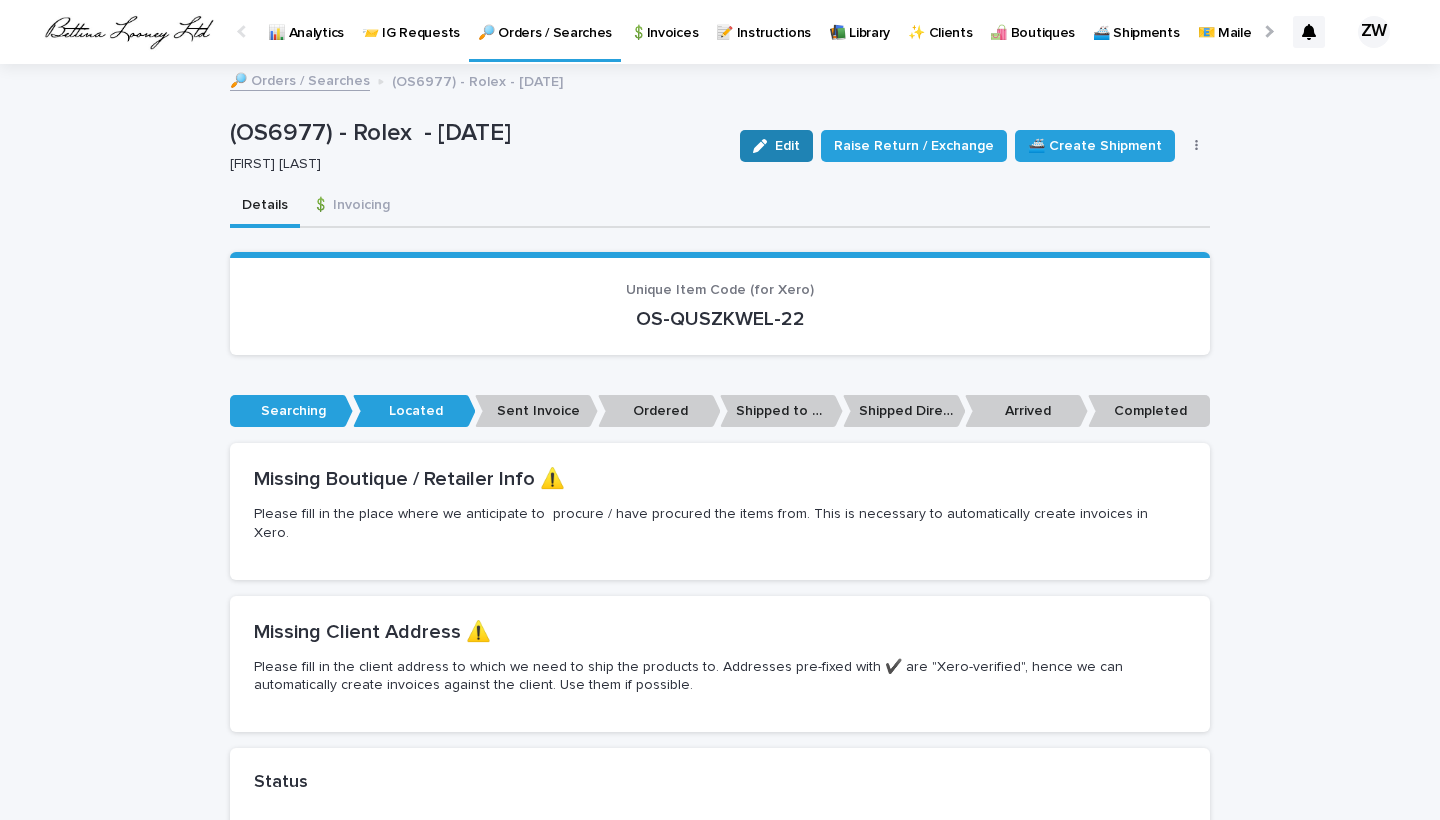 click at bounding box center (764, 146) 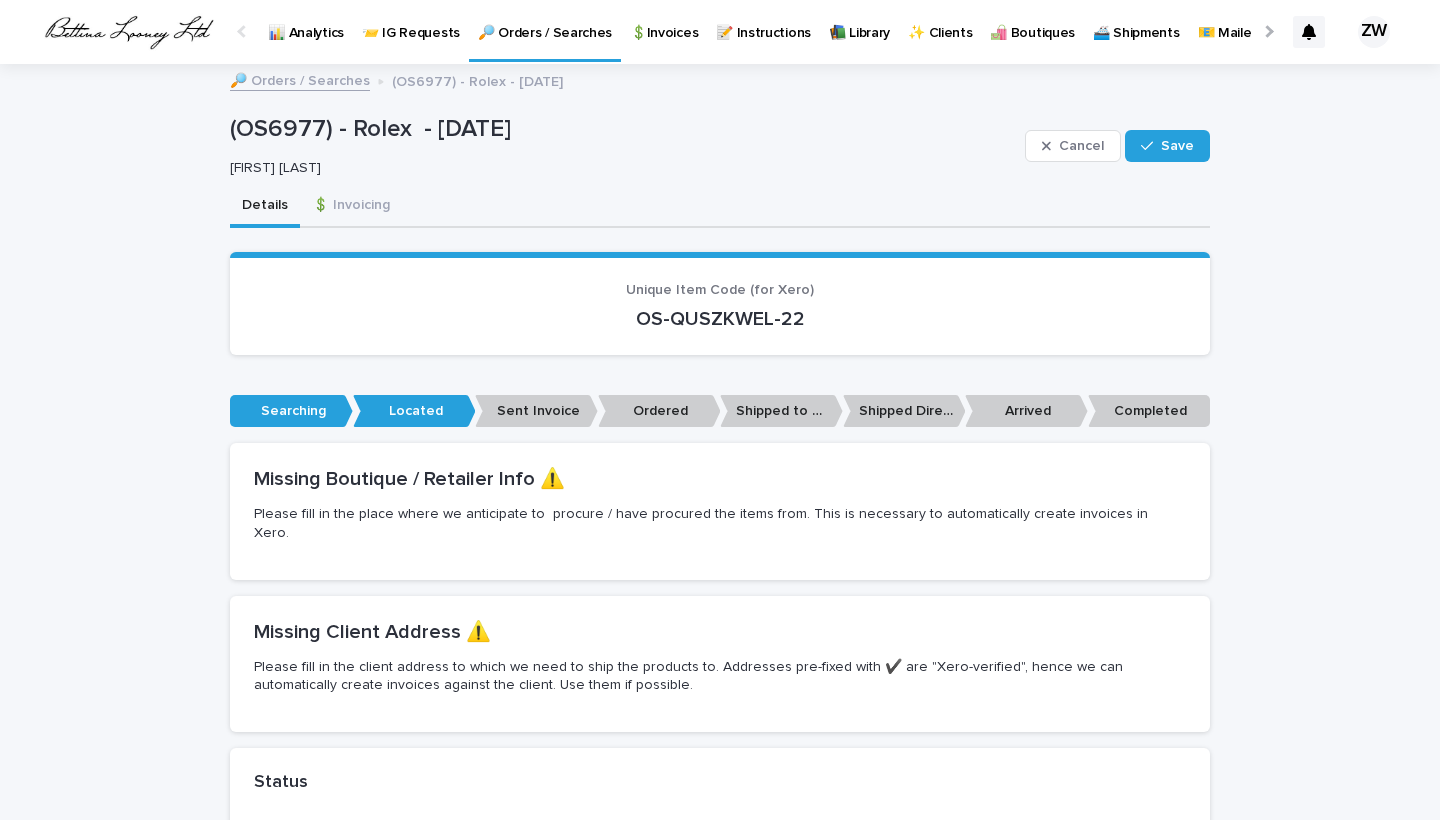 scroll, scrollTop: 434, scrollLeft: 0, axis: vertical 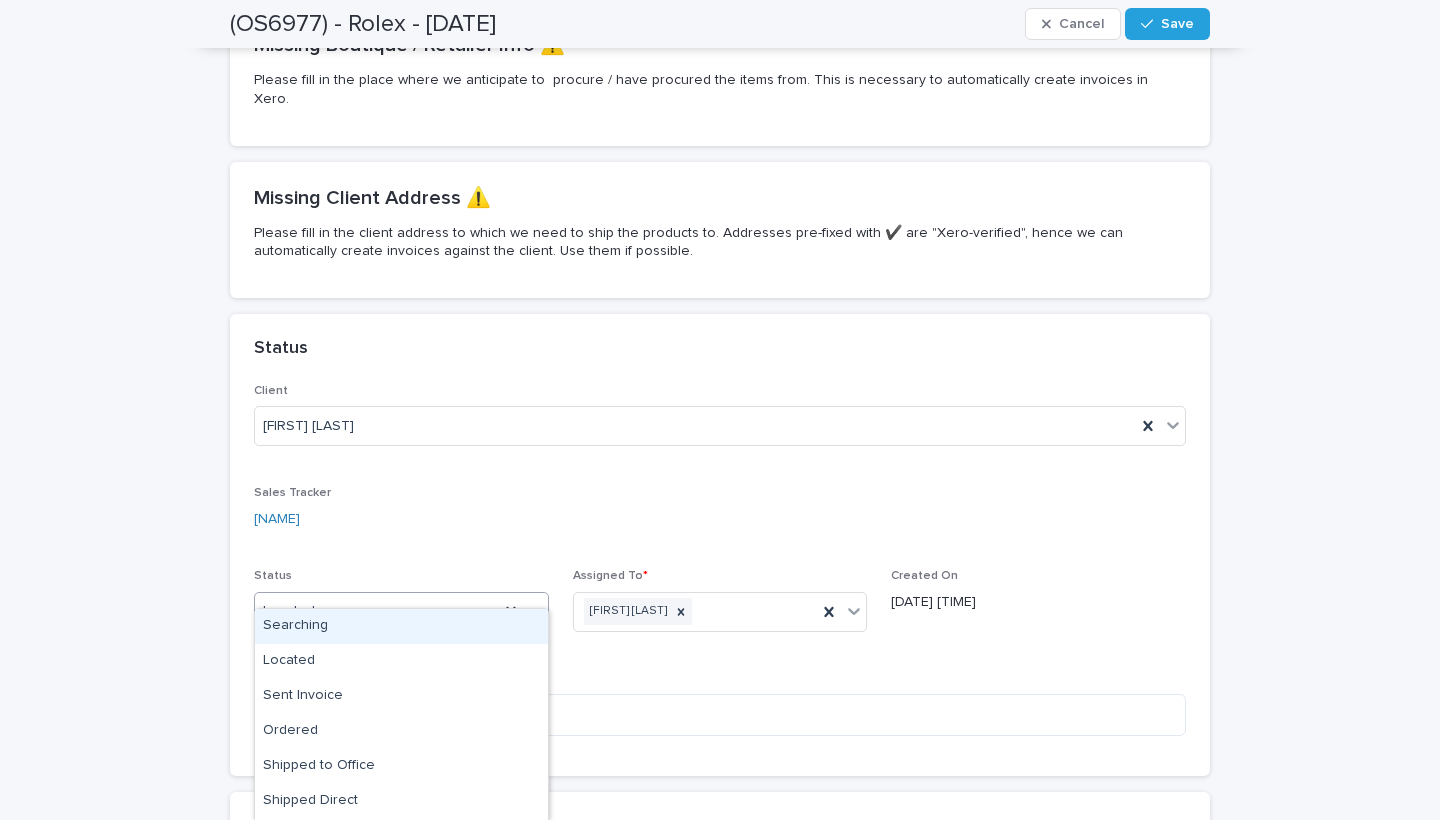 click on "Located" at bounding box center (377, 611) 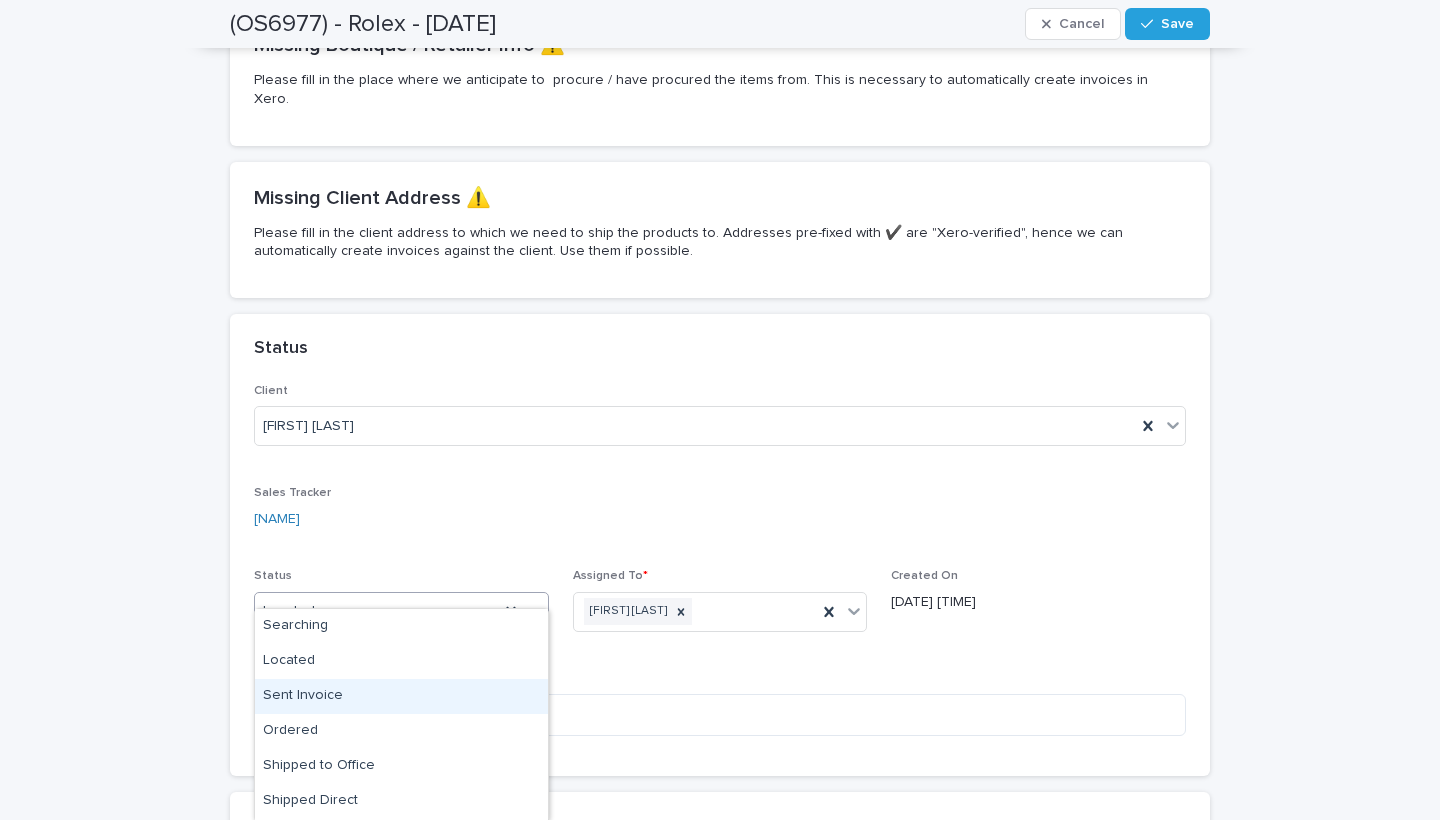 scroll, scrollTop: 138, scrollLeft: 0, axis: vertical 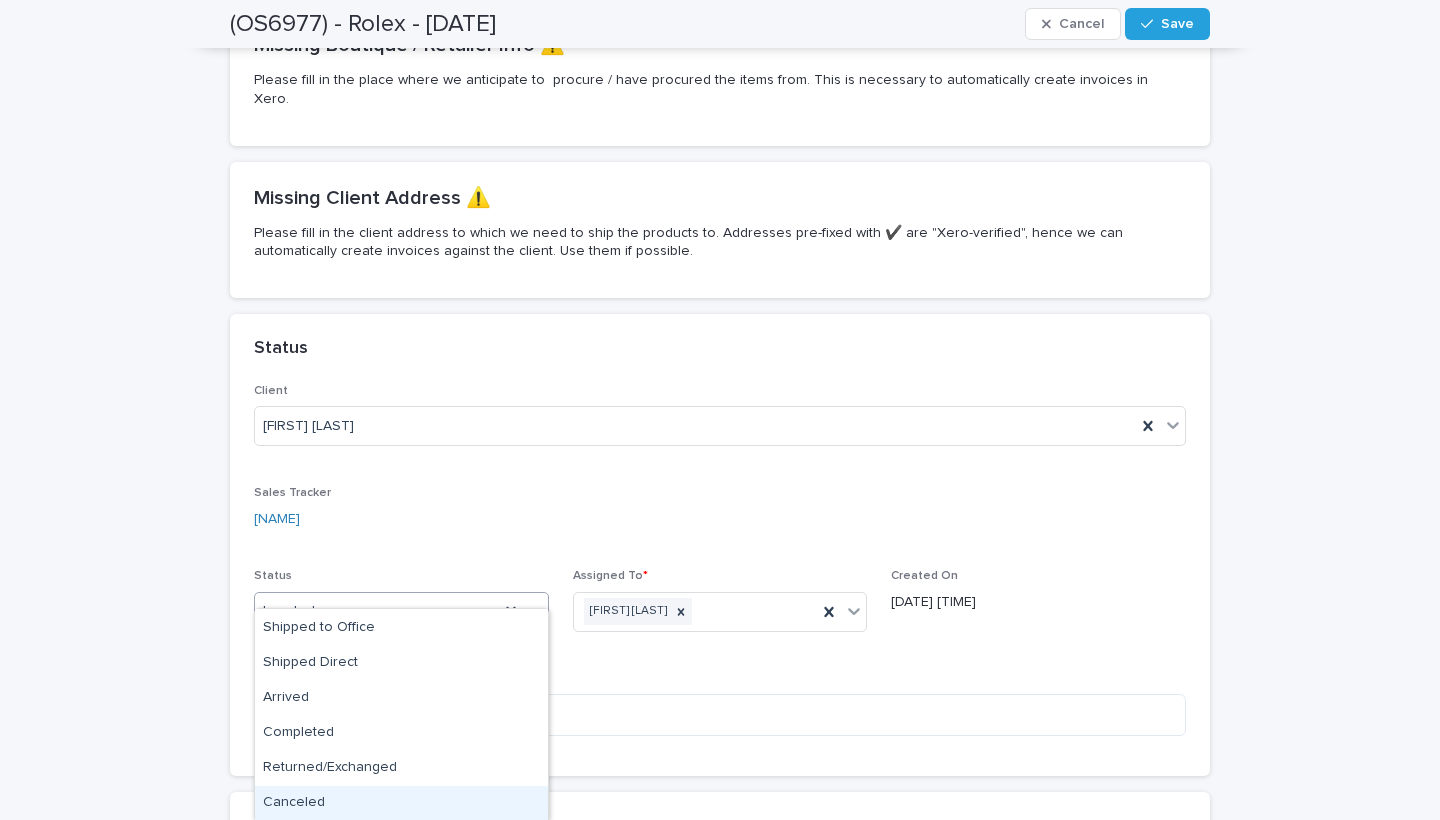 click on "Canceled" at bounding box center (401, 803) 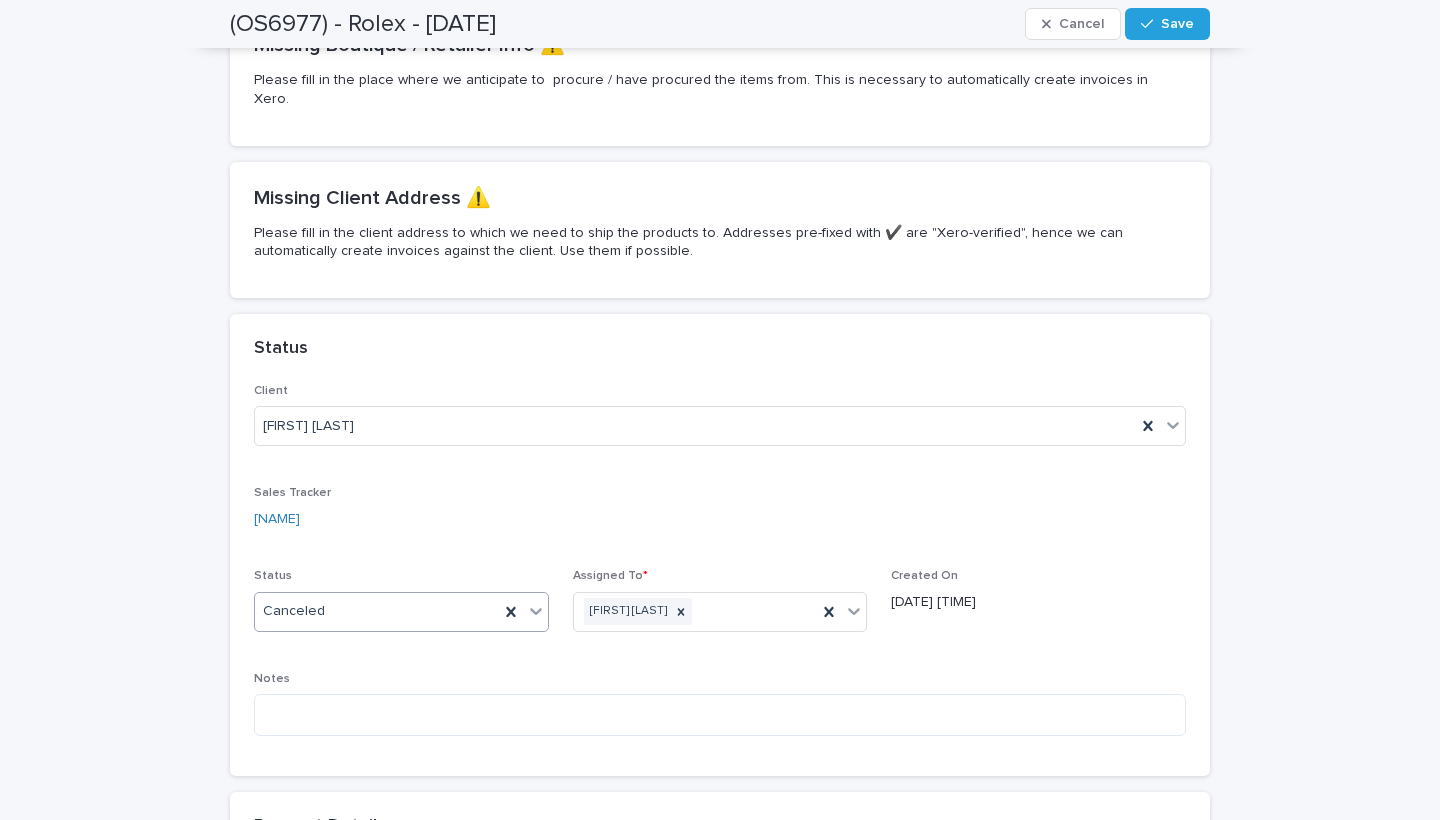 scroll, scrollTop: 756, scrollLeft: 0, axis: vertical 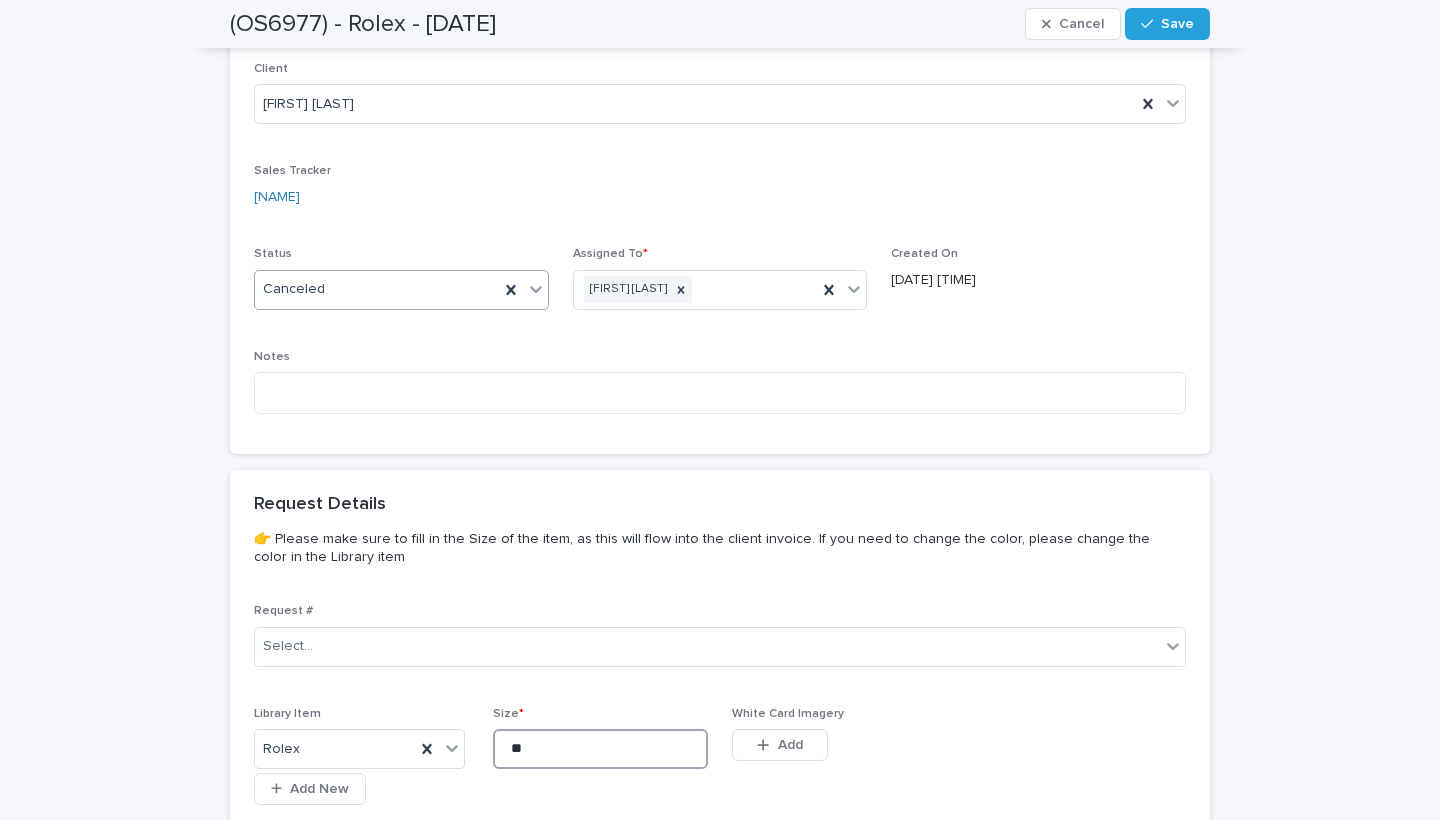 click on "**" at bounding box center (600, 749) 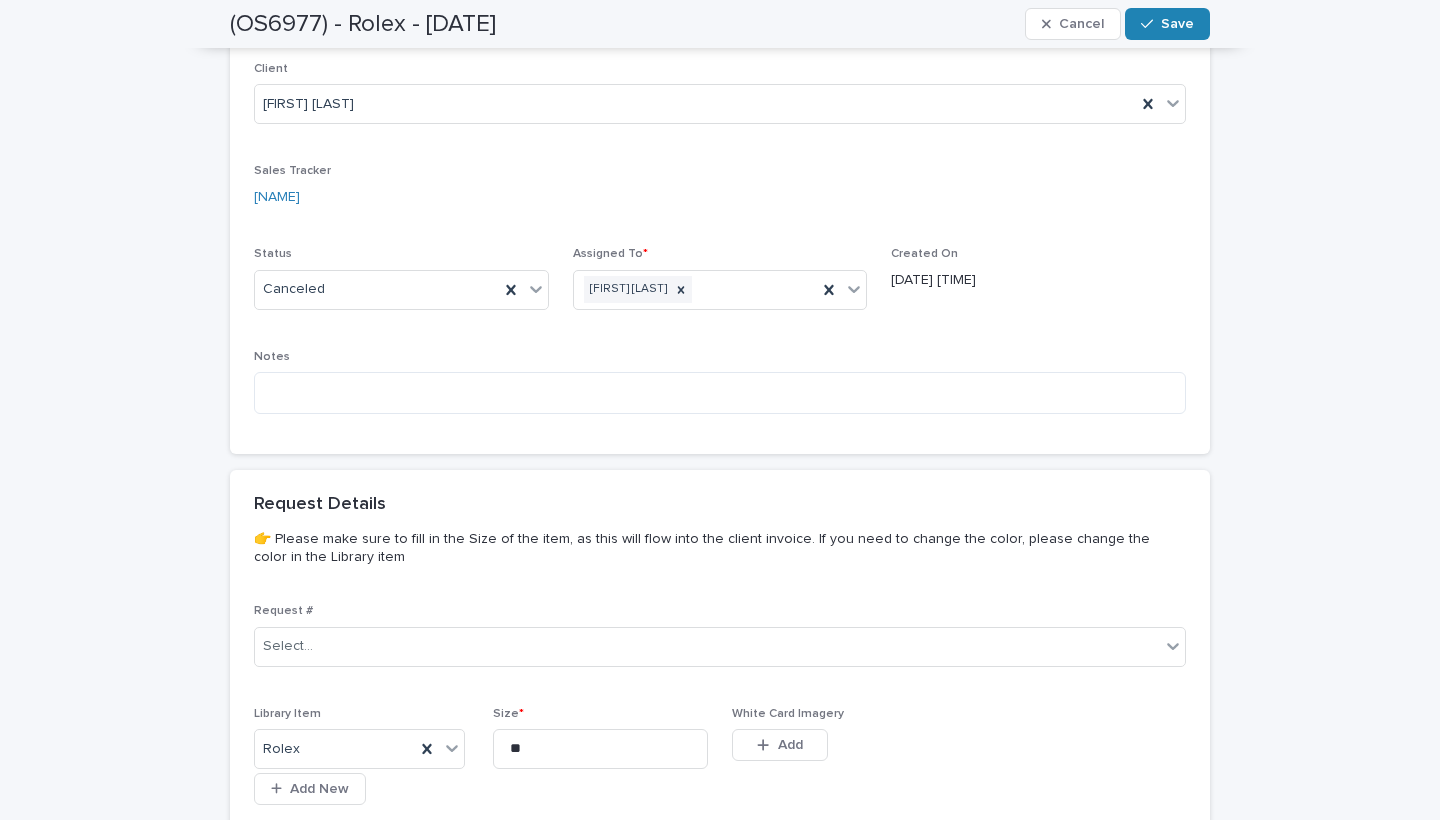 click on "Save" at bounding box center (1177, 24) 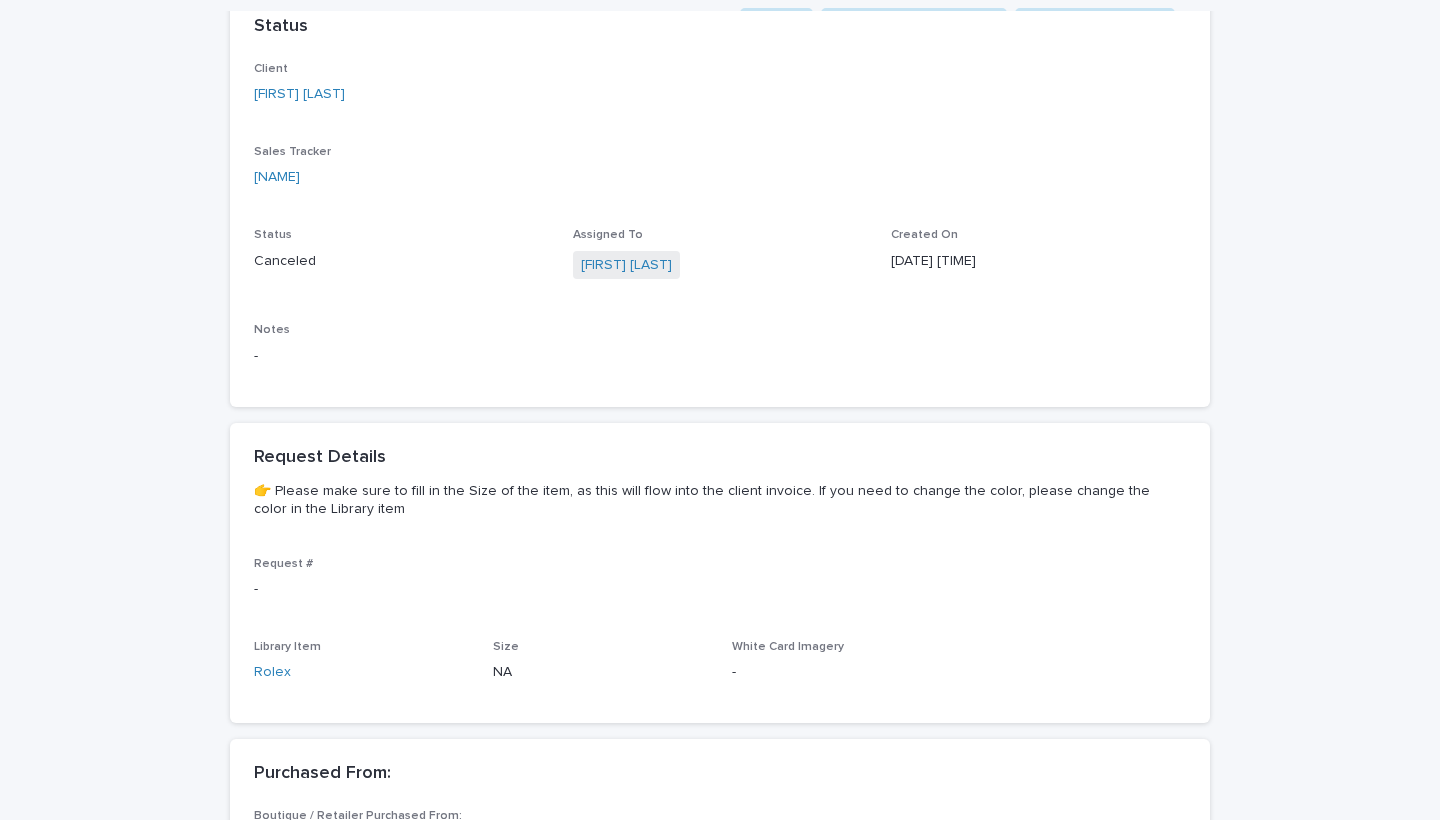 scroll, scrollTop: 0, scrollLeft: 0, axis: both 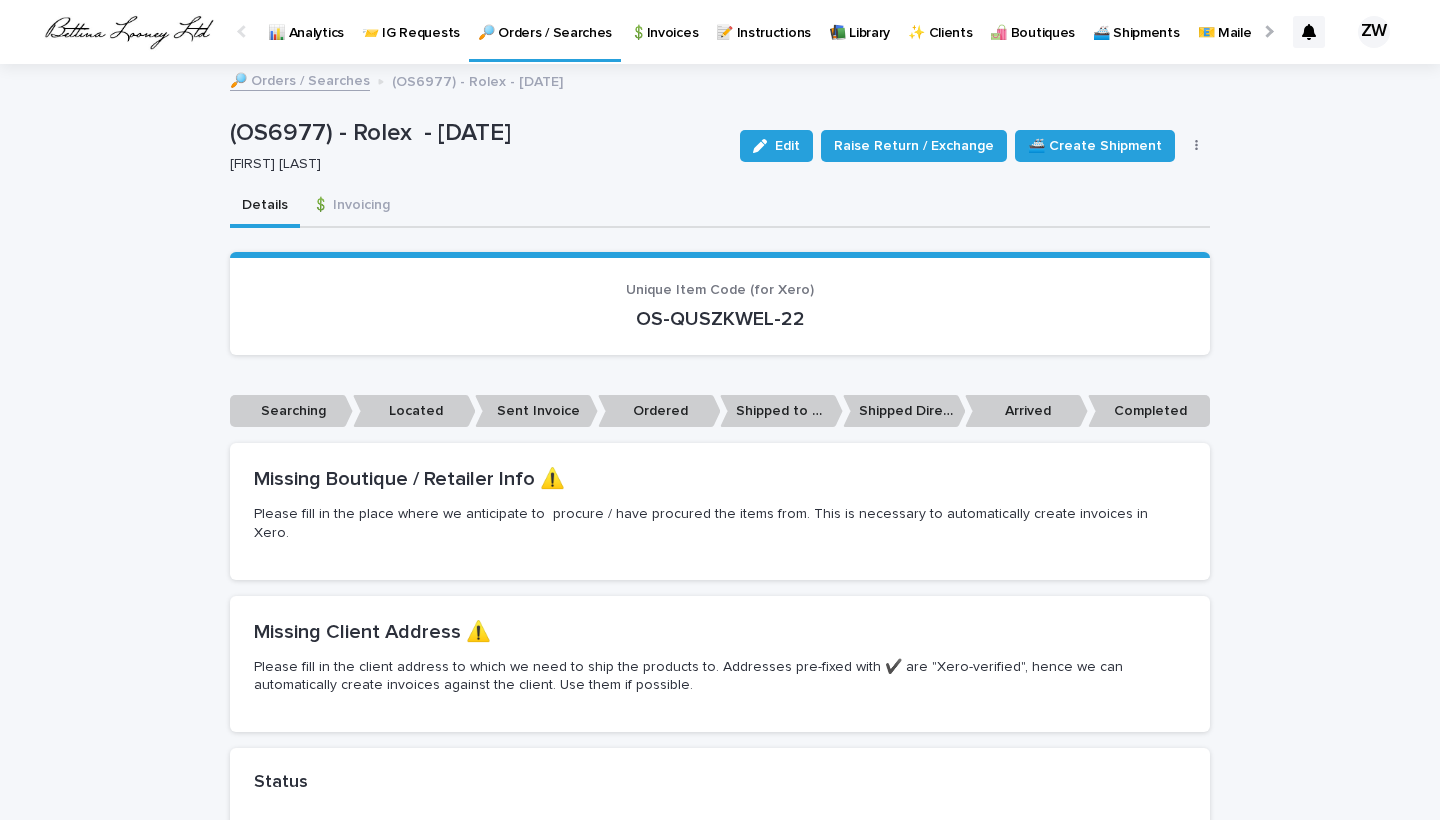 click on "🔎 Orders / Searches" at bounding box center [545, 21] 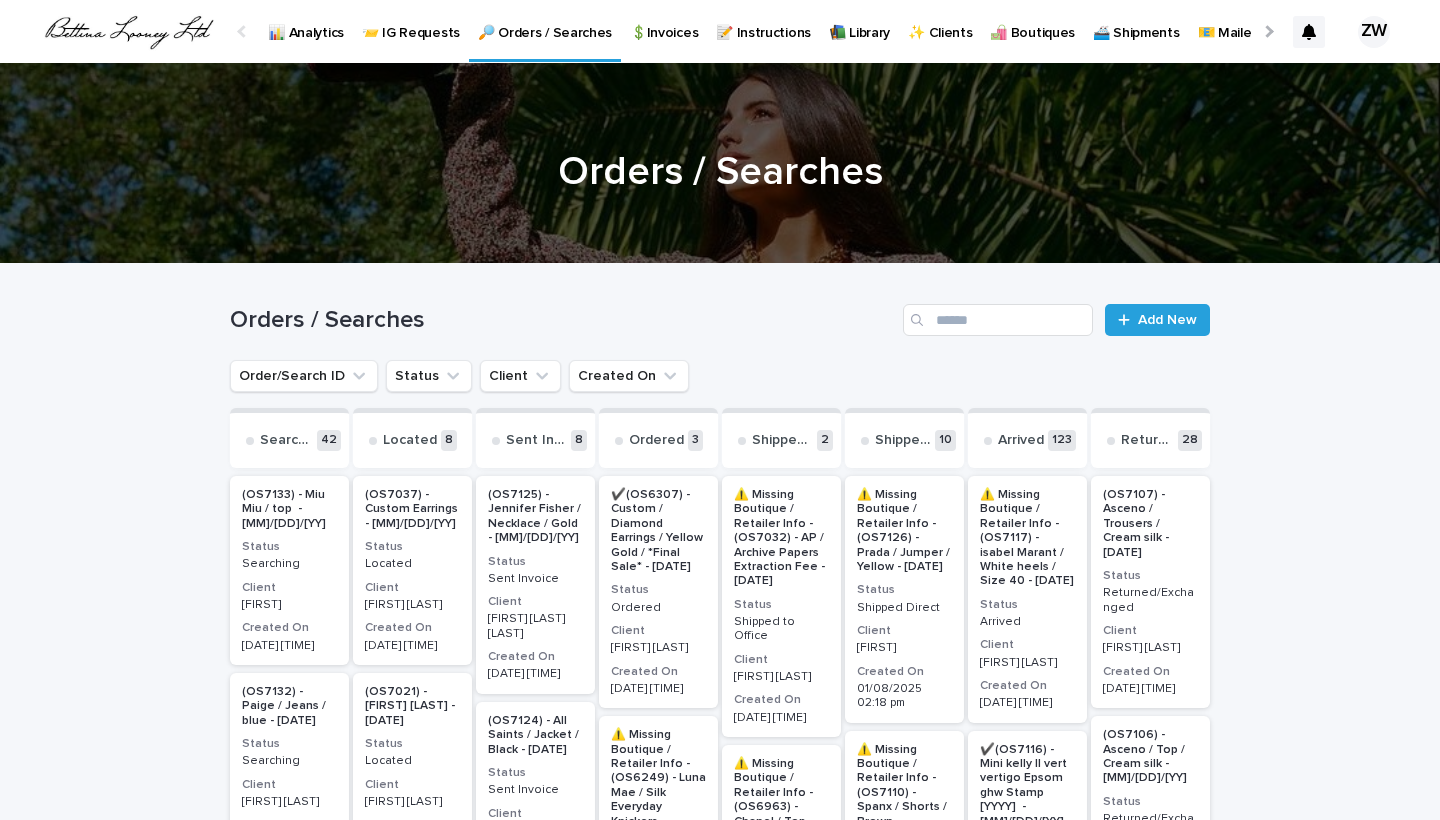 scroll, scrollTop: 0, scrollLeft: -51, axis: horizontal 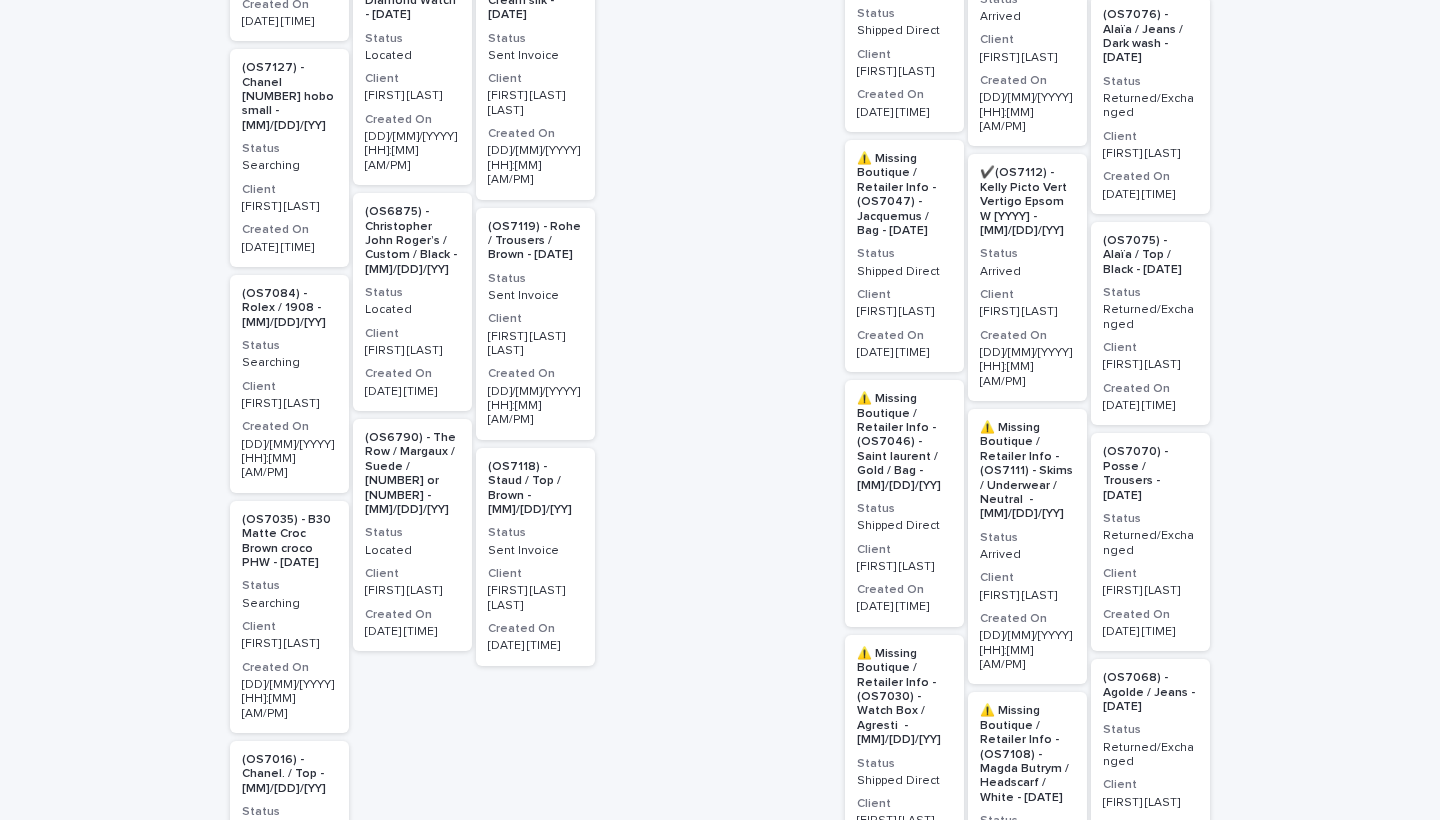 click on "Client" at bounding box center [412, 574] 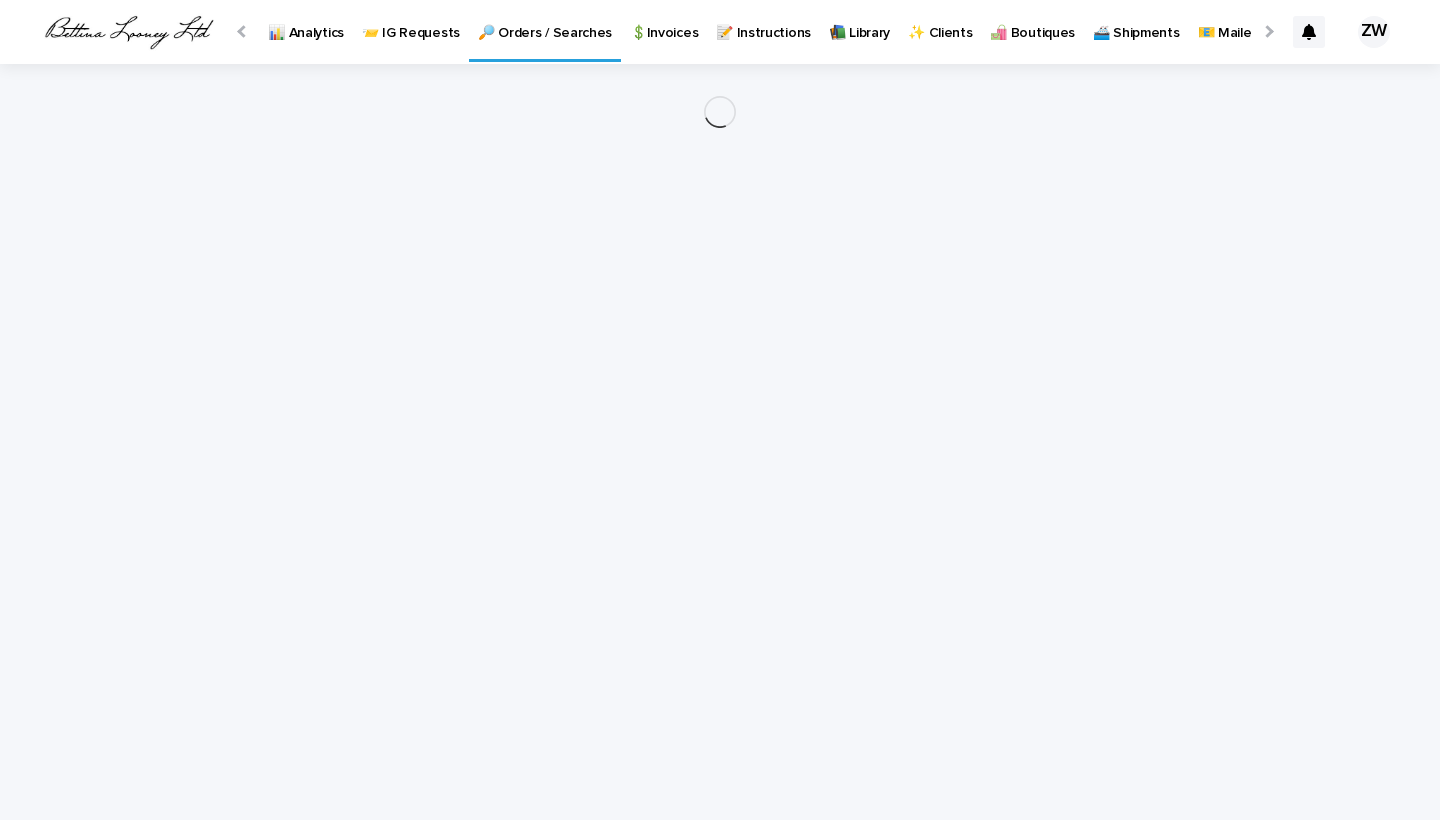 scroll, scrollTop: 0, scrollLeft: 0, axis: both 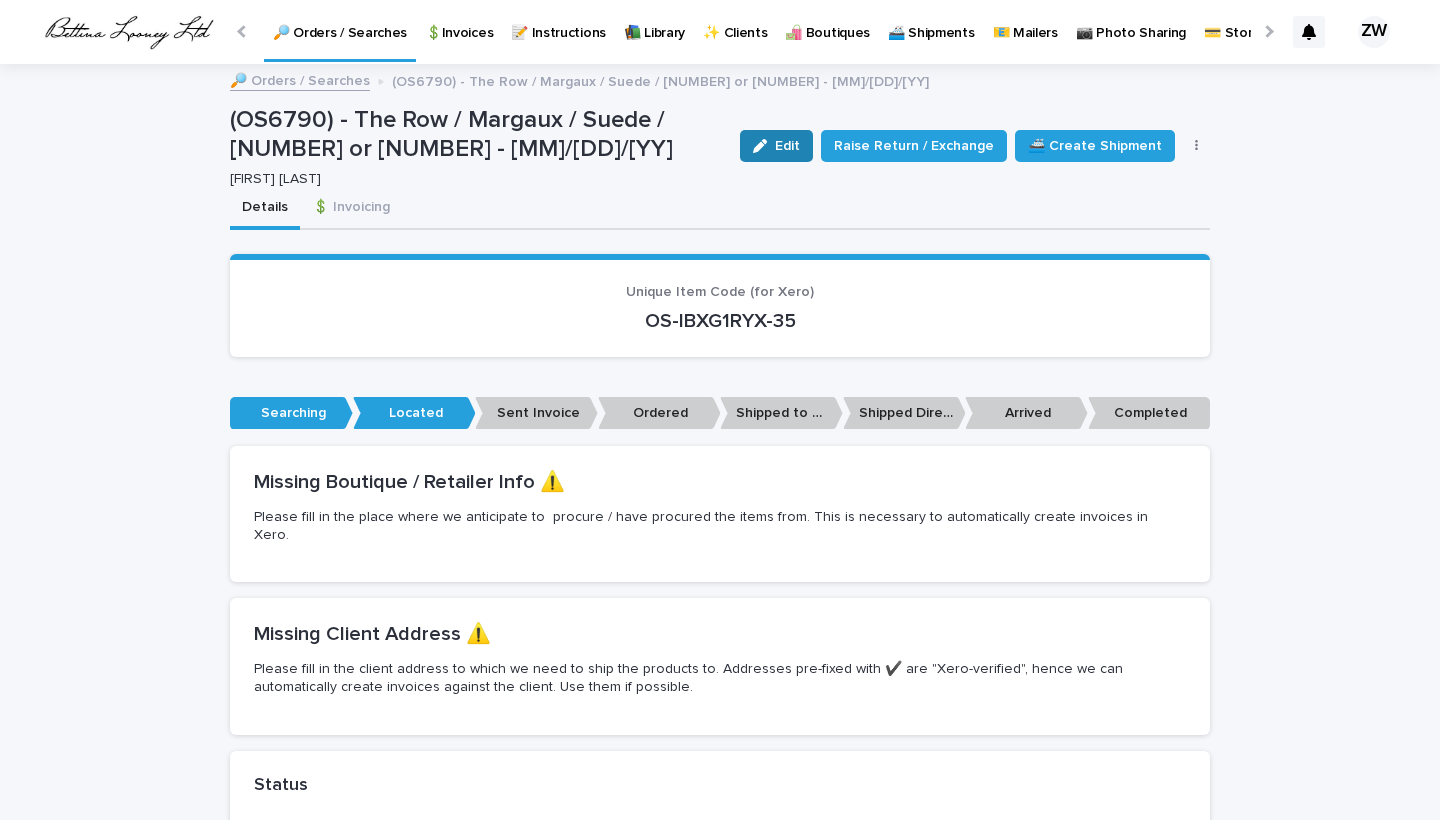 click on "Edit" at bounding box center (776, 146) 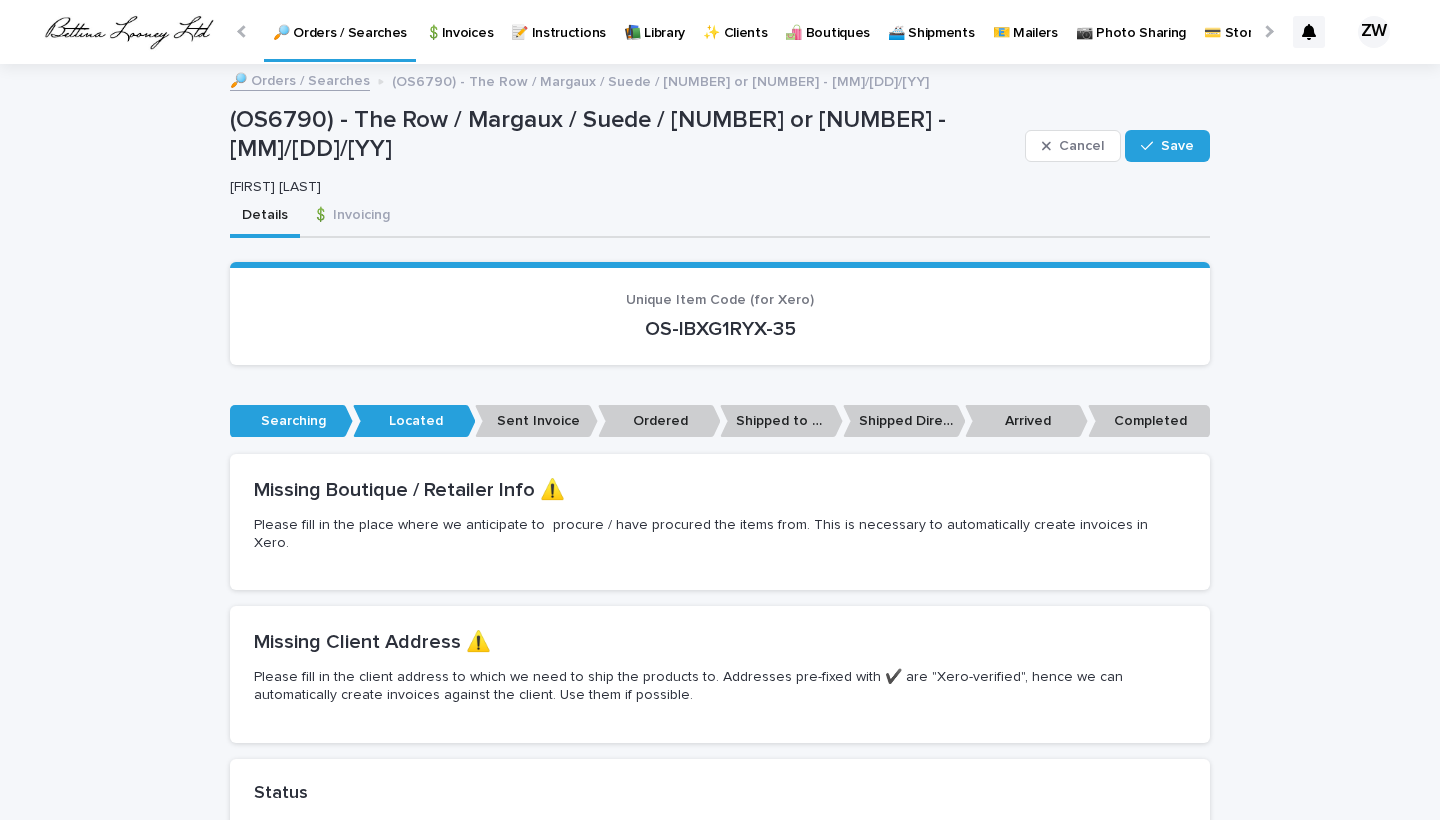 scroll, scrollTop: 514, scrollLeft: 0, axis: vertical 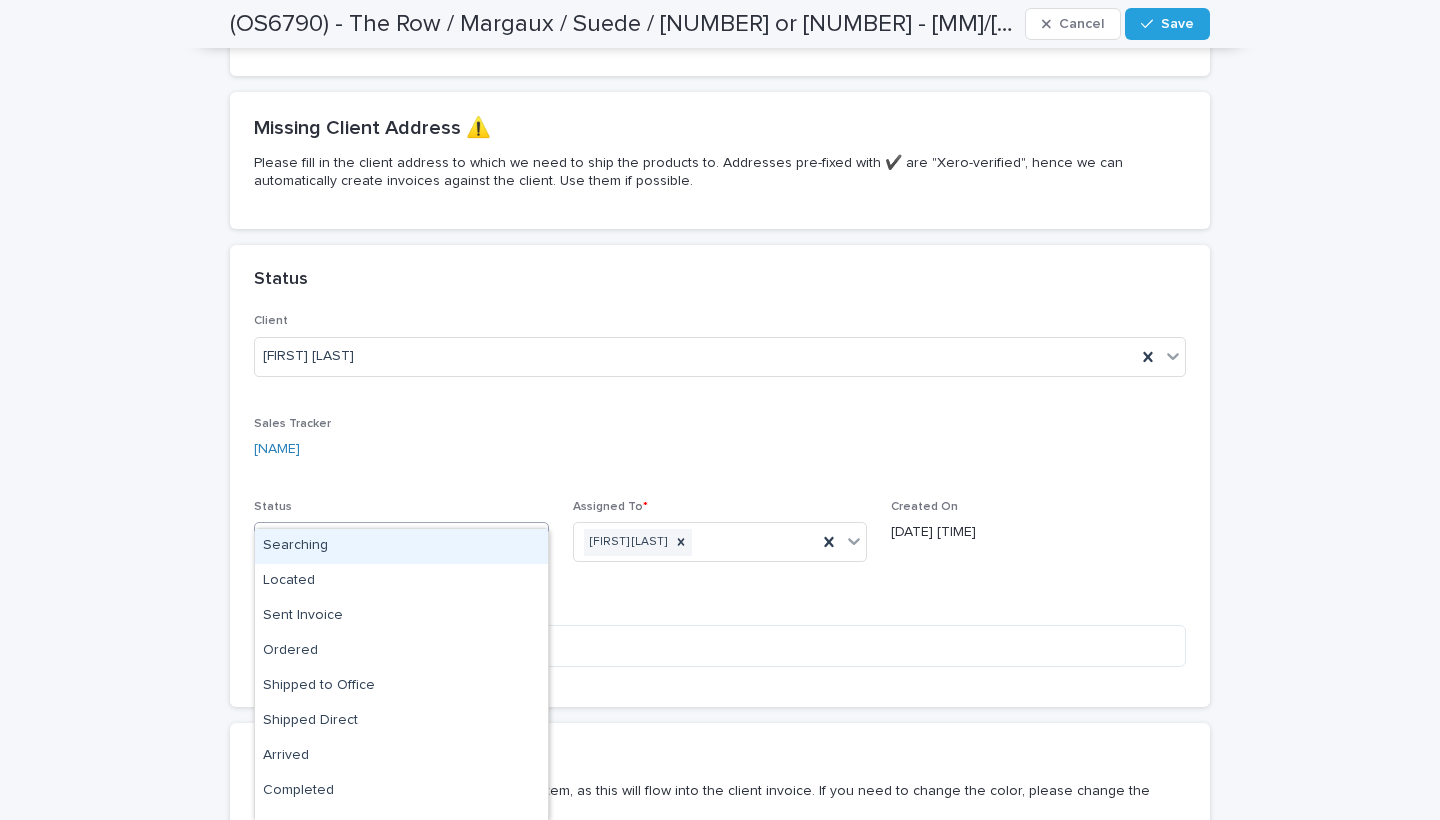 click on "Located" at bounding box center (377, 542) 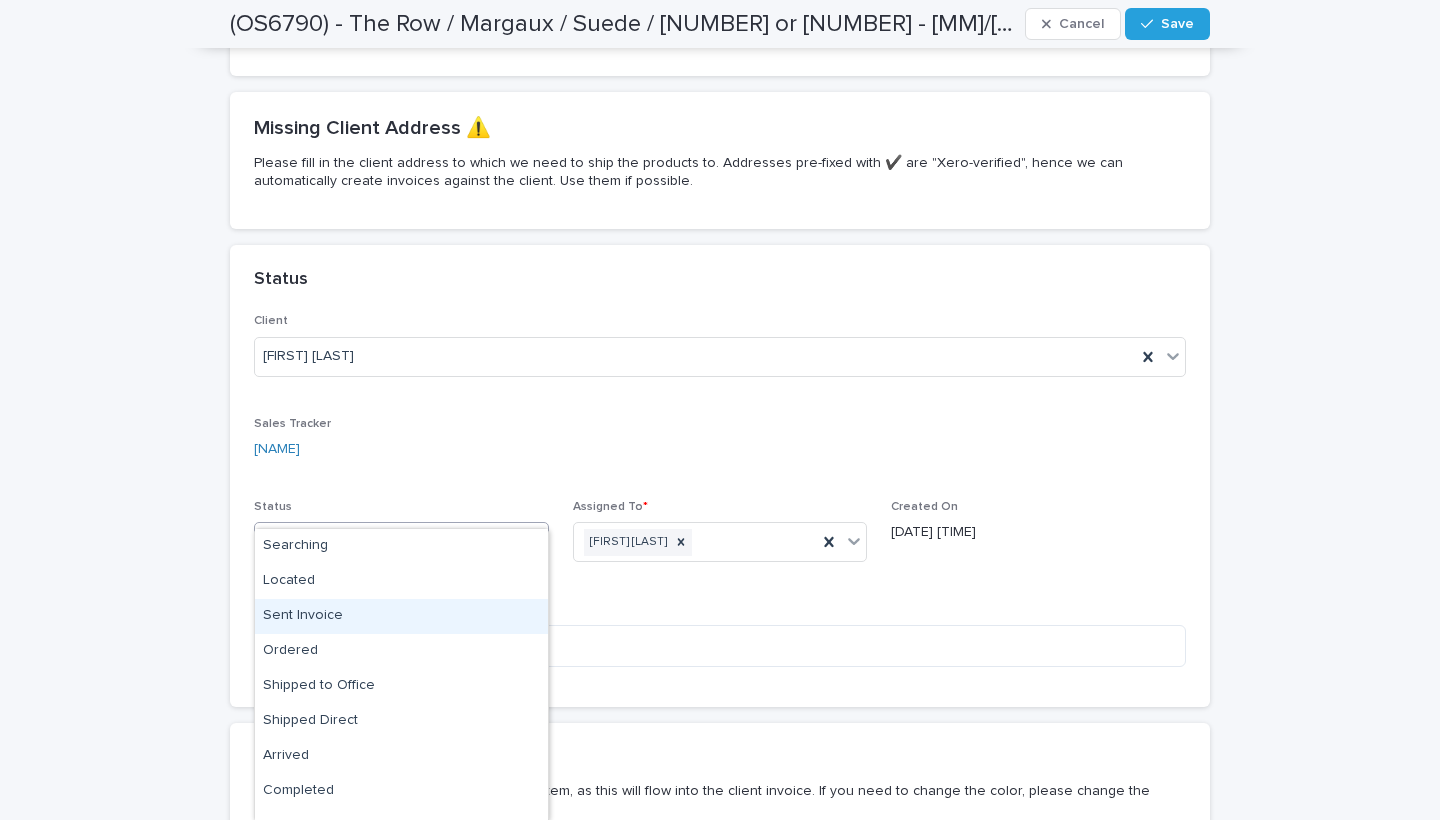 scroll, scrollTop: 58, scrollLeft: 0, axis: vertical 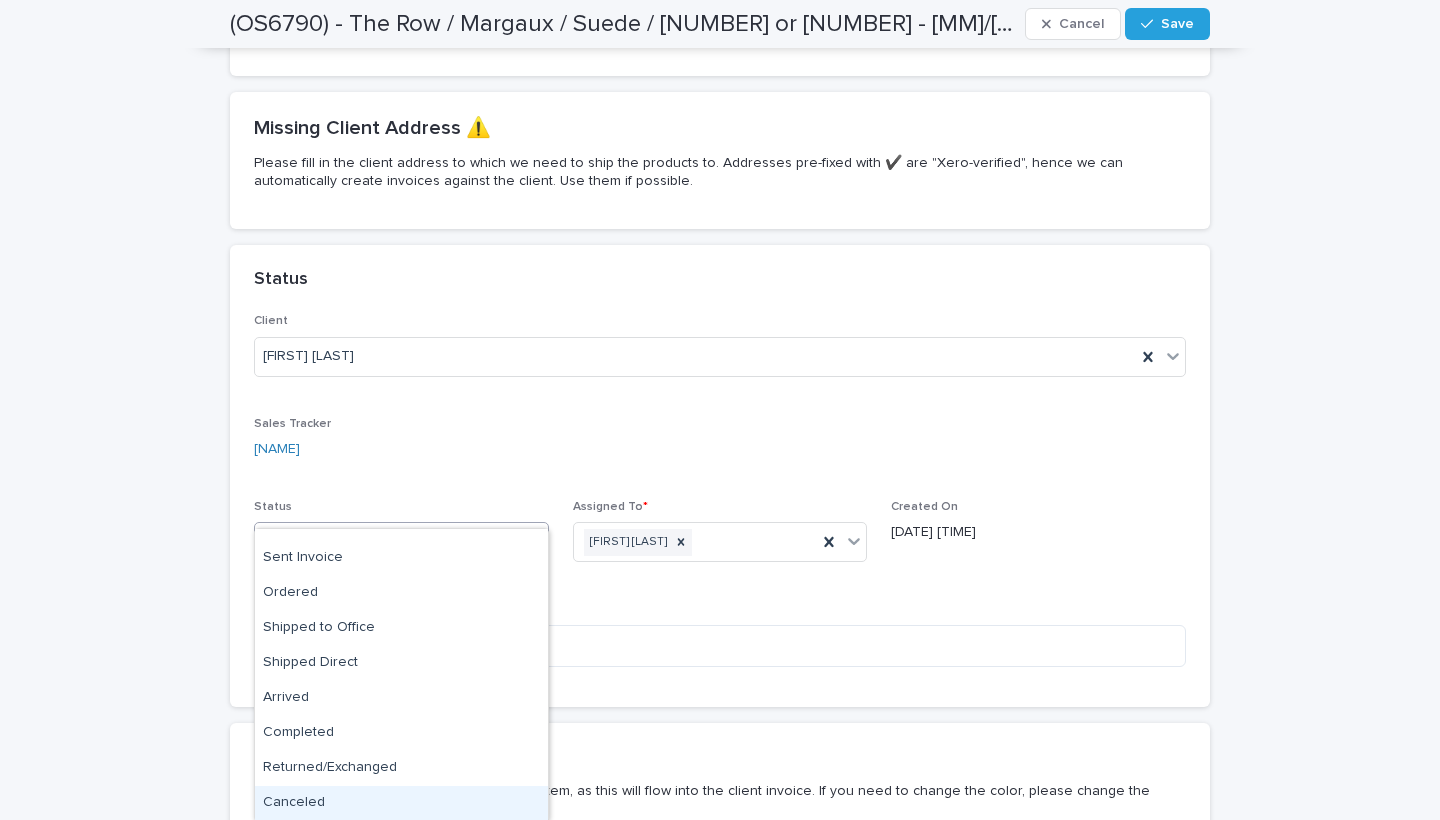 click on "Canceled" at bounding box center [401, 803] 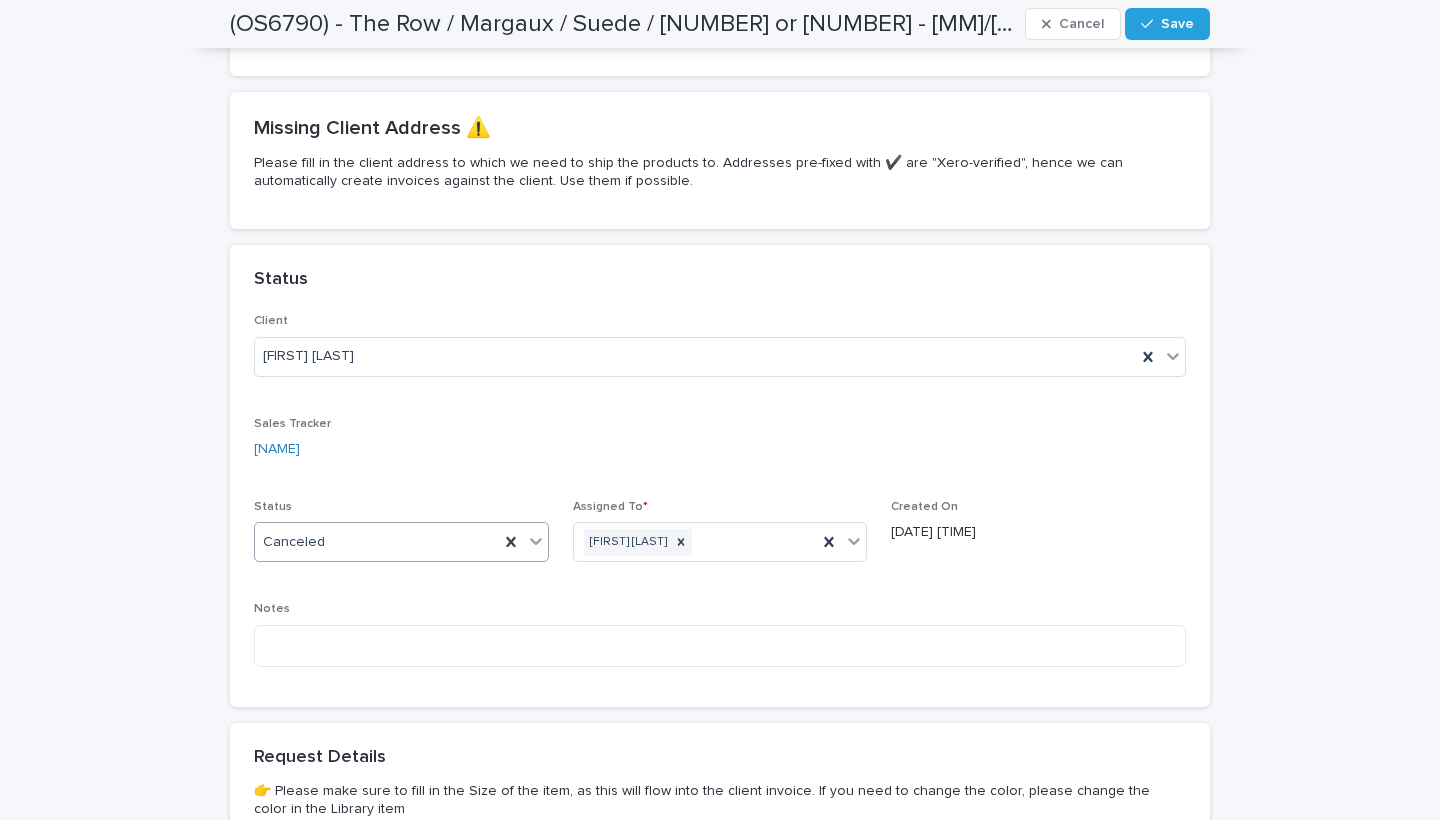 scroll, scrollTop: 839, scrollLeft: 0, axis: vertical 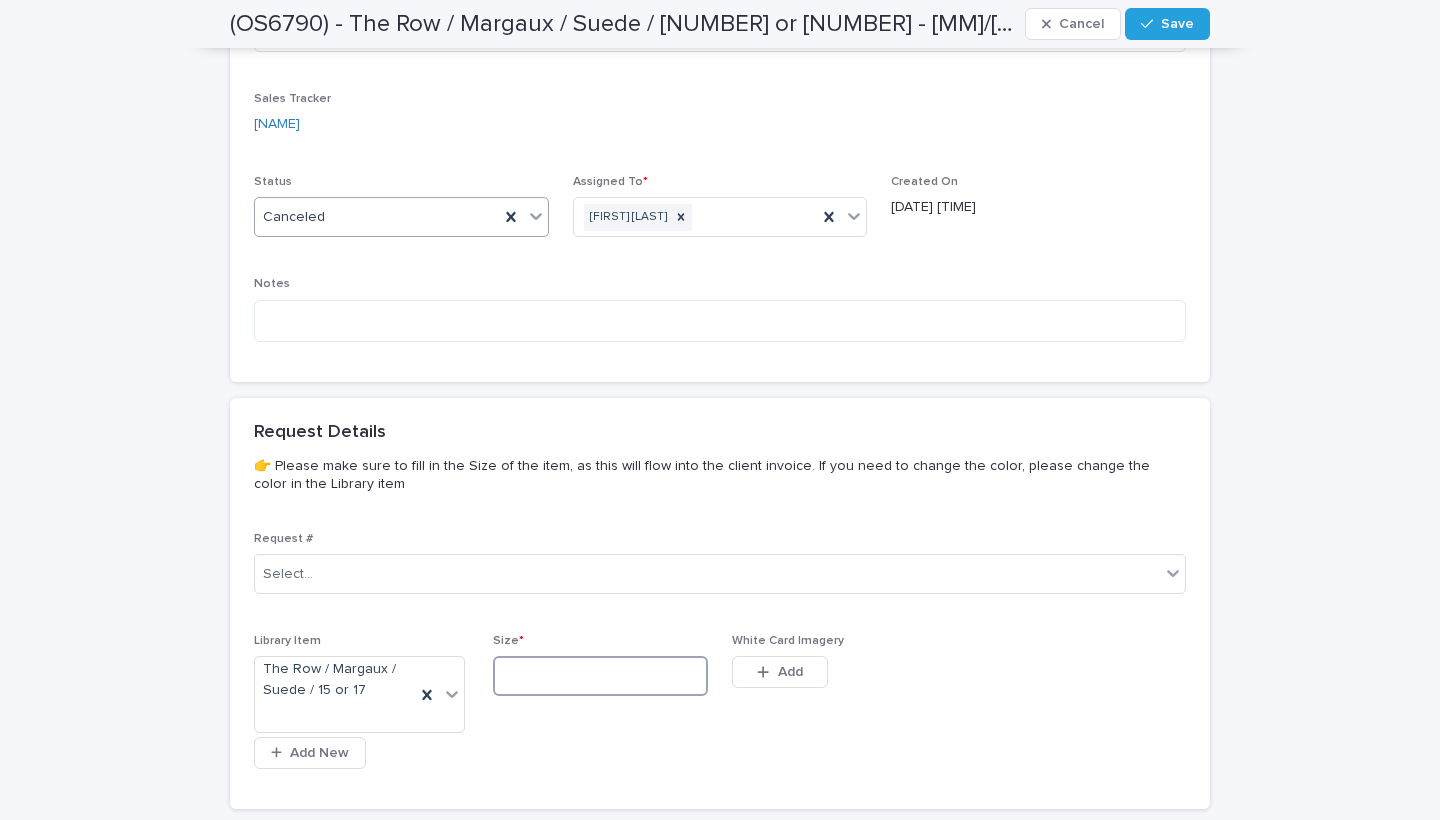 click at bounding box center (600, 676) 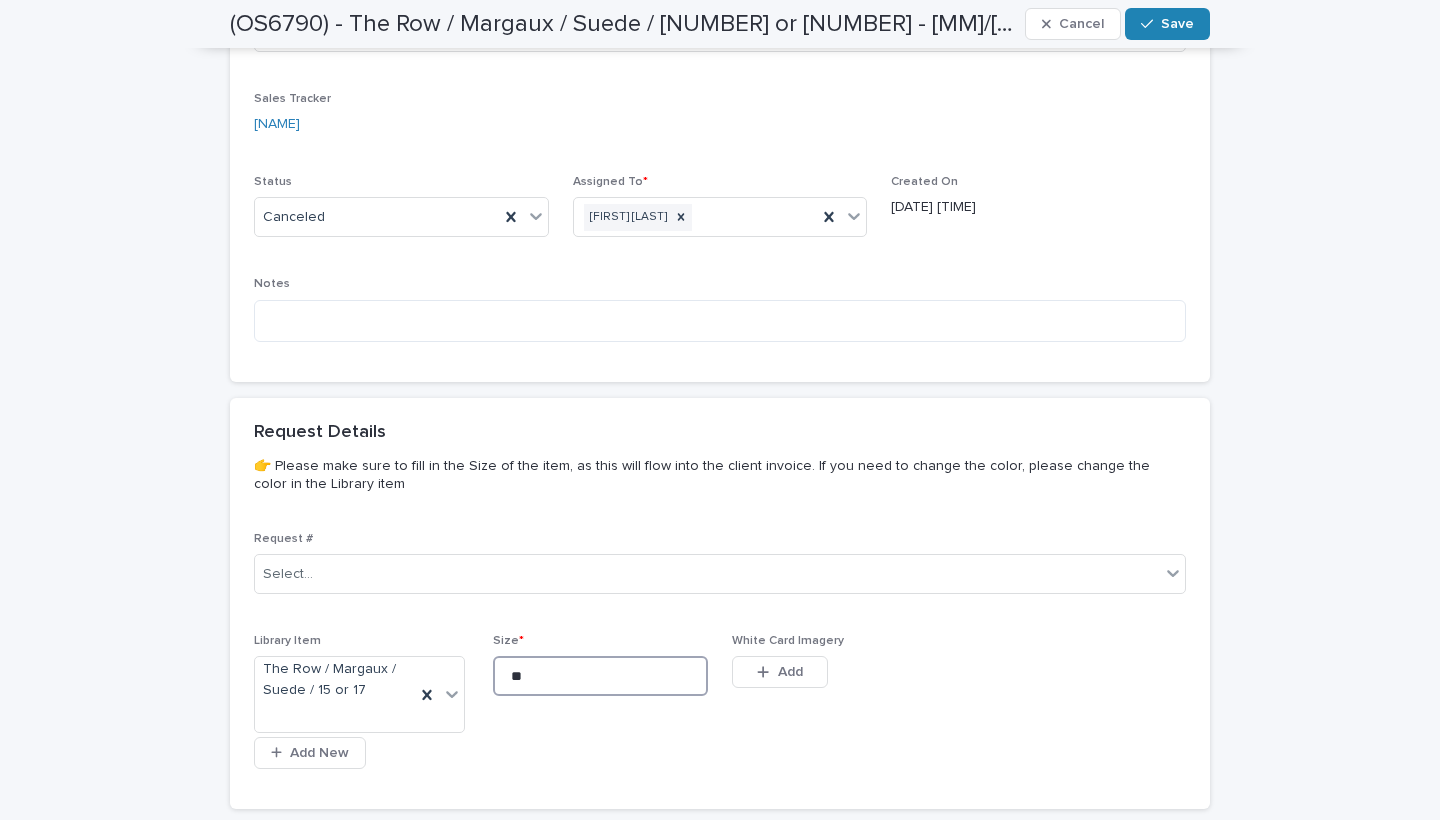 type on "**" 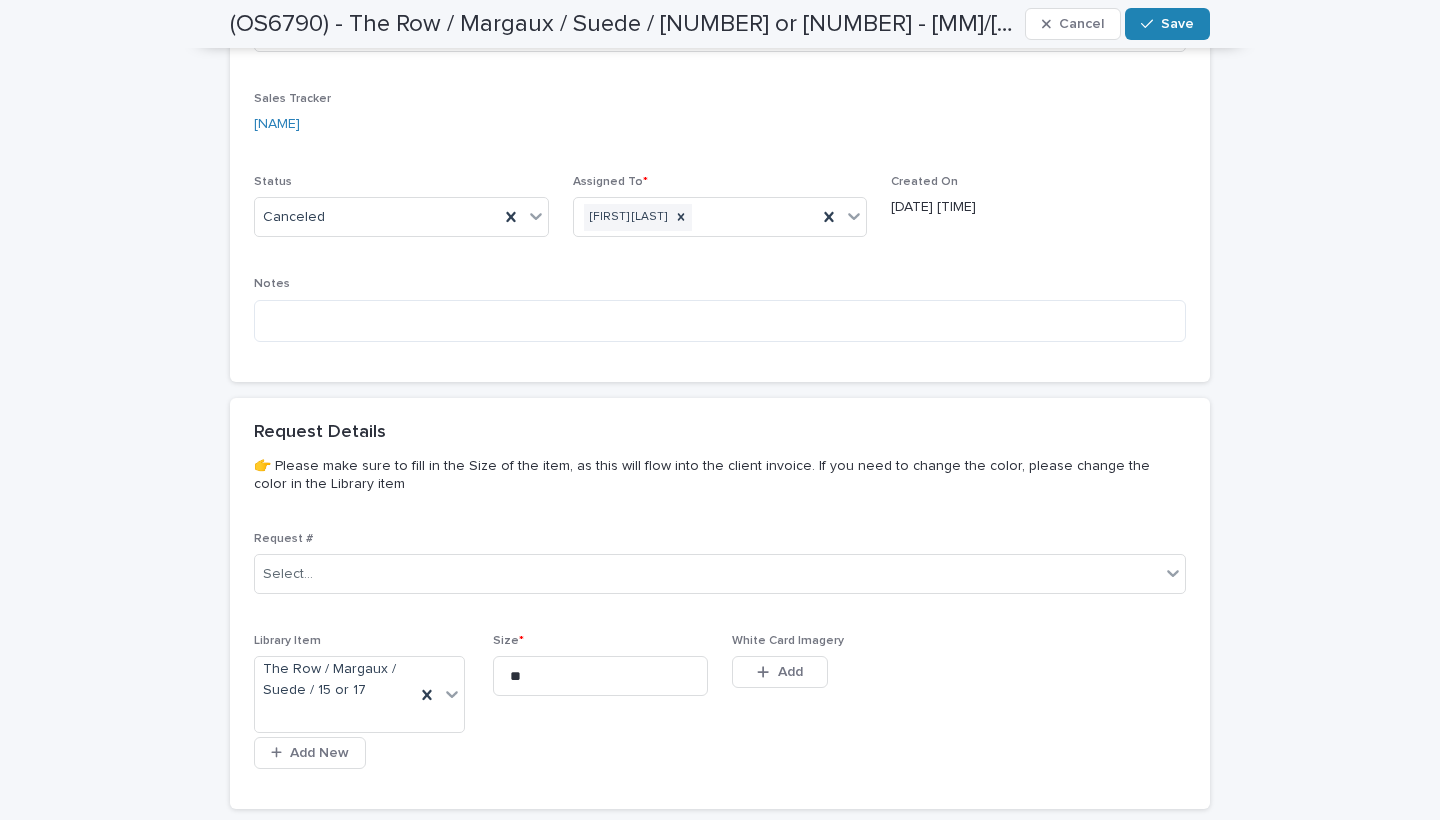 click on "Save" at bounding box center [1177, 24] 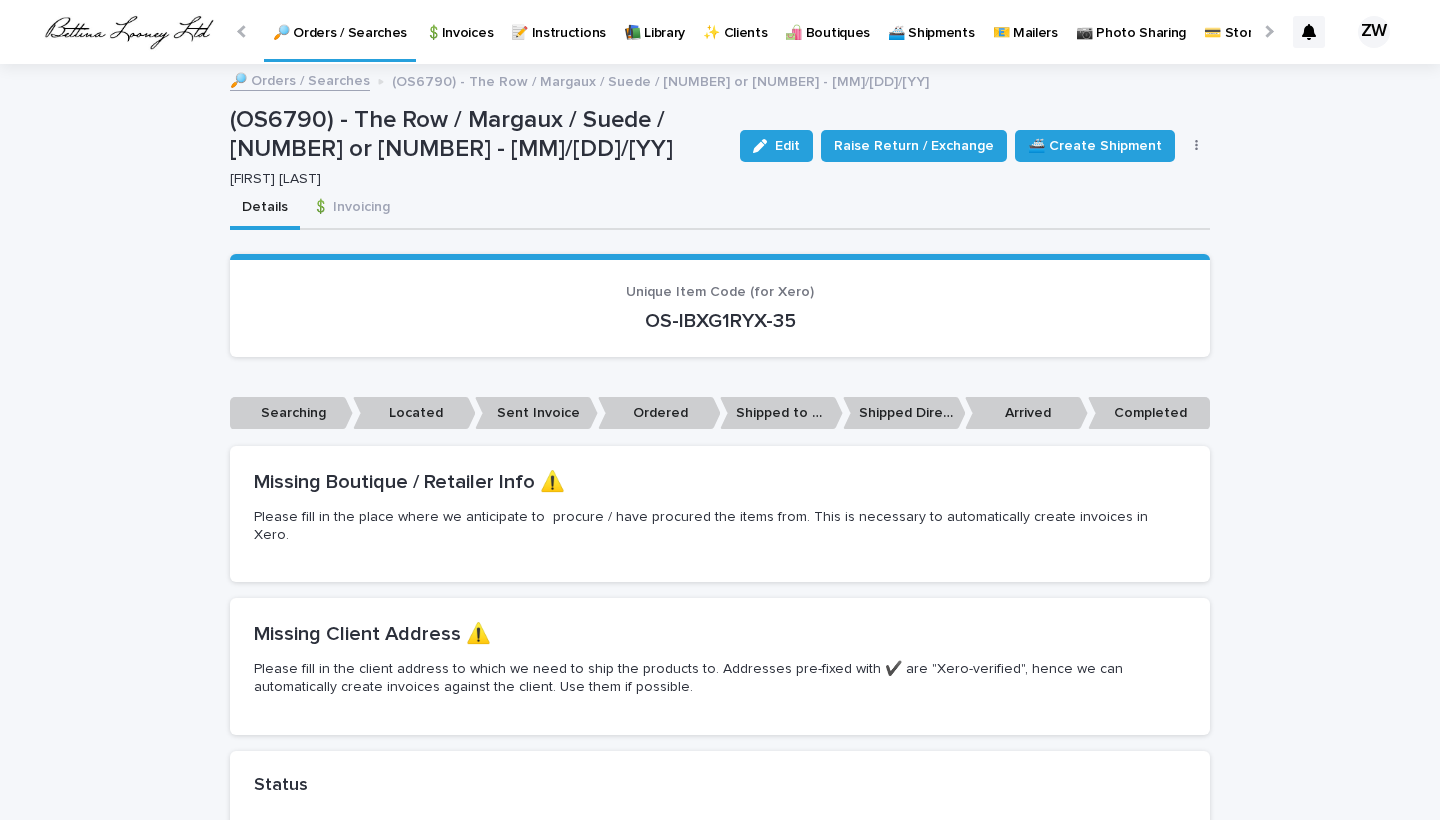scroll, scrollTop: 0, scrollLeft: 0, axis: both 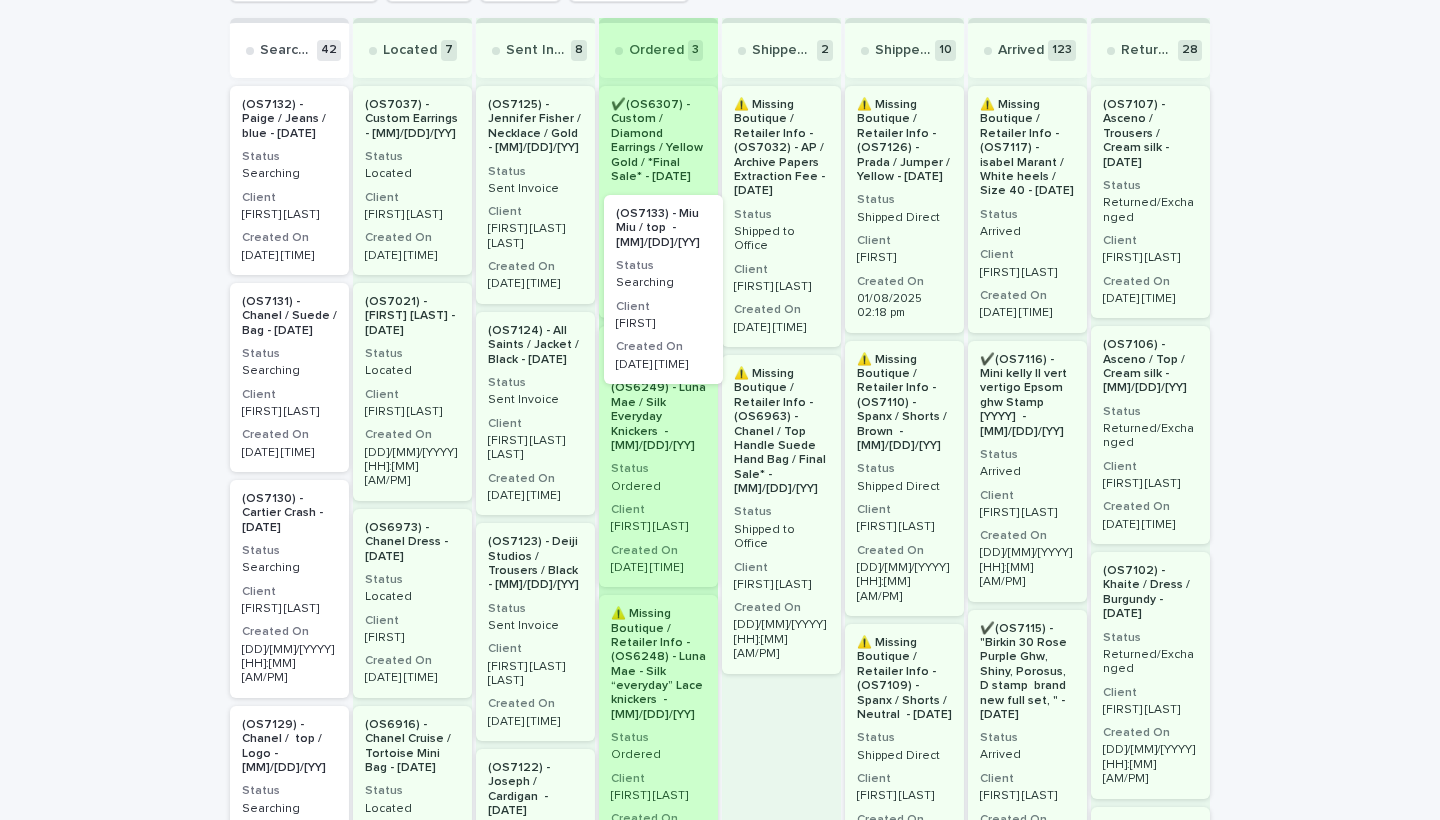 drag, startPoint x: 285, startPoint y: 220, endPoint x: 669, endPoint y: 328, distance: 398.8985 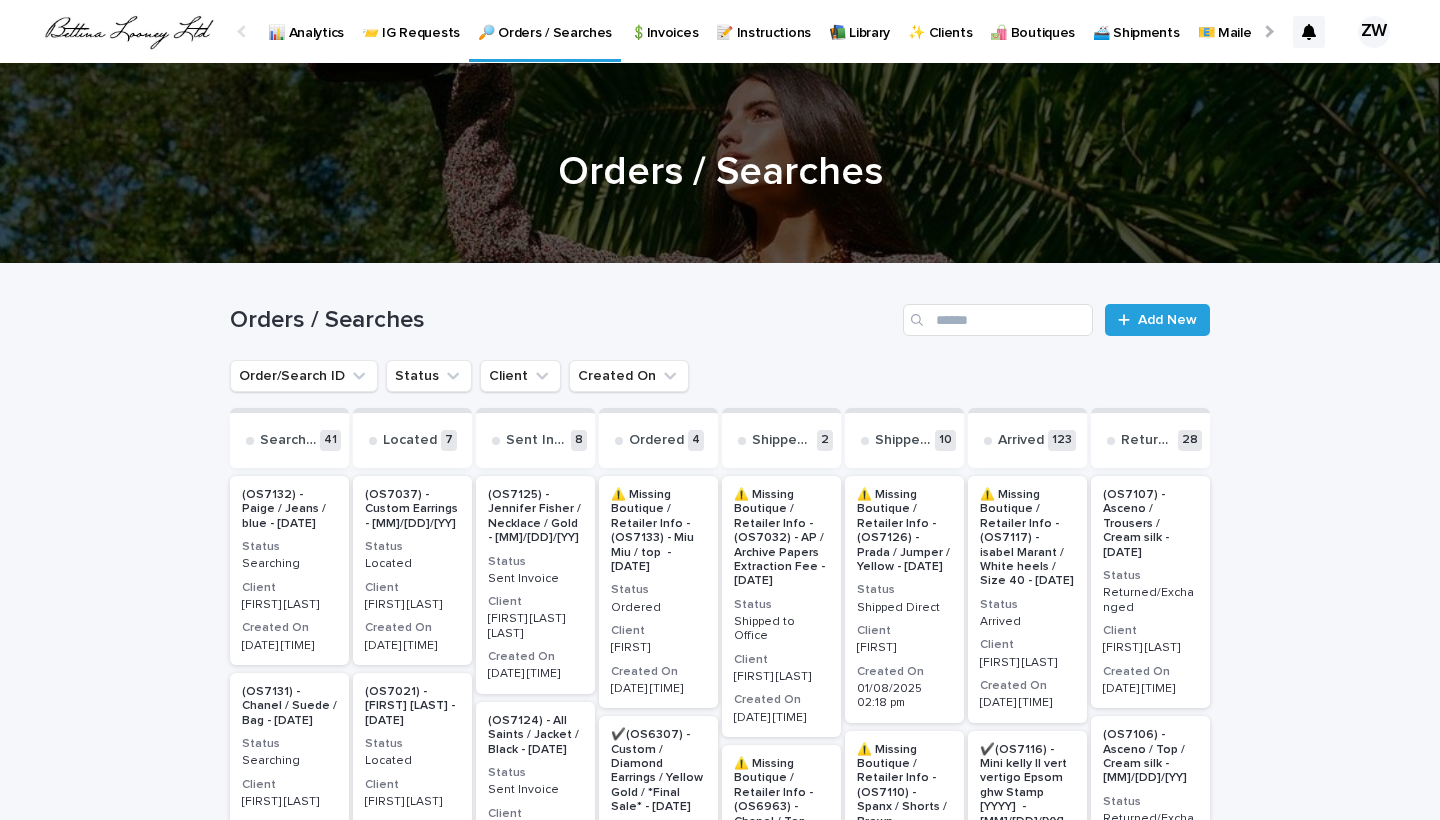 scroll, scrollTop: 296, scrollLeft: 0, axis: vertical 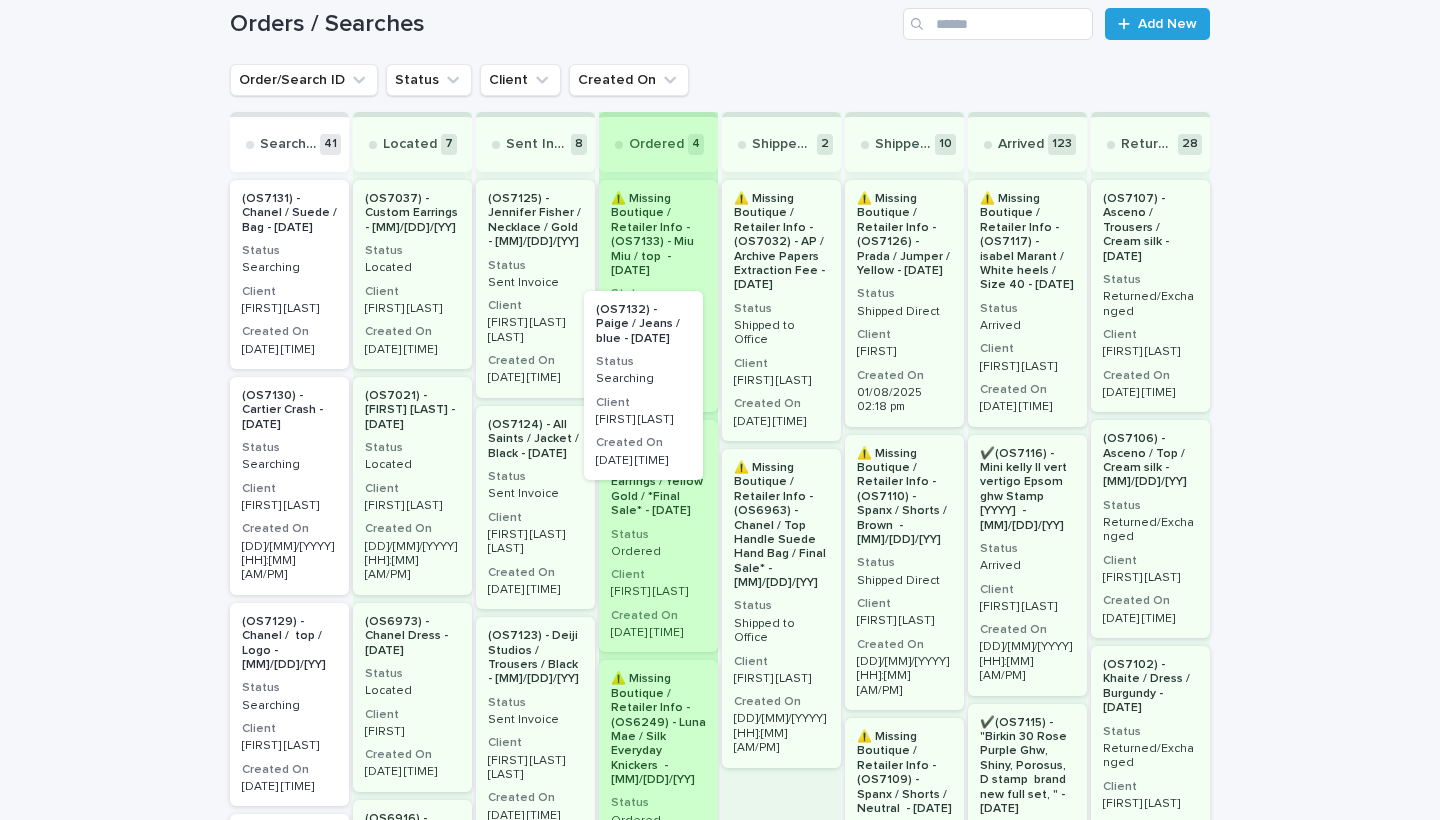 drag, startPoint x: 268, startPoint y: 297, endPoint x: 629, endPoint y: 406, distance: 377.0968 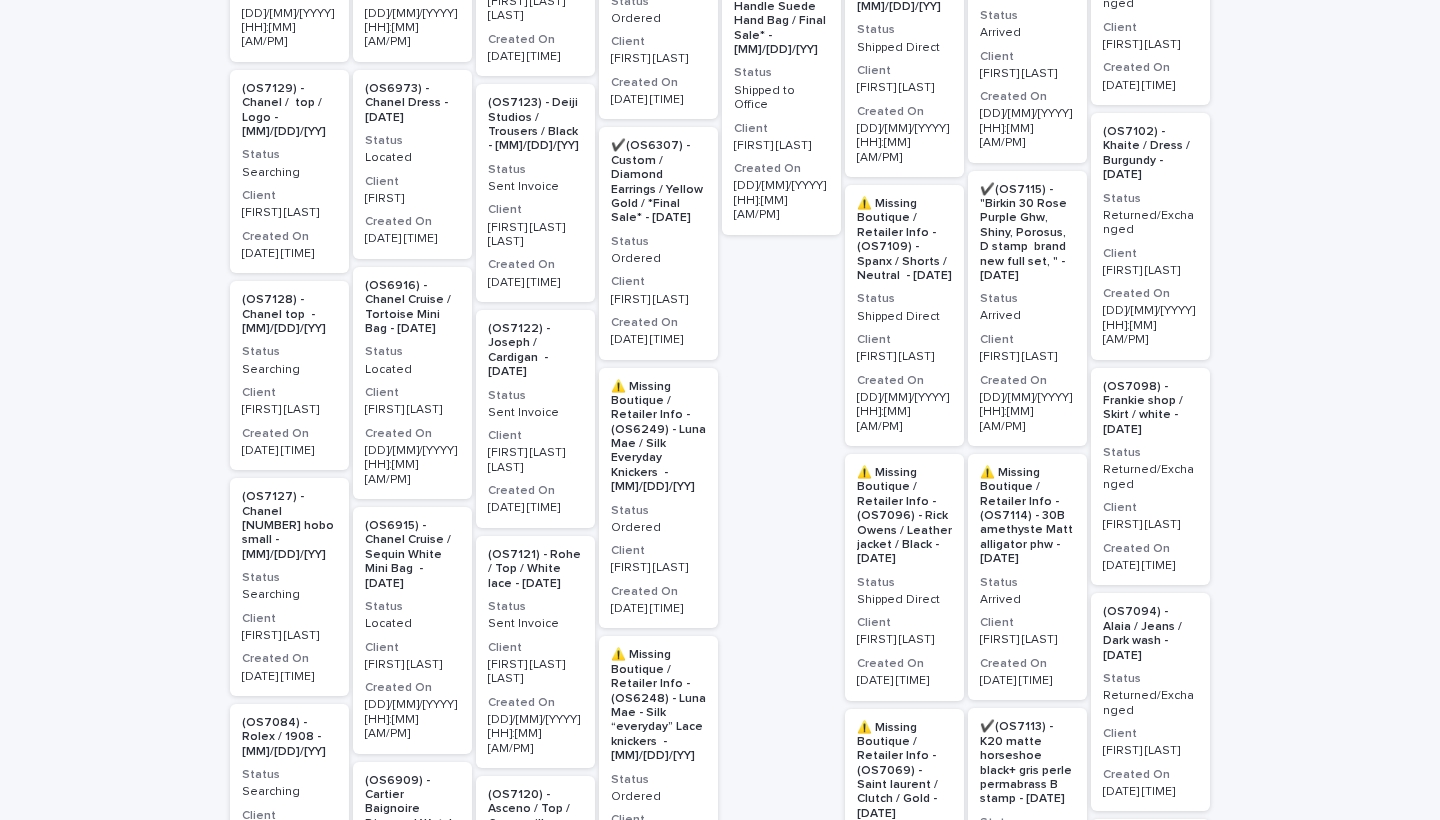 scroll, scrollTop: 396, scrollLeft: 0, axis: vertical 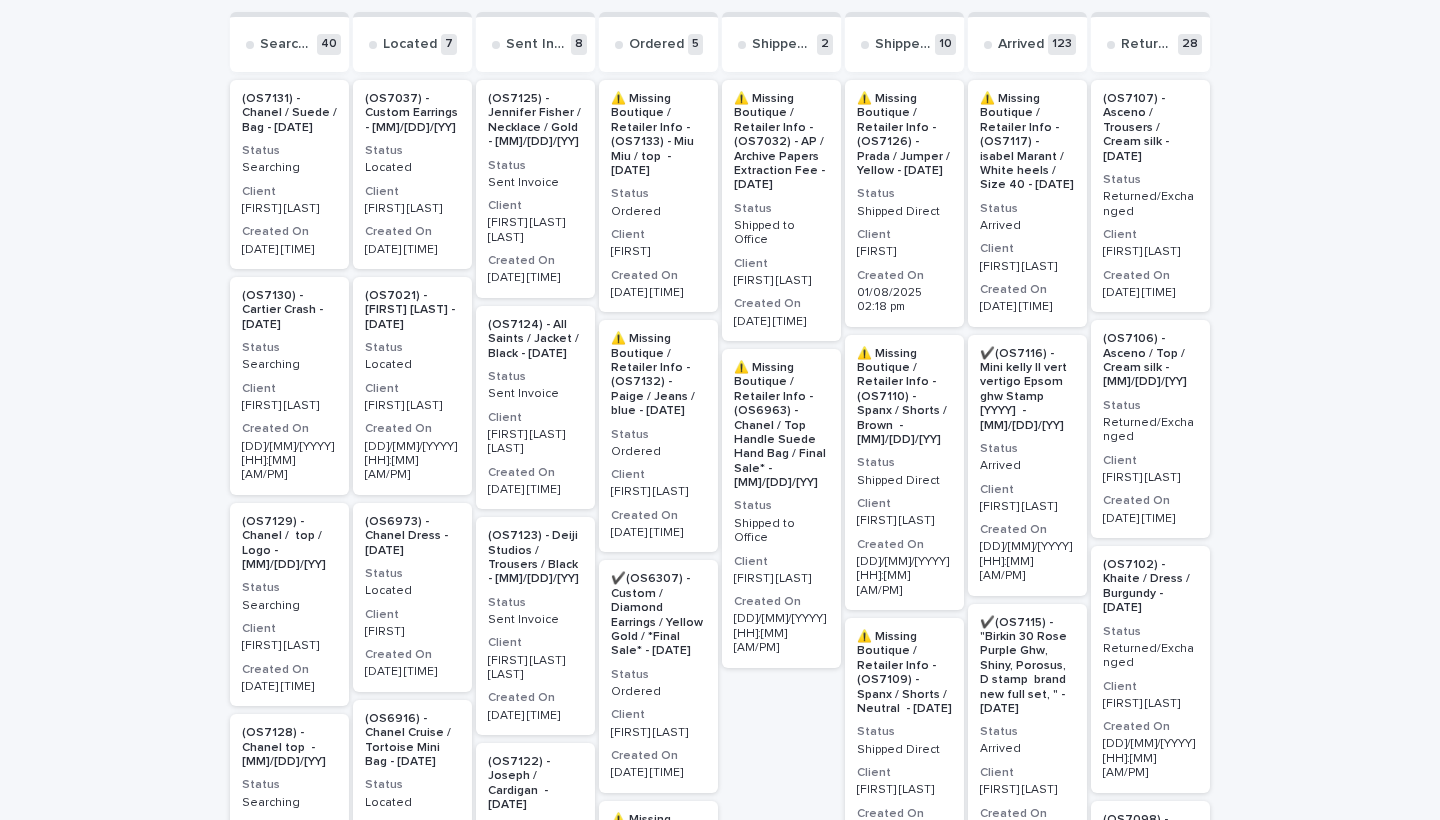 click on "Sent Invoice" at bounding box center [535, 183] 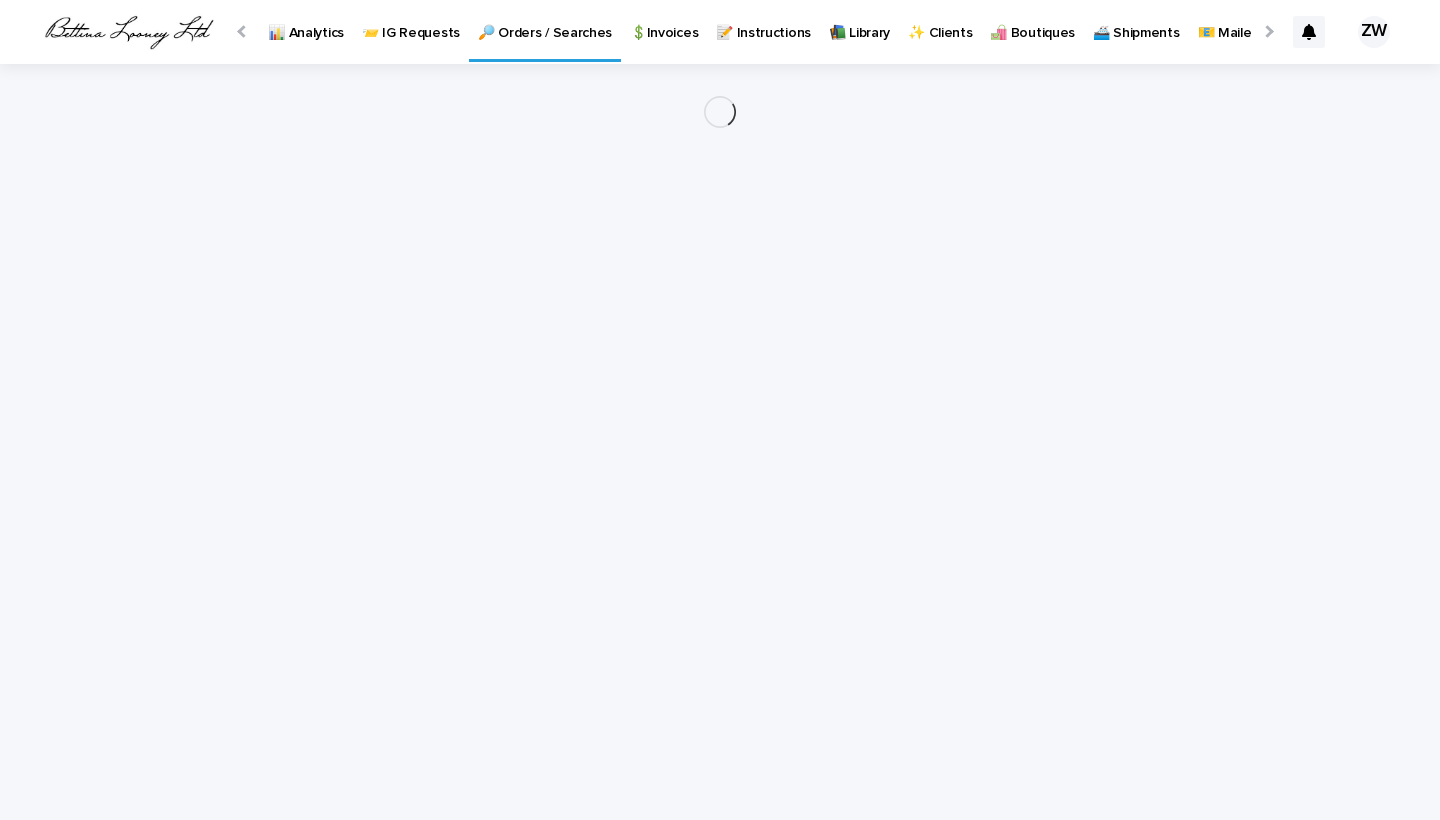 scroll, scrollTop: 0, scrollLeft: 0, axis: both 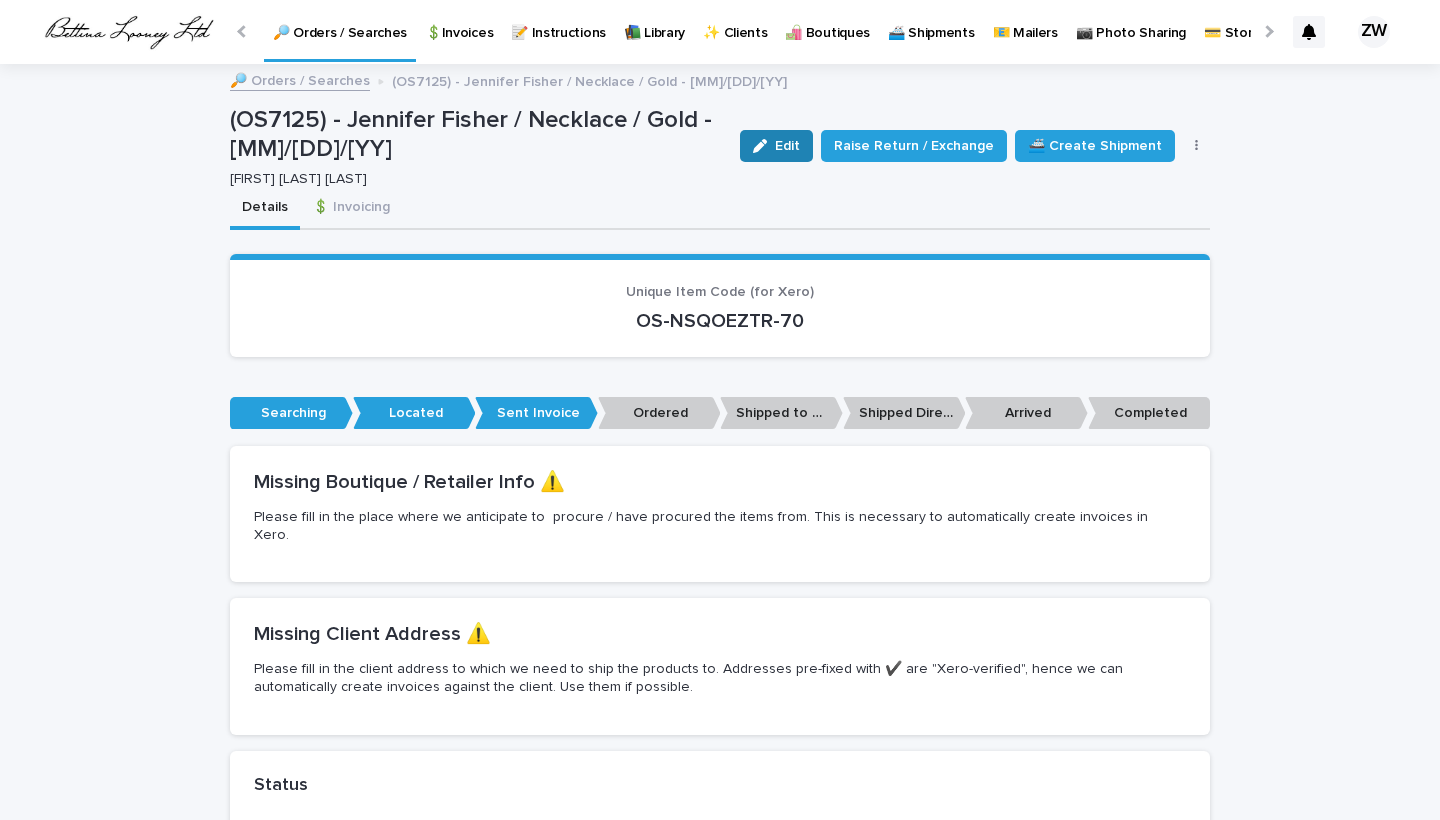 click on "Edit" at bounding box center [776, 146] 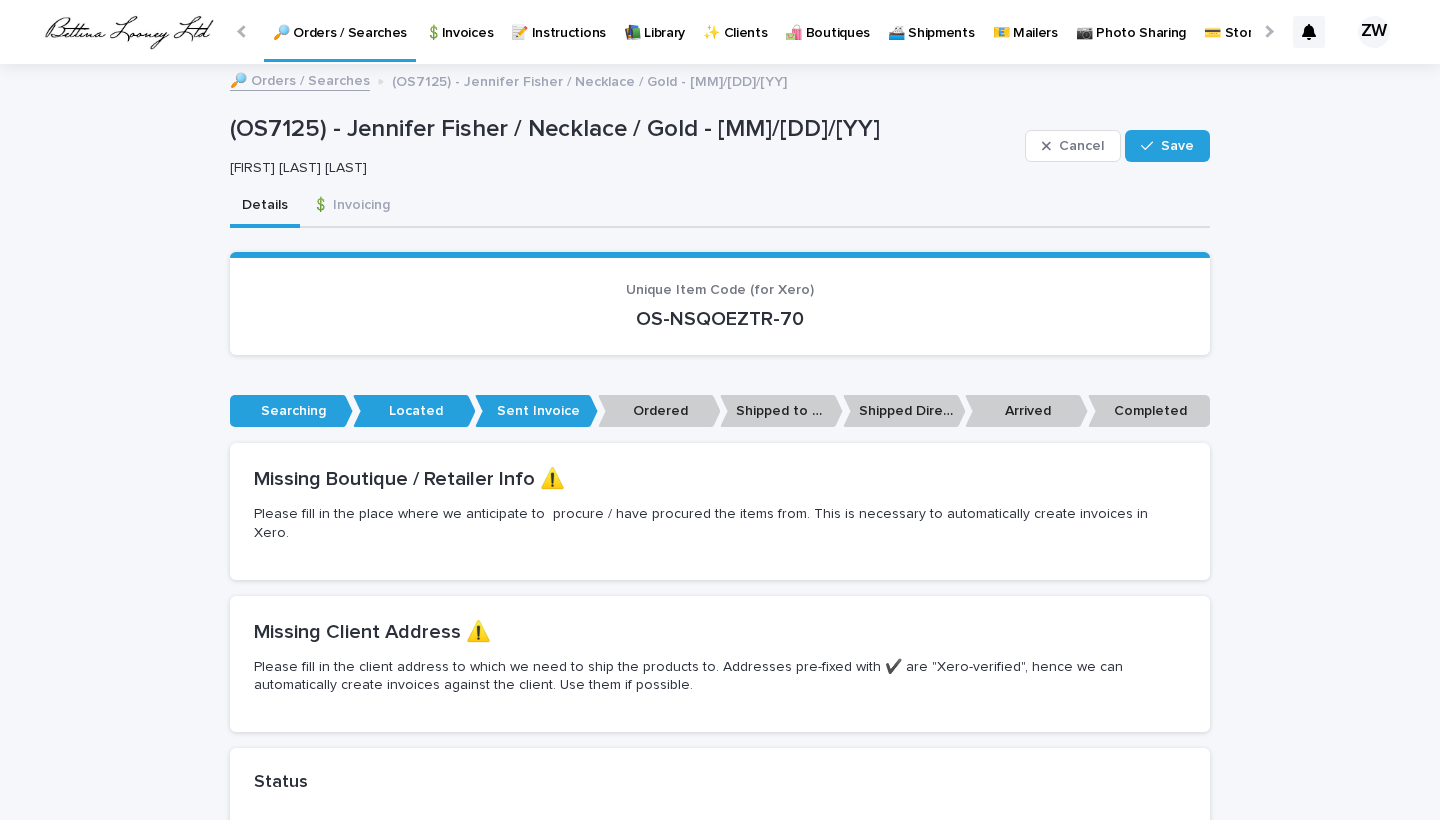 scroll, scrollTop: 427, scrollLeft: 0, axis: vertical 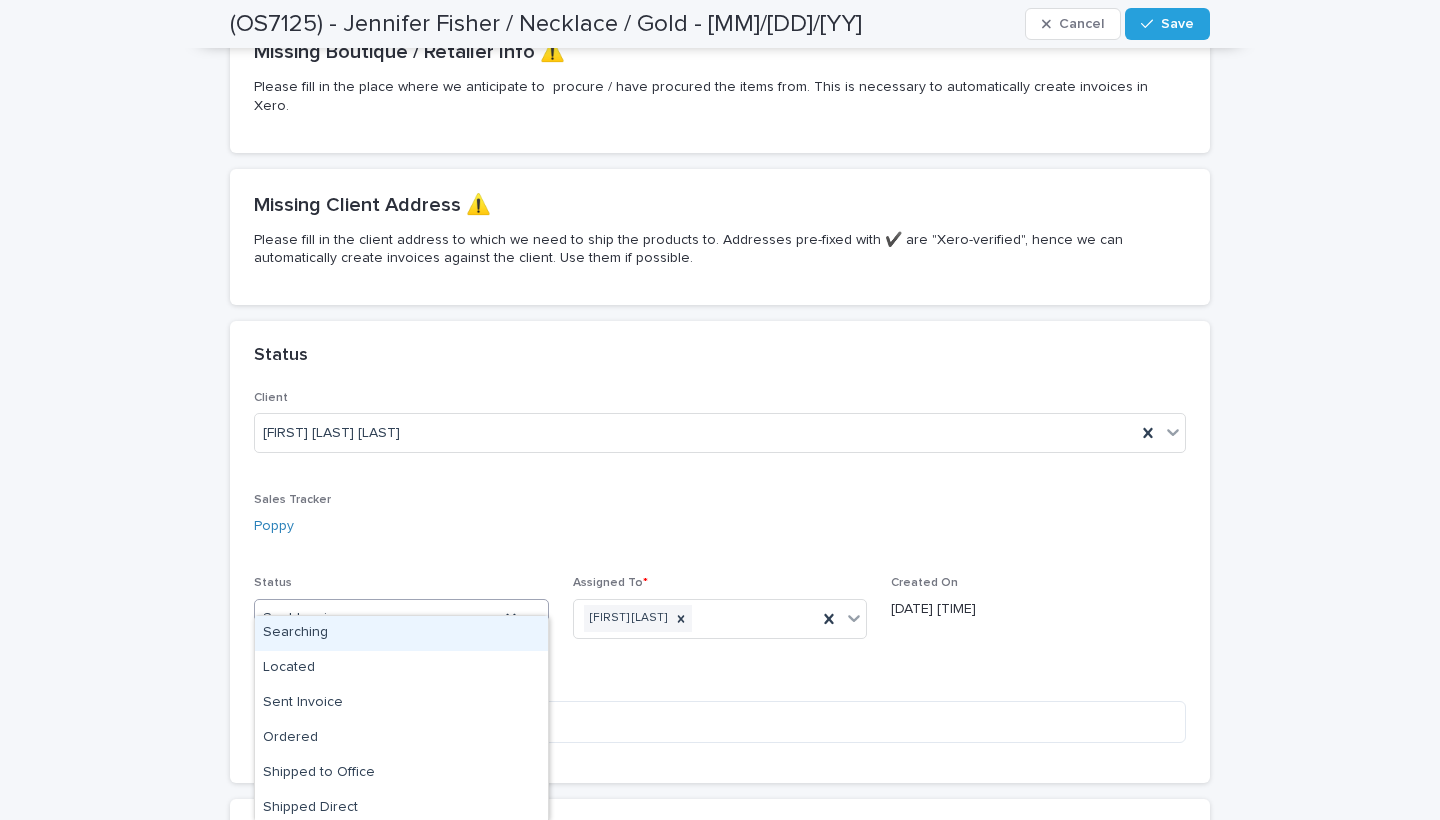 click on "Sent Invoice" at bounding box center (377, 618) 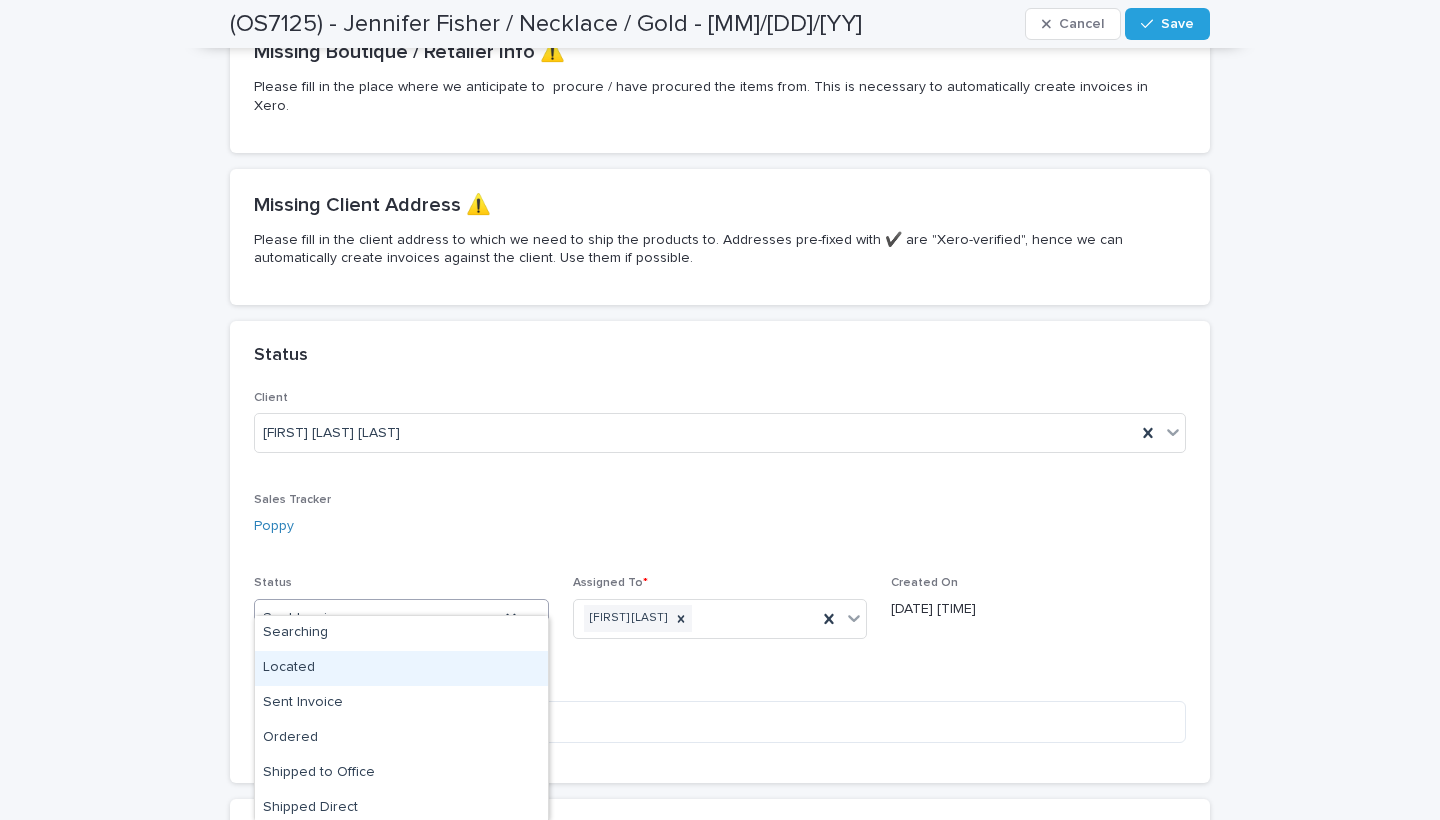 scroll, scrollTop: 145, scrollLeft: 0, axis: vertical 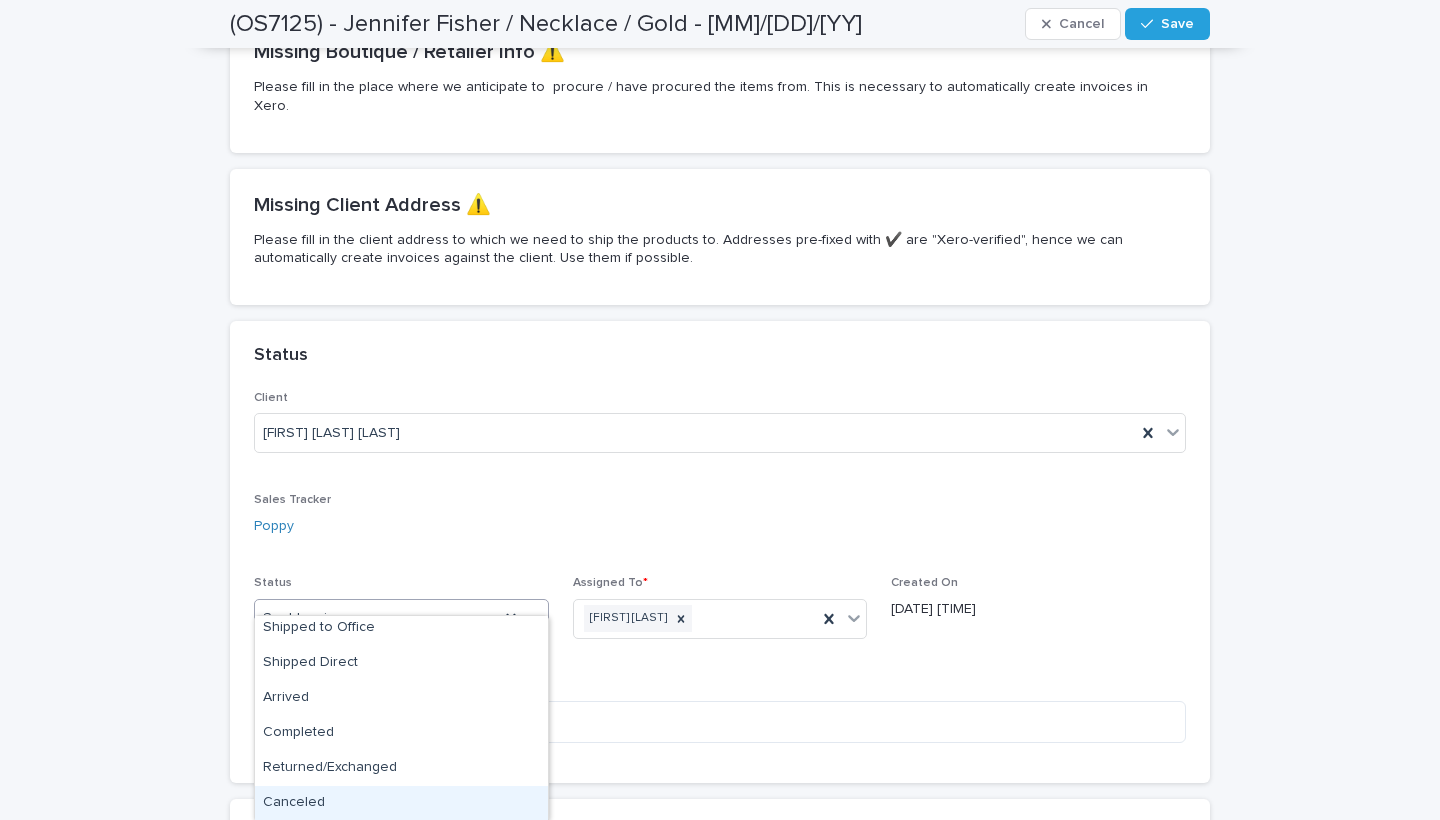 click on "Canceled" at bounding box center [401, 803] 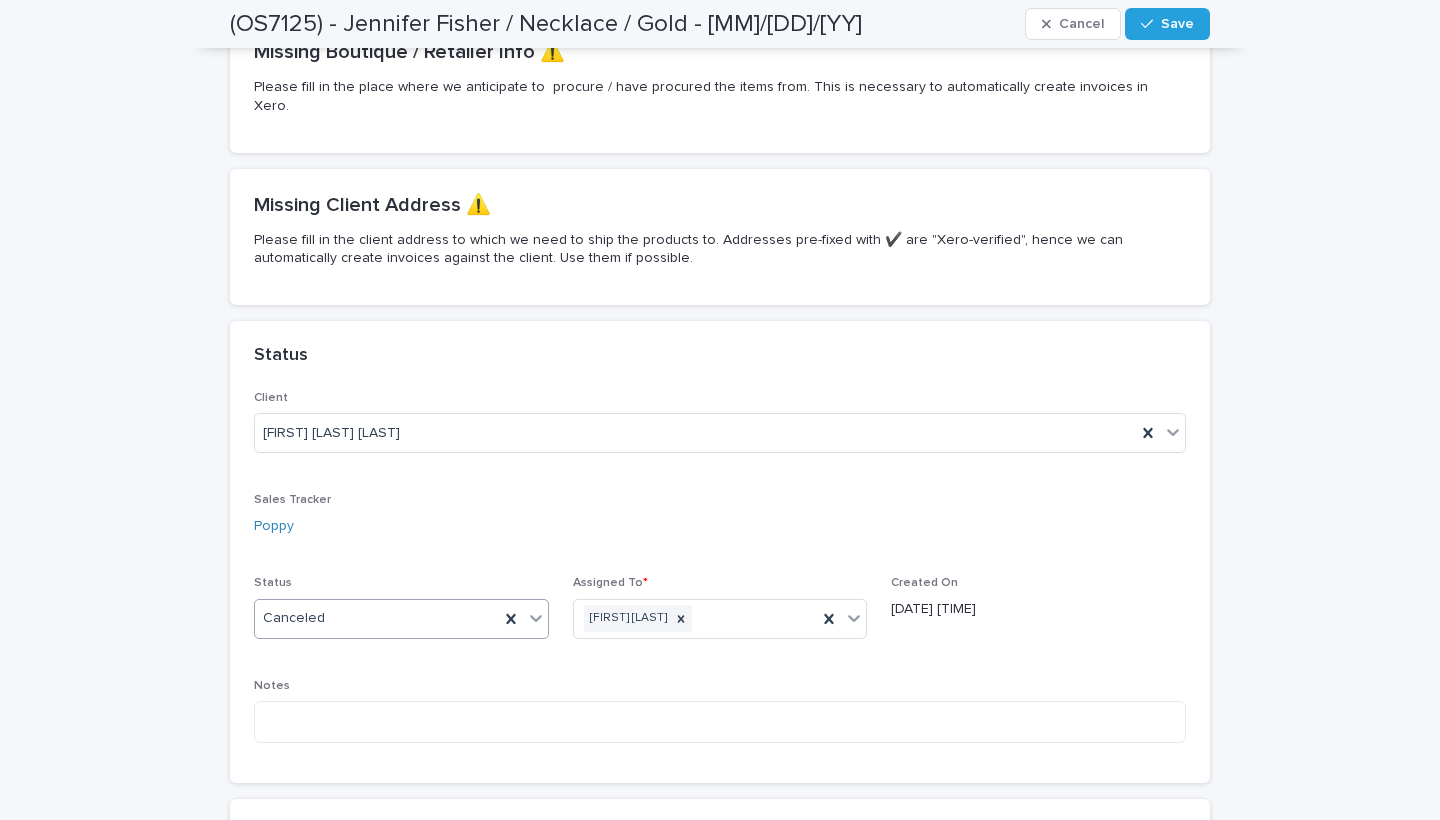scroll, scrollTop: 739, scrollLeft: 0, axis: vertical 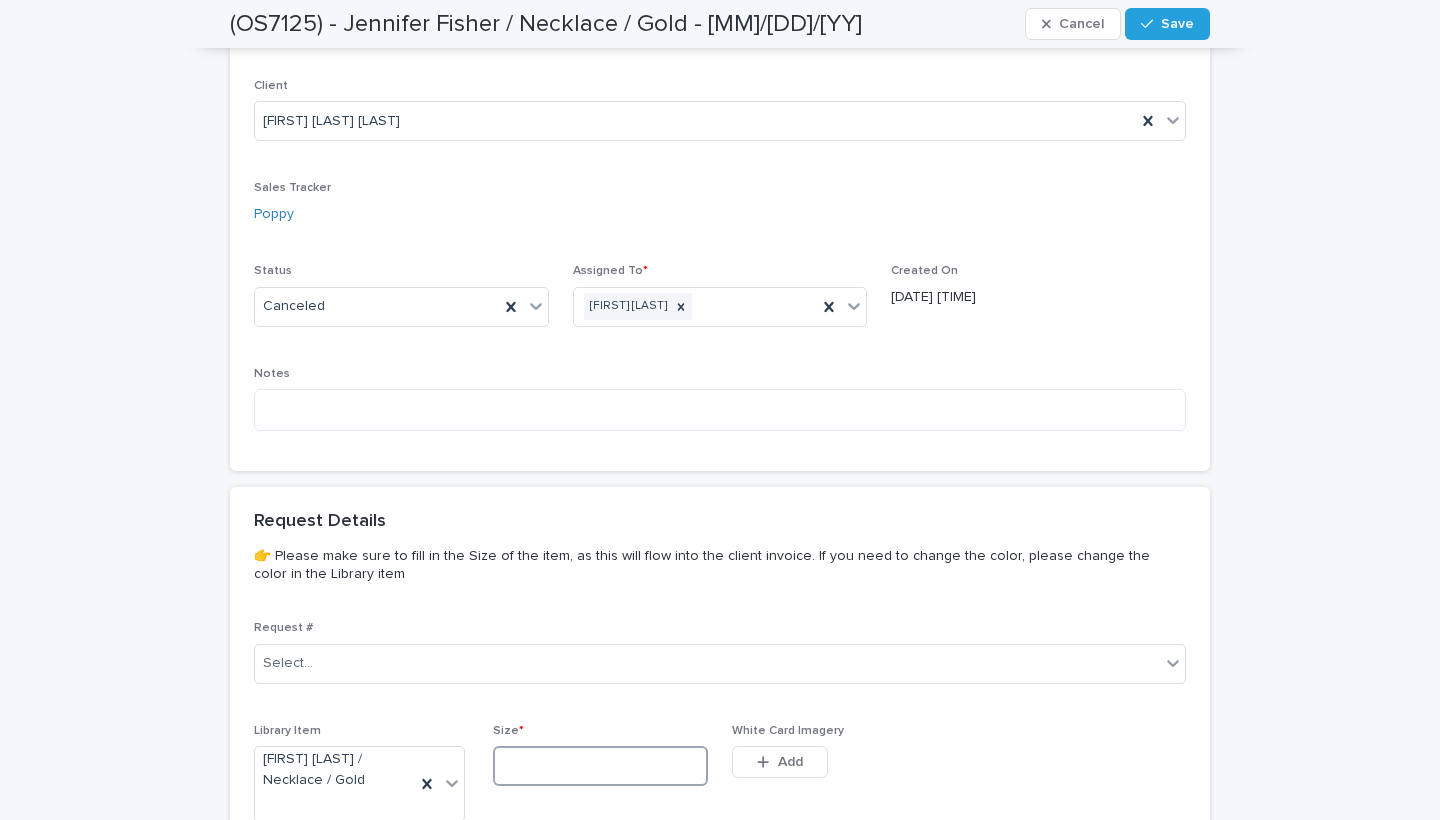 click at bounding box center [600, 766] 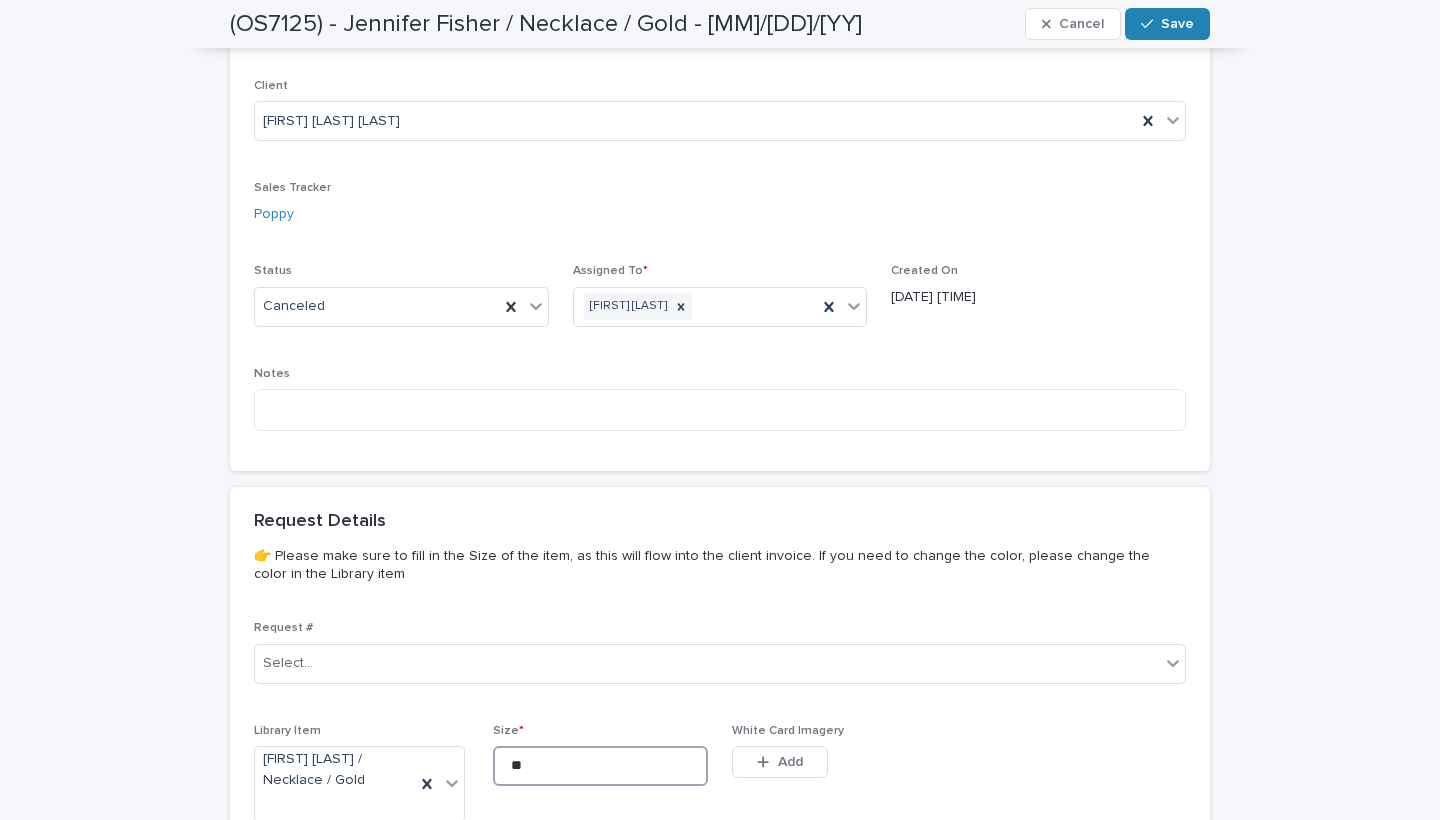 type on "**" 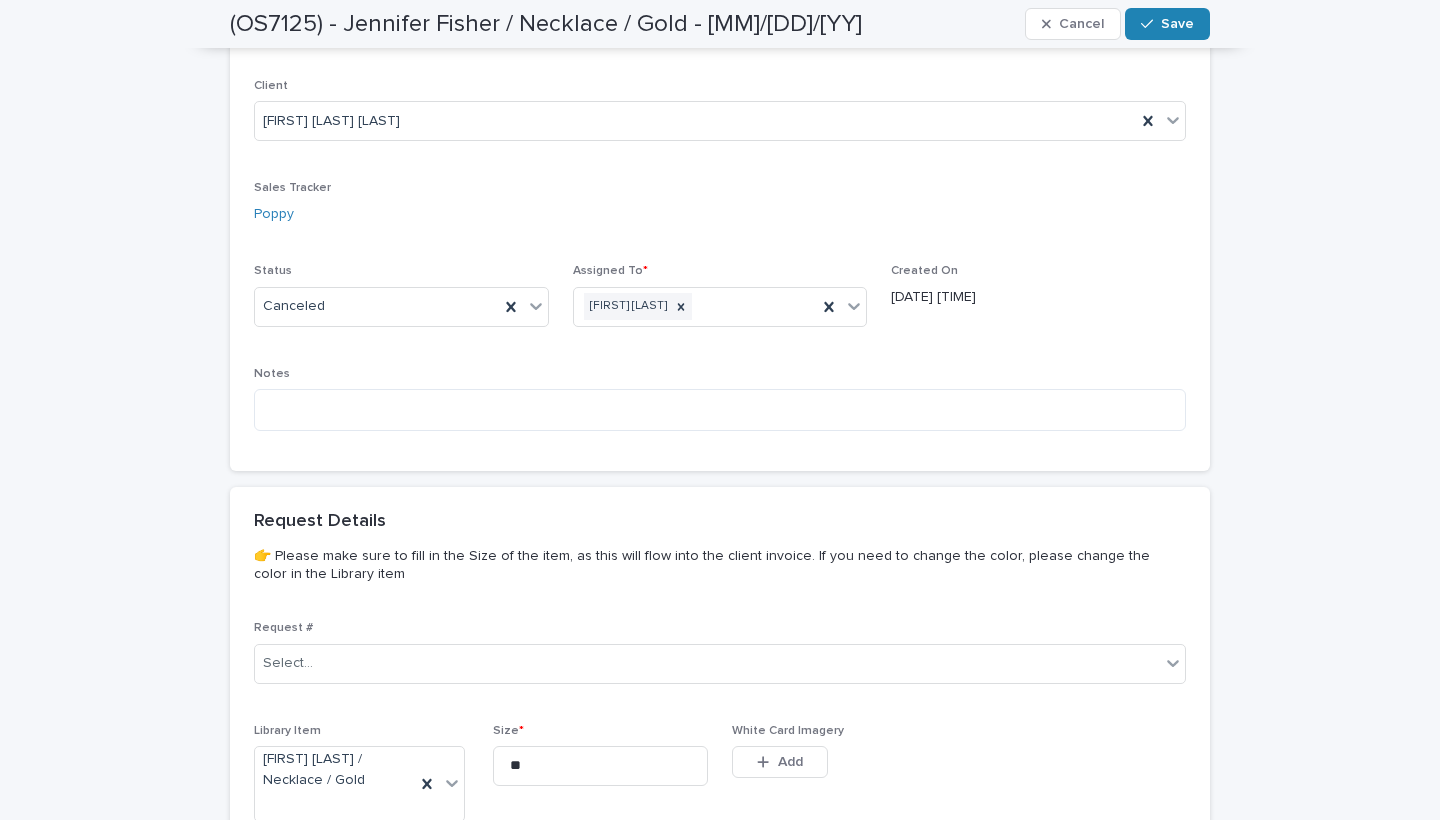 click 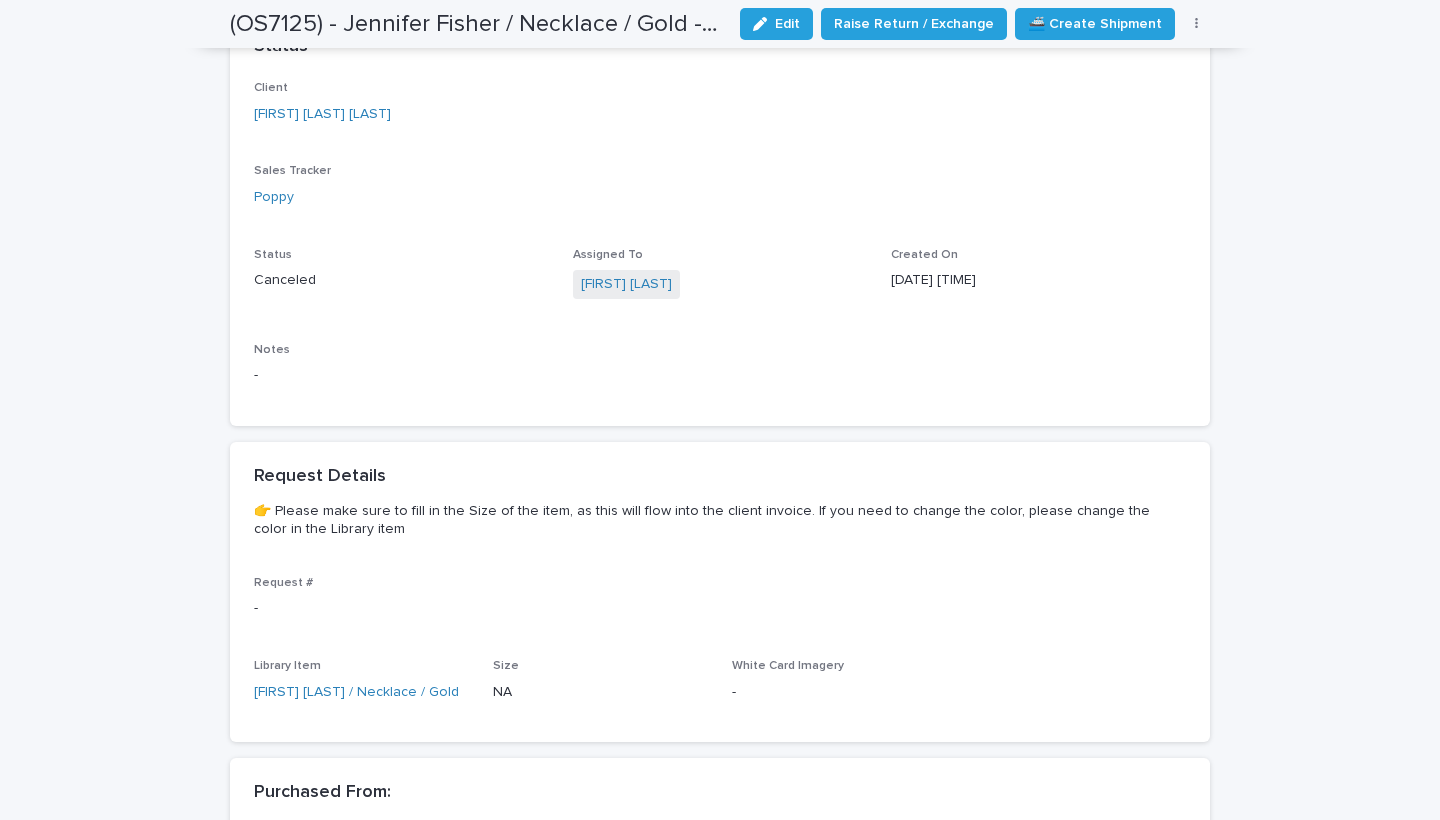 scroll, scrollTop: 0, scrollLeft: 0, axis: both 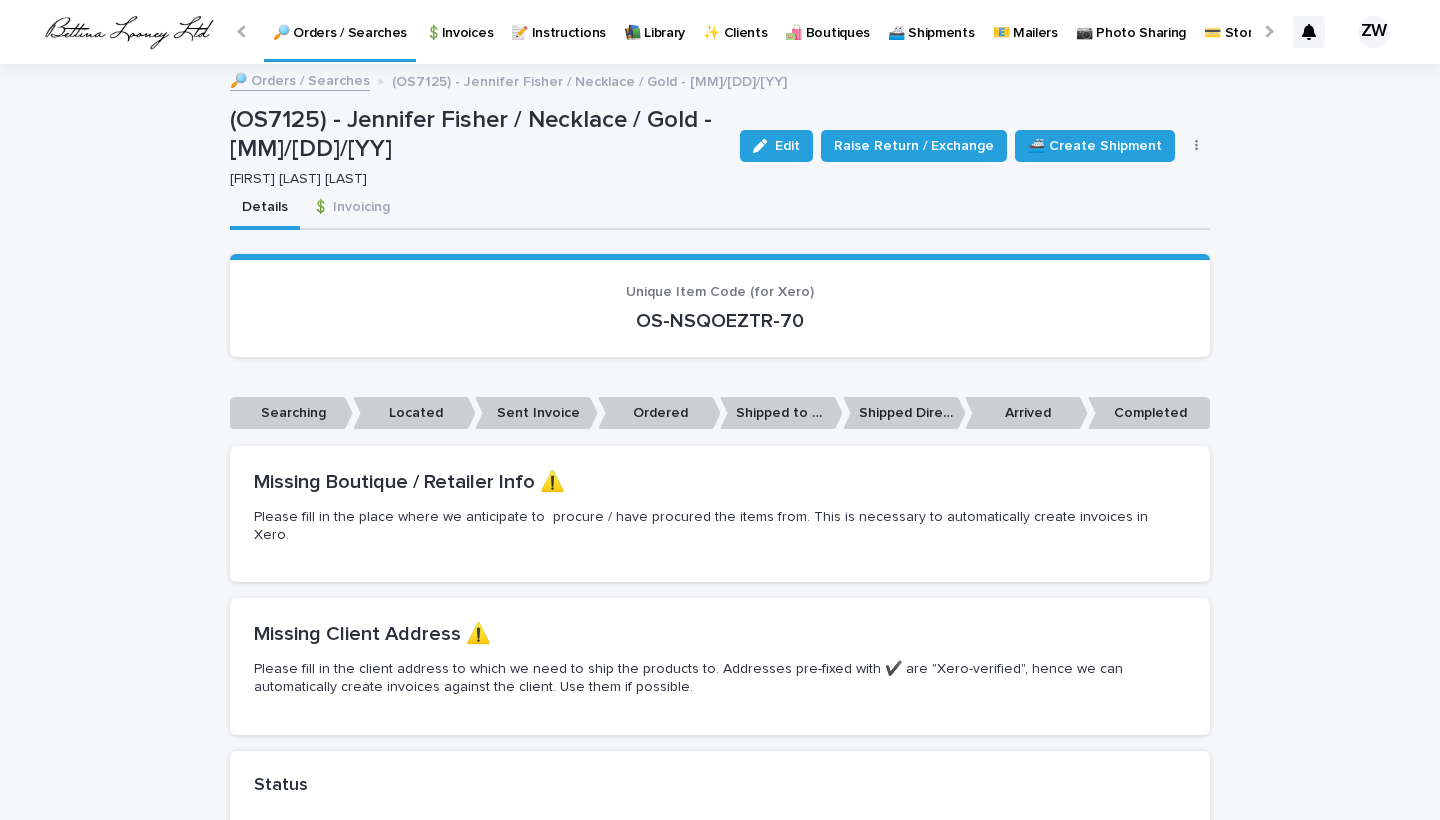 click on "🔎 Orders / Searches" at bounding box center (340, 29) 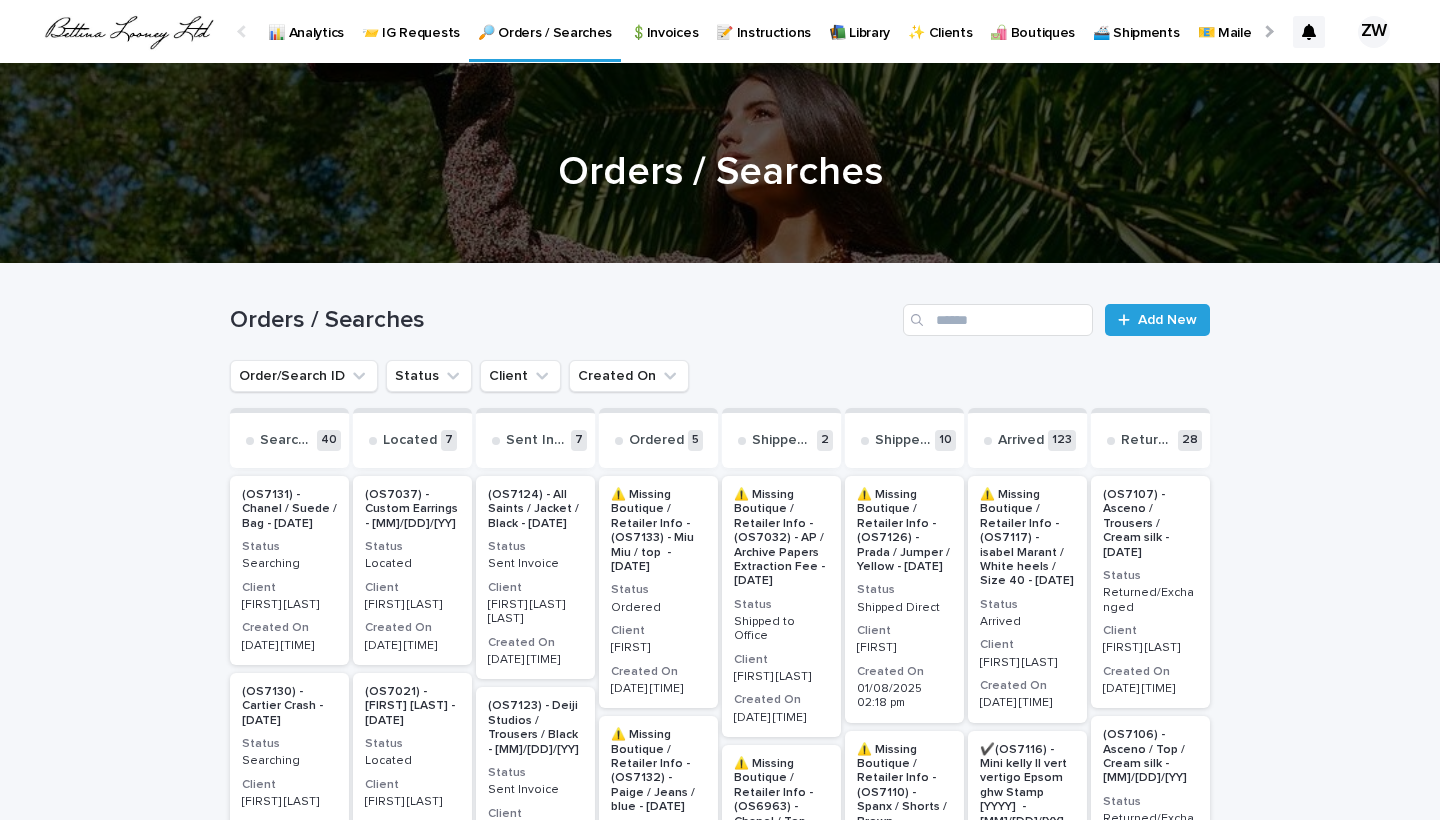 scroll, scrollTop: 0, scrollLeft: -51, axis: horizontal 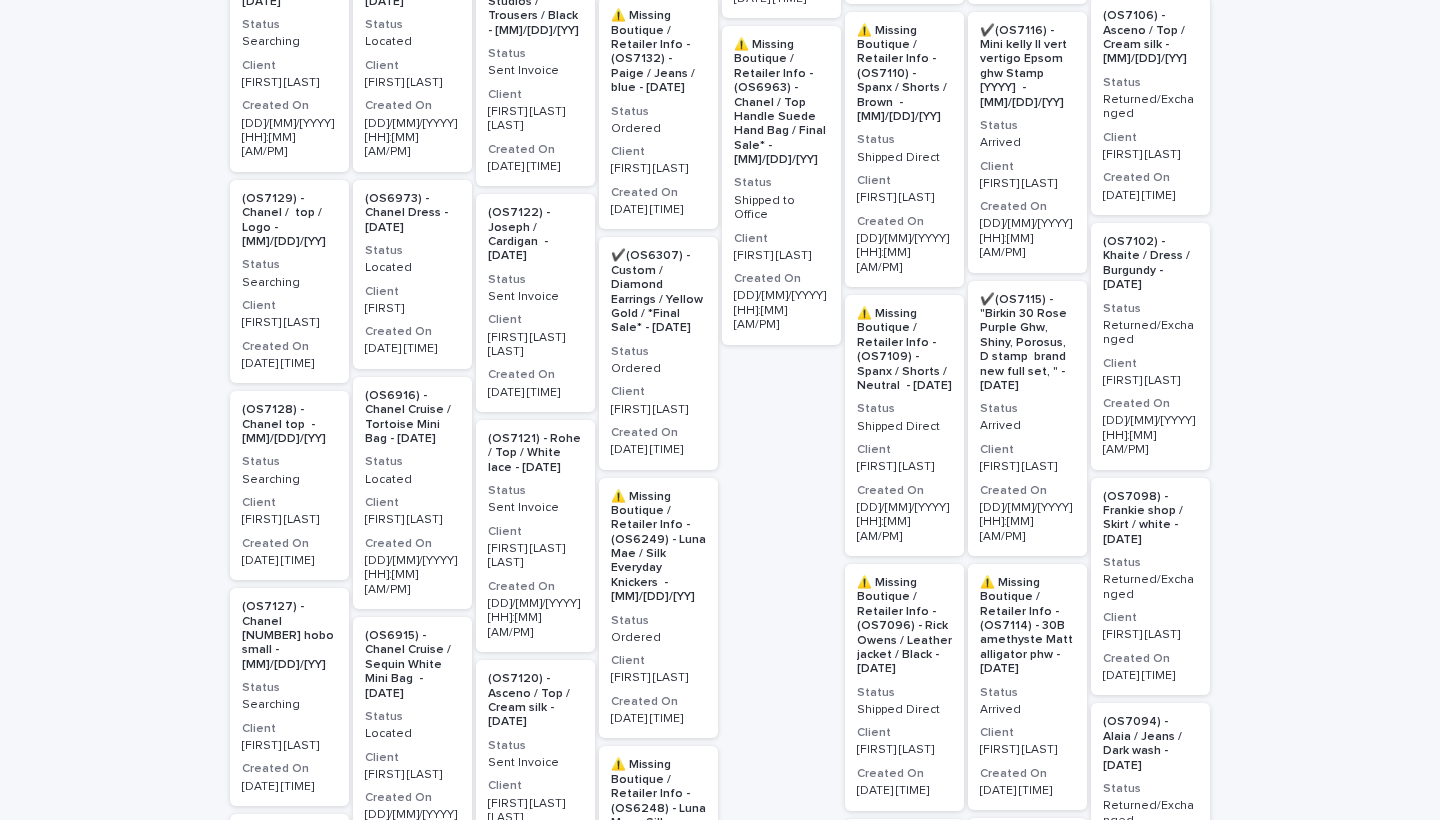 click on "Searching" at bounding box center (289, 281) 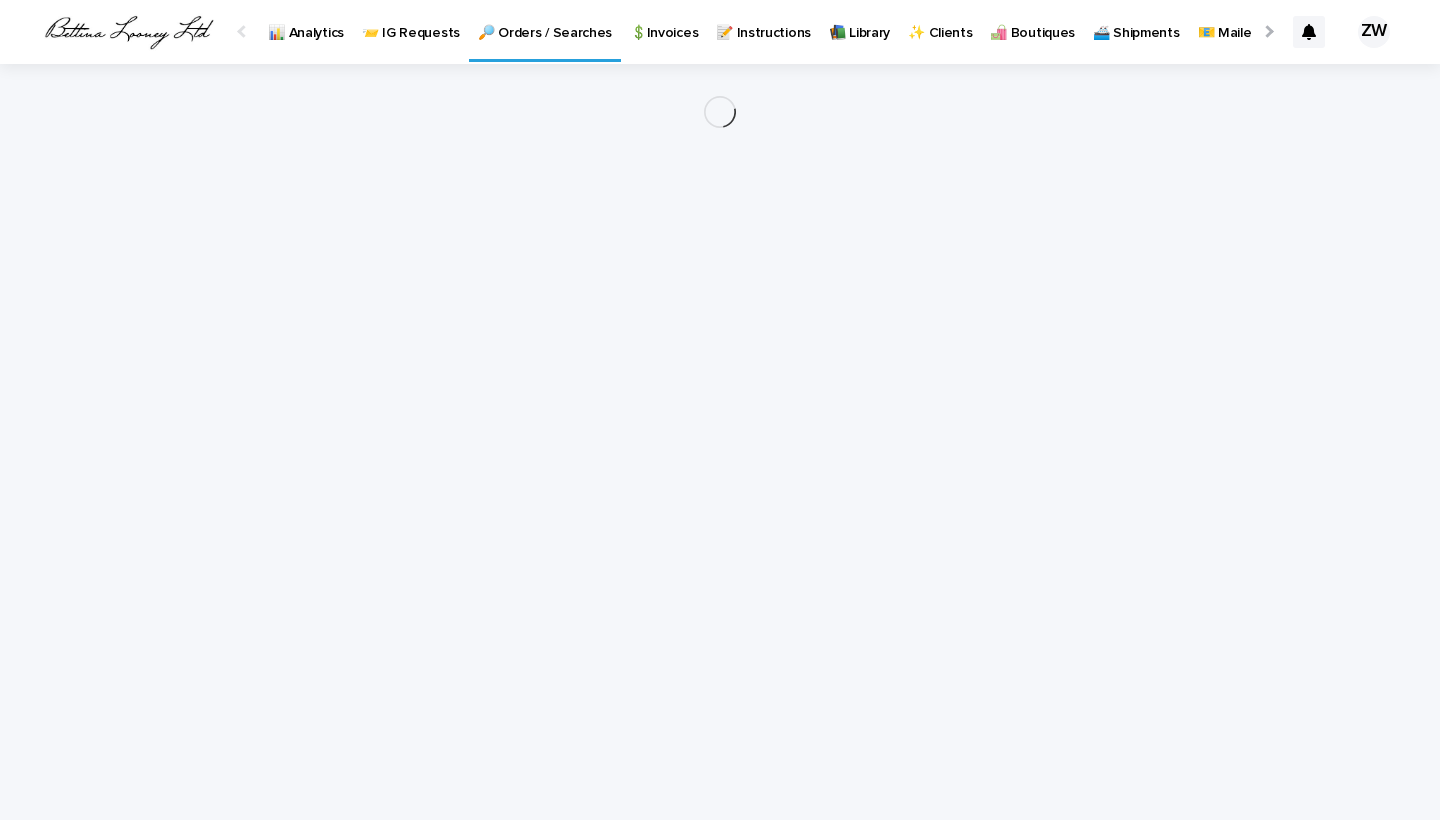 scroll, scrollTop: 0, scrollLeft: 0, axis: both 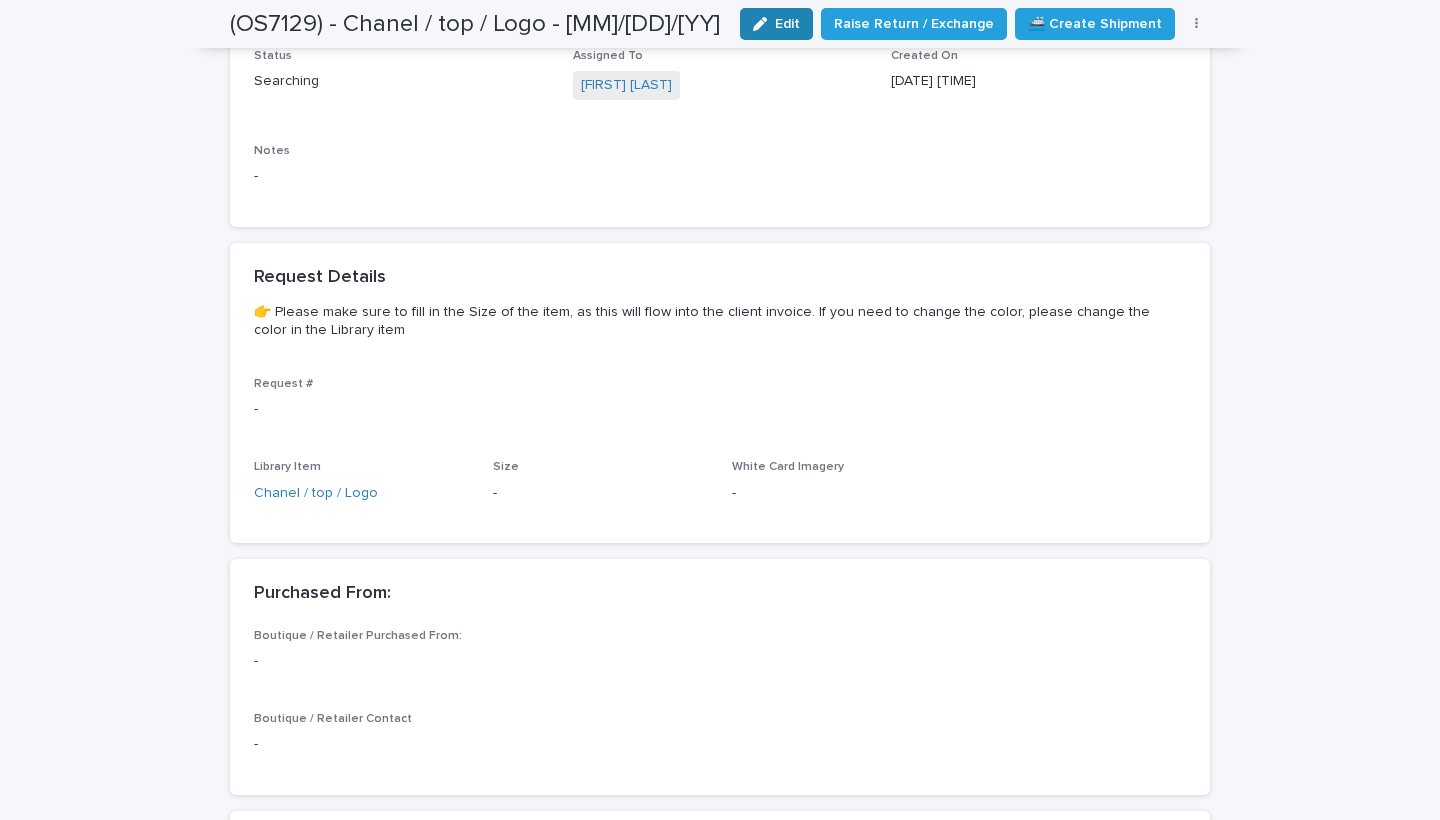 click at bounding box center [764, 24] 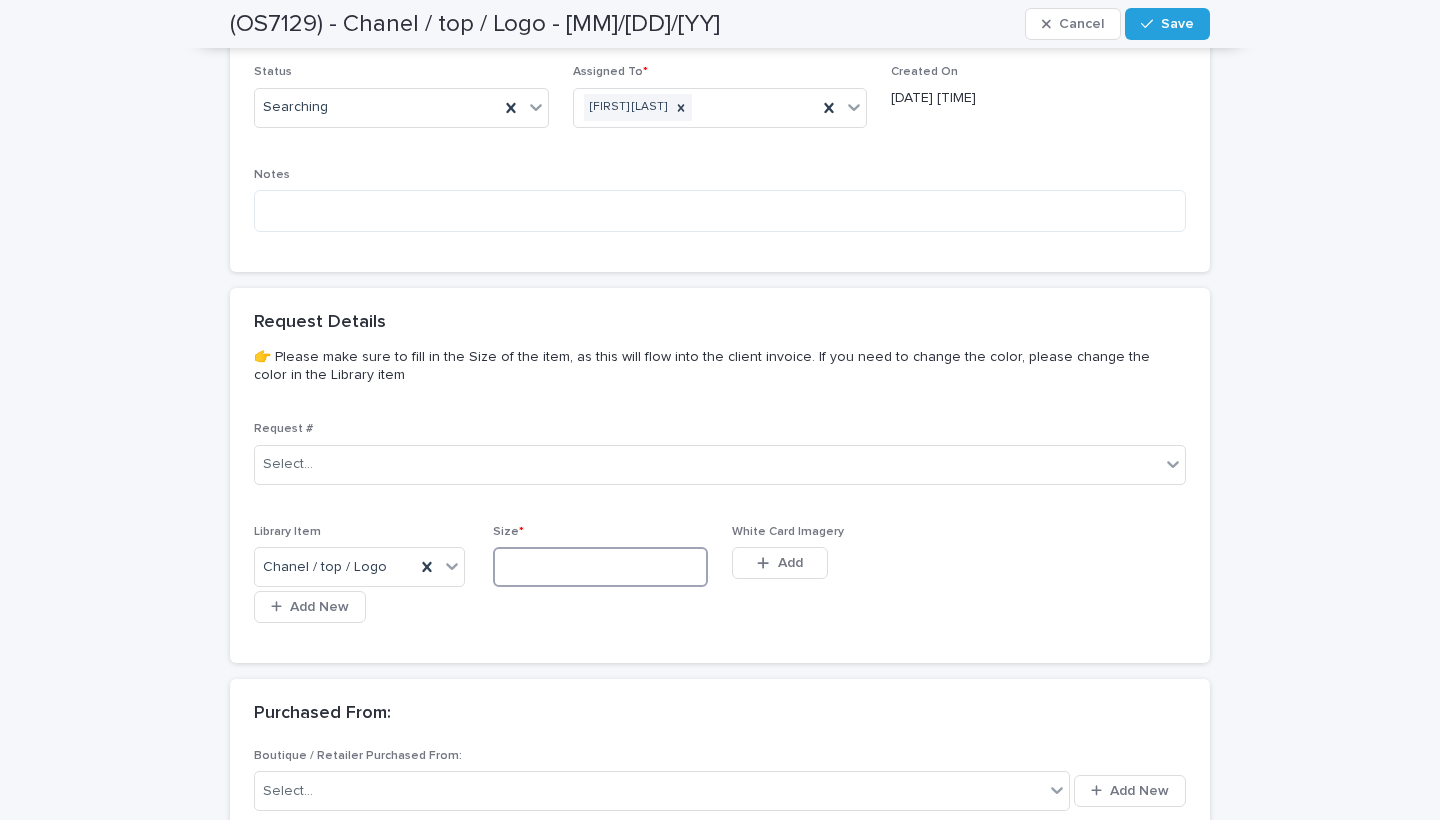 click at bounding box center [600, 567] 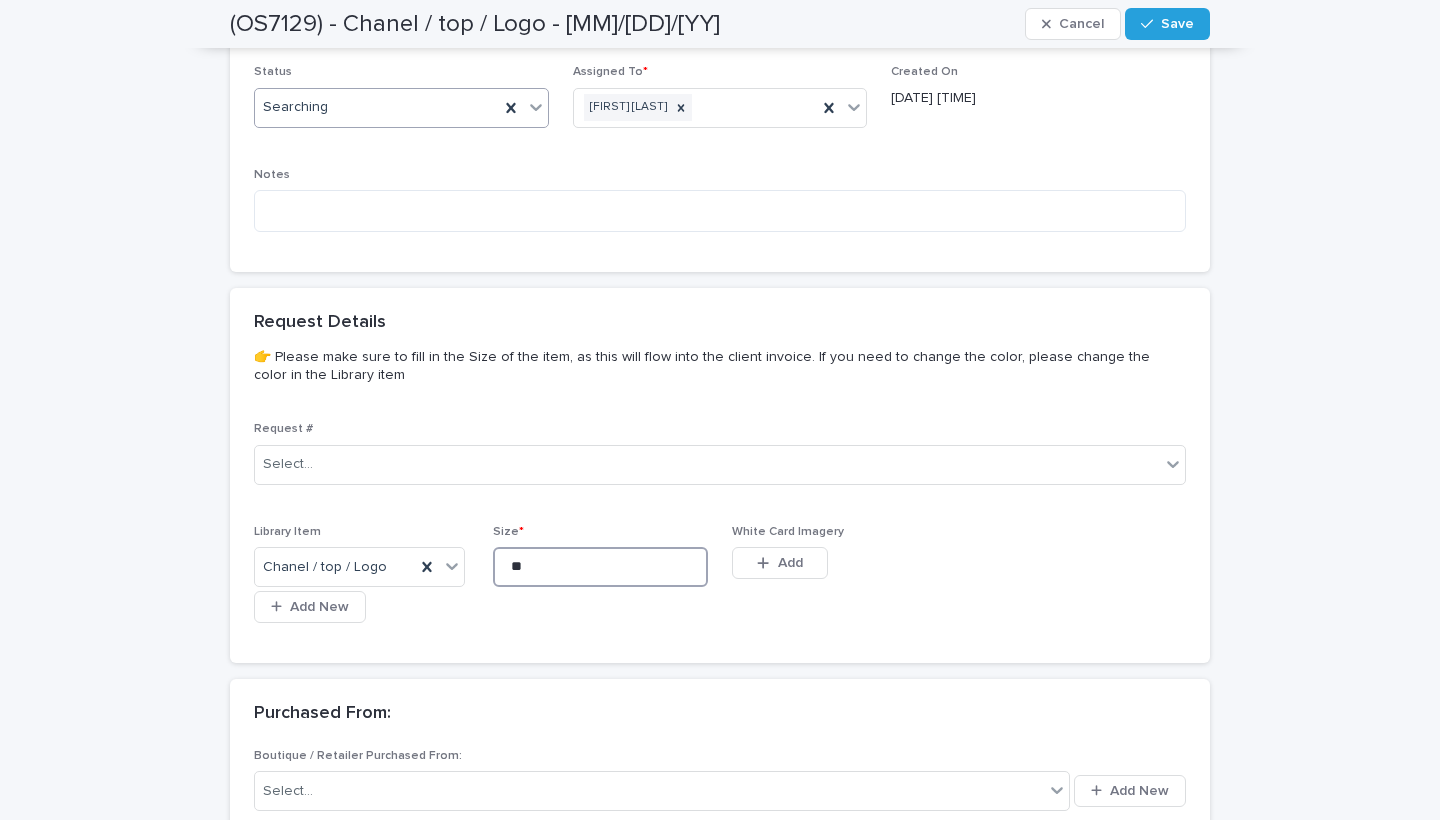 scroll, scrollTop: 892, scrollLeft: 0, axis: vertical 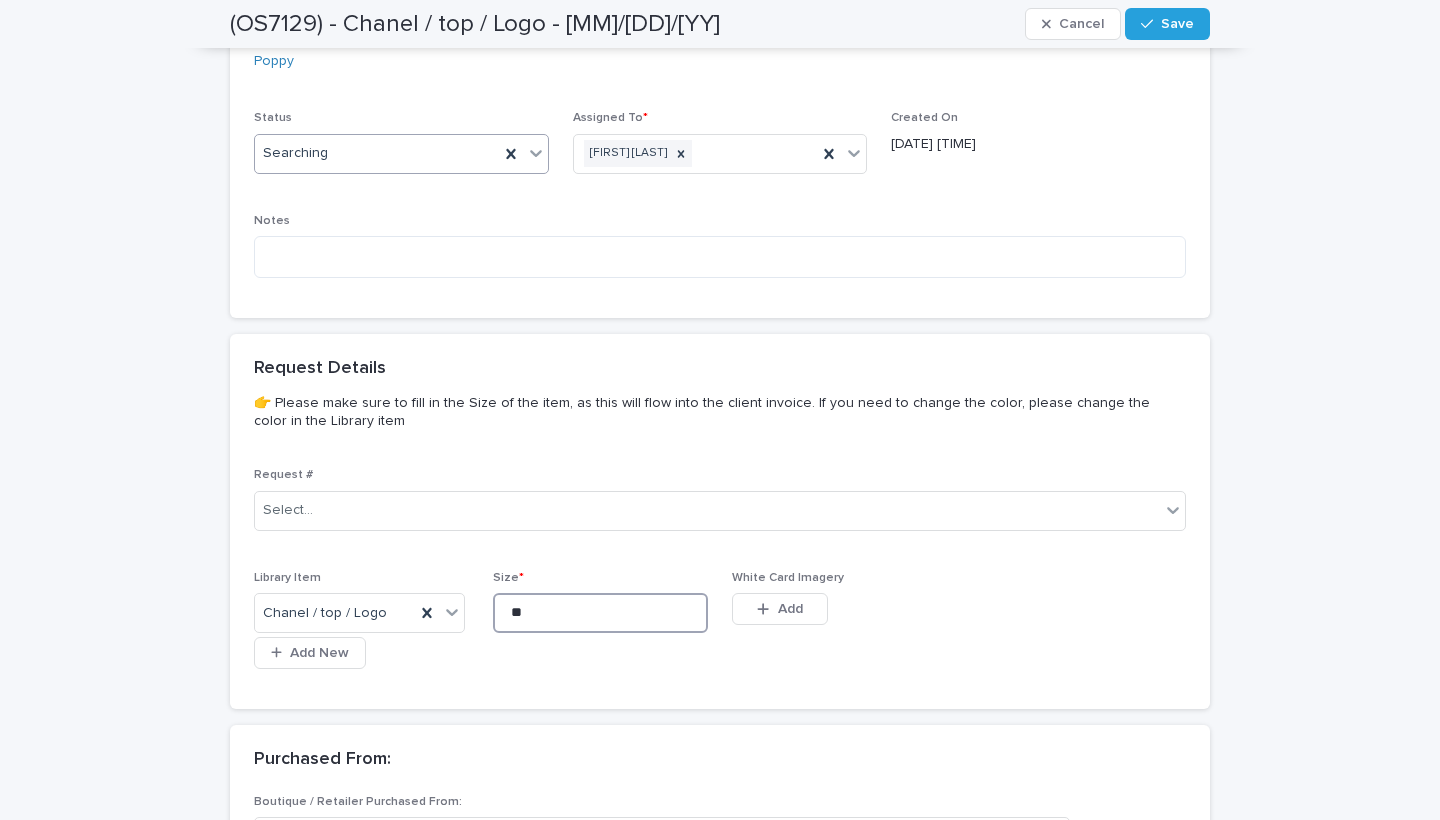 type on "**" 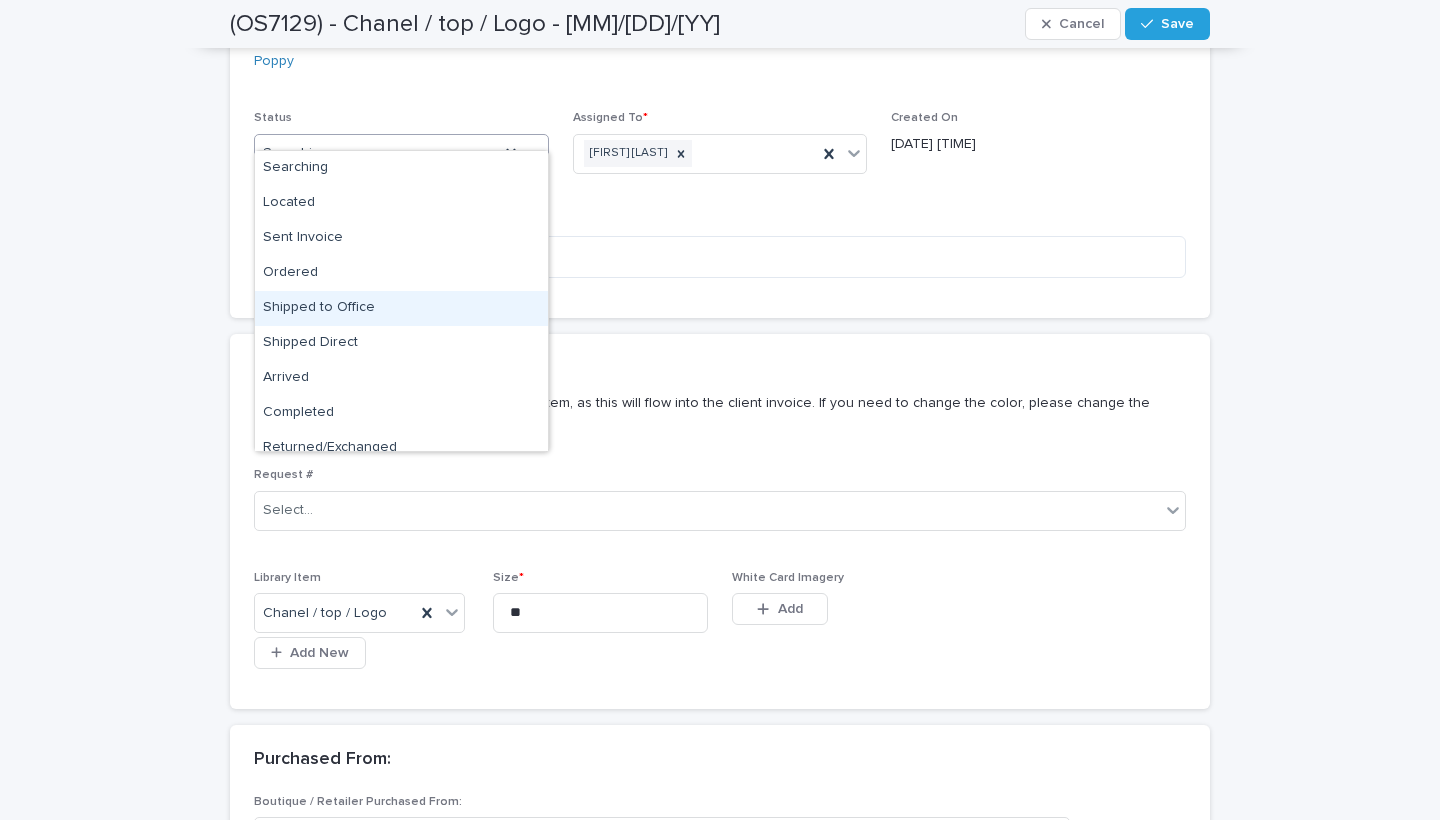 scroll, scrollTop: 50, scrollLeft: 0, axis: vertical 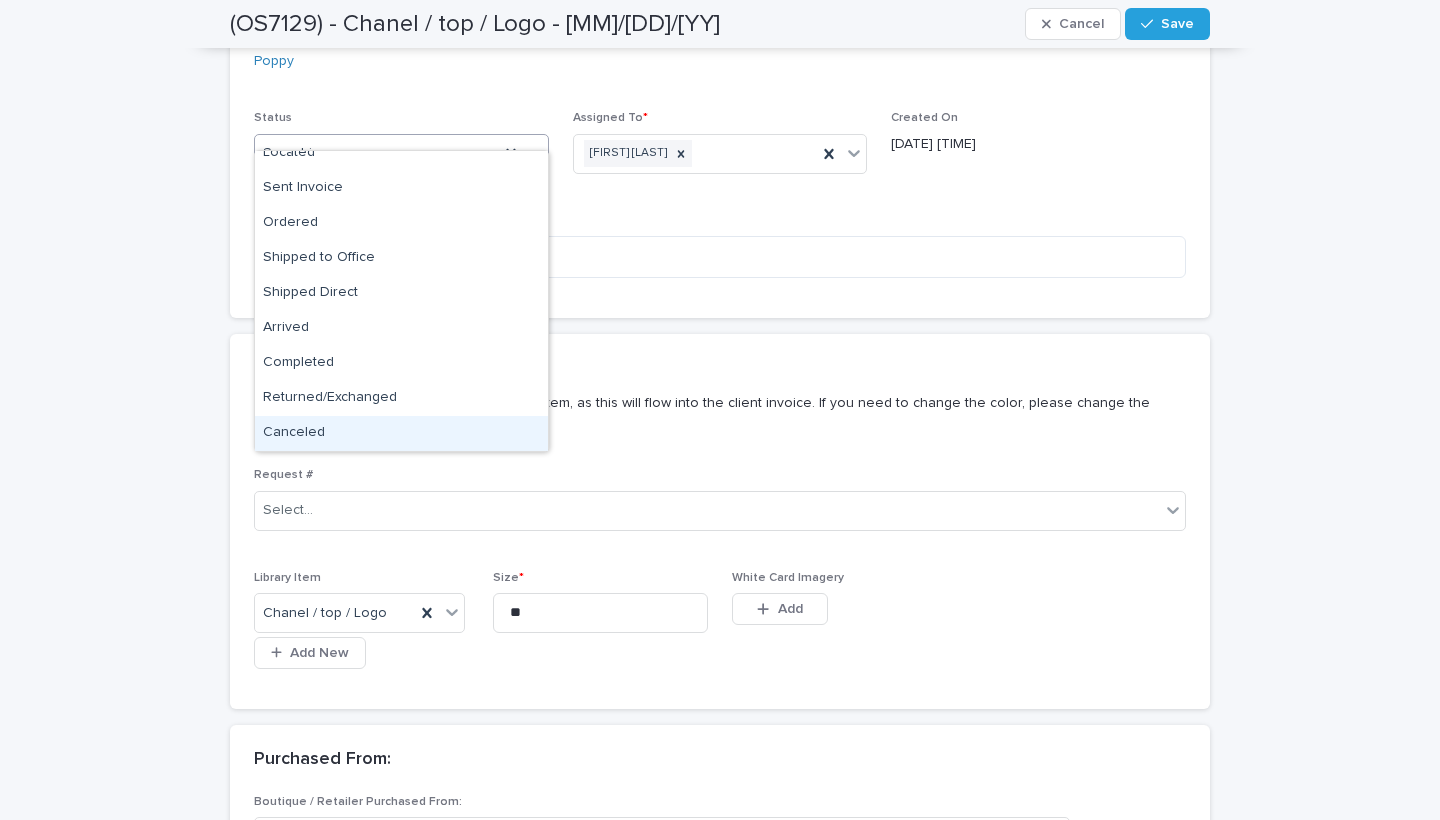 click on "Canceled" at bounding box center (401, 433) 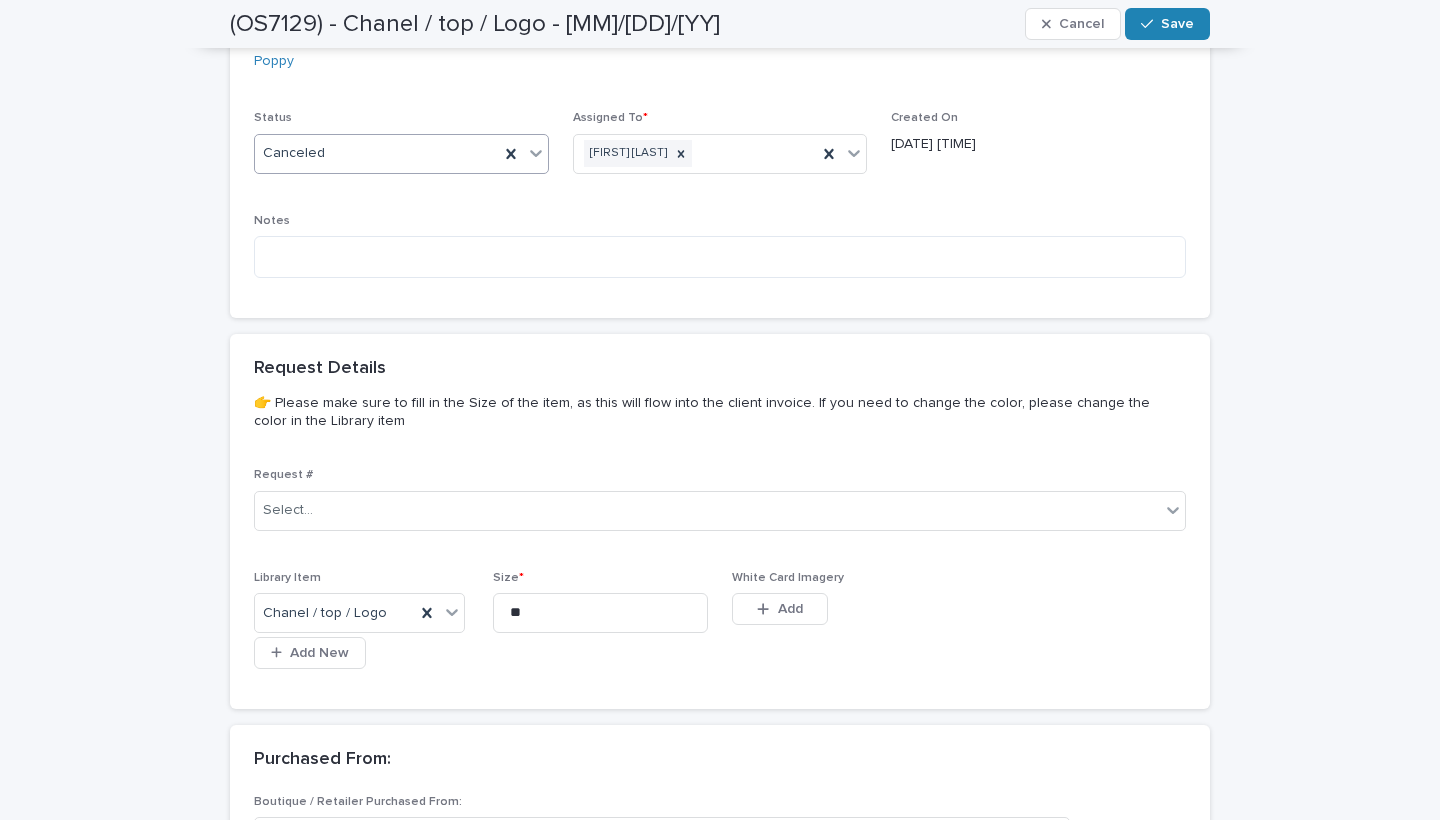 click on "Save" at bounding box center (1177, 24) 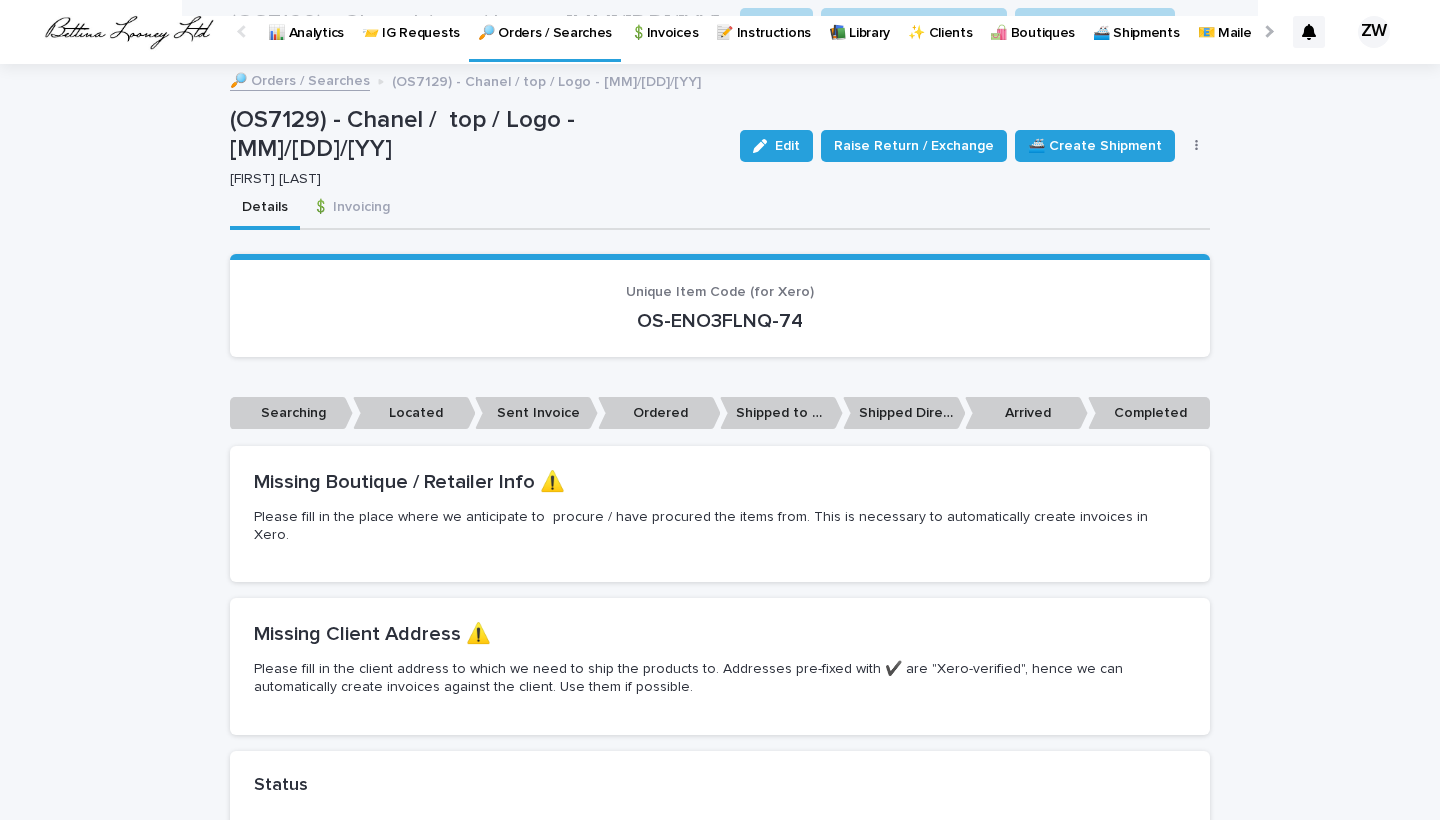 scroll, scrollTop: 0, scrollLeft: 0, axis: both 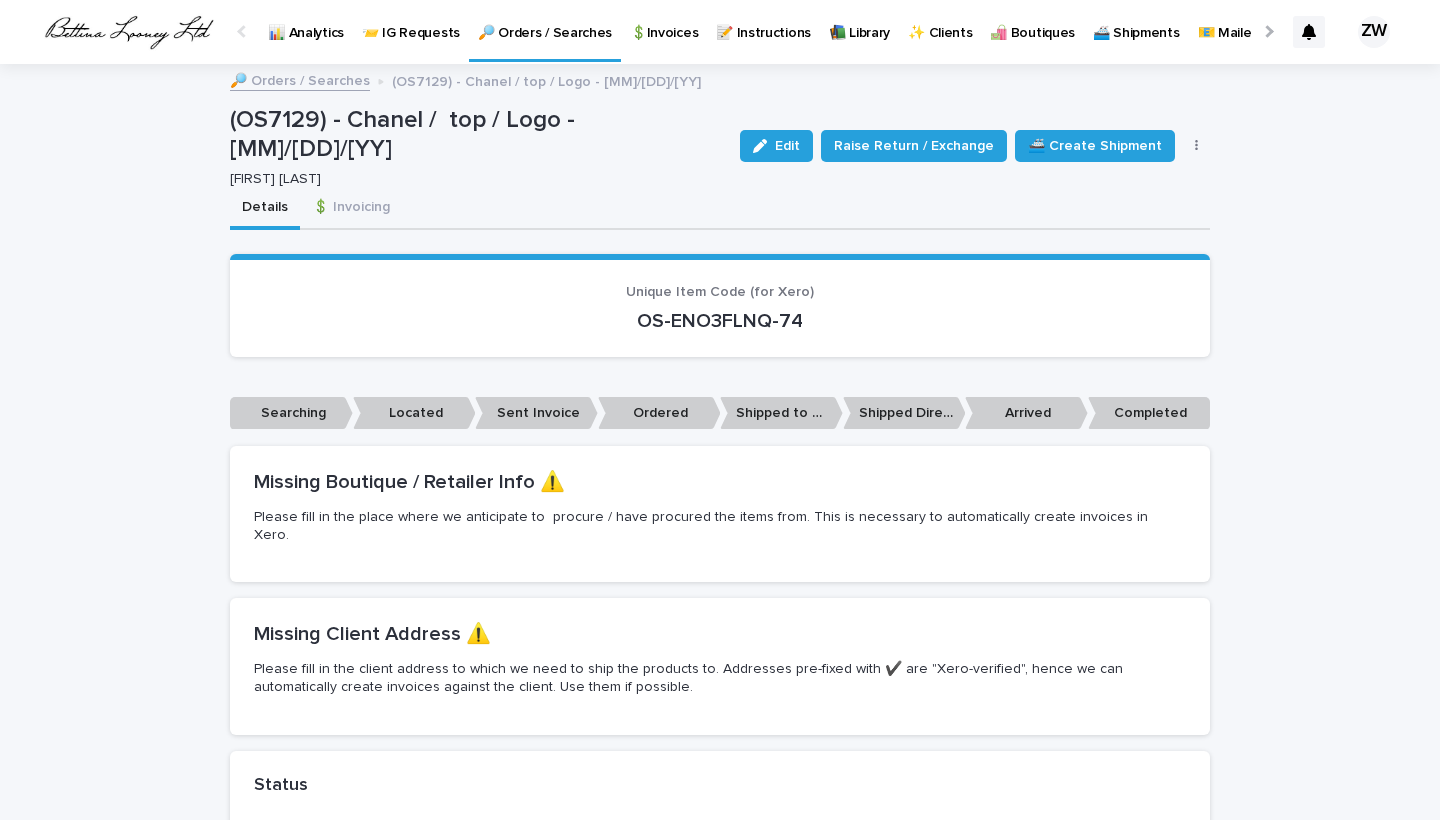 click on "🔎 Orders / Searches" at bounding box center (545, 29) 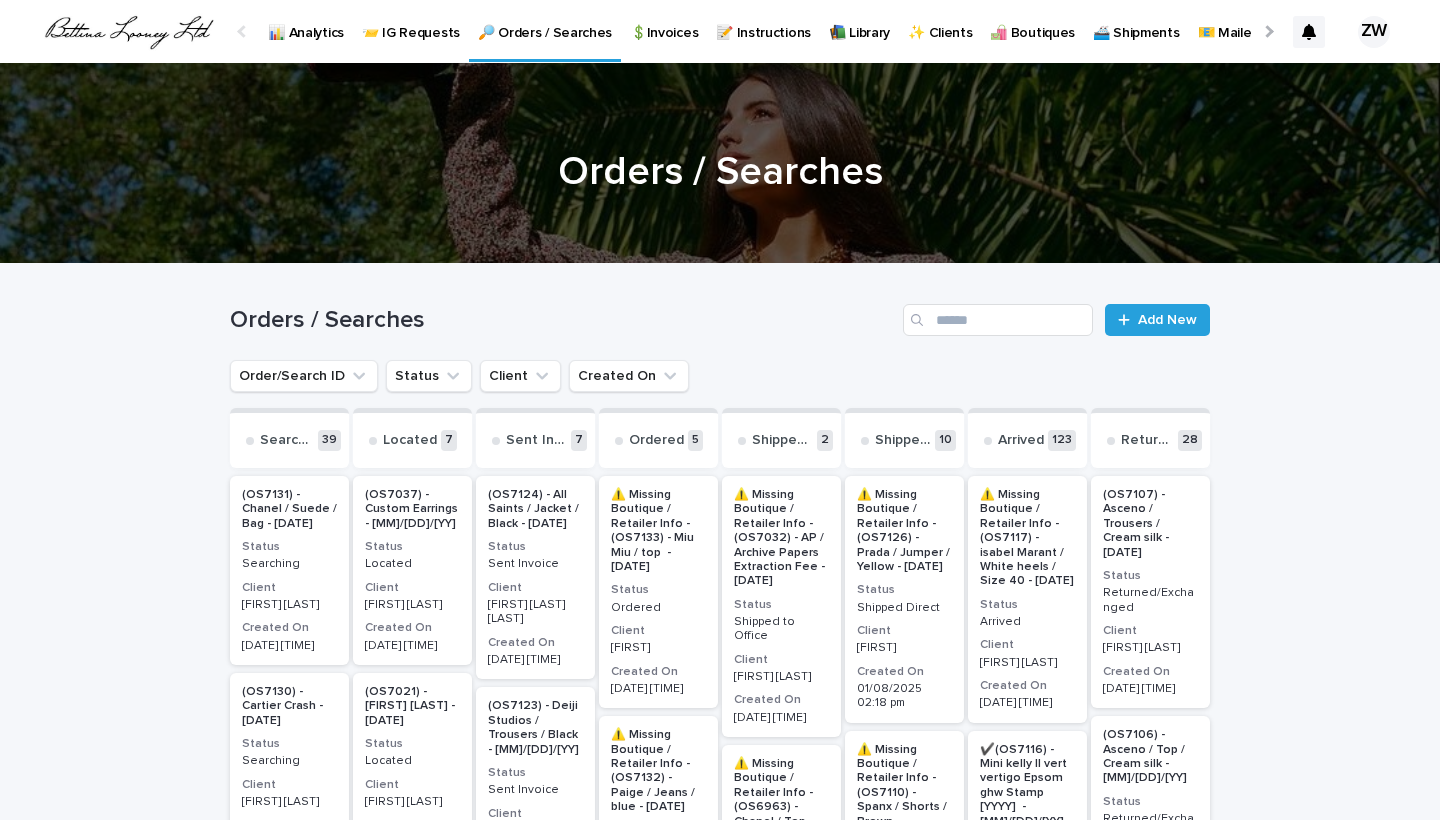 scroll, scrollTop: 955, scrollLeft: 0, axis: vertical 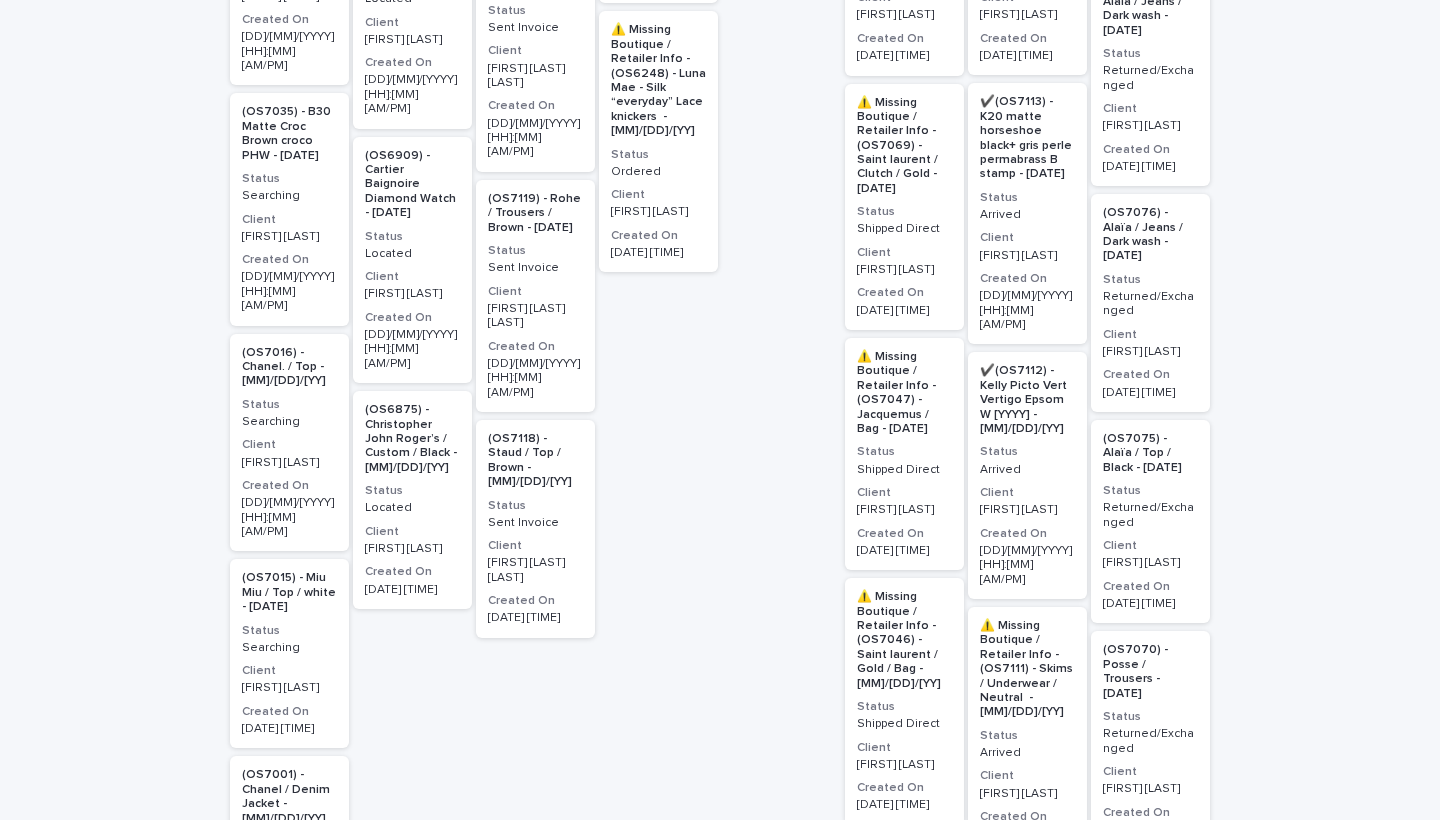click on "Searching" at bounding box center (289, 422) 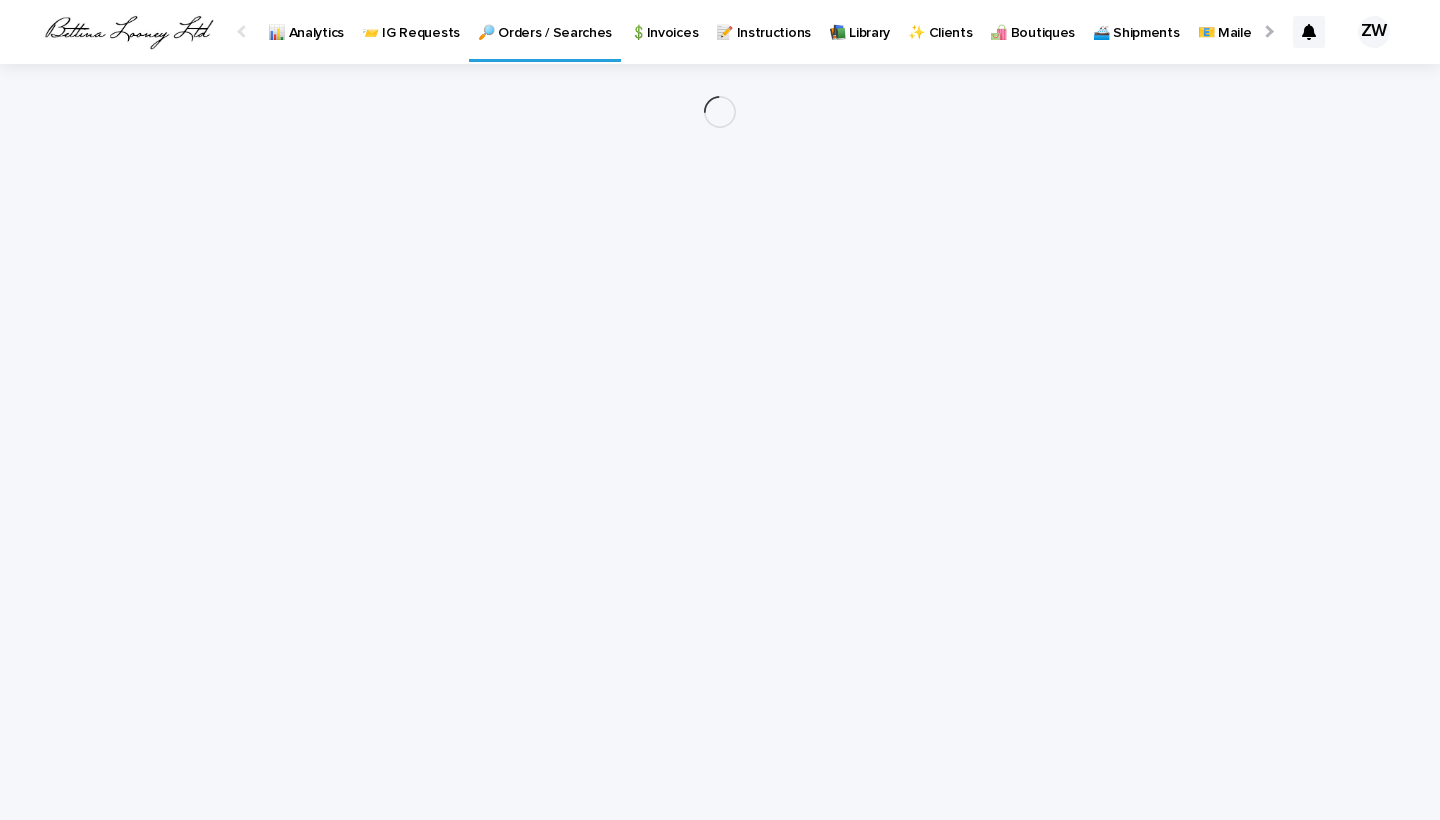 scroll, scrollTop: 0, scrollLeft: 0, axis: both 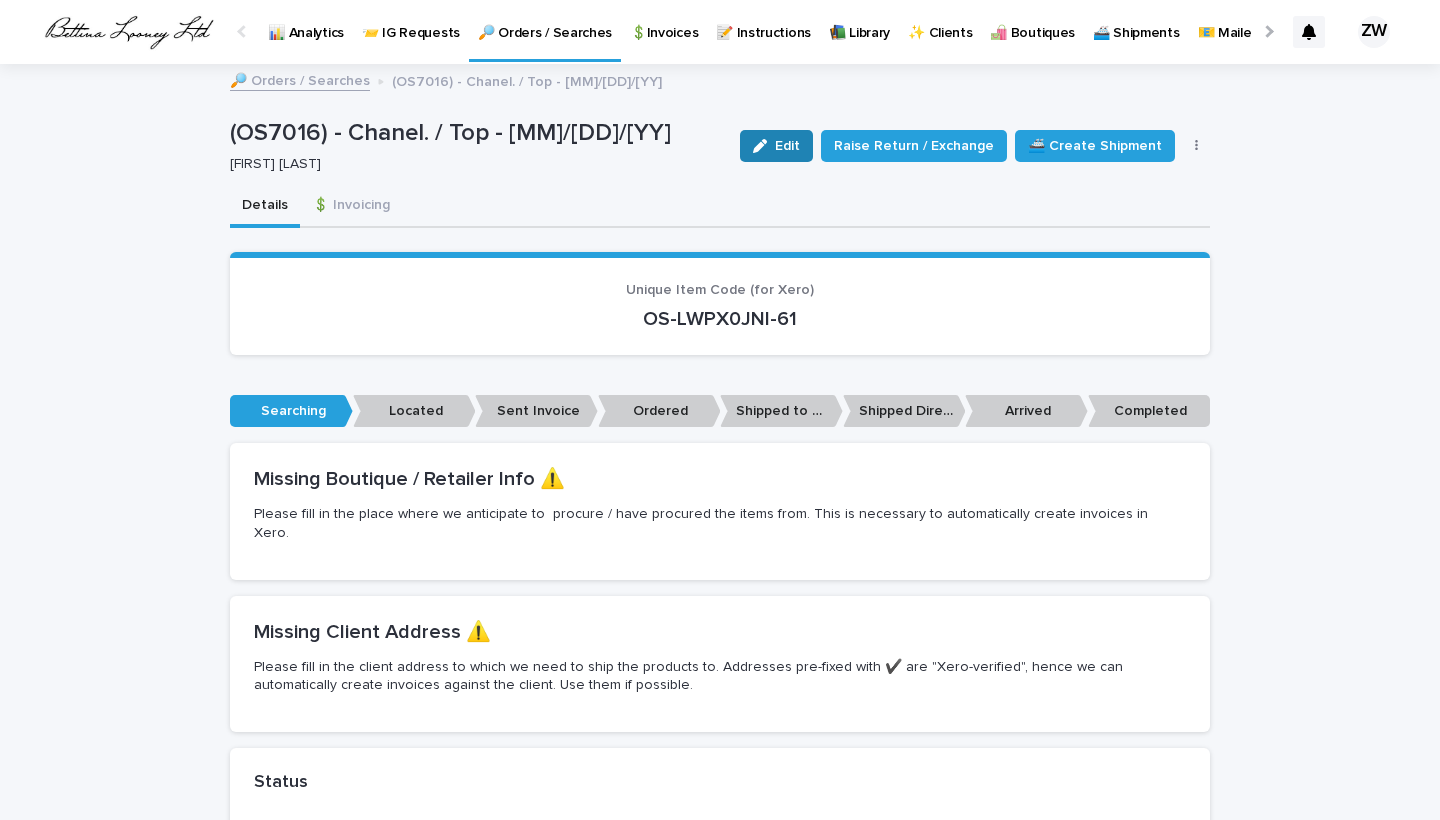 click on "Edit" at bounding box center [787, 146] 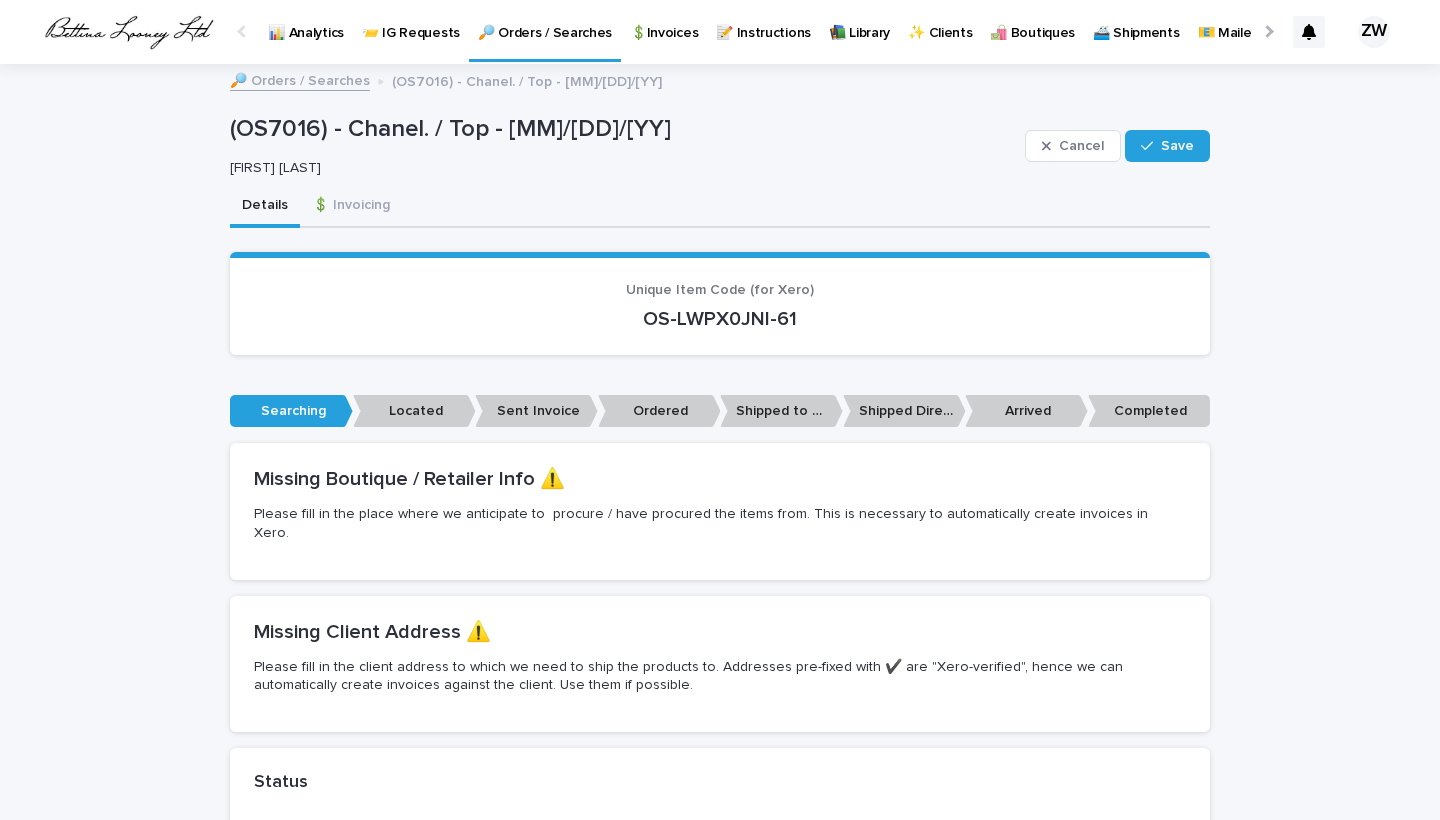 scroll, scrollTop: 478, scrollLeft: 0, axis: vertical 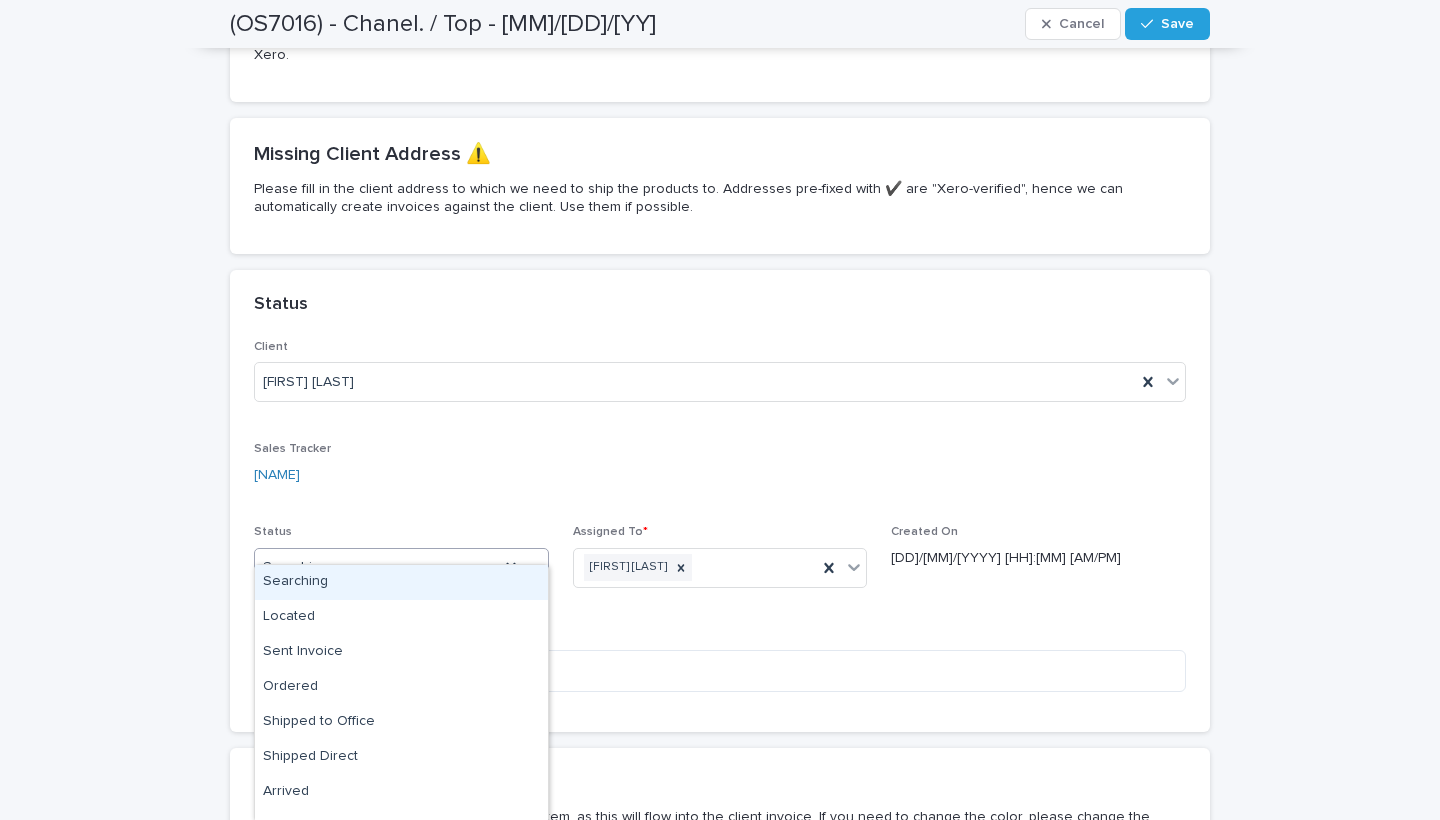 click on "Searching" at bounding box center (377, 567) 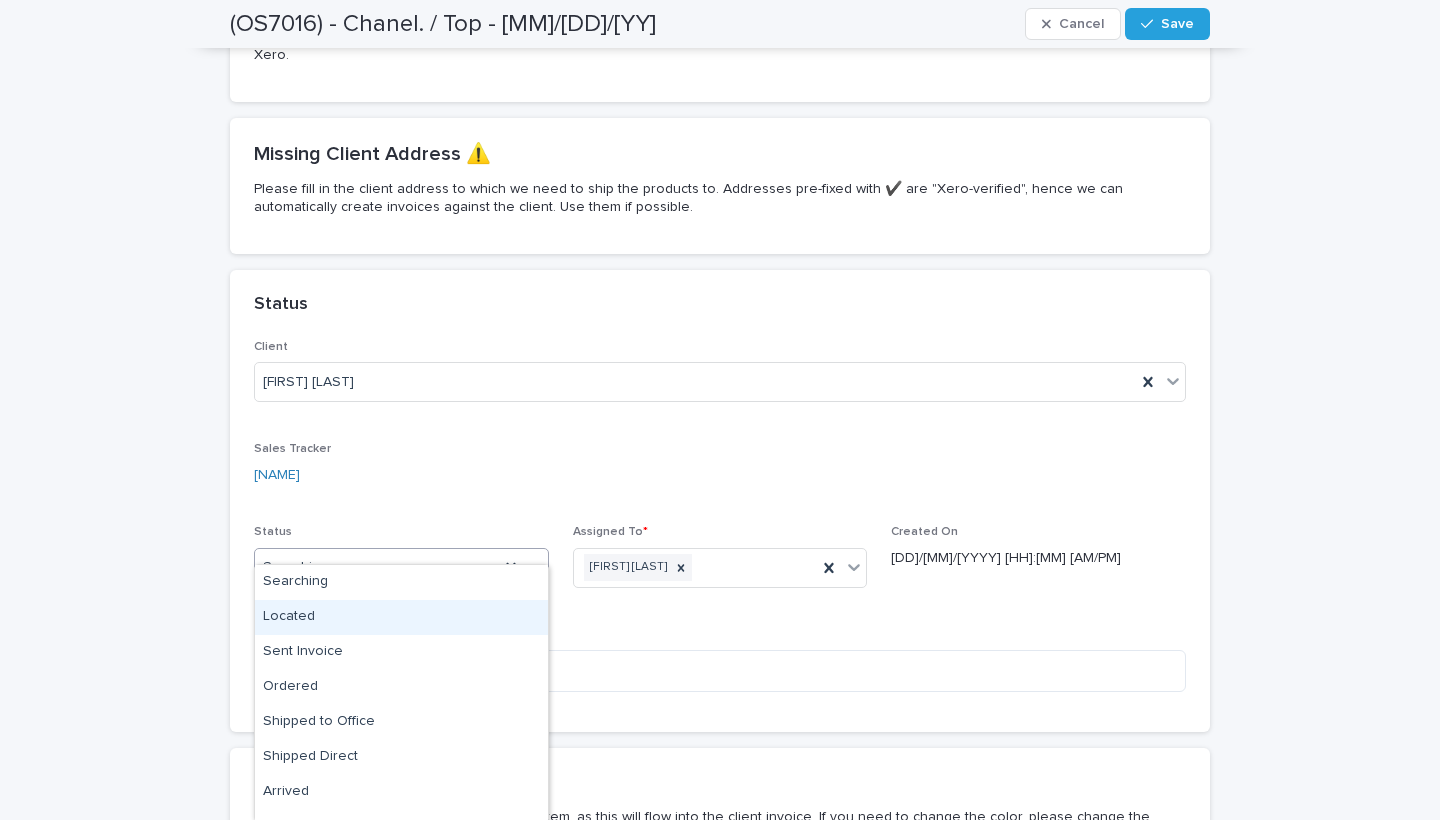 scroll, scrollTop: 94, scrollLeft: 0, axis: vertical 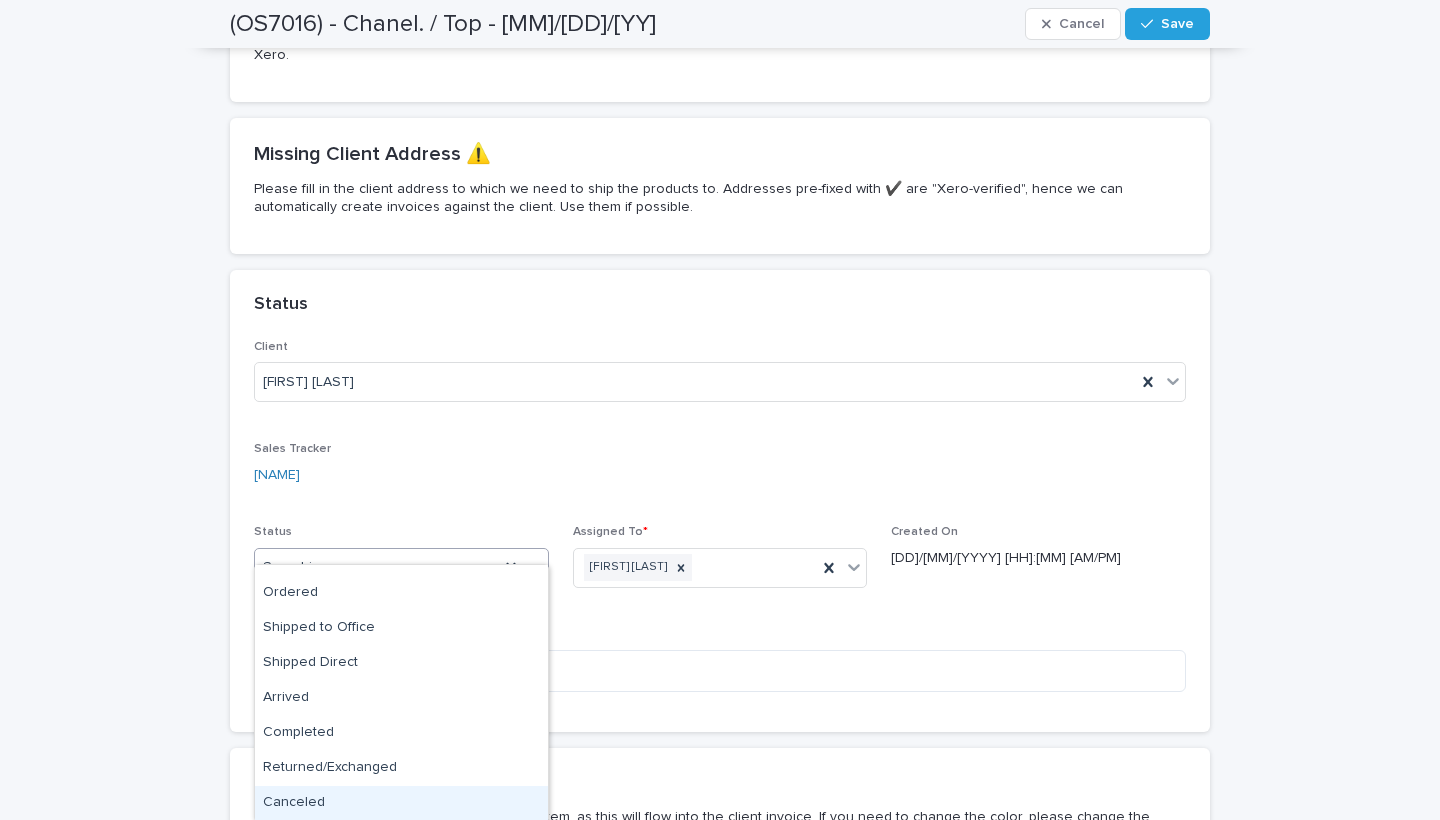 click on "Canceled" at bounding box center (401, 803) 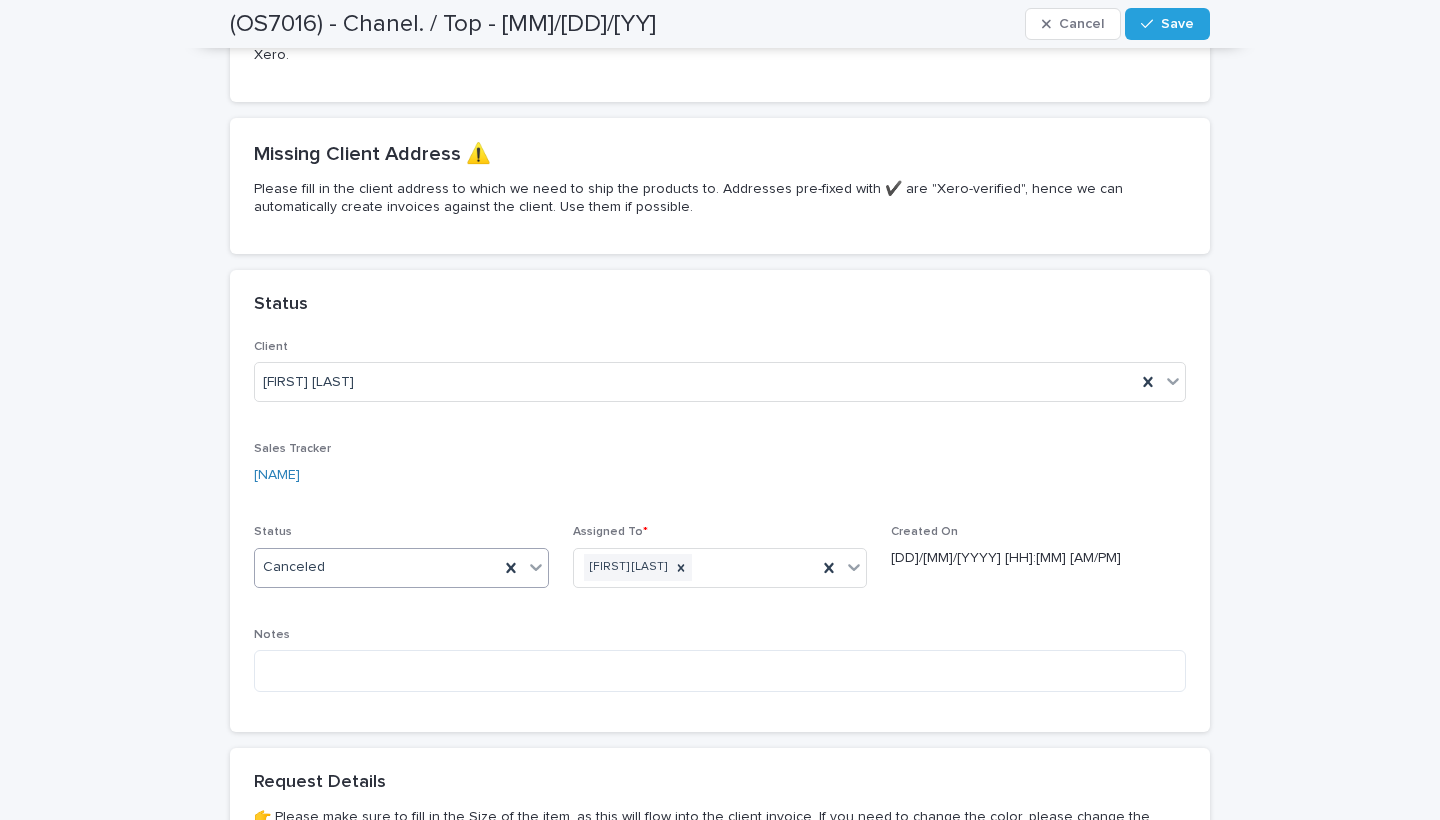 click at bounding box center [600, 1027] 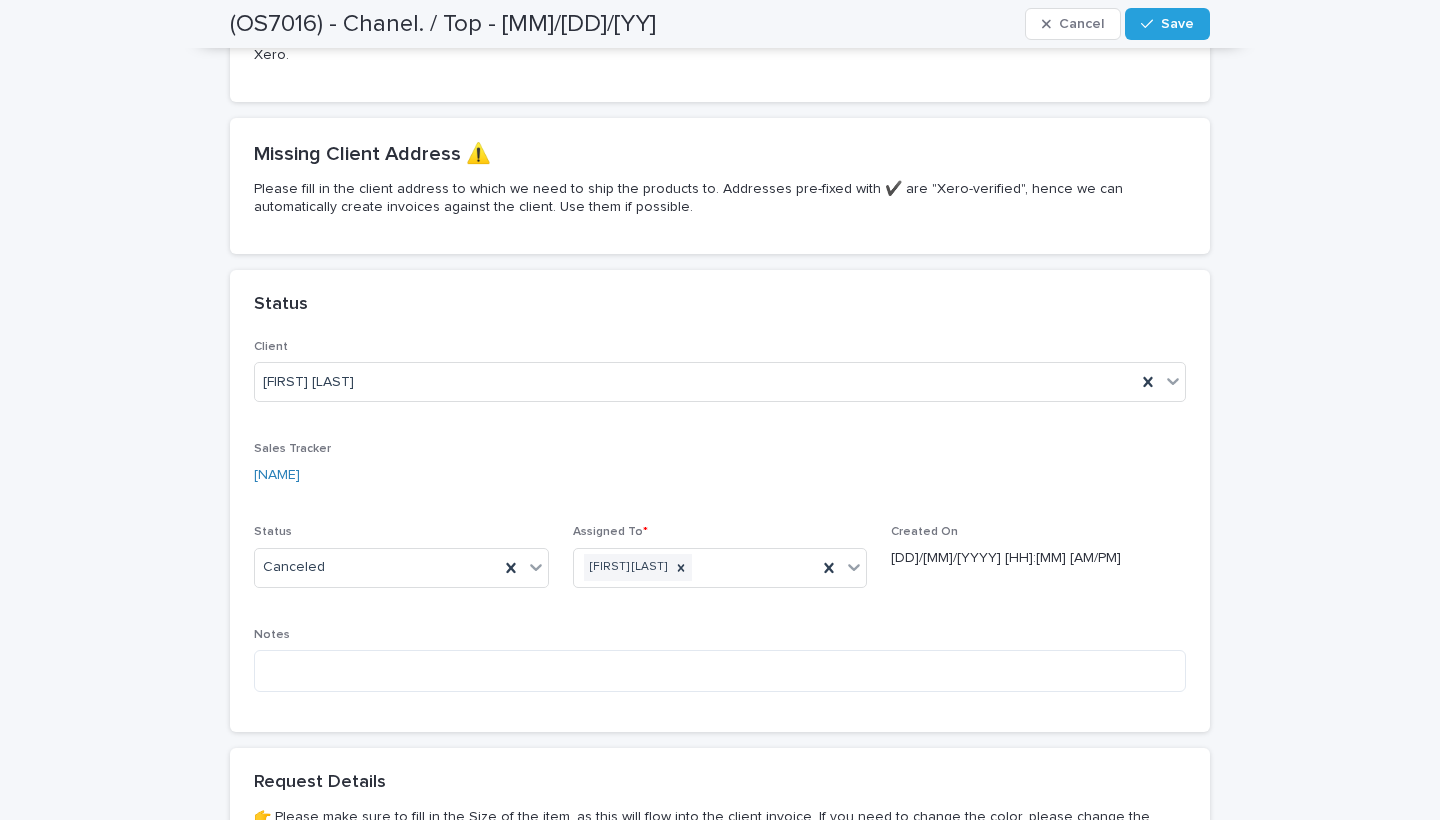 scroll, scrollTop: 955, scrollLeft: 0, axis: vertical 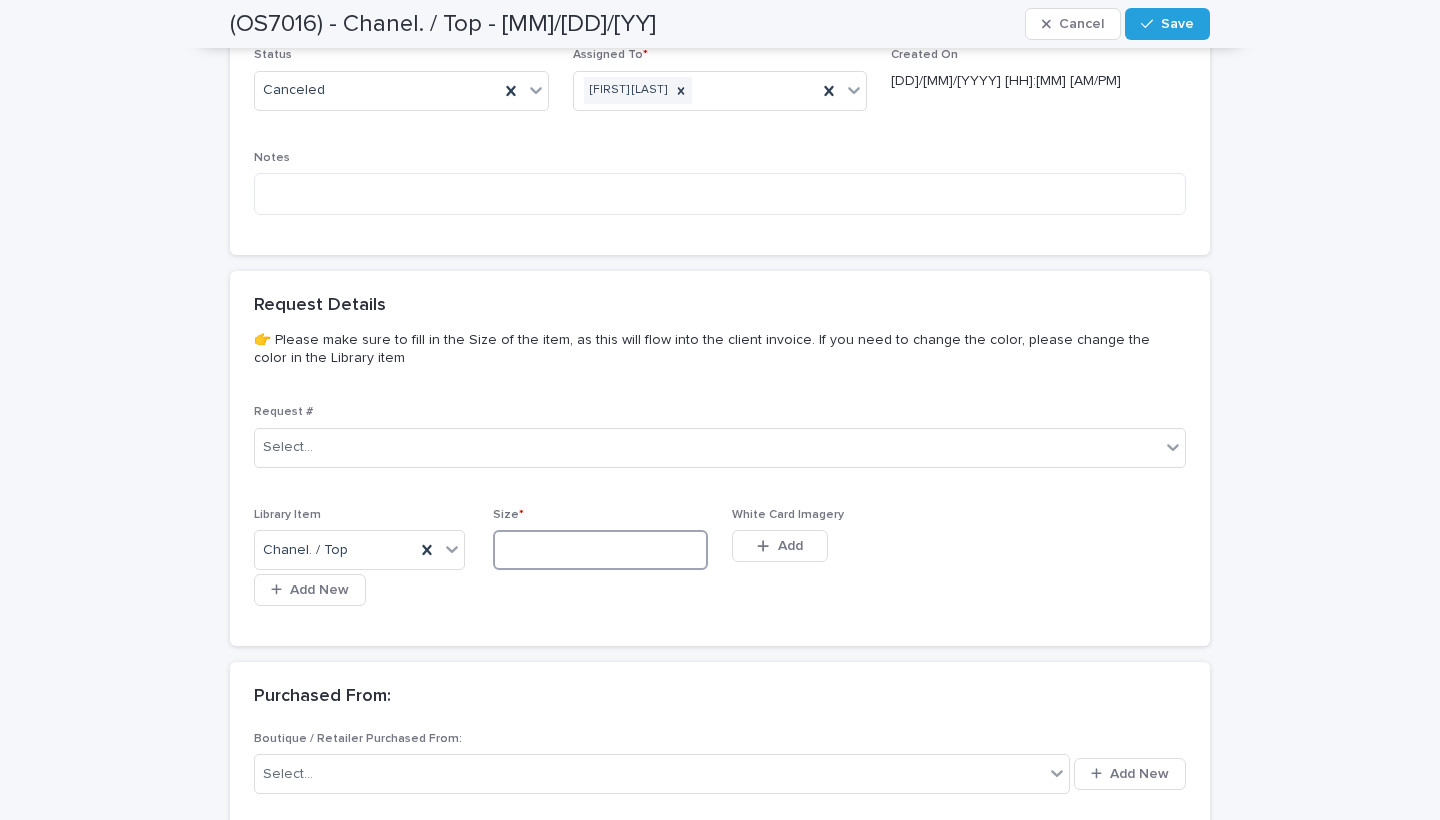 click at bounding box center (600, 550) 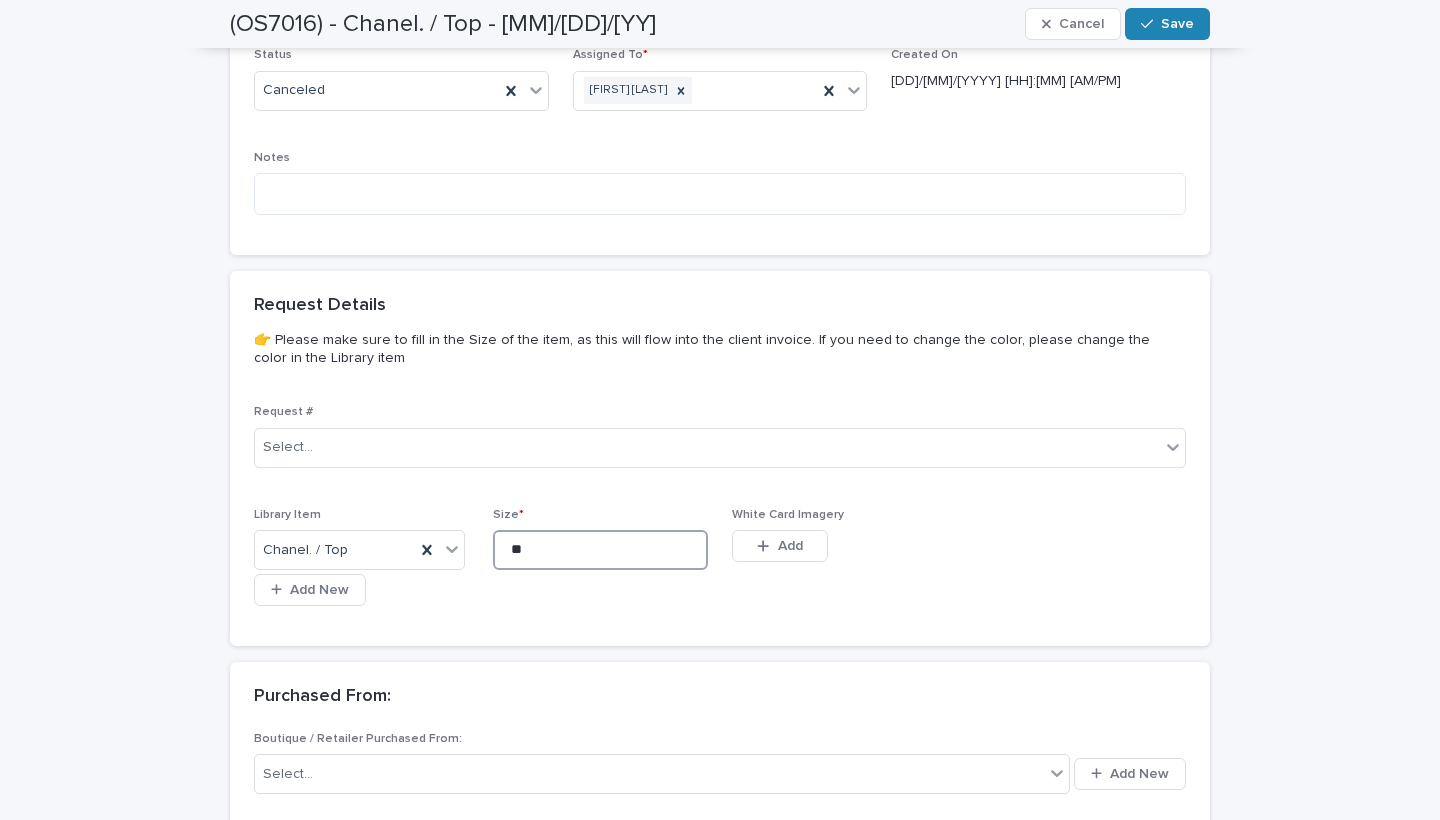 type on "**" 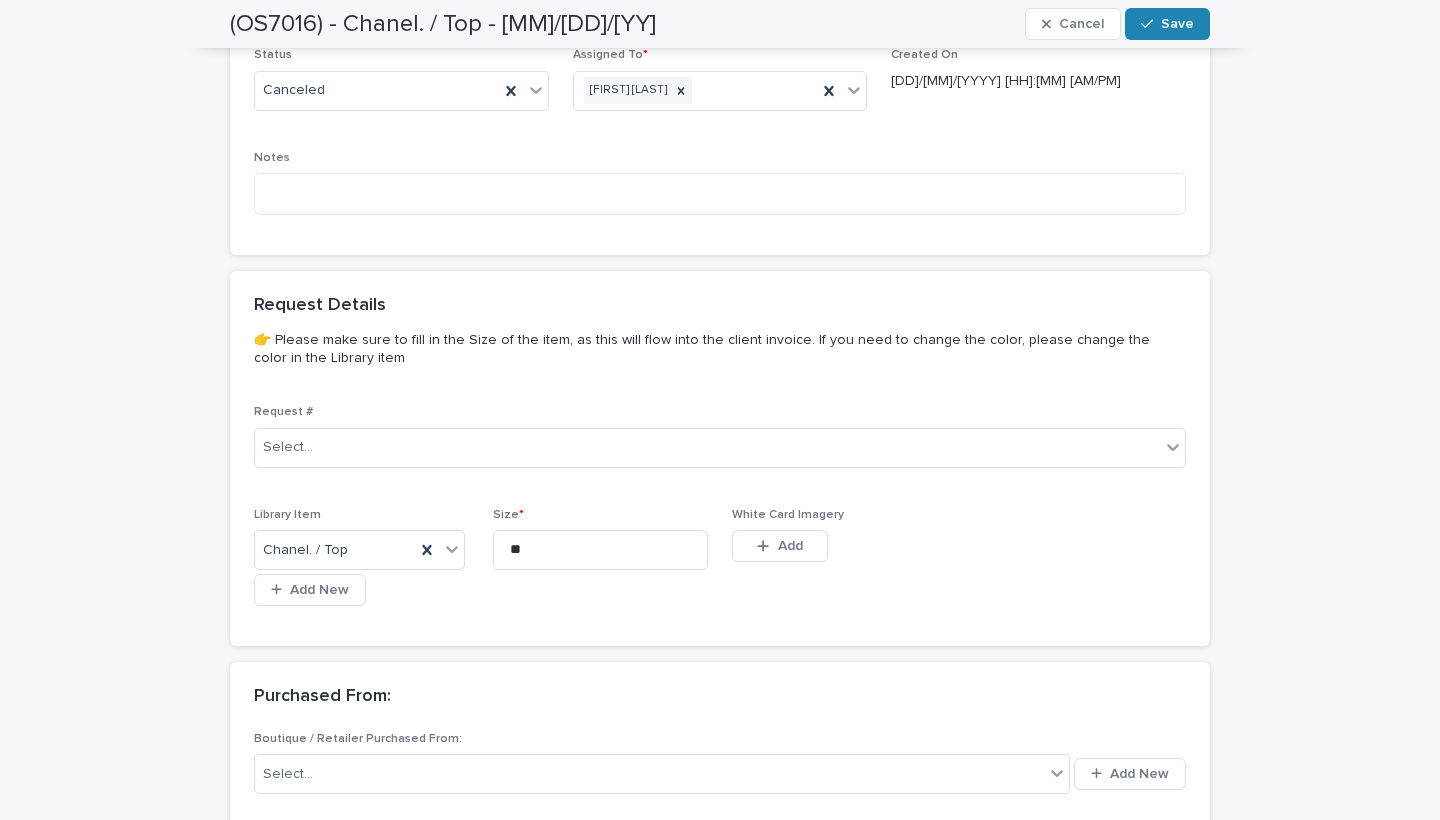 click on "Save" at bounding box center (1167, 24) 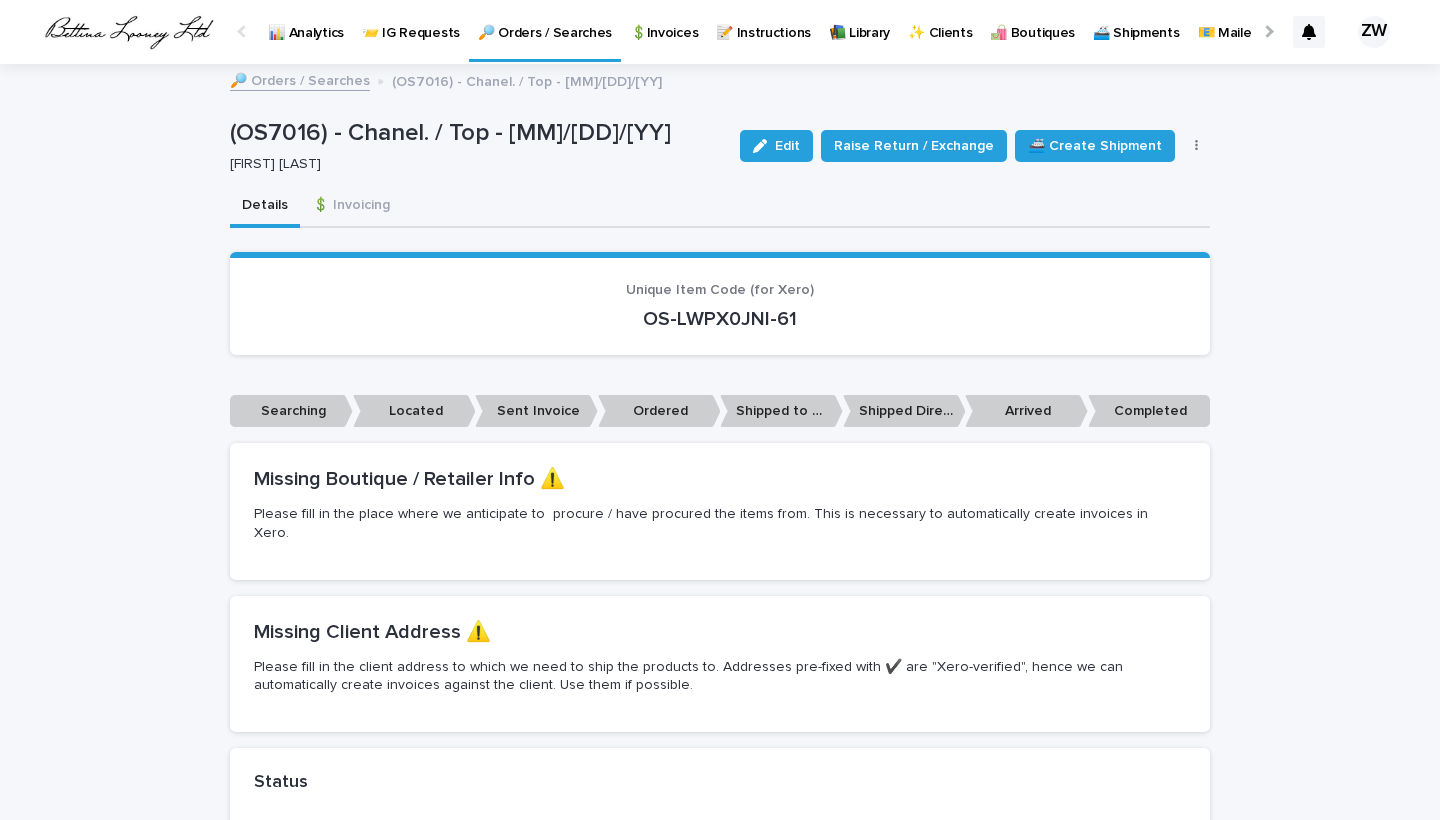 scroll, scrollTop: 0, scrollLeft: 0, axis: both 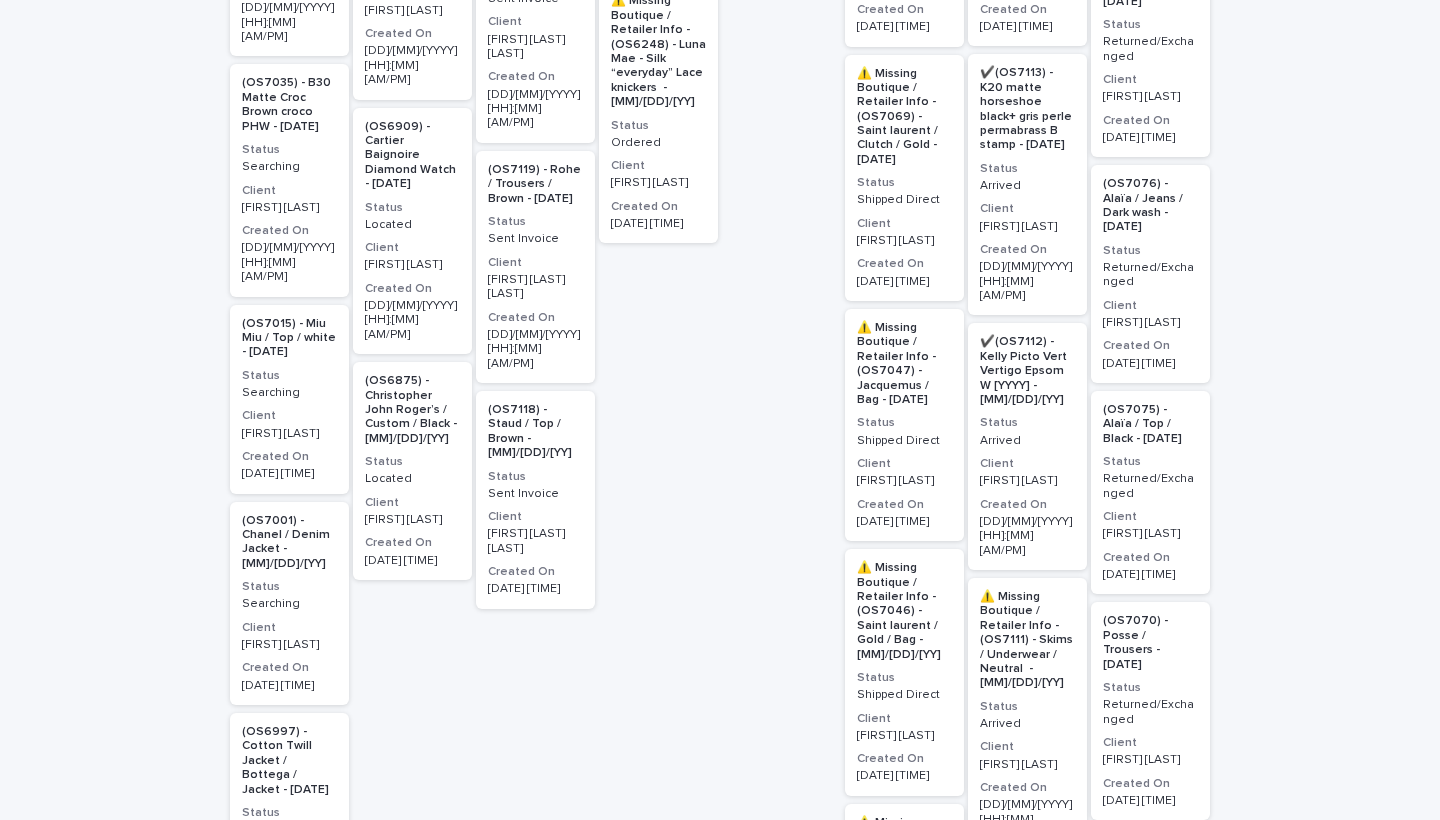 click on "Status" at bounding box center (289, 376) 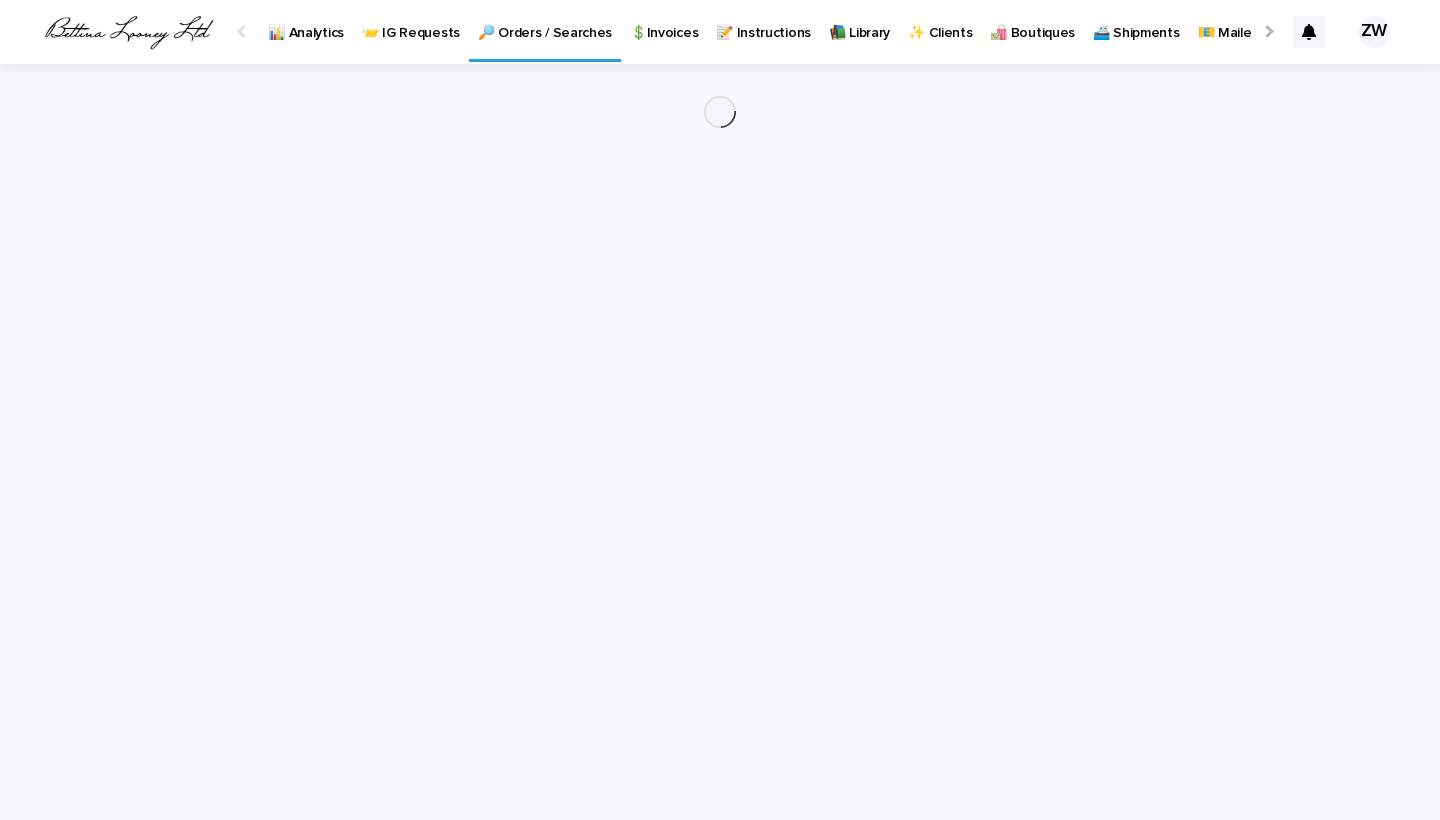 scroll, scrollTop: 0, scrollLeft: 0, axis: both 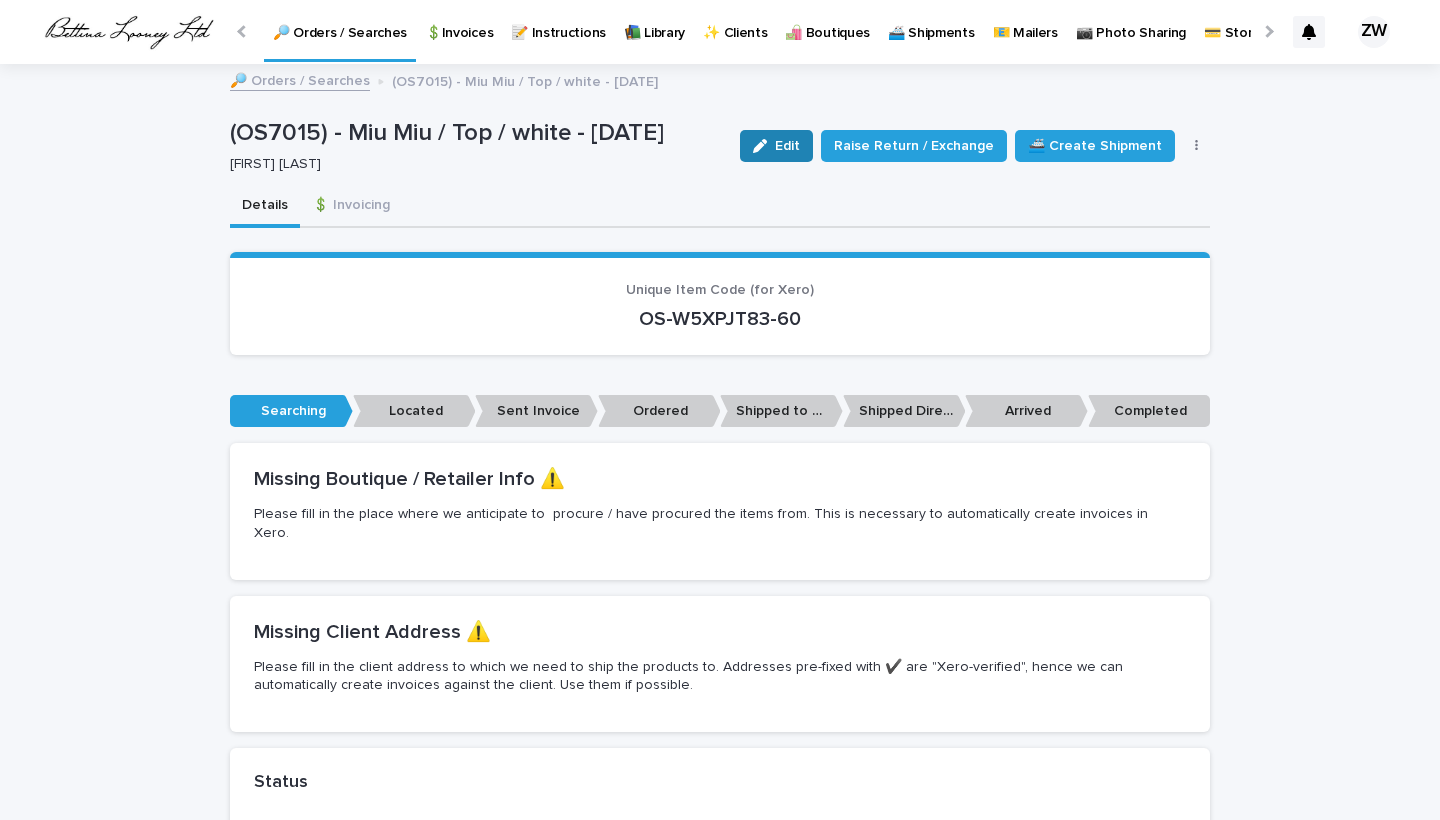click 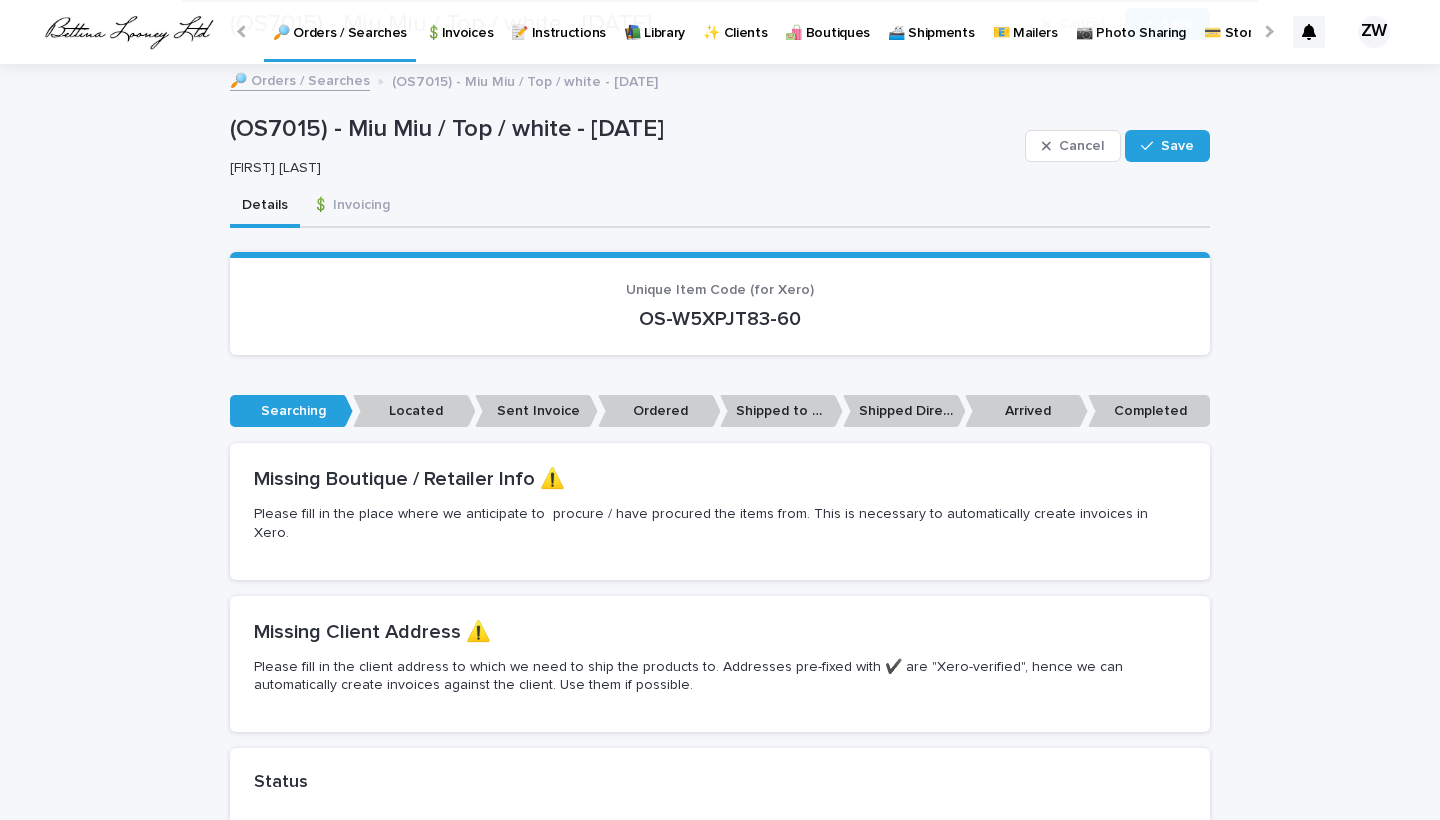 scroll, scrollTop: 649, scrollLeft: 0, axis: vertical 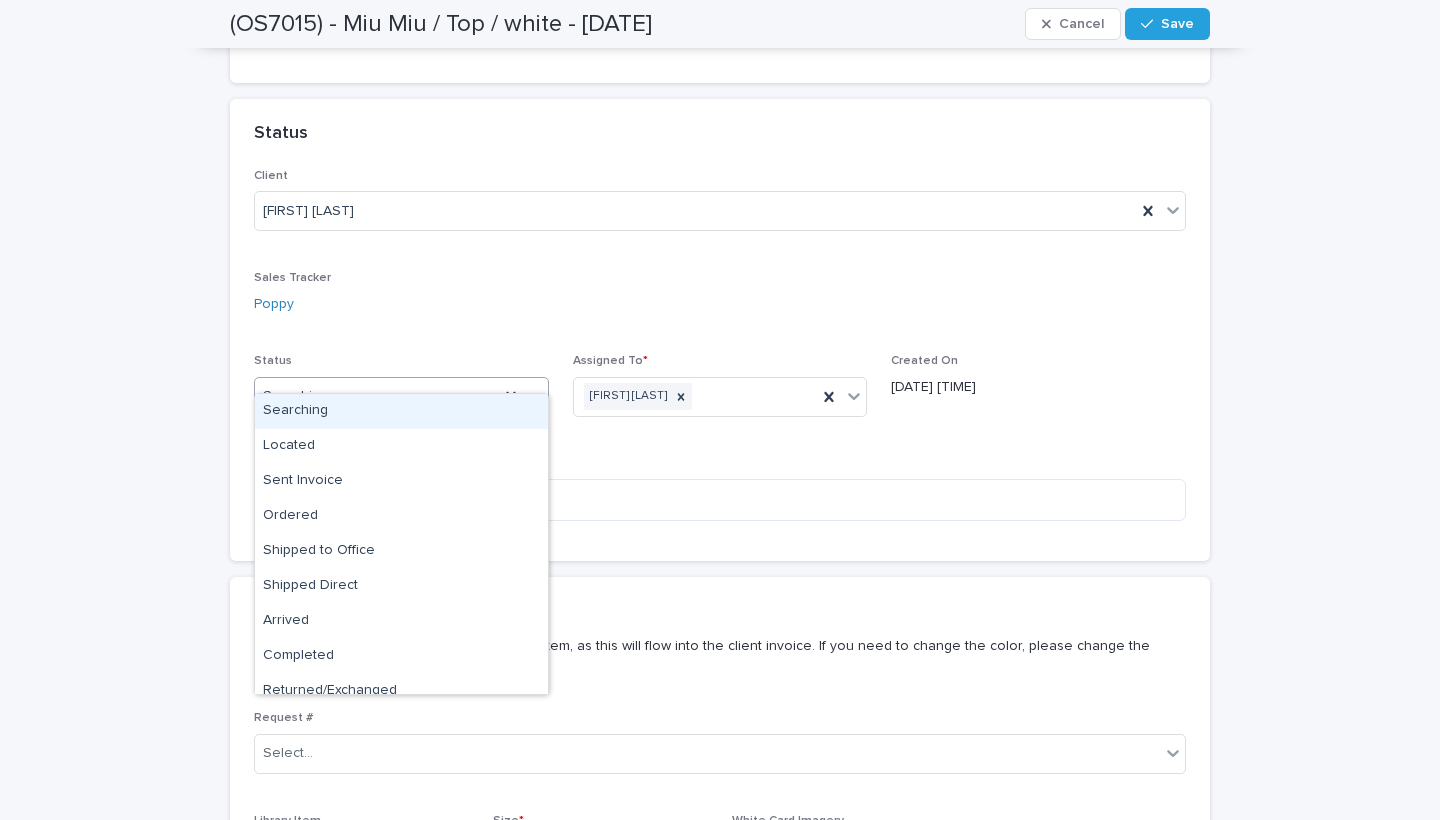 click on "Searching" at bounding box center [377, 396] 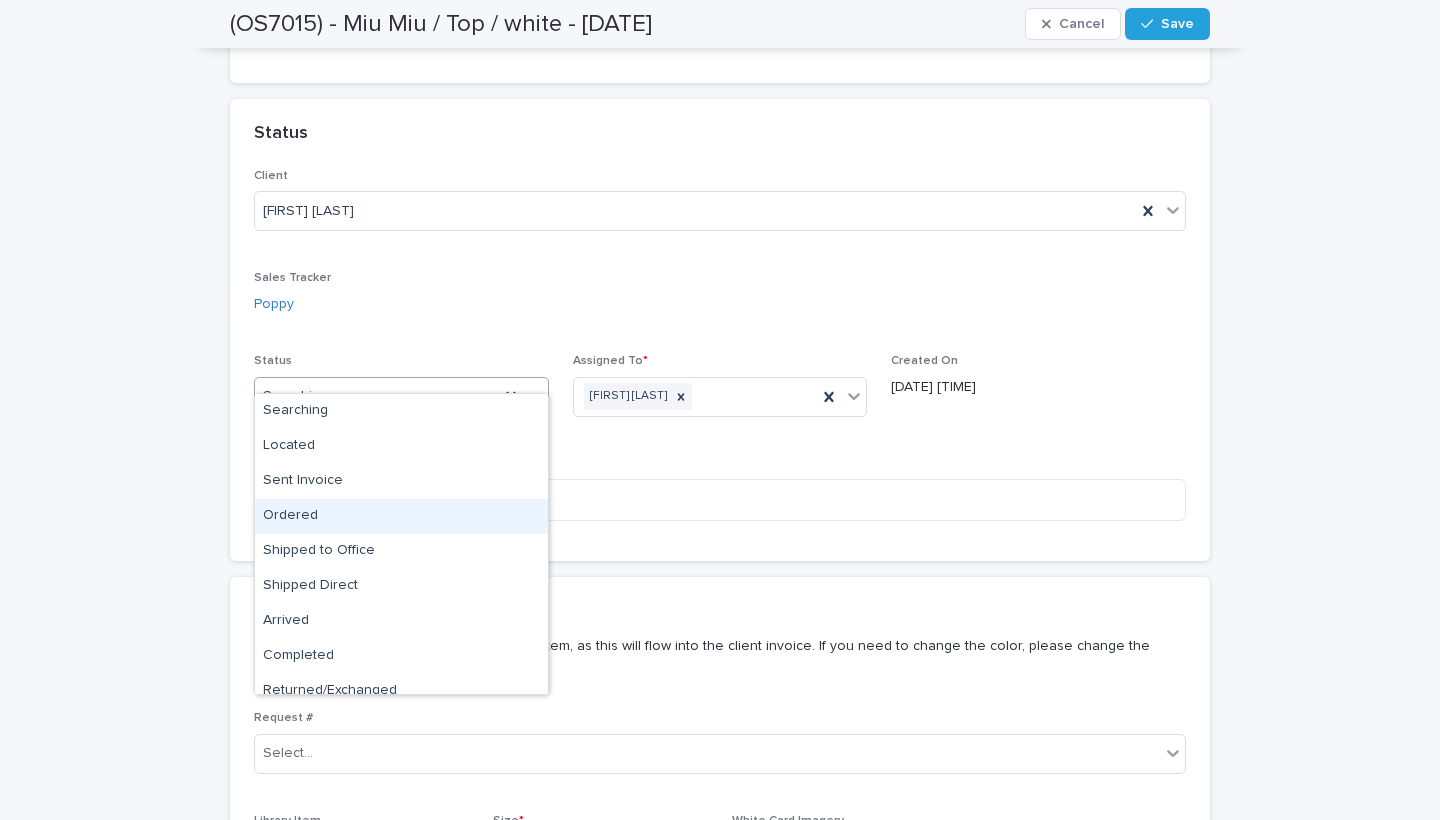 scroll, scrollTop: 50, scrollLeft: 0, axis: vertical 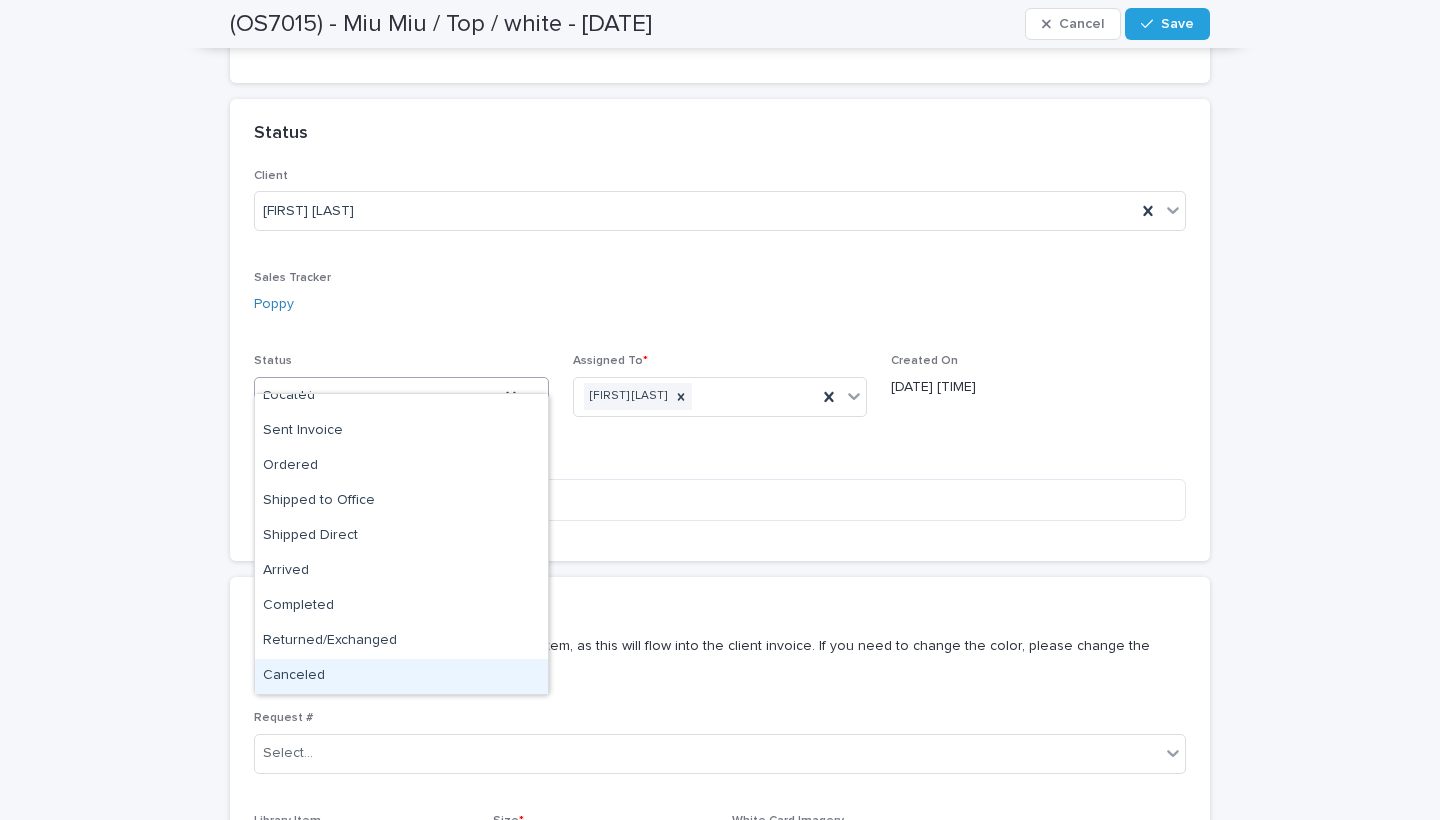 click on "Canceled" at bounding box center [401, 676] 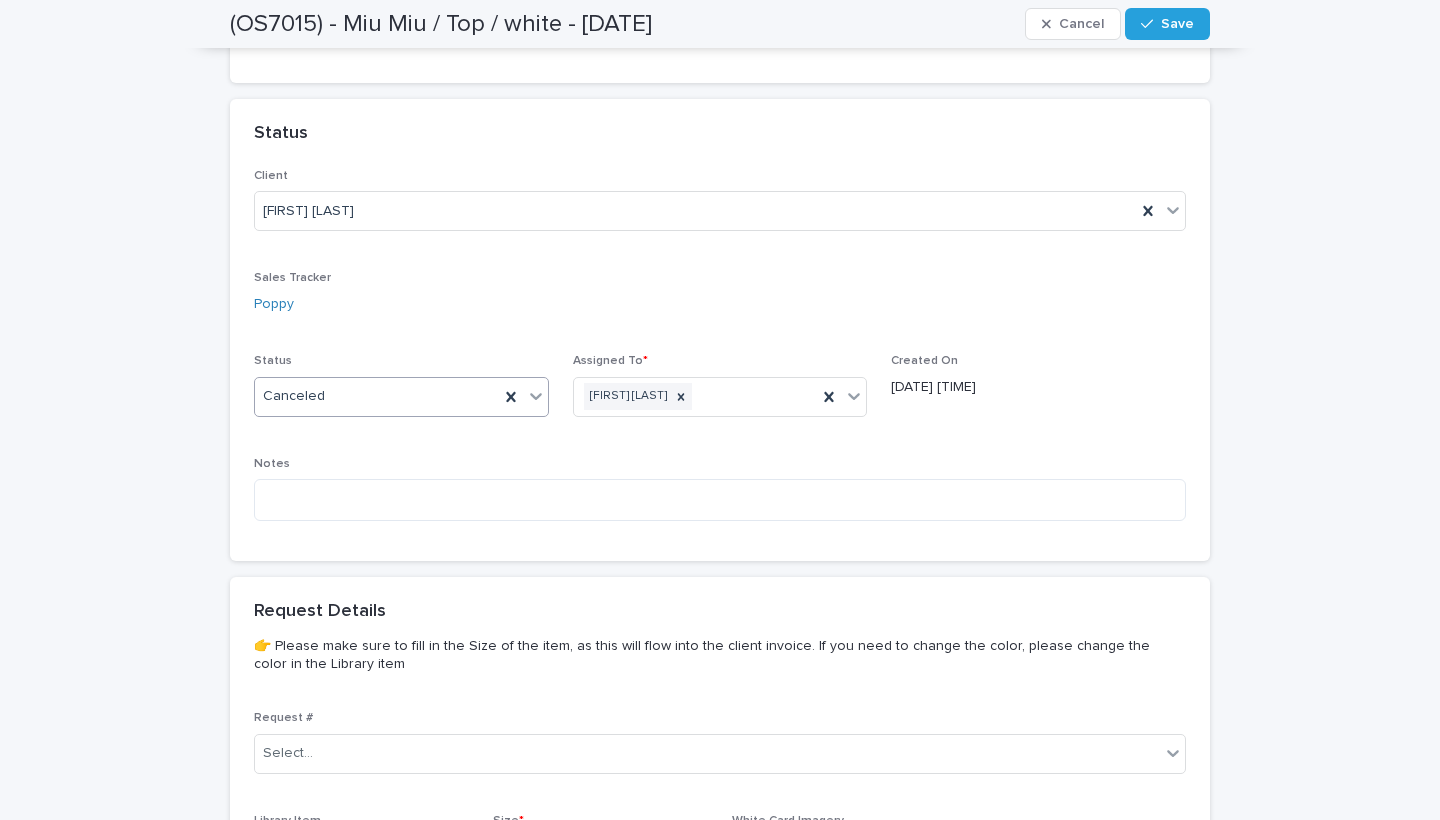 scroll, scrollTop: 888, scrollLeft: 0, axis: vertical 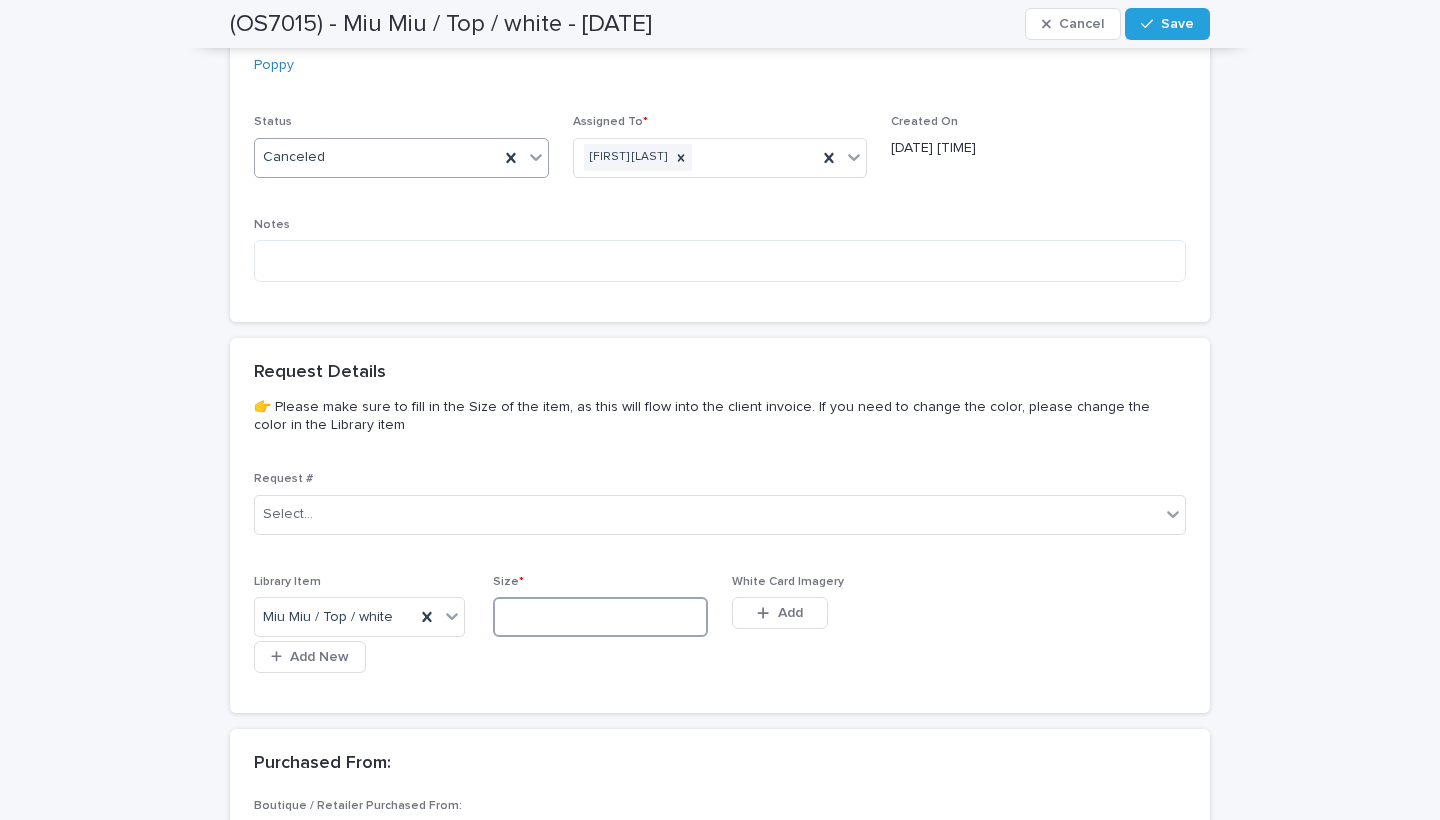 click at bounding box center (600, 617) 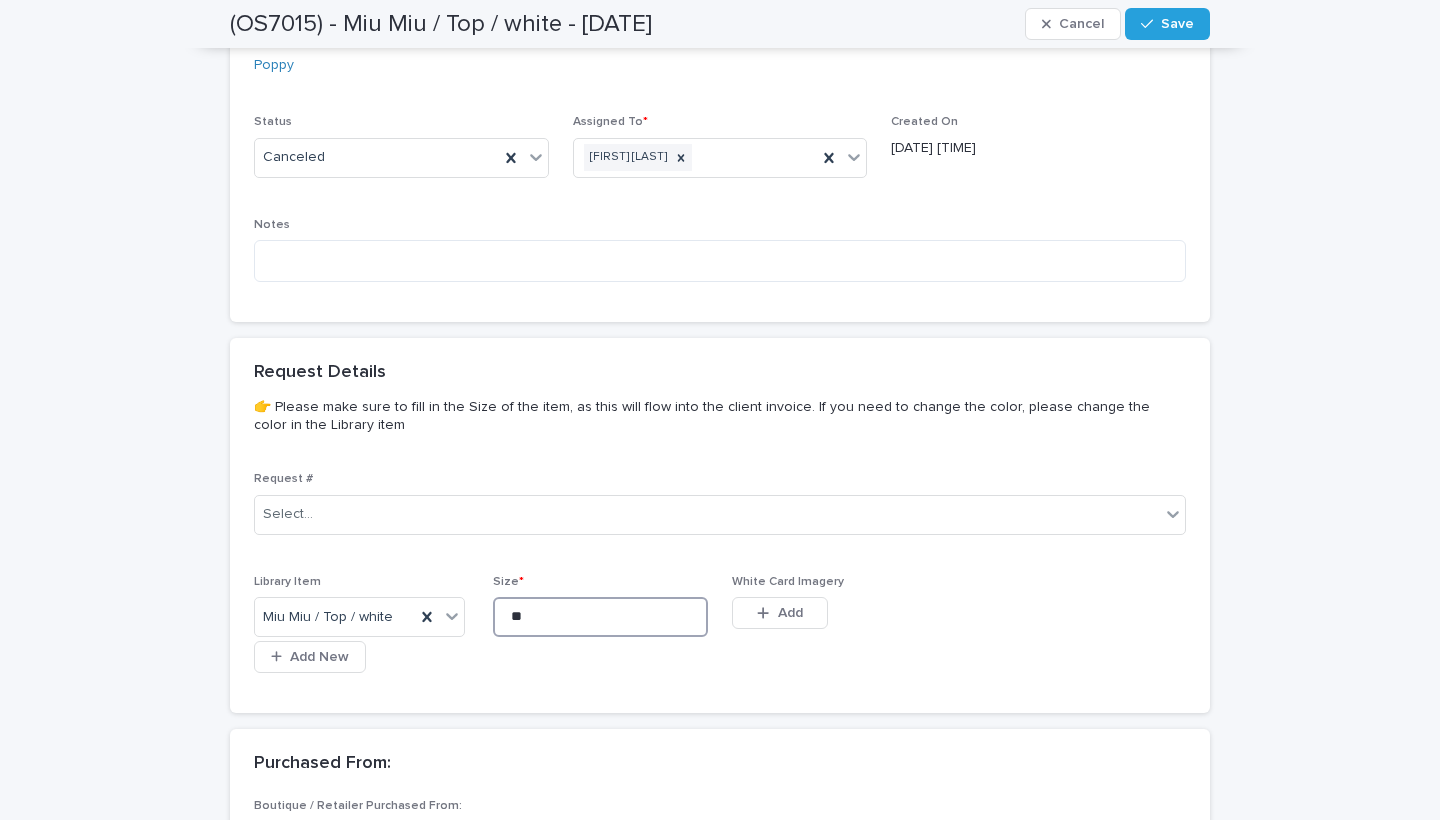 type on "**" 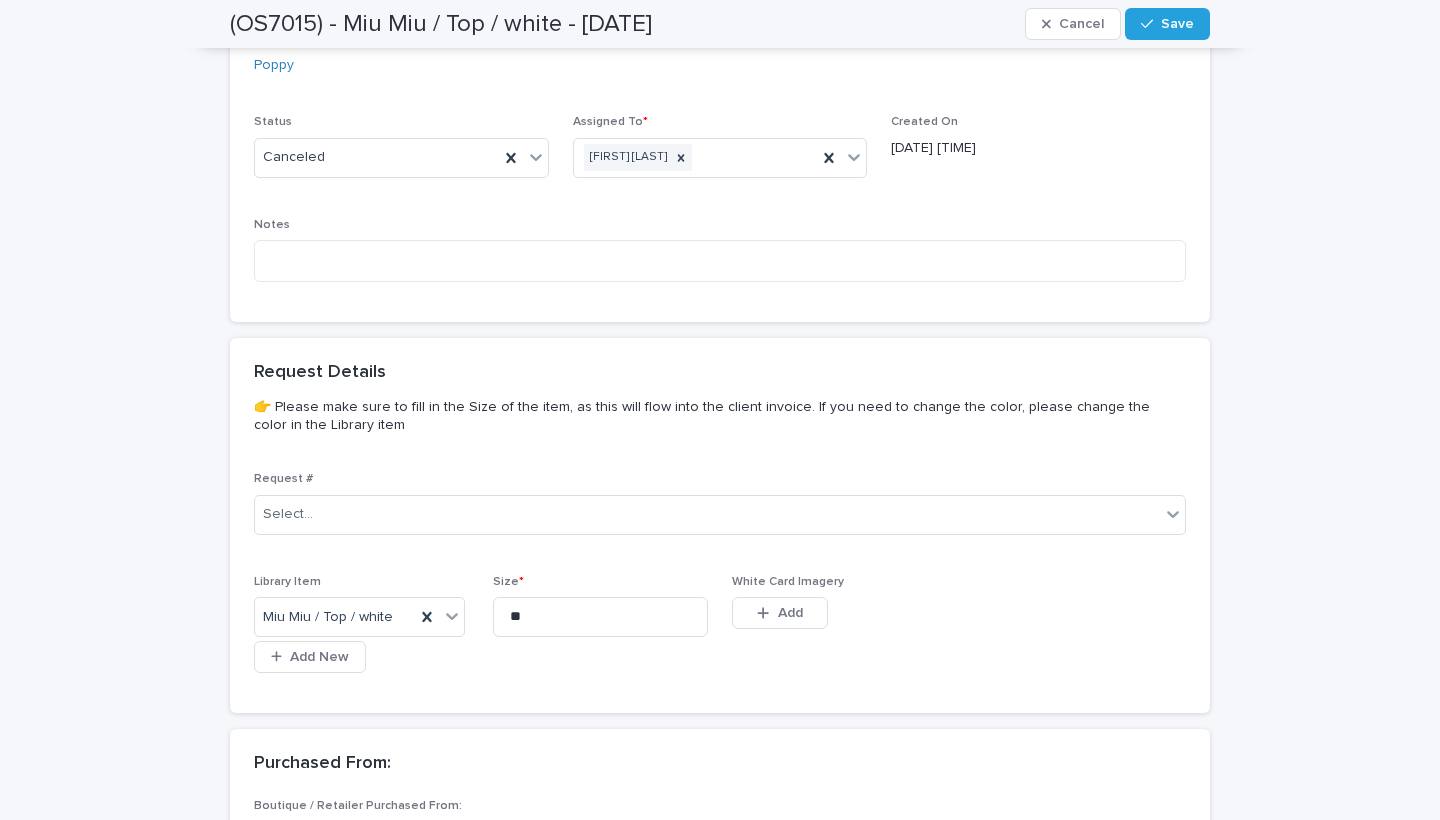 click on "Save" at bounding box center [1167, 24] 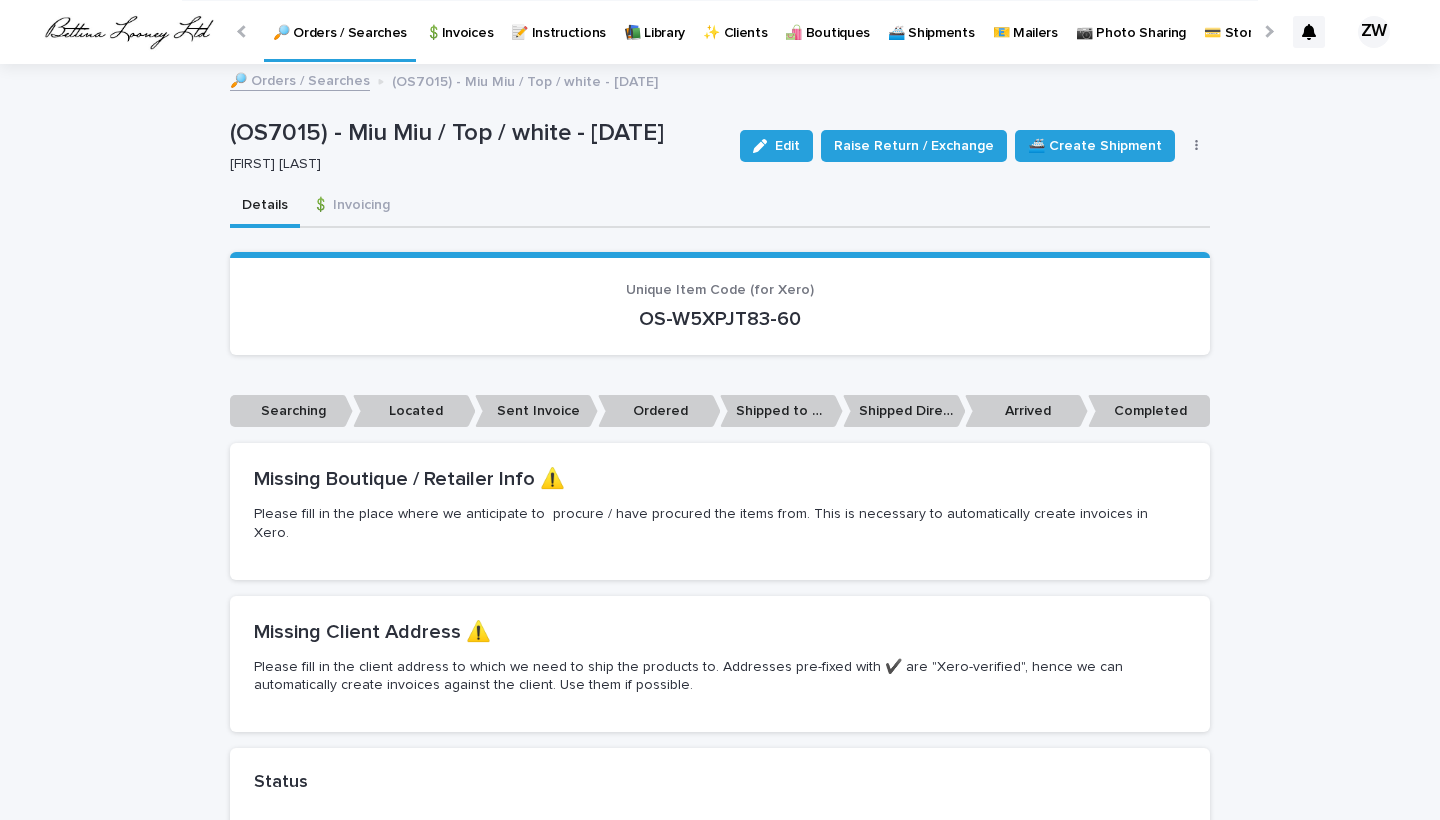 scroll, scrollTop: 0, scrollLeft: 0, axis: both 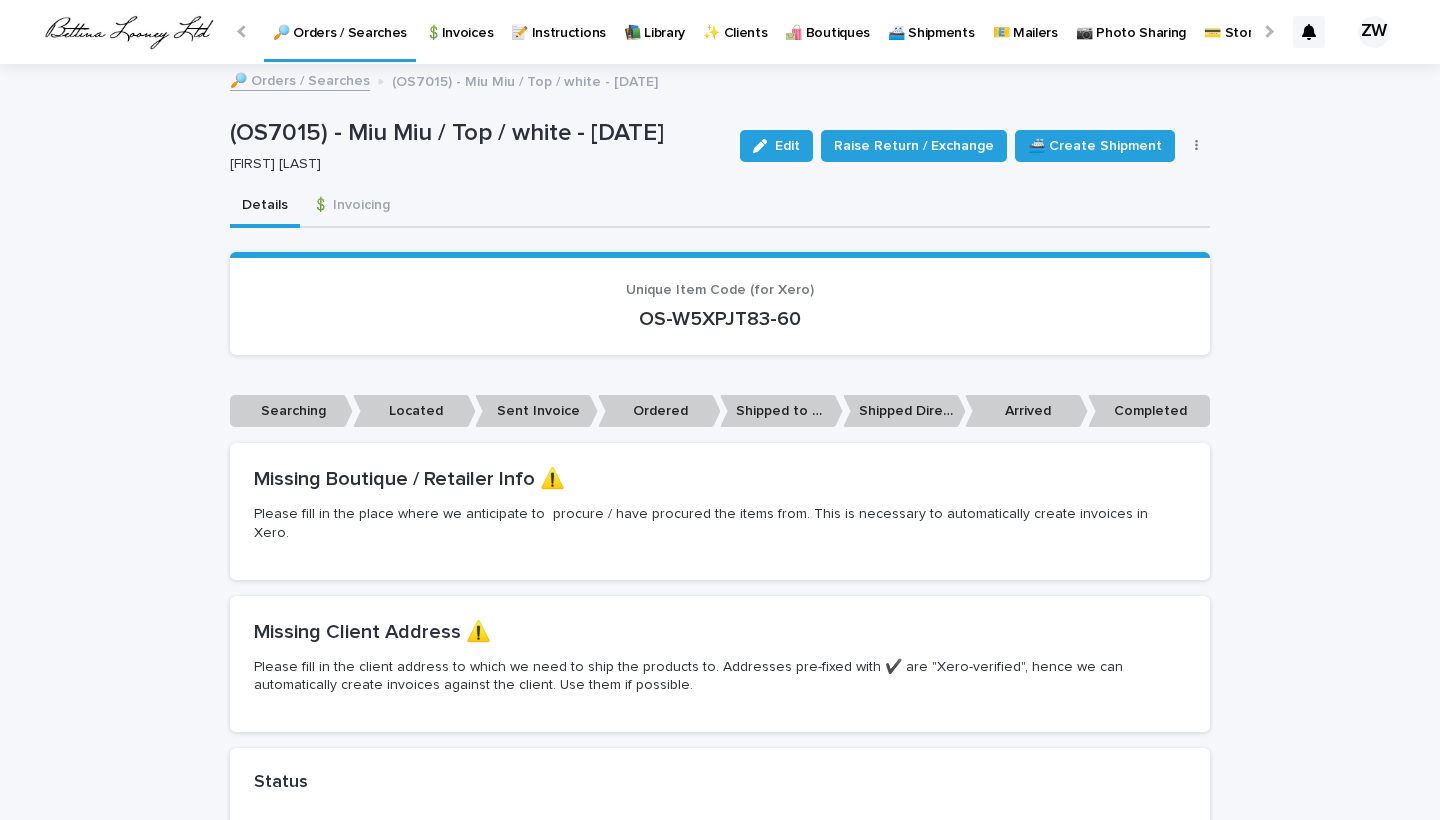 click on "🔎 Orders / Searches" at bounding box center (340, 29) 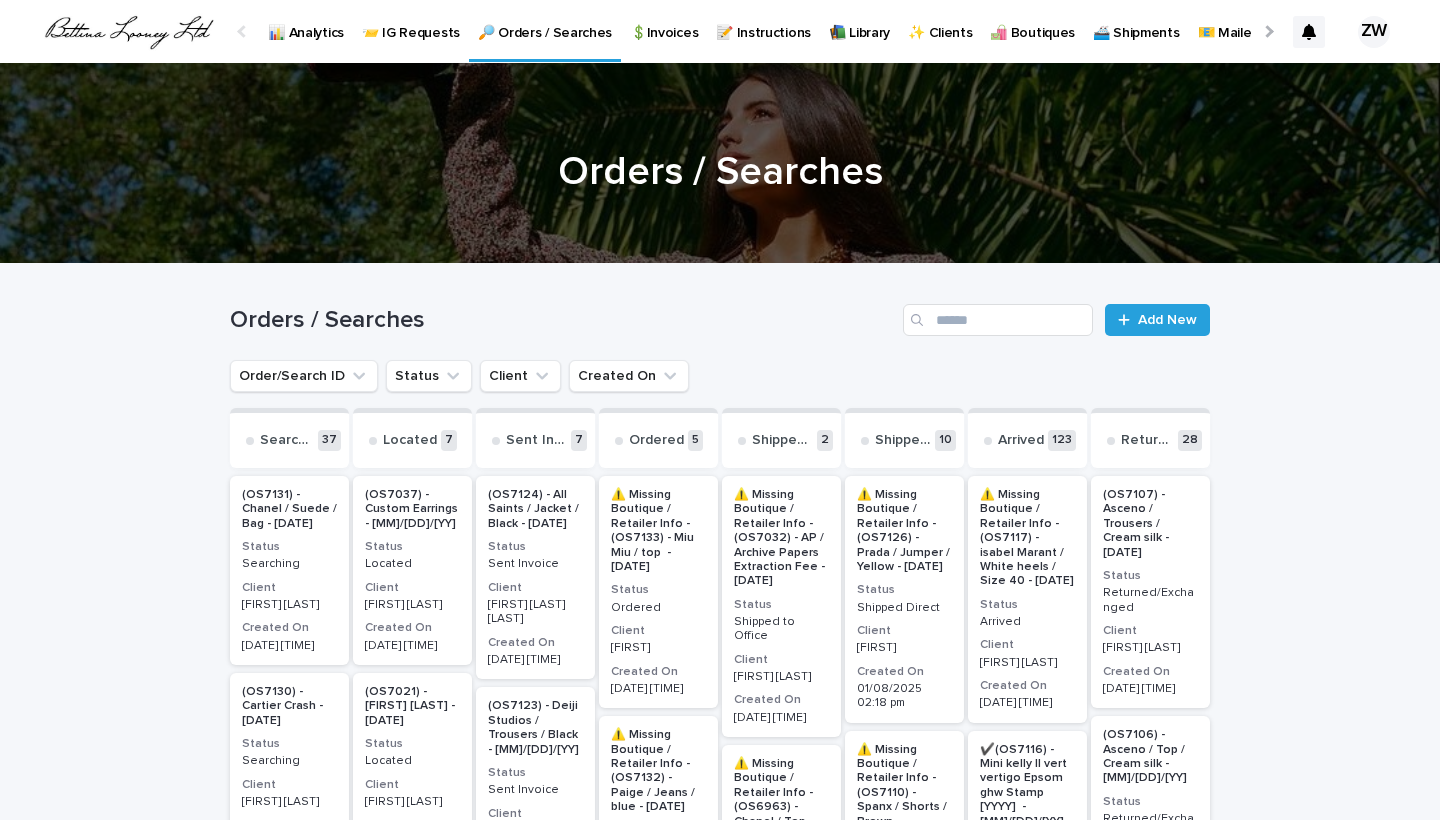 scroll, scrollTop: 0, scrollLeft: 0, axis: both 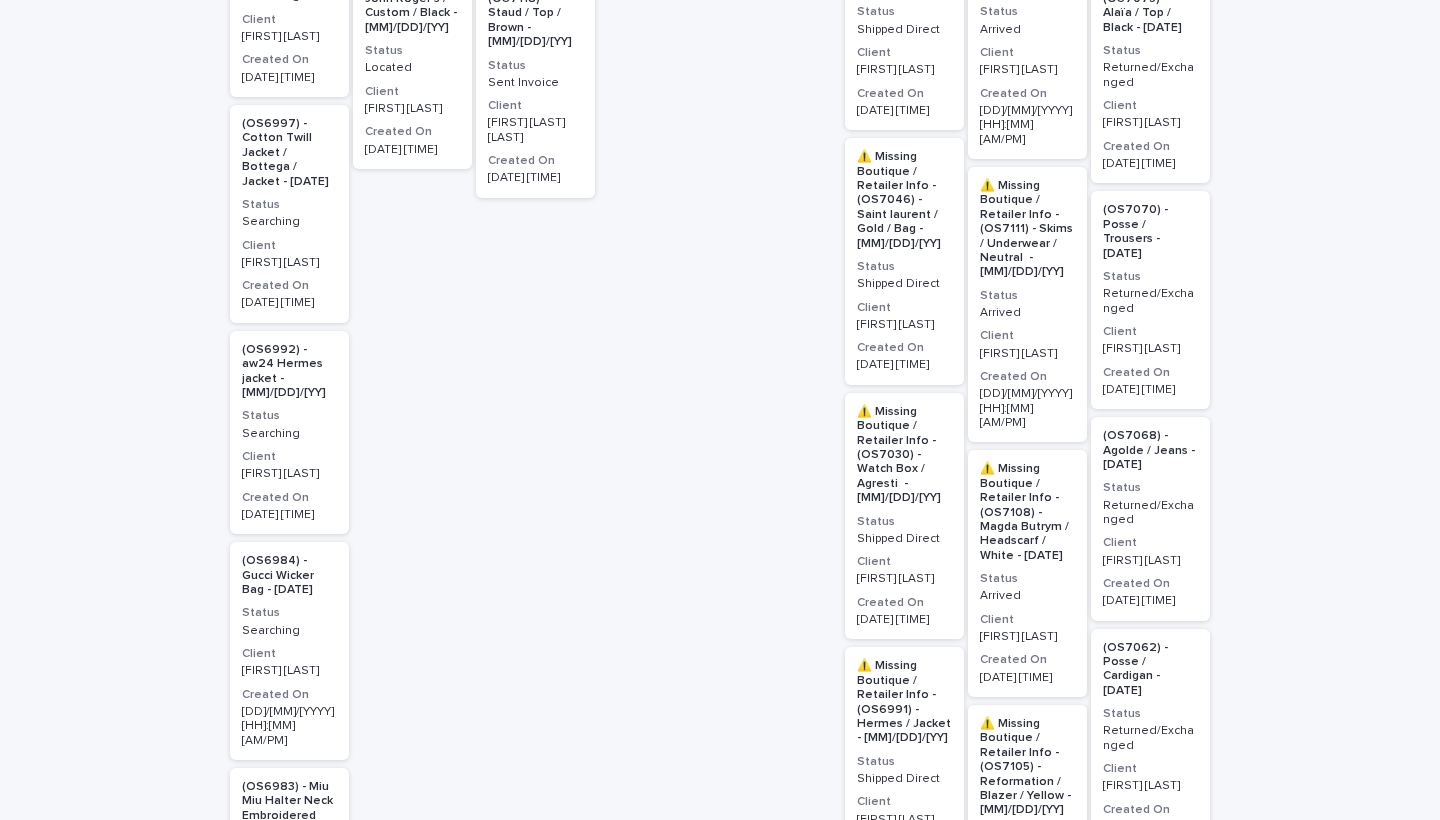 click on "Status" at bounding box center [289, 416] 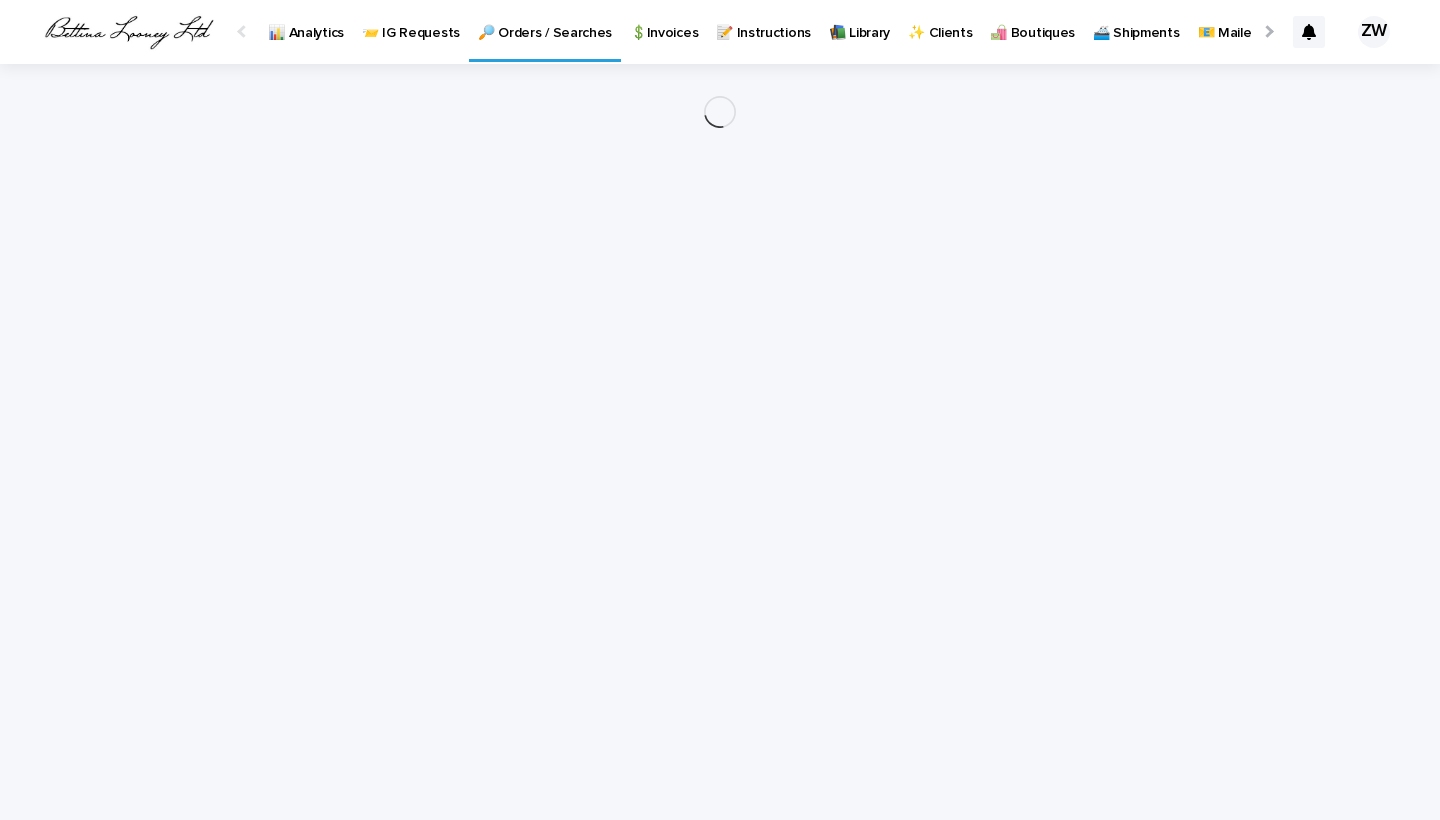 scroll, scrollTop: 0, scrollLeft: 0, axis: both 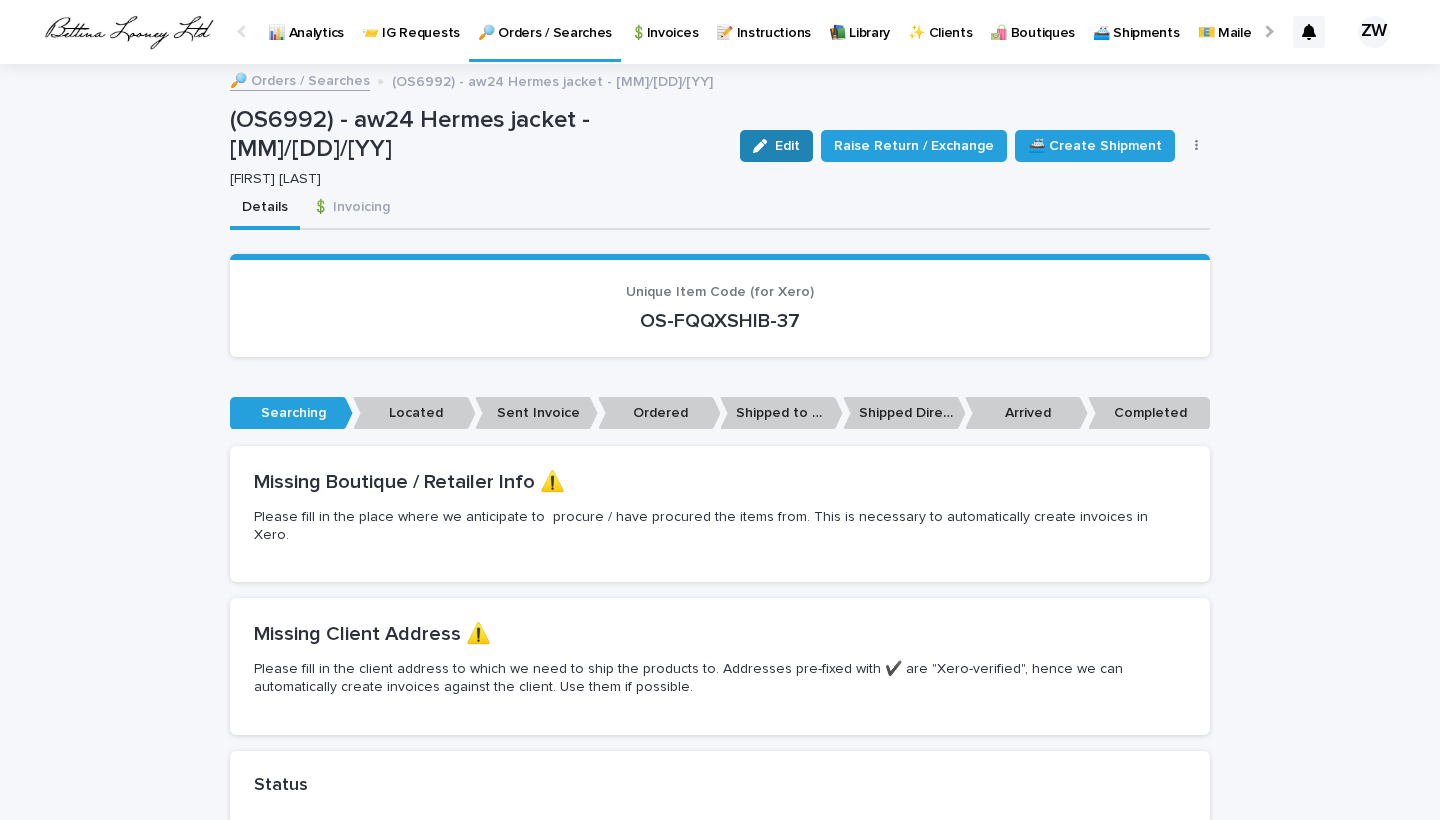 click on "Edit" at bounding box center [776, 146] 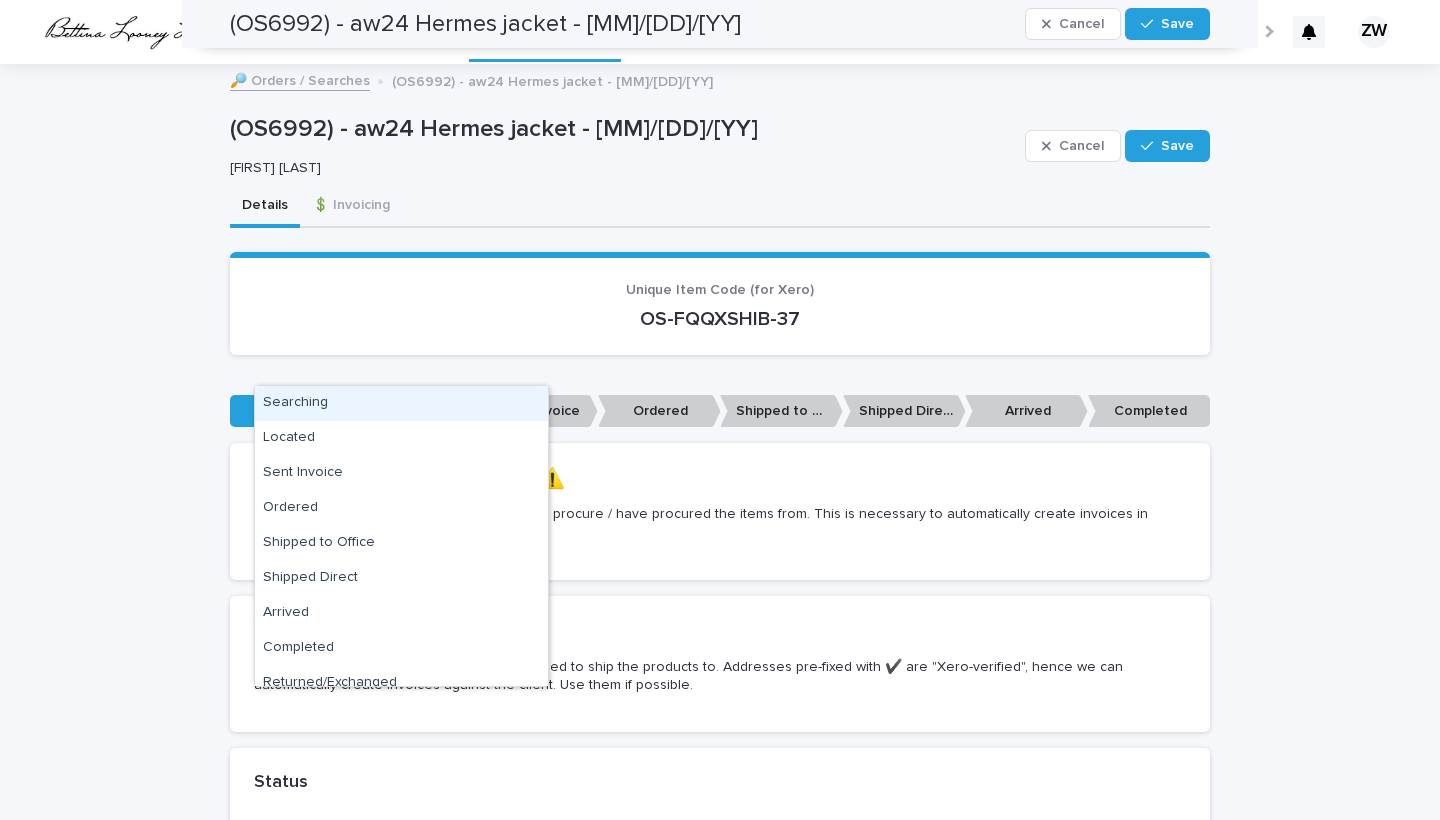 click on "Searching" at bounding box center [377, 1045] 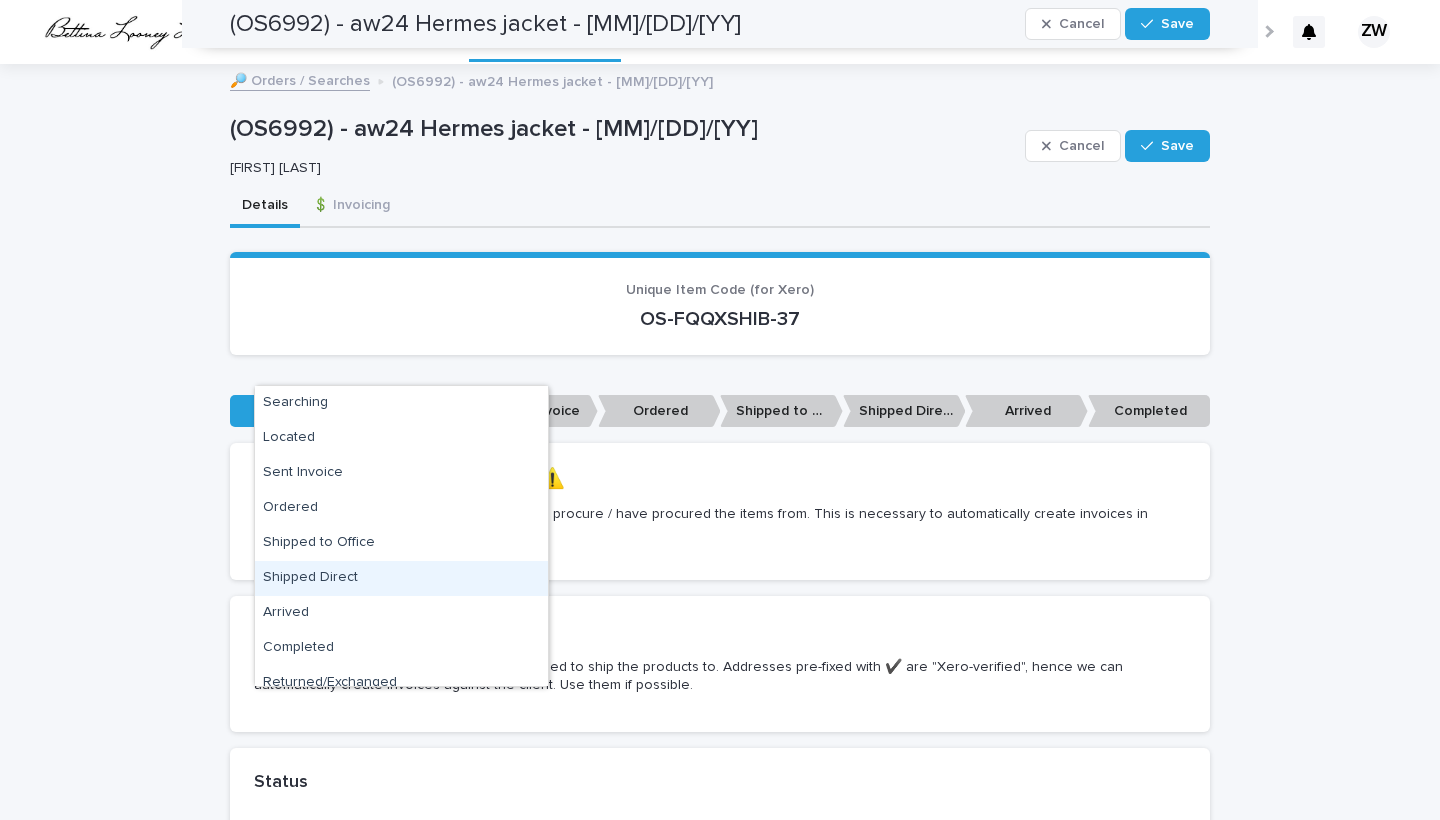 scroll, scrollTop: 657, scrollLeft: 0, axis: vertical 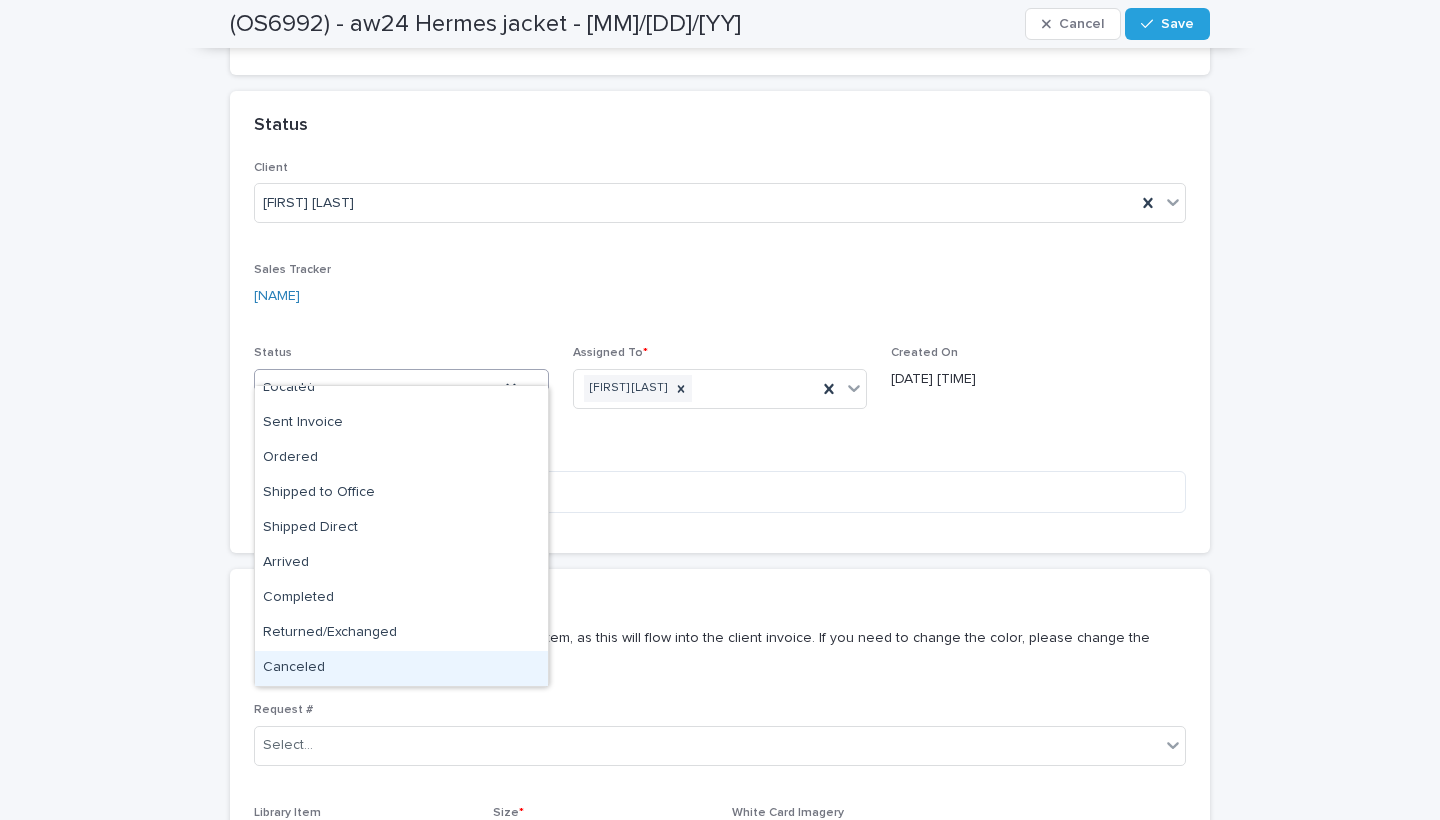 click on "Canceled" at bounding box center (401, 668) 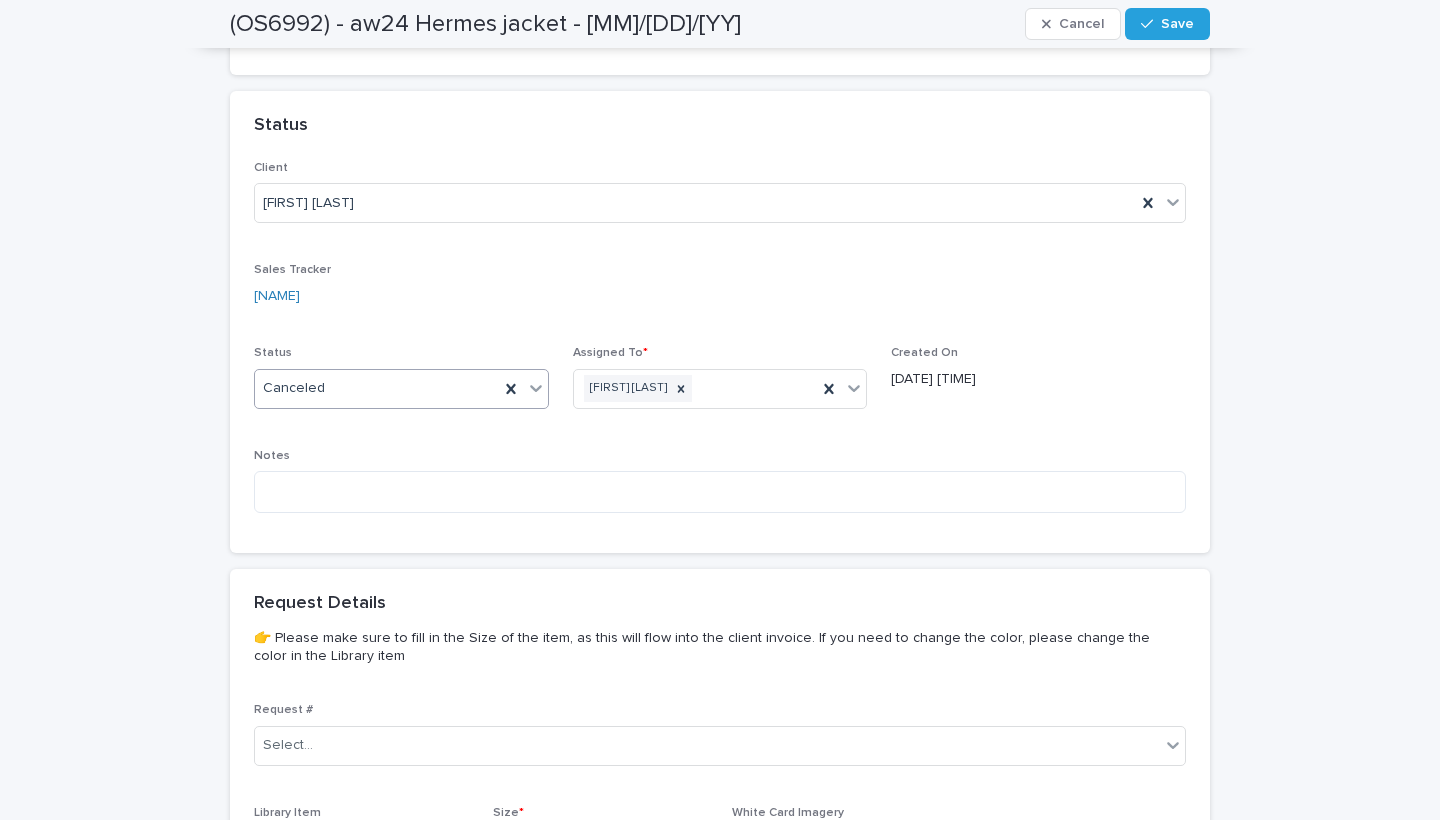 scroll, scrollTop: 1067, scrollLeft: 0, axis: vertical 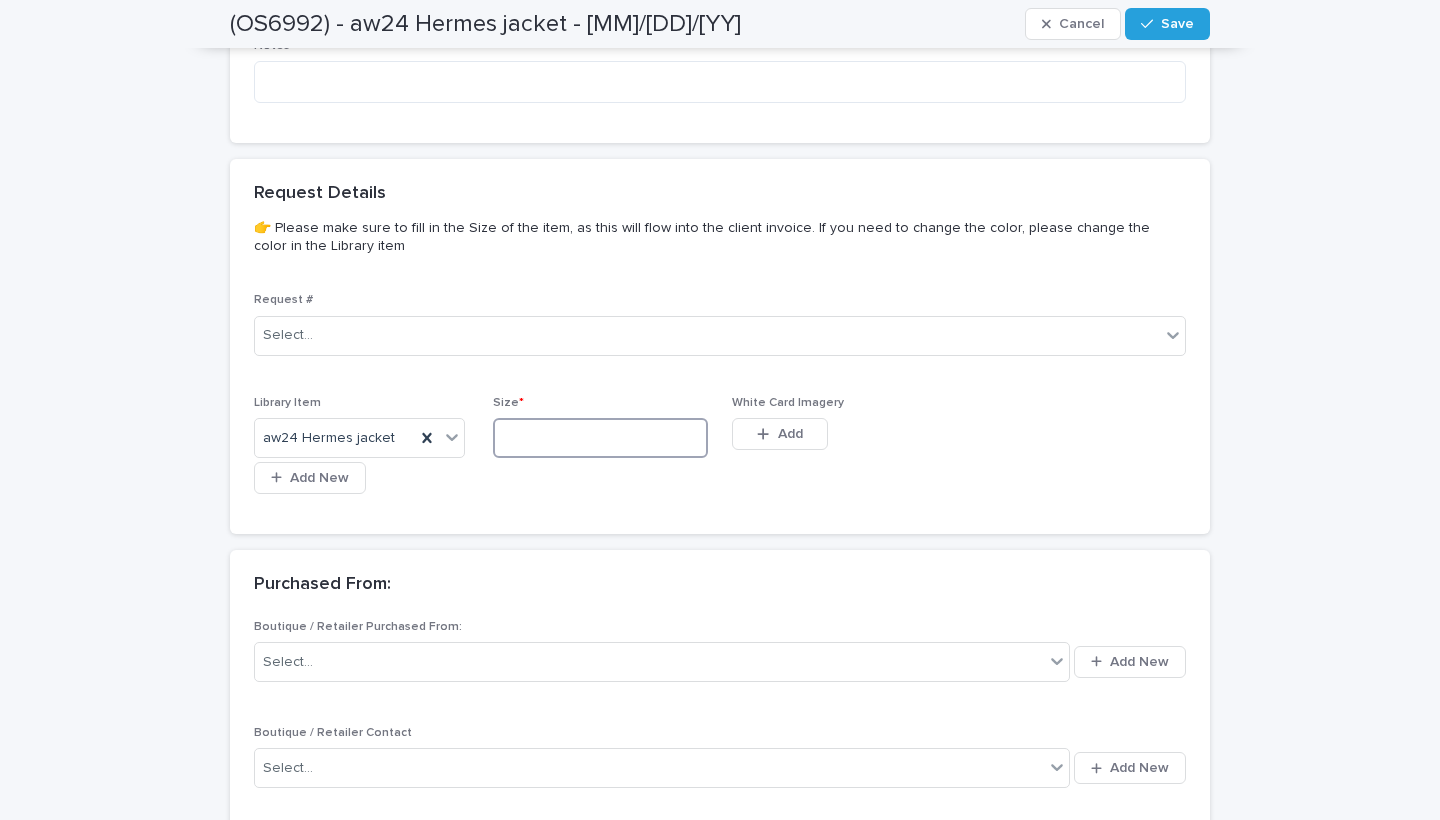 click at bounding box center (600, 438) 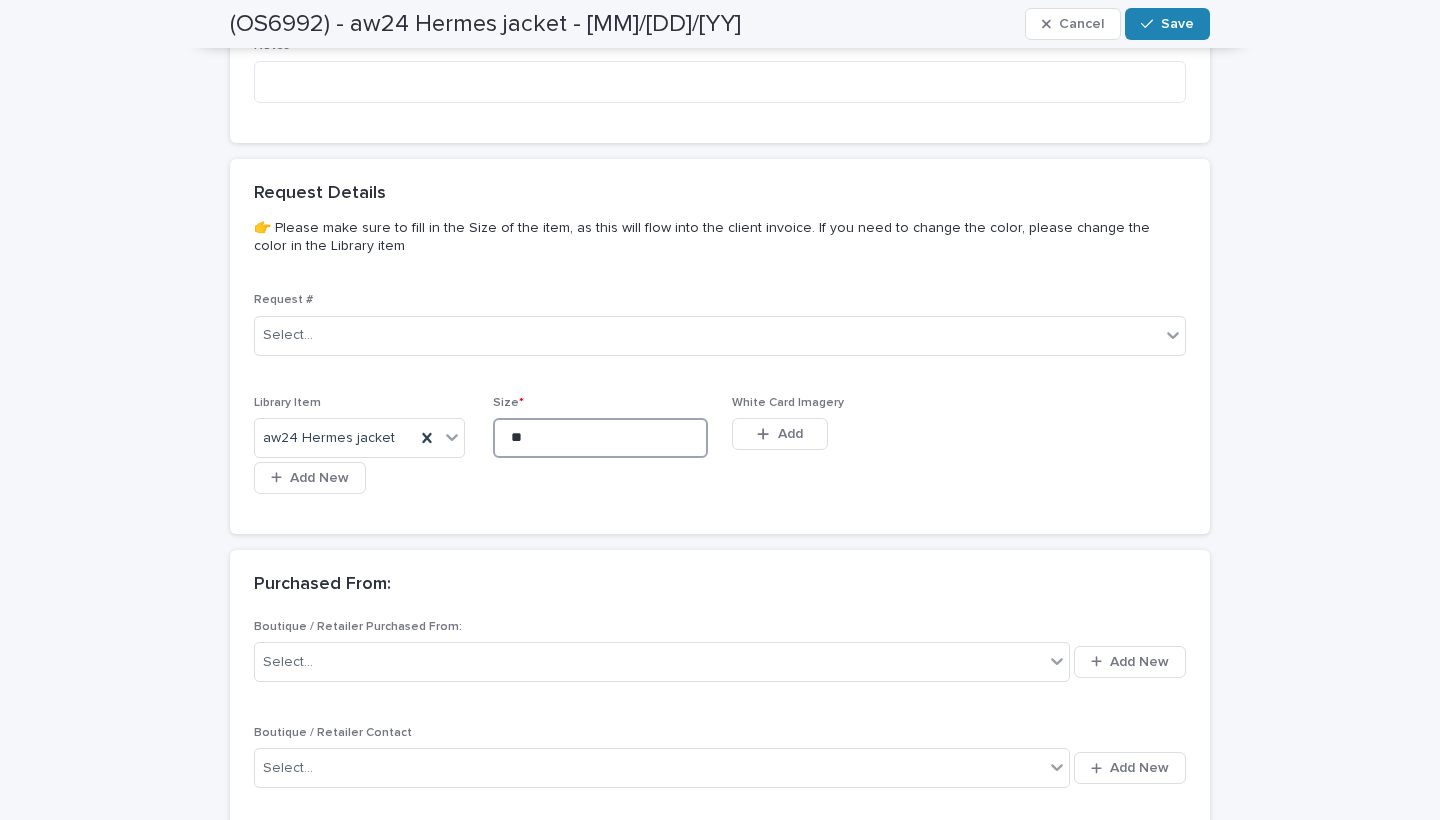 type on "**" 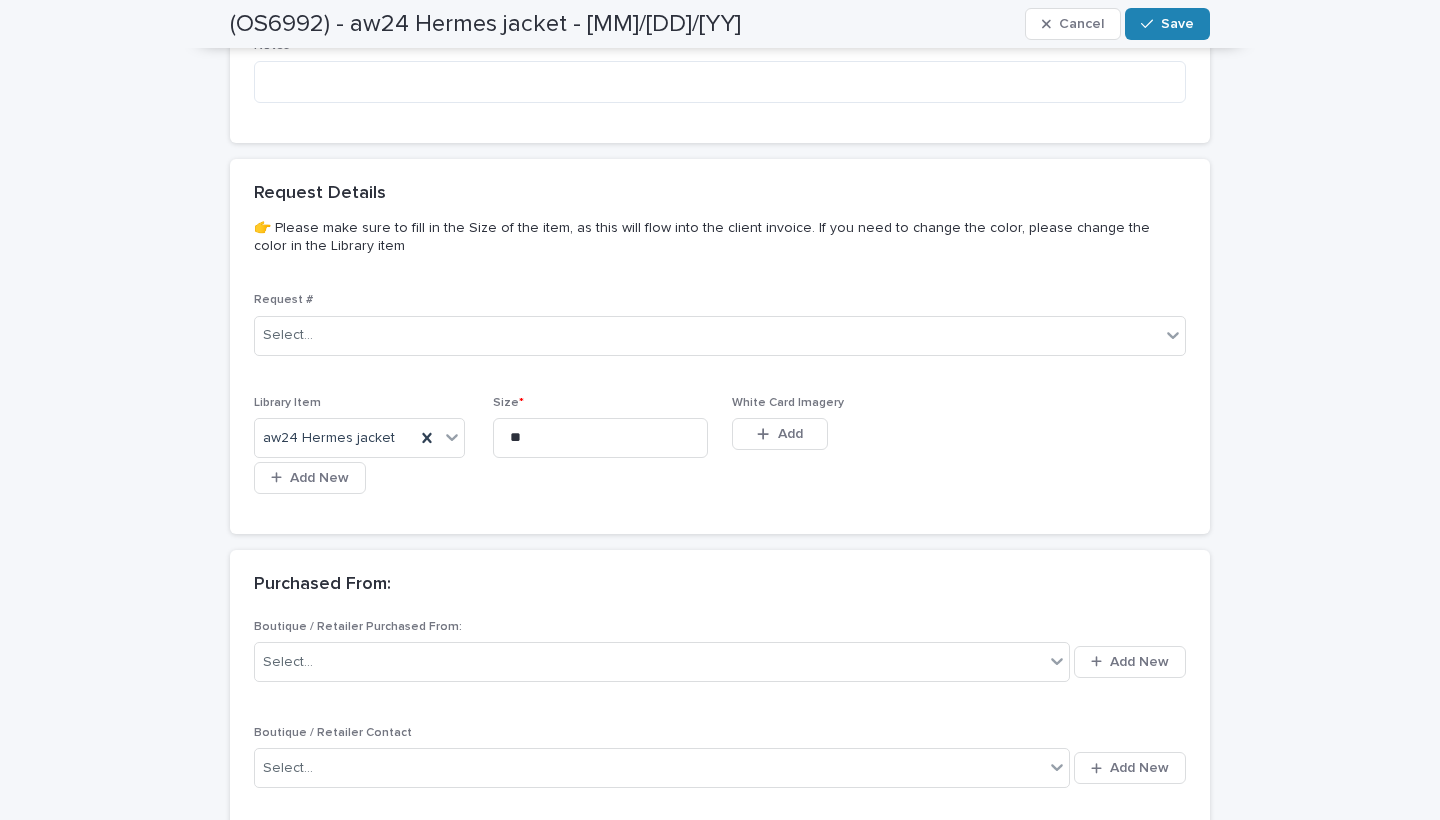 click on "Save" at bounding box center (1177, 24) 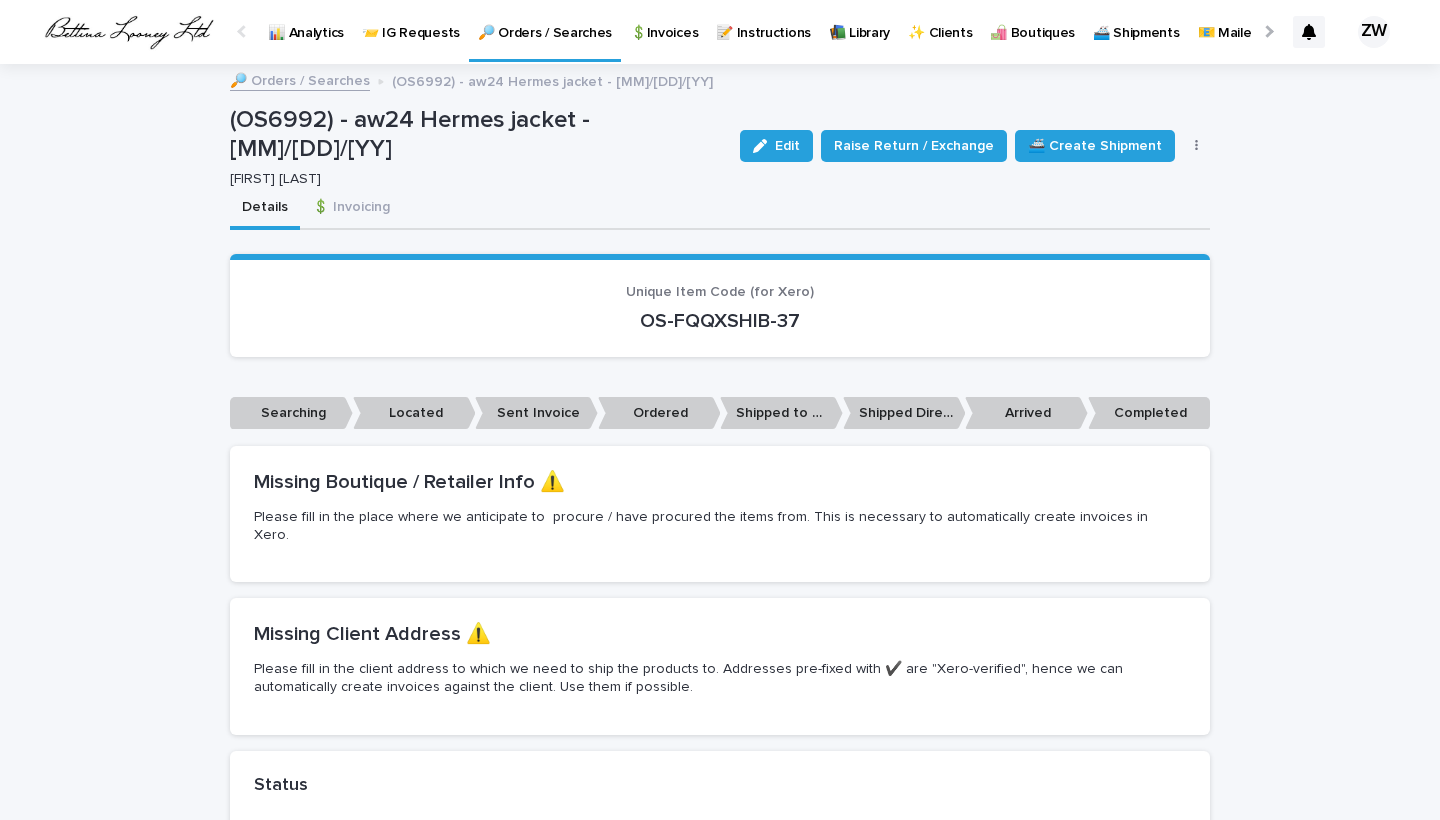 scroll, scrollTop: -1, scrollLeft: 0, axis: vertical 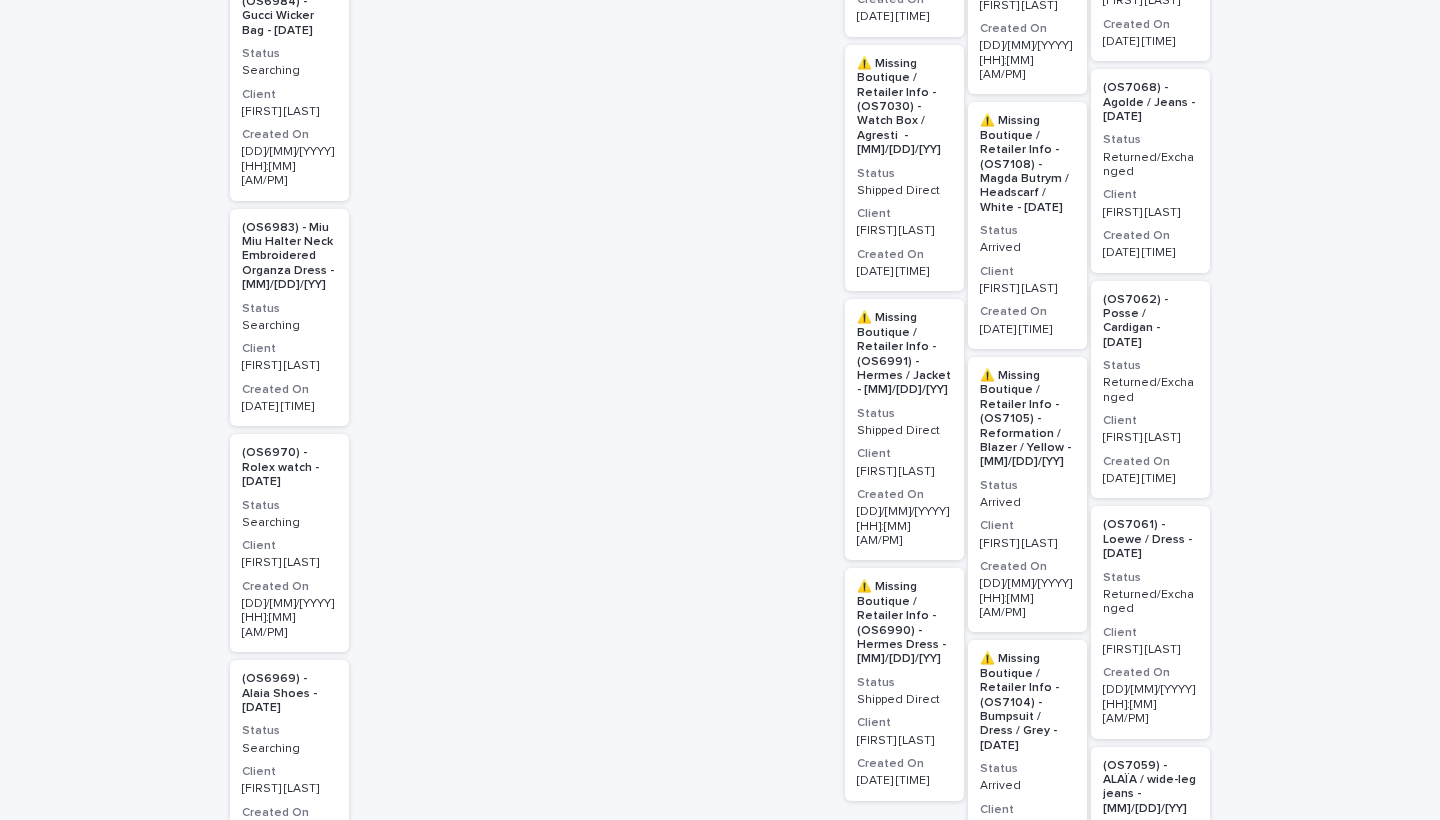 click on "(OS6983) - Miu Miu Halter Neck Embroidered Organza Dress - [DATE] Status Searching Client [FIRST] [LAST] Created On [DATE] [TIME]" at bounding box center [289, 318] 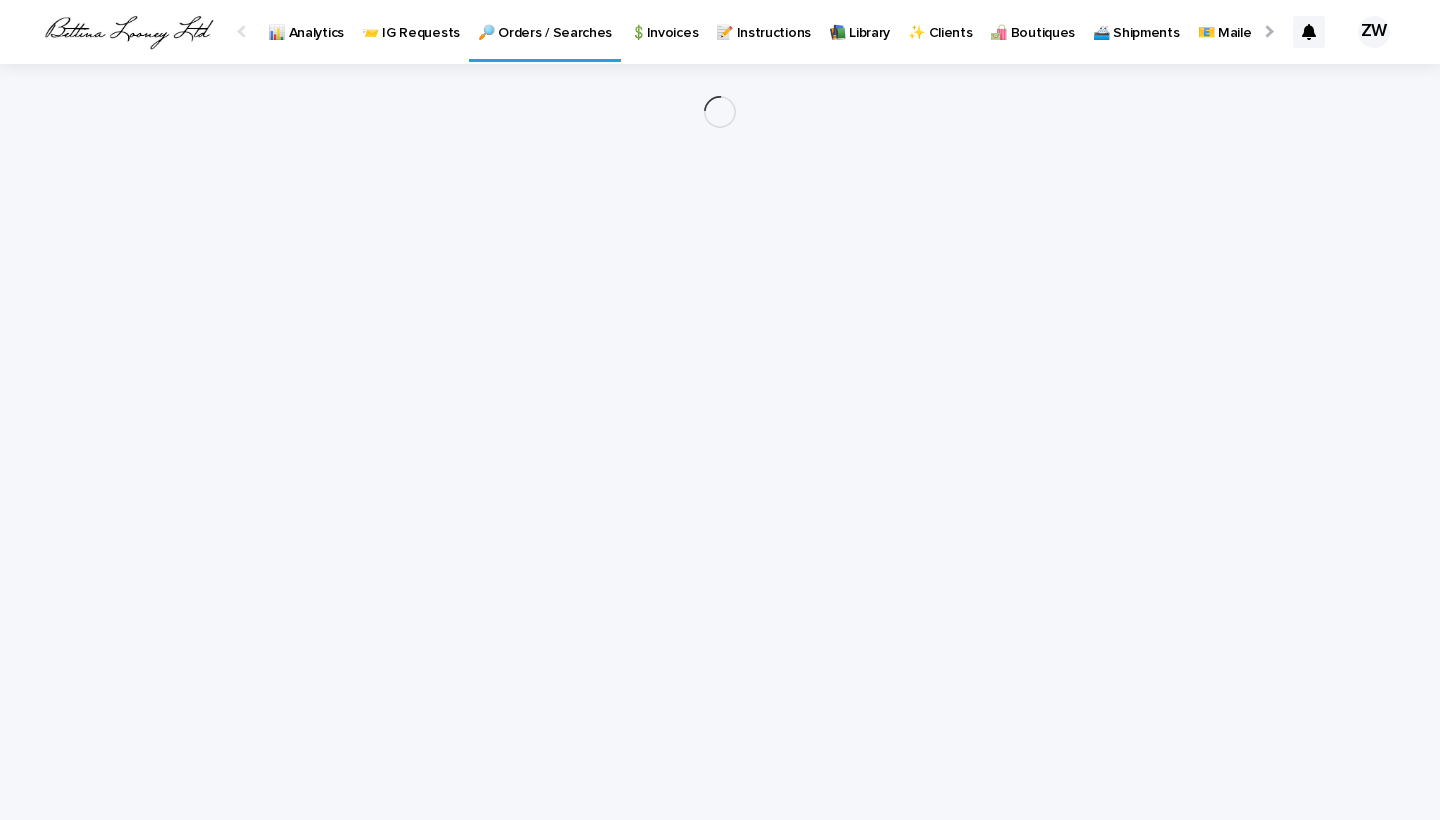 scroll, scrollTop: 0, scrollLeft: 0, axis: both 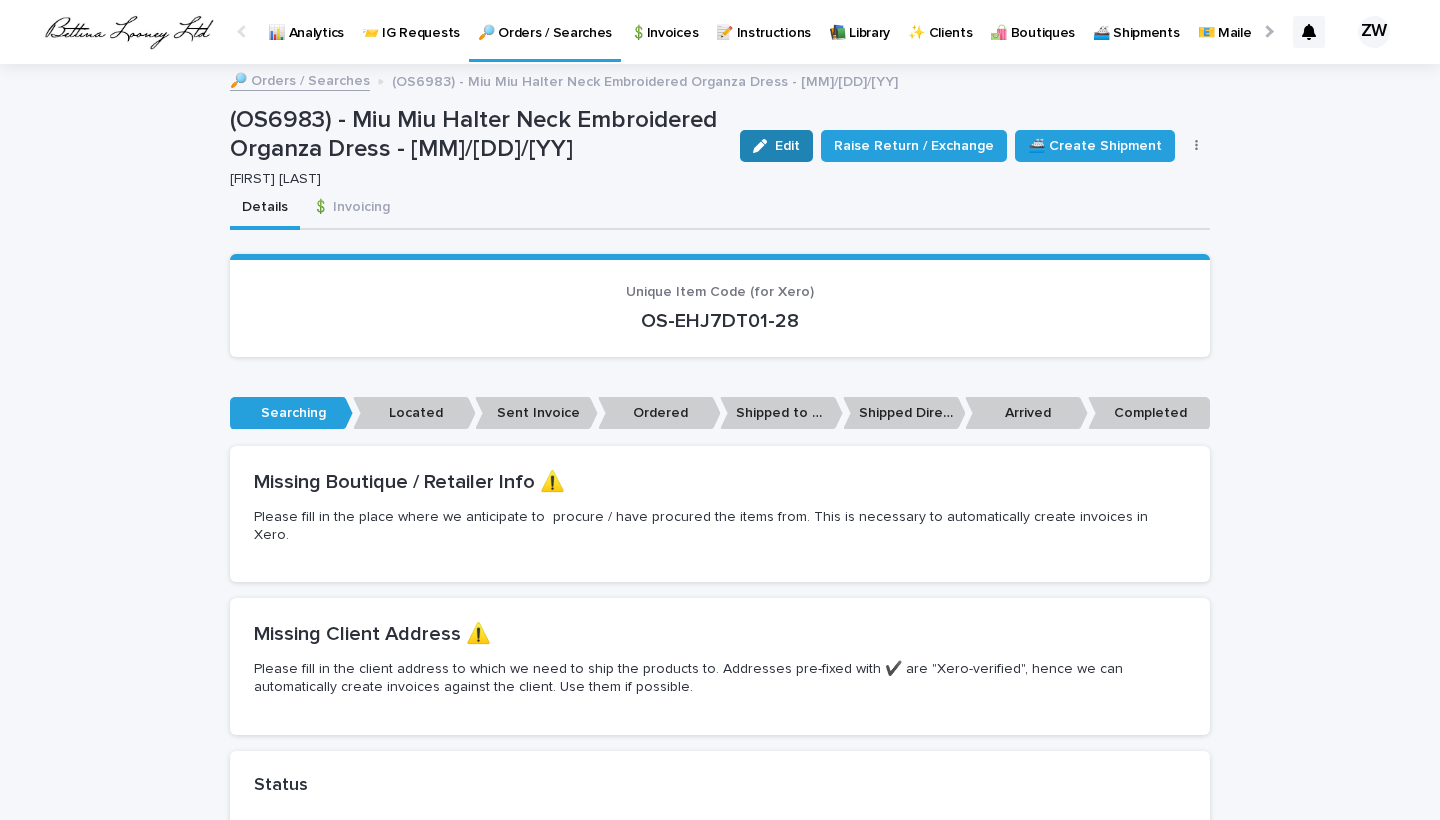 click 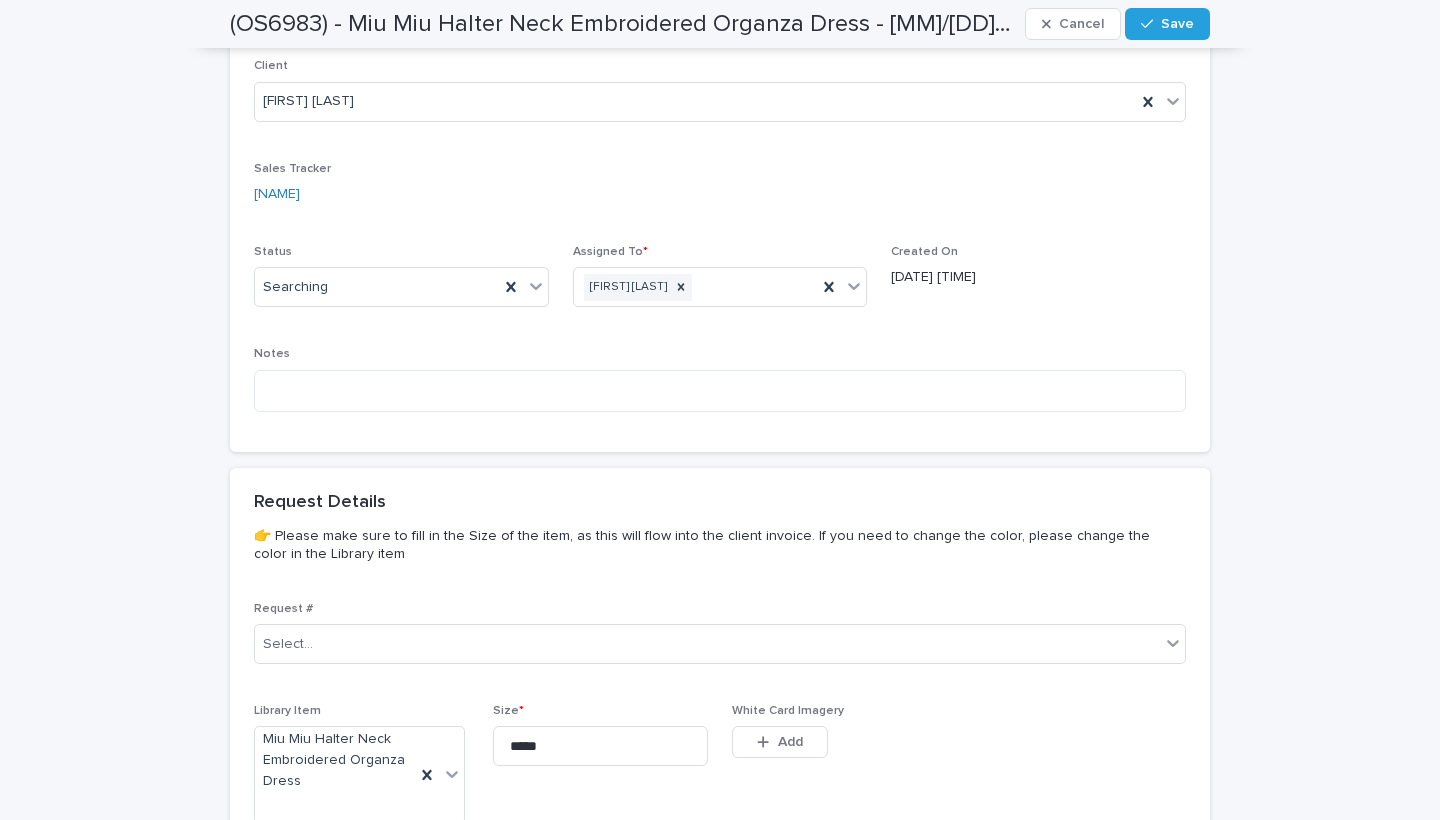 scroll, scrollTop: 762, scrollLeft: 0, axis: vertical 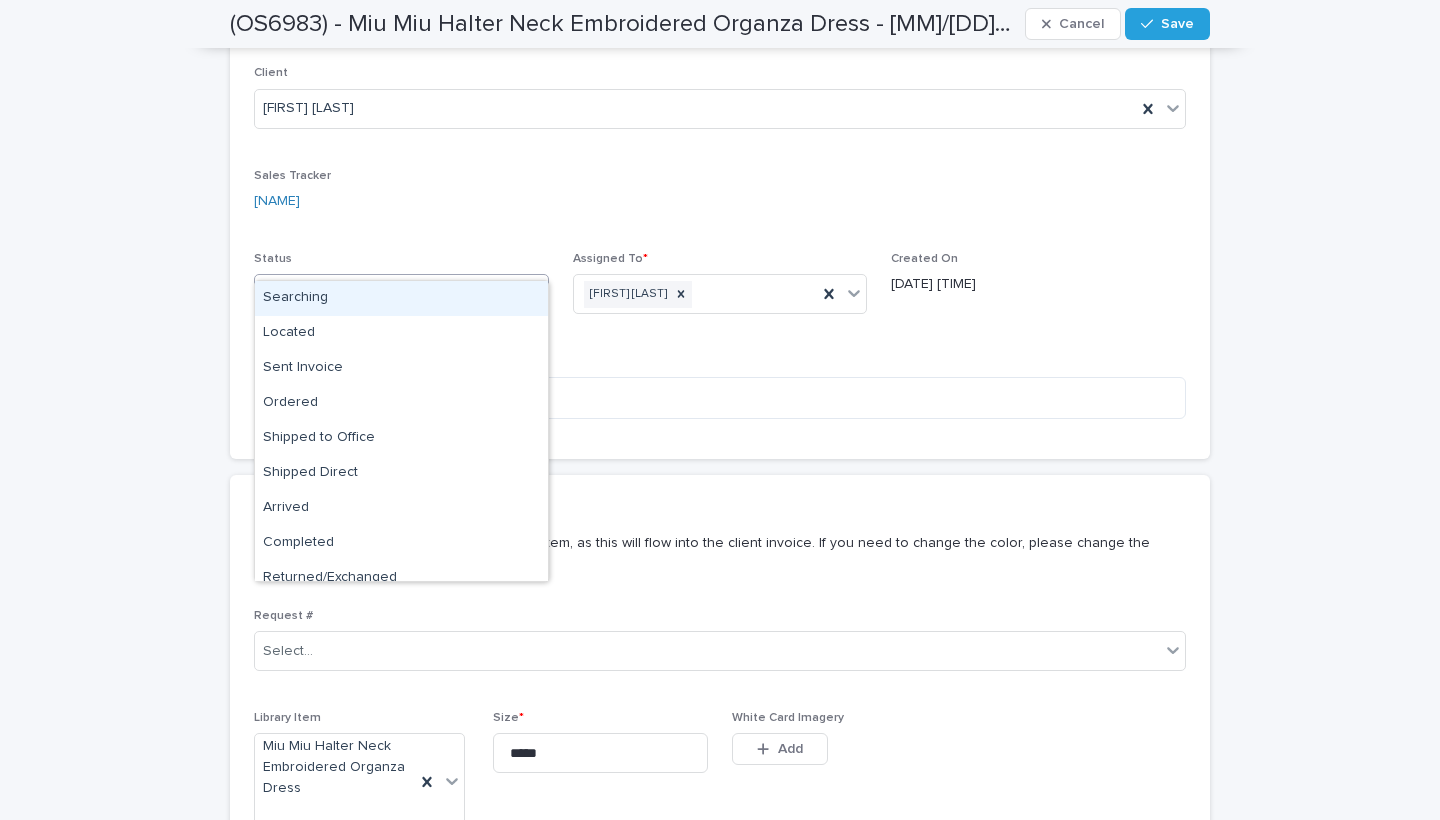 drag, startPoint x: 380, startPoint y: 269, endPoint x: 380, endPoint y: 313, distance: 44 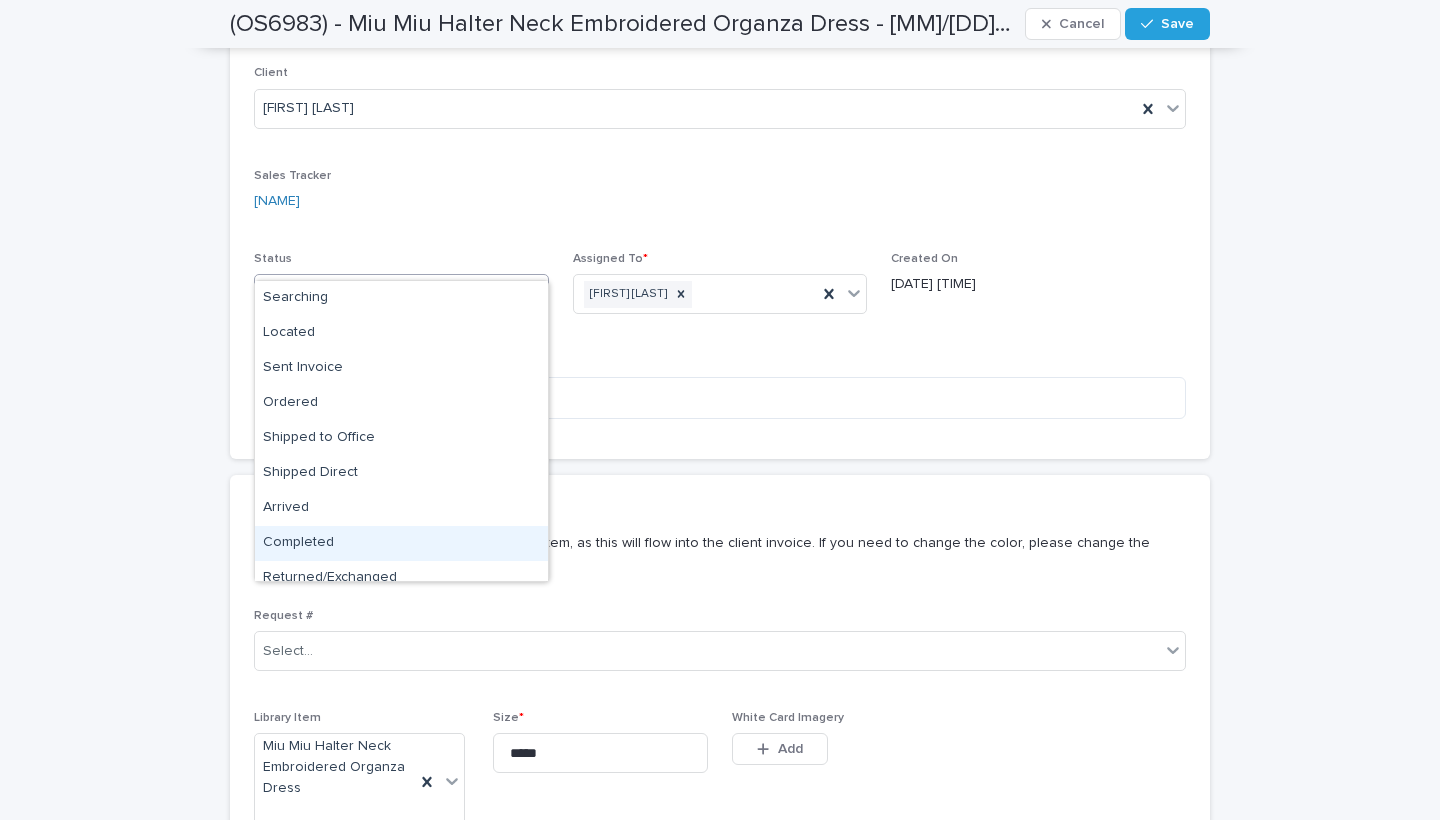scroll, scrollTop: 50, scrollLeft: 0, axis: vertical 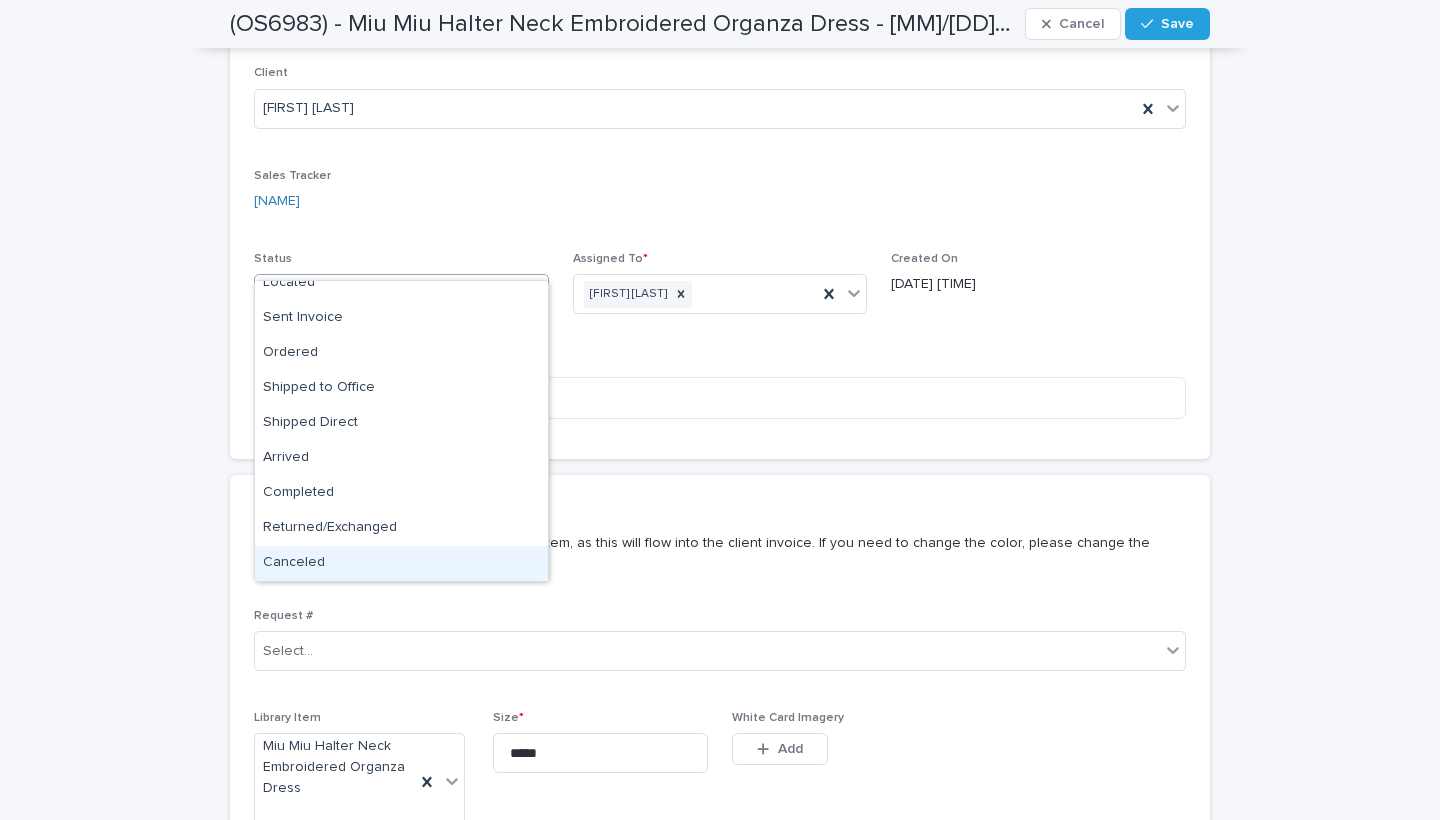 click on "Canceled" at bounding box center (401, 563) 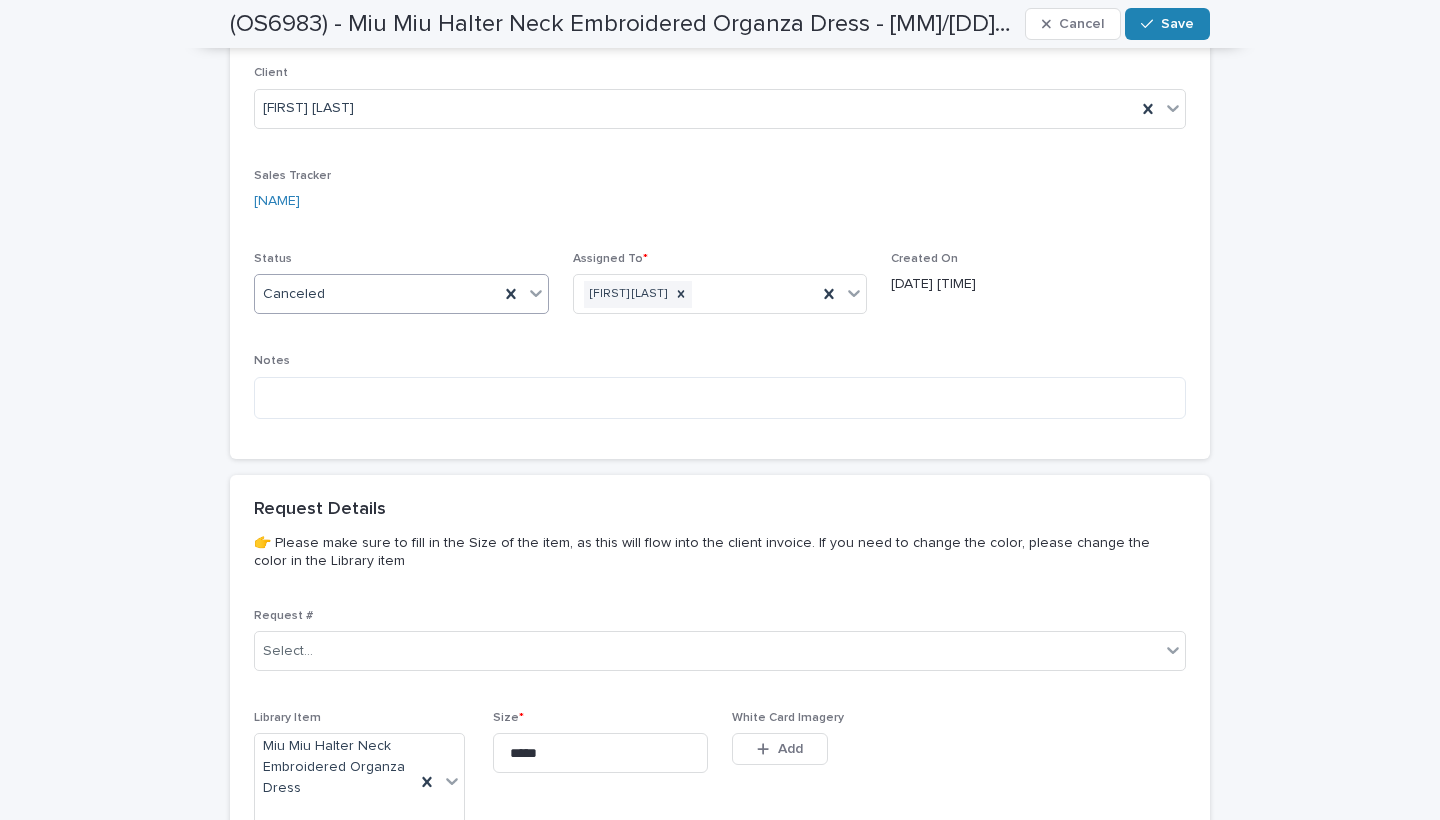 click on "Save" at bounding box center [1177, 24] 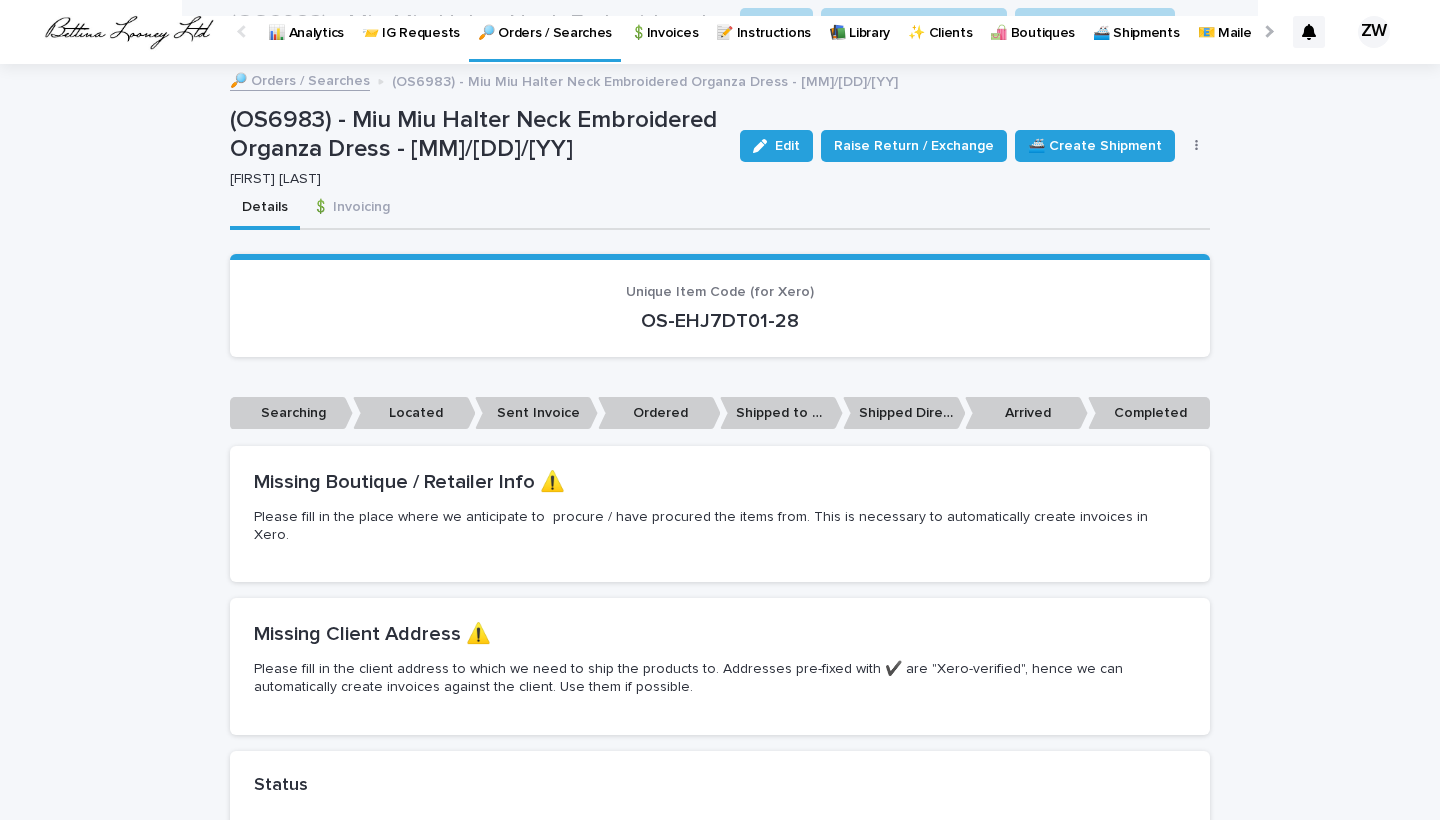 scroll, scrollTop: 0, scrollLeft: 0, axis: both 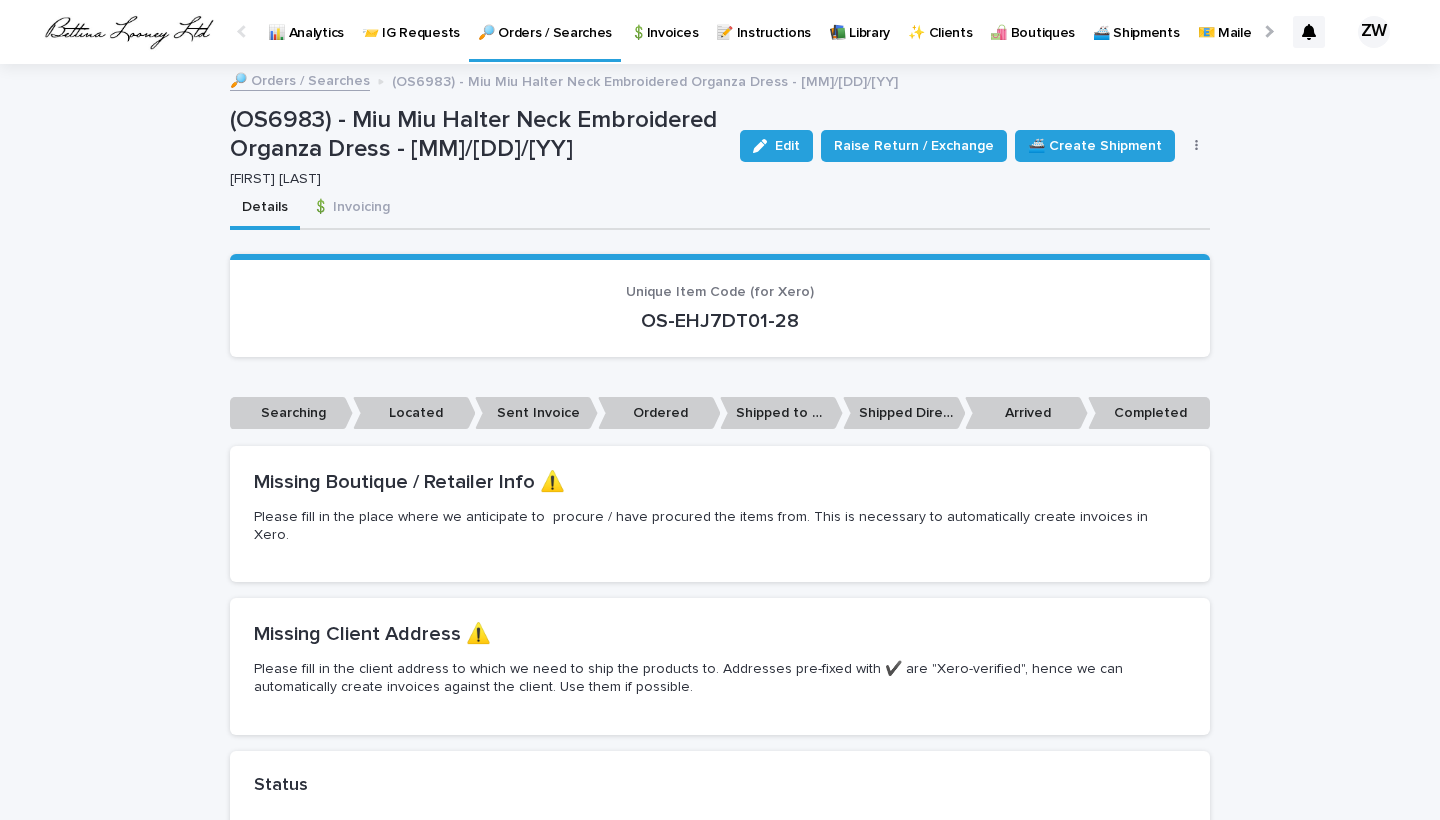 click on "🔎 Orders / Searches" at bounding box center (545, 21) 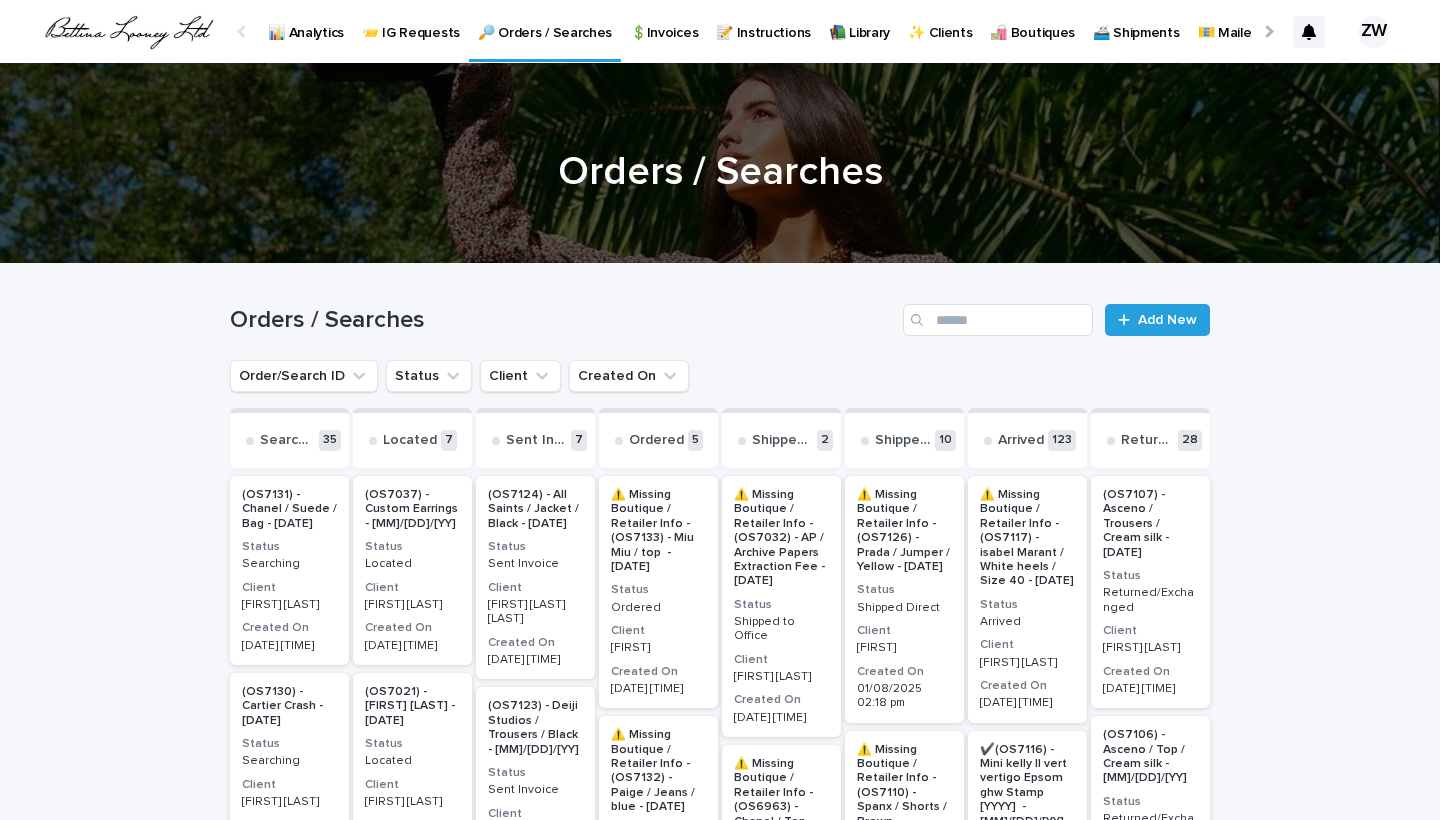 scroll, scrollTop: 0, scrollLeft: -51, axis: horizontal 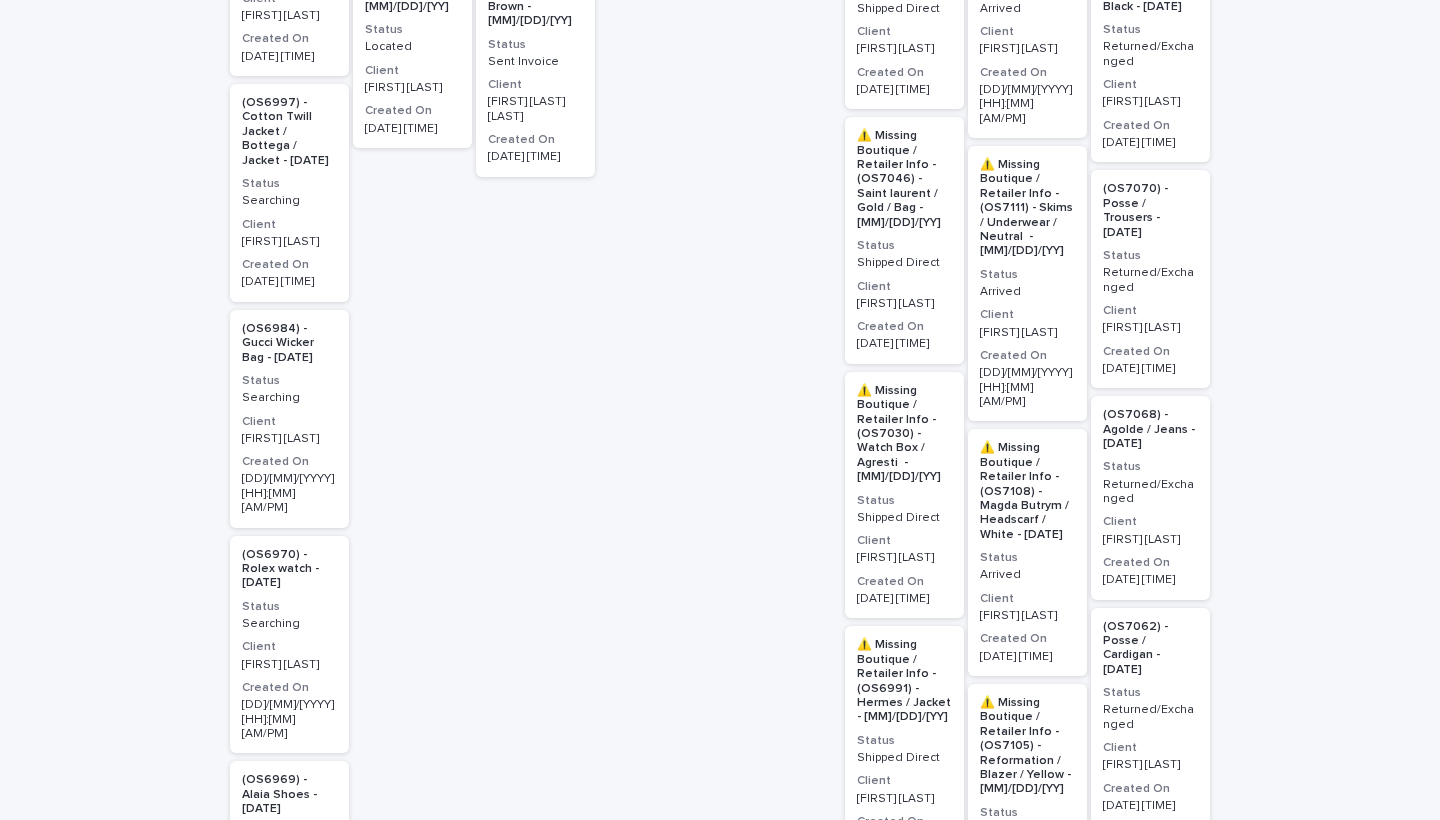 click on "Status Searching Client [FIRST] [LAST] Created On [DATE] [TIME]" at bounding box center [289, 419] 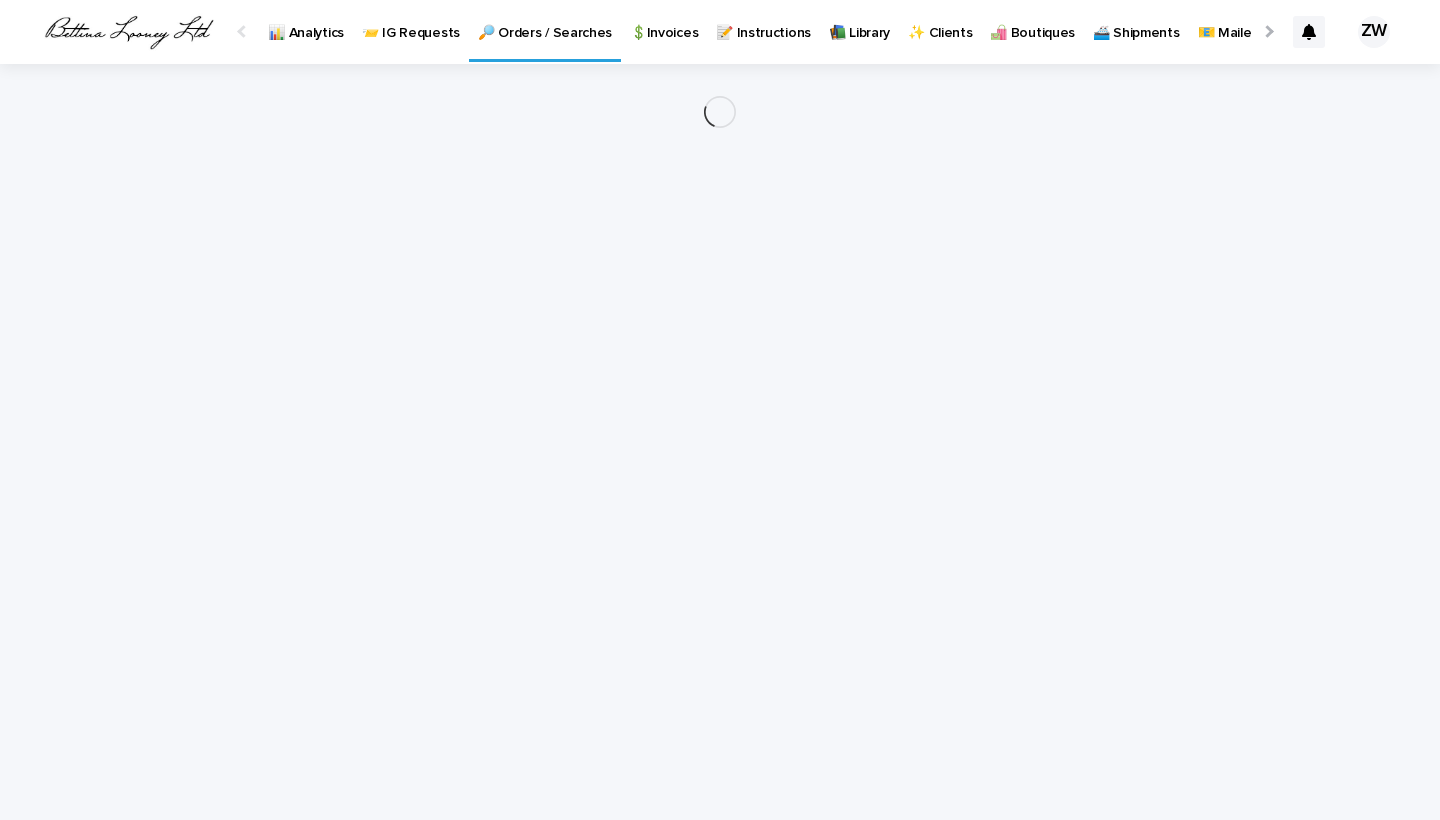 scroll, scrollTop: 0, scrollLeft: 0, axis: both 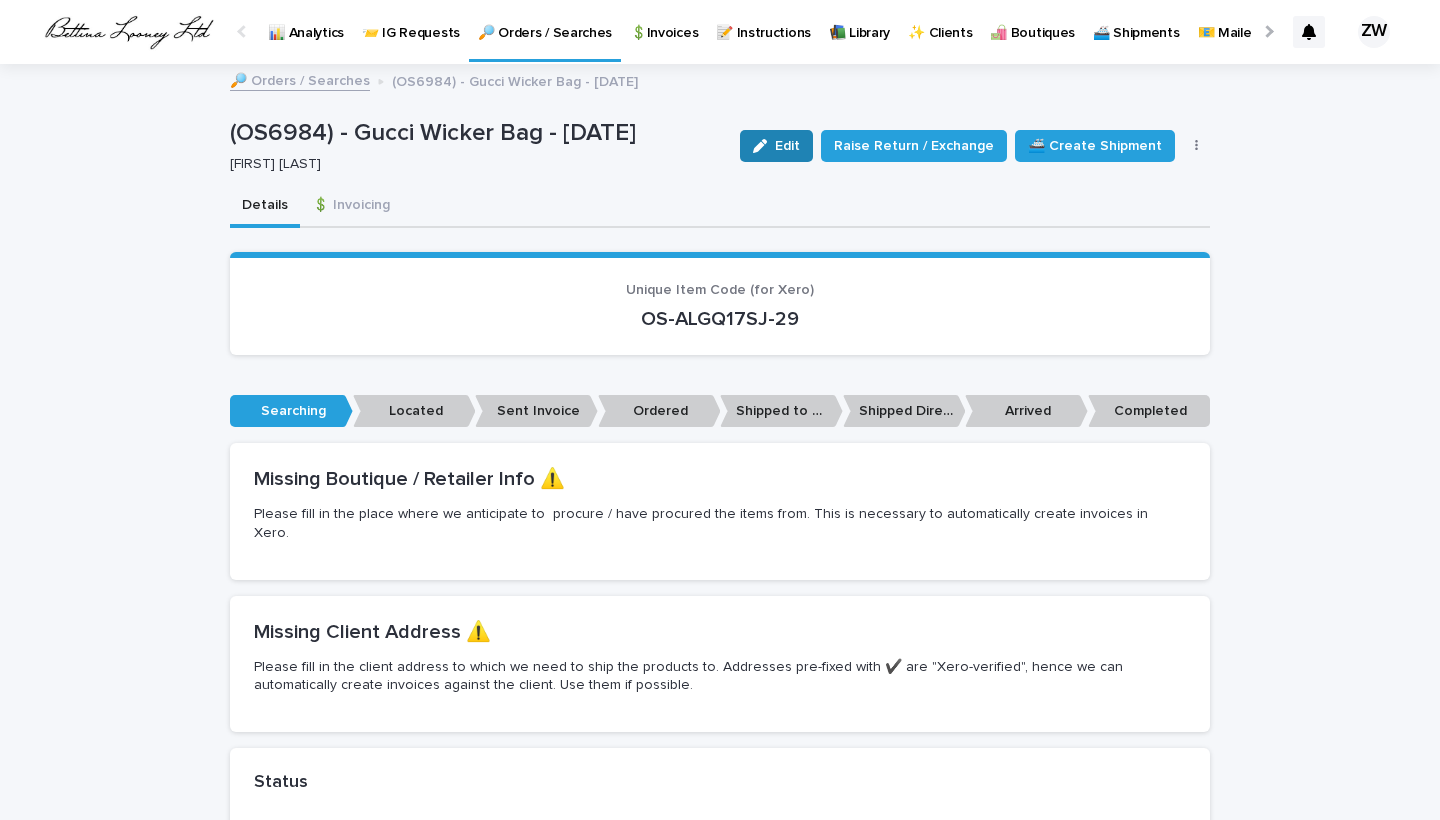 click 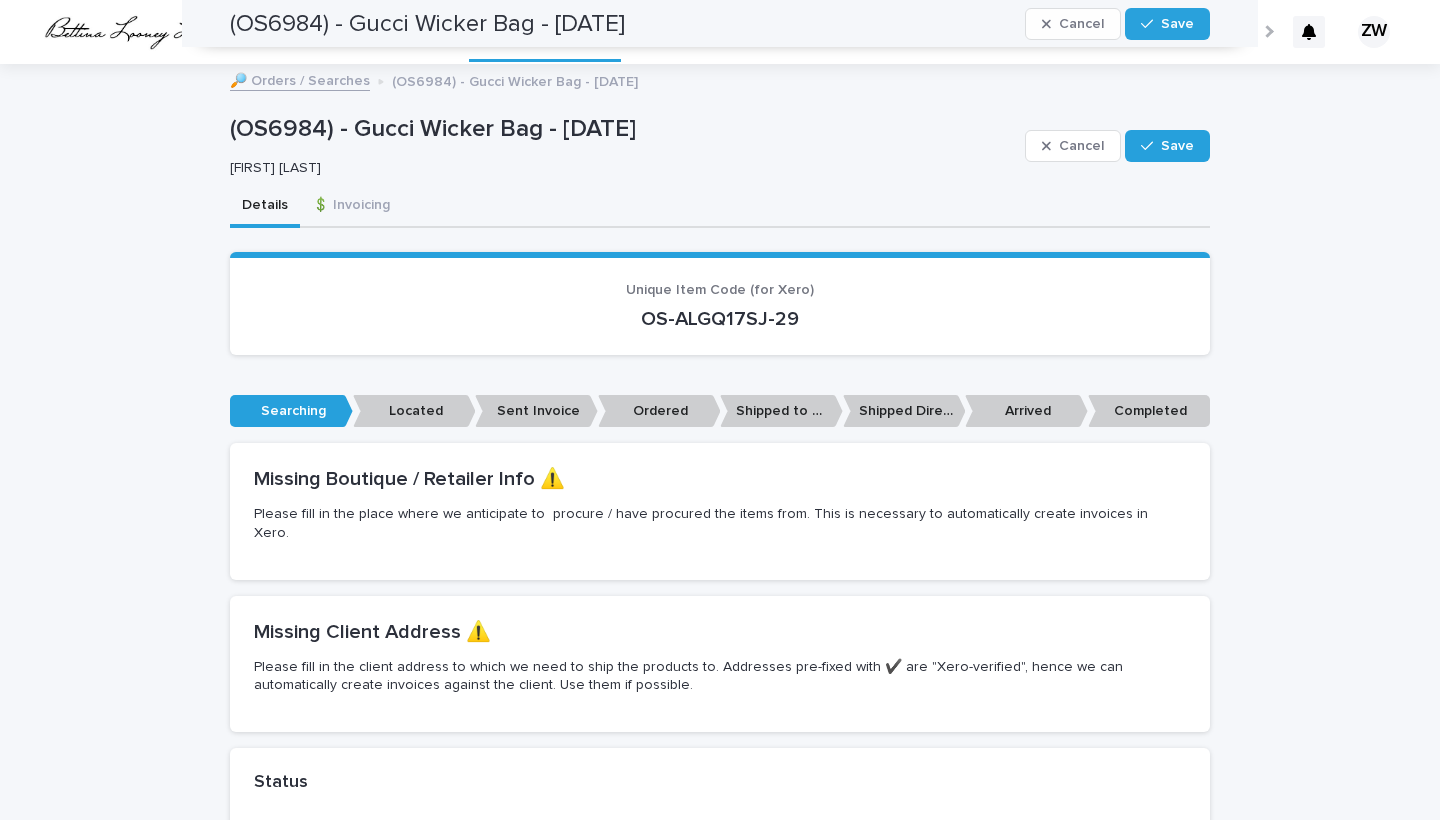 scroll, scrollTop: 651, scrollLeft: 0, axis: vertical 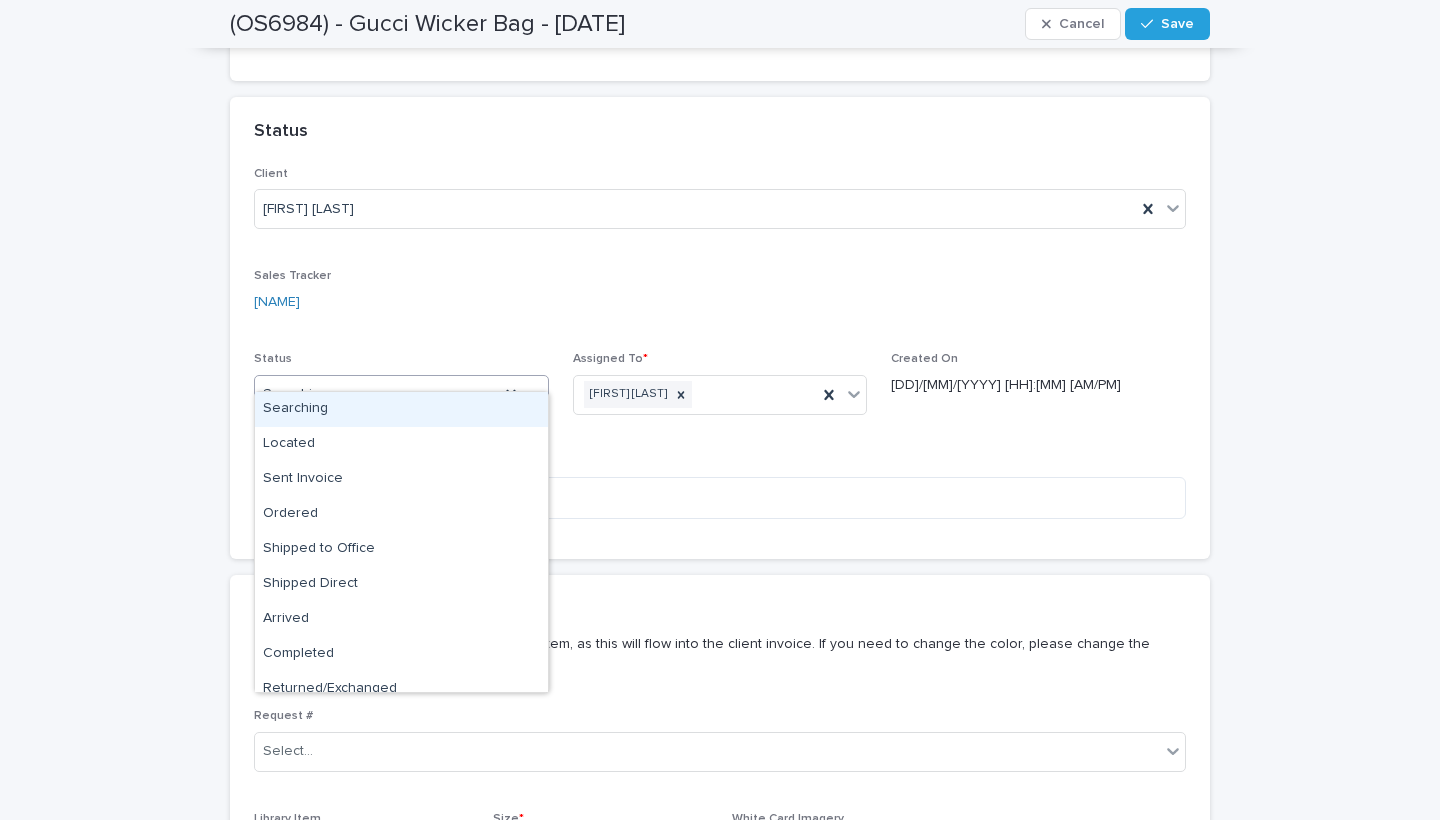 click on "Searching" at bounding box center [377, 394] 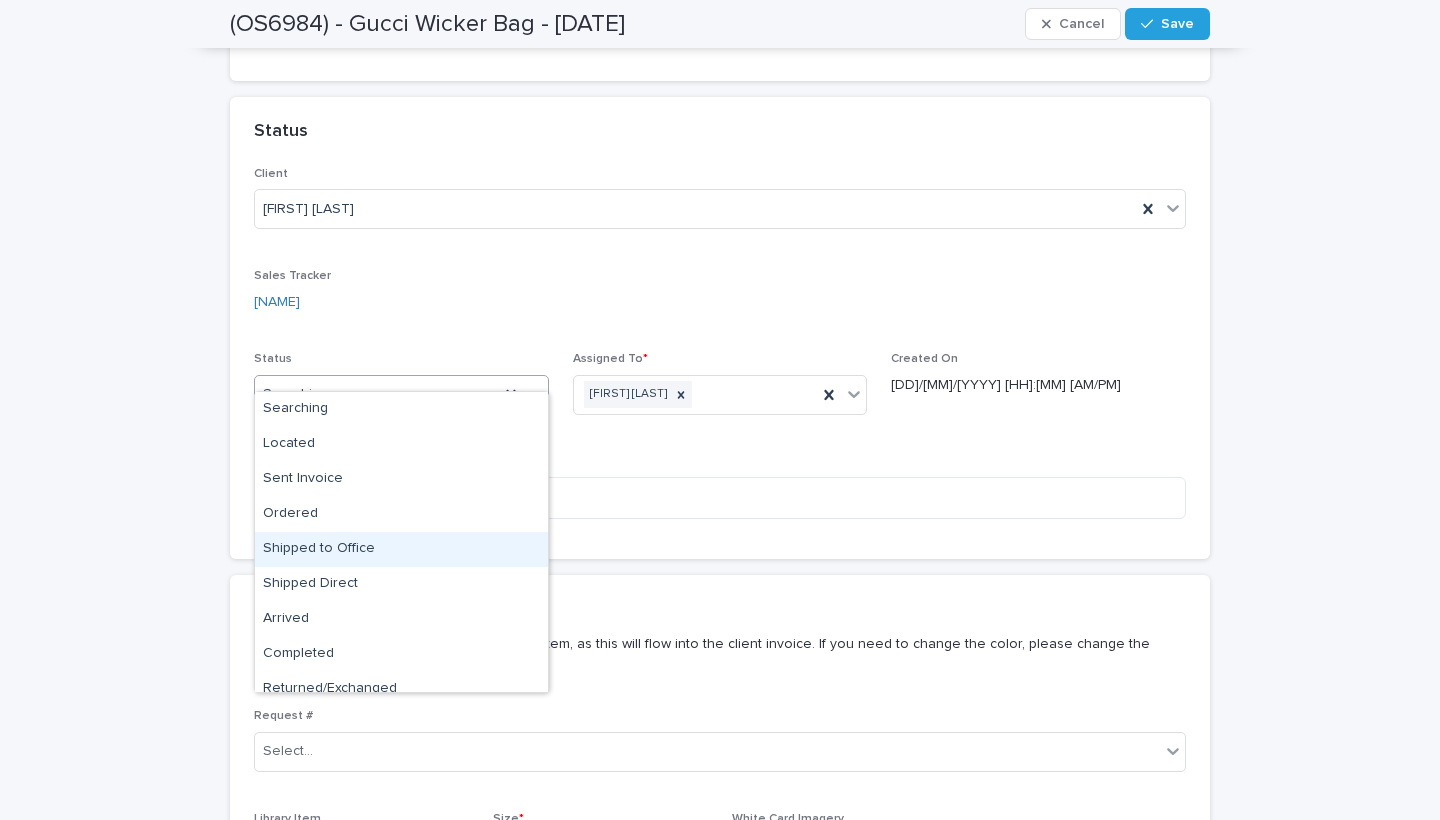 scroll, scrollTop: 50, scrollLeft: 0, axis: vertical 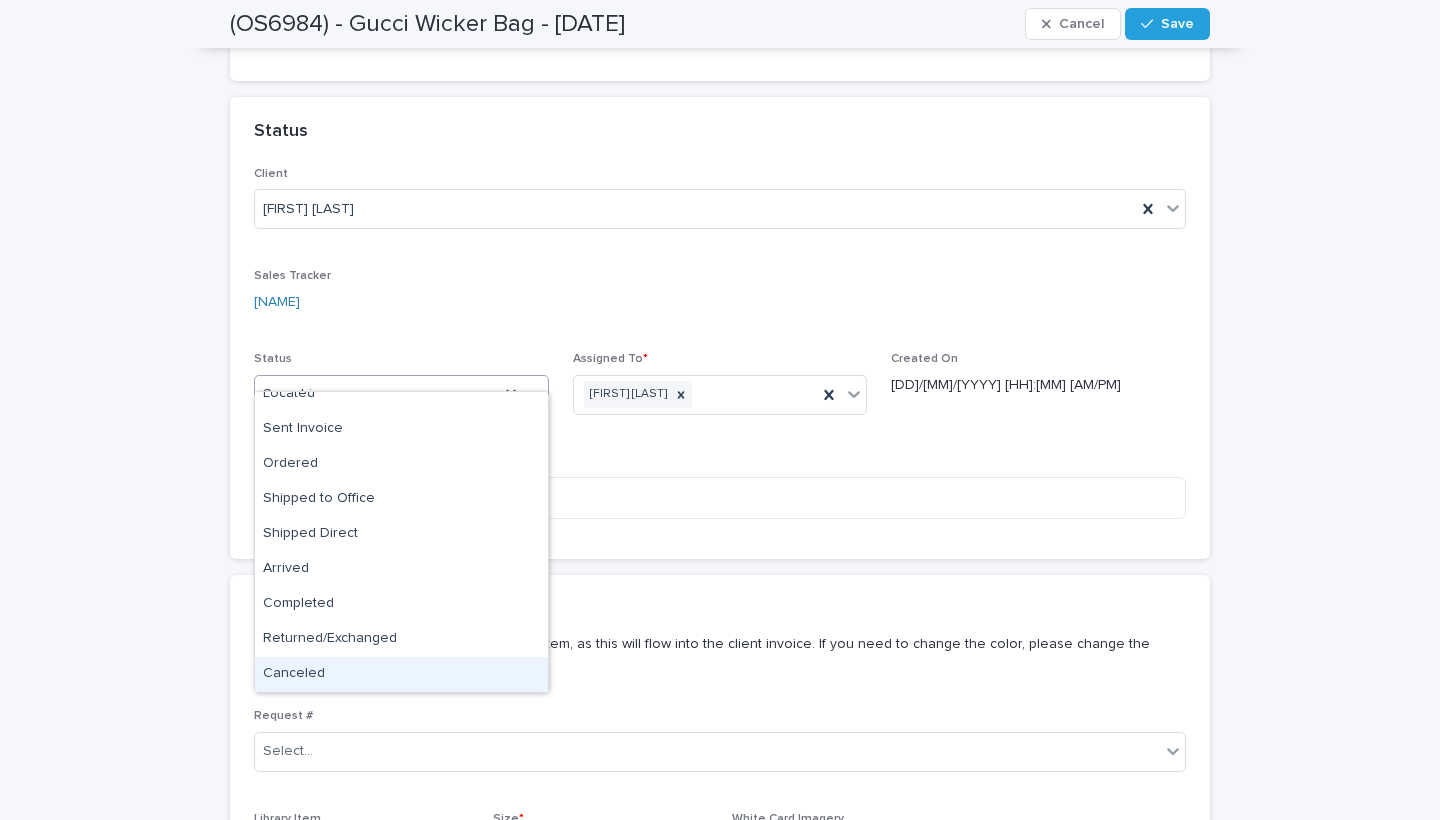click on "Canceled" at bounding box center [401, 674] 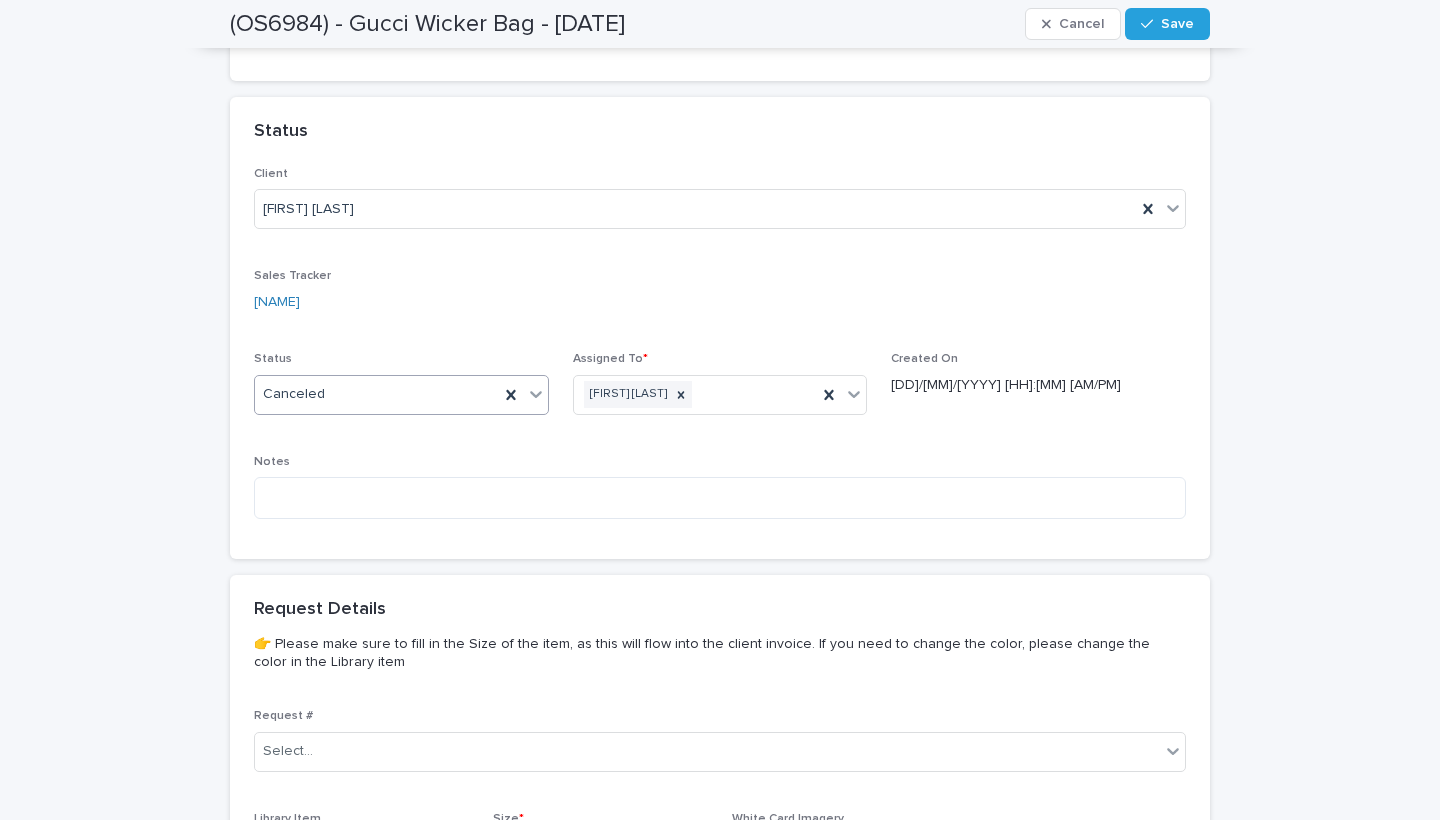 scroll, scrollTop: 836, scrollLeft: 0, axis: vertical 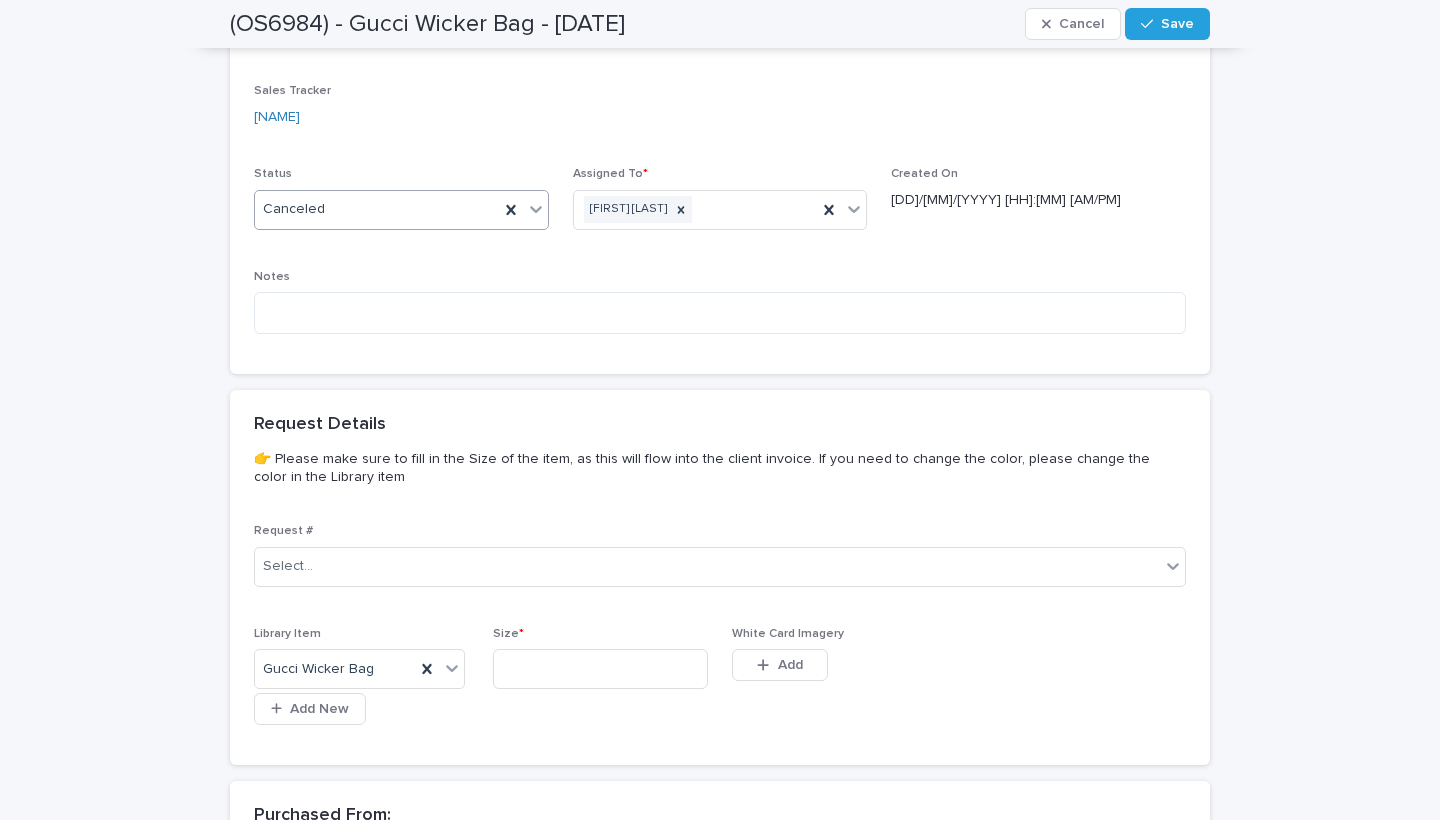 click on "Request # Select... Library Item Gucci Wicker Bag Add New Size * White Card Imagery This file cannot be opened Download File Add" at bounding box center [720, 632] 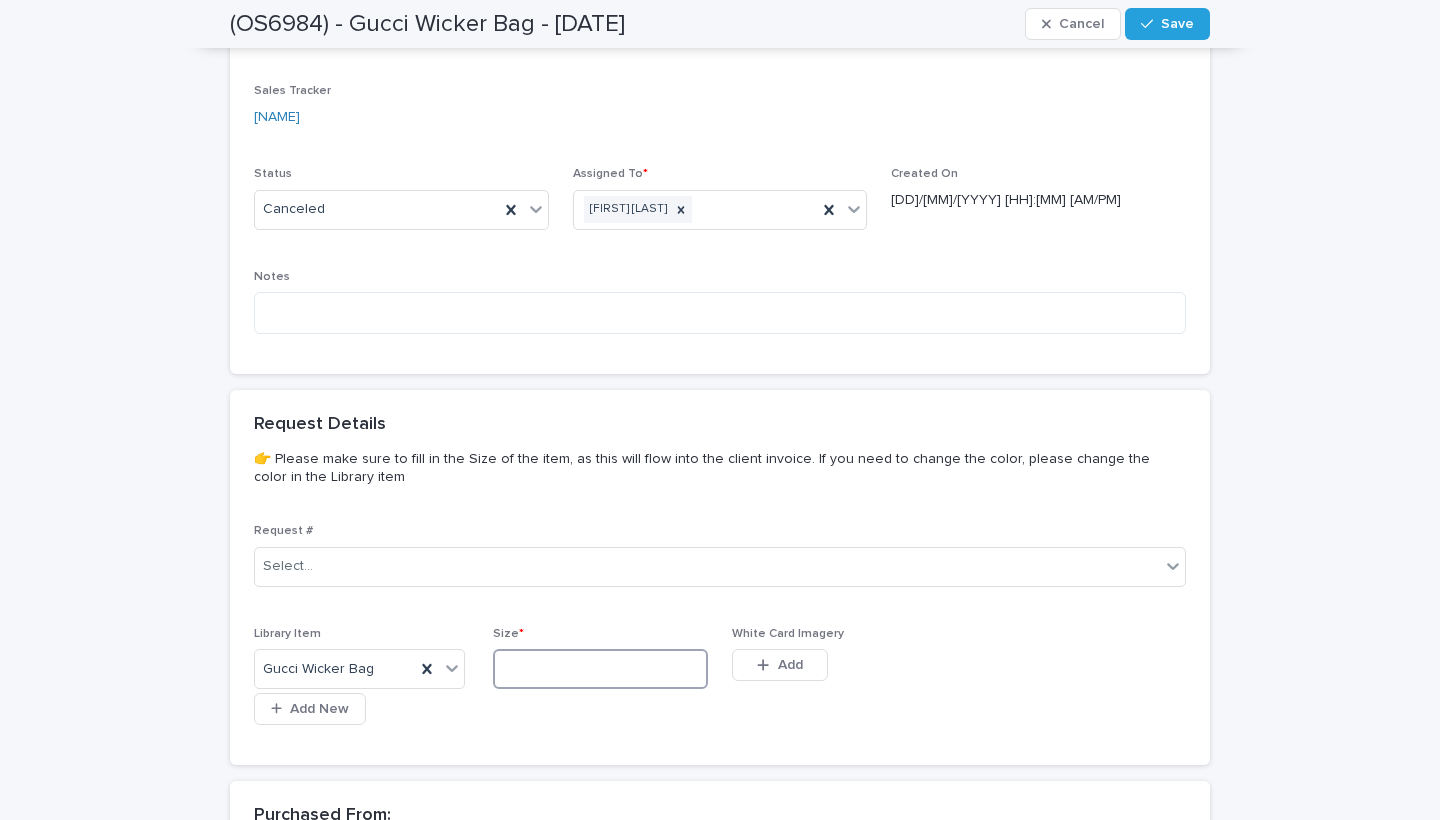 click at bounding box center [600, 669] 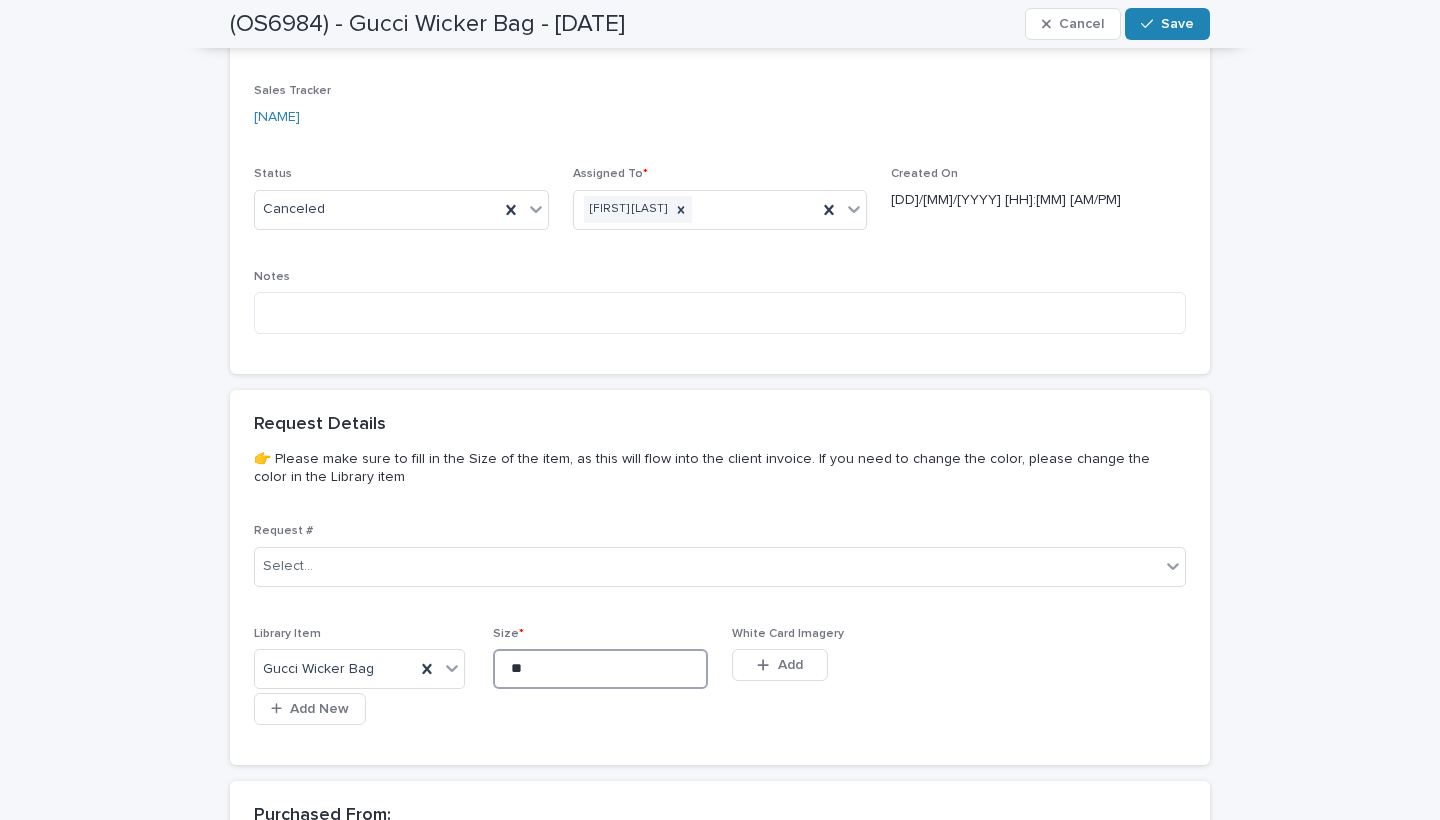 type on "**" 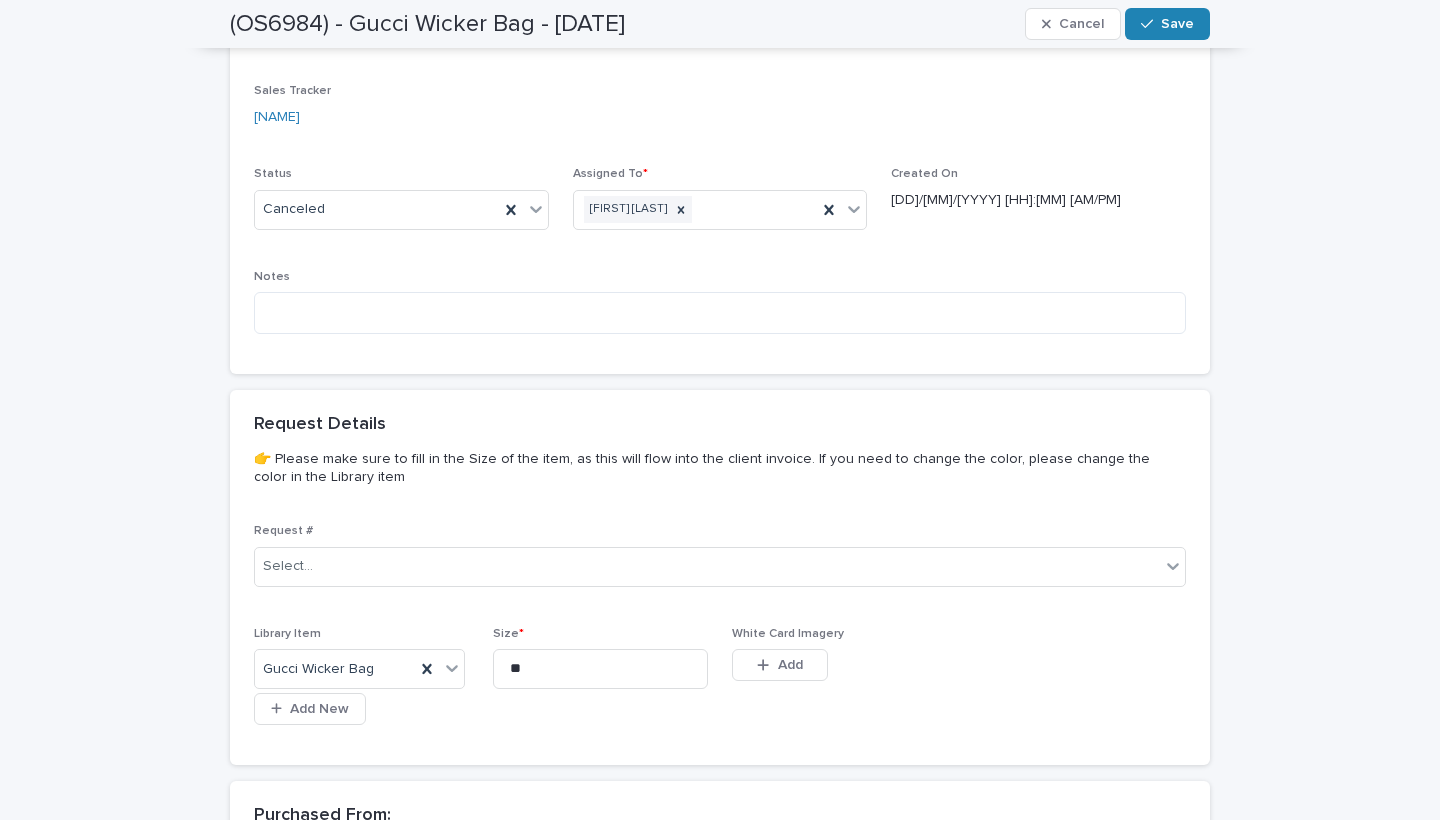 click on "Save" at bounding box center (1167, 24) 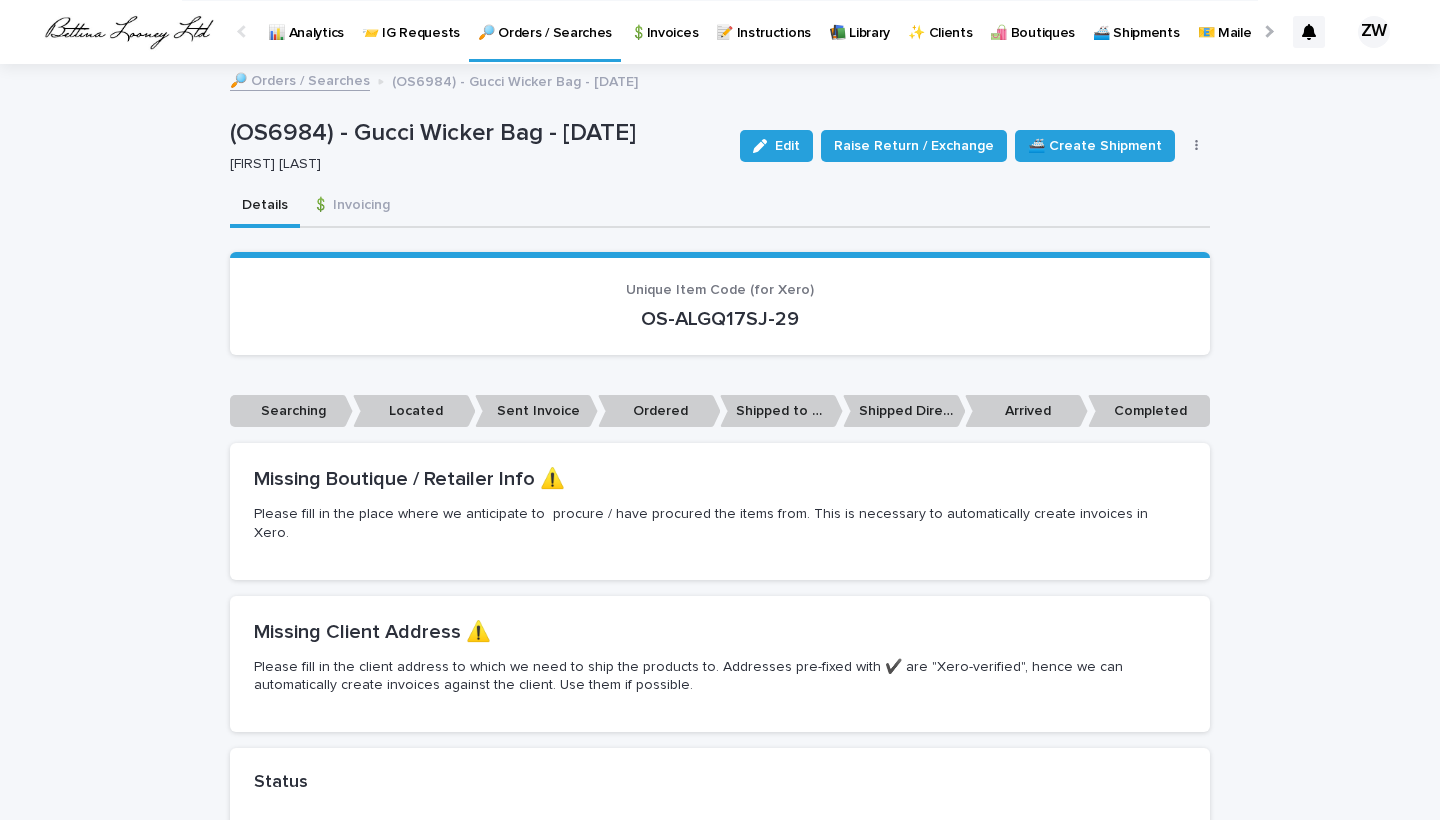 scroll, scrollTop: 0, scrollLeft: 0, axis: both 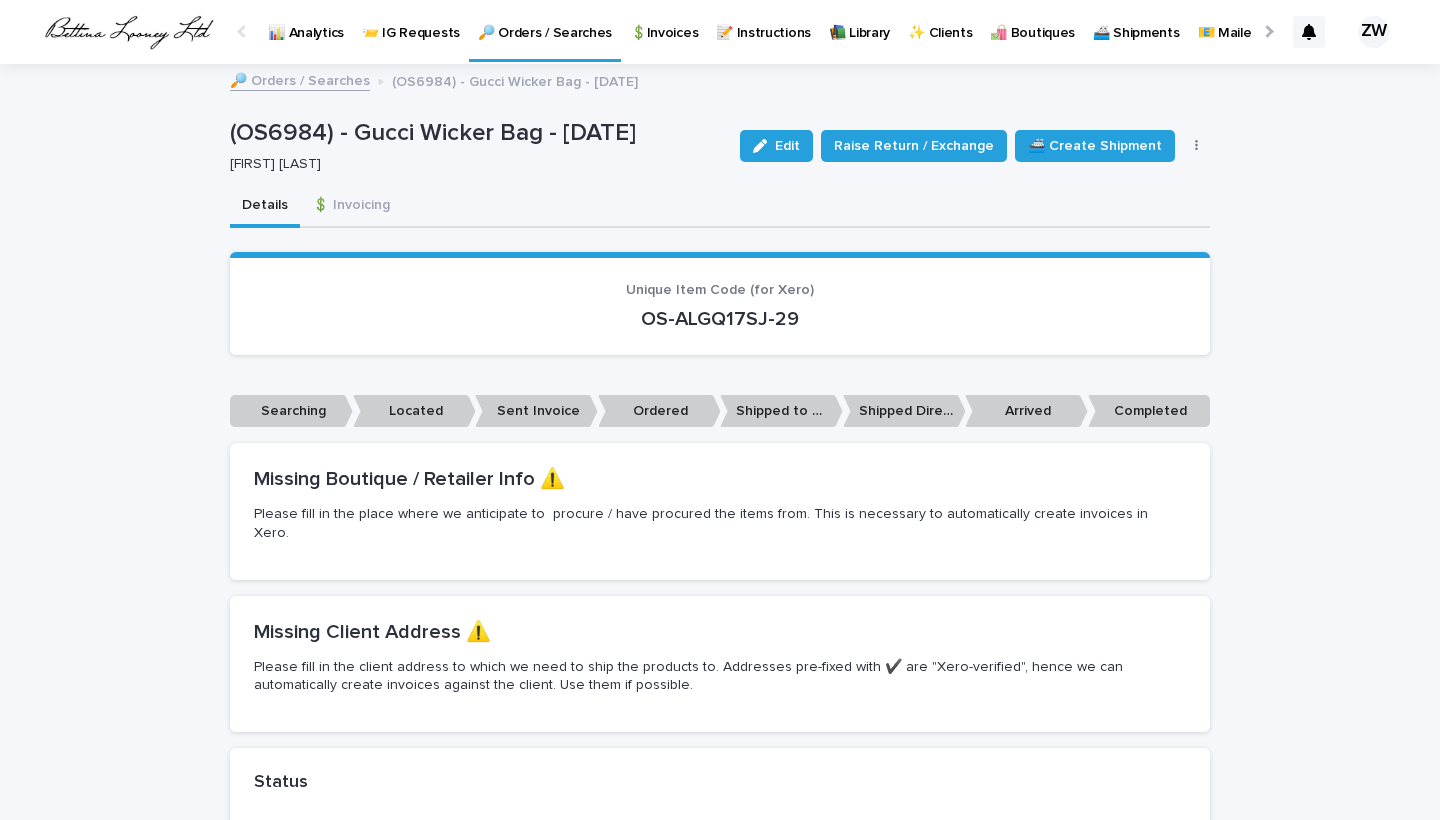 click on "🔎 Orders / Searches" at bounding box center (545, 29) 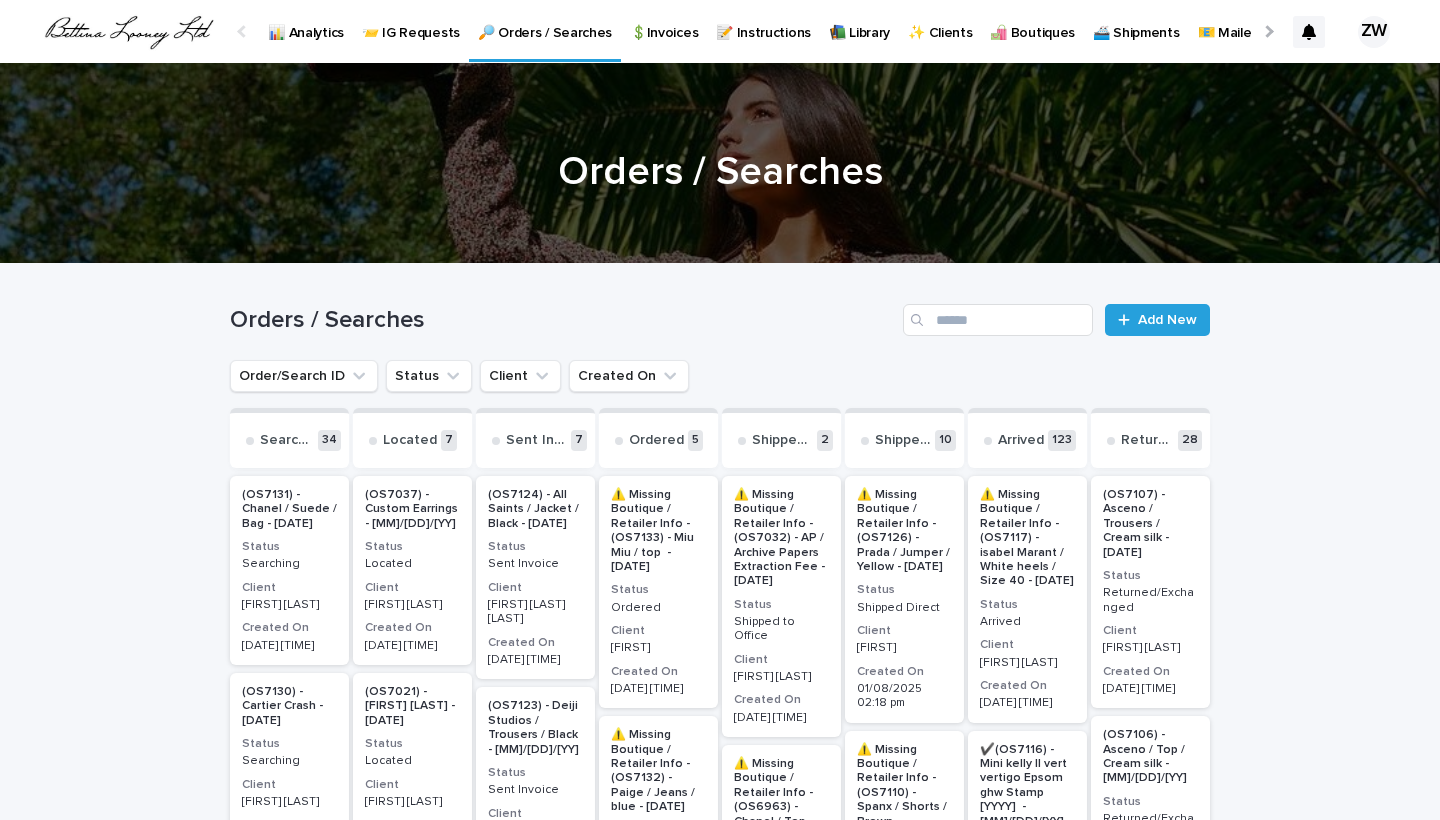 scroll, scrollTop: 0, scrollLeft: -51, axis: horizontal 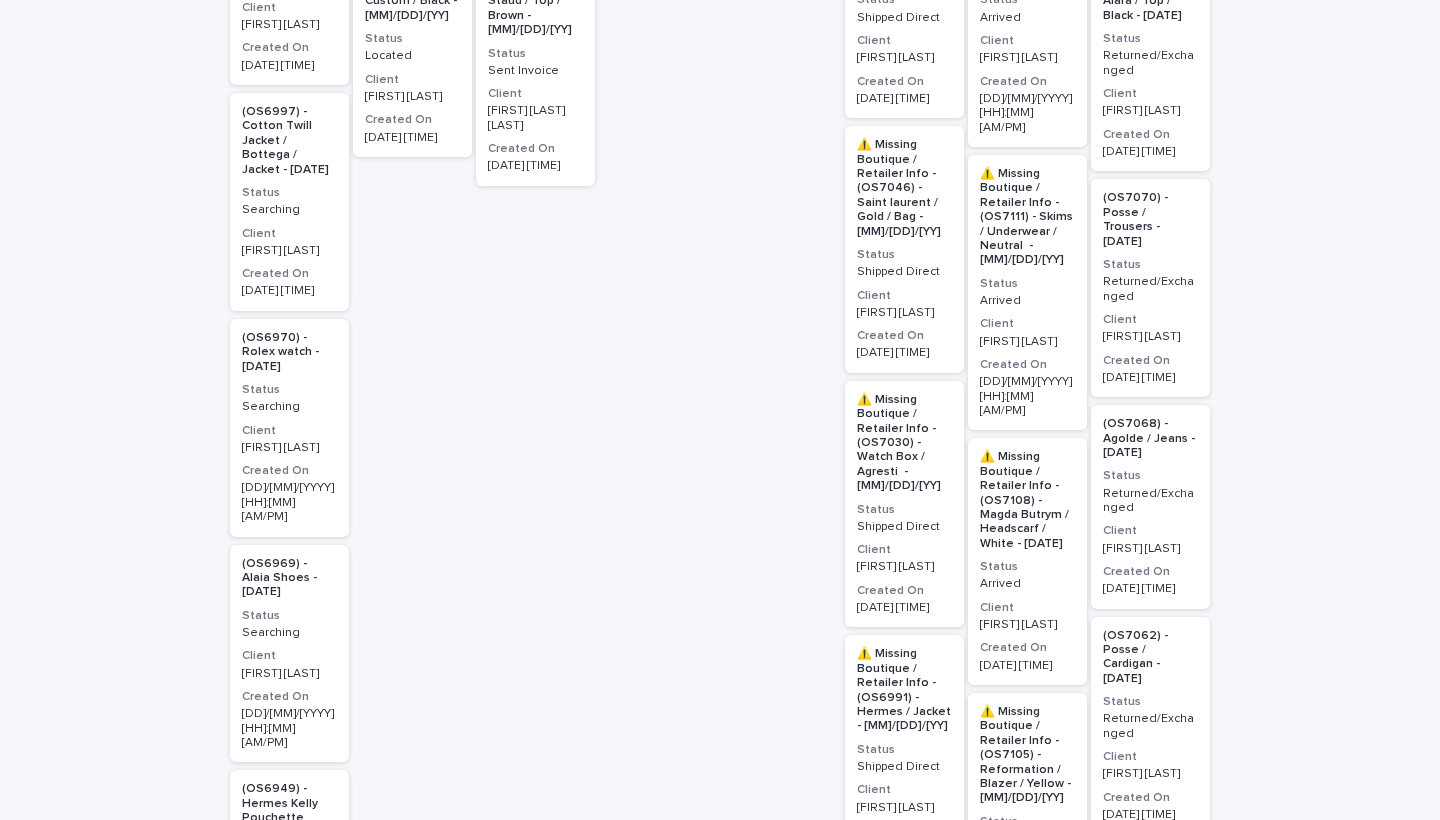 click on "Searching" at bounding box center (289, 407) 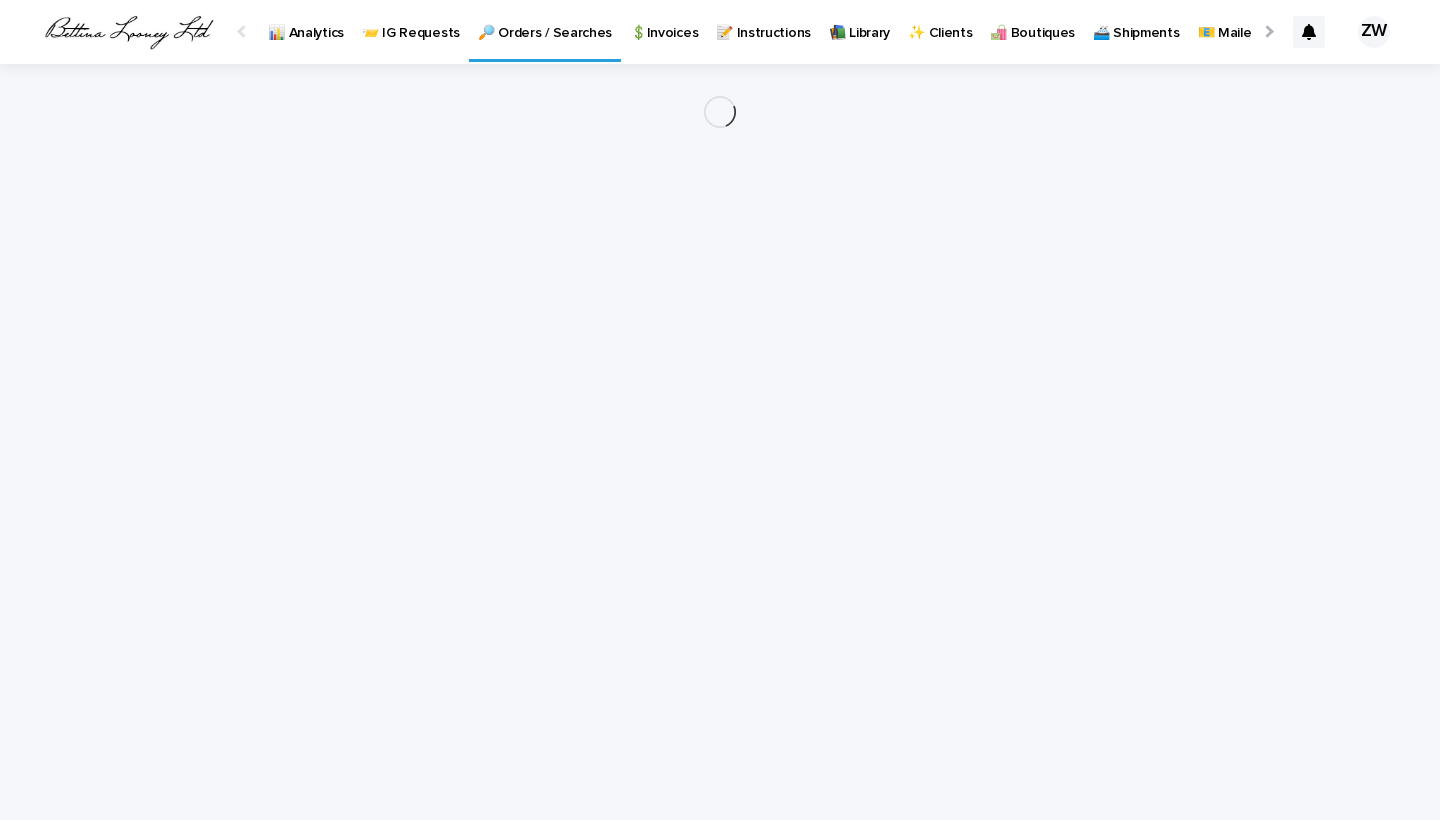 scroll, scrollTop: 0, scrollLeft: 0, axis: both 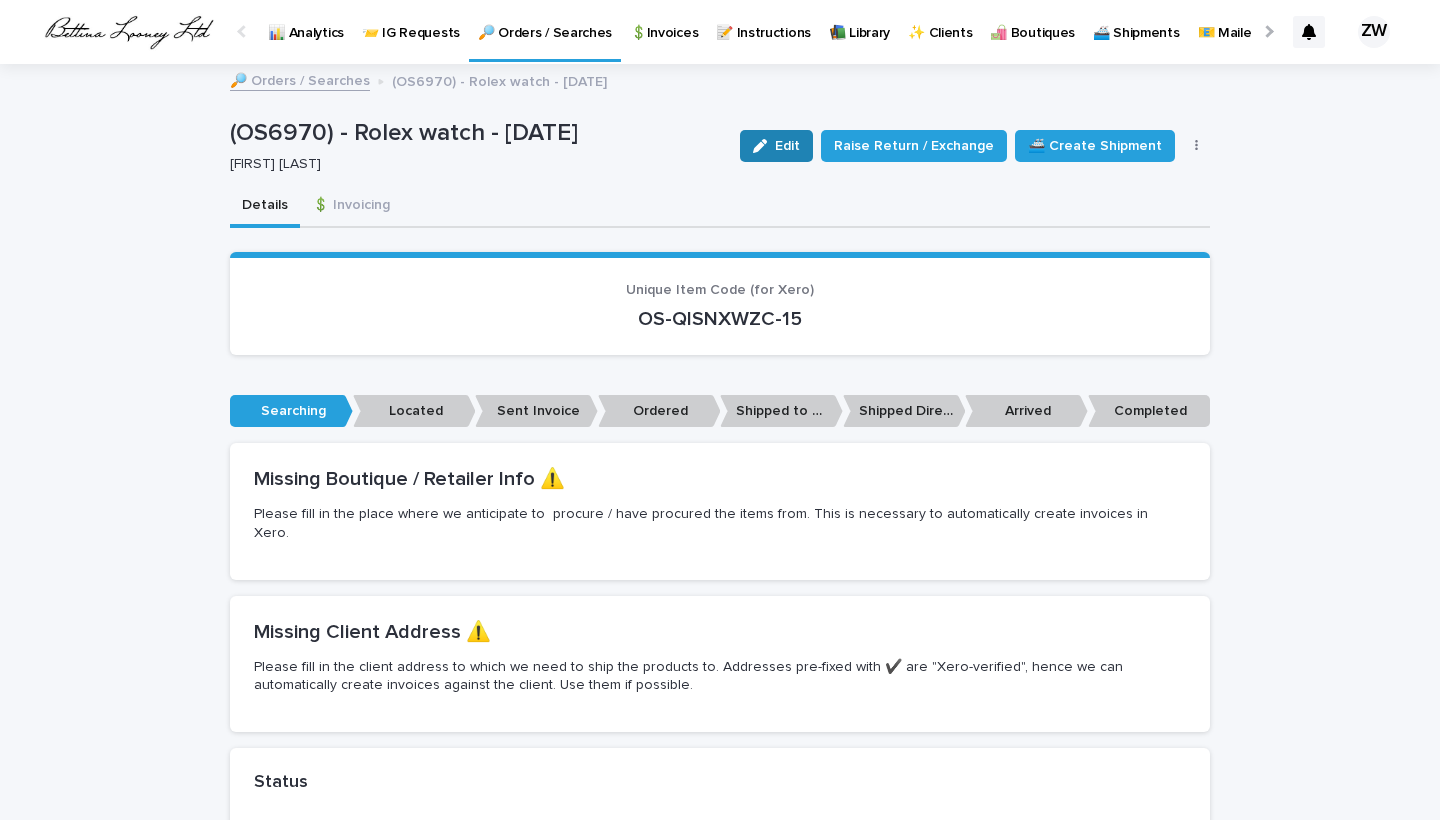 click on "Edit" at bounding box center (787, 146) 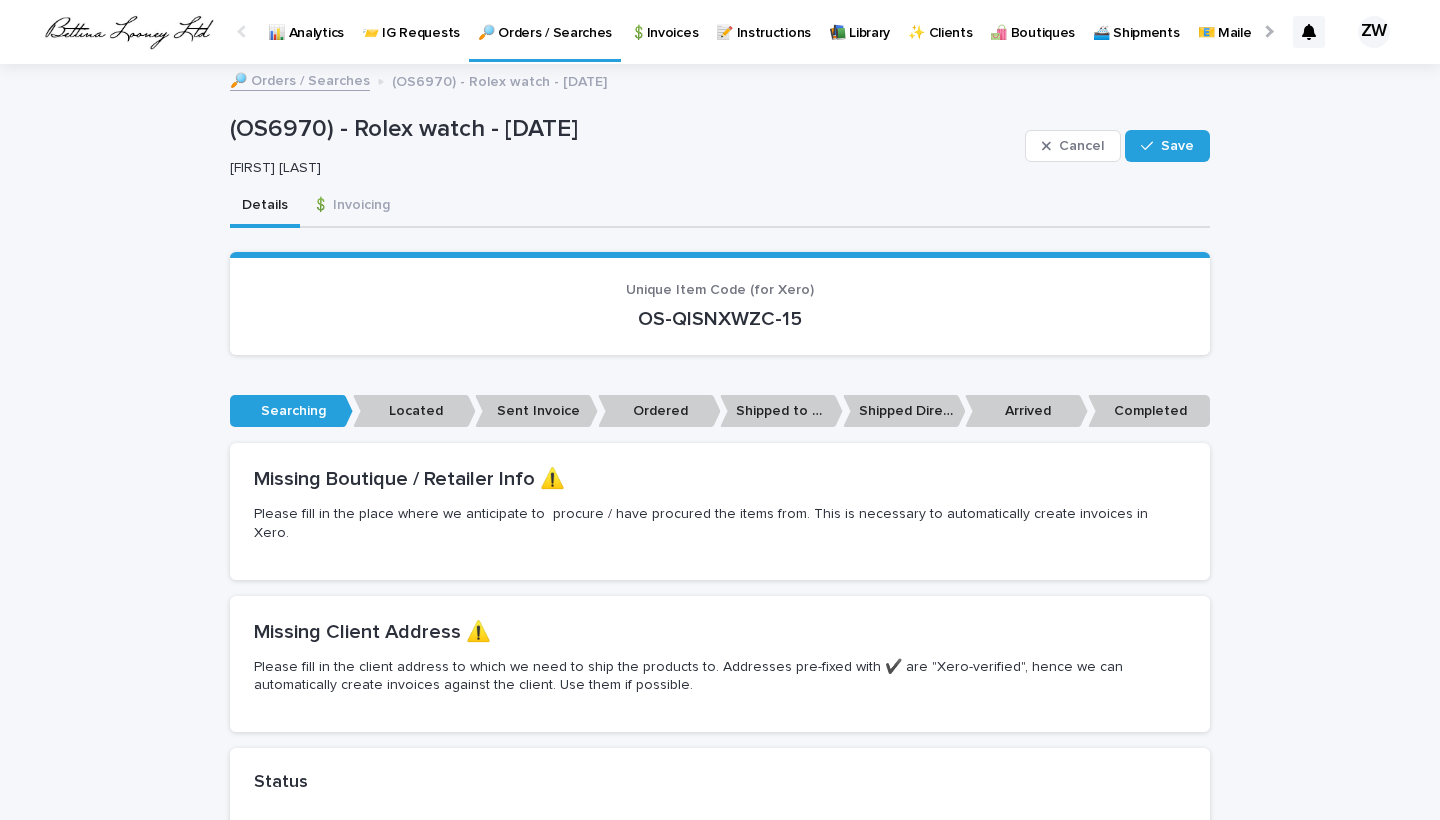 scroll, scrollTop: 580, scrollLeft: 0, axis: vertical 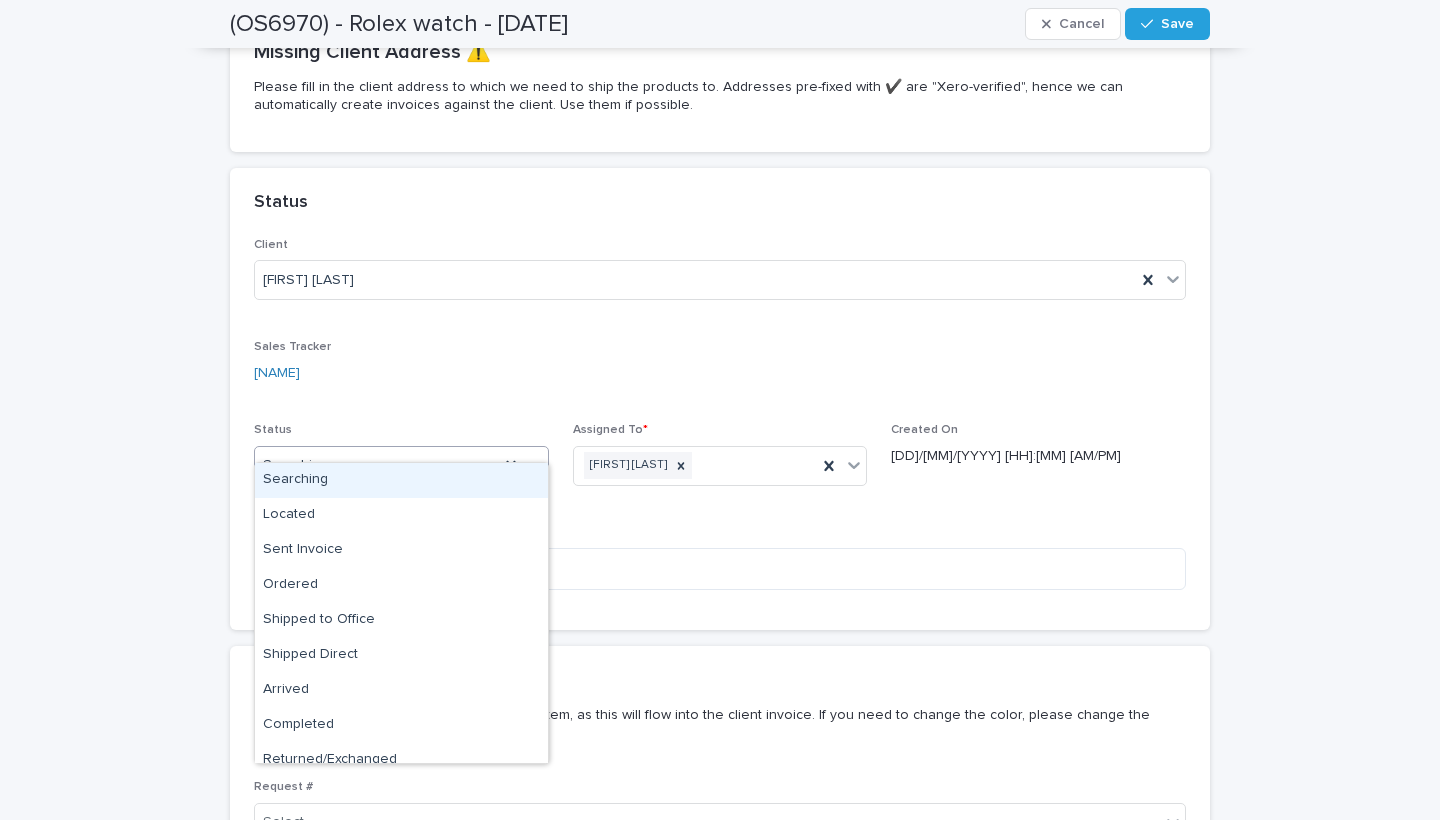 click on "Searching" at bounding box center (377, 465) 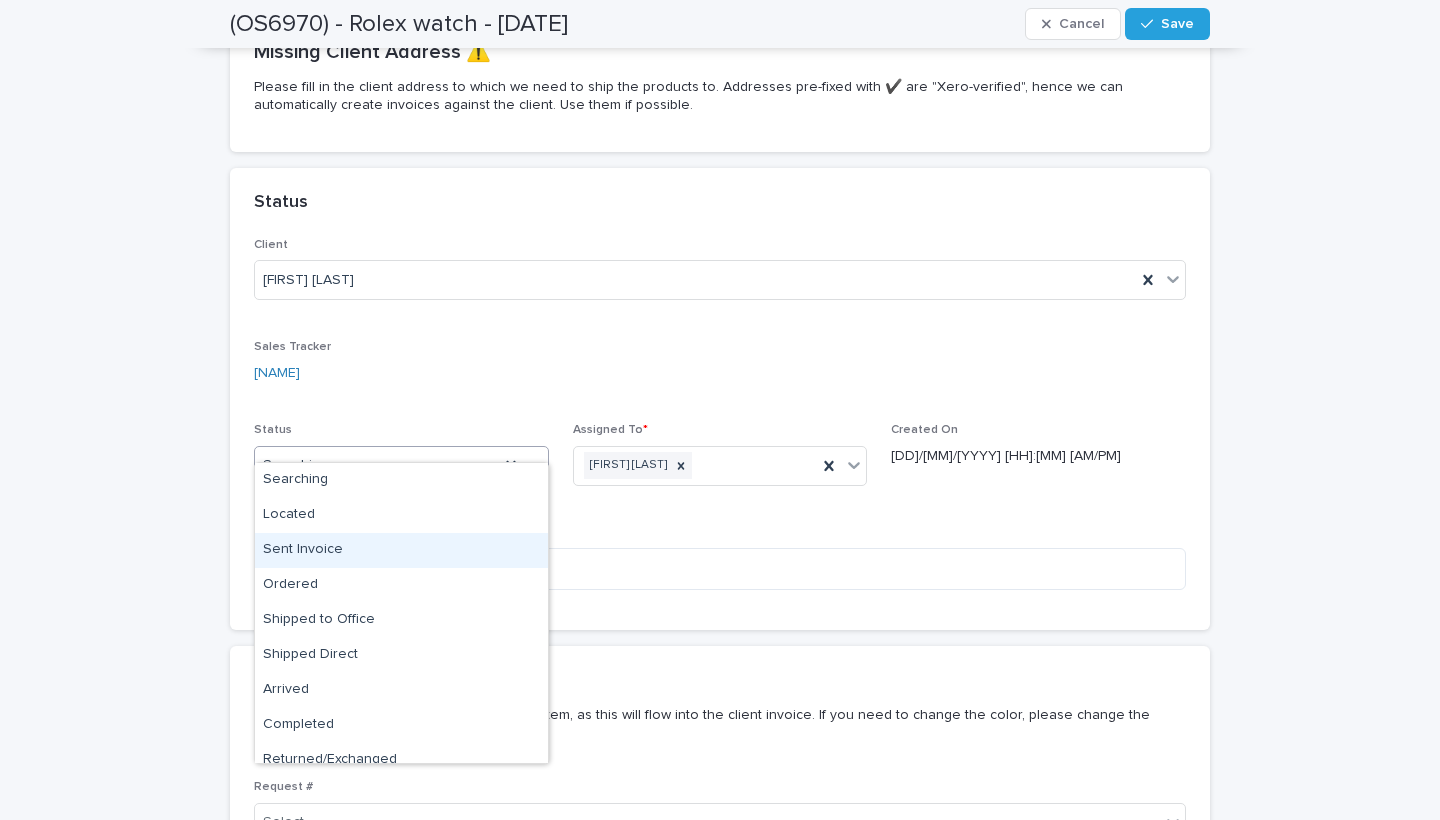 scroll, scrollTop: 50, scrollLeft: 0, axis: vertical 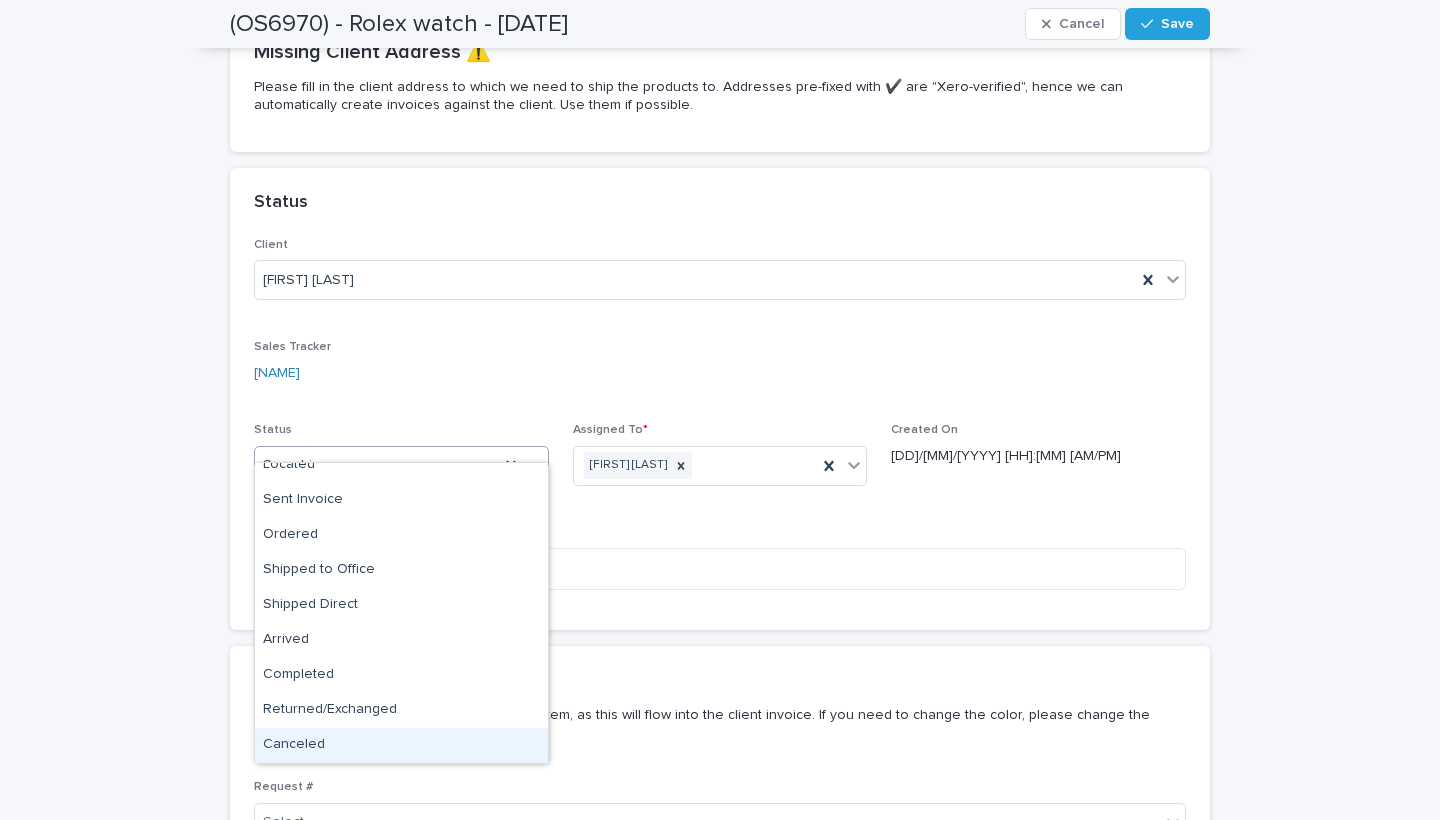 click on "Canceled" at bounding box center (401, 745) 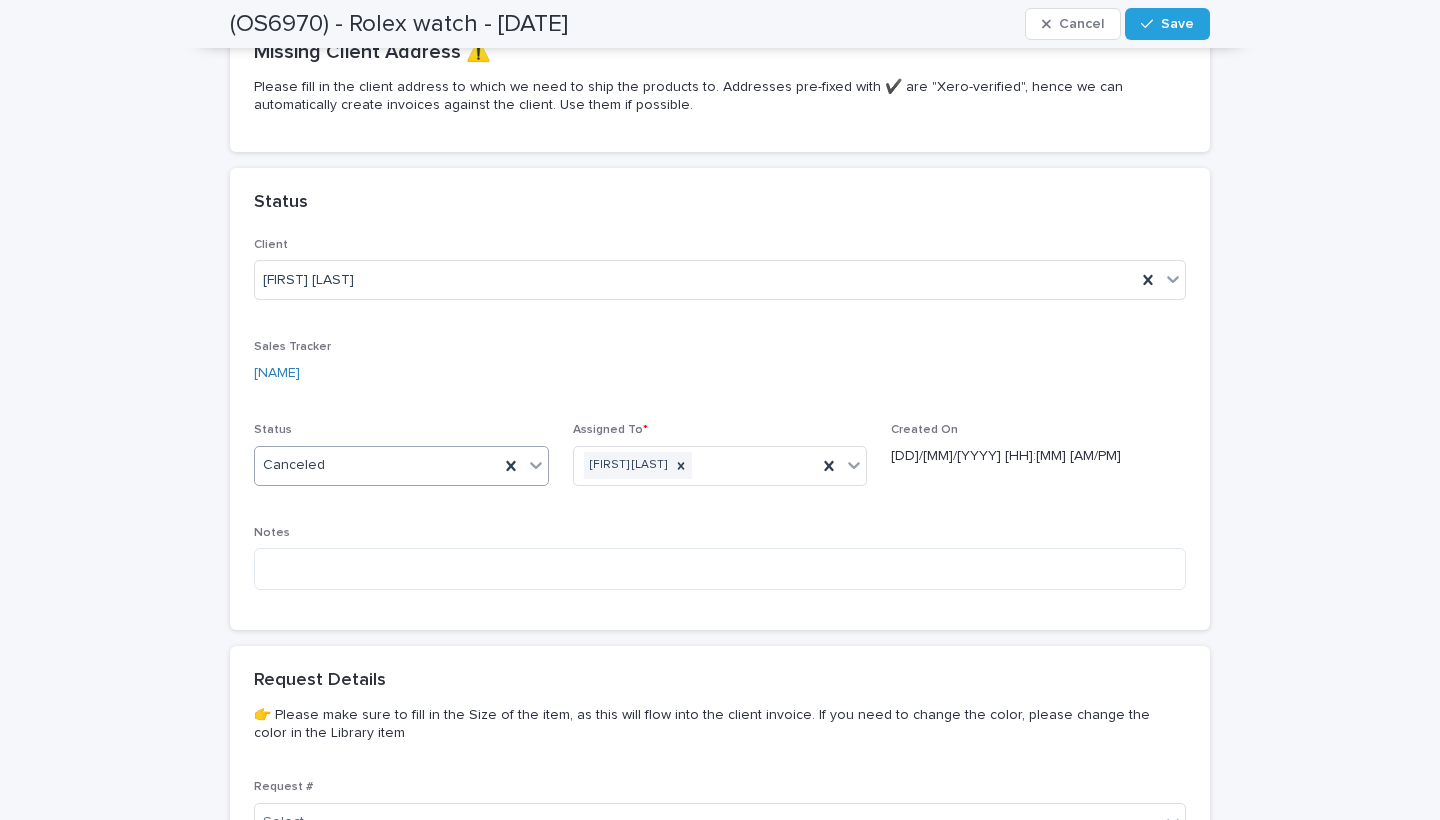 scroll, scrollTop: 775, scrollLeft: 0, axis: vertical 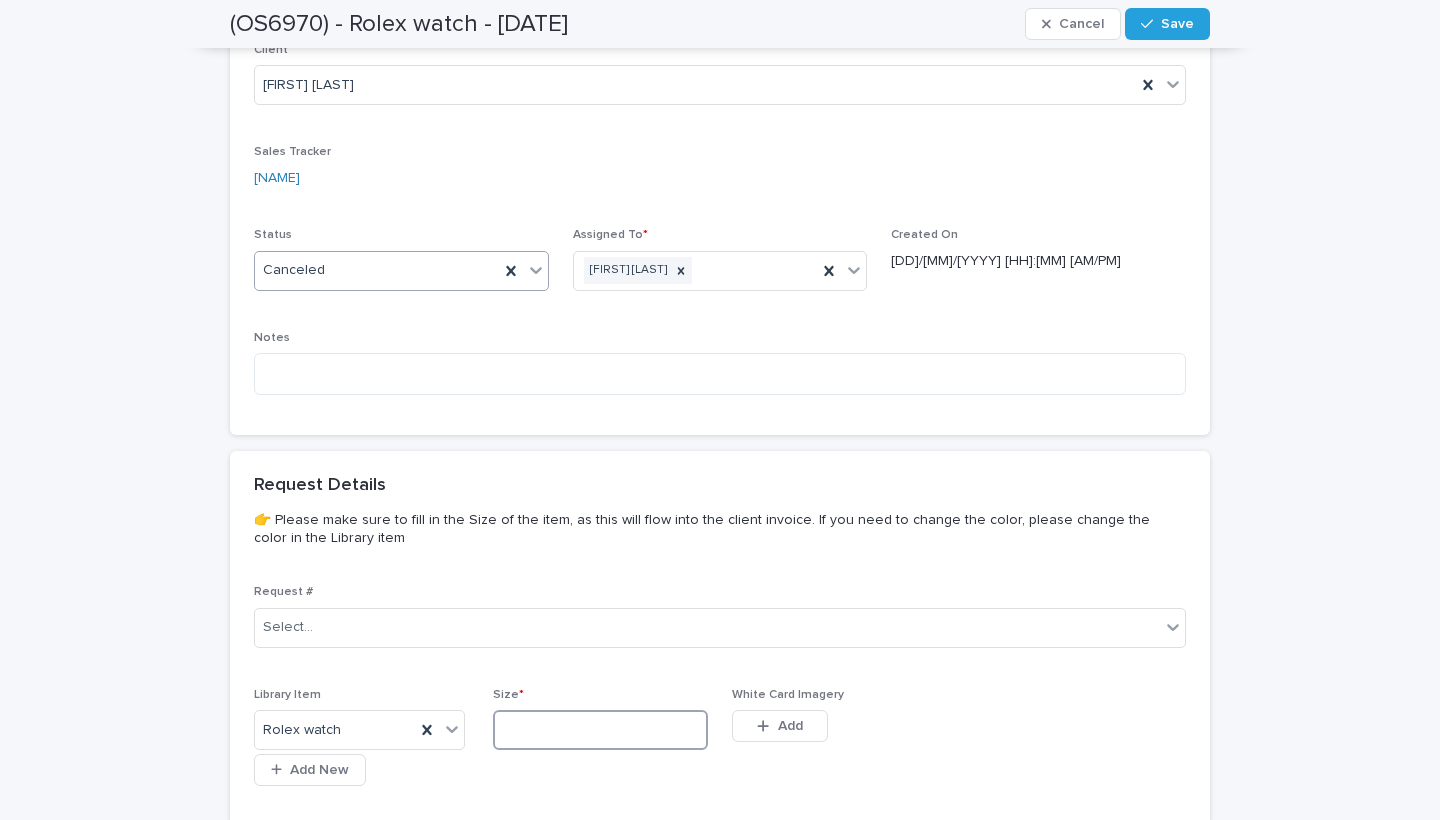 click at bounding box center (600, 730) 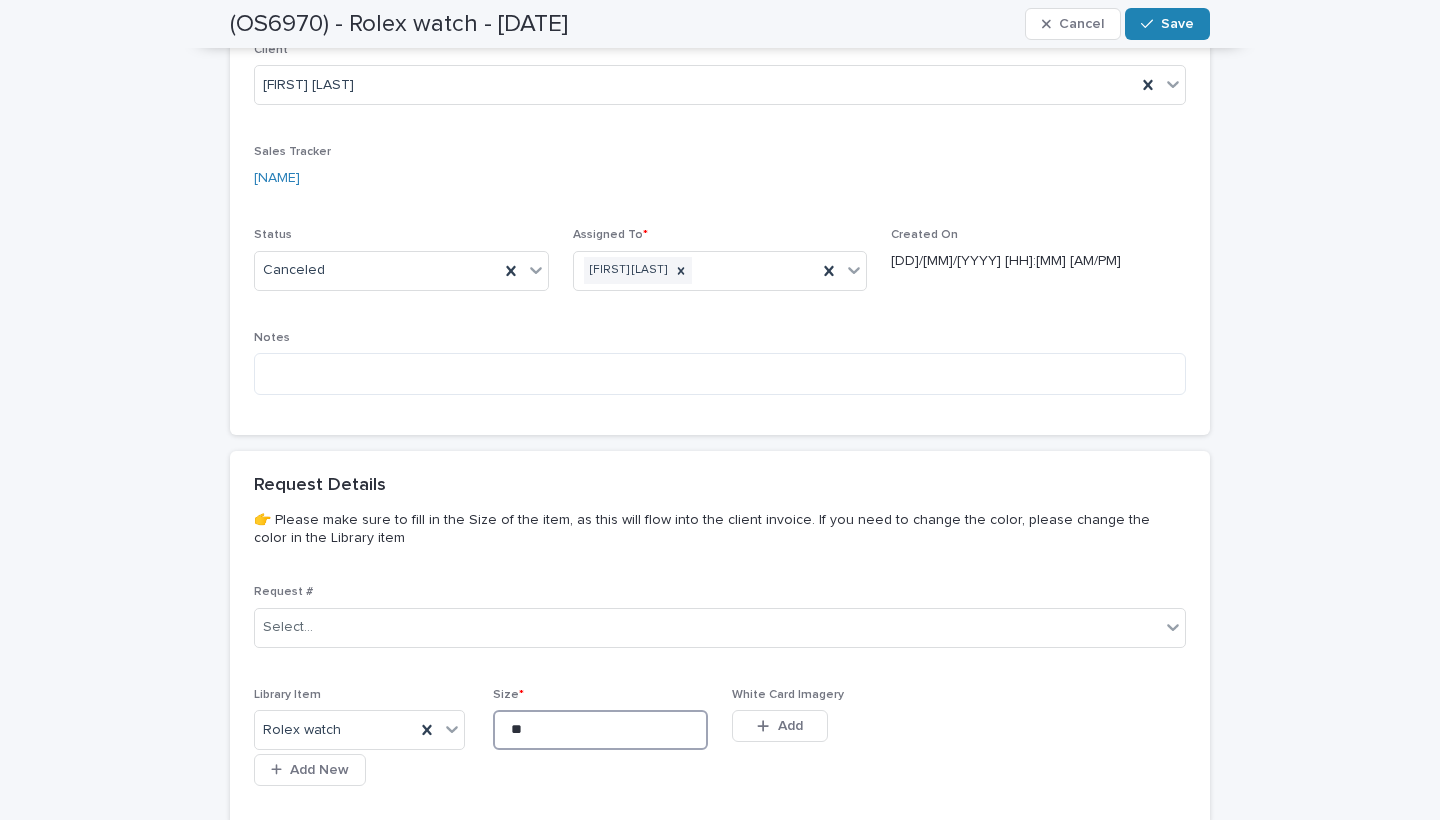 type on "**" 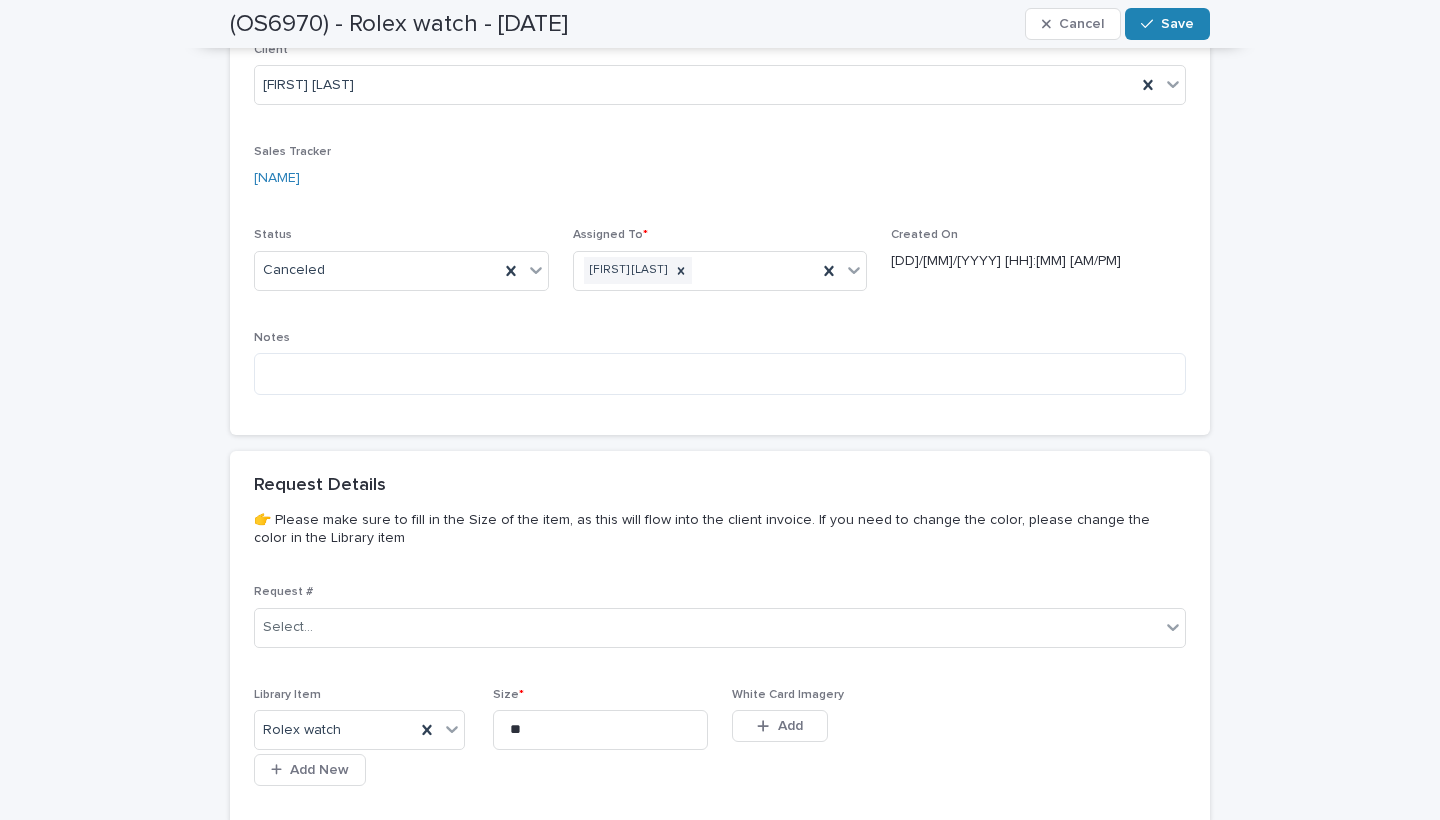 click on "Save" at bounding box center (1177, 24) 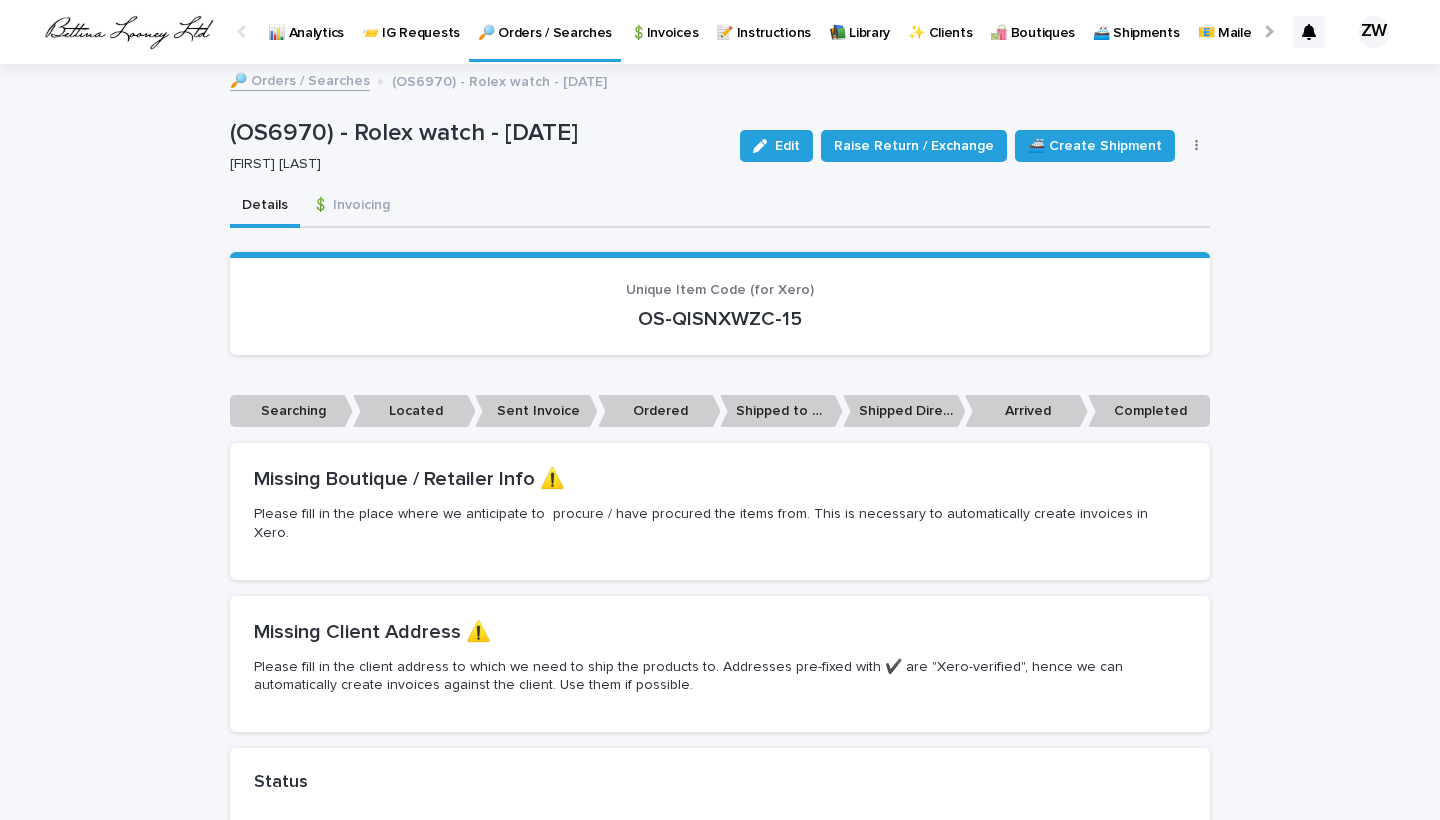 scroll, scrollTop: 0, scrollLeft: 0, axis: both 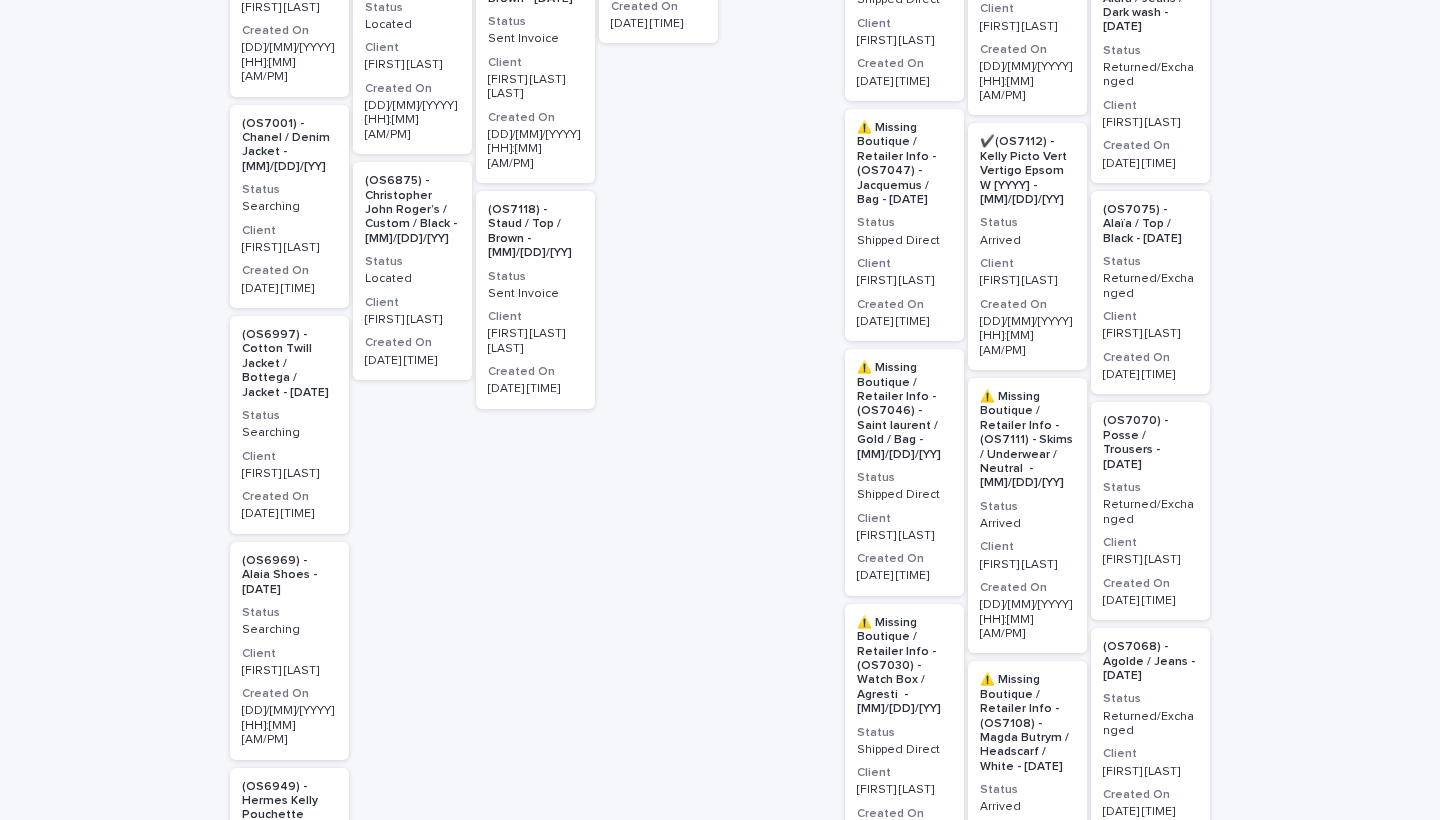 click on "(OS6969) - Alaia Shoes - [DATE] Status Searching Client [FIRST] [LAST] Created On [DATE] [TIME]" at bounding box center (289, 651) 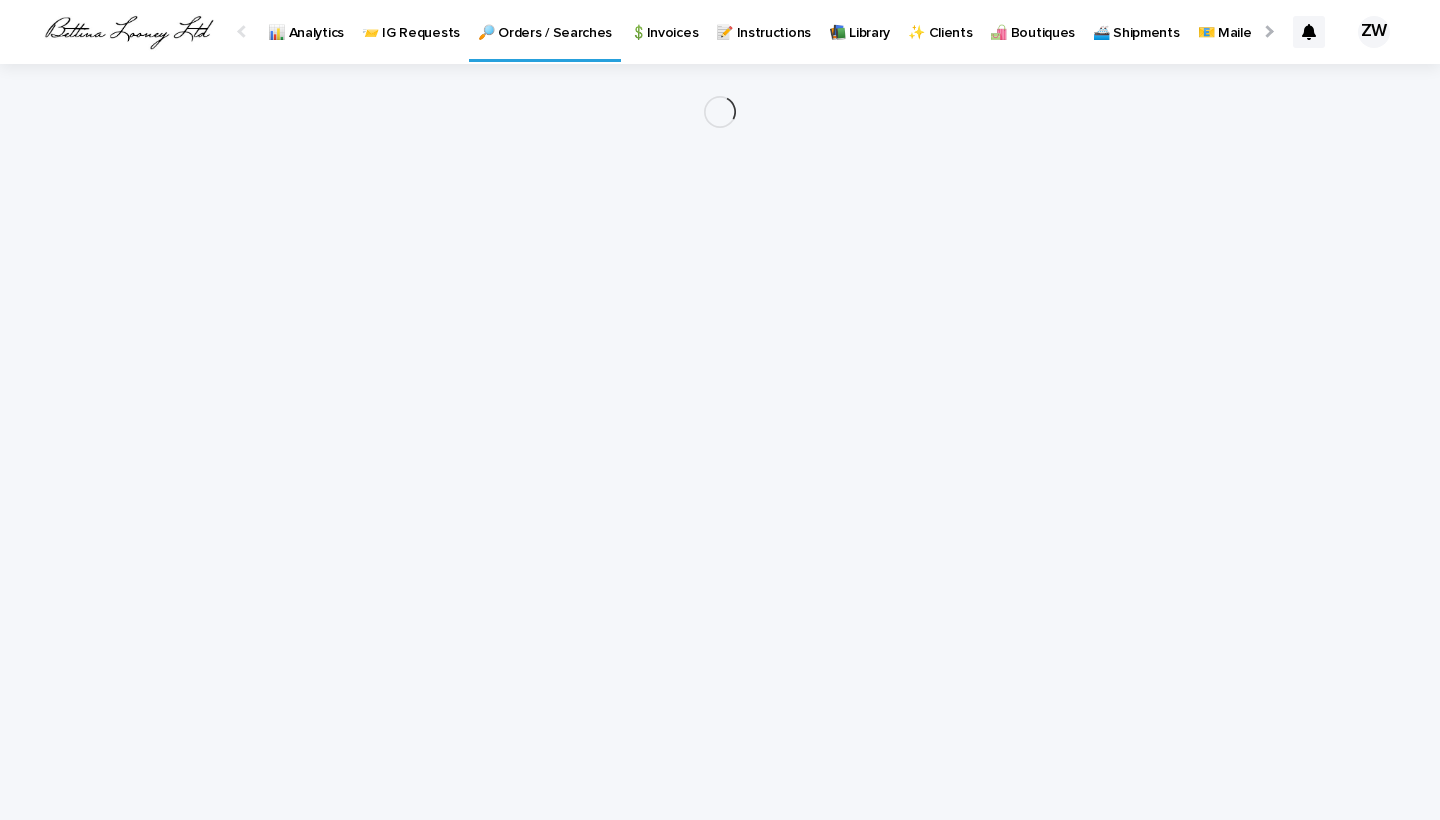 scroll, scrollTop: 0, scrollLeft: 0, axis: both 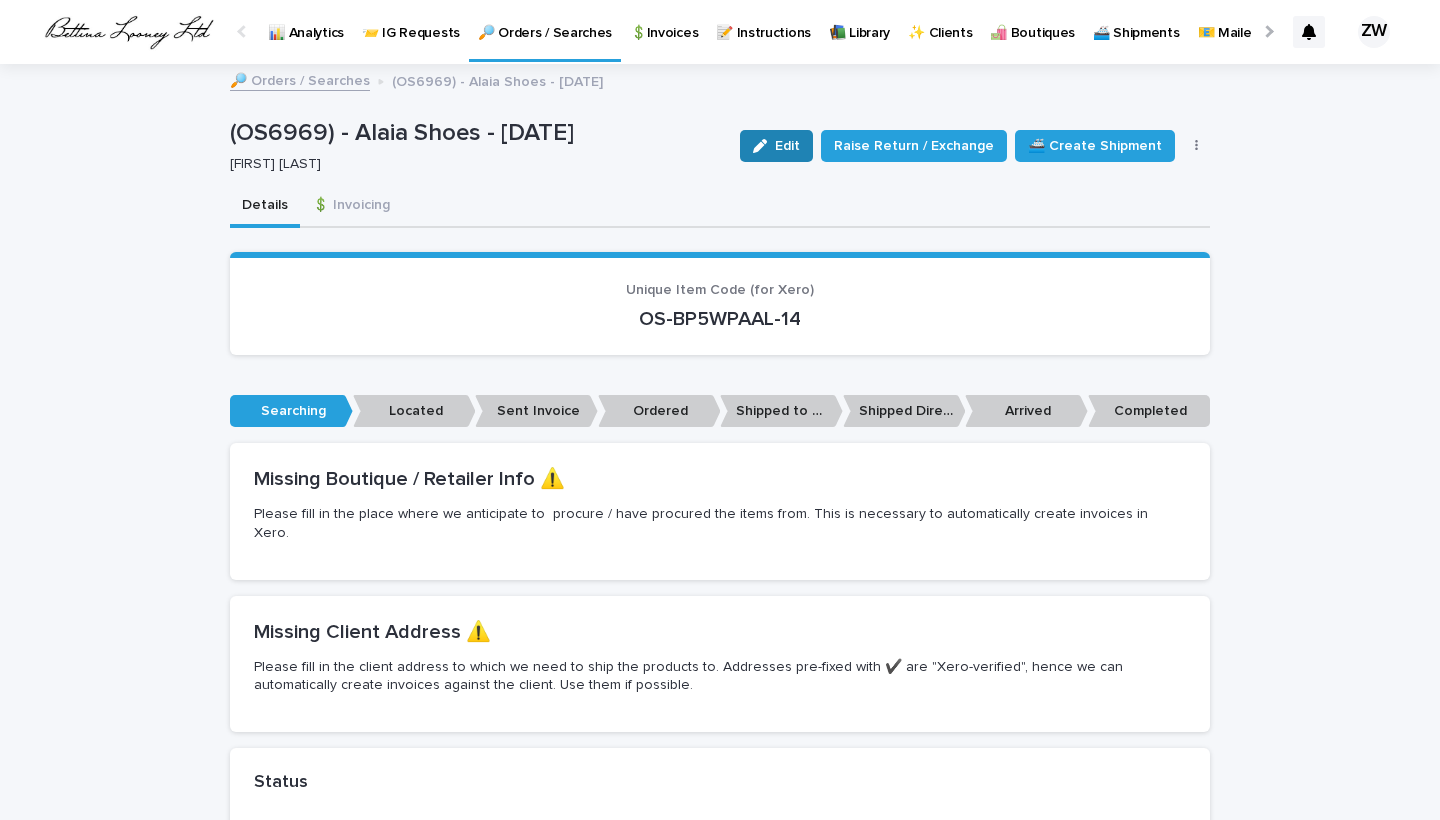 click on "Edit" at bounding box center (776, 146) 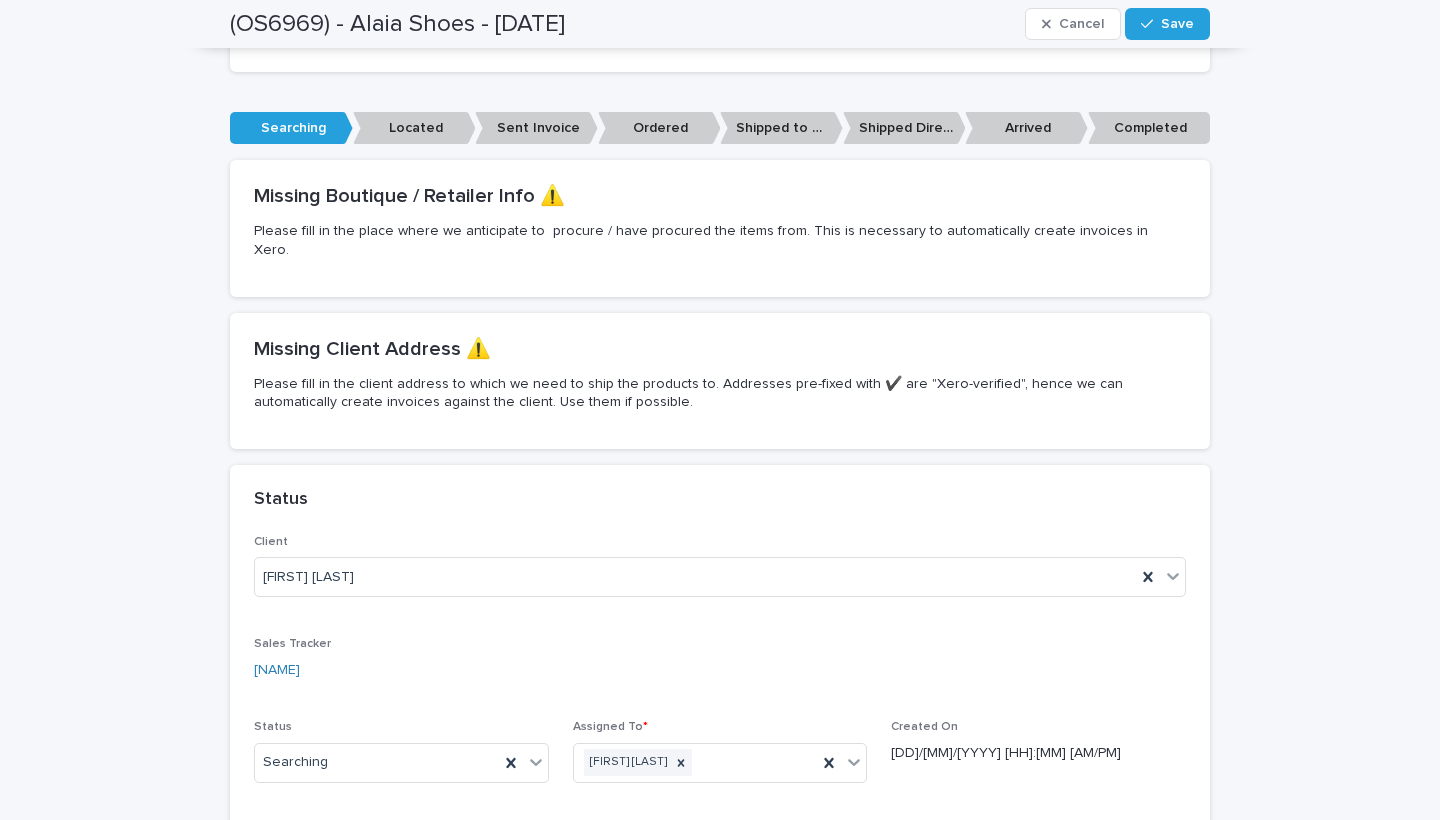 scroll, scrollTop: 520, scrollLeft: 0, axis: vertical 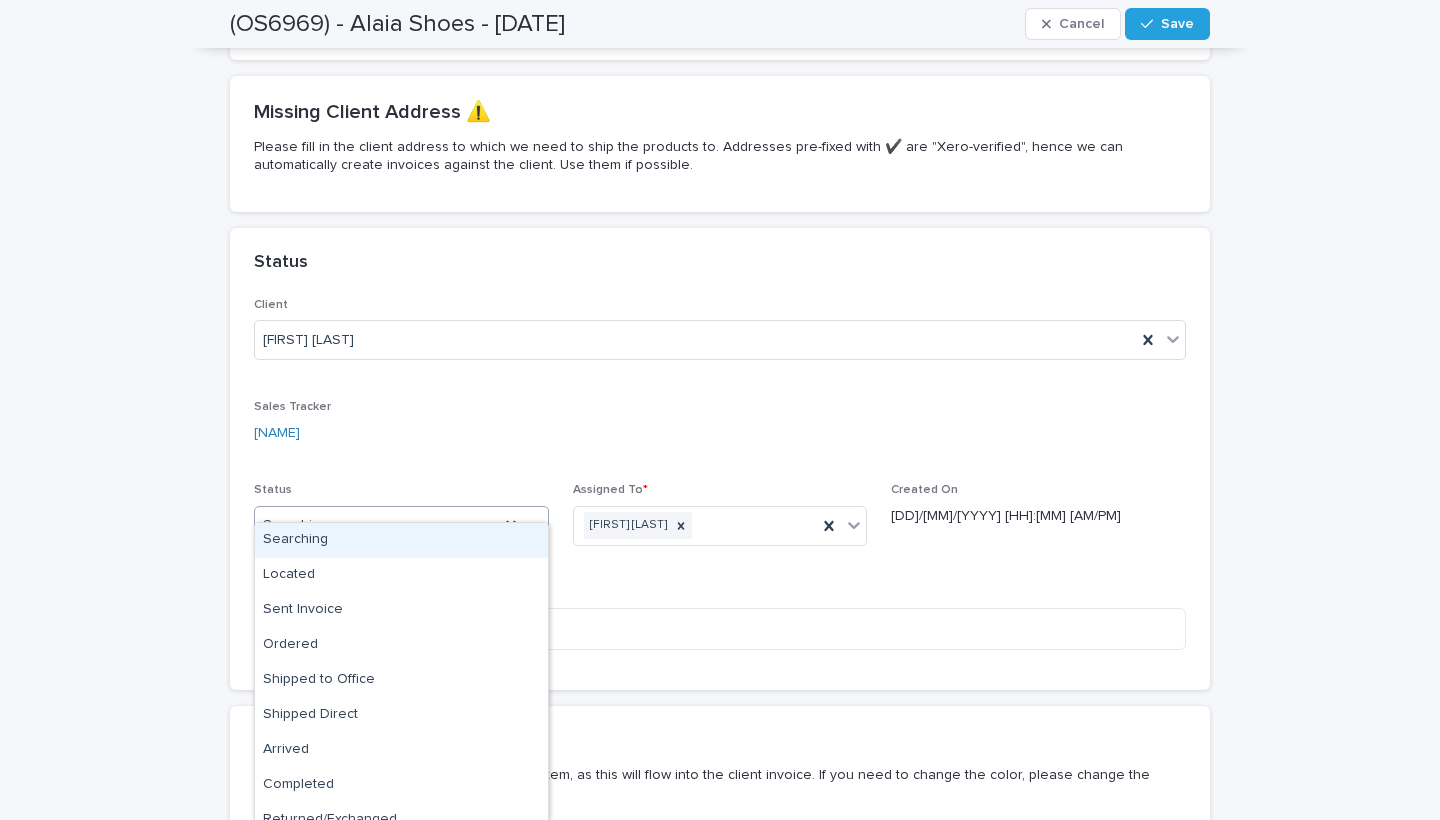 click on "Searching" at bounding box center (377, 525) 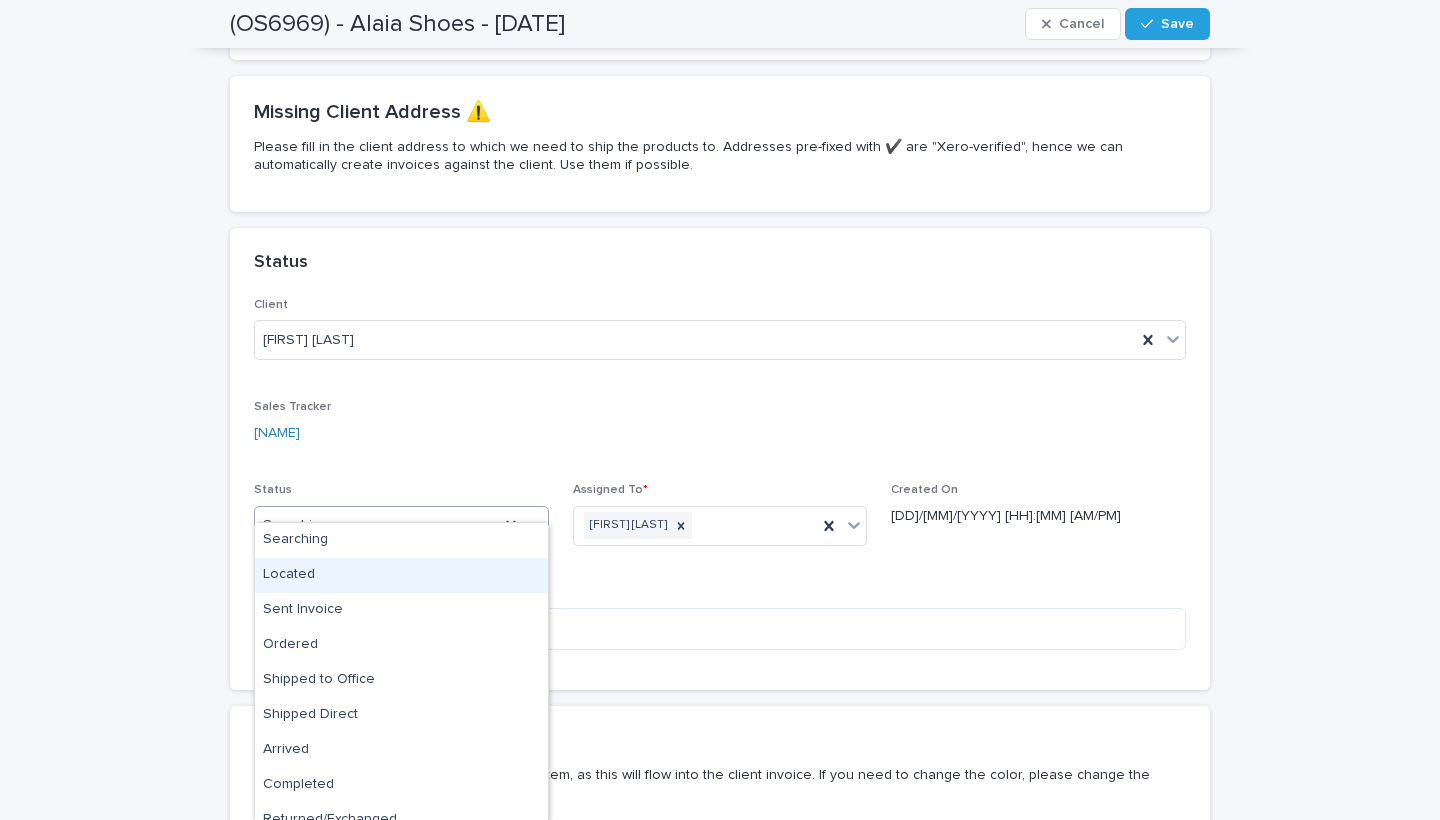 scroll, scrollTop: 52, scrollLeft: 0, axis: vertical 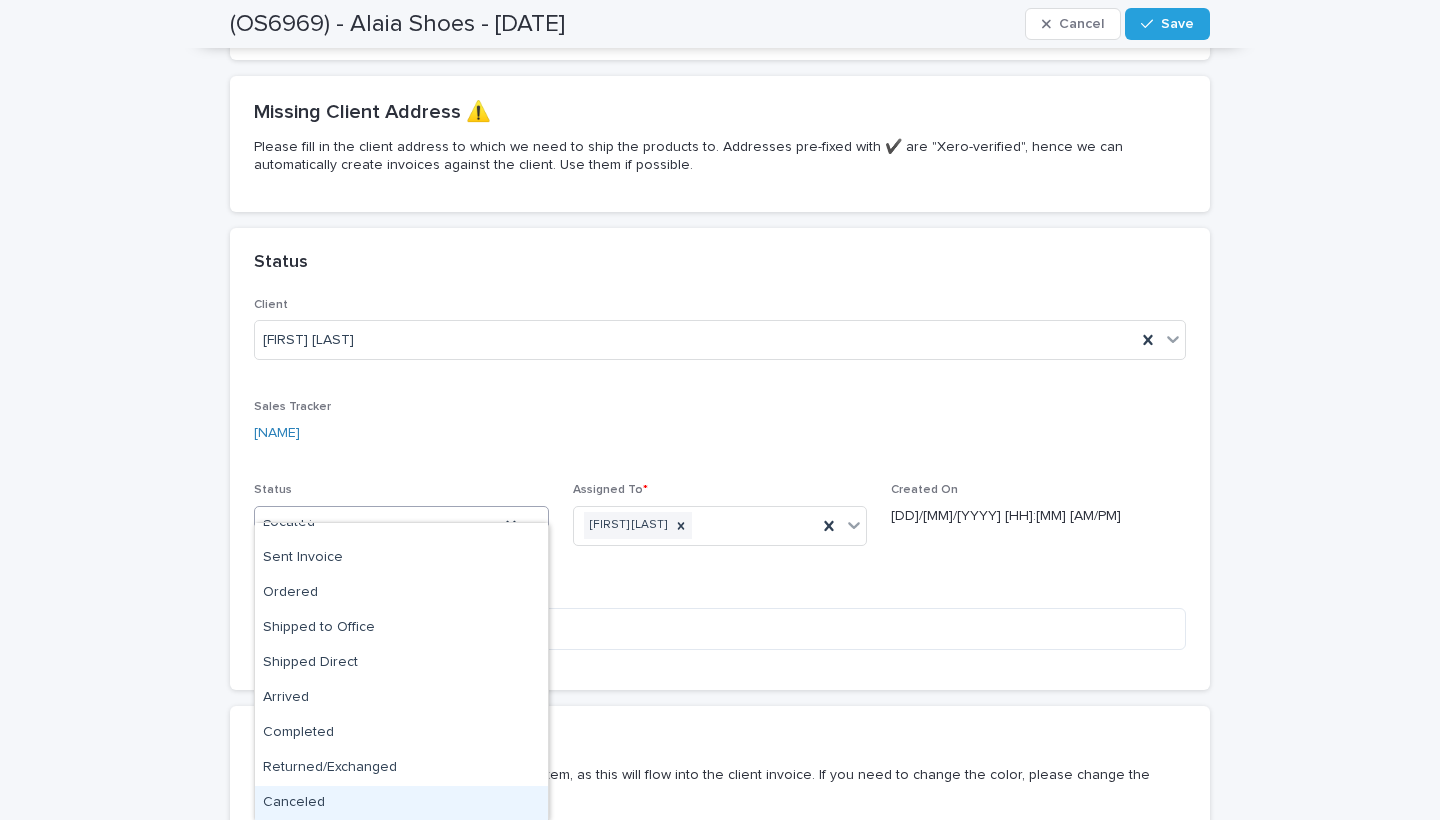 click on "Canceled" at bounding box center (401, 803) 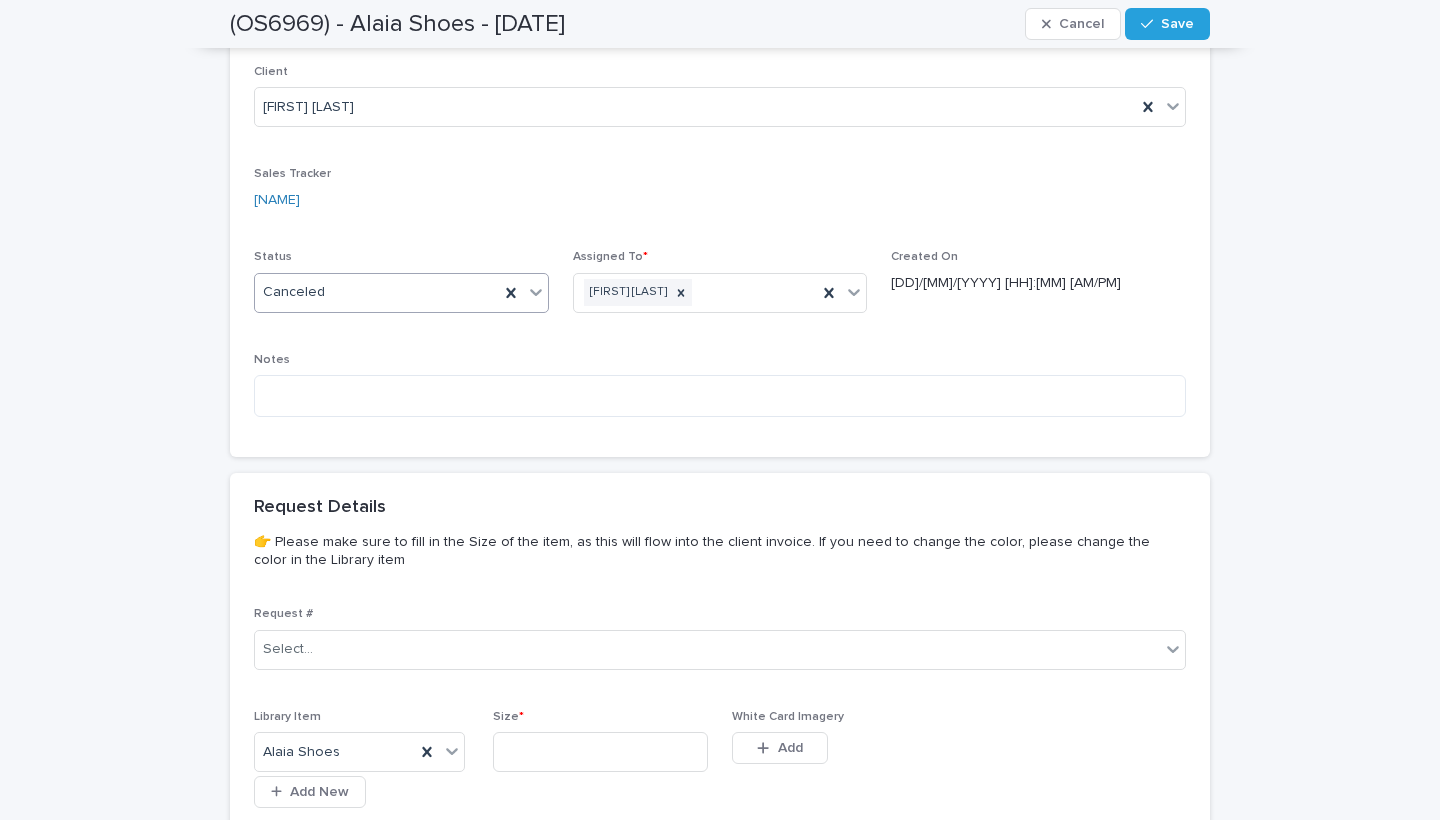 scroll, scrollTop: 755, scrollLeft: 0, axis: vertical 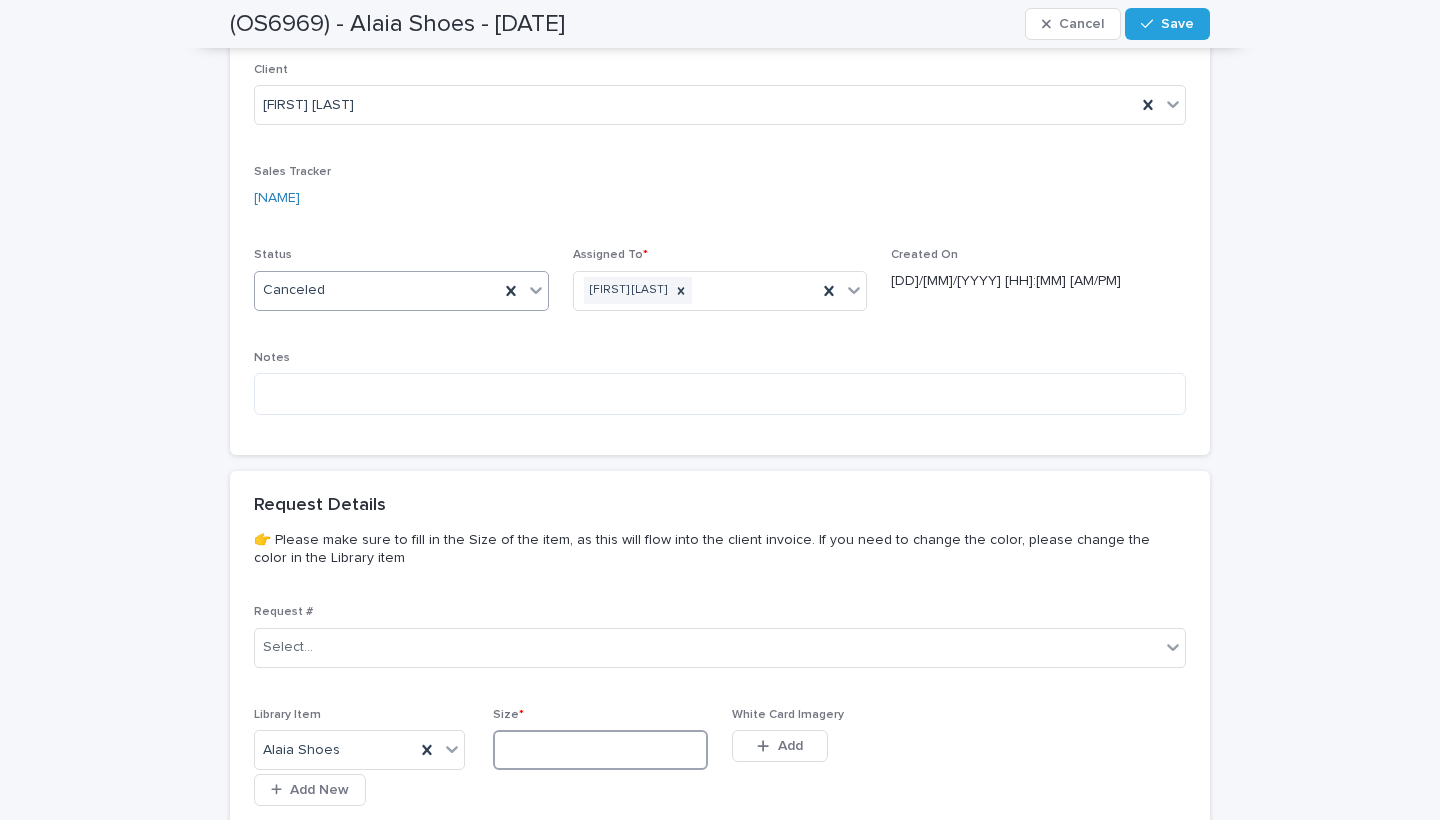 click at bounding box center (600, 750) 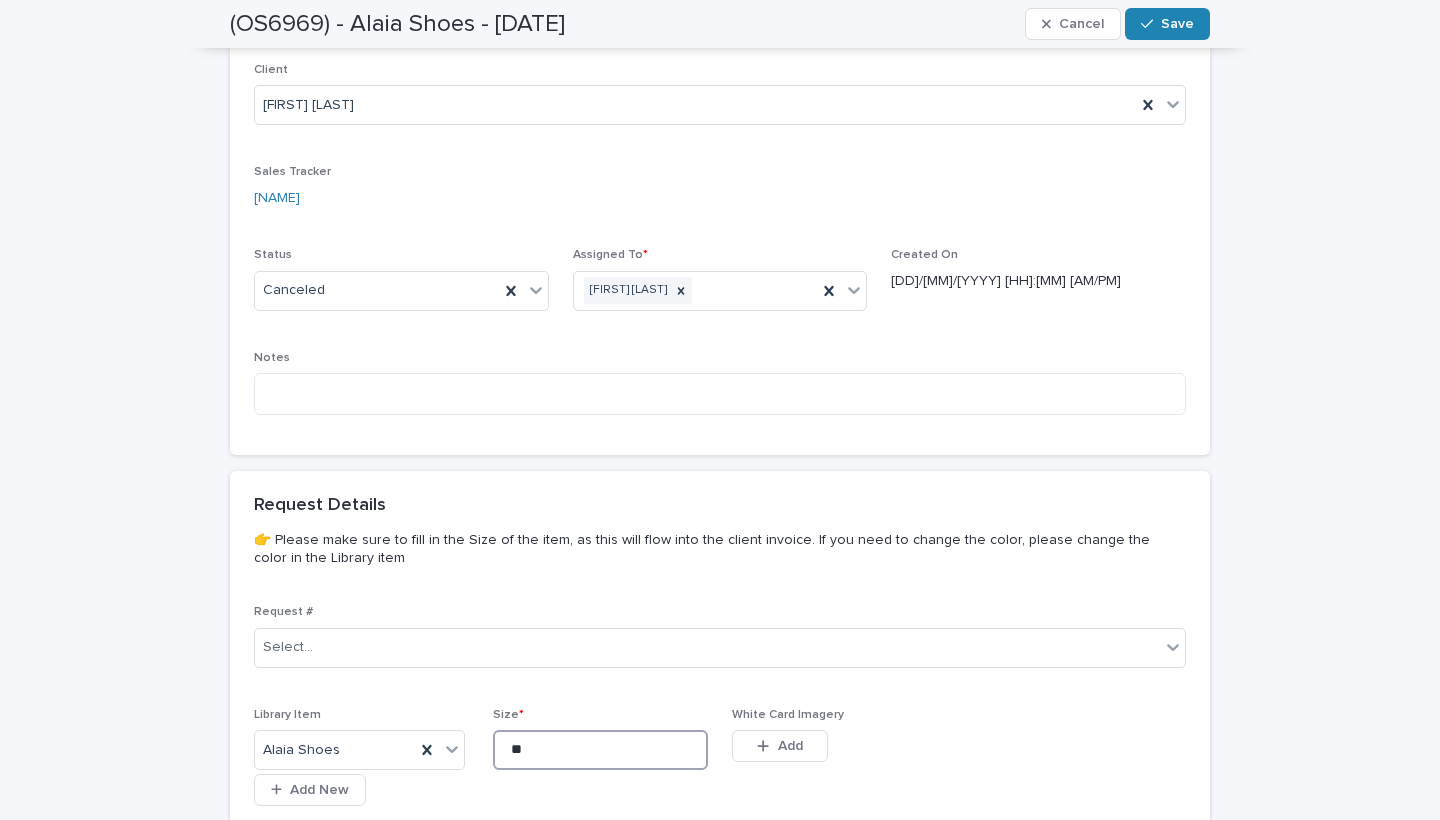 type on "**" 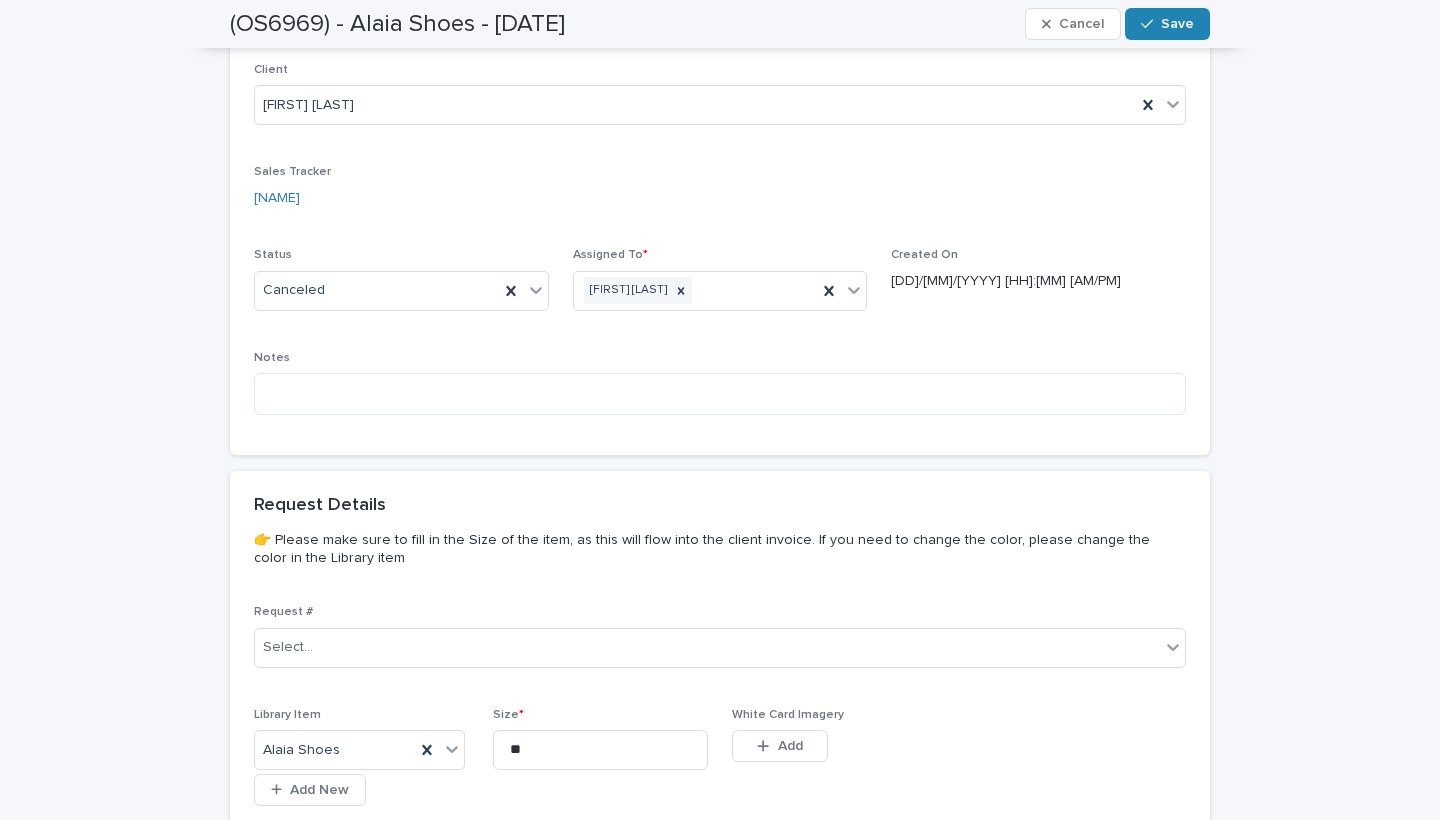 click 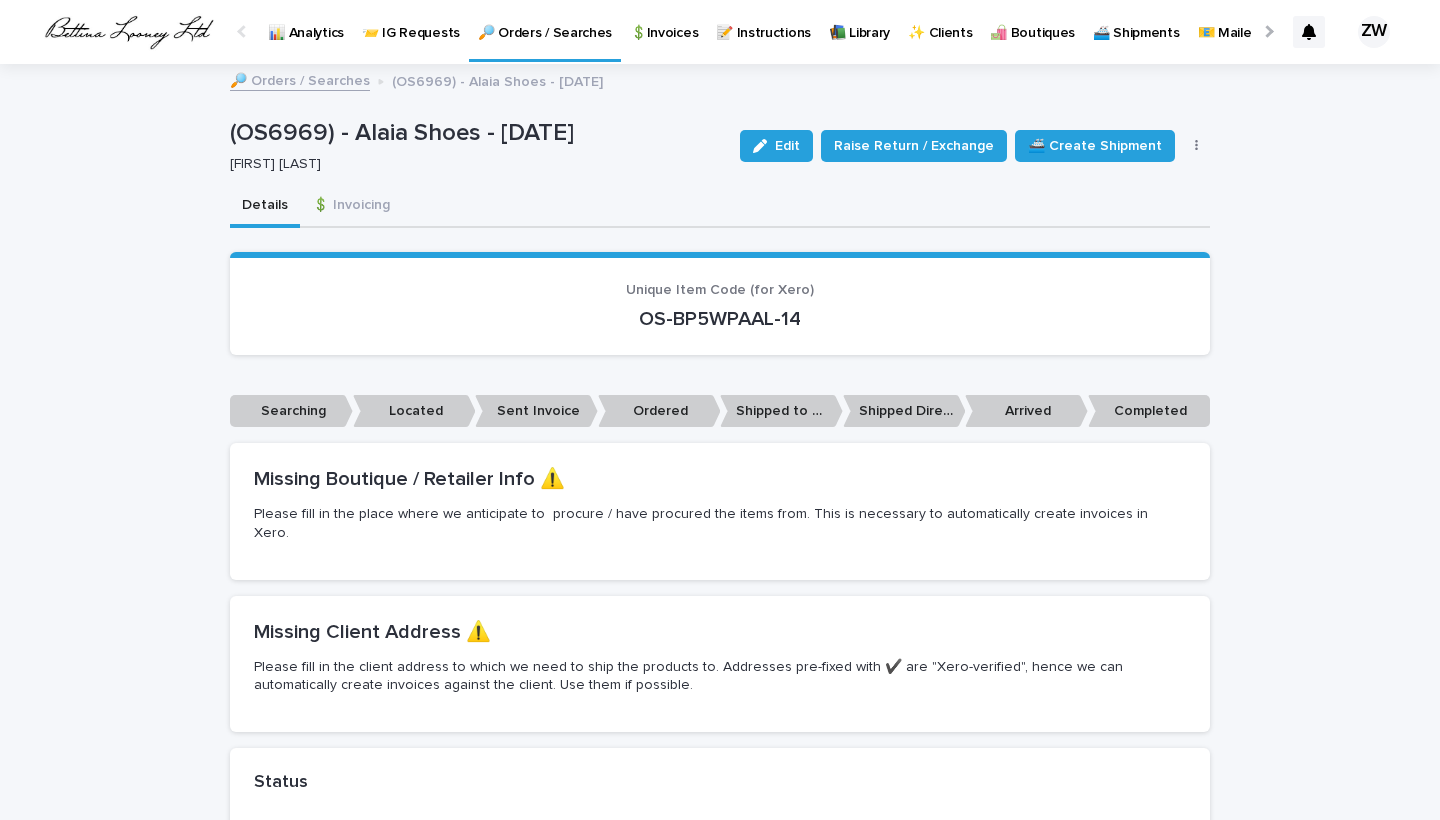 scroll, scrollTop: 0, scrollLeft: 0, axis: both 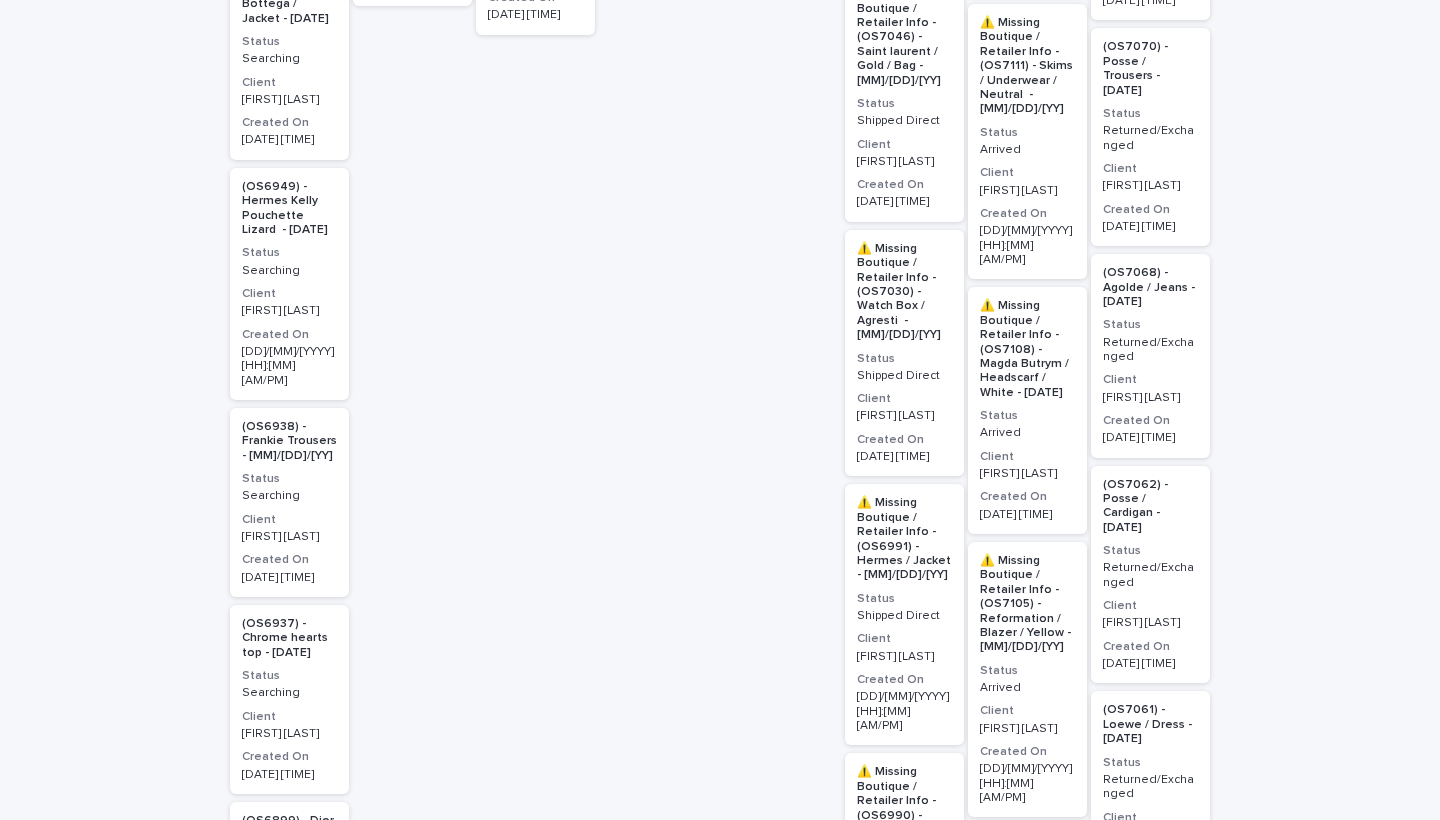 click on "Searching" at bounding box center [289, 693] 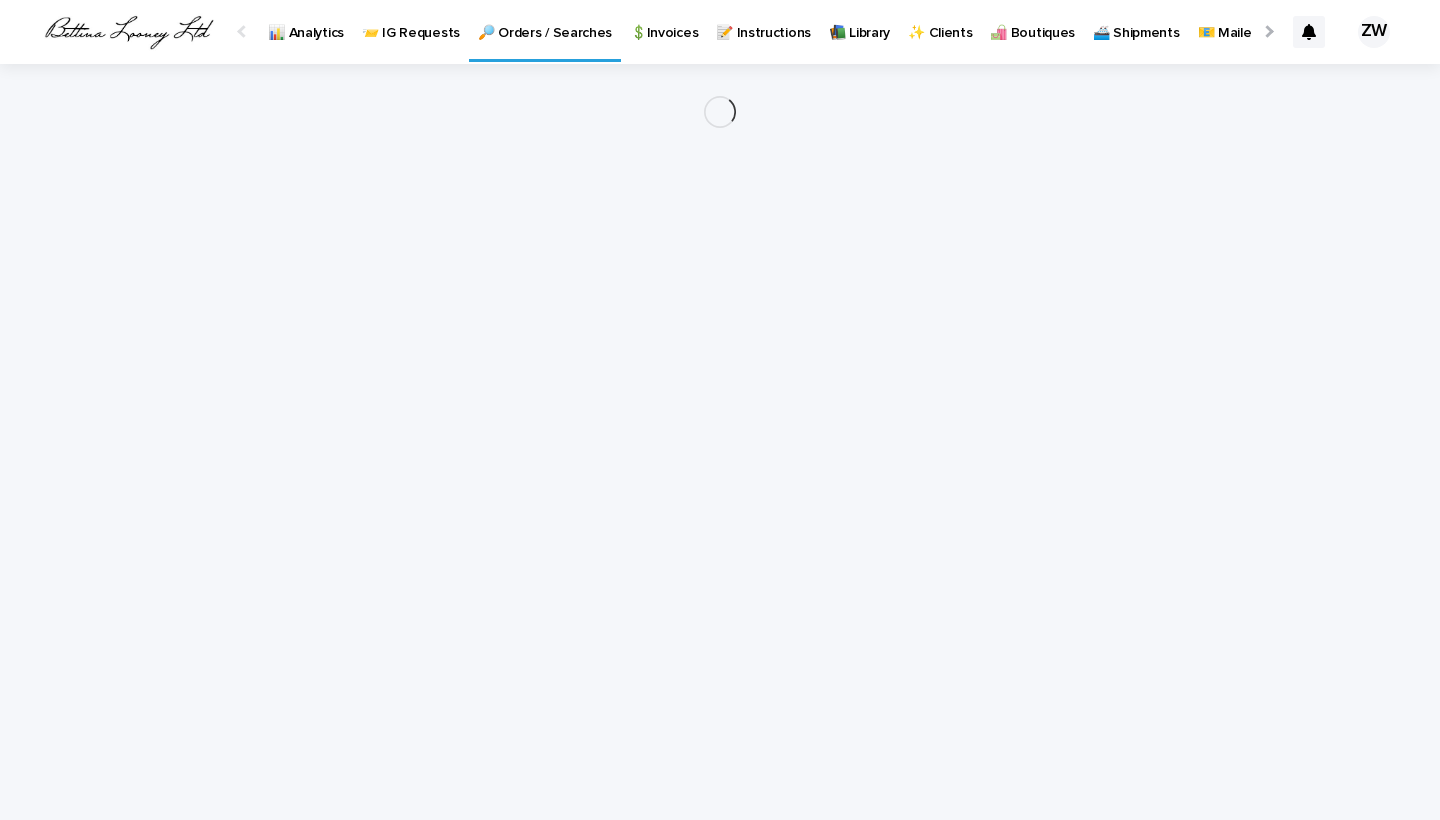 scroll, scrollTop: 0, scrollLeft: 0, axis: both 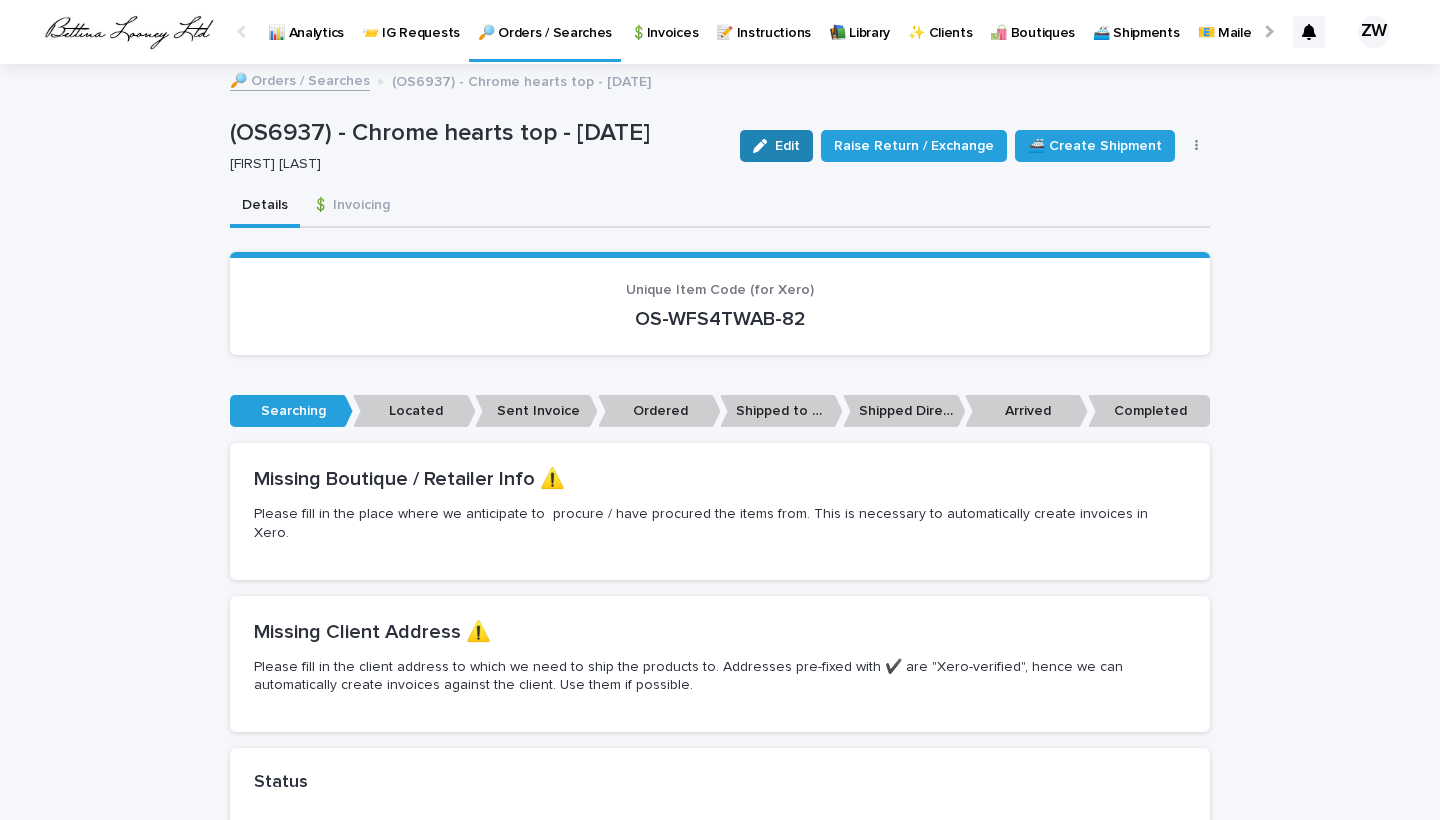 click on "Edit" at bounding box center [787, 146] 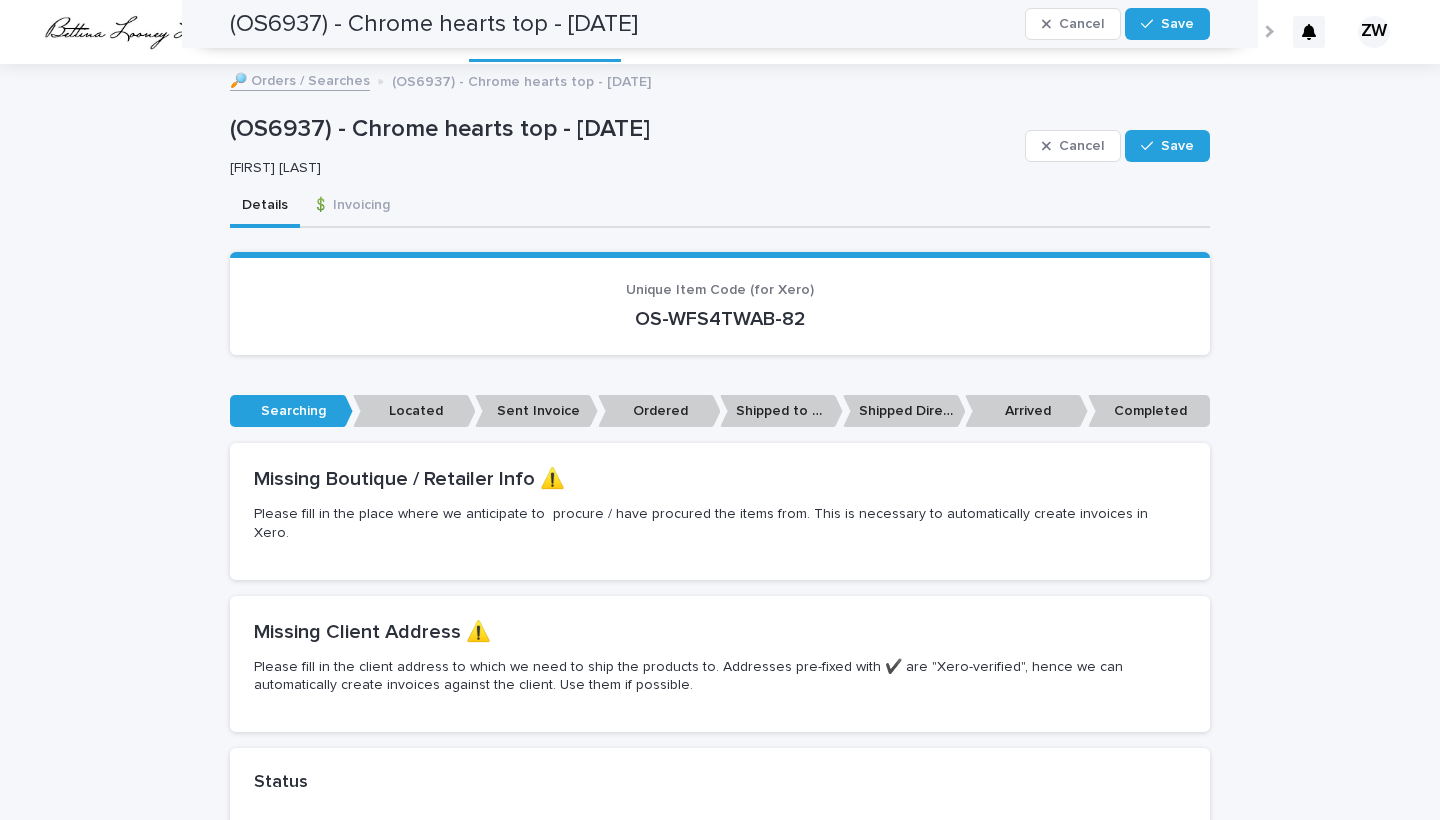 scroll, scrollTop: 572, scrollLeft: 0, axis: vertical 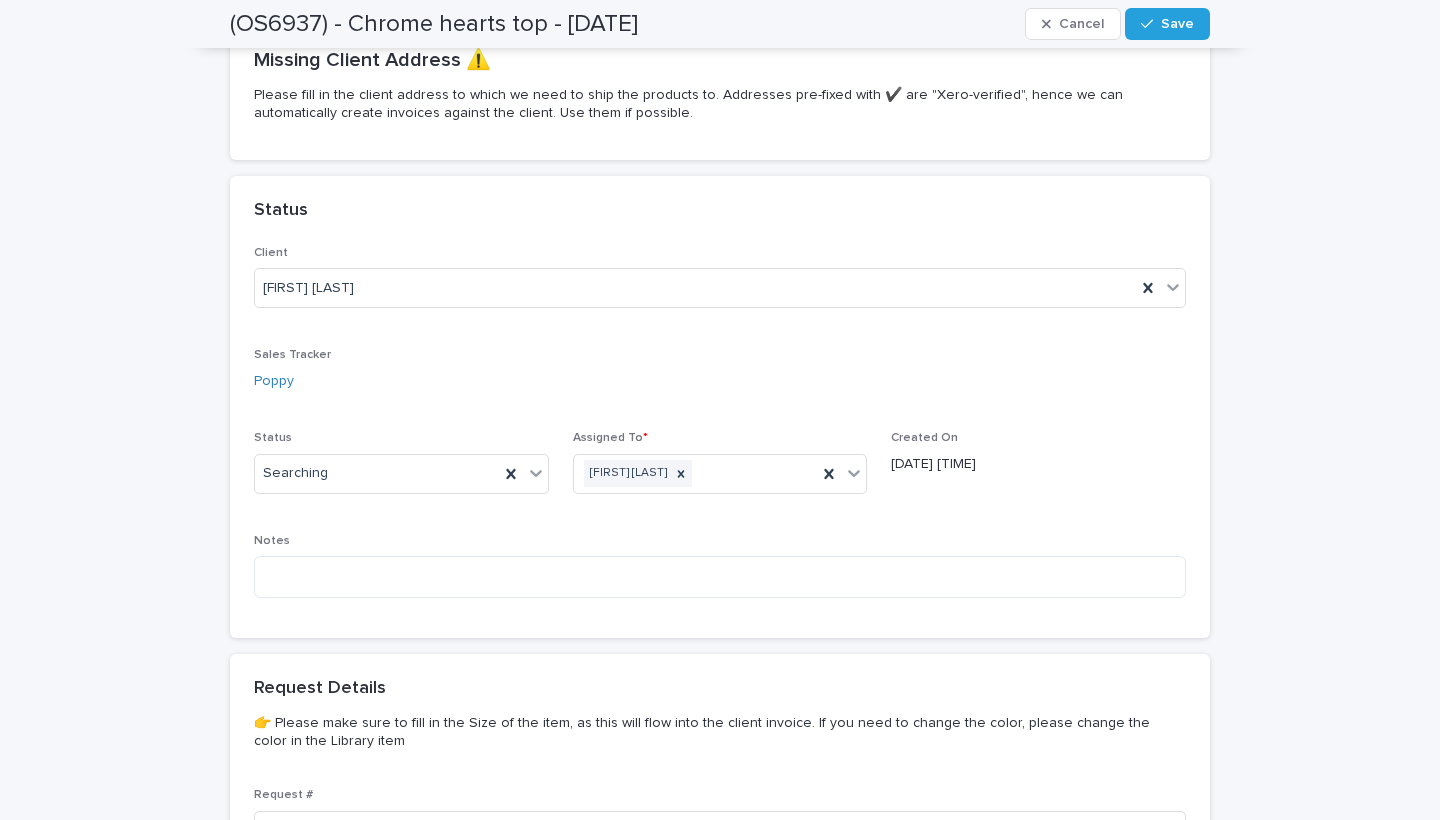 click on "Status Searching" at bounding box center [401, 470] 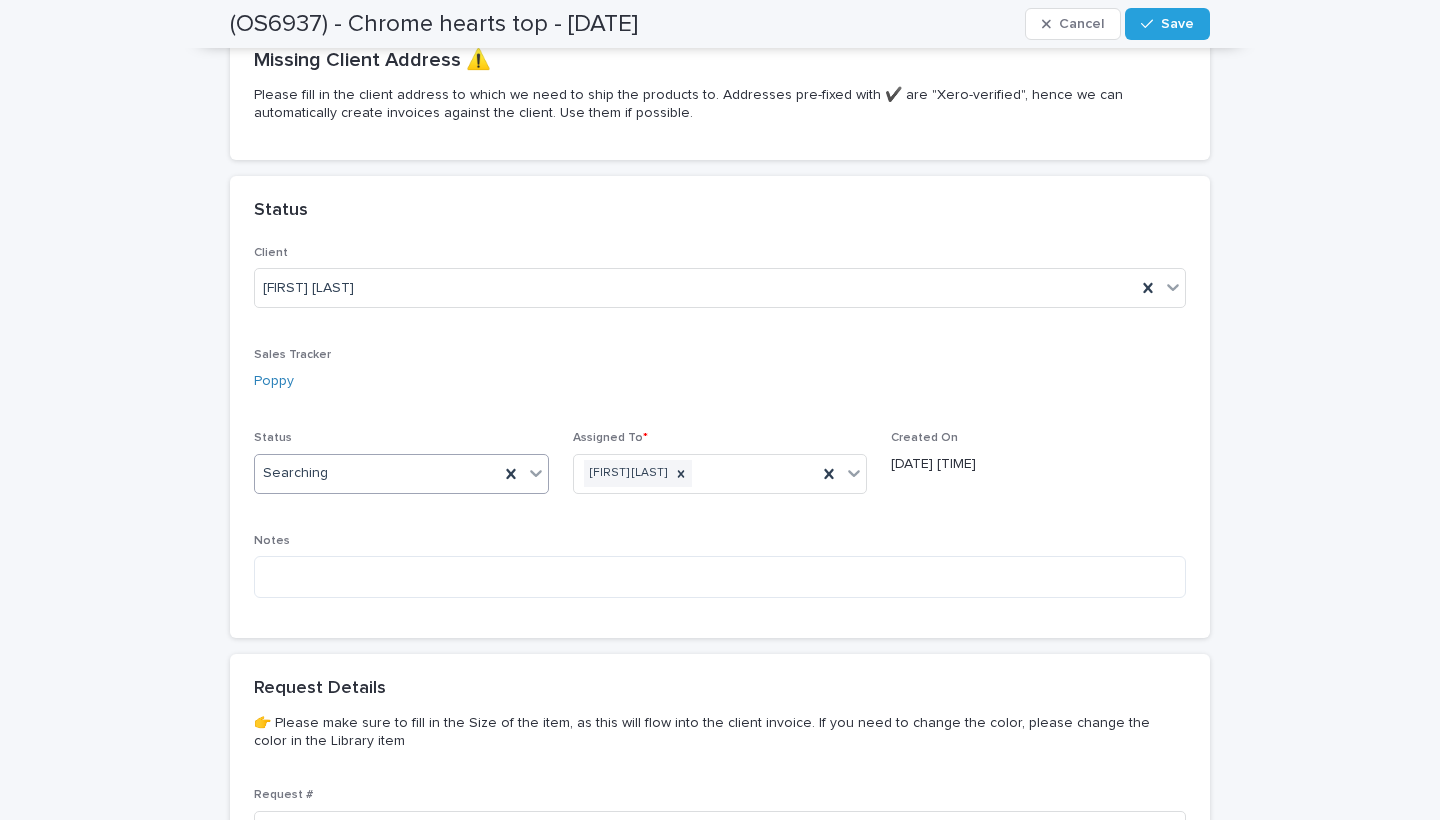 click on "Searching" at bounding box center (377, 473) 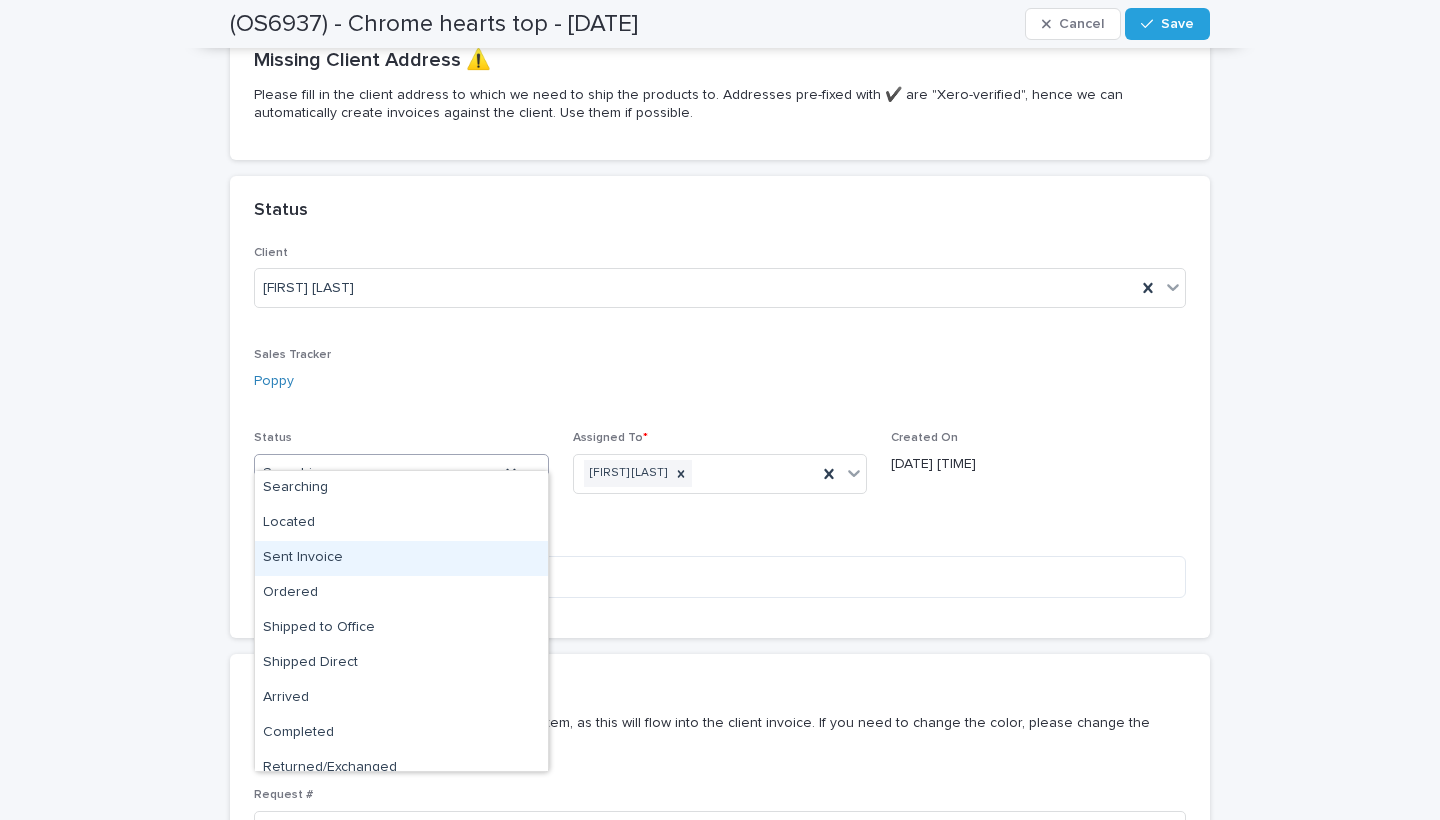 scroll, scrollTop: 50, scrollLeft: 0, axis: vertical 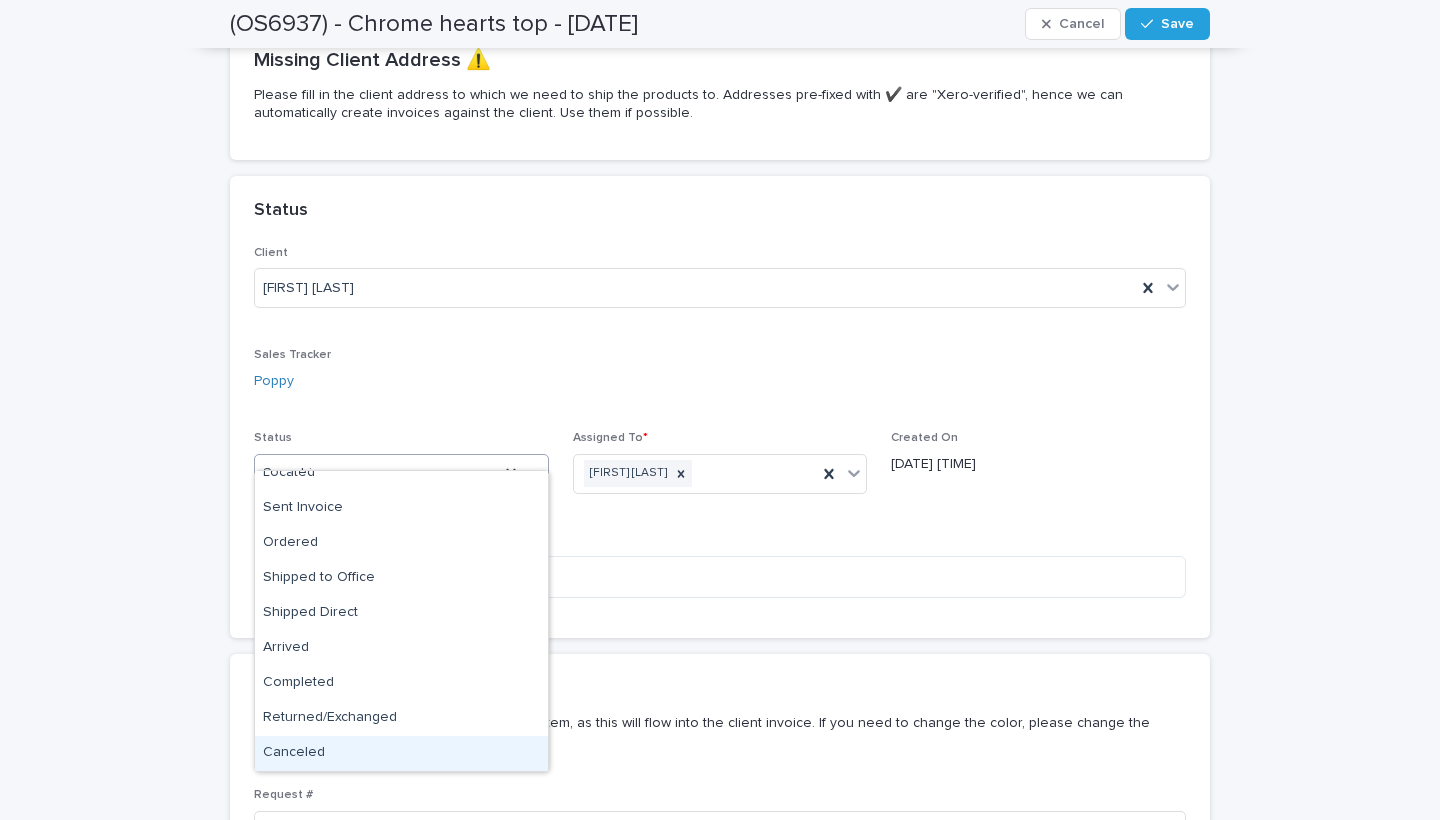 click on "Canceled" at bounding box center (401, 753) 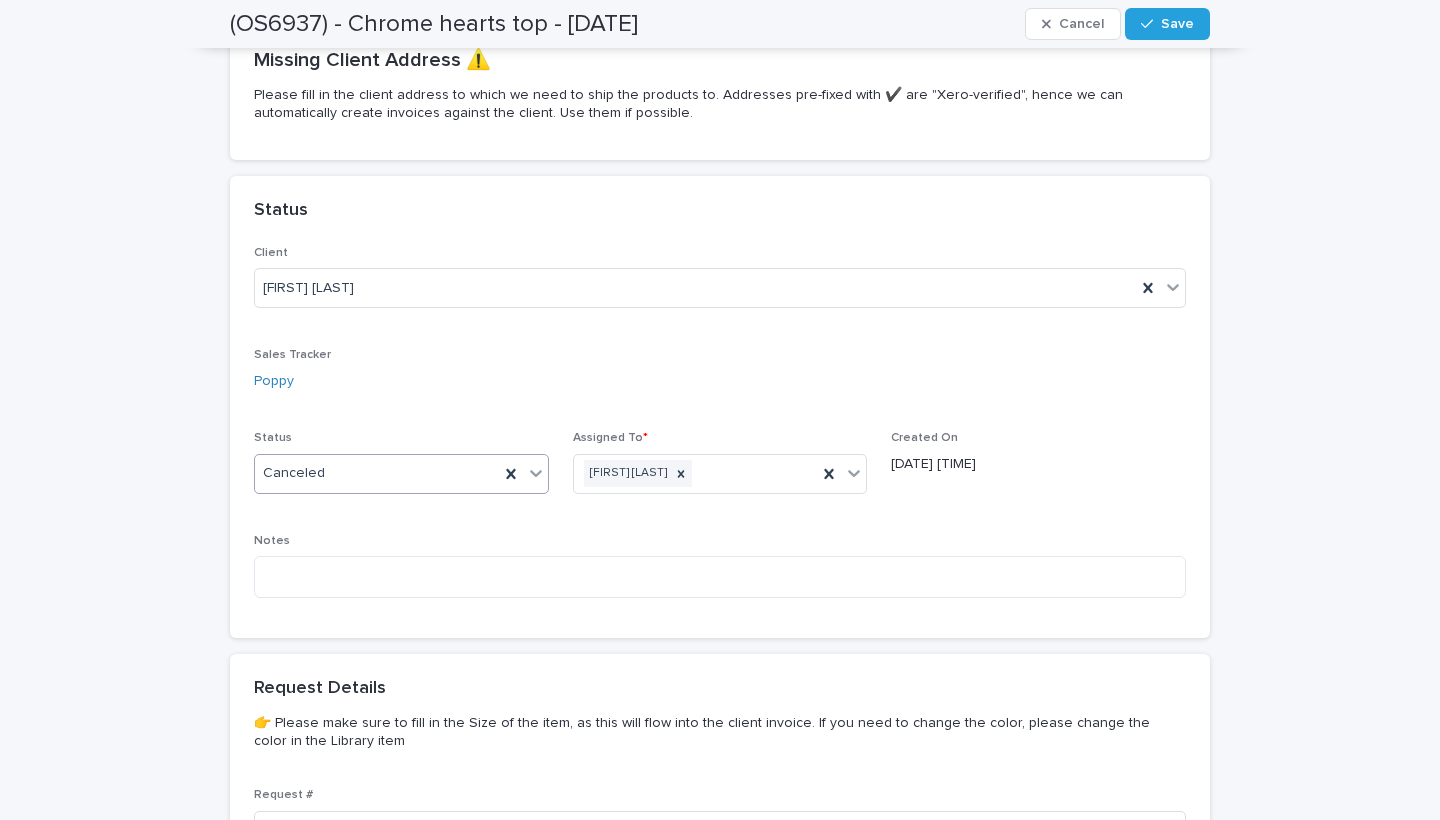 scroll, scrollTop: 1084, scrollLeft: 0, axis: vertical 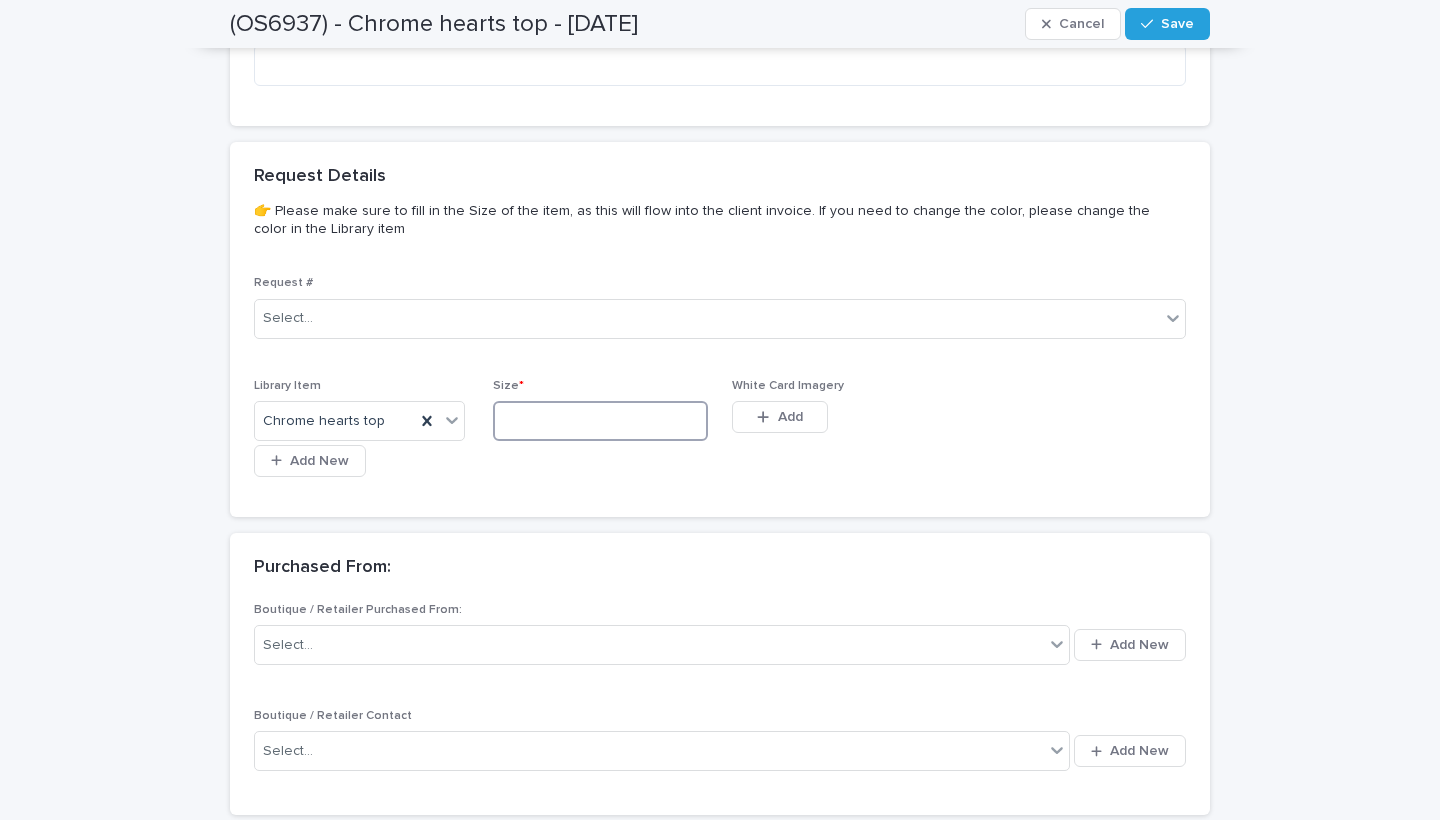 click at bounding box center [600, 421] 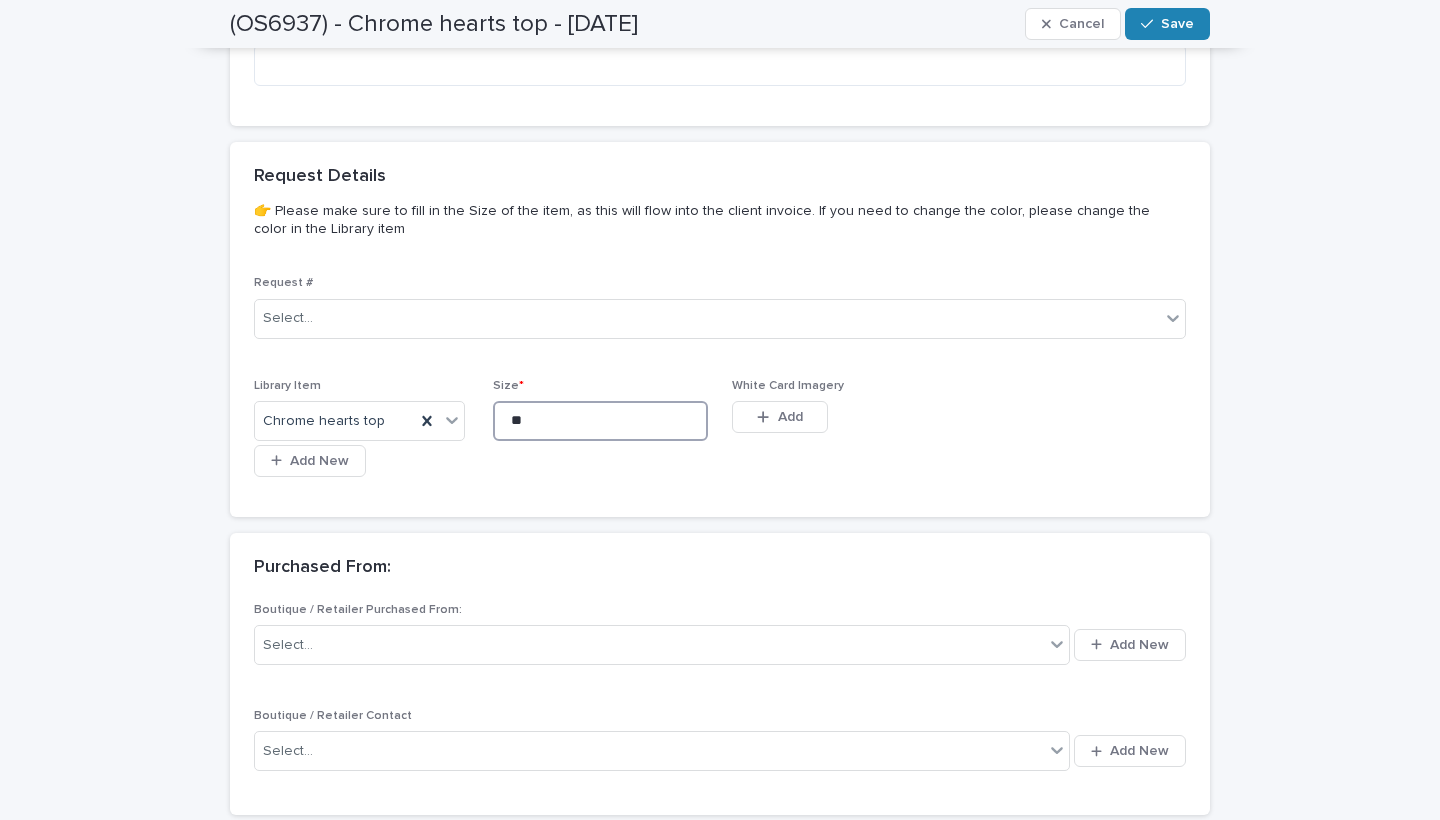 type on "**" 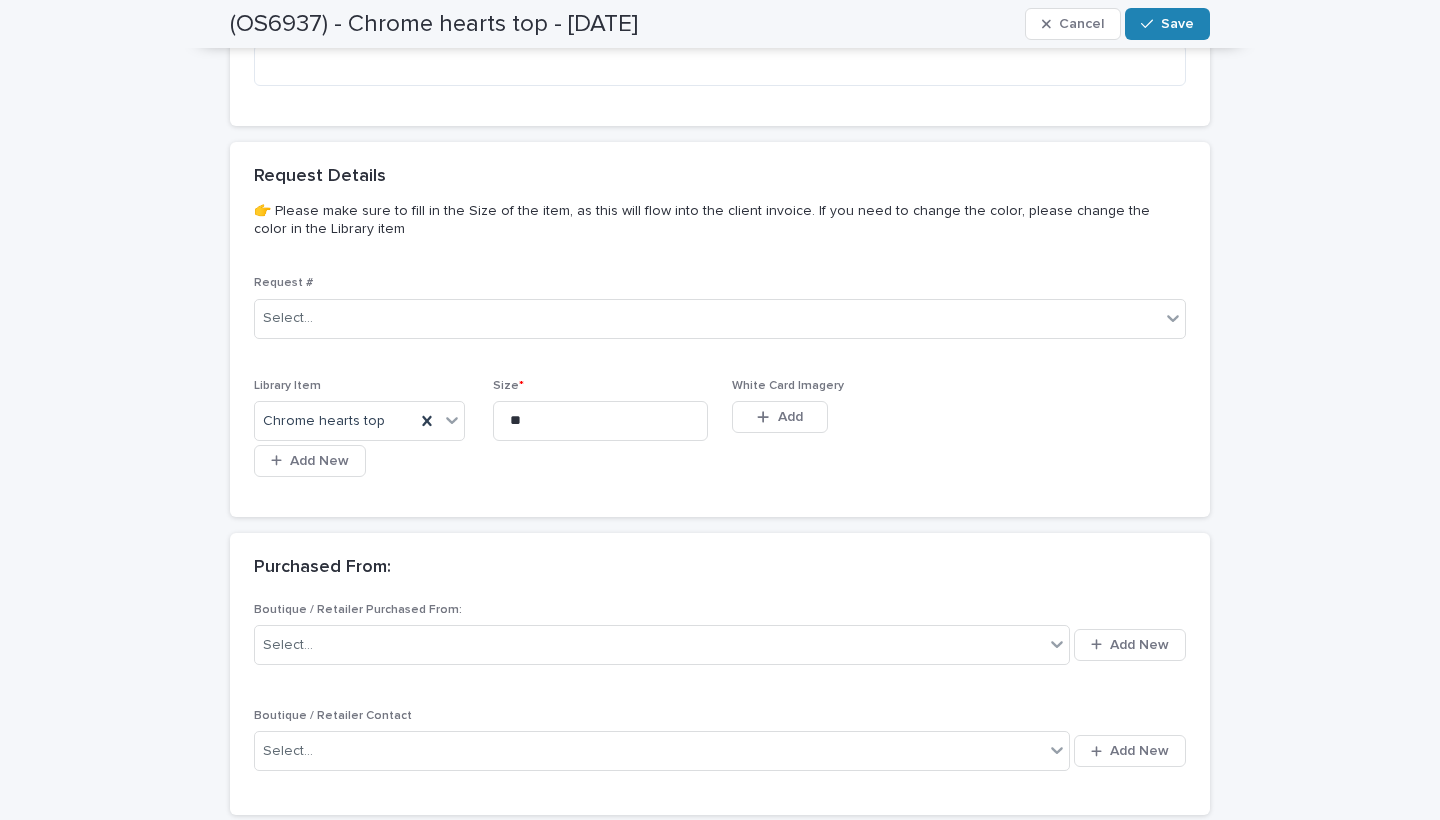click 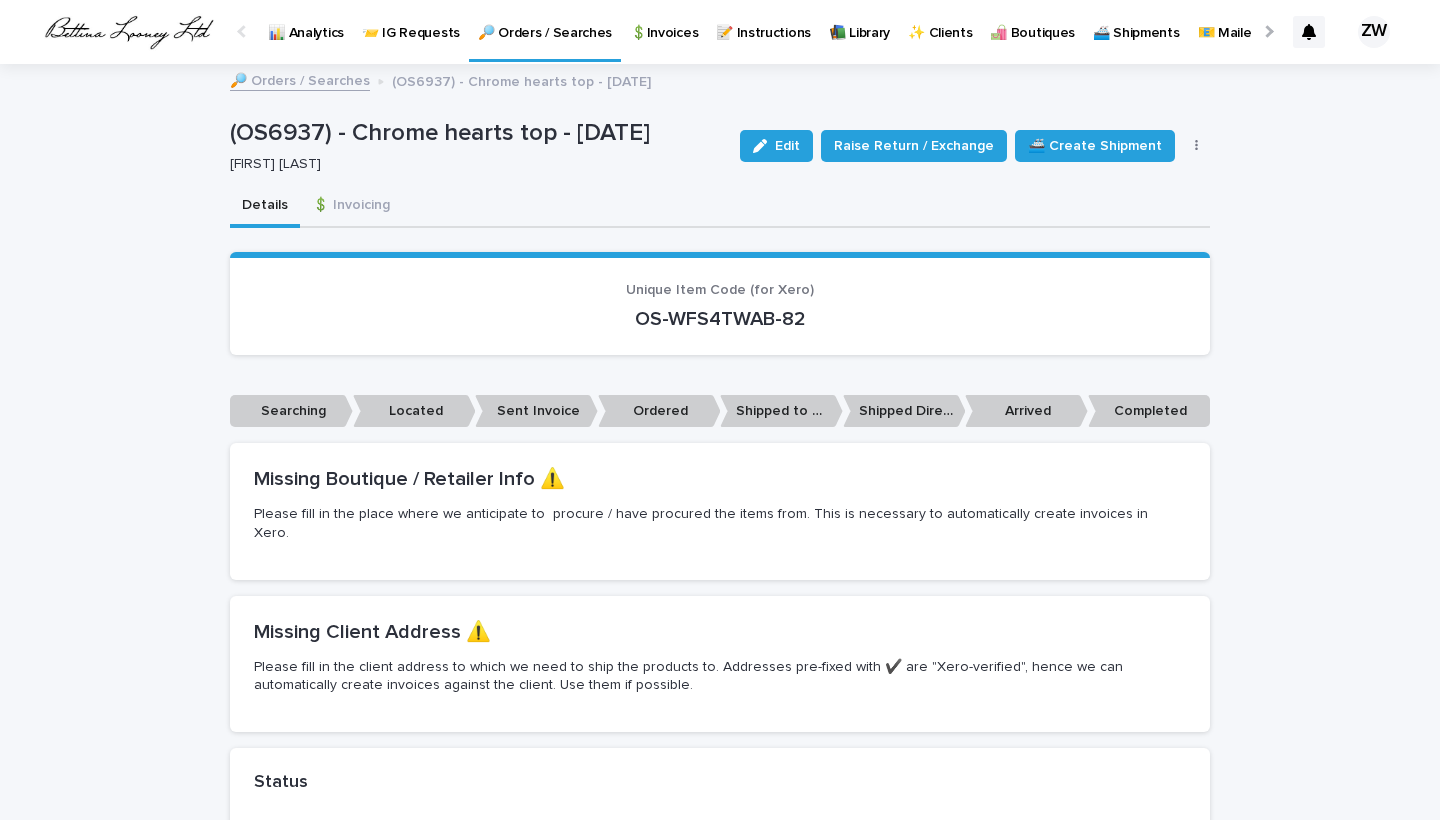 scroll, scrollTop: 0, scrollLeft: 0, axis: both 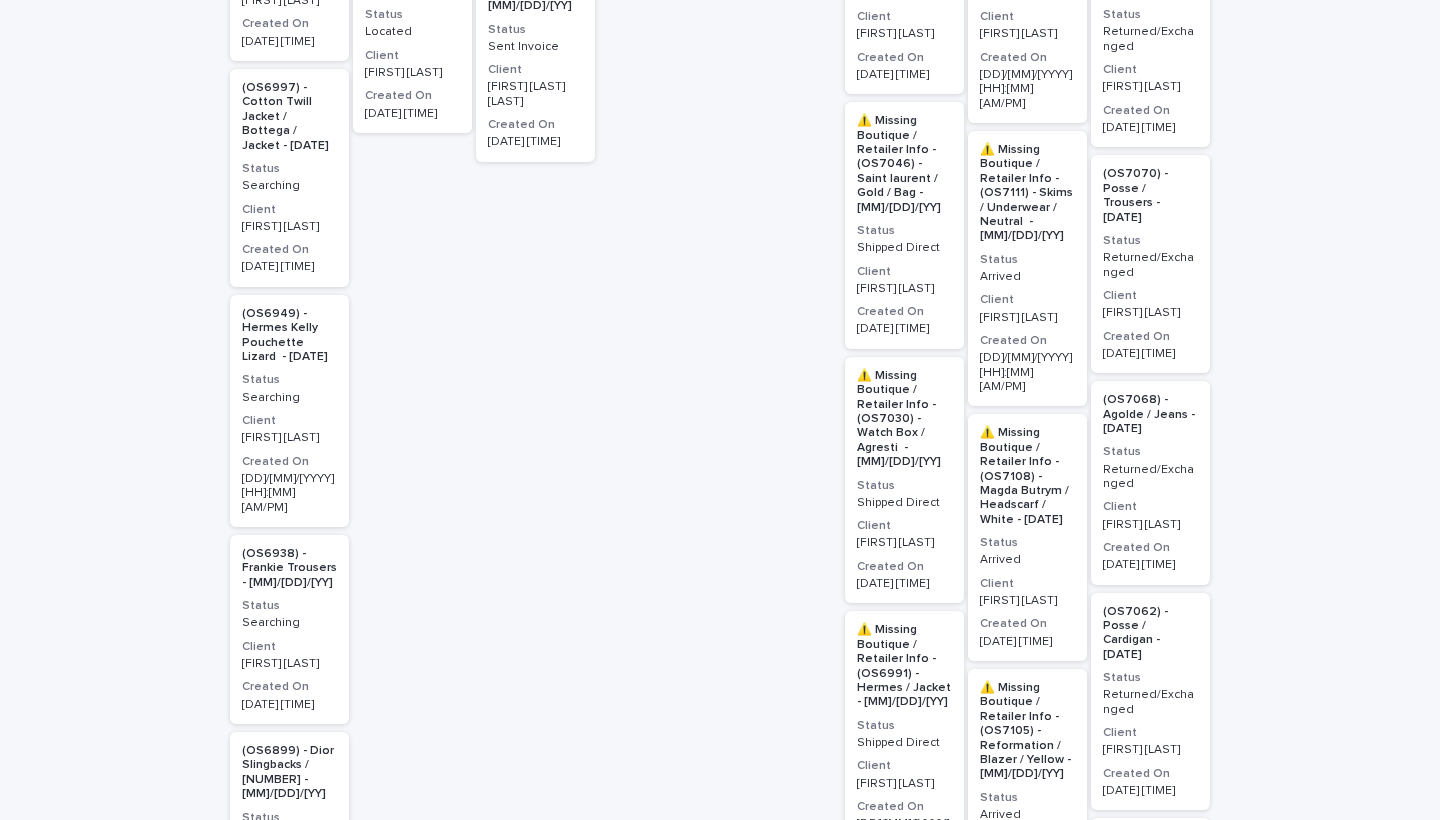 click on "Status" at bounding box center (289, 606) 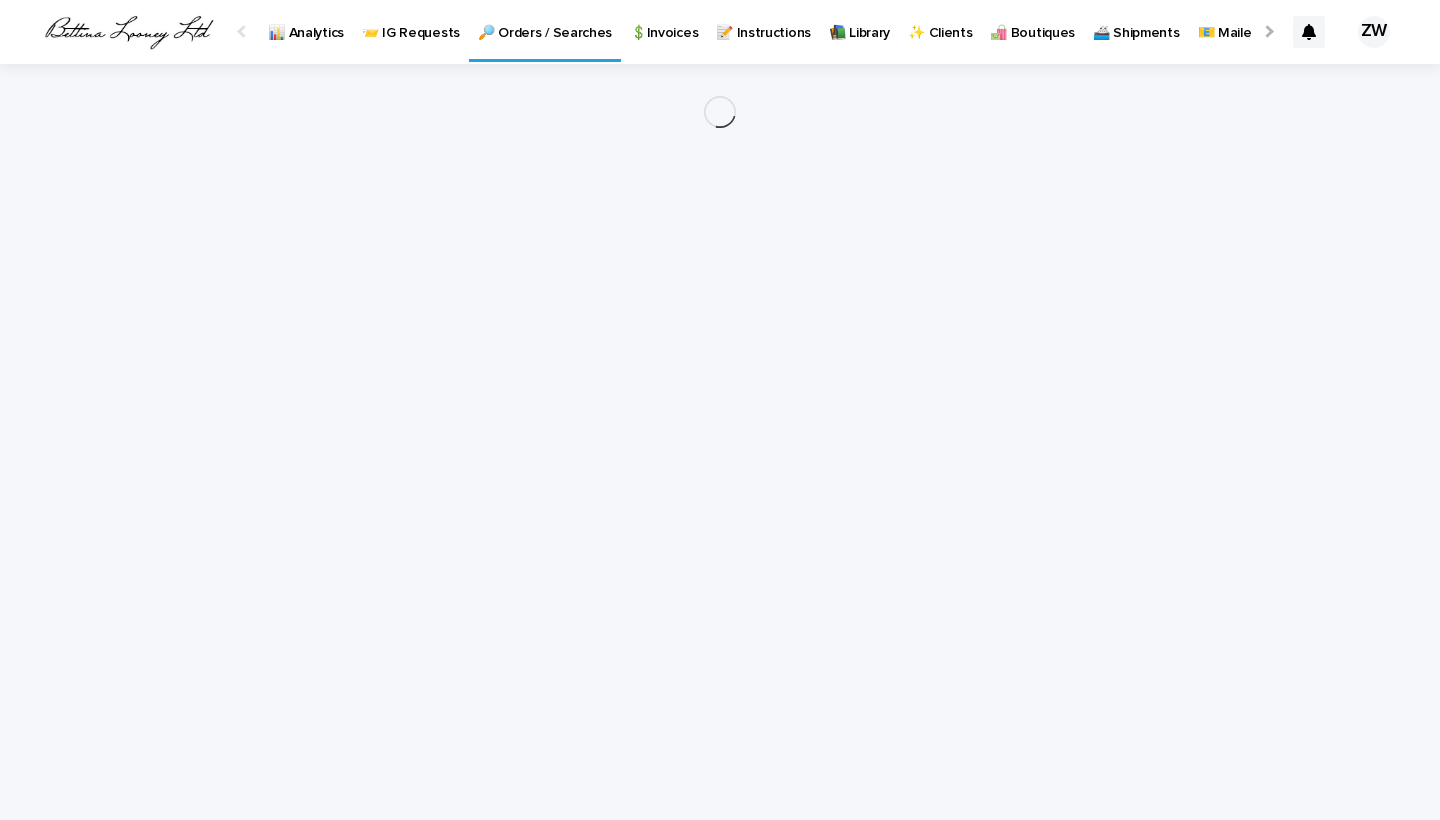 scroll, scrollTop: 0, scrollLeft: 0, axis: both 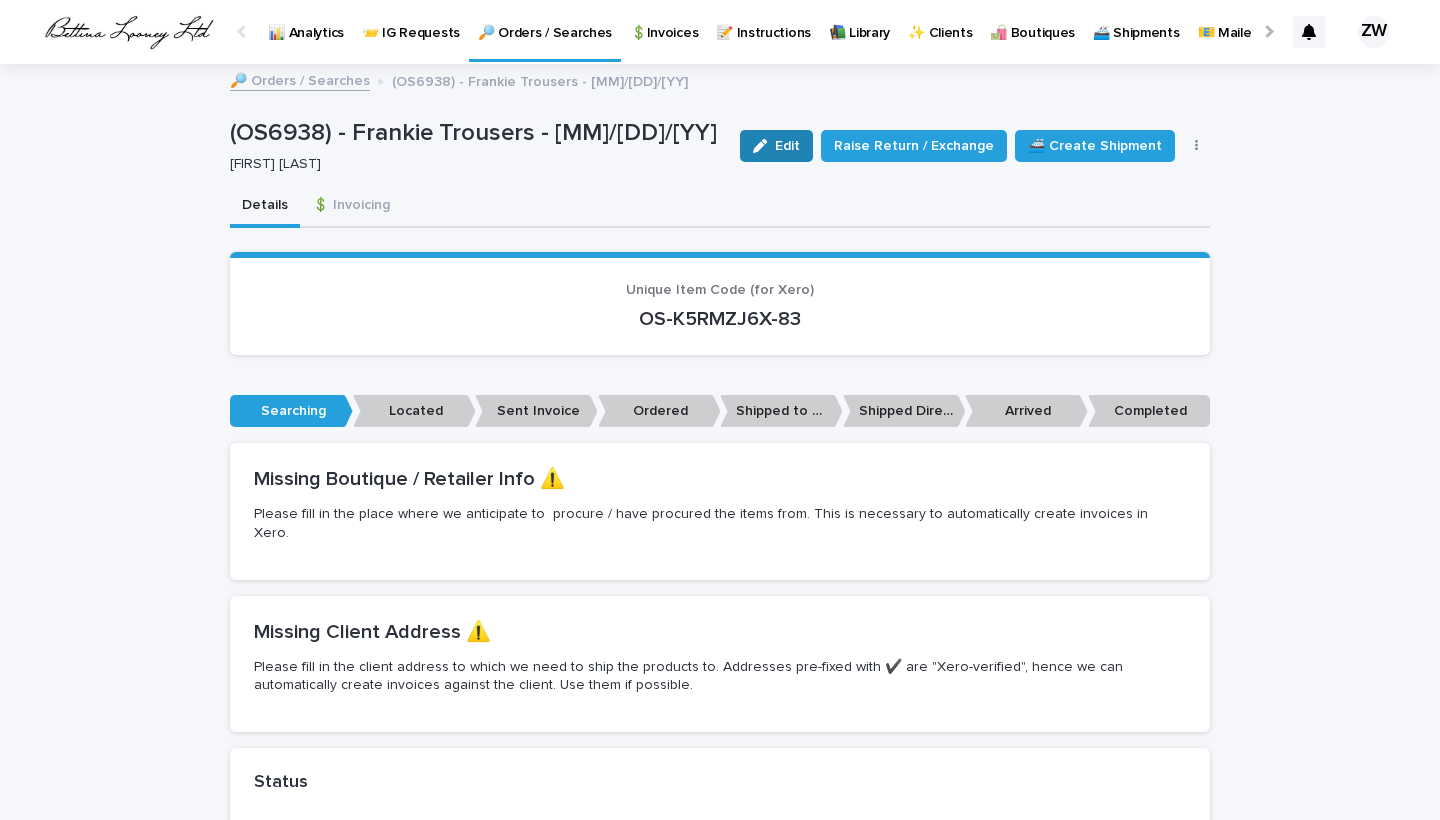 click on "Edit" at bounding box center [787, 146] 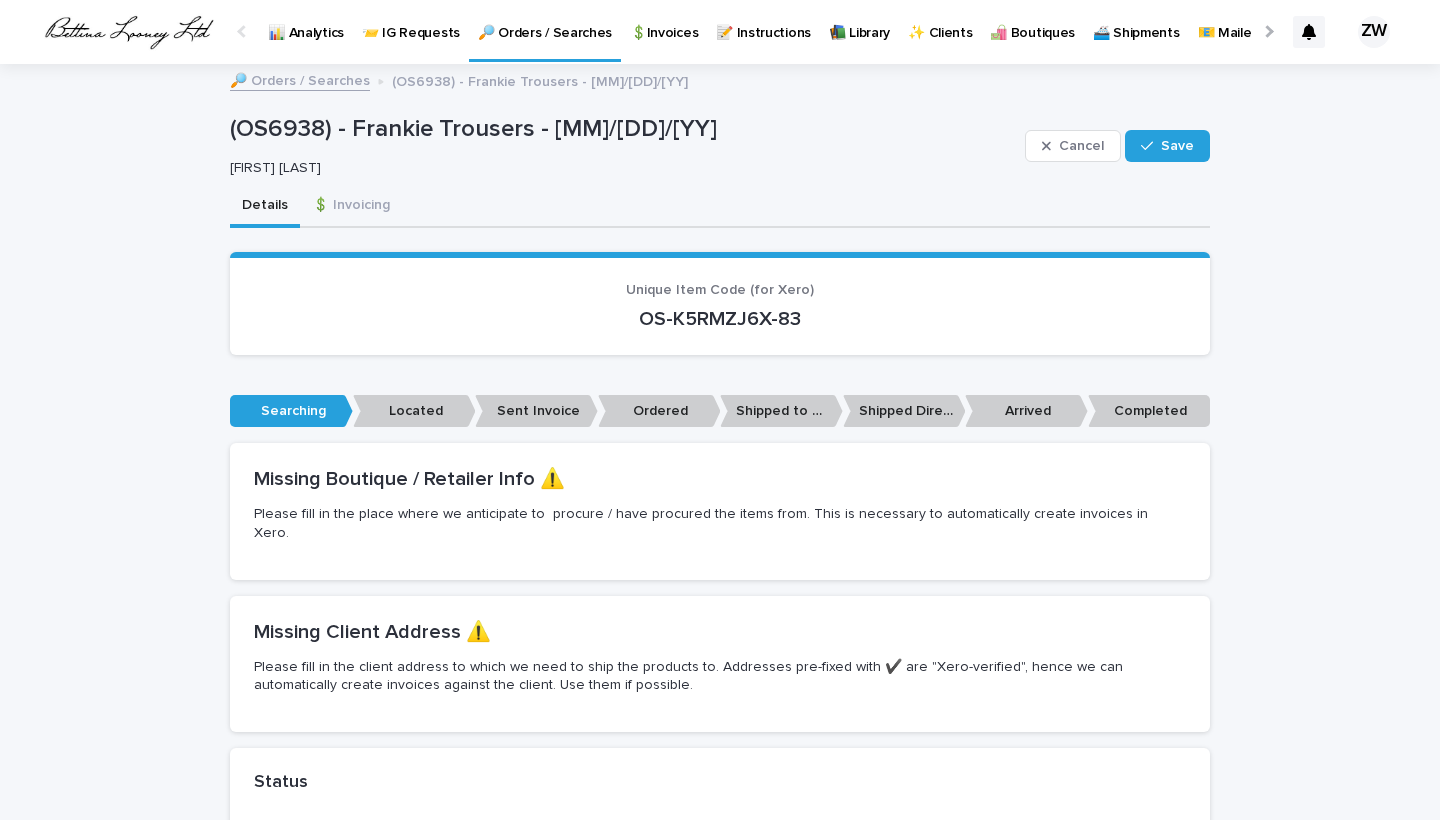 scroll, scrollTop: 795, scrollLeft: 0, axis: vertical 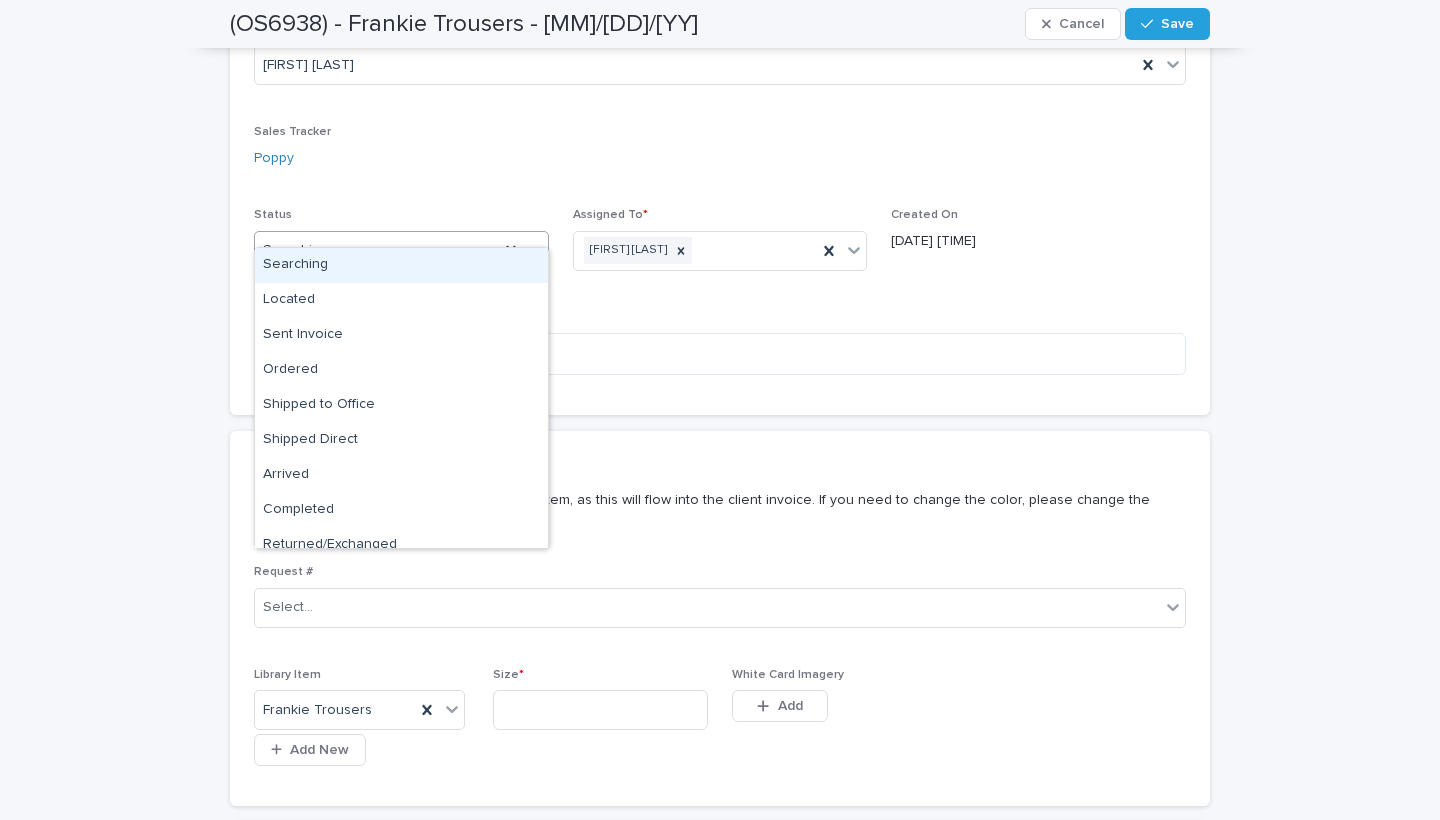 click on "Searching" at bounding box center [377, 250] 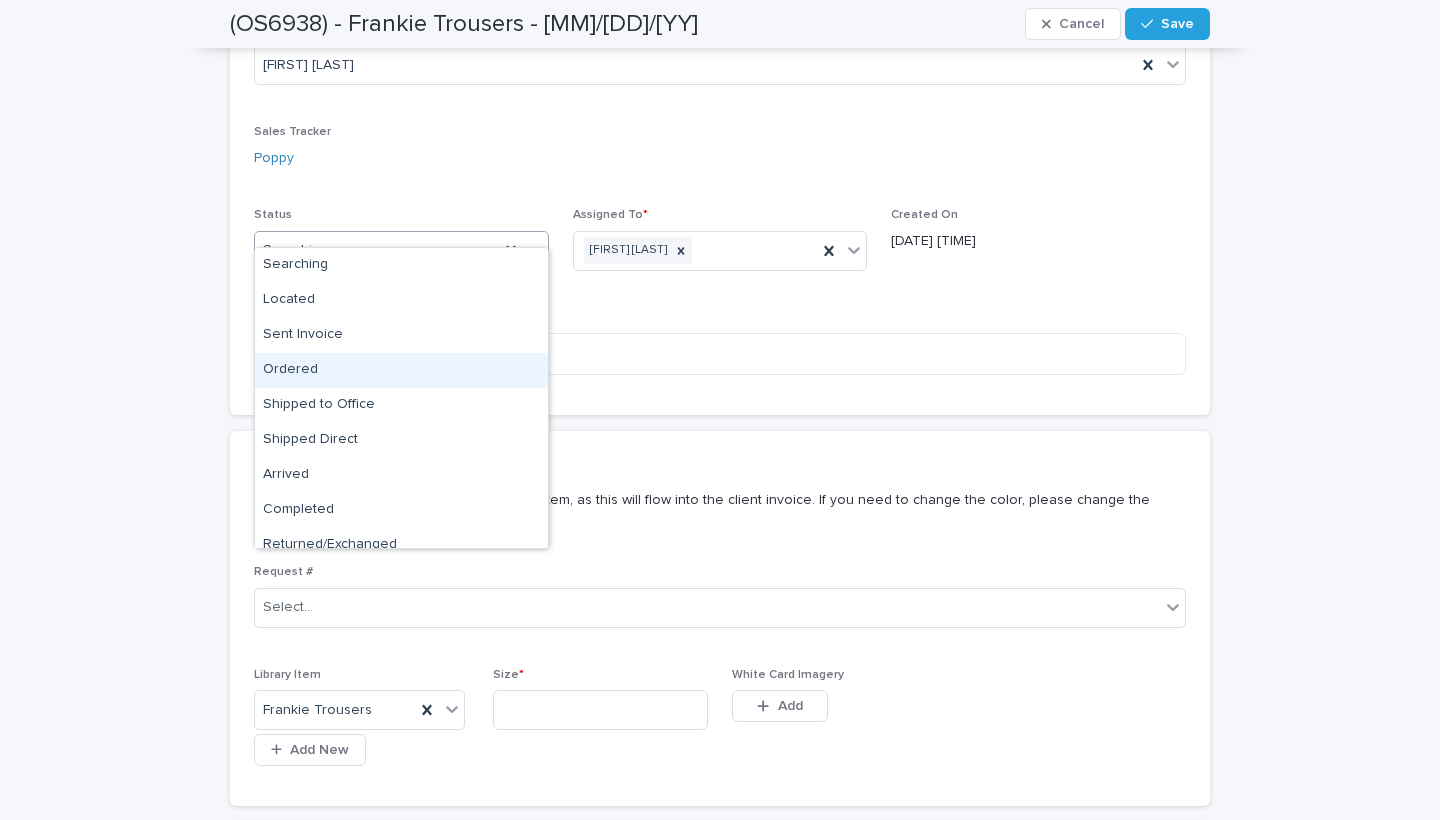 scroll, scrollTop: 50, scrollLeft: 0, axis: vertical 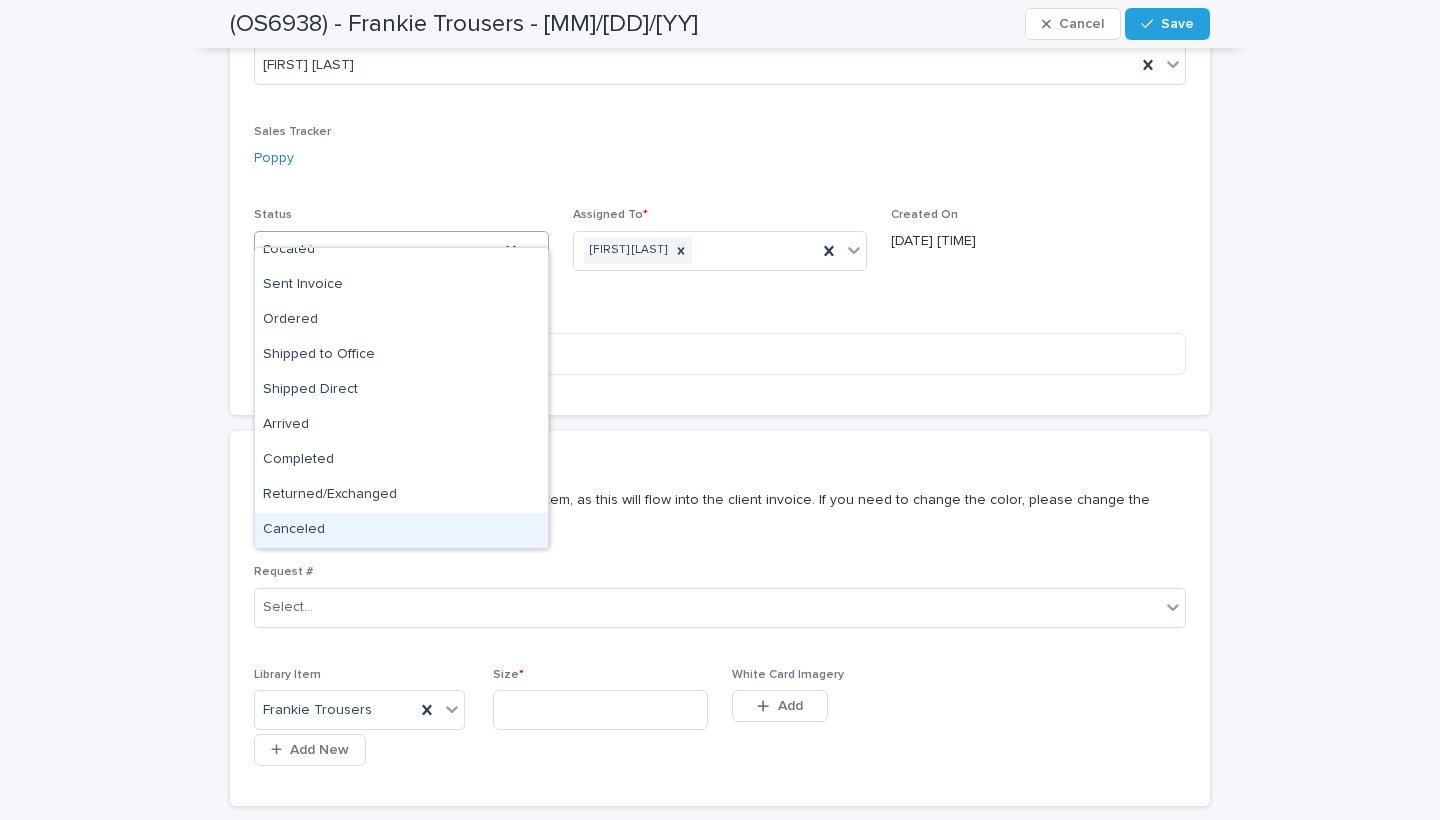 click on "Canceled" at bounding box center [401, 530] 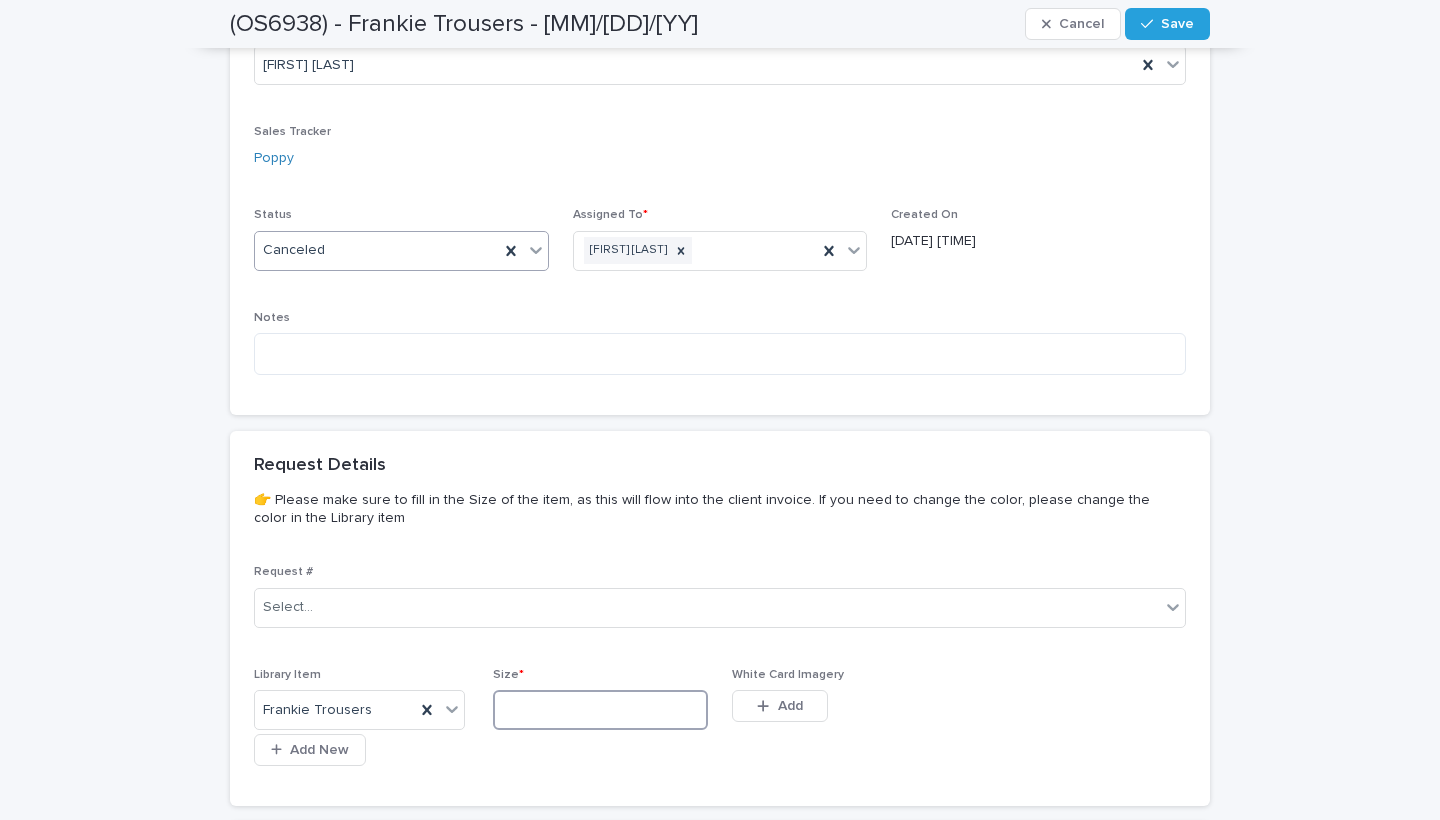 click at bounding box center [600, 710] 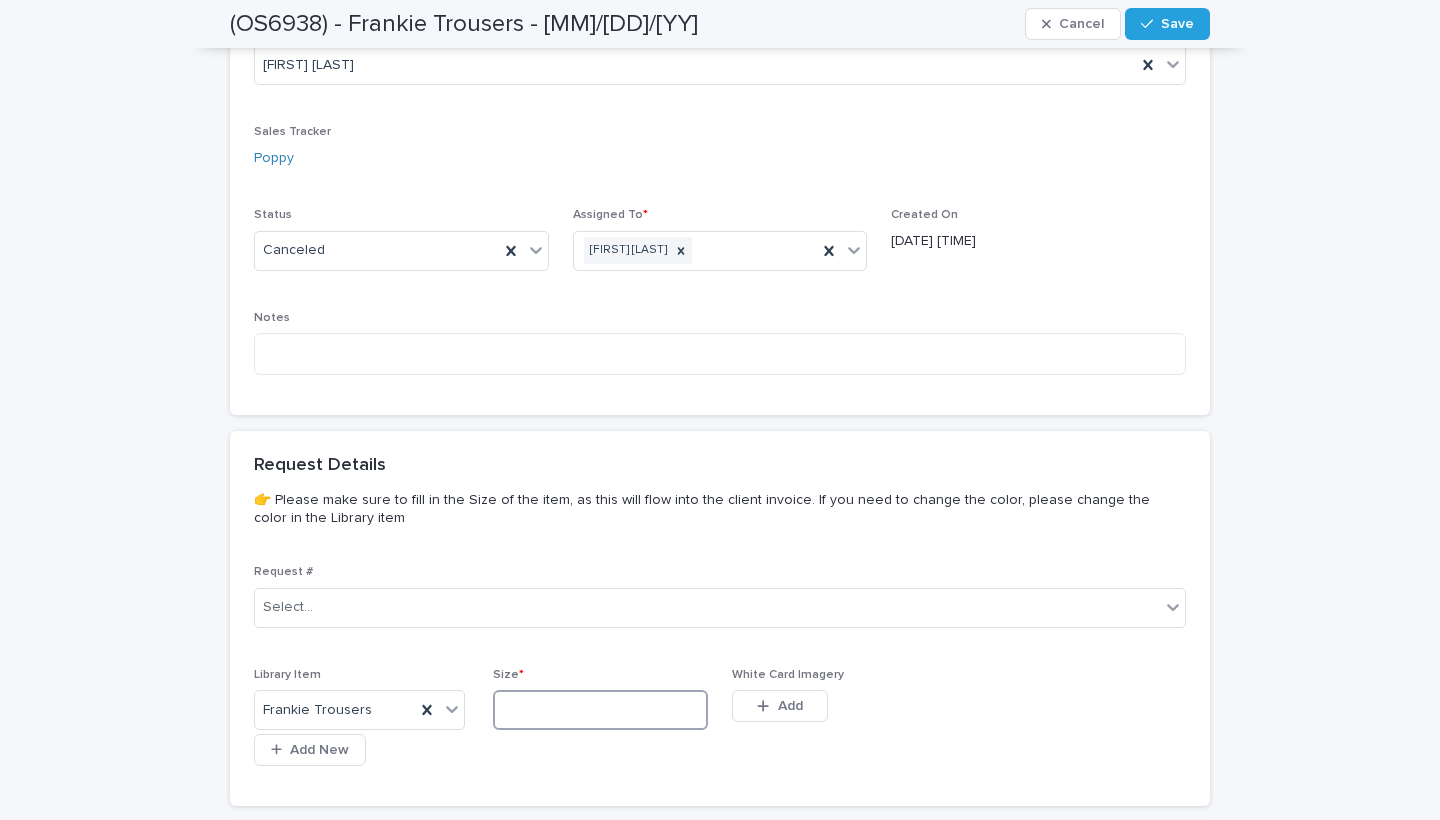 click at bounding box center (600, 710) 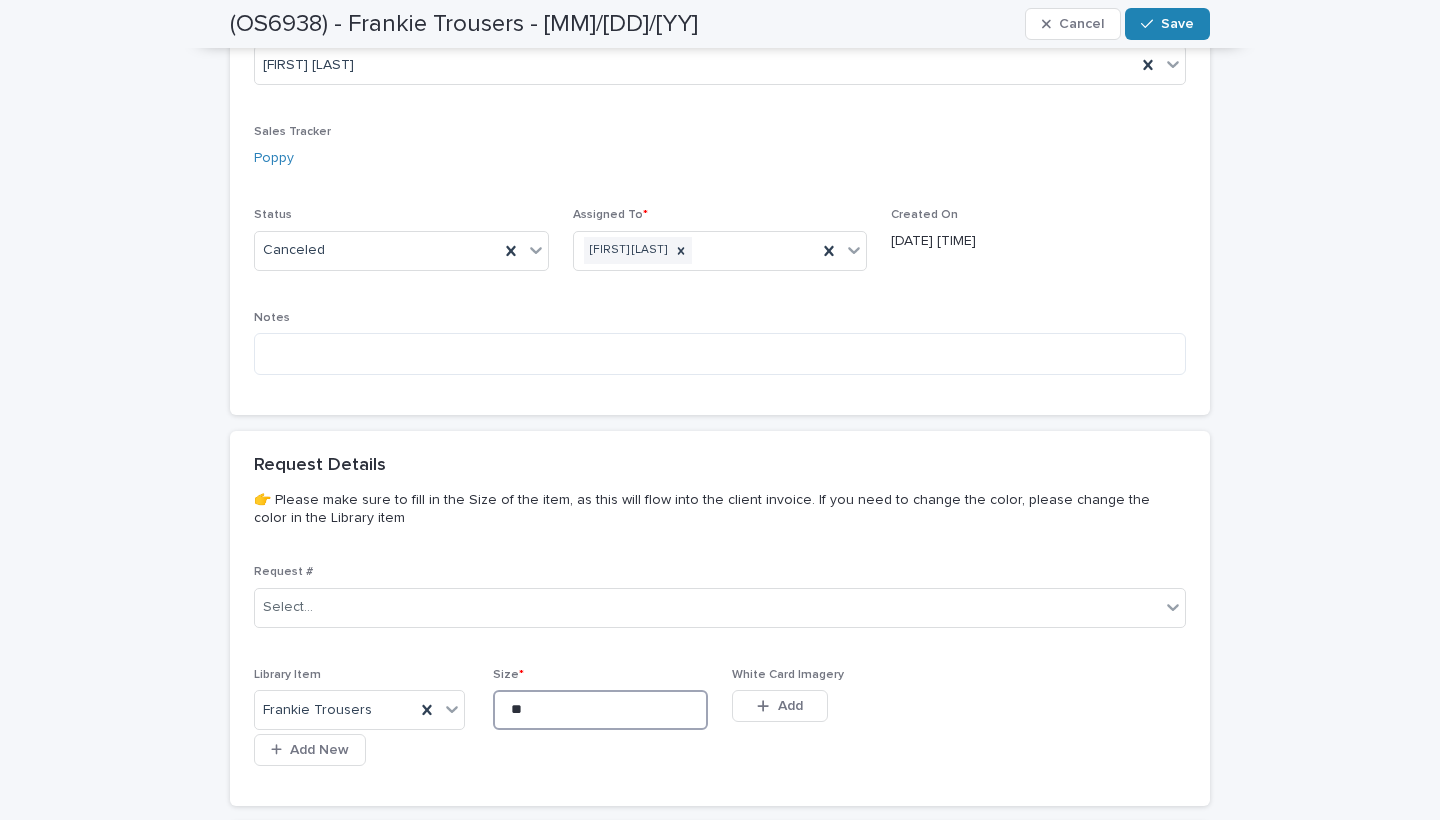 type on "**" 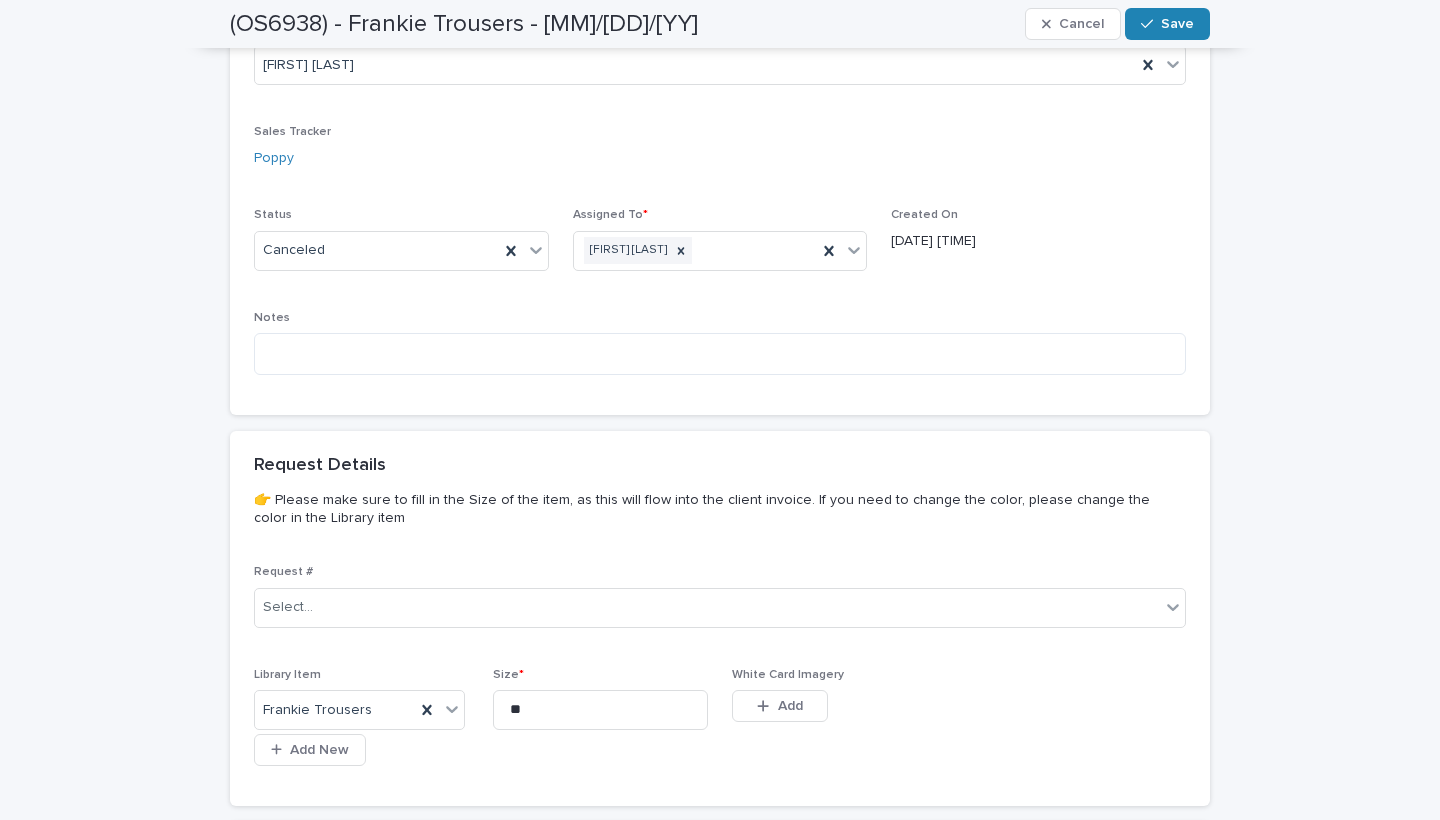 click on "Save" at bounding box center [1167, 24] 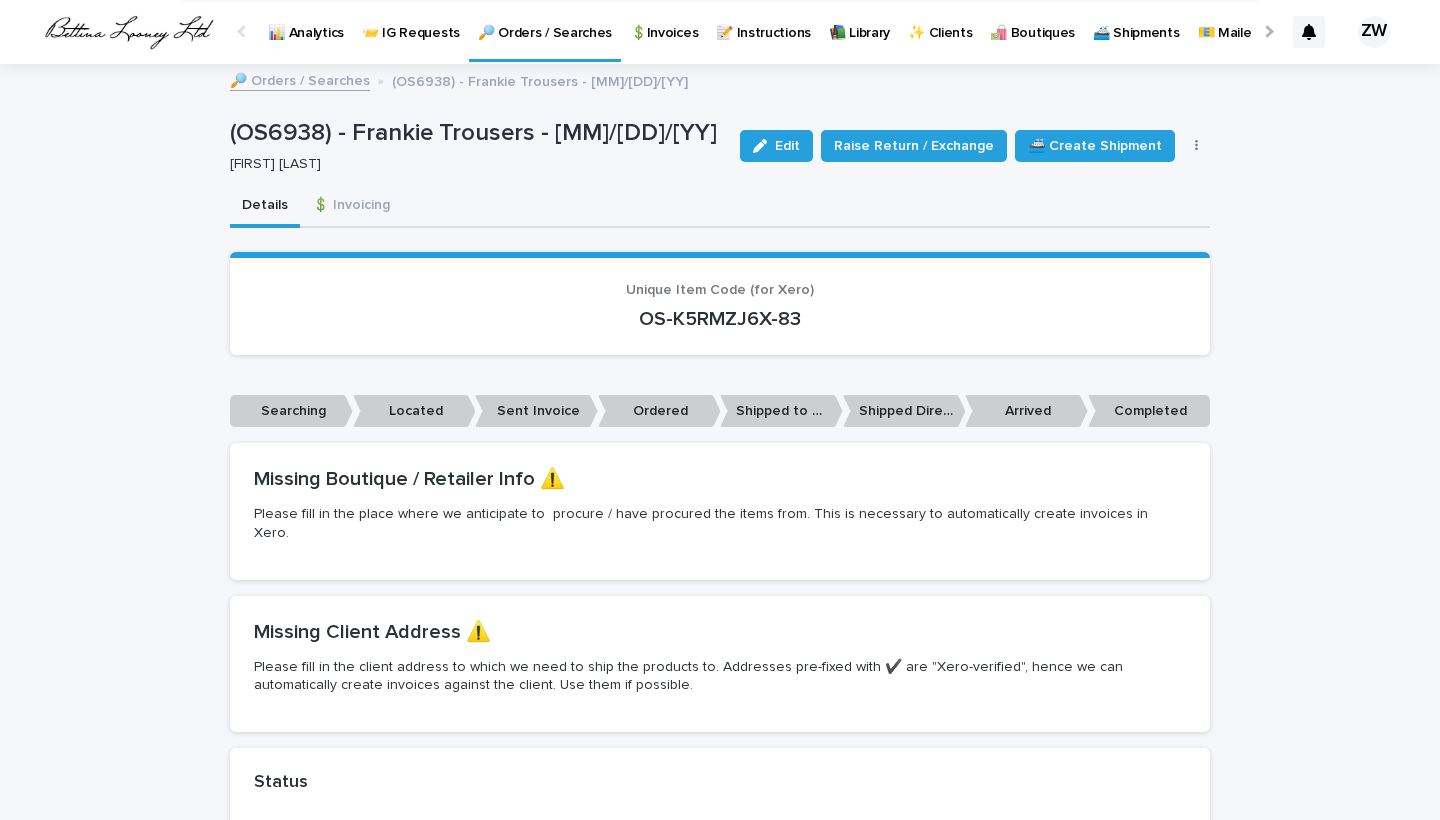 scroll, scrollTop: 0, scrollLeft: 0, axis: both 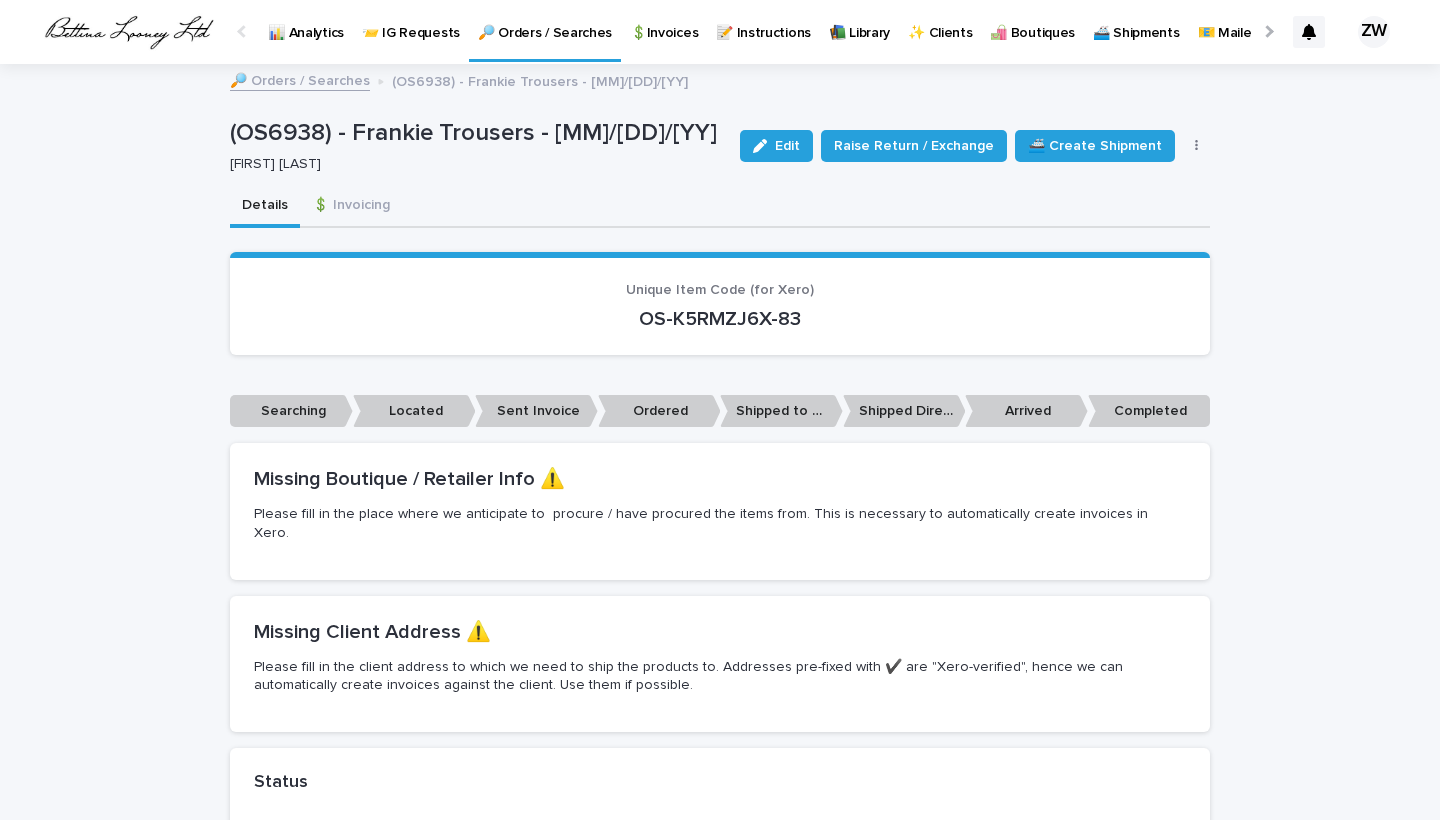 click on "🔎 Orders / Searches" at bounding box center [545, 21] 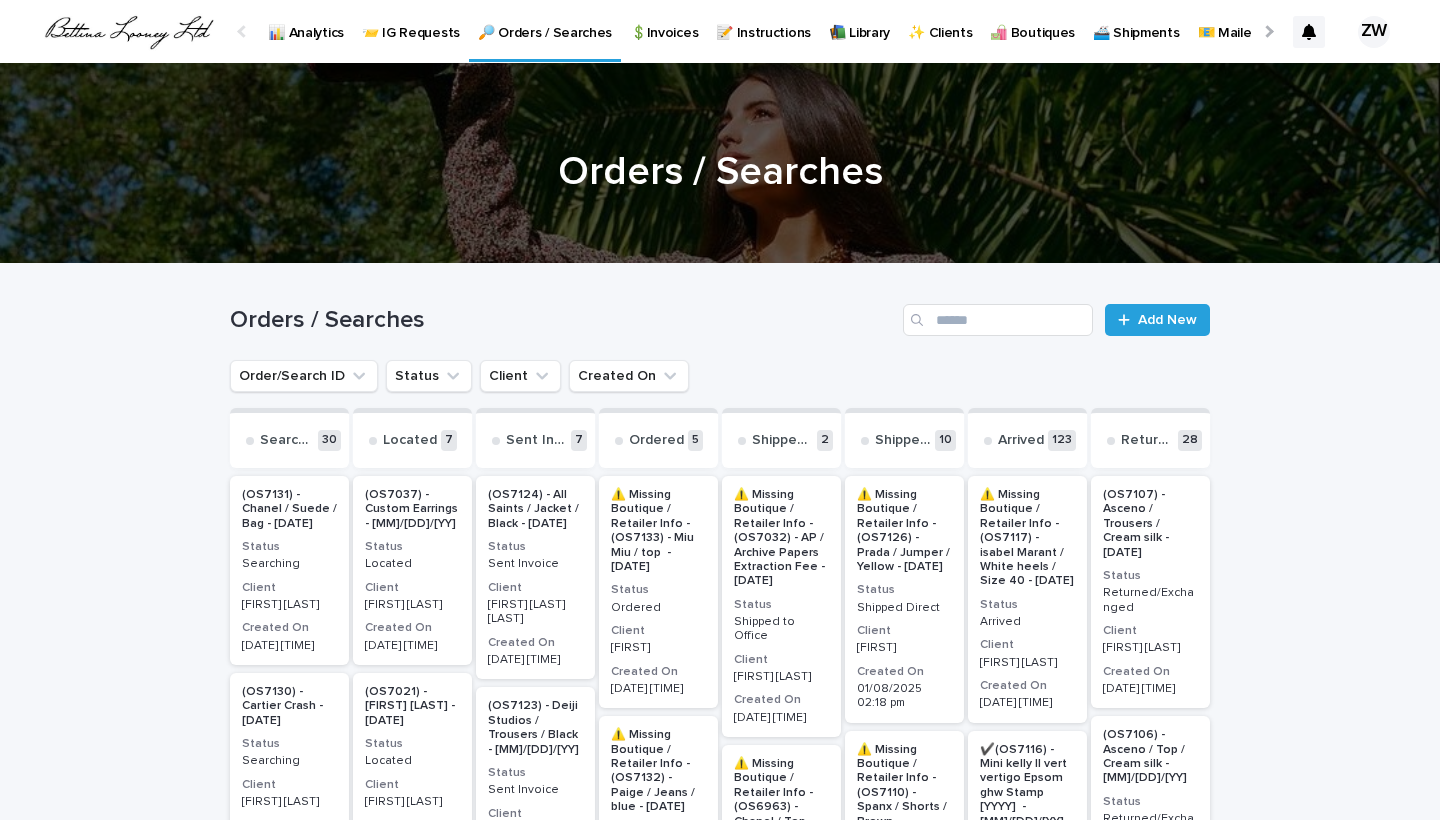scroll, scrollTop: 0, scrollLeft: -51, axis: horizontal 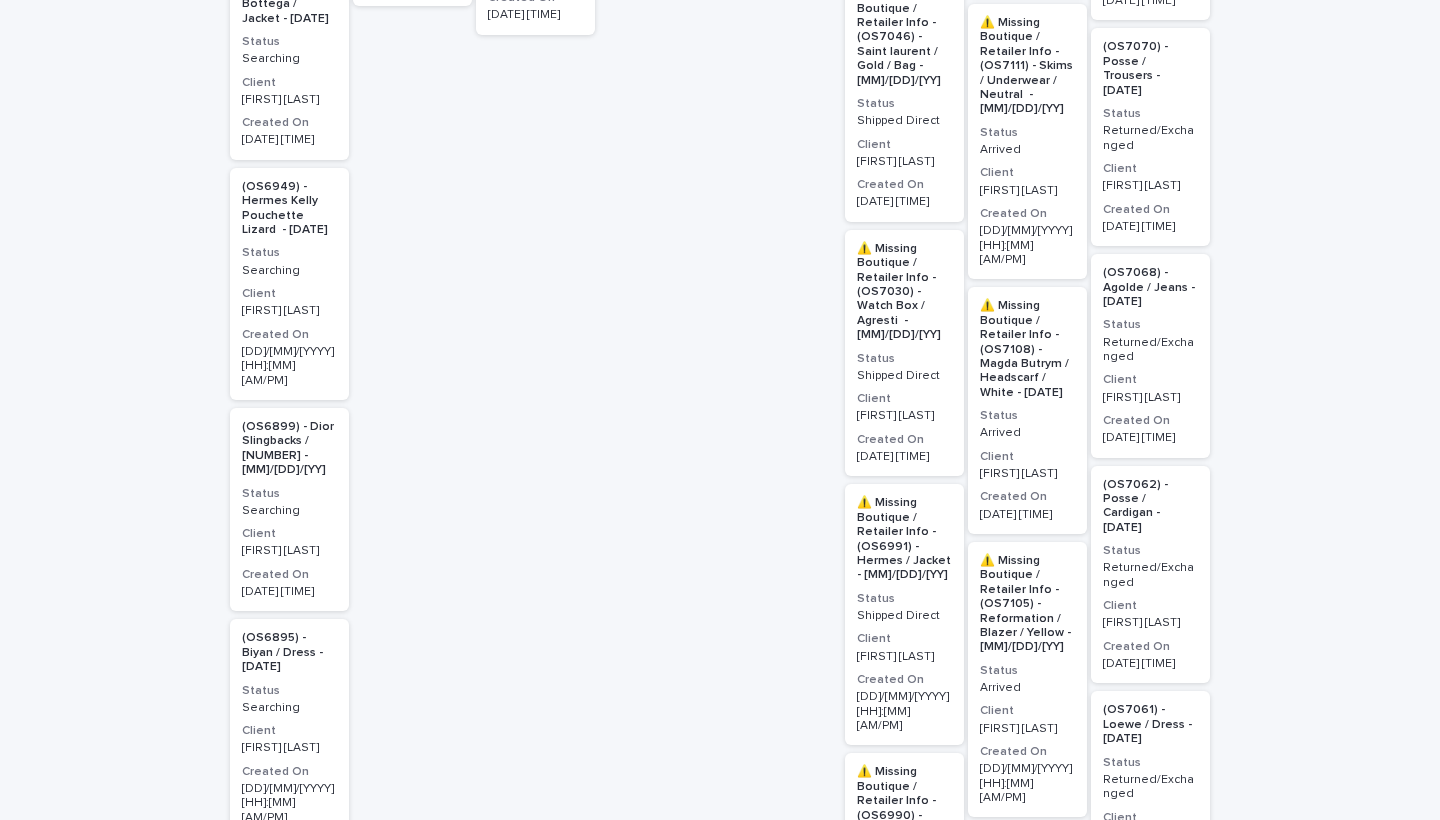 click on "Searching" at bounding box center [289, 511] 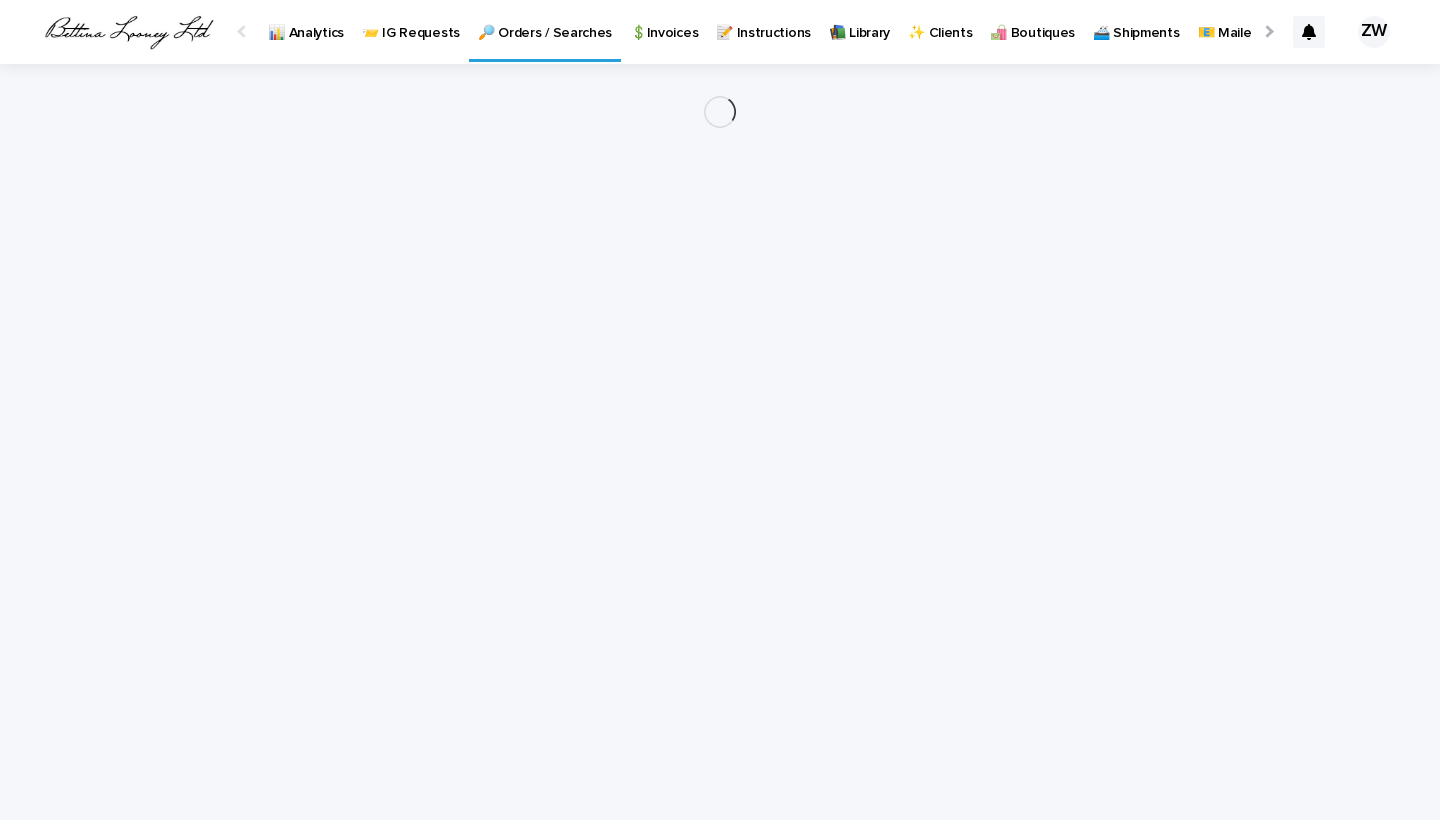 scroll, scrollTop: 0, scrollLeft: 0, axis: both 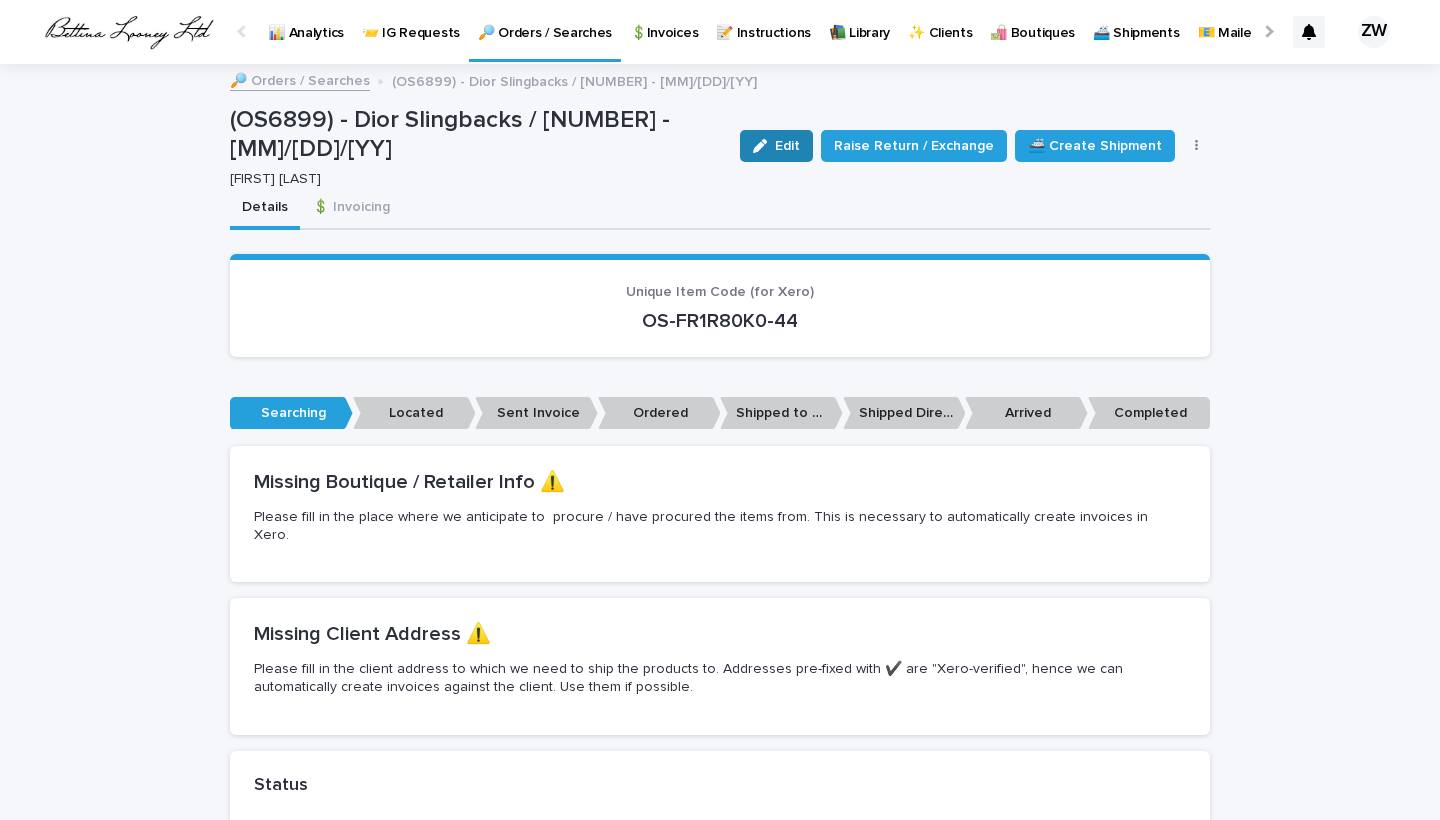 click on "Edit" at bounding box center [776, 146] 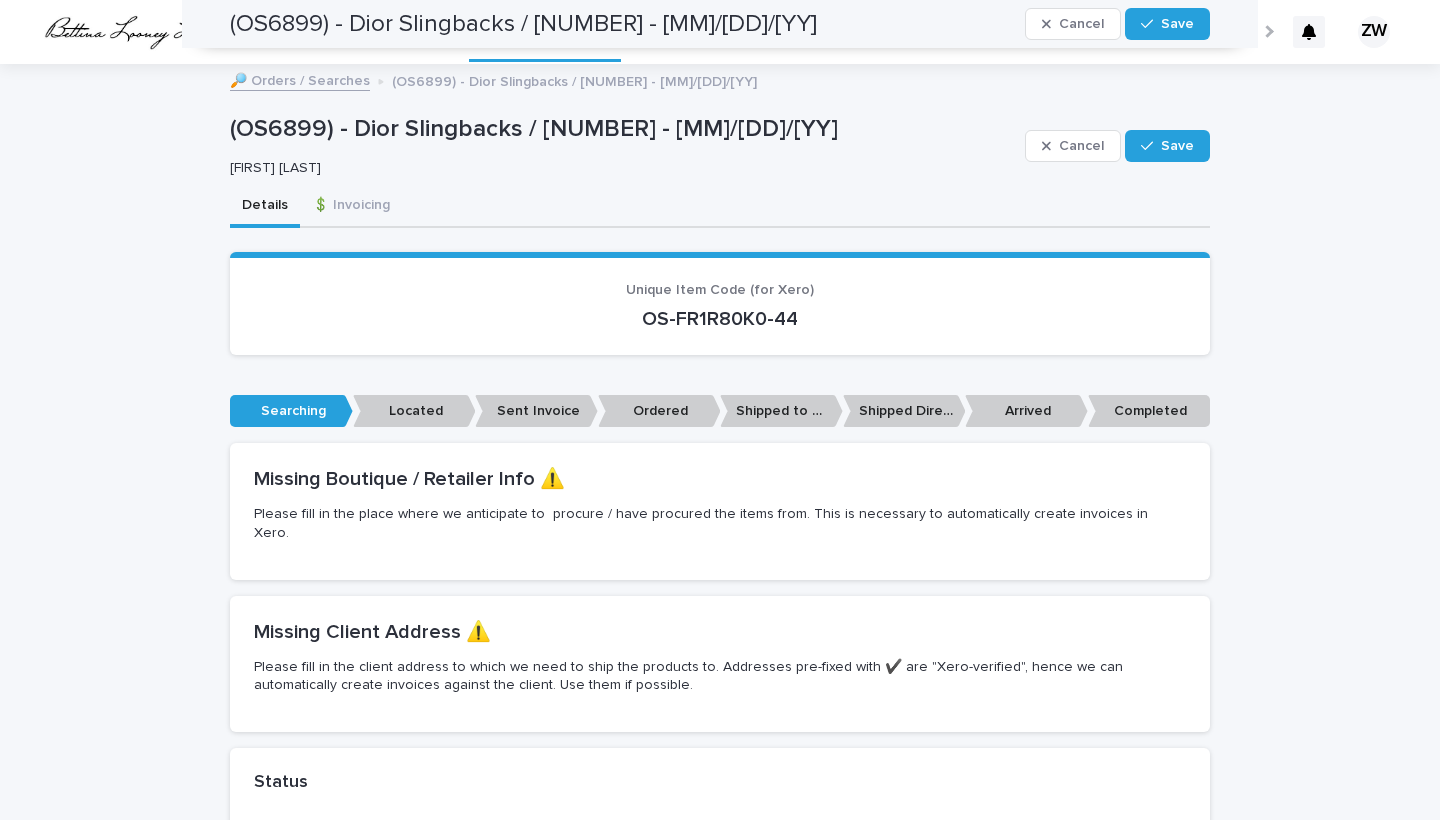 scroll, scrollTop: 657, scrollLeft: 0, axis: vertical 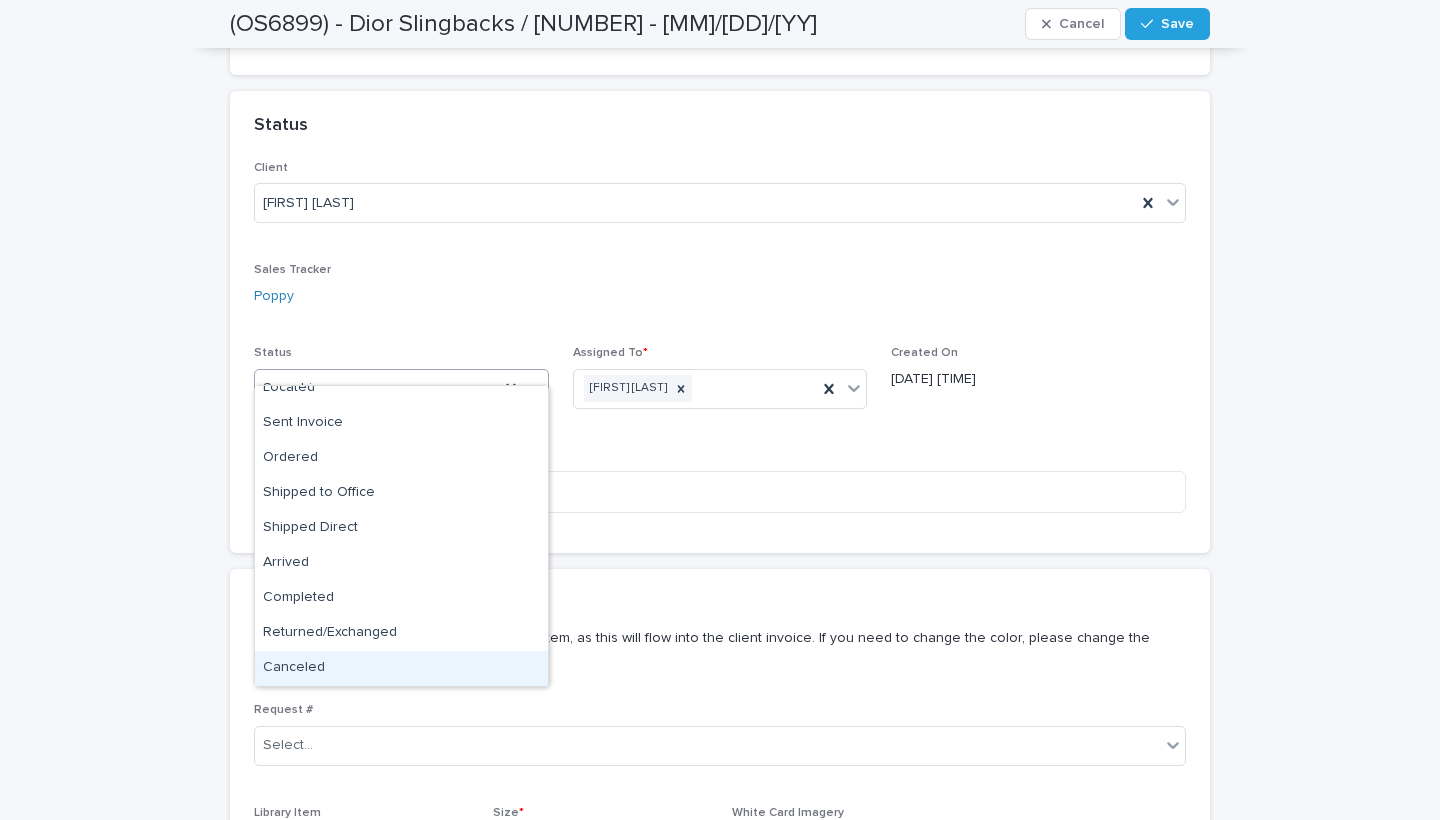 click on "Canceled" at bounding box center (401, 668) 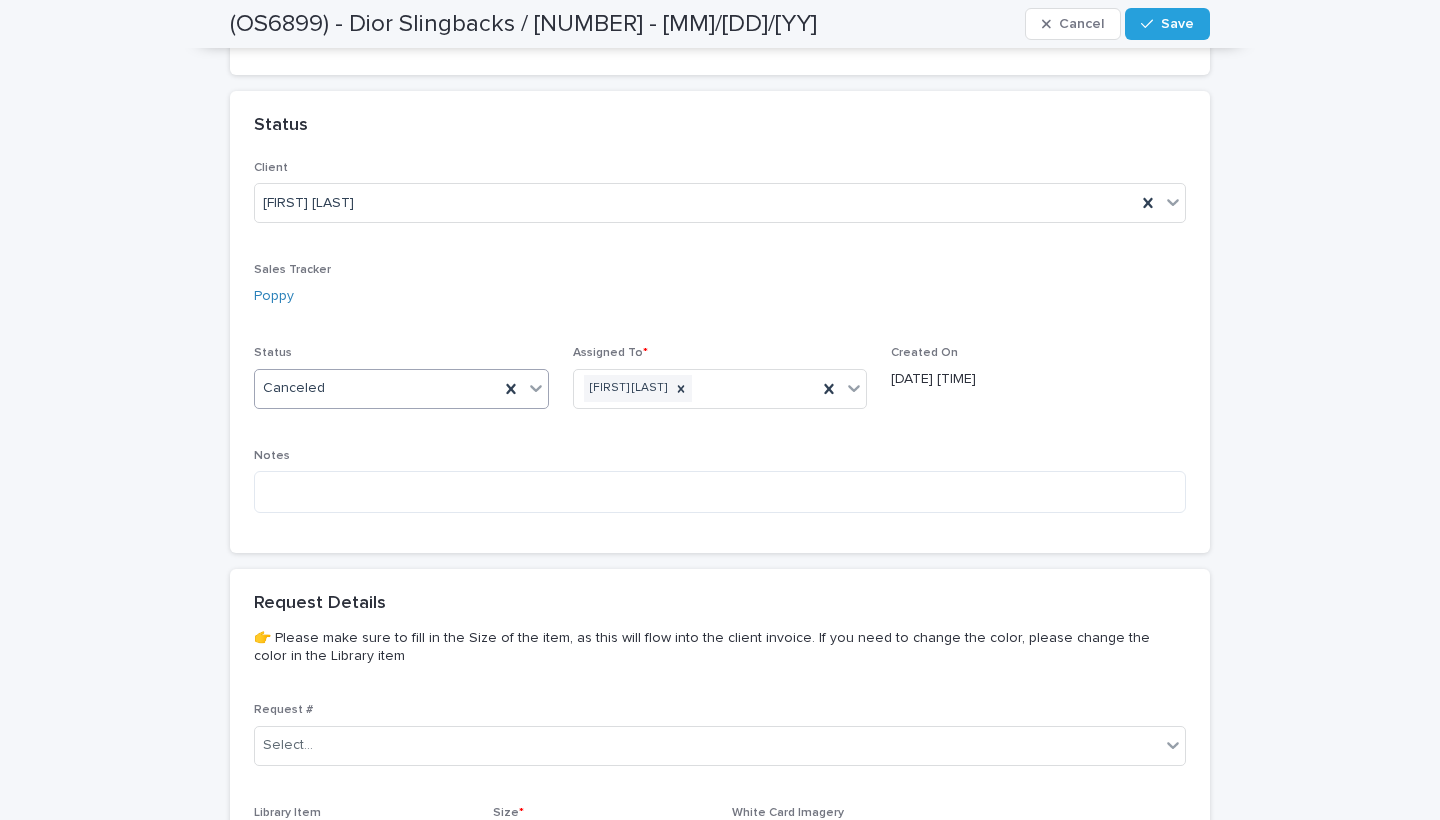 scroll, scrollTop: 754, scrollLeft: 0, axis: vertical 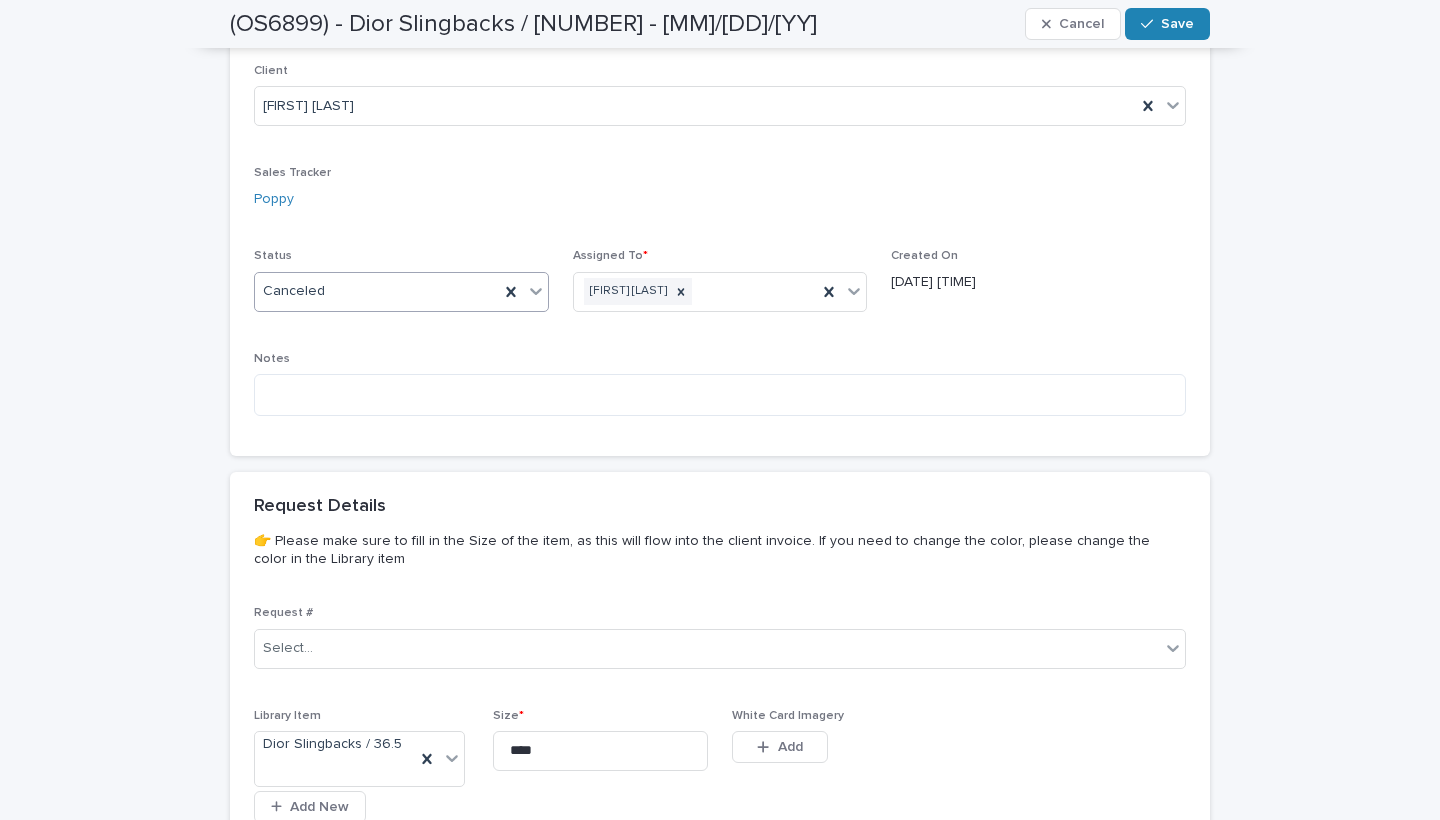 click on "Save" at bounding box center [1167, 24] 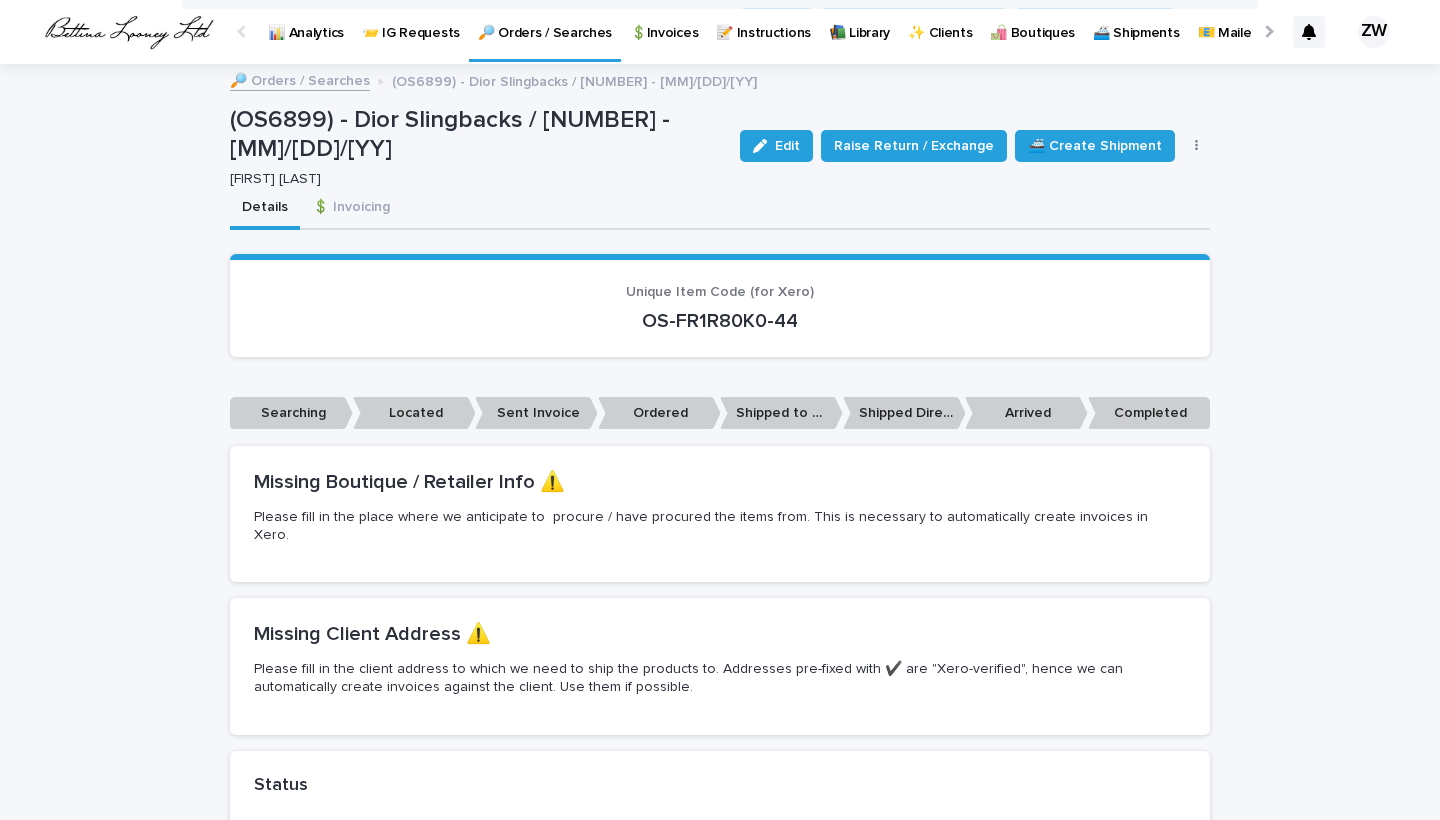scroll, scrollTop: 0, scrollLeft: 0, axis: both 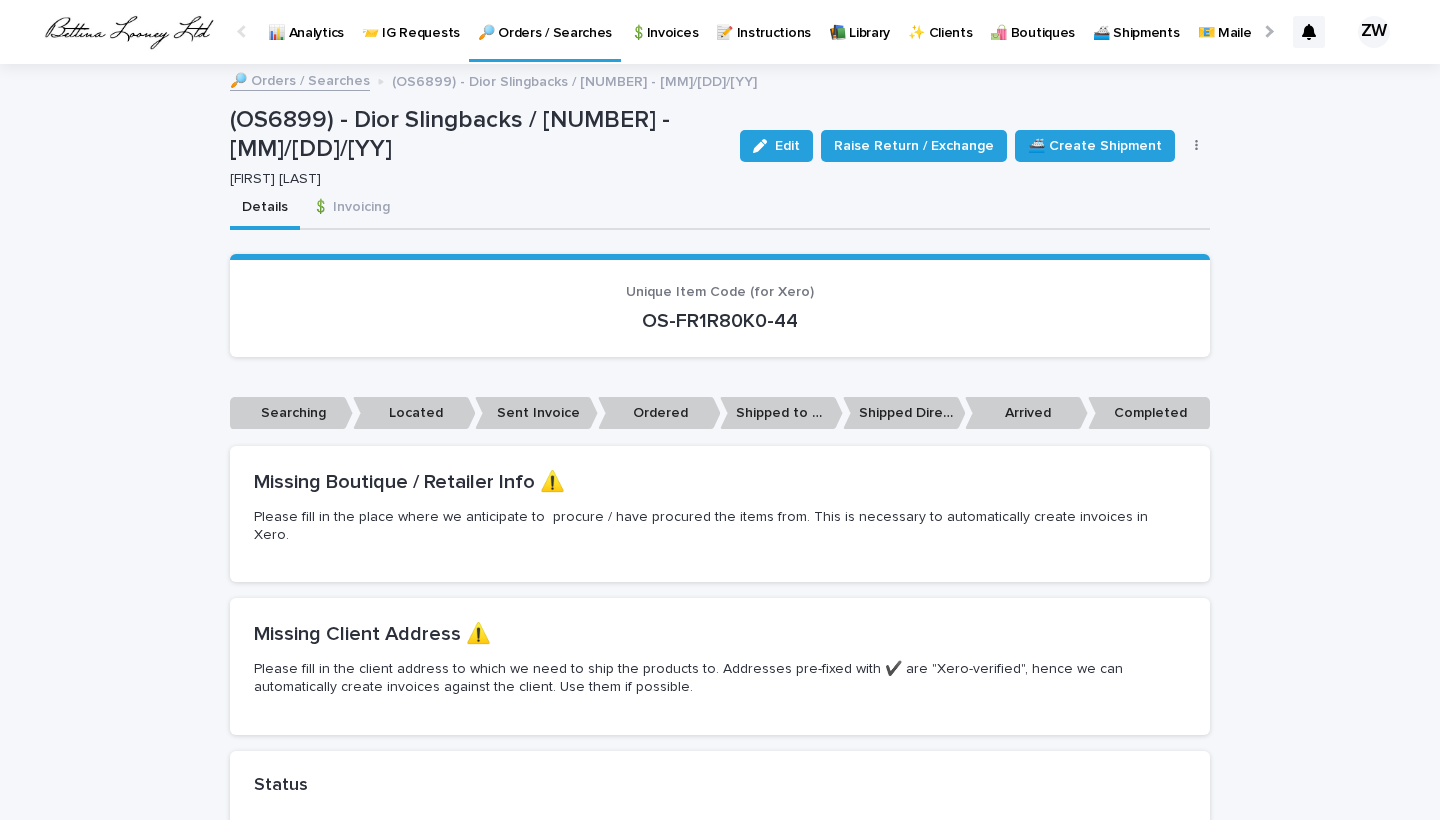 click on "🔎 Orders / Searches" at bounding box center (545, 29) 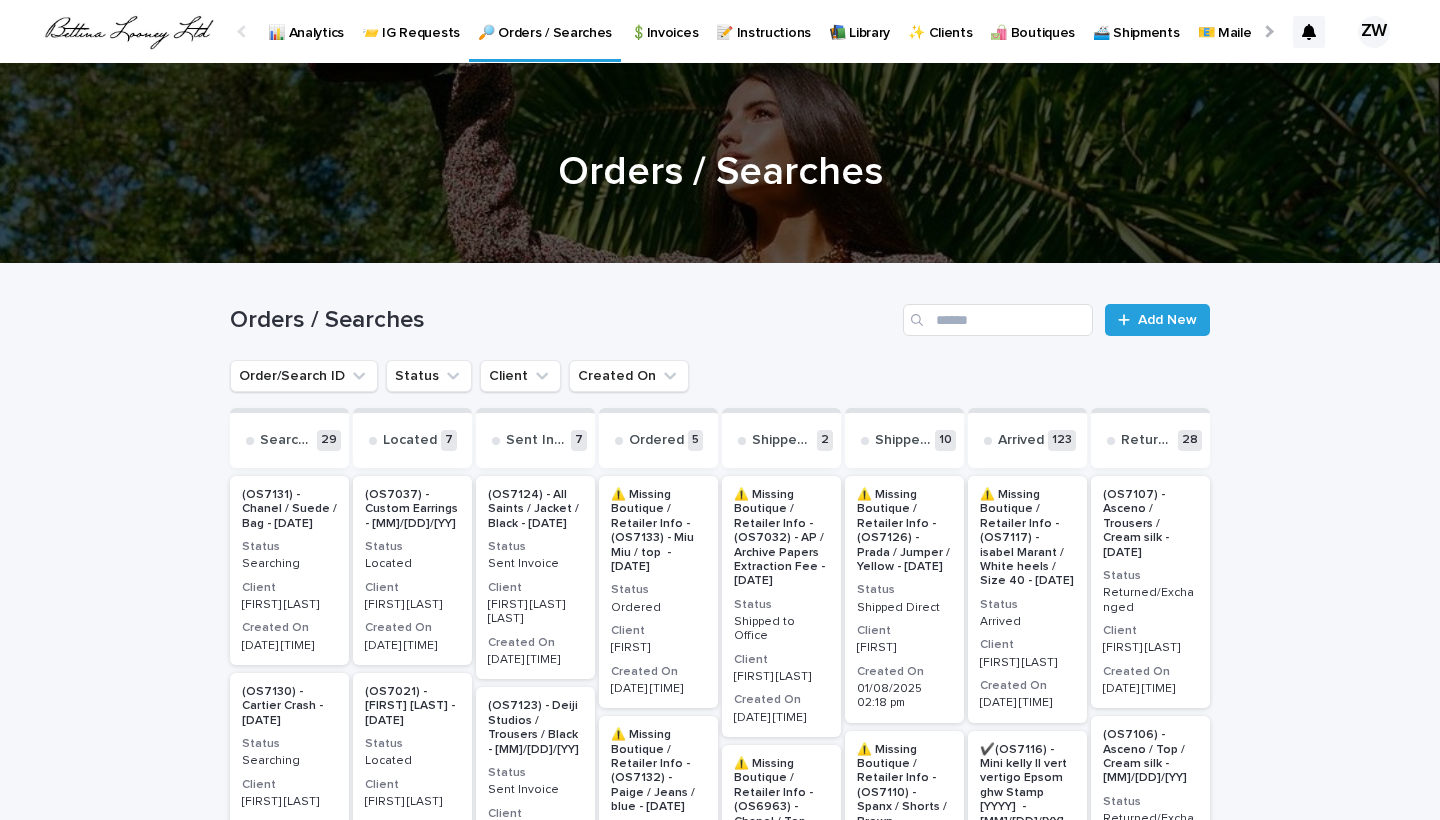 scroll, scrollTop: 0, scrollLeft: -51, axis: horizontal 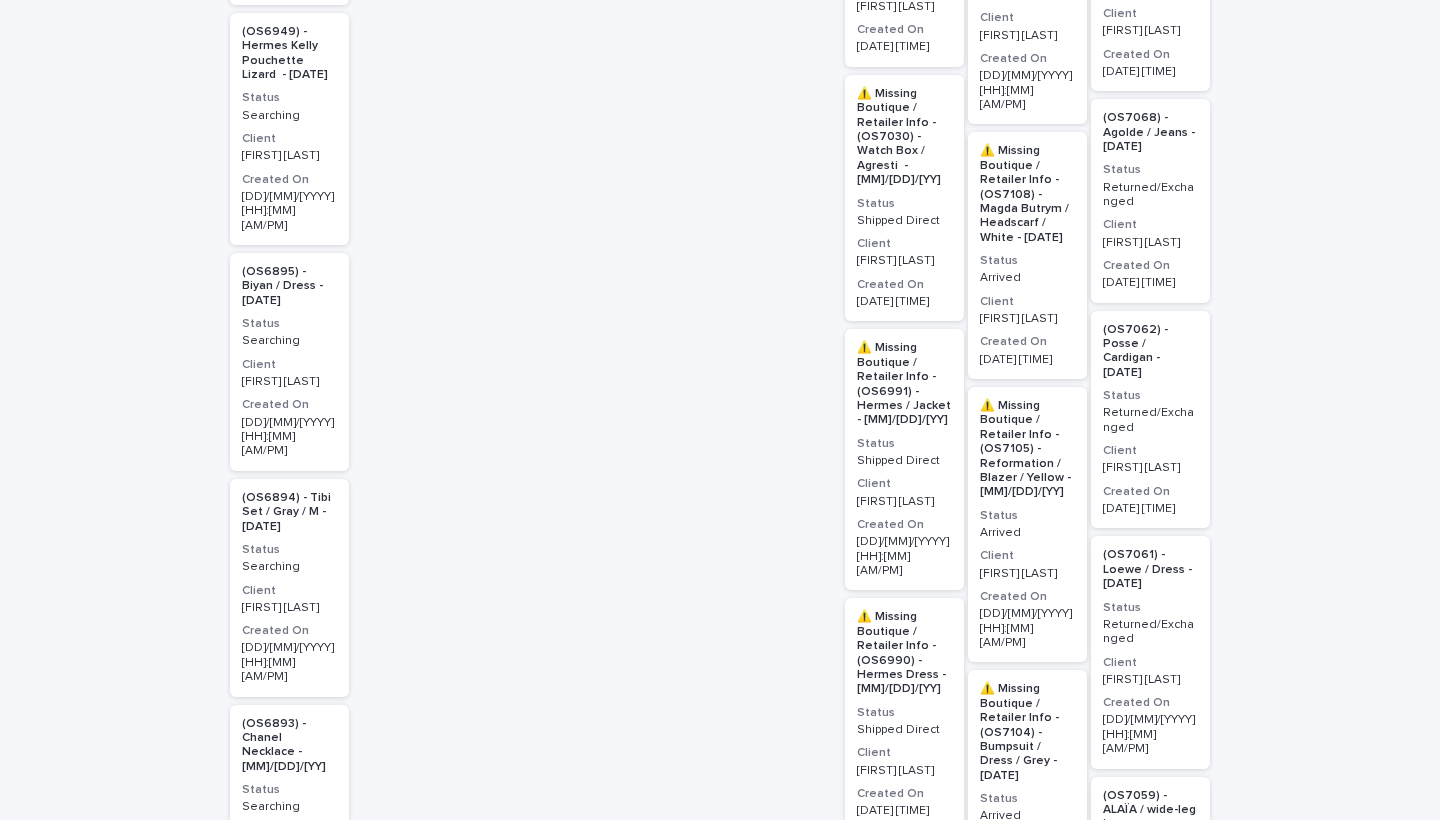 click on "Searching" at bounding box center [289, 339] 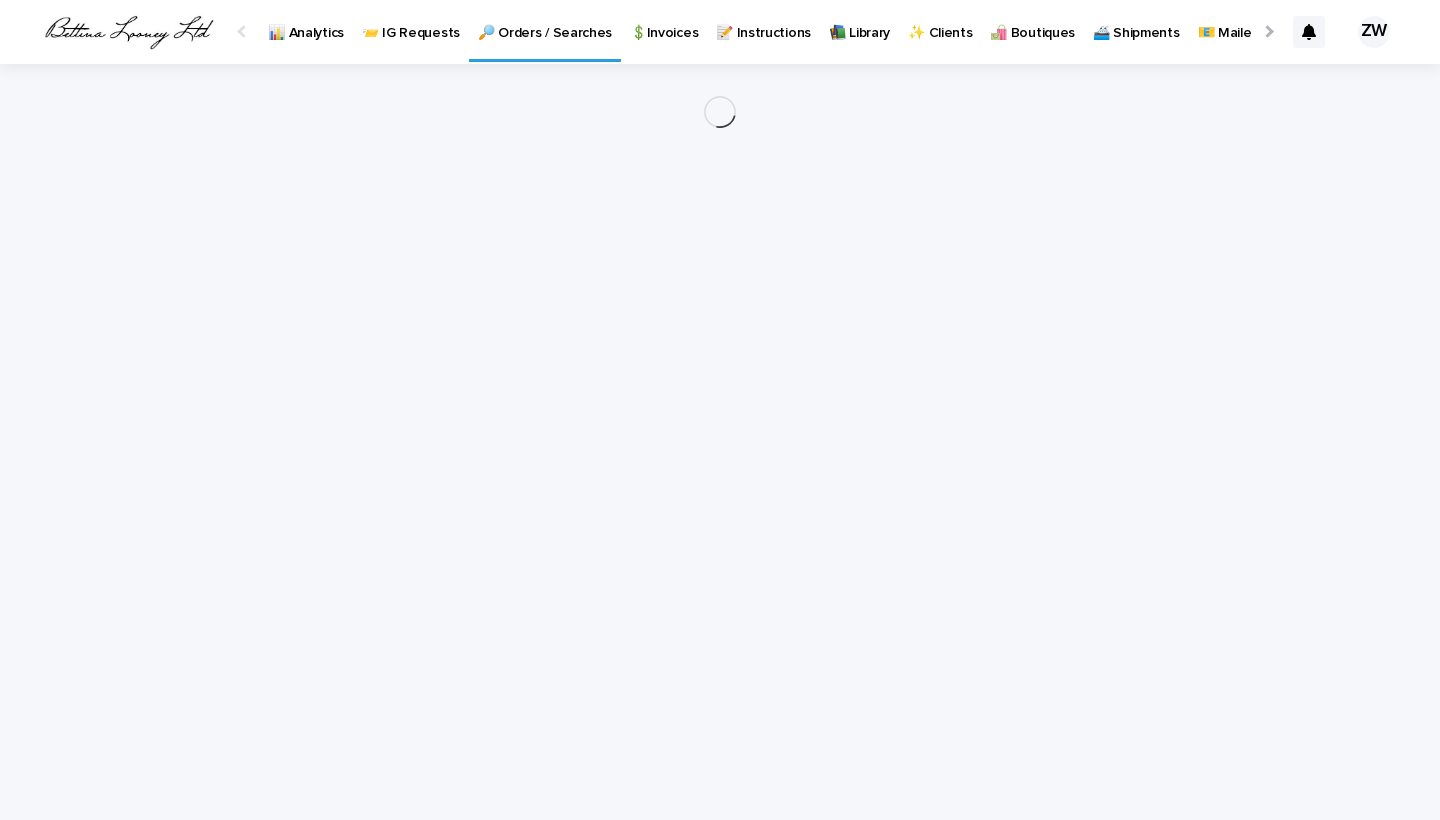 scroll, scrollTop: 0, scrollLeft: 0, axis: both 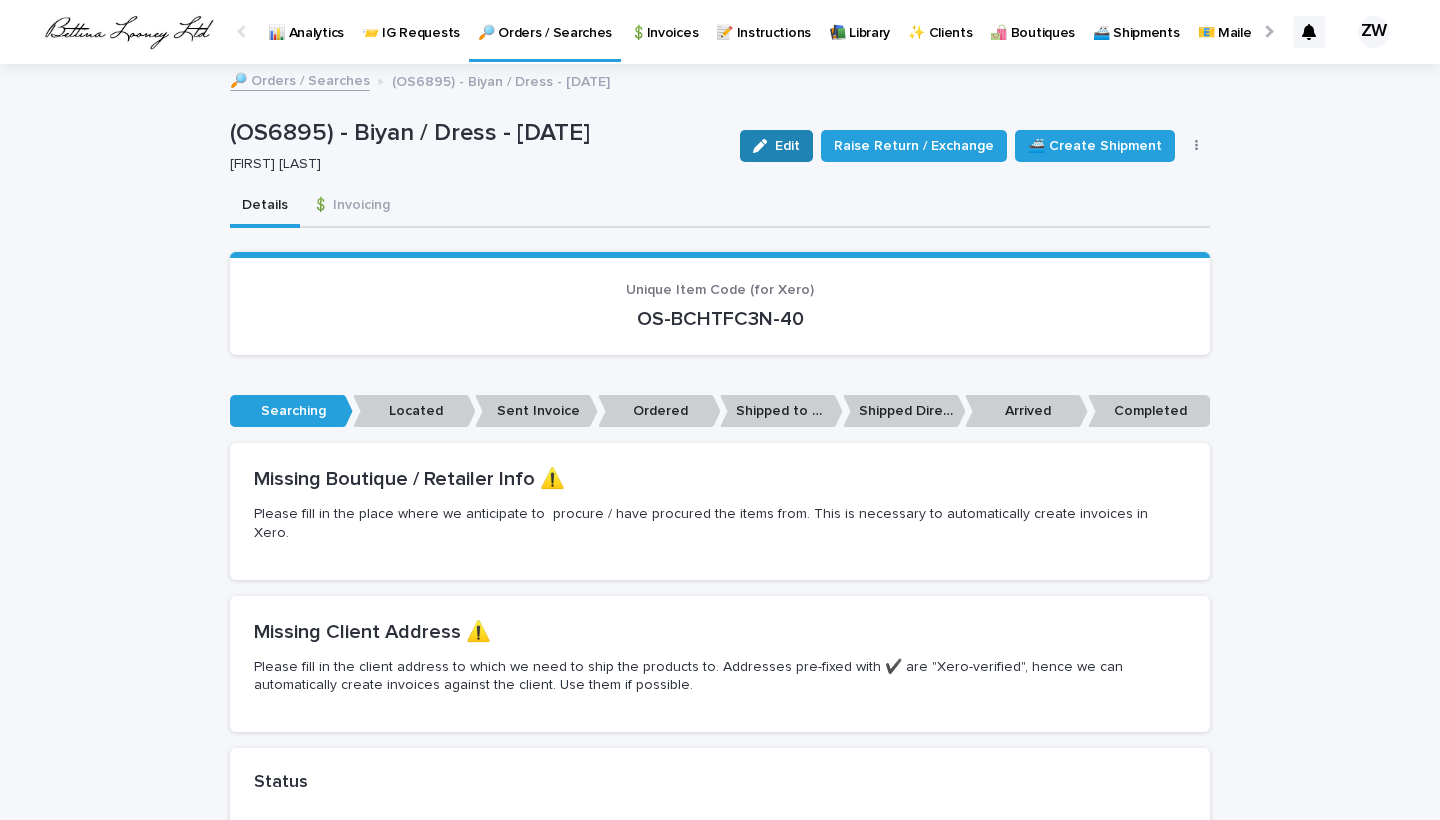 click on "Edit Raise Return / Exchange 🚢 Create Shipment 💲 Create Invoice 🔄 Refresh" at bounding box center (971, 146) 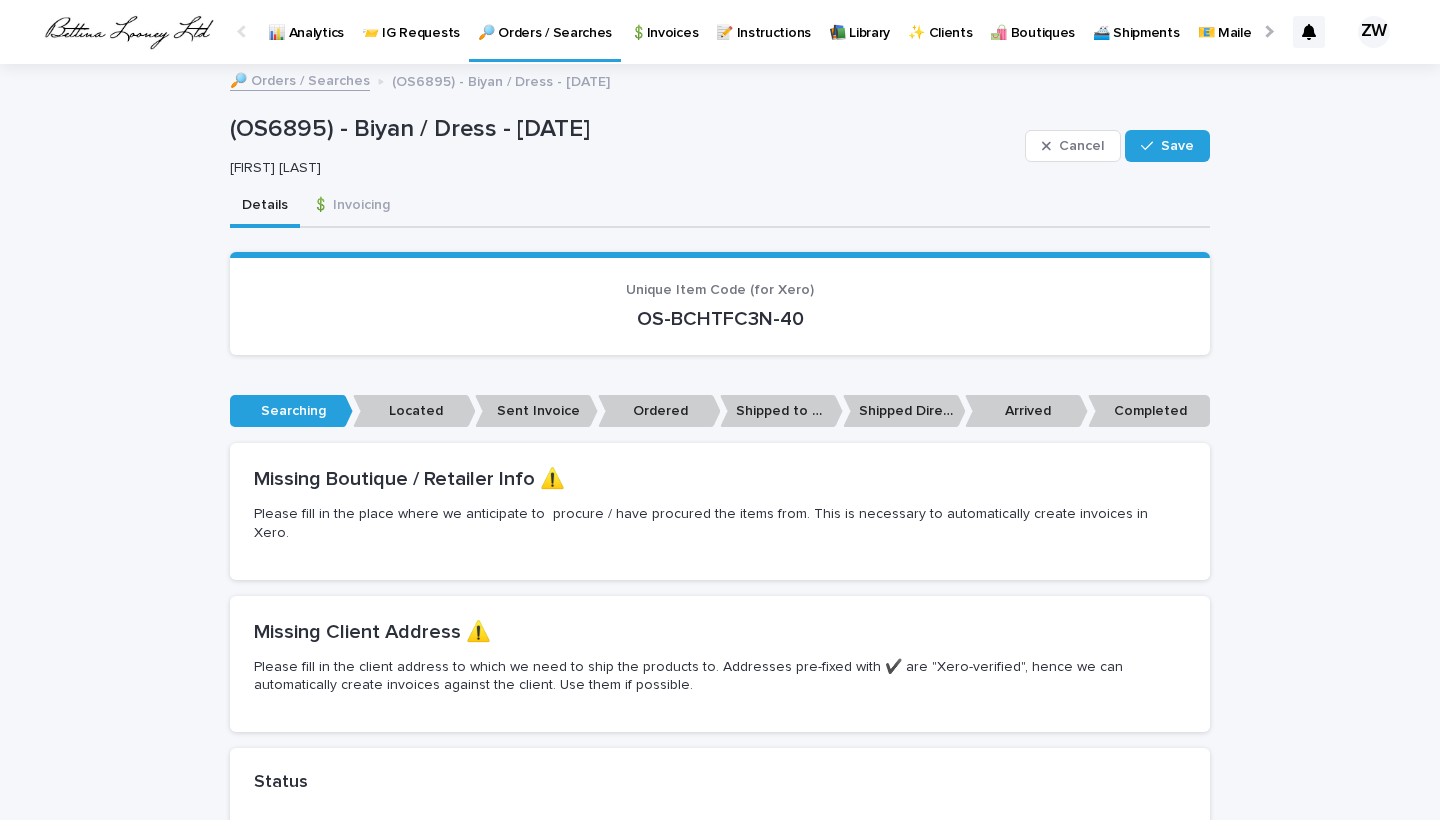 scroll, scrollTop: 713, scrollLeft: 0, axis: vertical 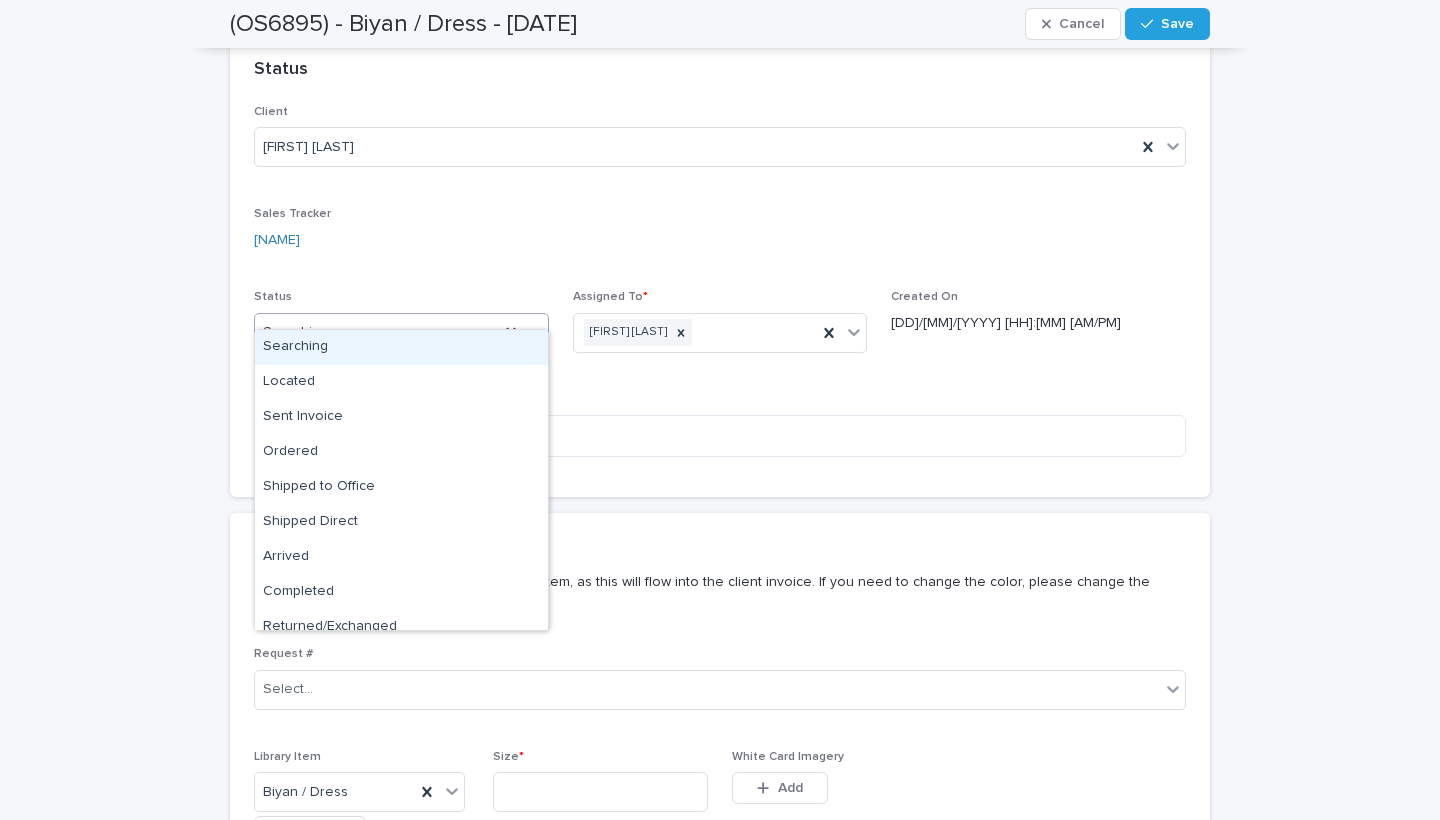 click on "Searching" at bounding box center (377, 332) 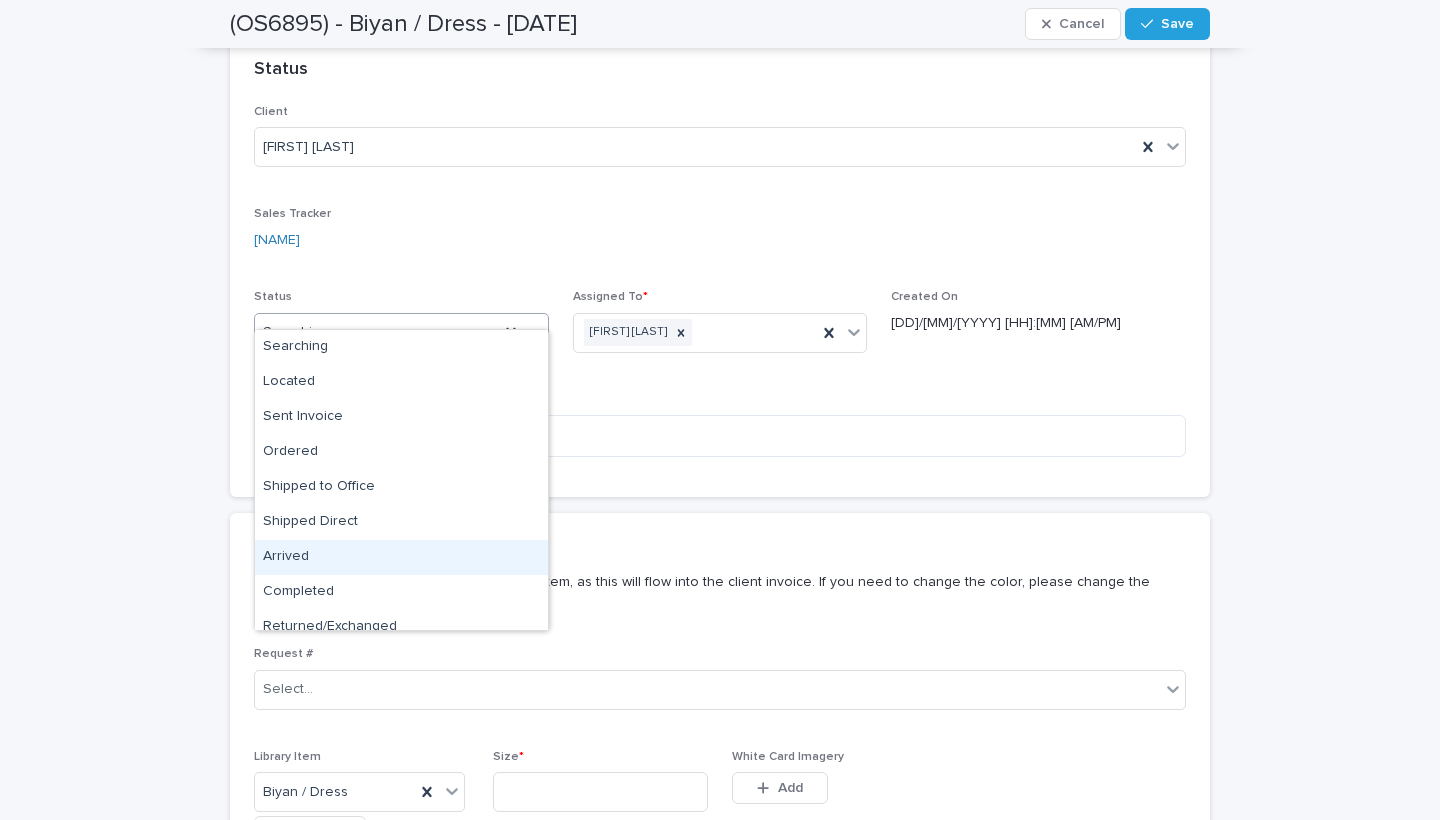 scroll, scrollTop: 50, scrollLeft: 0, axis: vertical 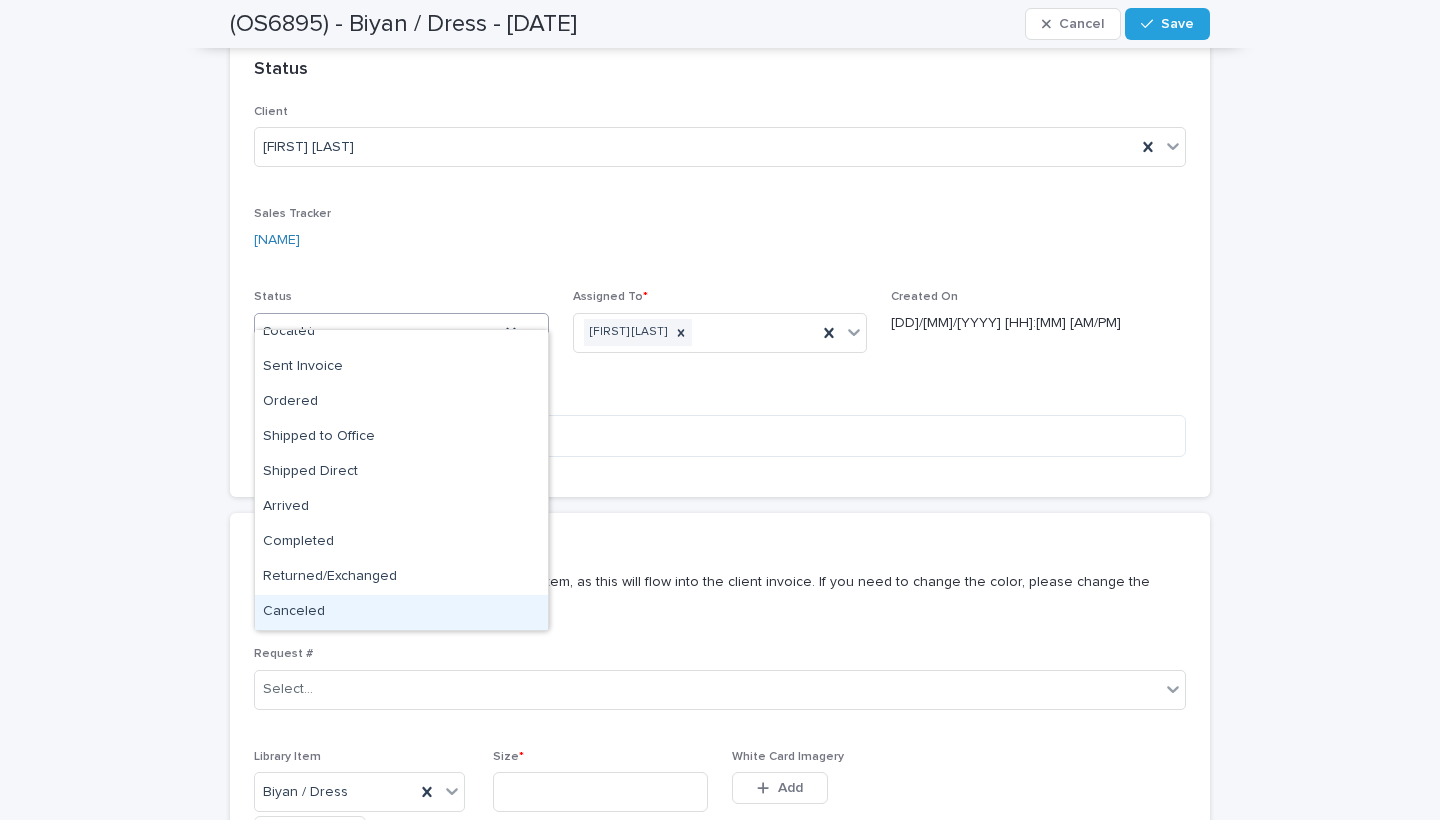 click on "Canceled" at bounding box center [401, 612] 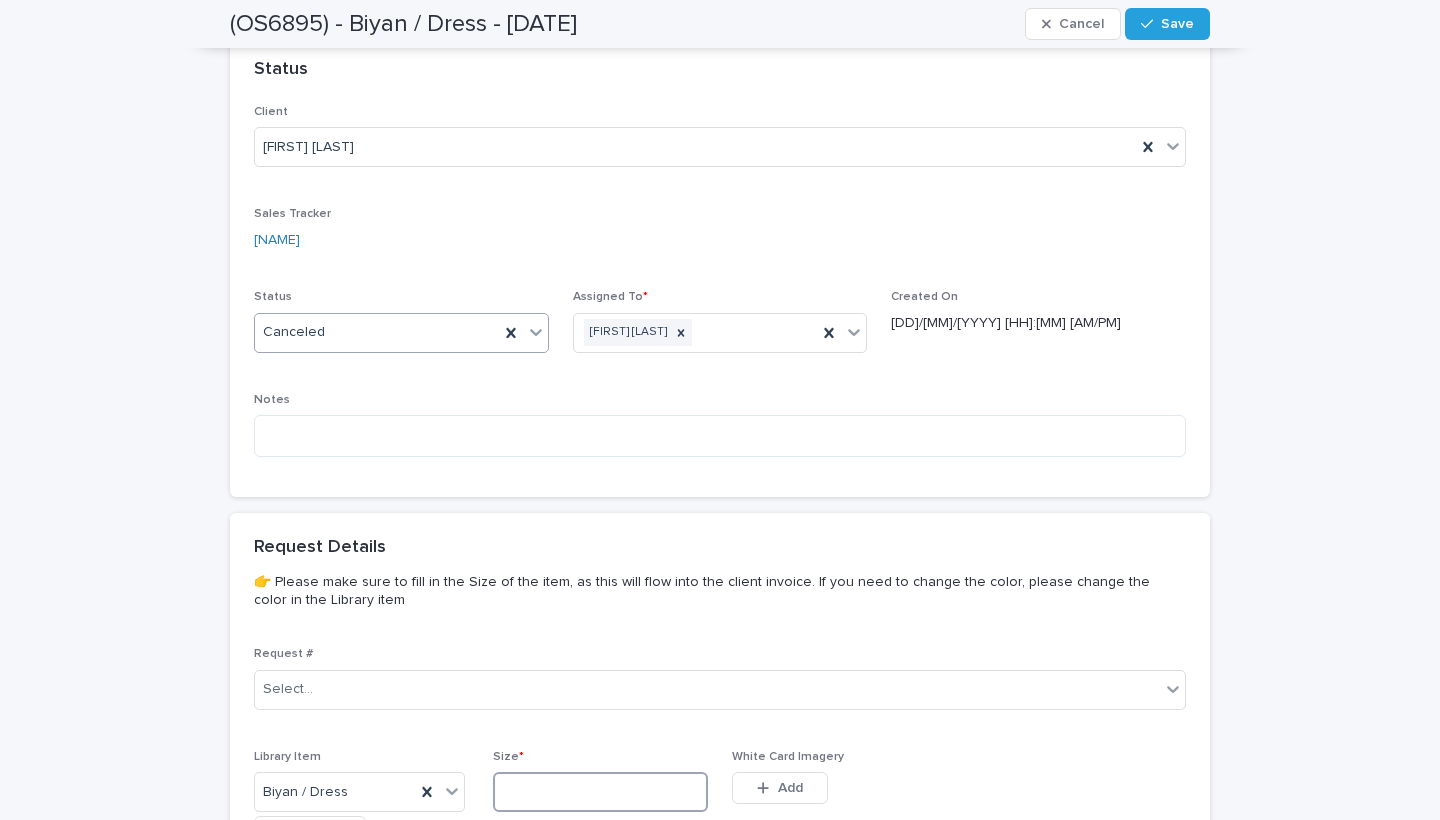 click at bounding box center (600, 792) 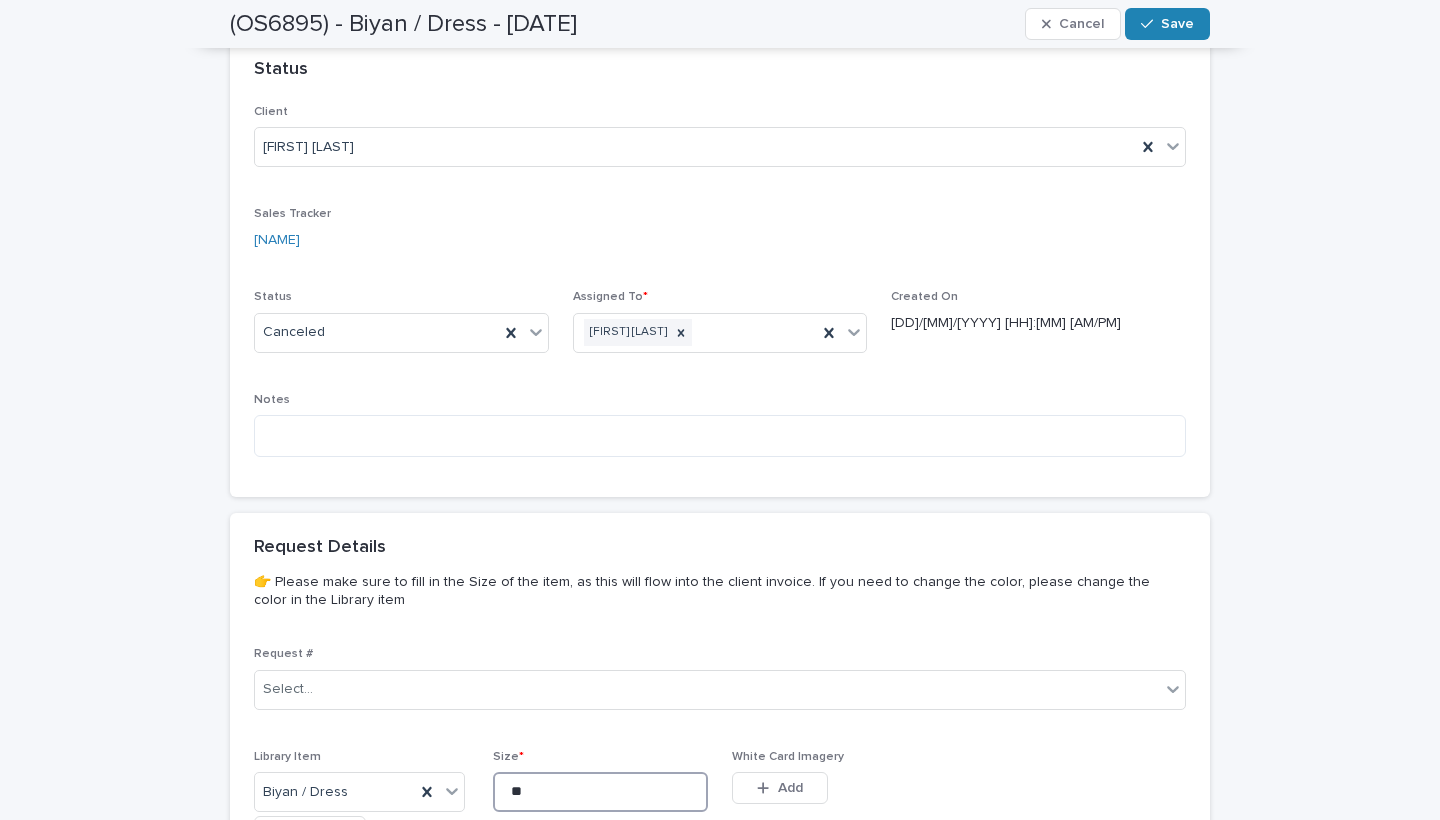type on "**" 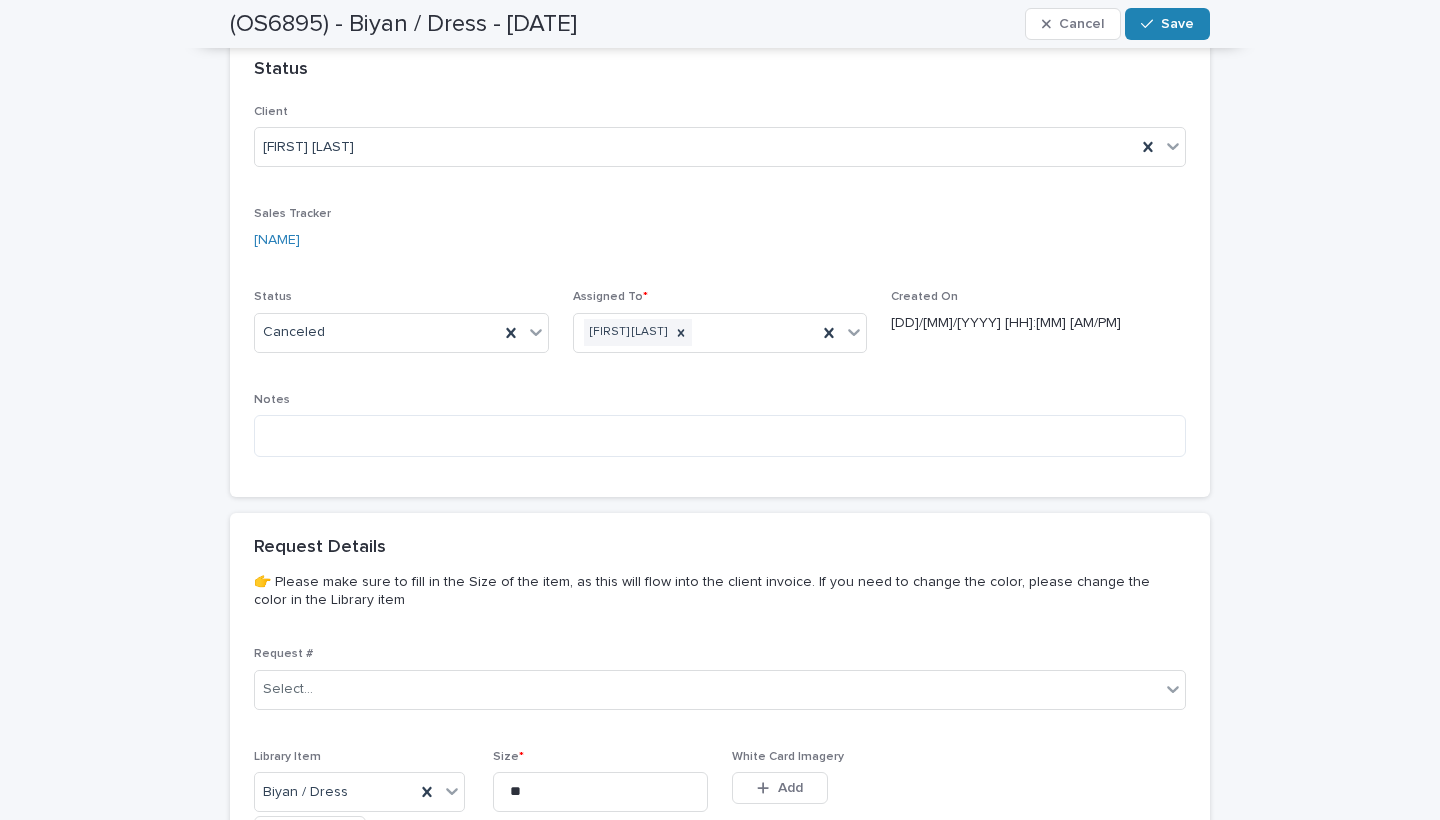 click on "Save" at bounding box center (1167, 24) 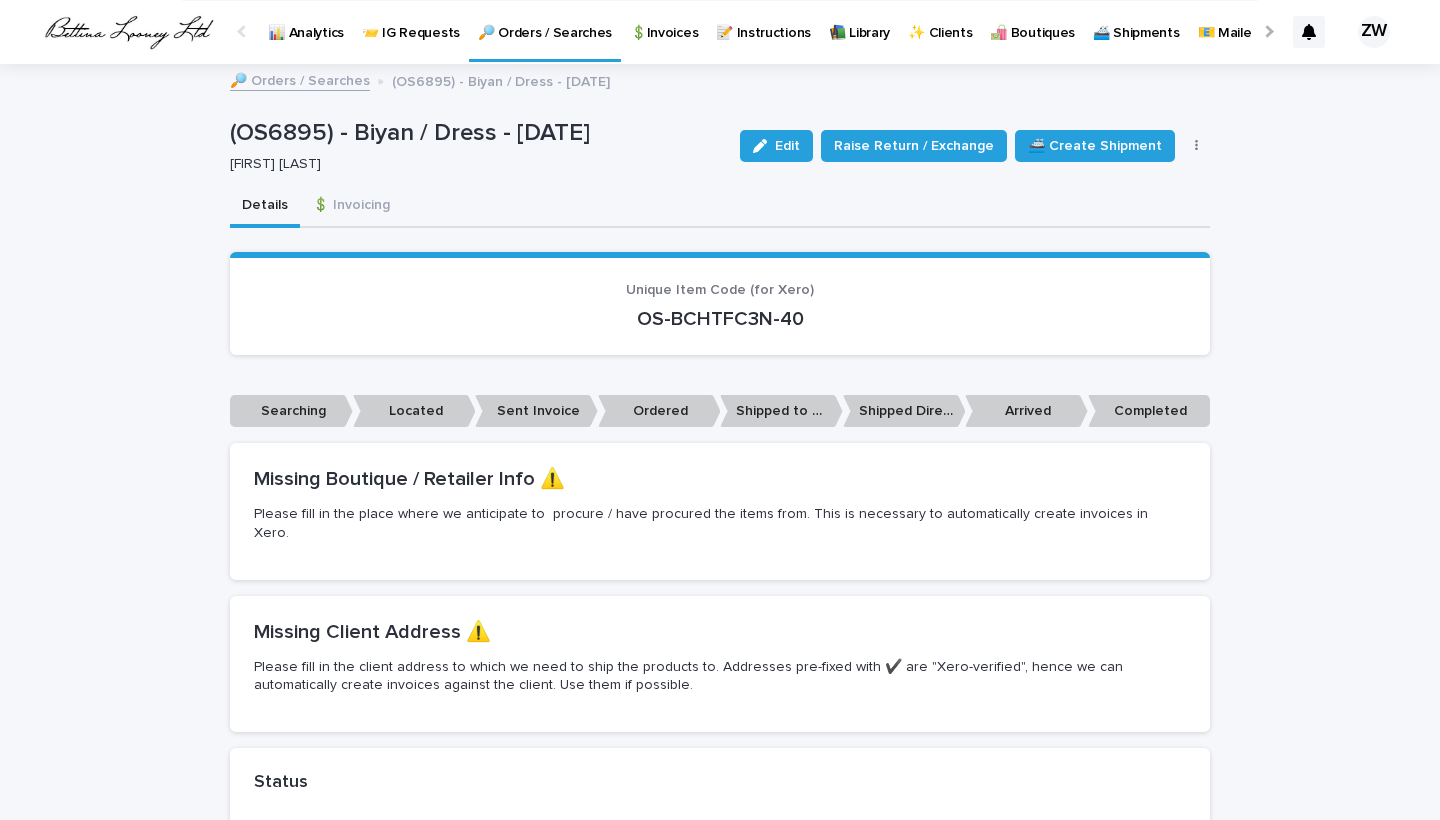 scroll, scrollTop: 0, scrollLeft: 0, axis: both 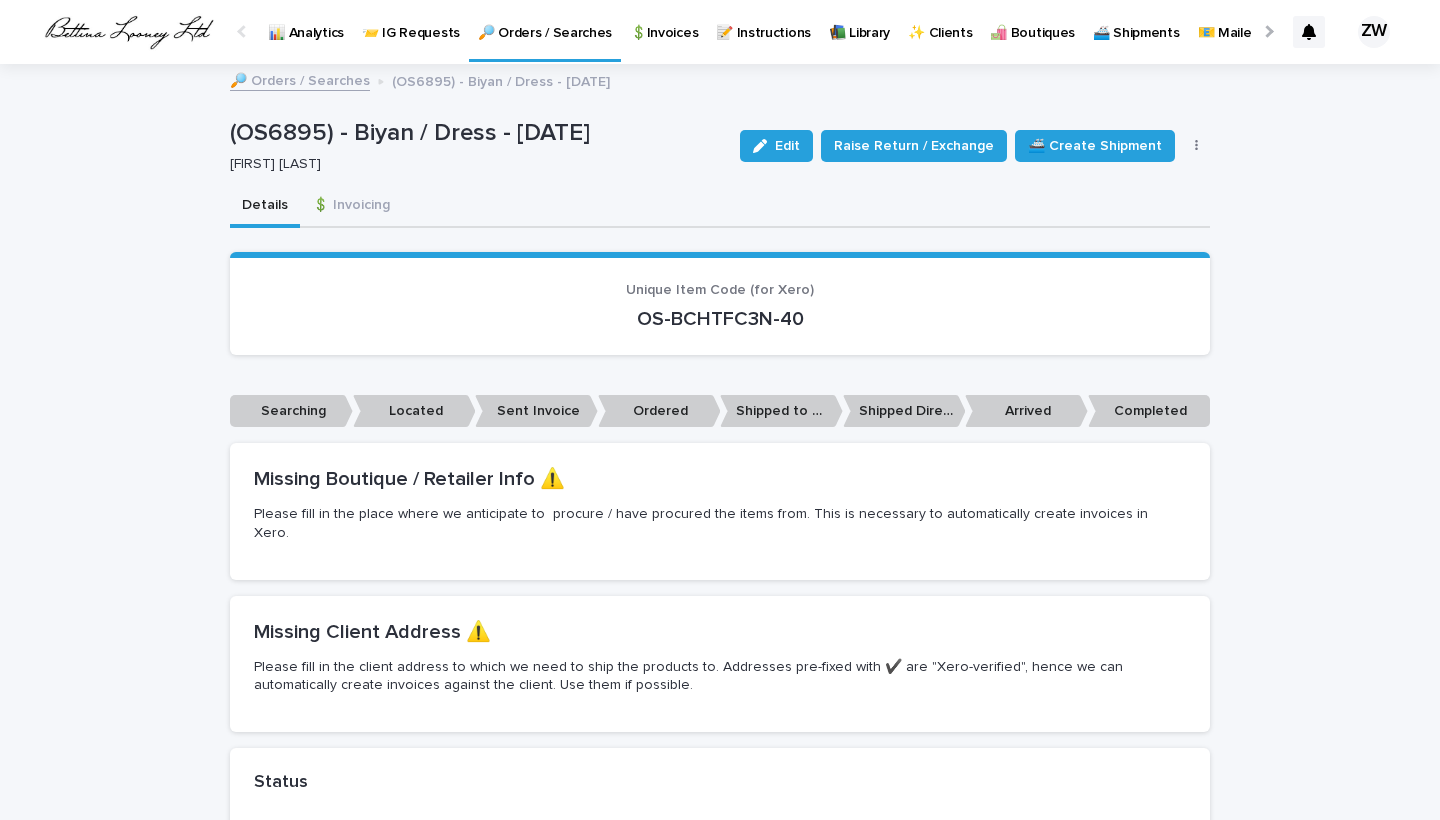 click on "🔎 Orders / Searches" at bounding box center [545, 29] 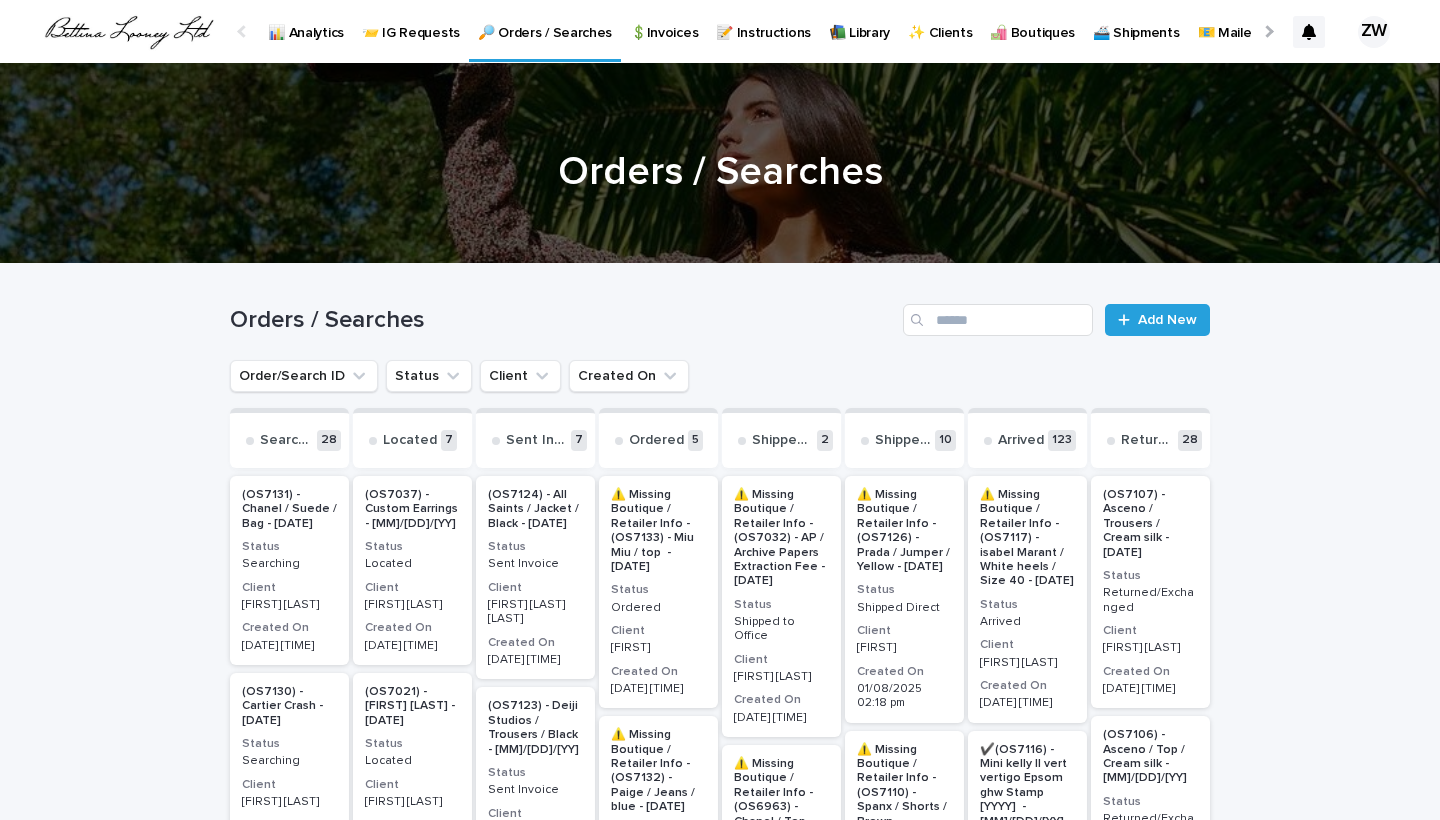 scroll, scrollTop: 0, scrollLeft: -51, axis: horizontal 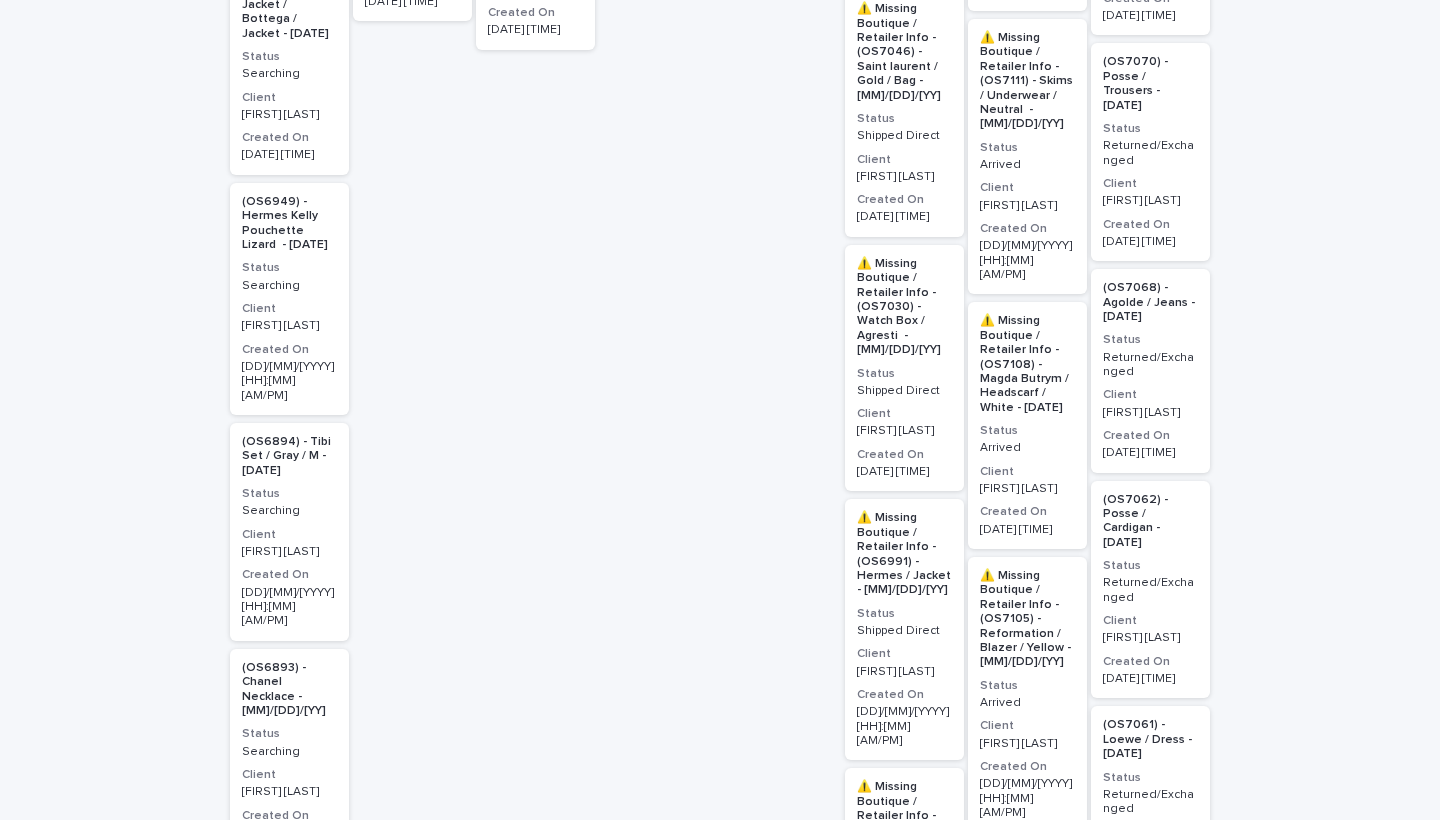 click on "(OS6894) - Tibi Set / Gray / M - [MM]/[DD]/[YY] Status Searching Client [FIRST] [LAST] Created On [MM]/[DD]/[YYYY] [HH]:[MM] [AM/PM]" at bounding box center [289, 532] 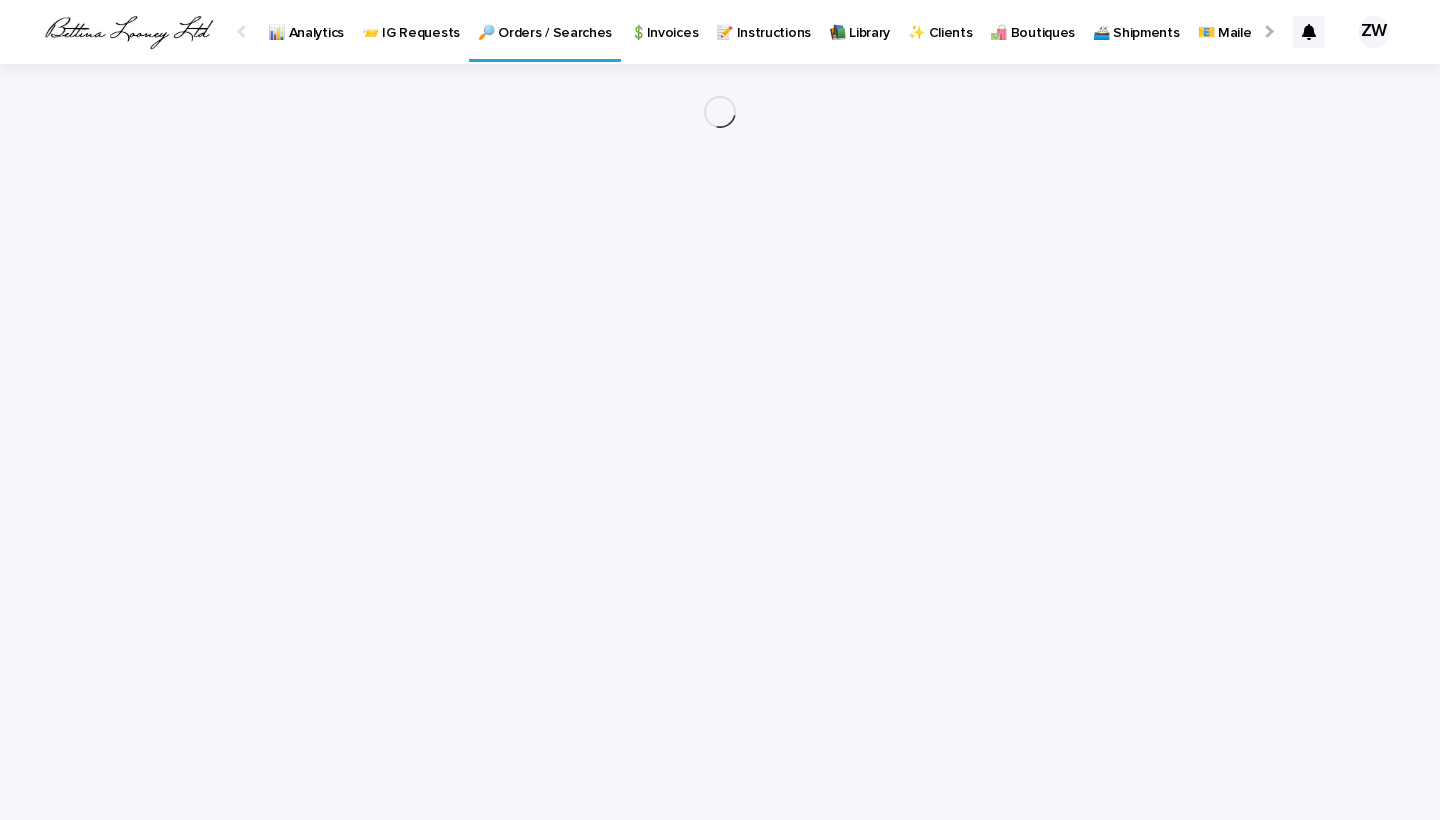 scroll, scrollTop: 0, scrollLeft: 0, axis: both 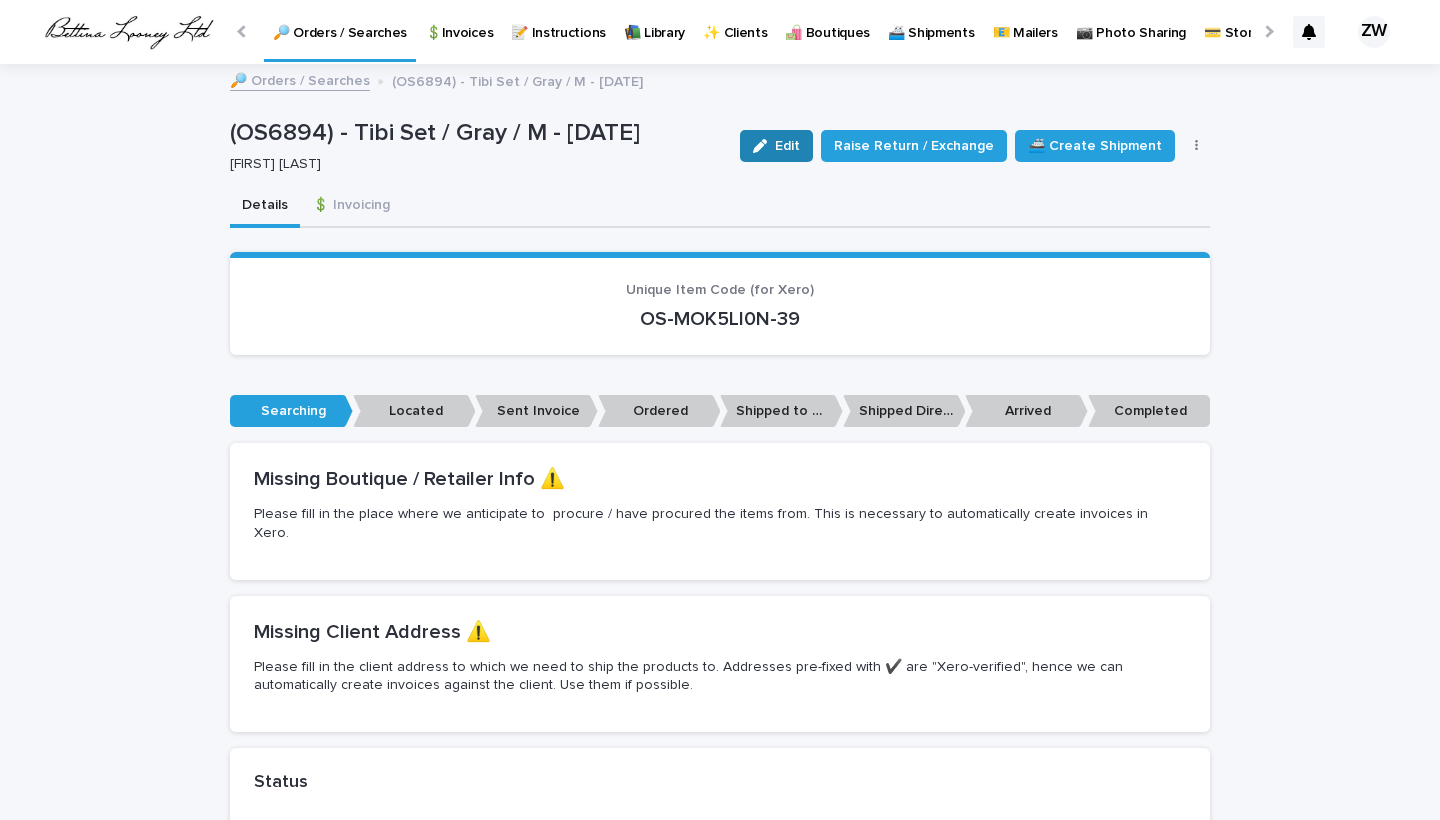 click on "Edit" at bounding box center [787, 146] 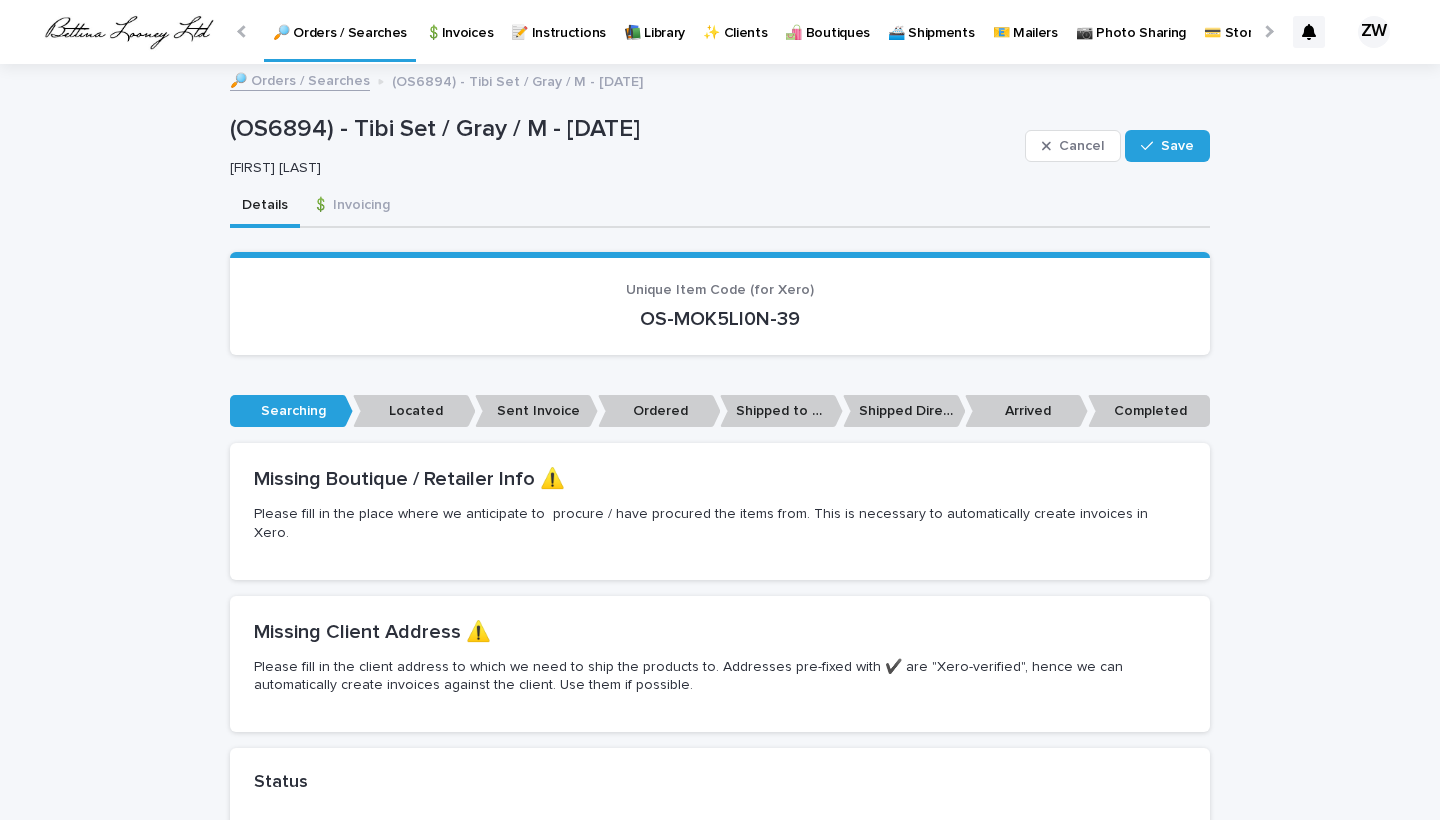 scroll, scrollTop: 960, scrollLeft: 0, axis: vertical 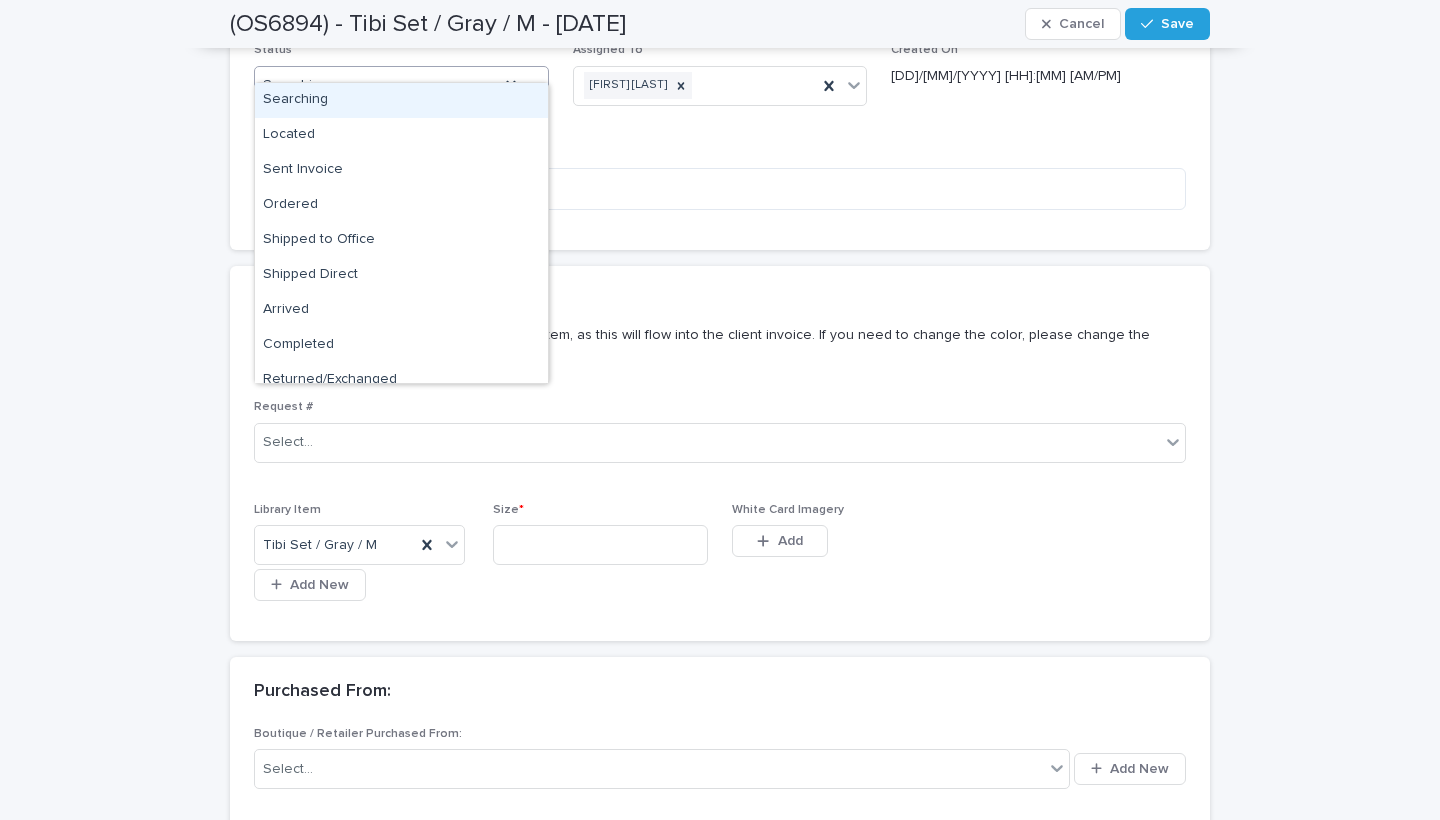 click on "Searching" at bounding box center (377, 85) 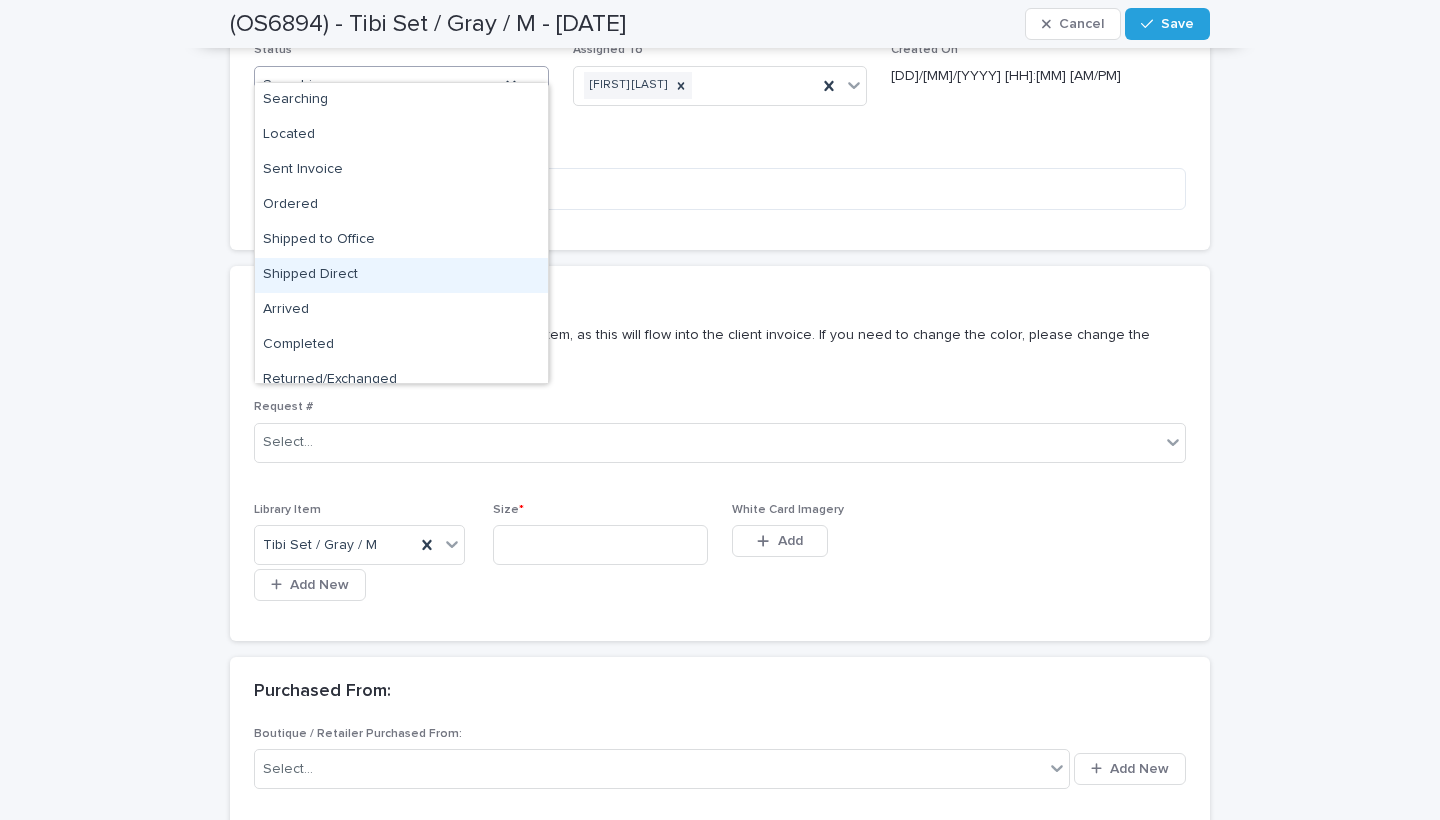scroll, scrollTop: 50, scrollLeft: 0, axis: vertical 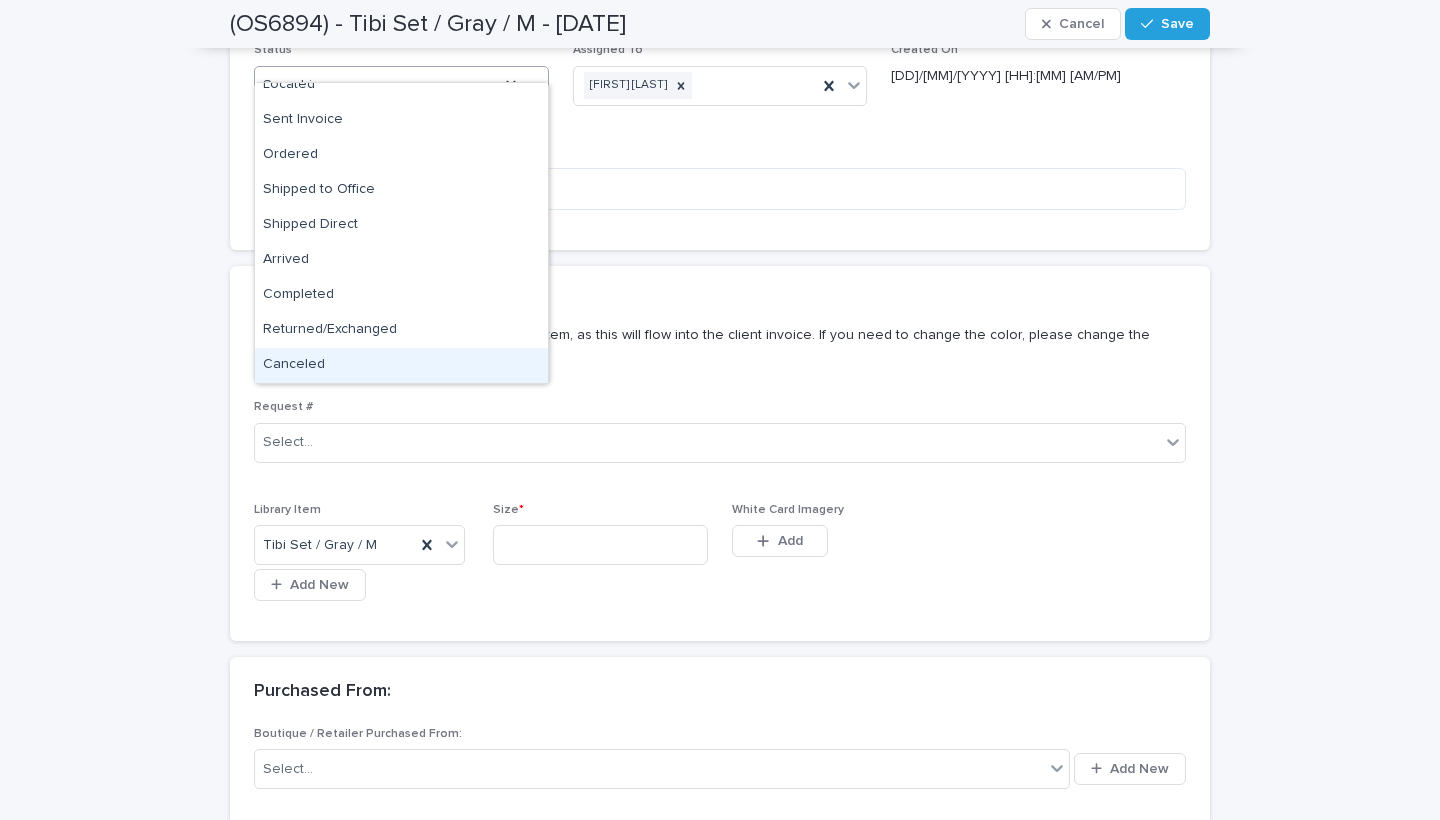 click on "Canceled" at bounding box center (401, 365) 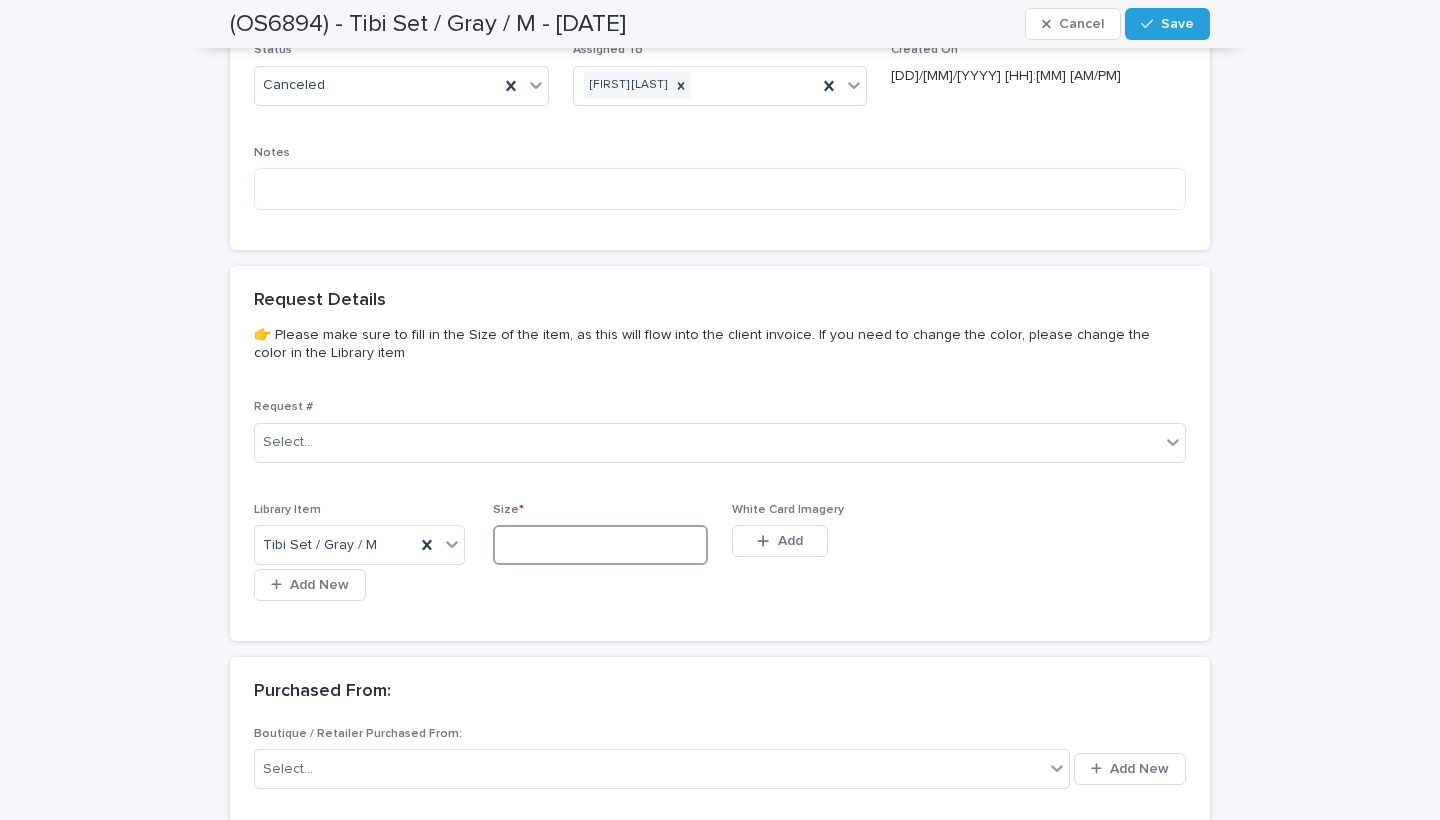 click at bounding box center (600, 545) 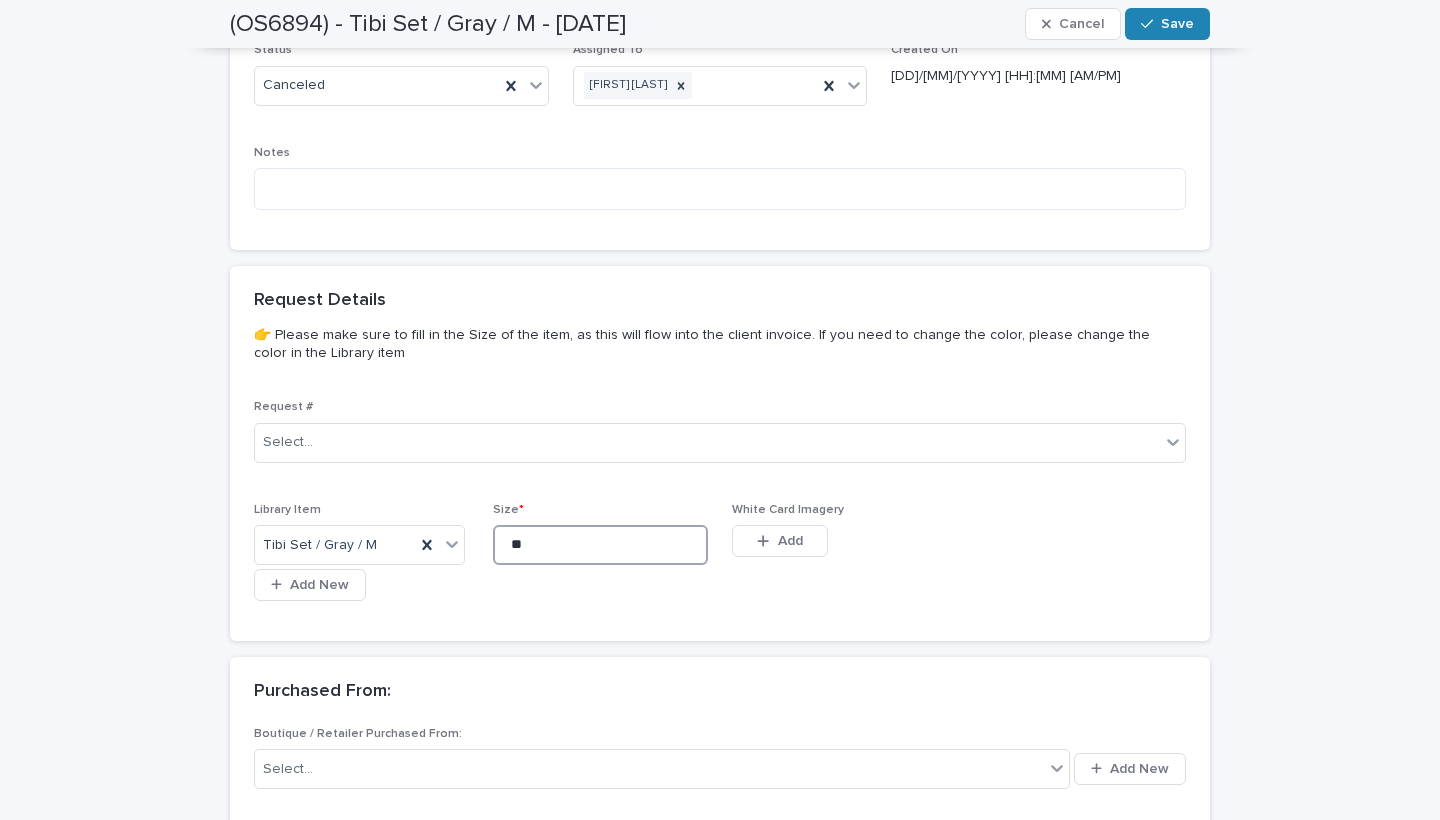 type on "**" 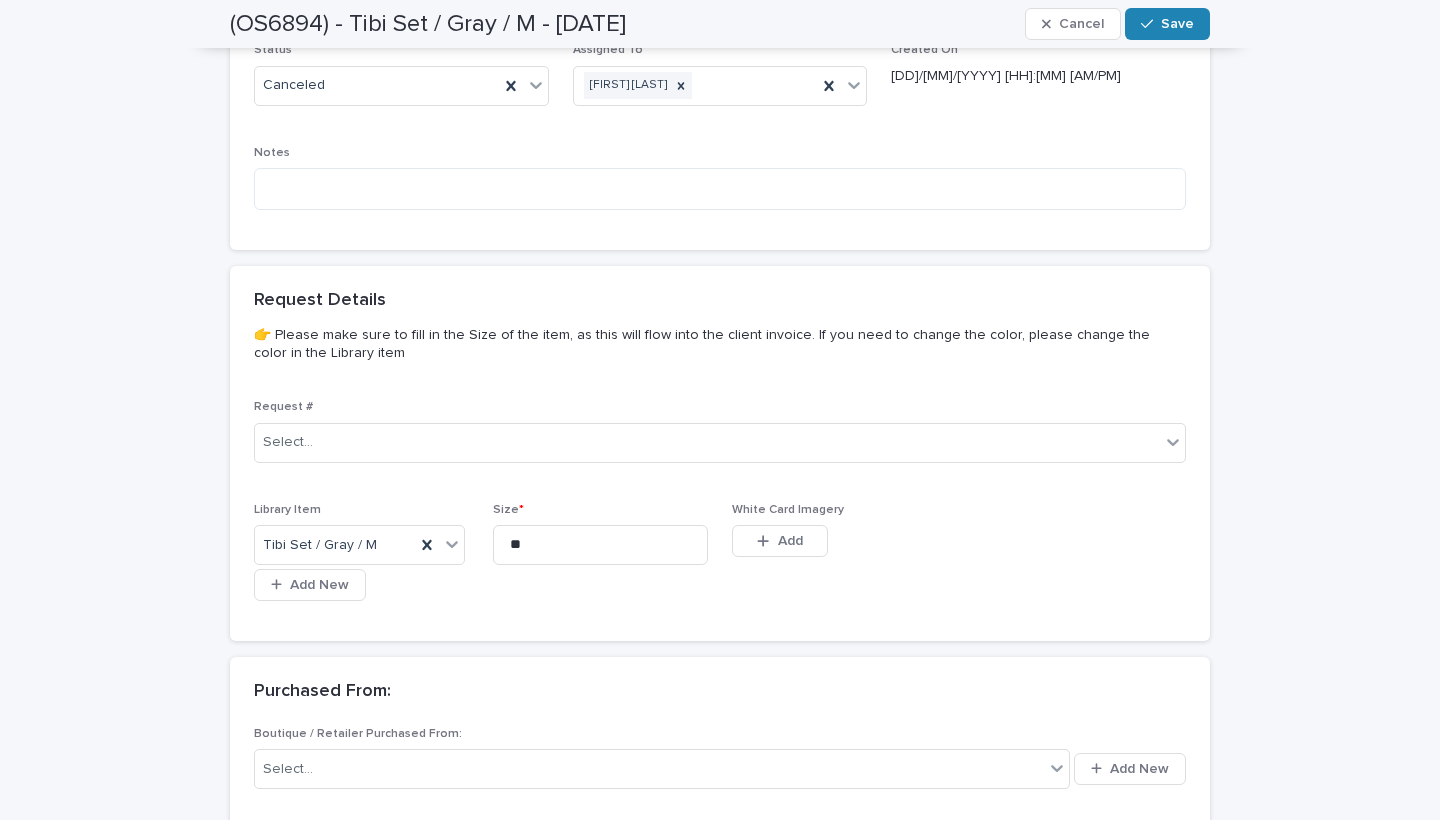 click at bounding box center (1151, 24) 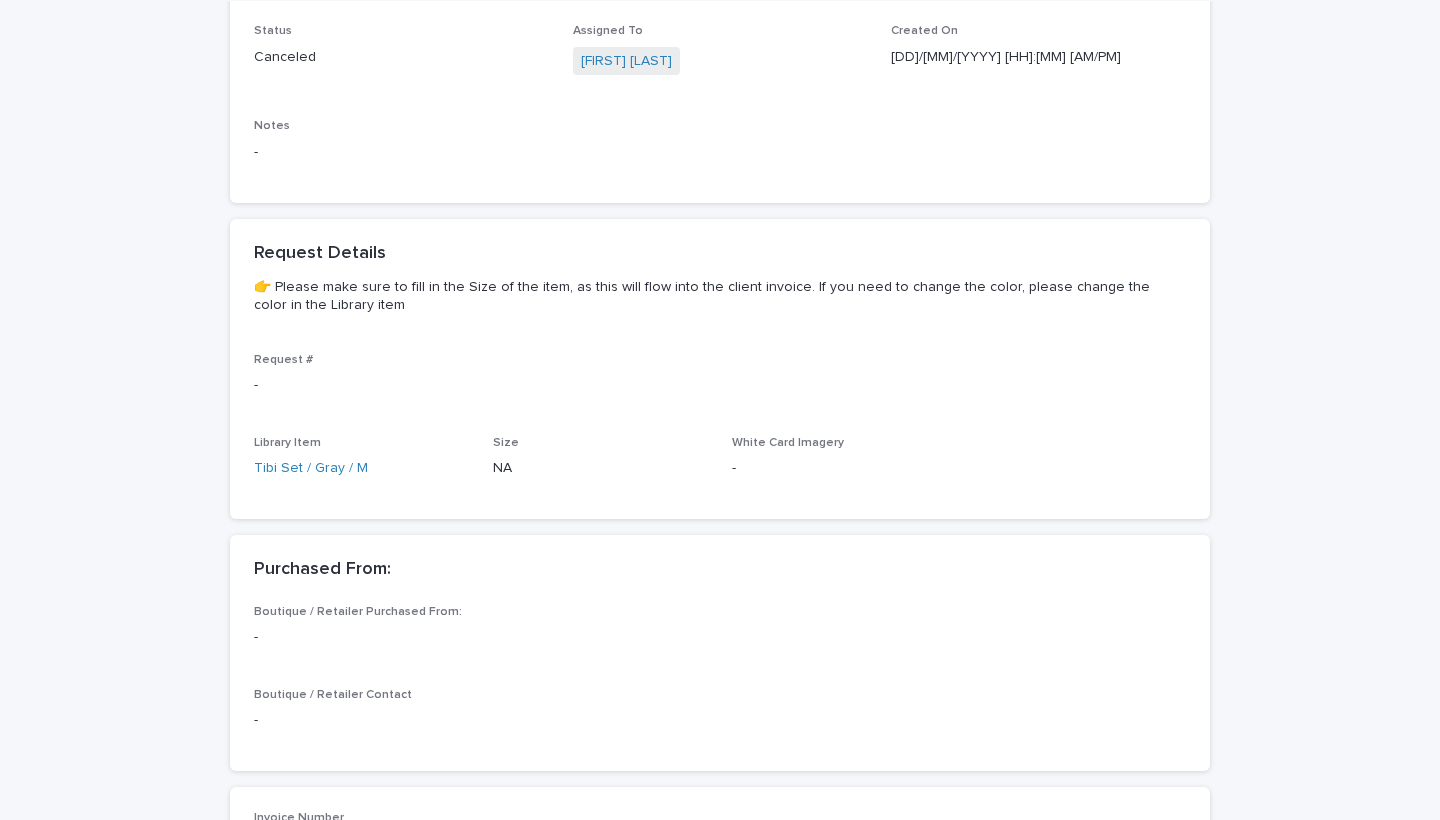 scroll, scrollTop: 0, scrollLeft: 0, axis: both 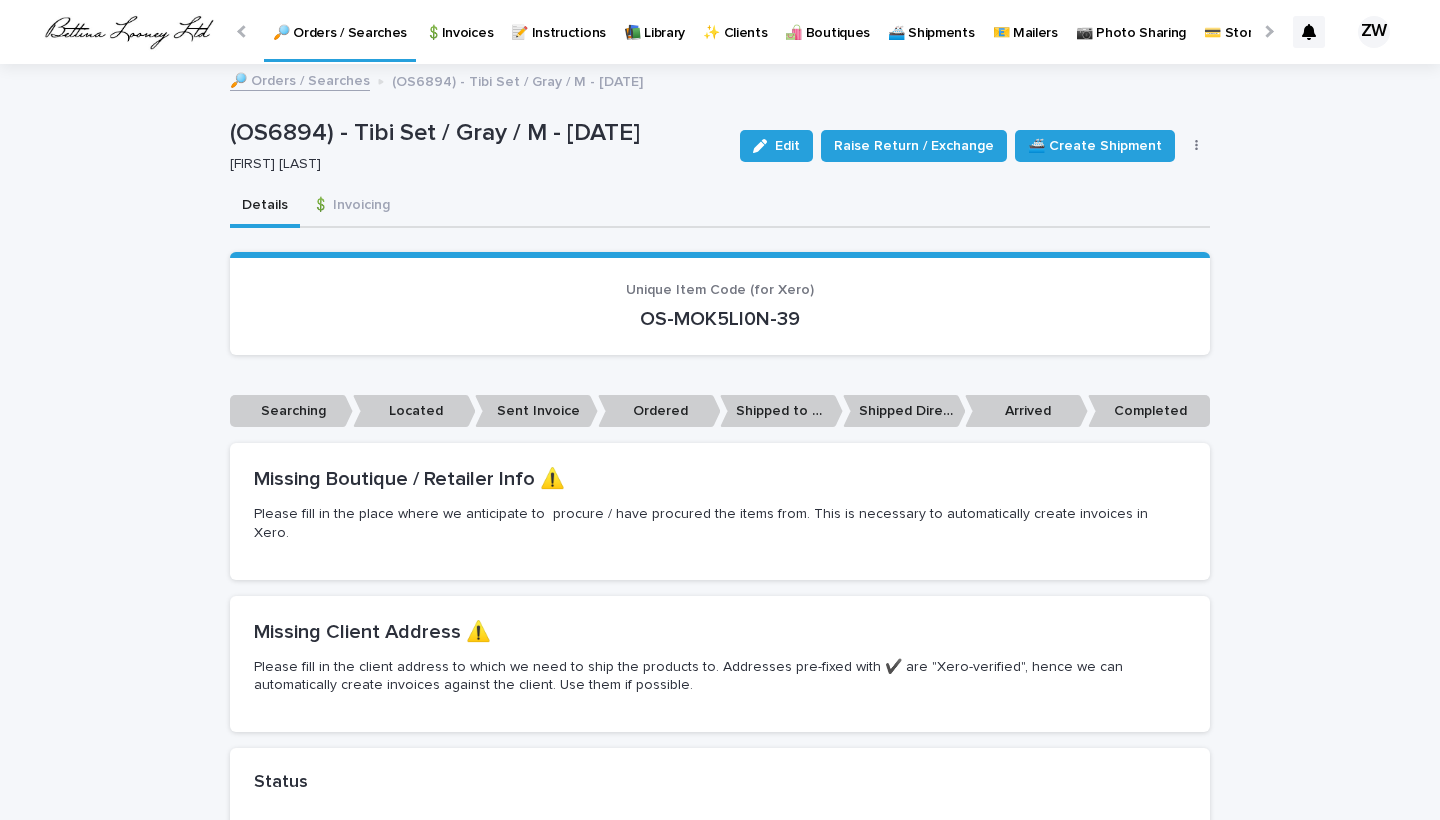 click on "🔎 Orders / Searches" at bounding box center [340, 21] 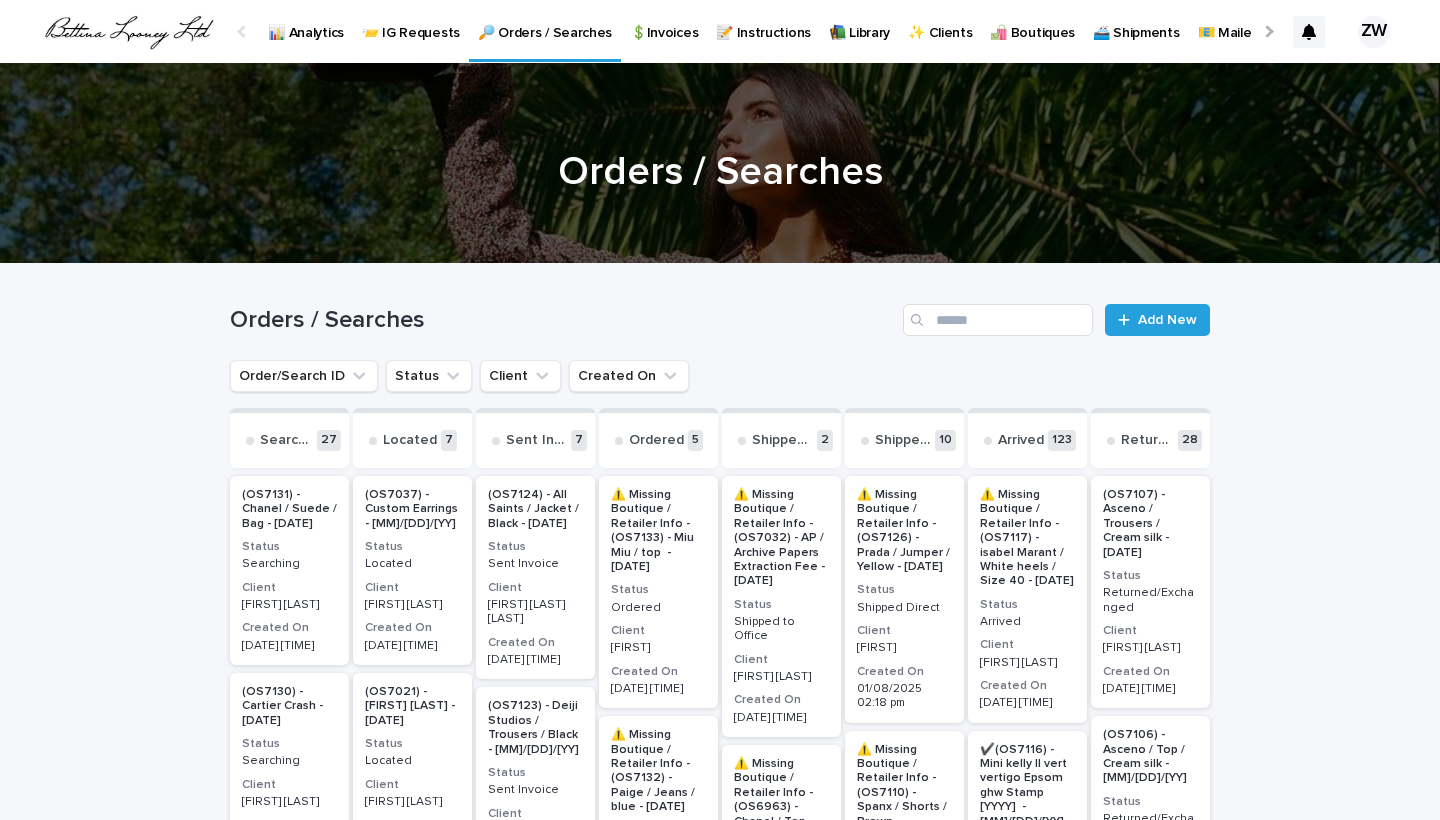scroll, scrollTop: 0, scrollLeft: -51, axis: horizontal 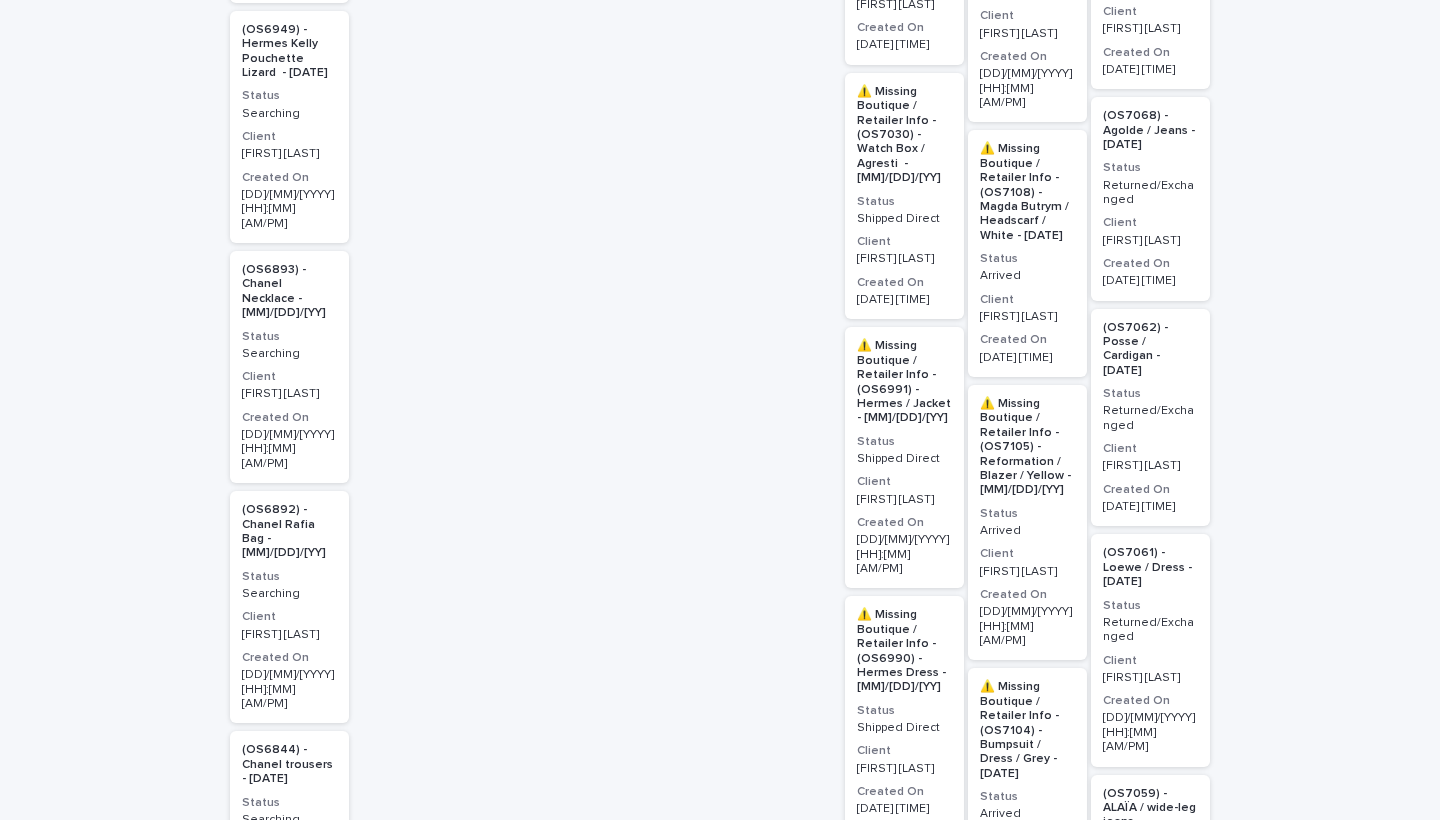 click on "Searching" at bounding box center [289, 594] 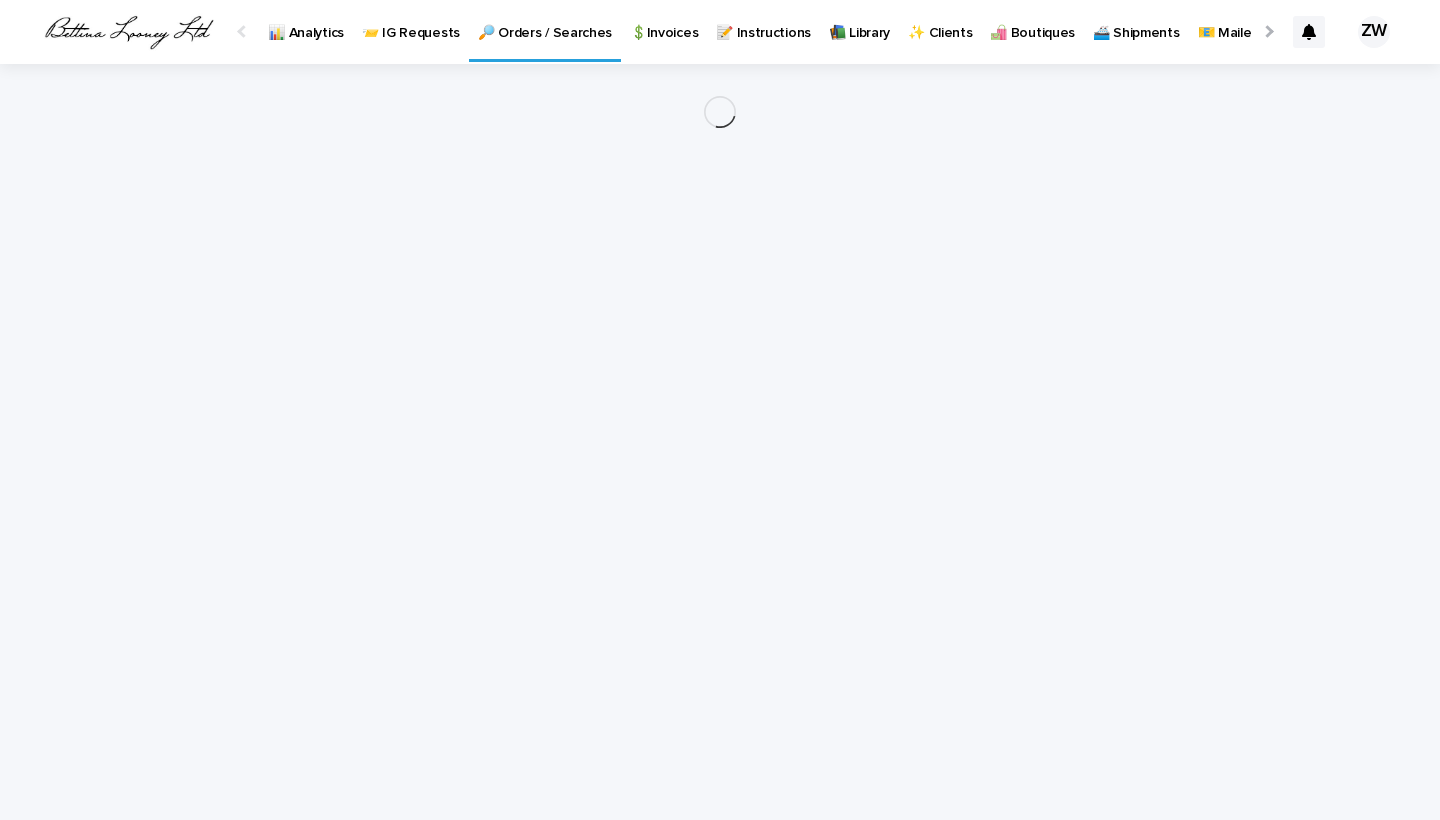 scroll, scrollTop: 0, scrollLeft: 0, axis: both 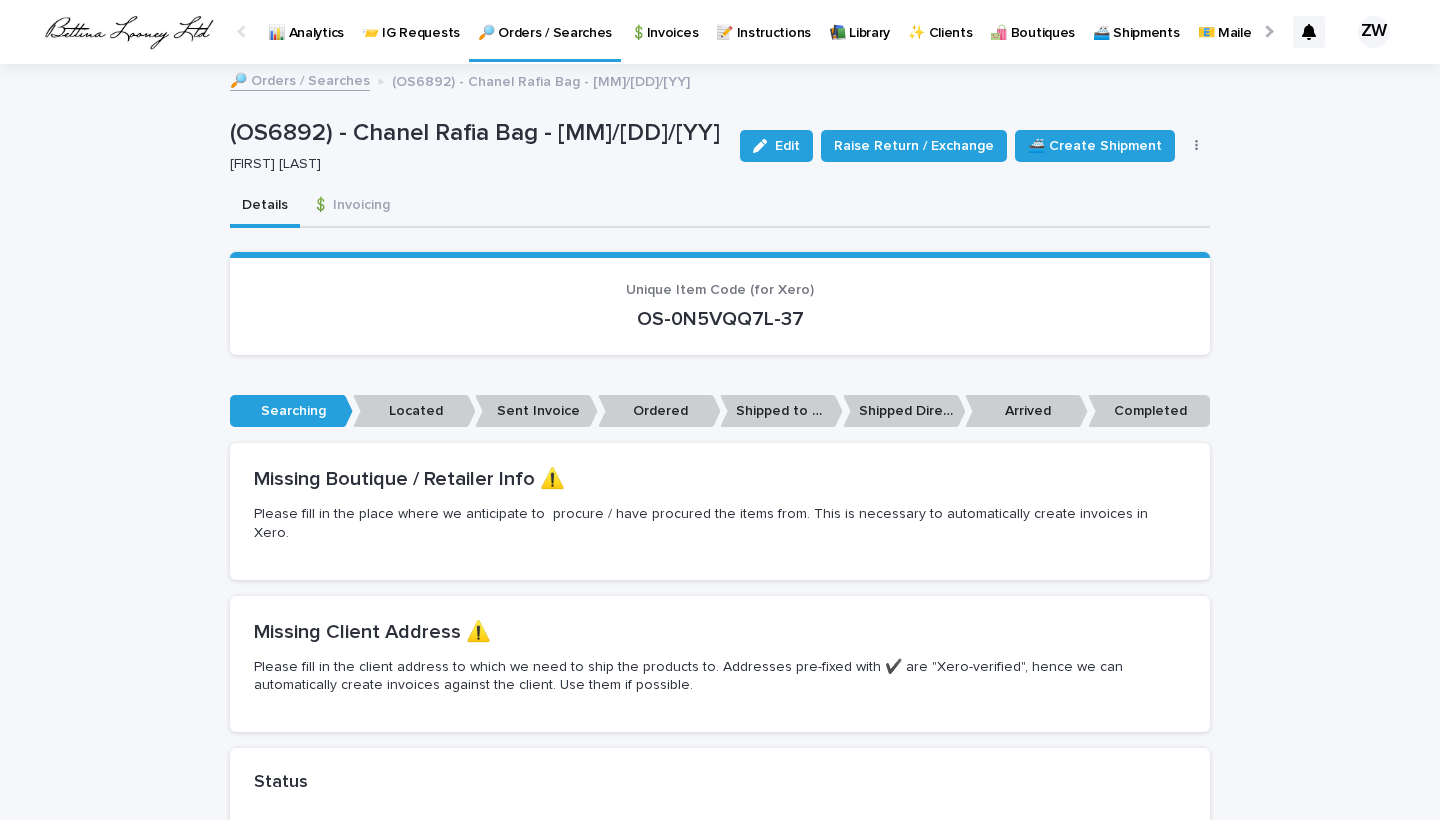 click on "Edit Raise Return / Exchange 🚢 Create Shipment 💲 Create Invoice 🔄 Refresh" at bounding box center (971, 146) 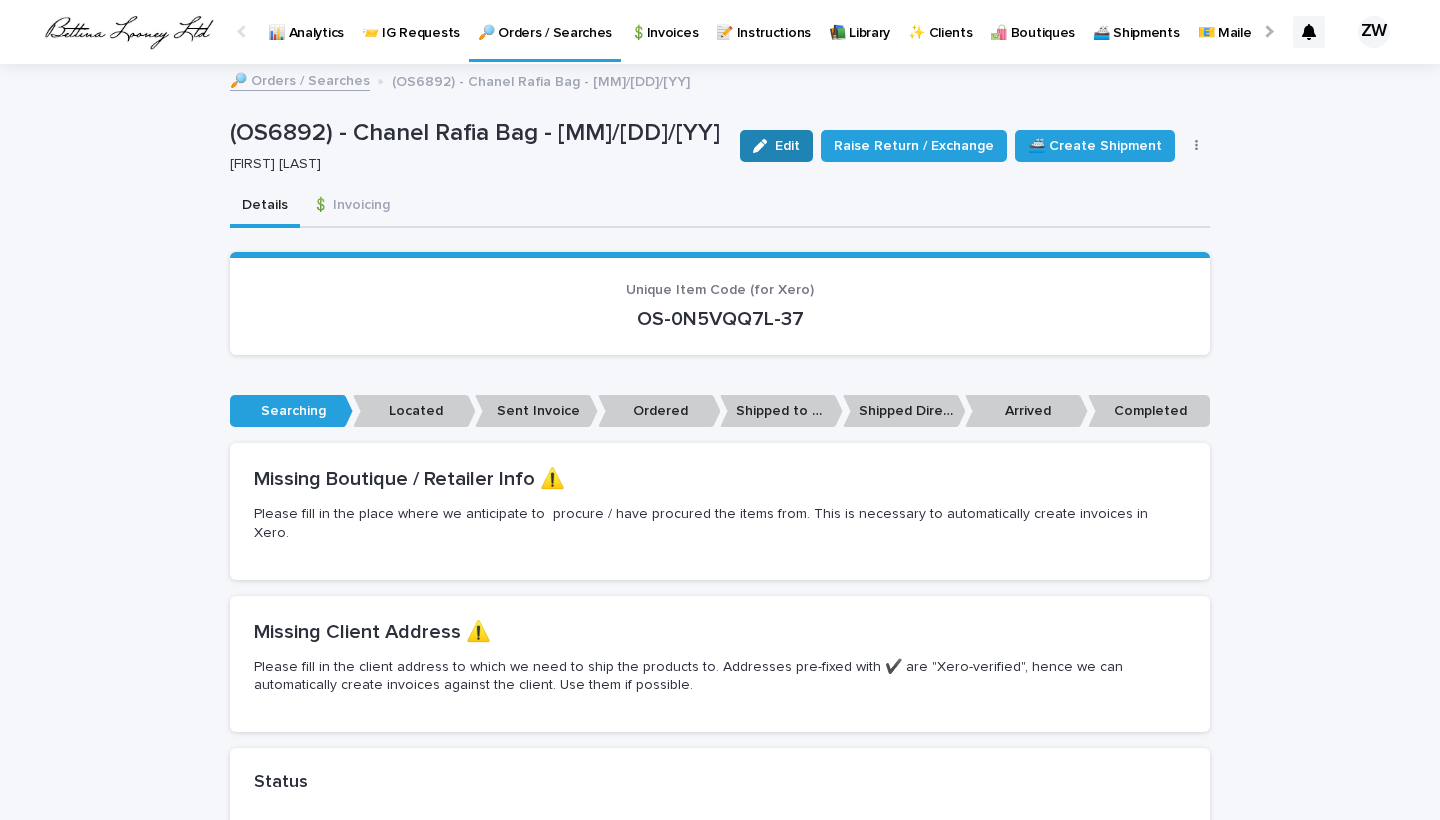 click at bounding box center (764, 146) 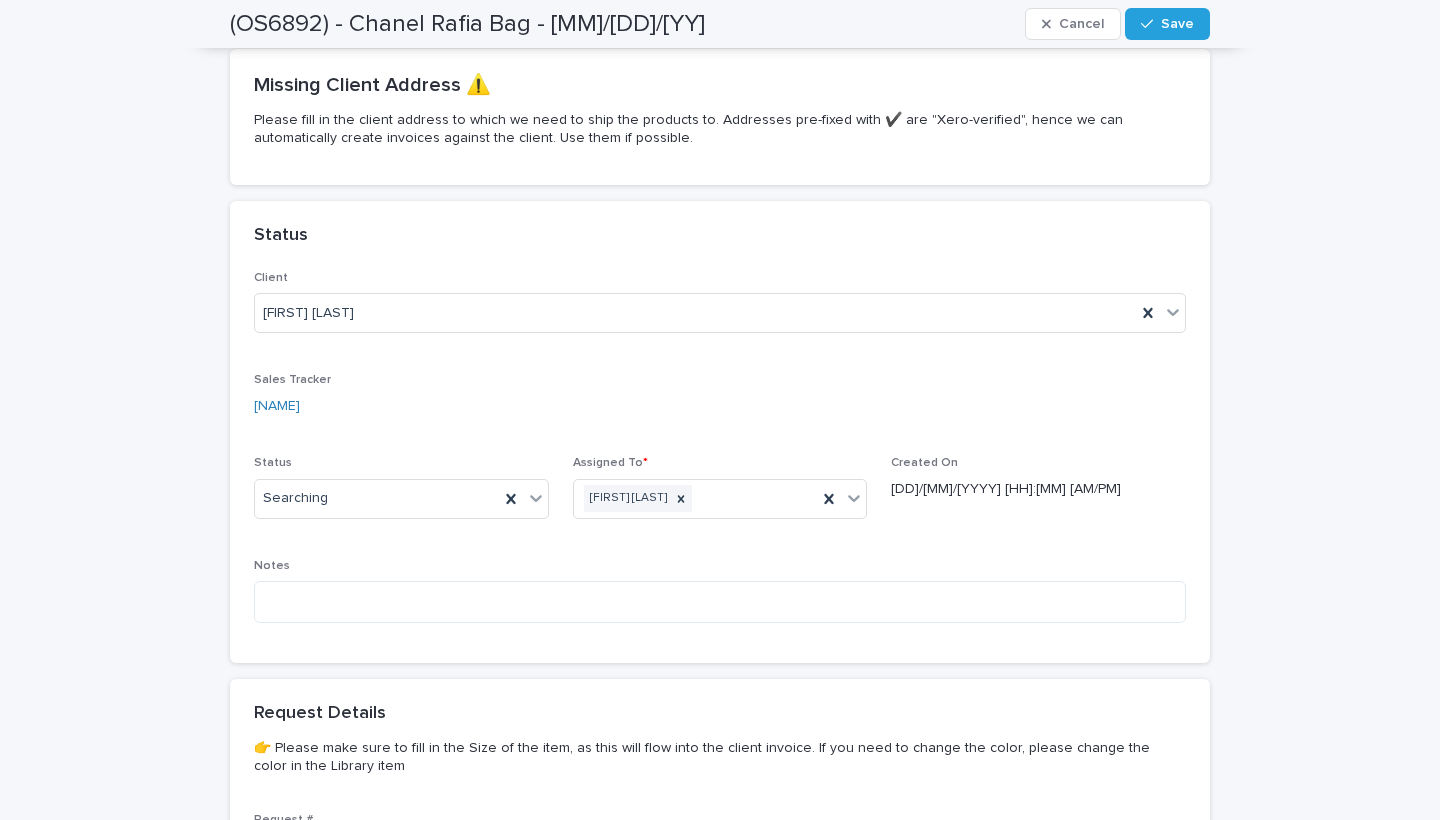 scroll, scrollTop: 1239, scrollLeft: 0, axis: vertical 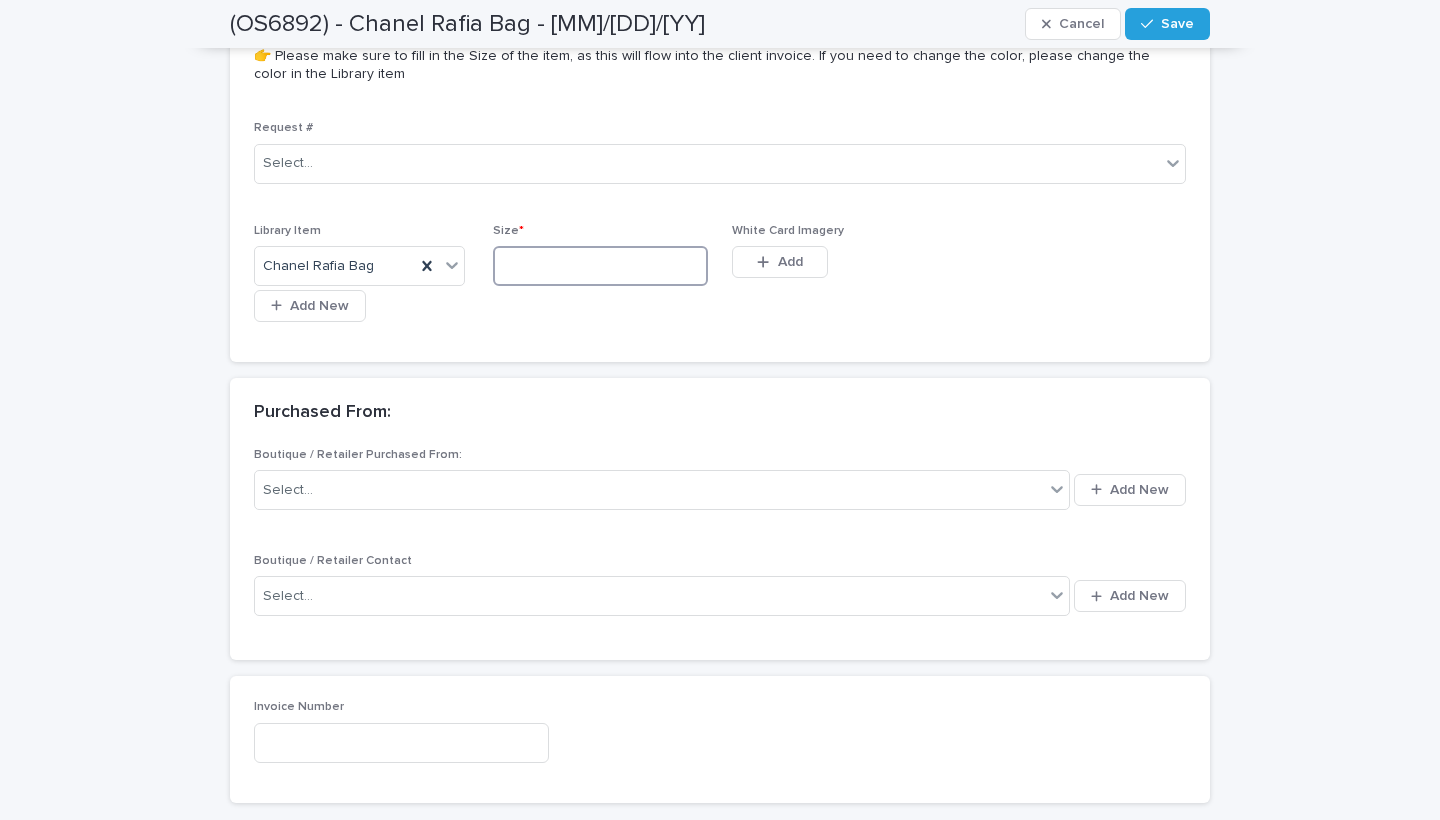 click at bounding box center (600, 266) 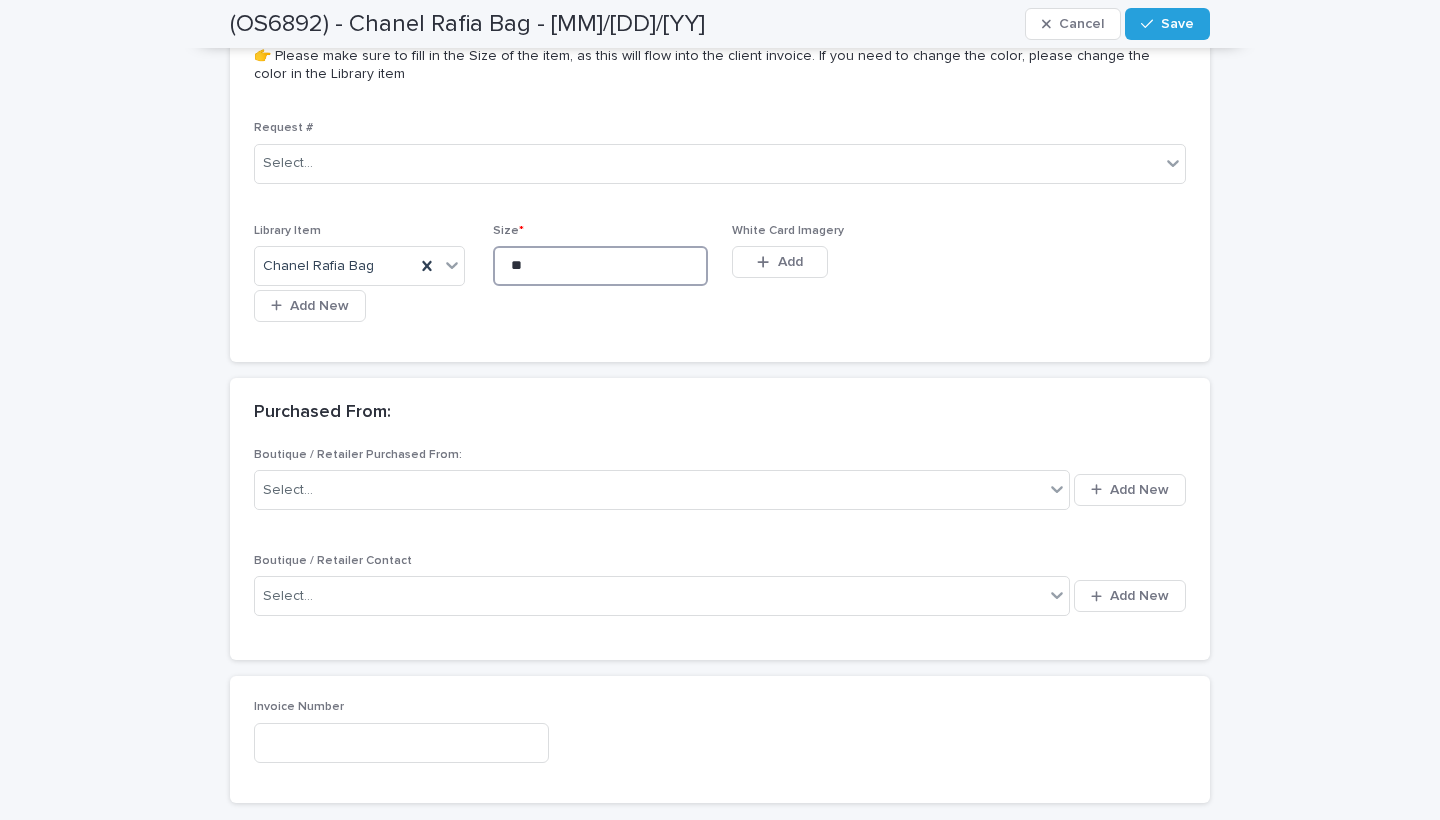 scroll, scrollTop: 682, scrollLeft: 0, axis: vertical 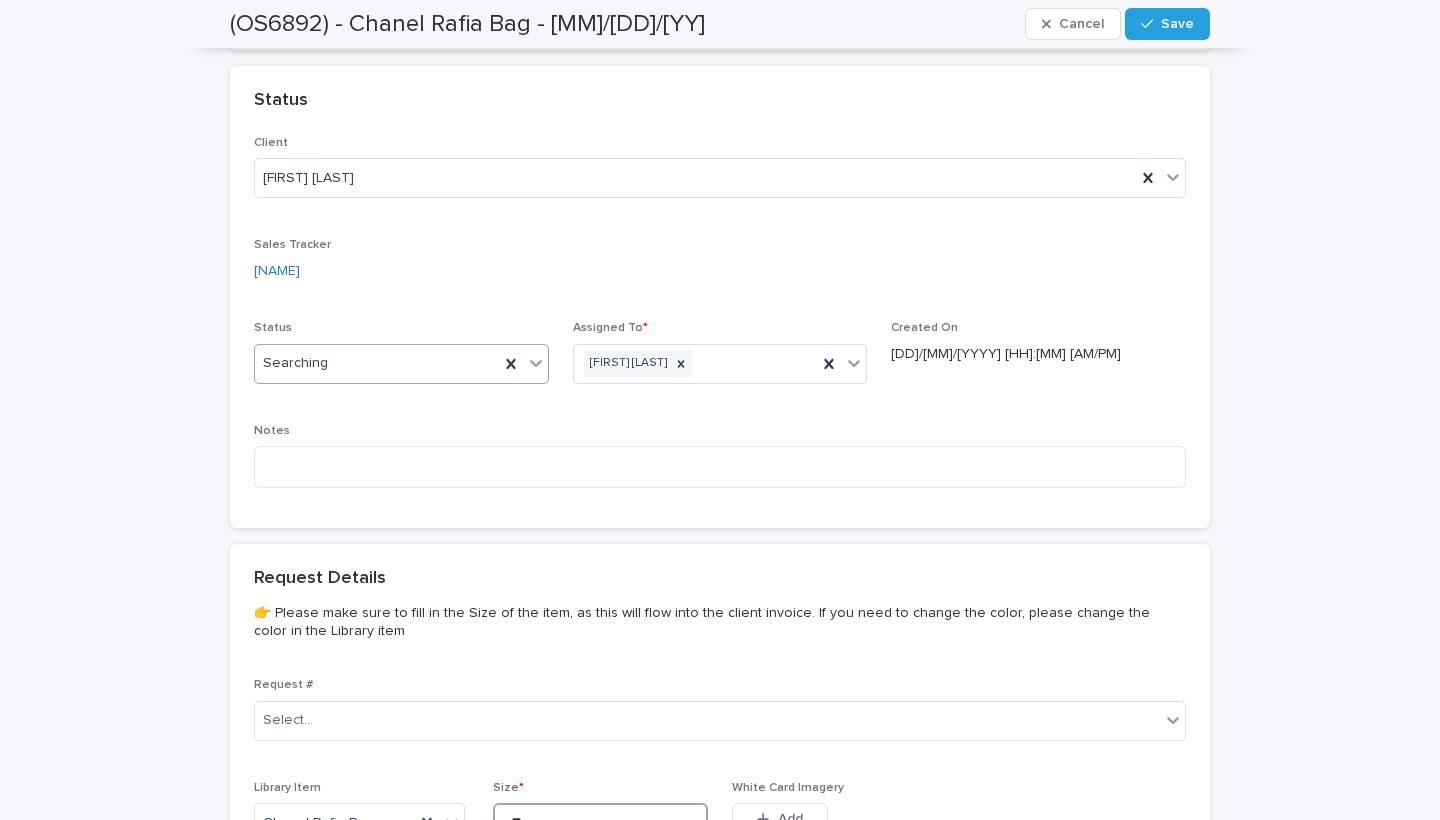 type on "**" 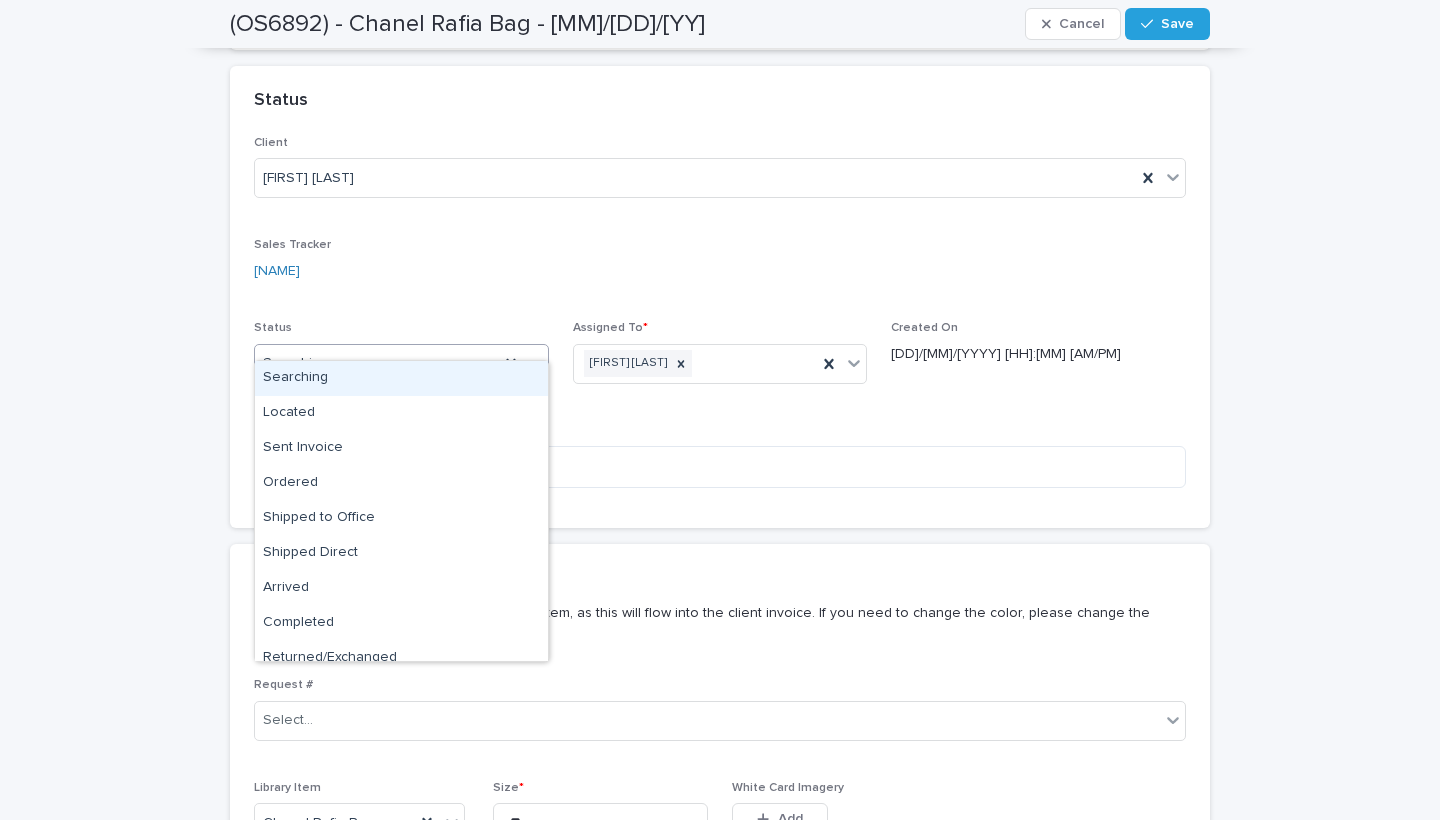 drag, startPoint x: 357, startPoint y: 346, endPoint x: 357, endPoint y: 388, distance: 42 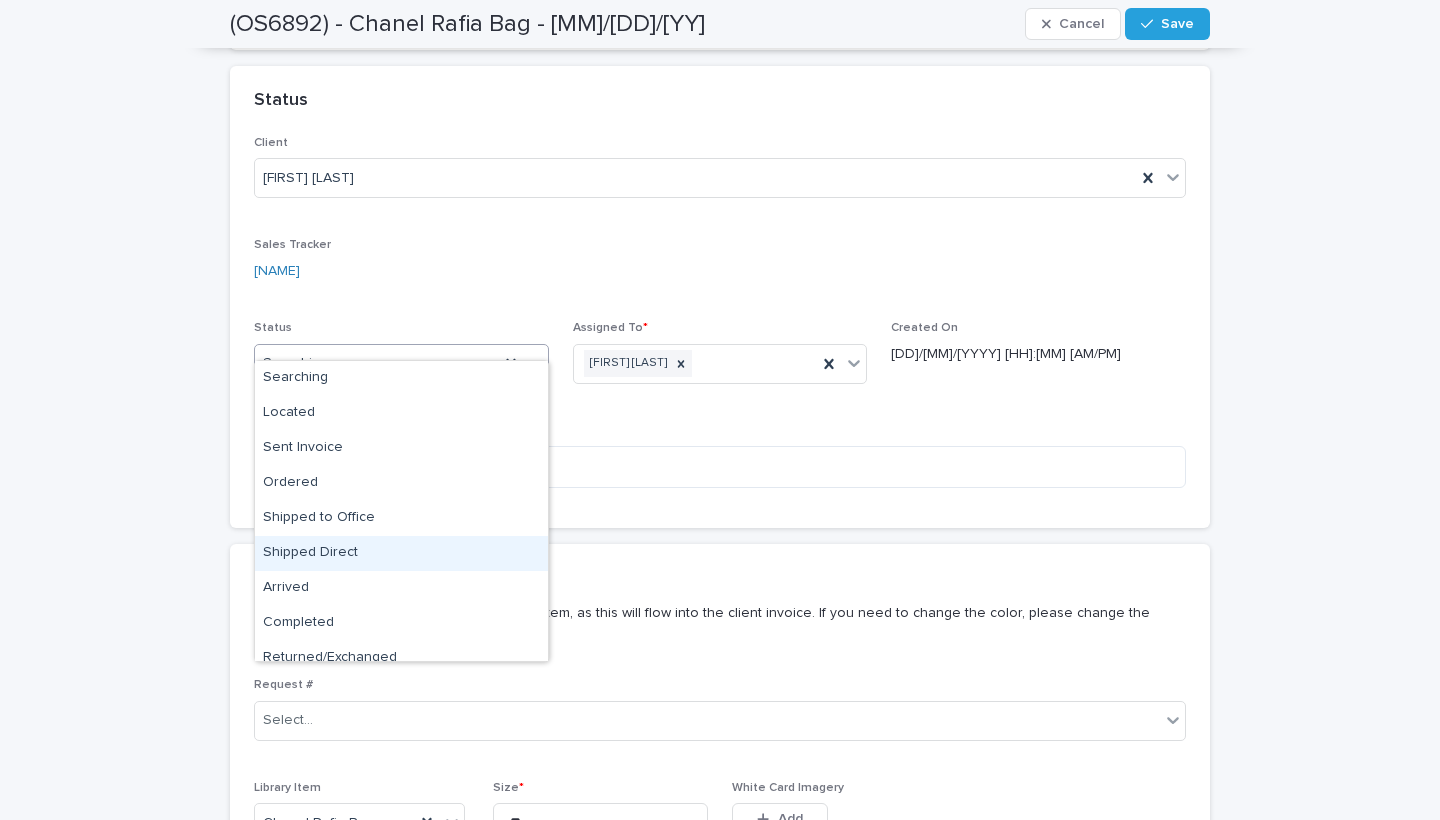 scroll, scrollTop: 50, scrollLeft: 0, axis: vertical 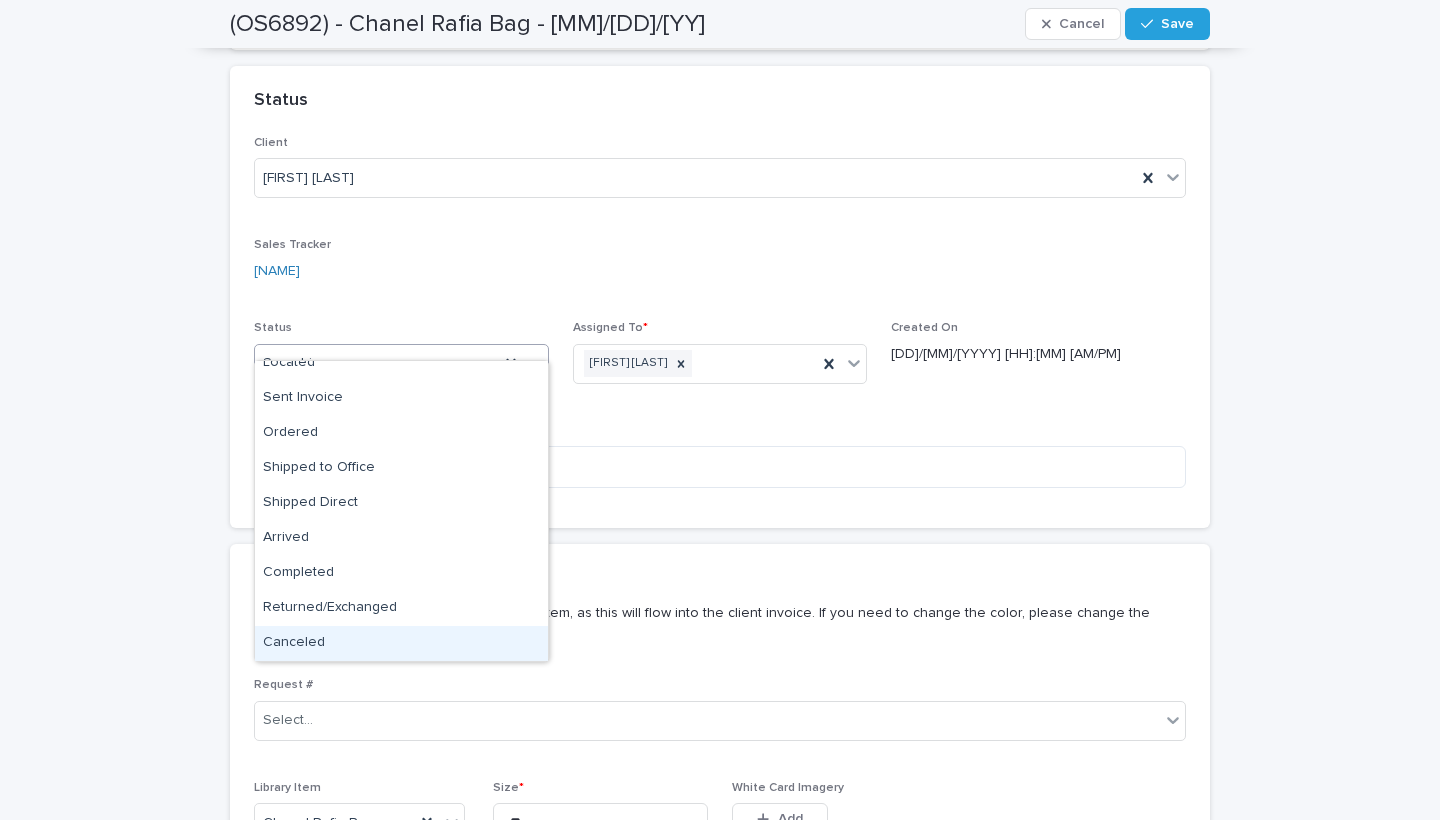 click on "Canceled" at bounding box center [401, 643] 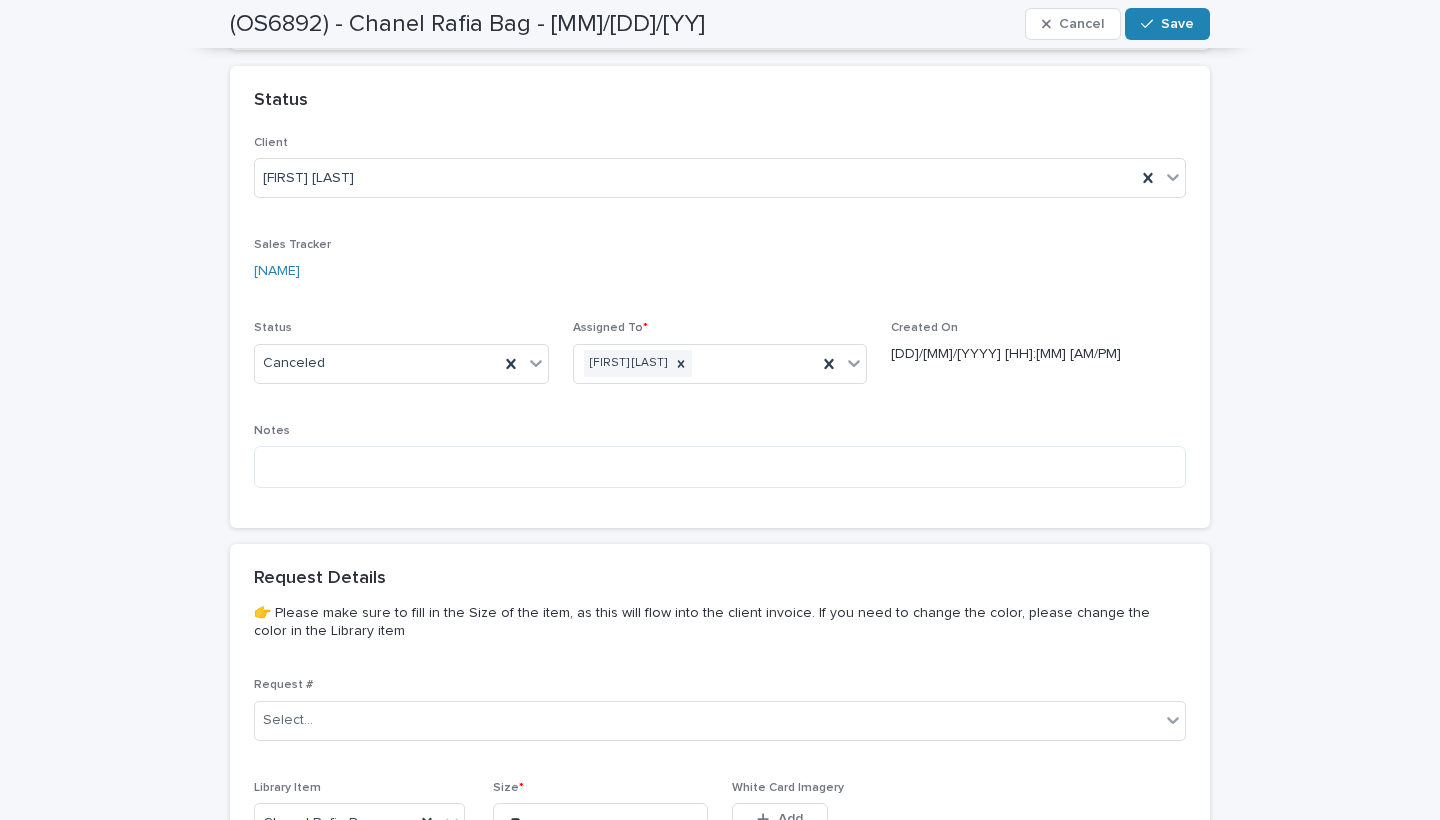 click on "Save" at bounding box center [1167, 24] 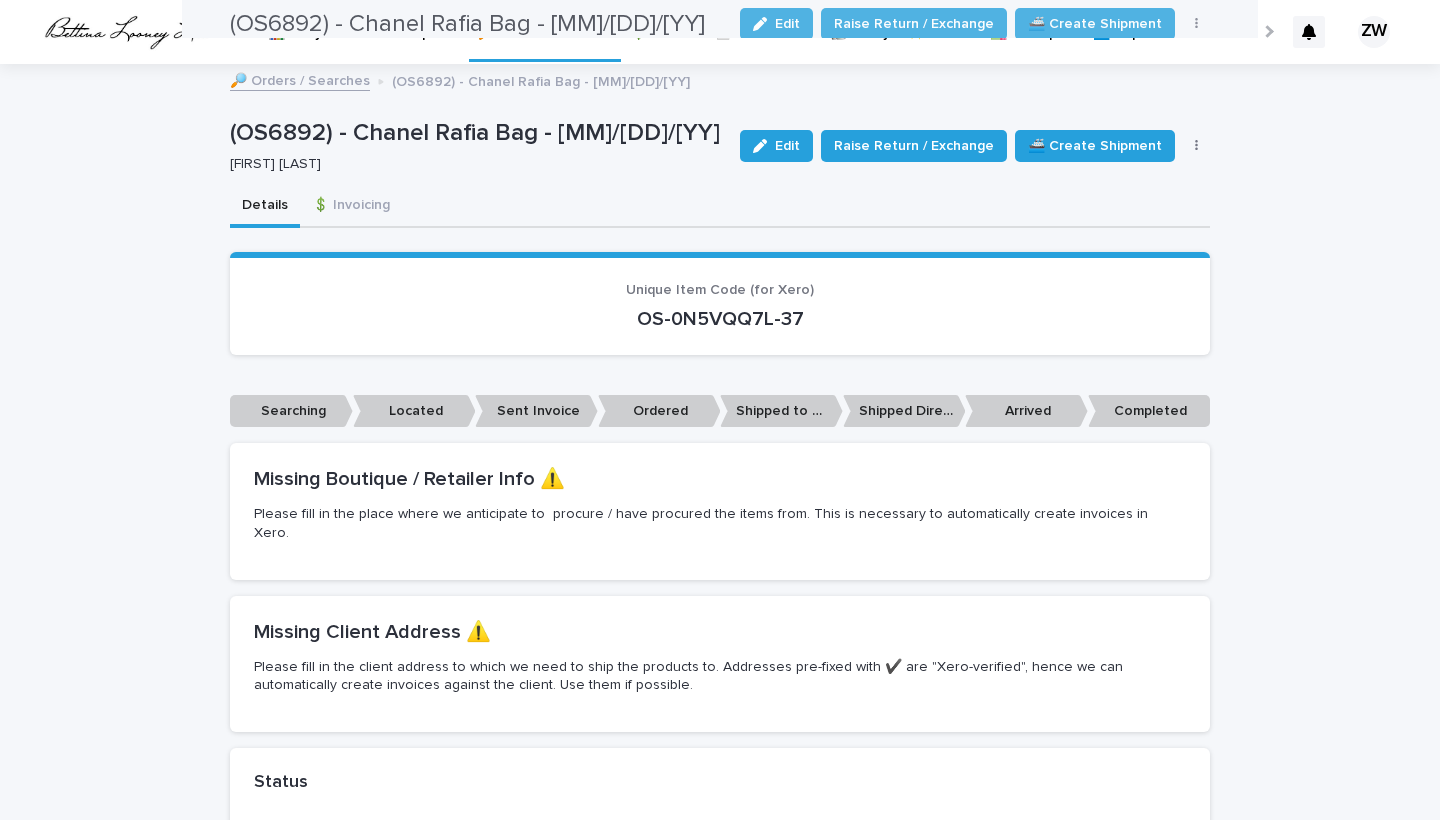scroll, scrollTop: -1, scrollLeft: 0, axis: vertical 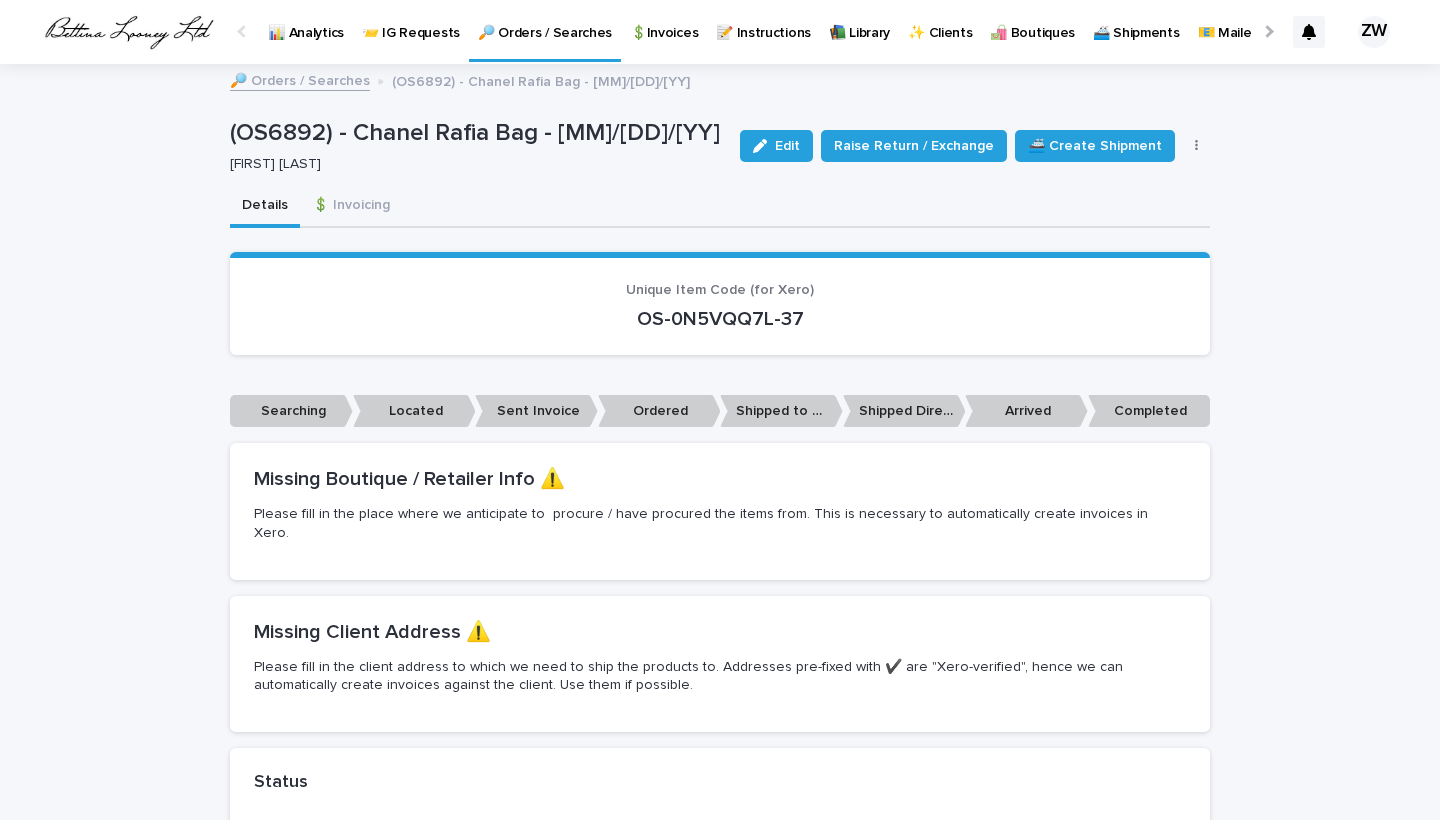 click on "🔎 Orders / Searches" at bounding box center (545, 21) 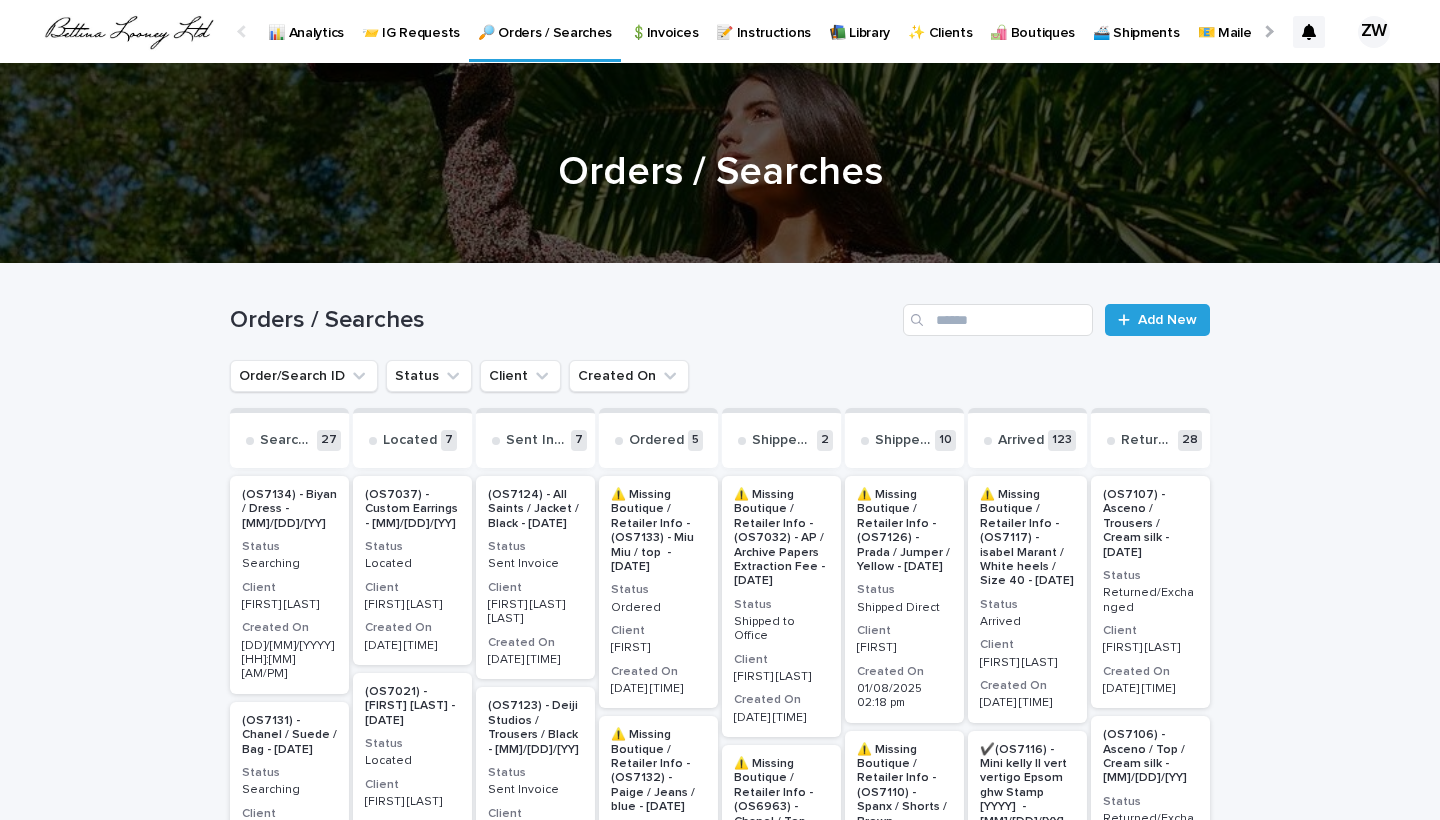 scroll, scrollTop: 0, scrollLeft: -51, axis: horizontal 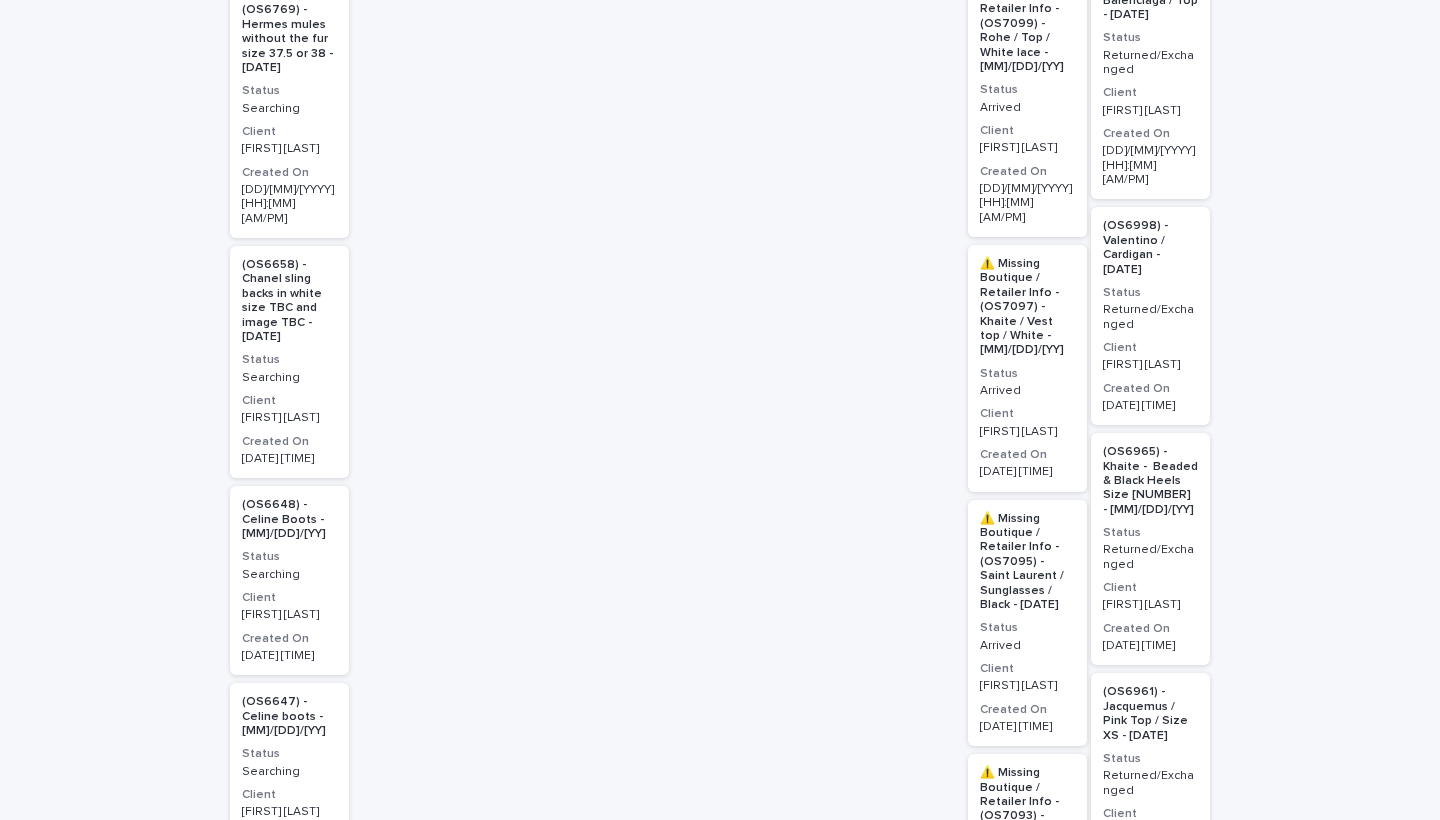 click on "and  7  more..." at bounding box center (289, 896) 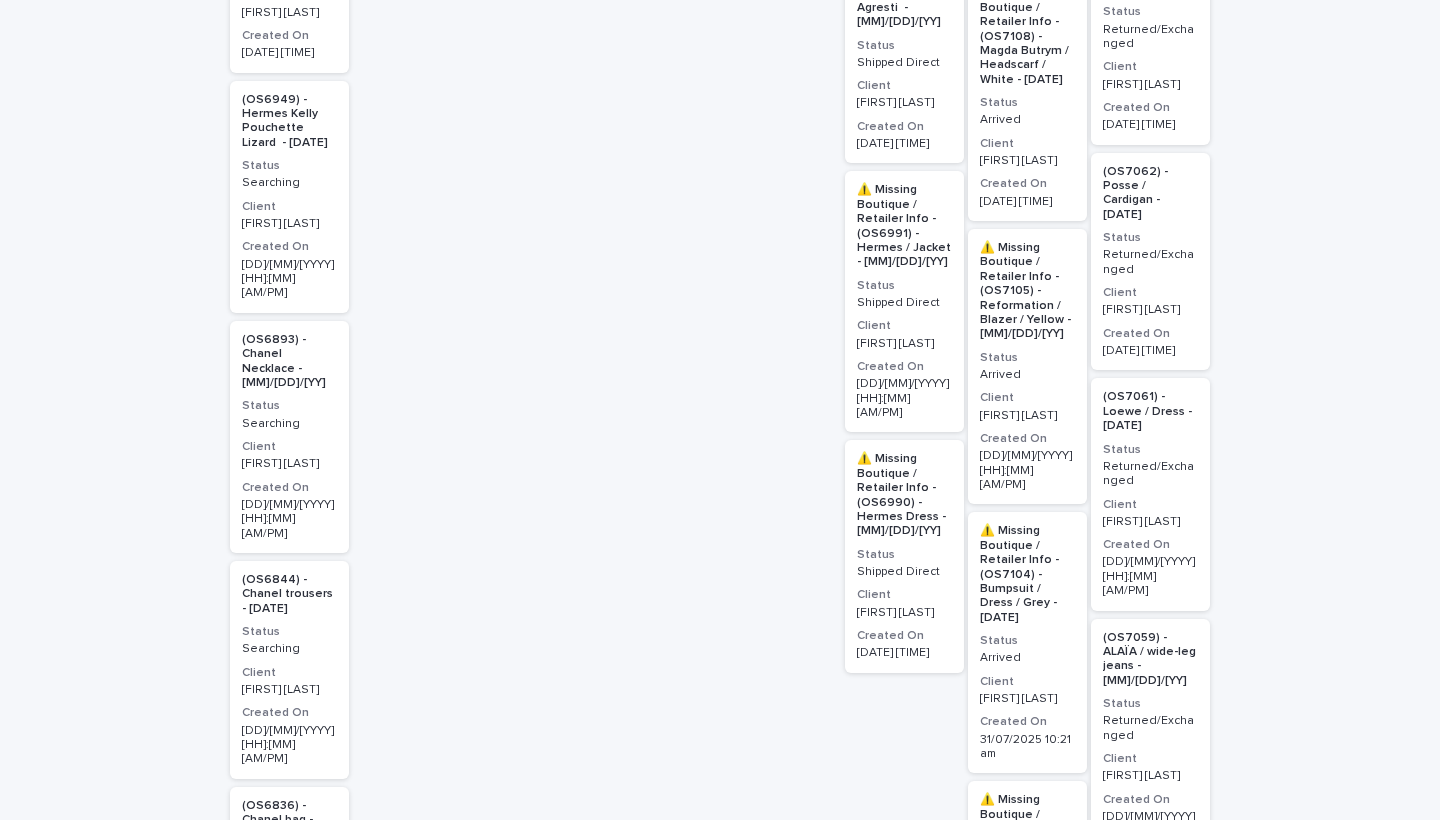 scroll, scrollTop: 2442, scrollLeft: 0, axis: vertical 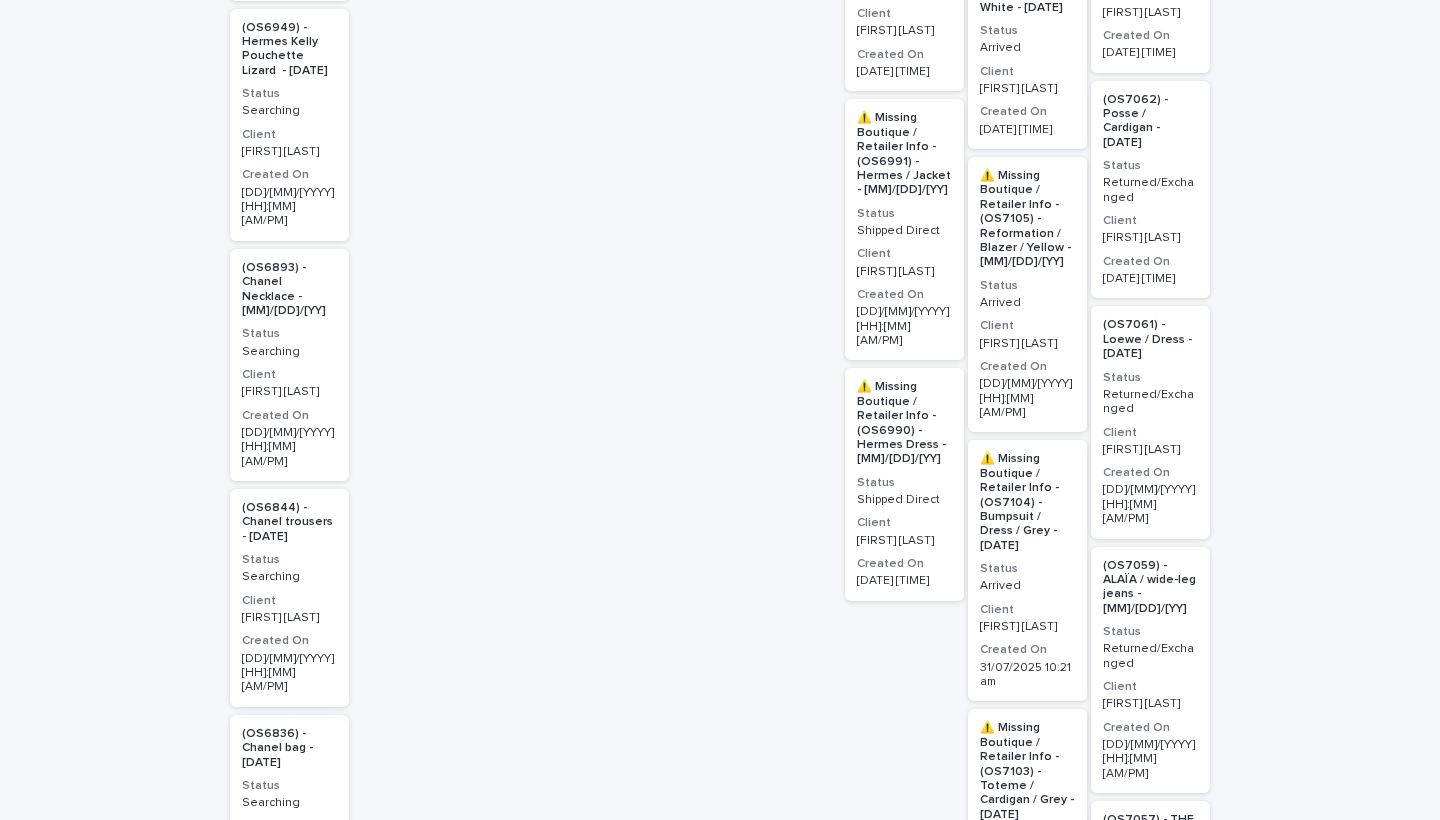 click on "Searching" at bounding box center [289, 575] 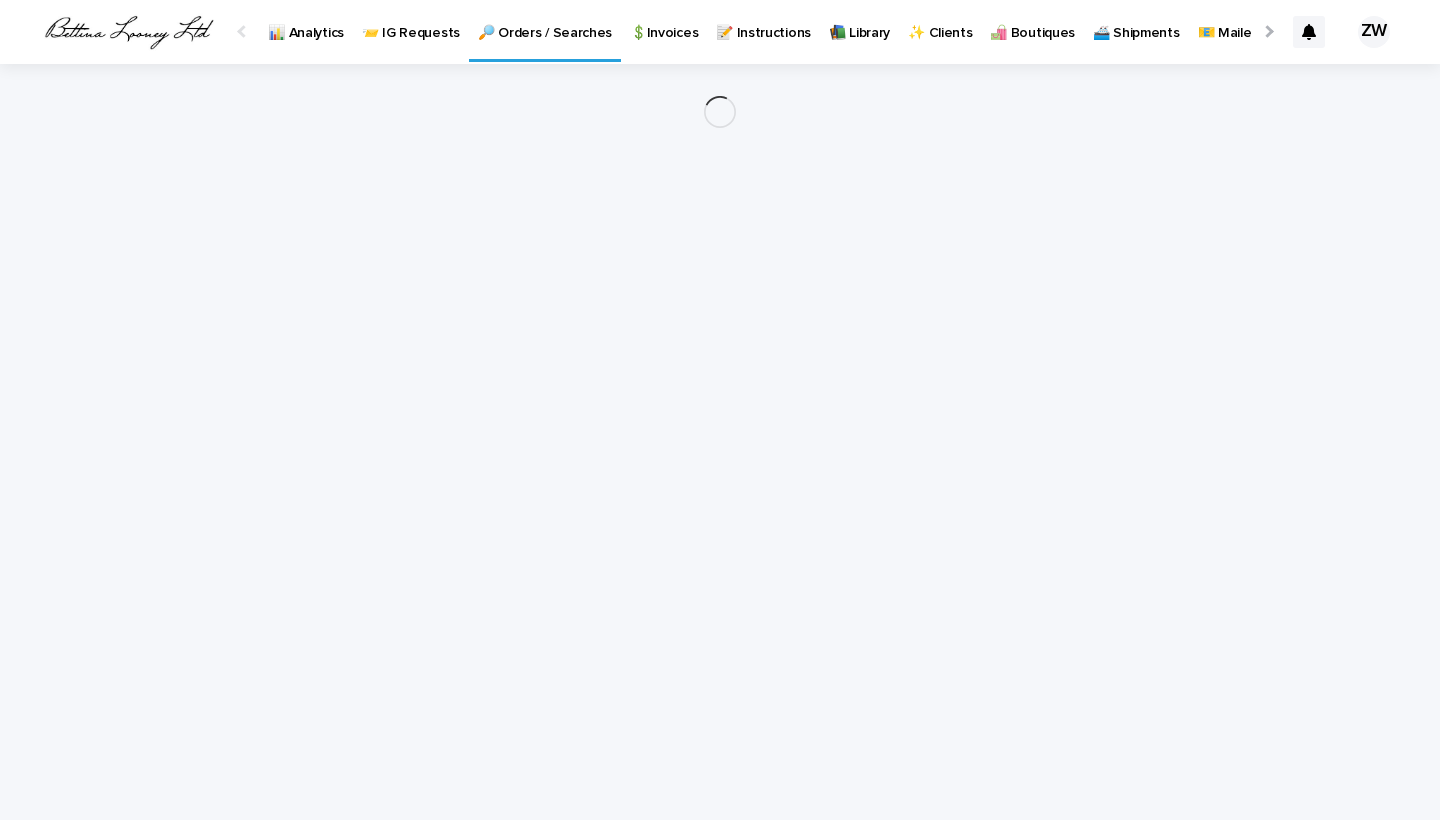 scroll, scrollTop: 0, scrollLeft: 0, axis: both 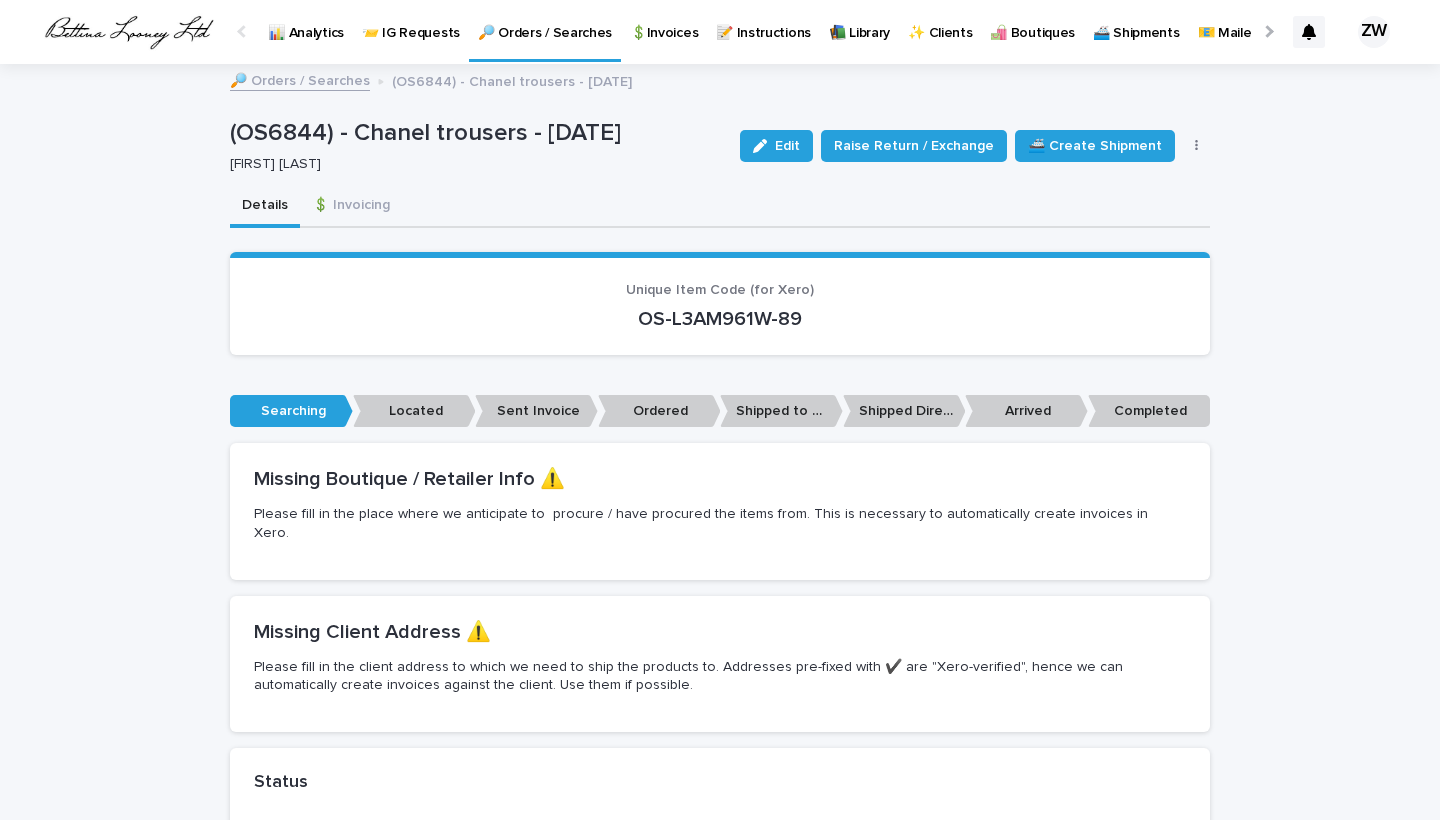 click on "(OS6844) - Chanel trousers - [DATE] Edit Raise Return / Exchange 🚢 Create Shipment 💲 Create Invoice 🔄 Refresh (OS6844) - Chanel trousers - [DATE] [FIRST] [LAST] Edit Raise Return / Exchange 🚢 Create Shipment 💲 Create Invoice 🔄 Refresh Sorry, there was an error saving your record. Please try again. Please fill out the required fields below. Details 💲 Invoicing  Loading... Saving… Loading... Saving… Loading... Saving… Unique Item Code (for Xero) OS-L3AM961W-89 Loading... Saving…                                         •••                                                                     Searching Located Sent Invoice Ordered Shipped to Office  Shipped Direct Arrived Completed Loading... Saving… Missing Boutique / Retailer Info ⚠️   Please fill in the place where we anticipate to  procure / have procured the items from. This is necessary to automatically create invoices in Xero. Loading... Saving… Missing Client Address ⚠️  Loading... Saving… Status Client -" at bounding box center (720, 1267) 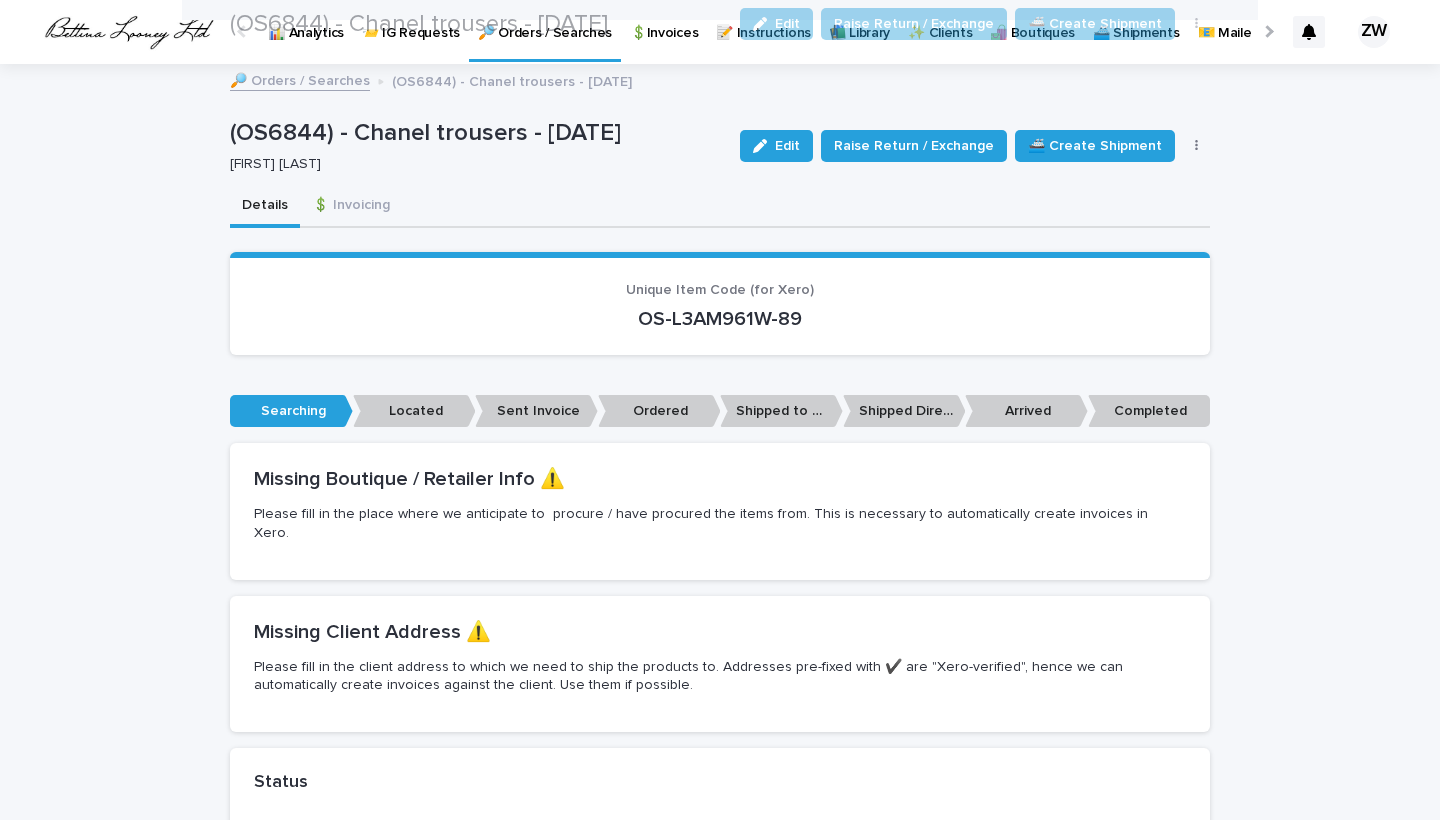 scroll, scrollTop: 781, scrollLeft: 0, axis: vertical 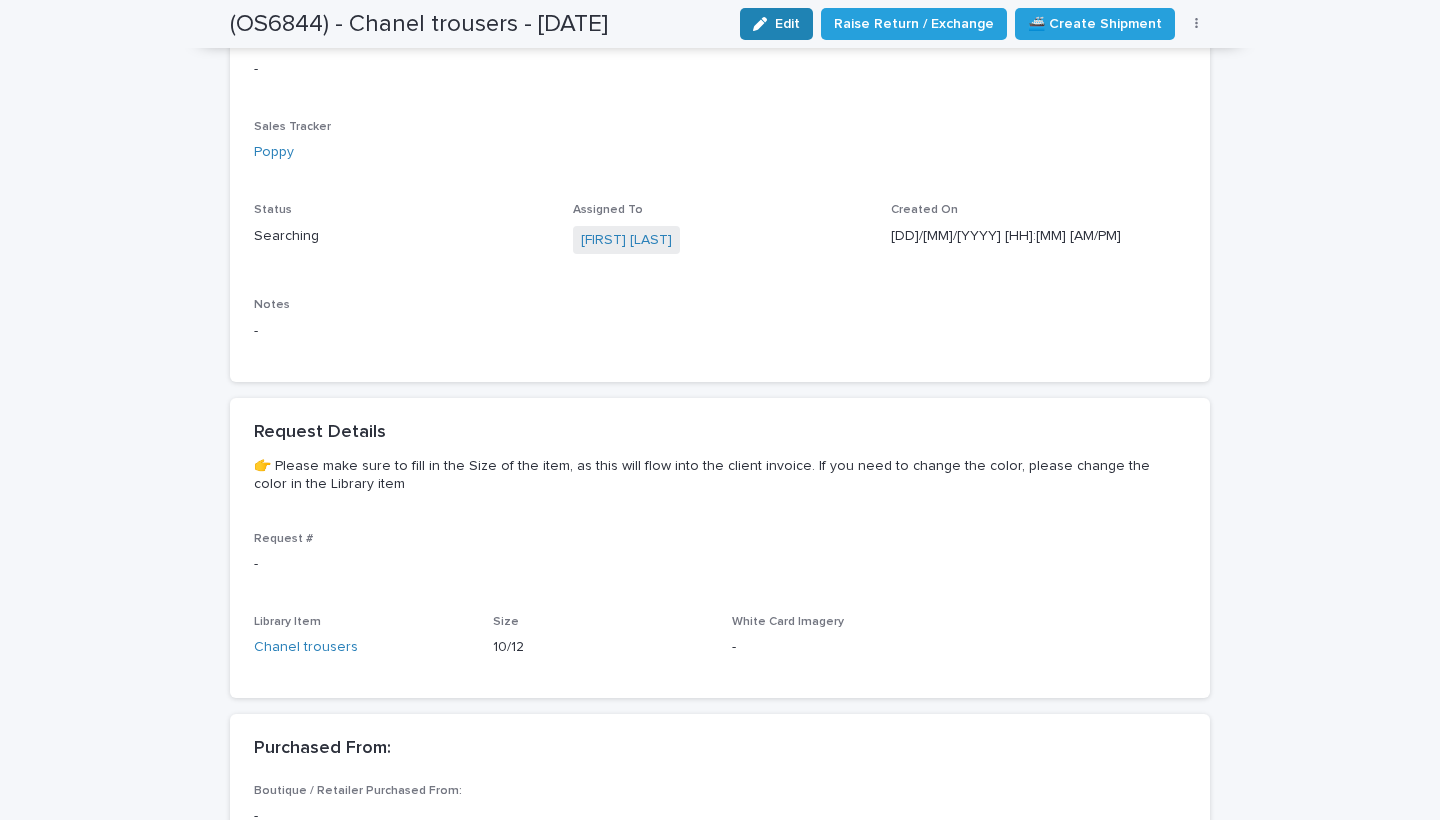 click 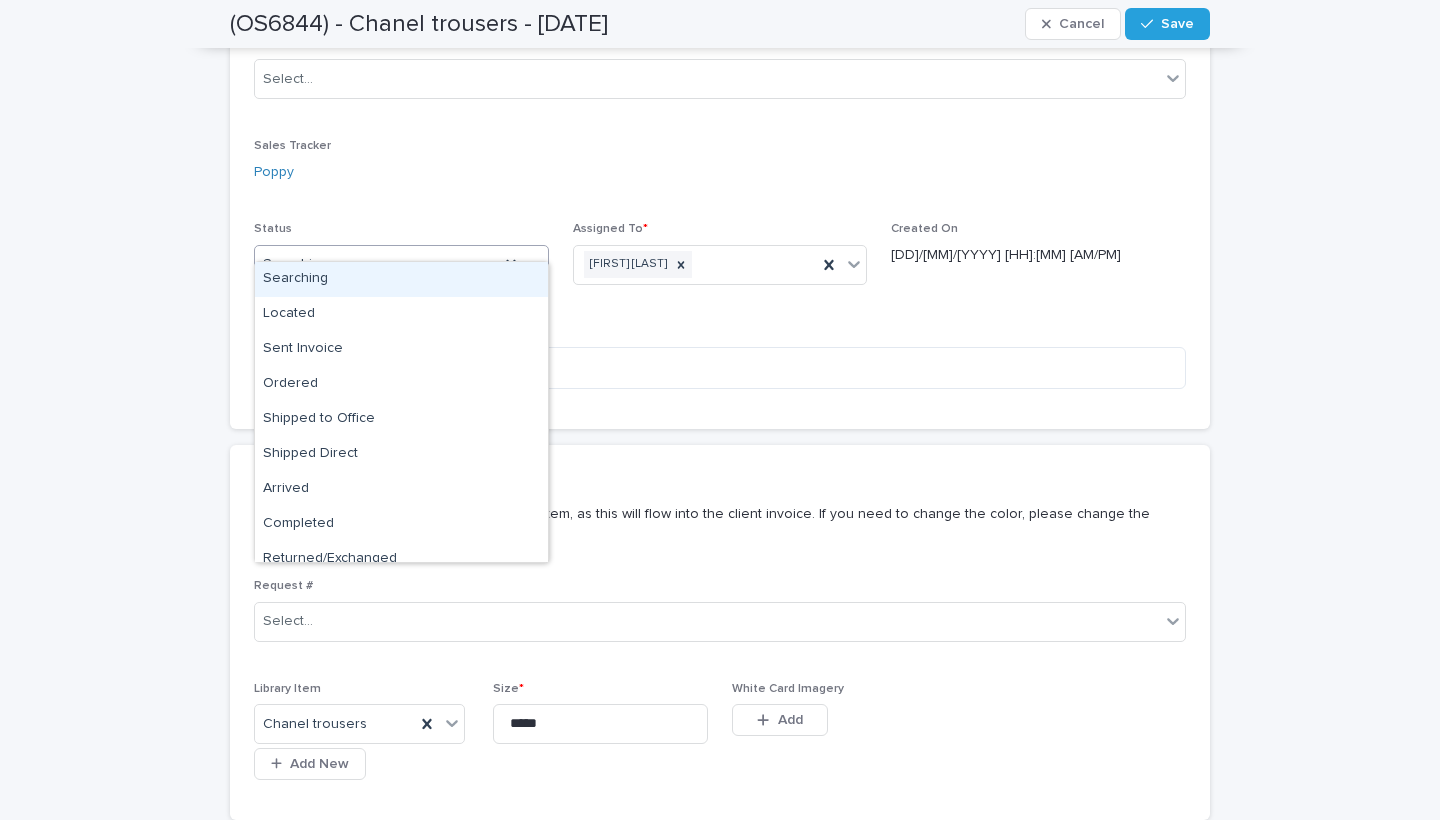 drag, startPoint x: 345, startPoint y: 252, endPoint x: 352, endPoint y: 291, distance: 39.623226 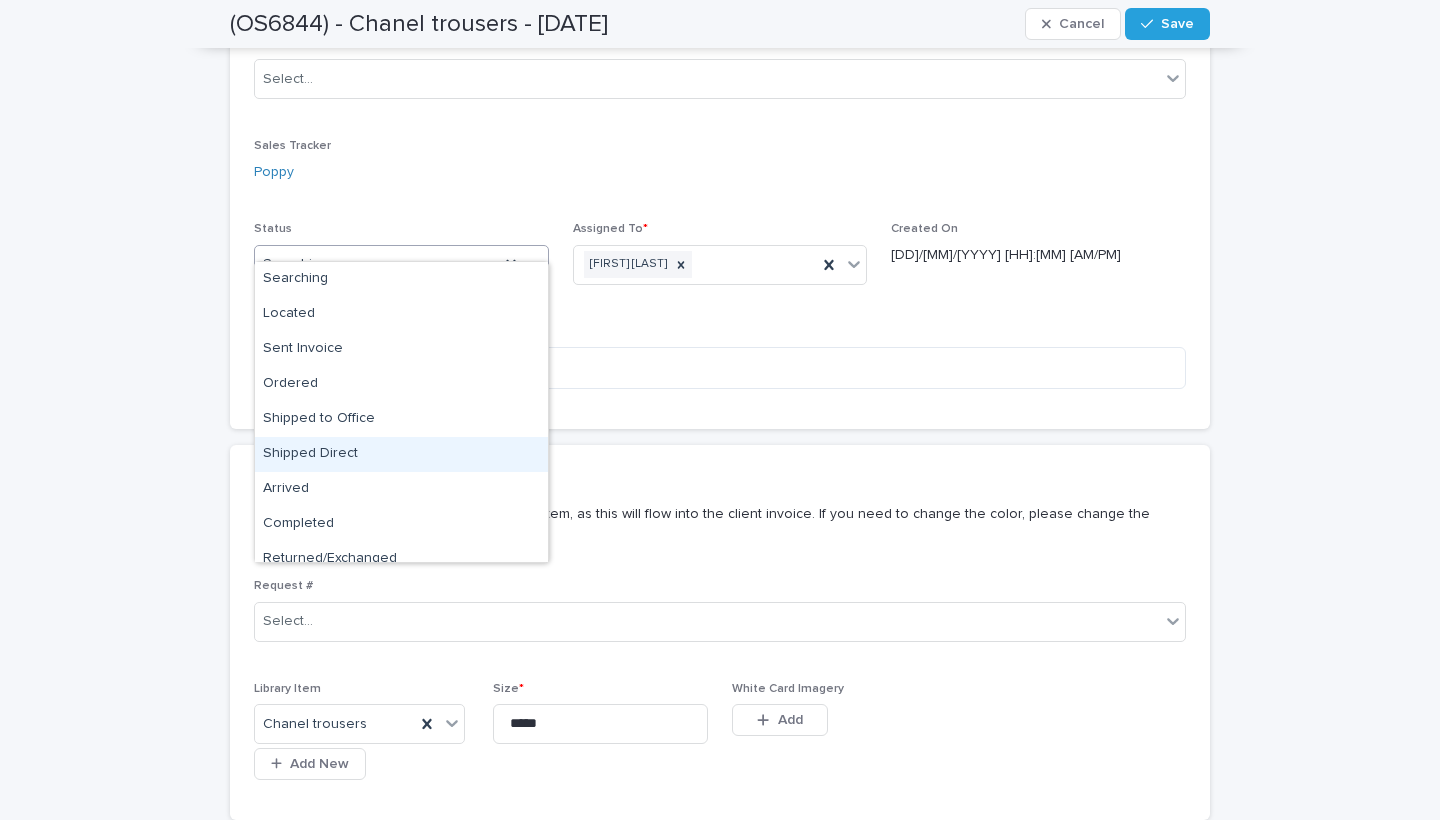 scroll, scrollTop: 50, scrollLeft: 0, axis: vertical 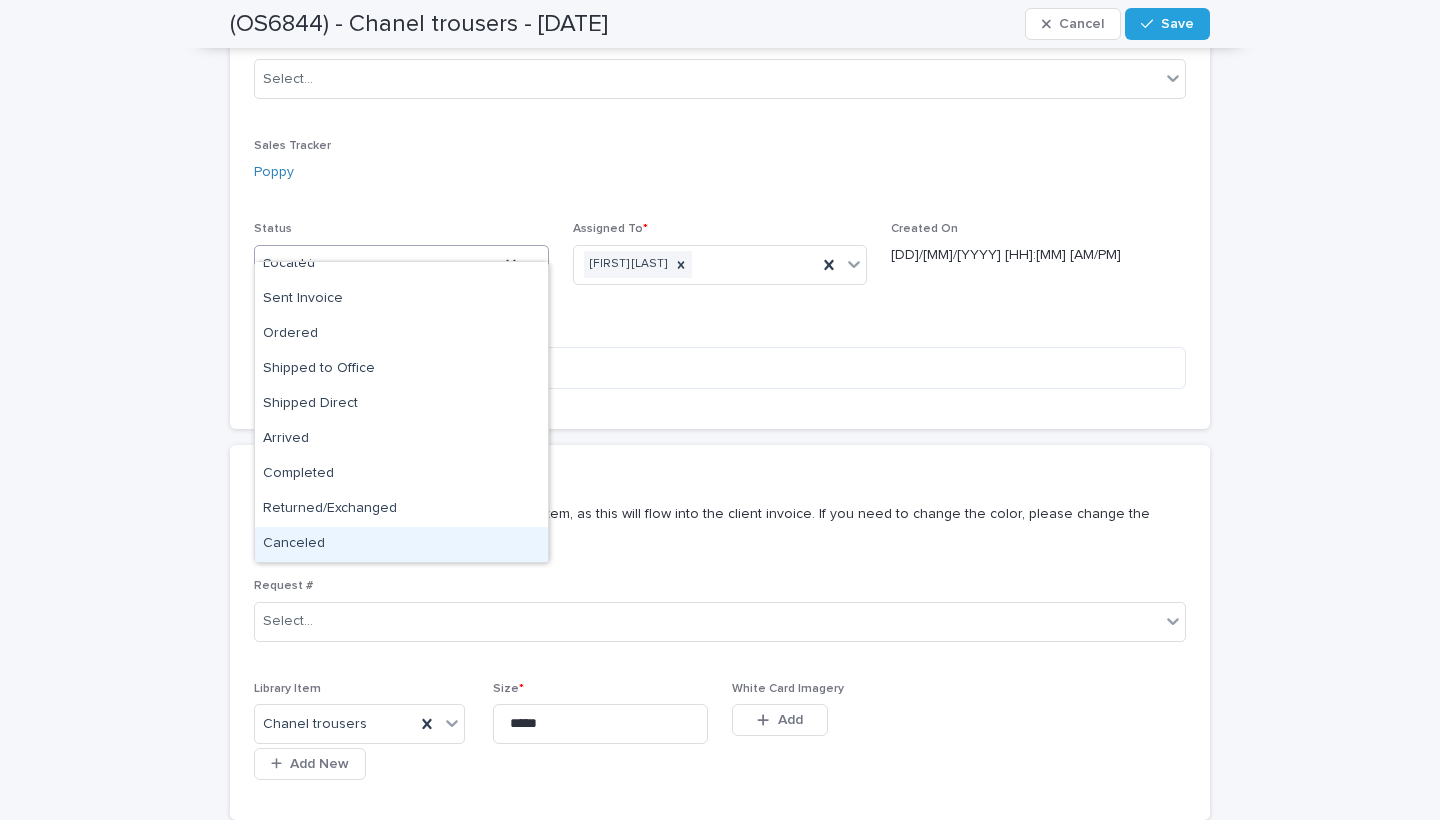 click on "Canceled" at bounding box center [401, 544] 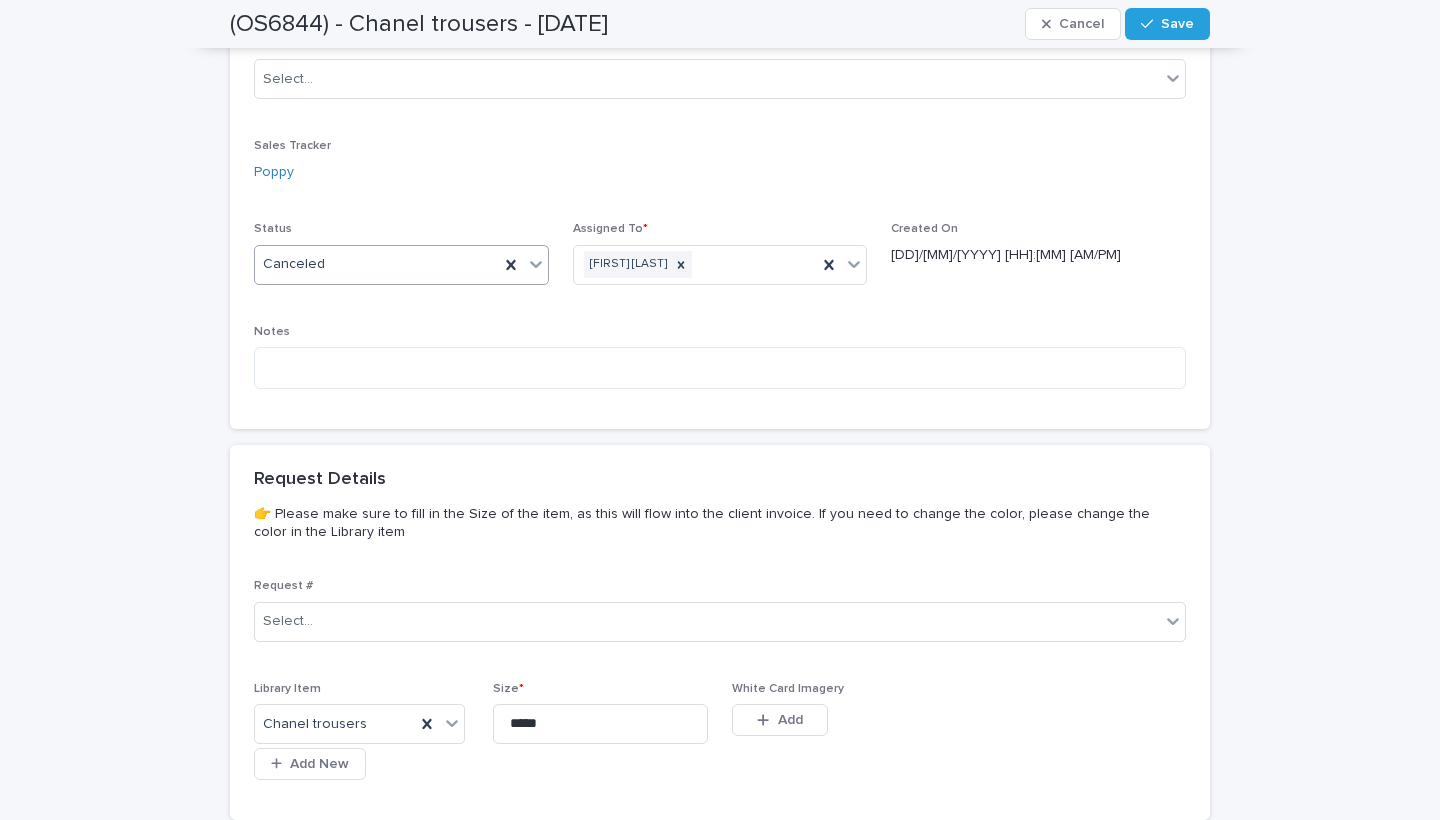 drag, startPoint x: 1156, startPoint y: 16, endPoint x: 499, endPoint y: 385, distance: 753.5317 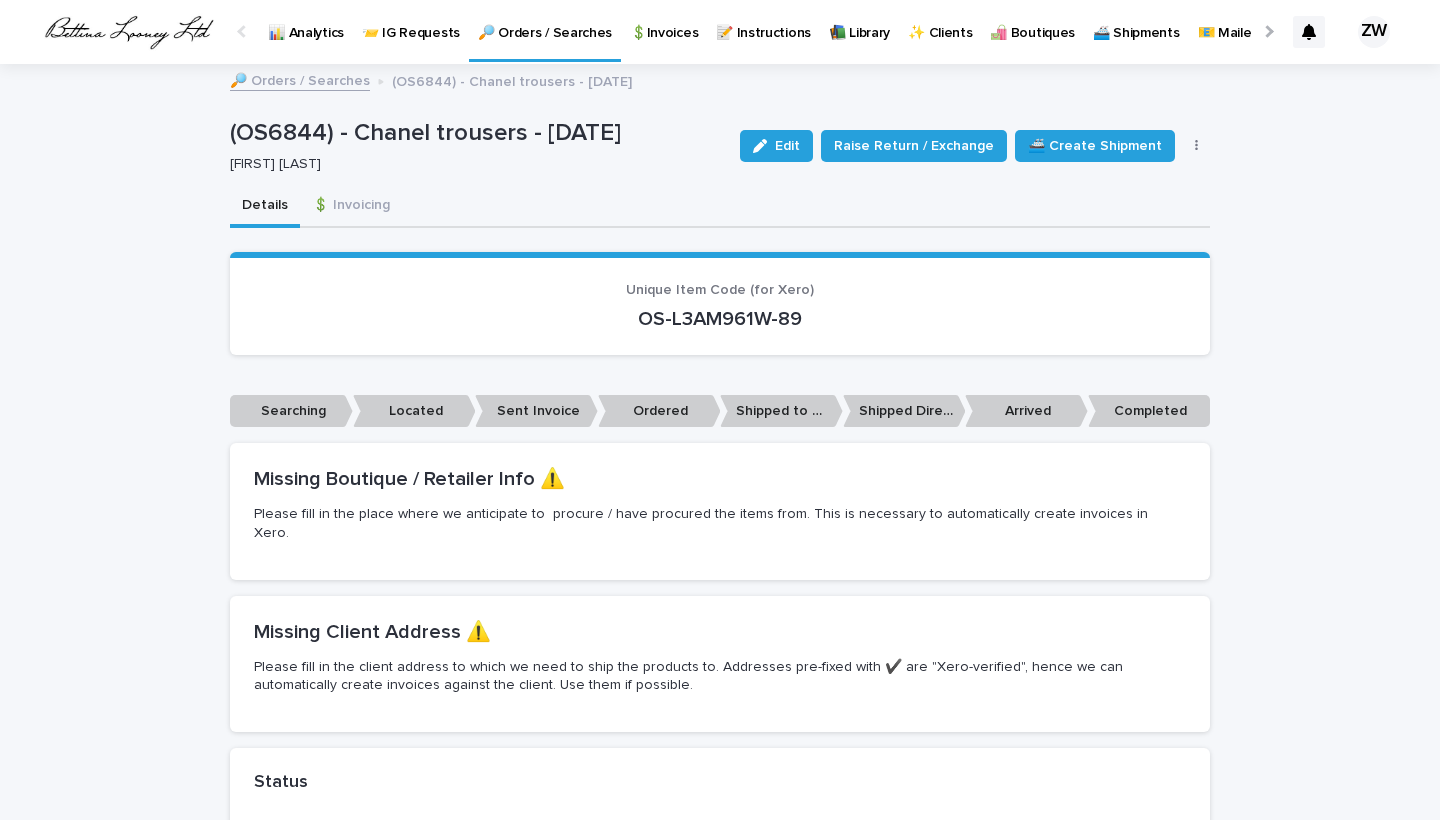 scroll, scrollTop: 0, scrollLeft: 0, axis: both 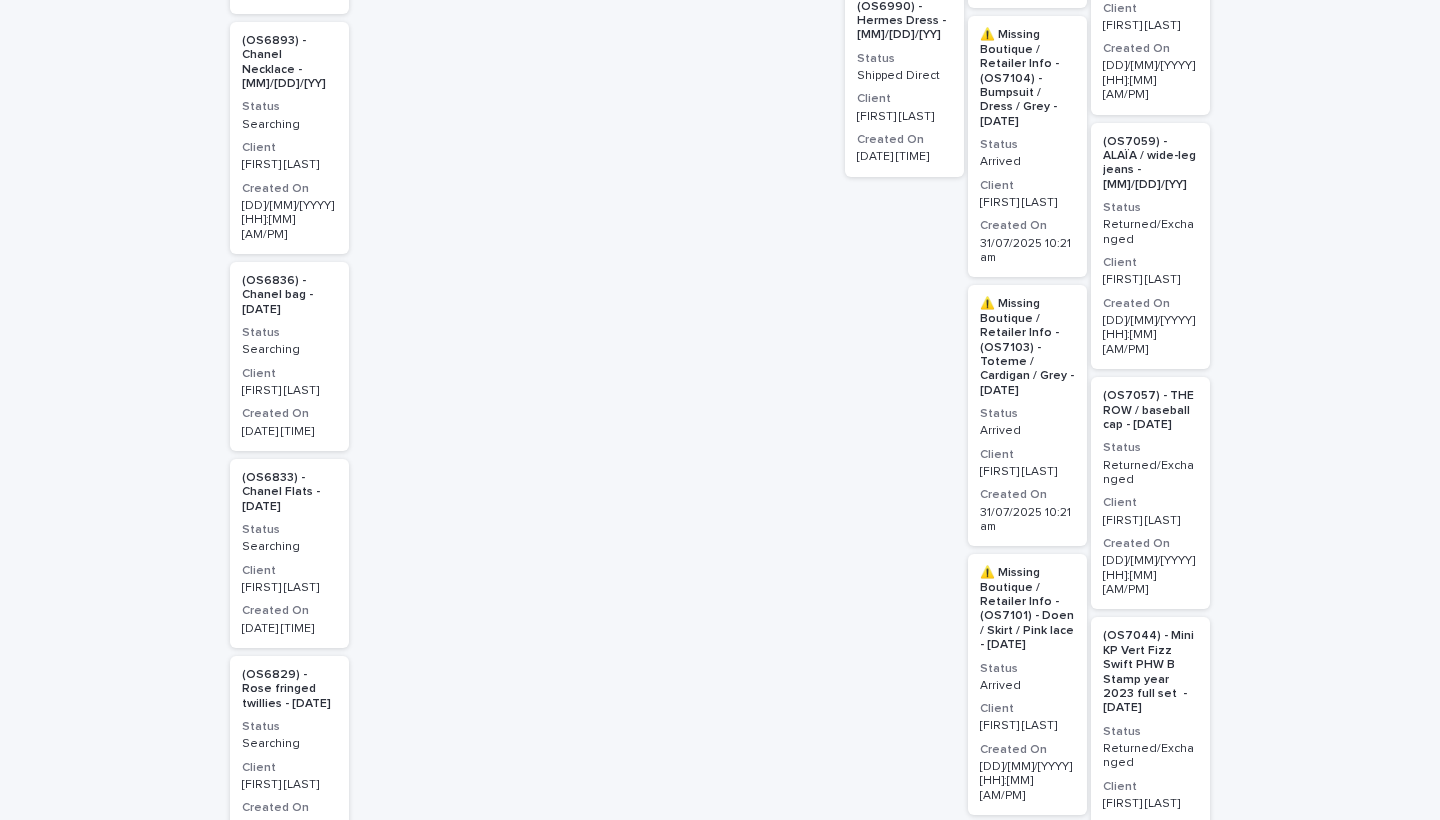 click on "(OS6836) -  Chanel bag - [MM]/[DD]/[YY] Status Searching Client [FIRST] [LAST] Created On [MM]/[DD]/[YYYY] [HH]:[MM] [AM/PM]" at bounding box center [289, 356] 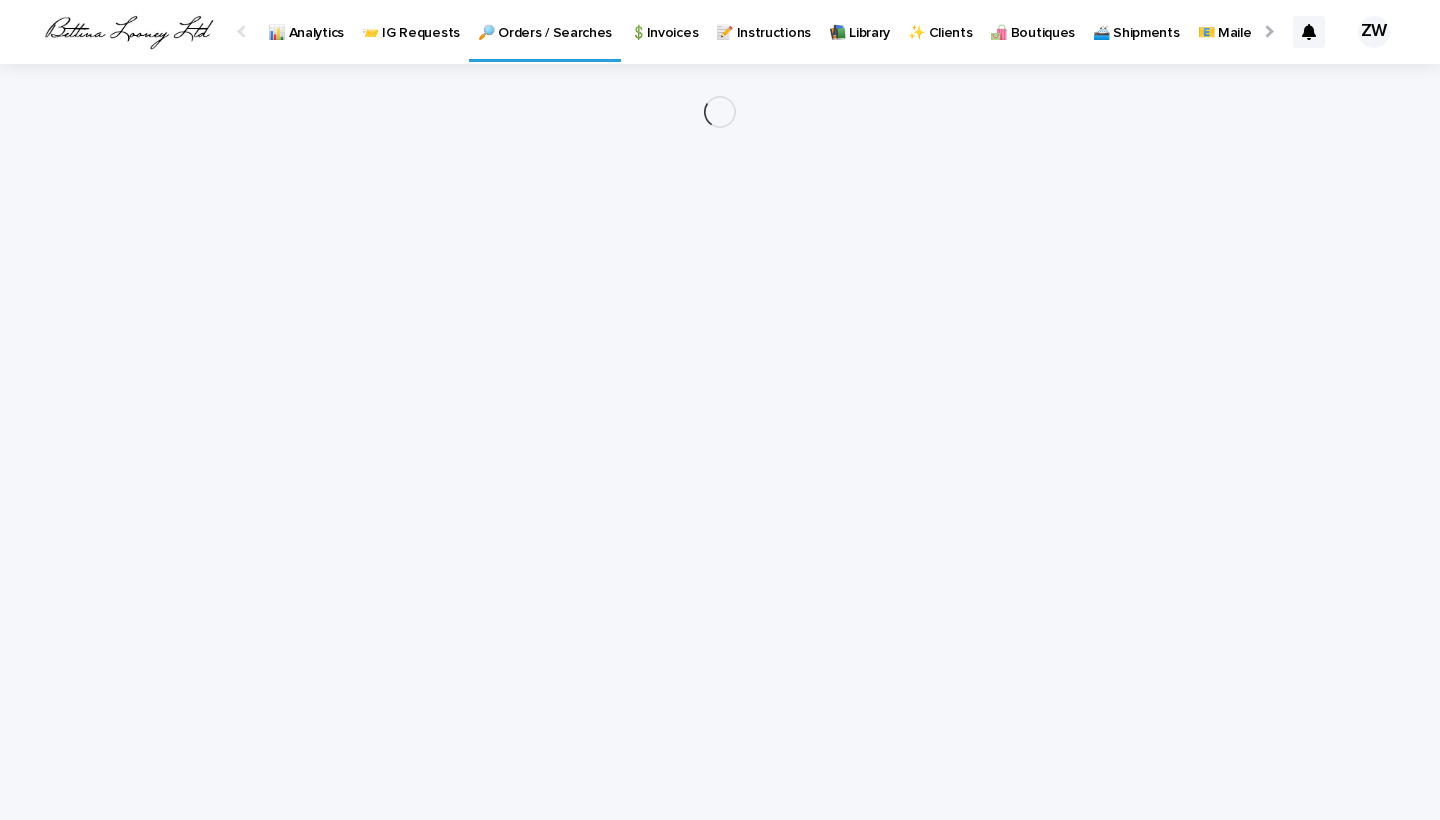 scroll, scrollTop: 0, scrollLeft: 0, axis: both 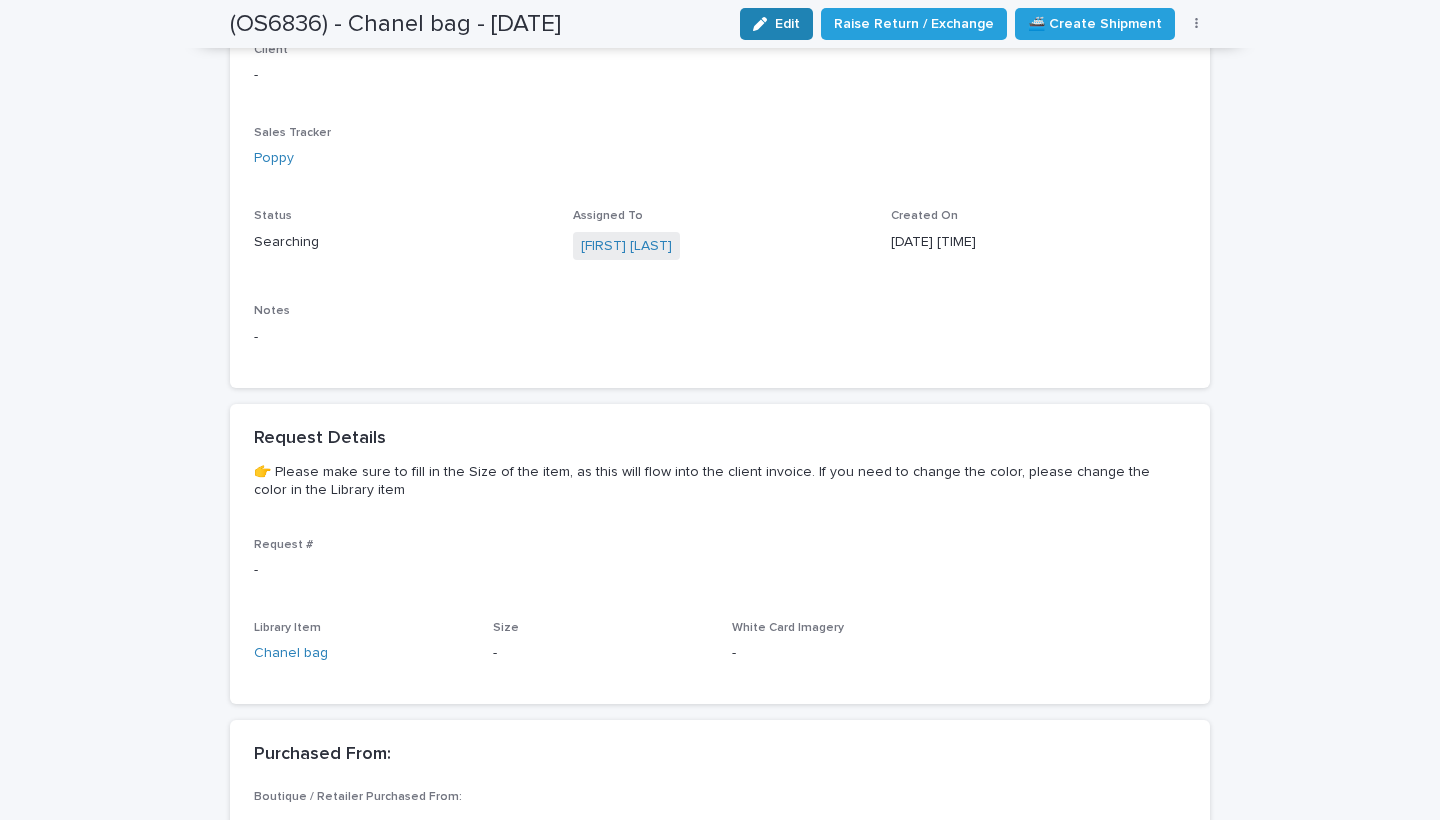 click 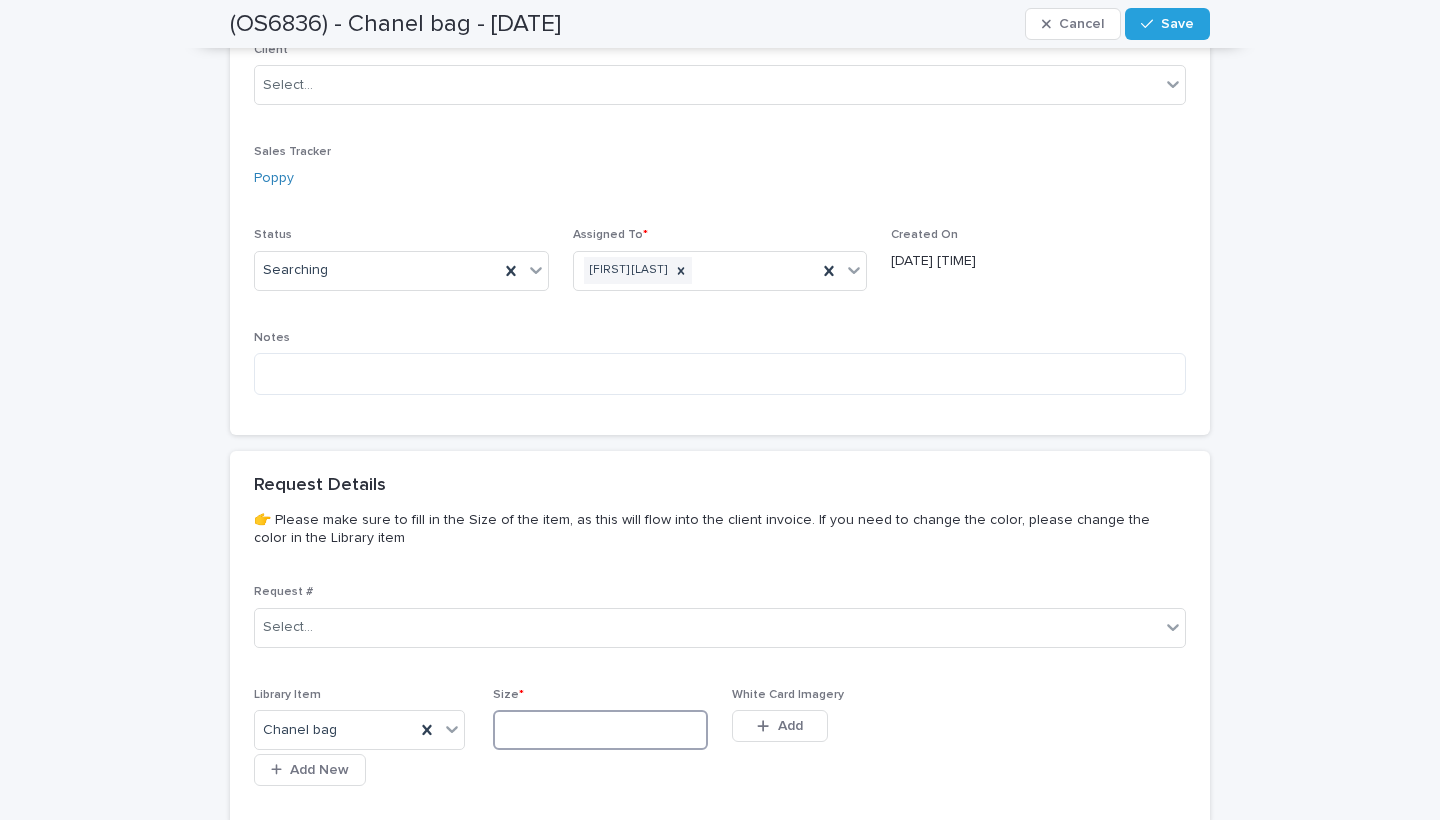 click at bounding box center [600, 730] 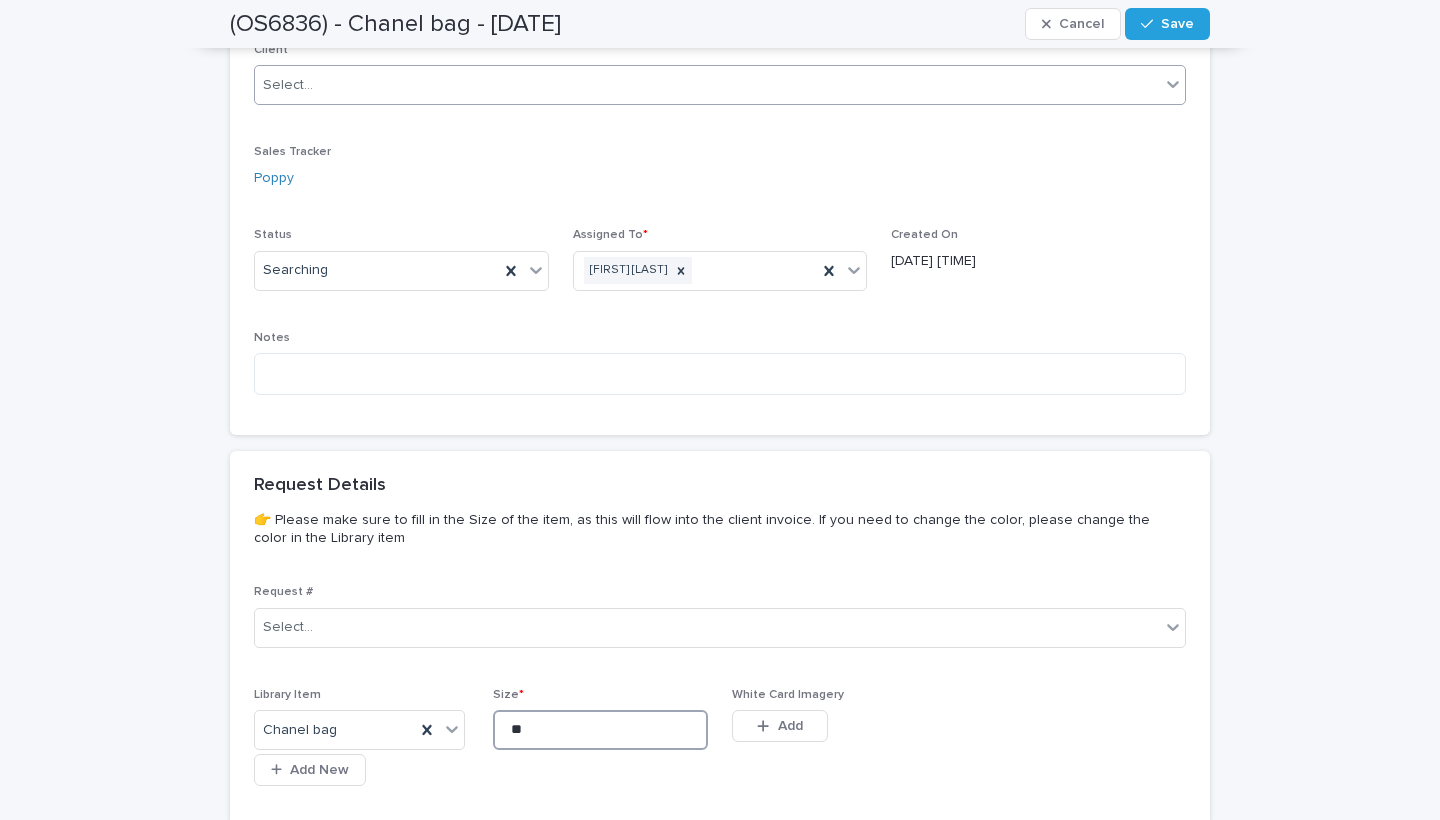 scroll, scrollTop: 493, scrollLeft: 0, axis: vertical 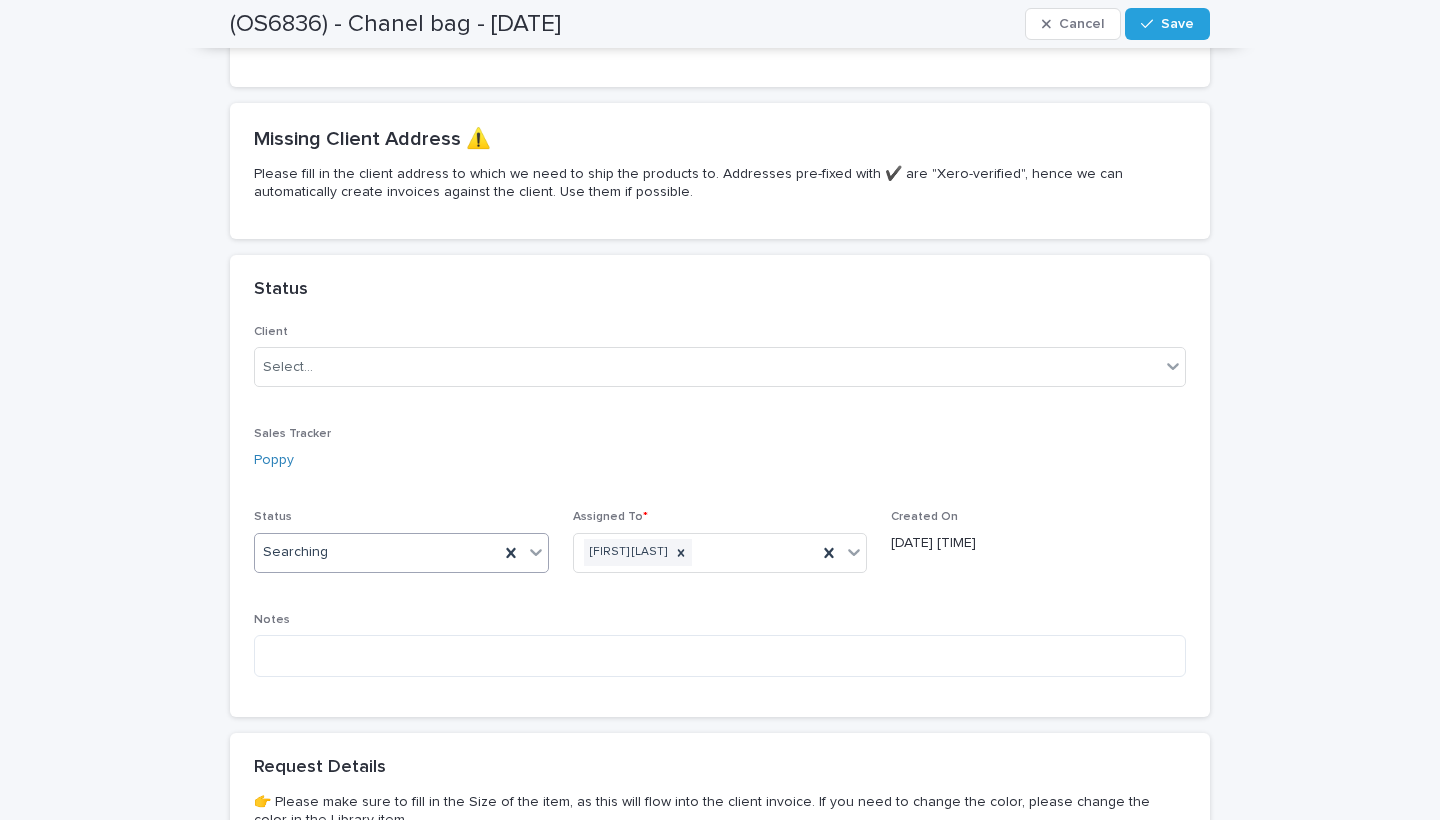 type on "**" 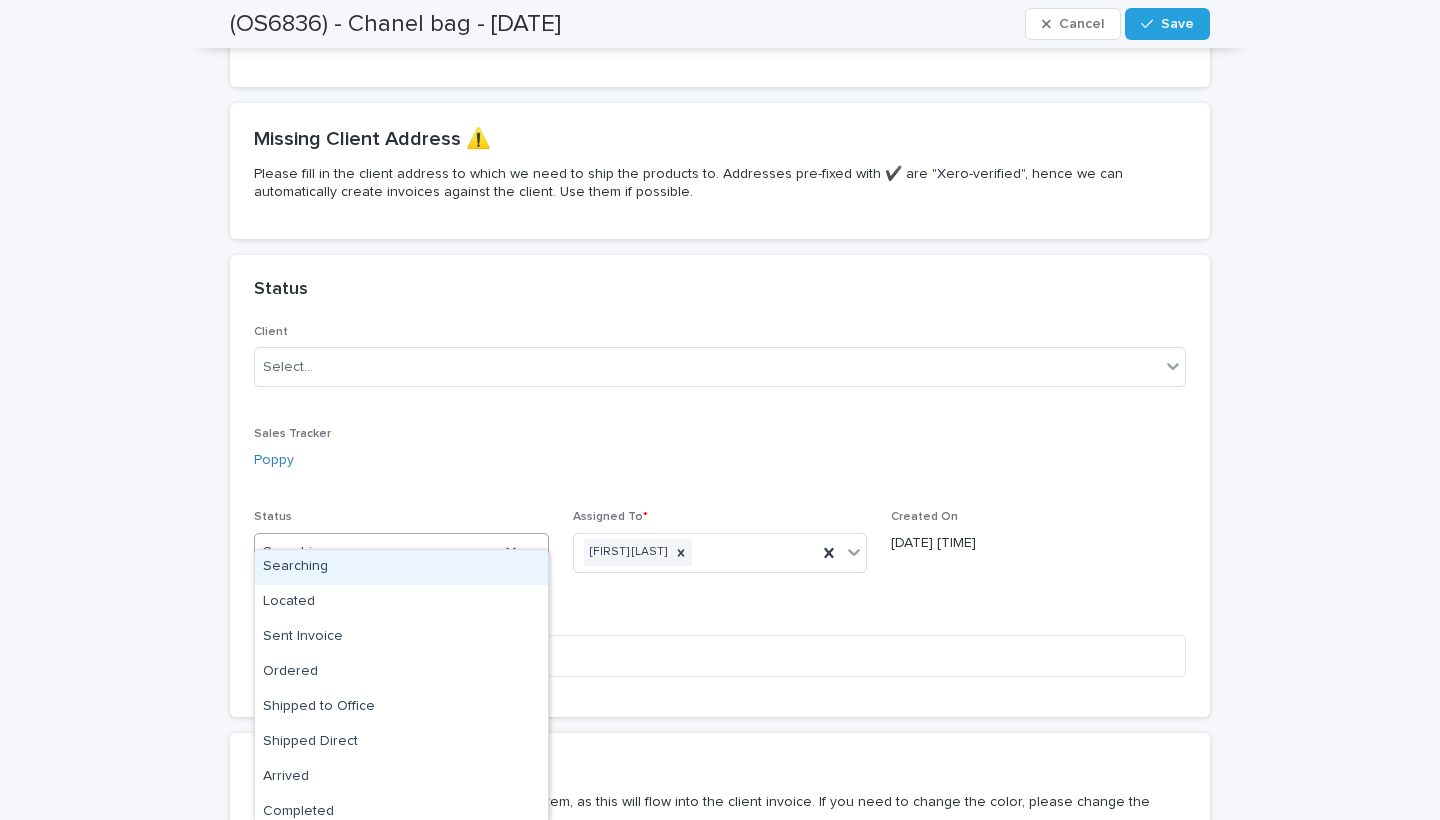 drag, startPoint x: 335, startPoint y: 514, endPoint x: 348, endPoint y: 571, distance: 58.463665 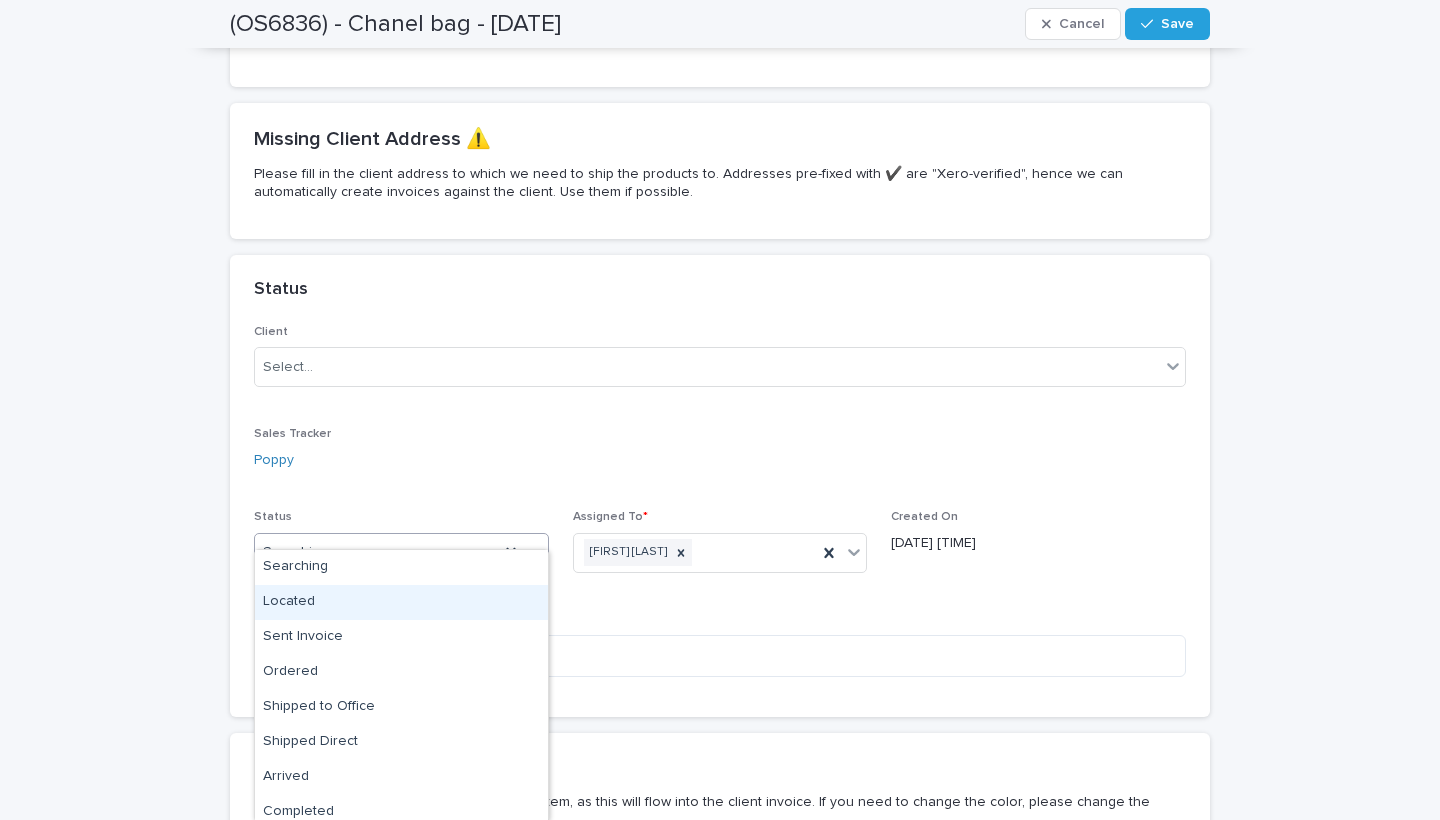 scroll, scrollTop: 79, scrollLeft: 0, axis: vertical 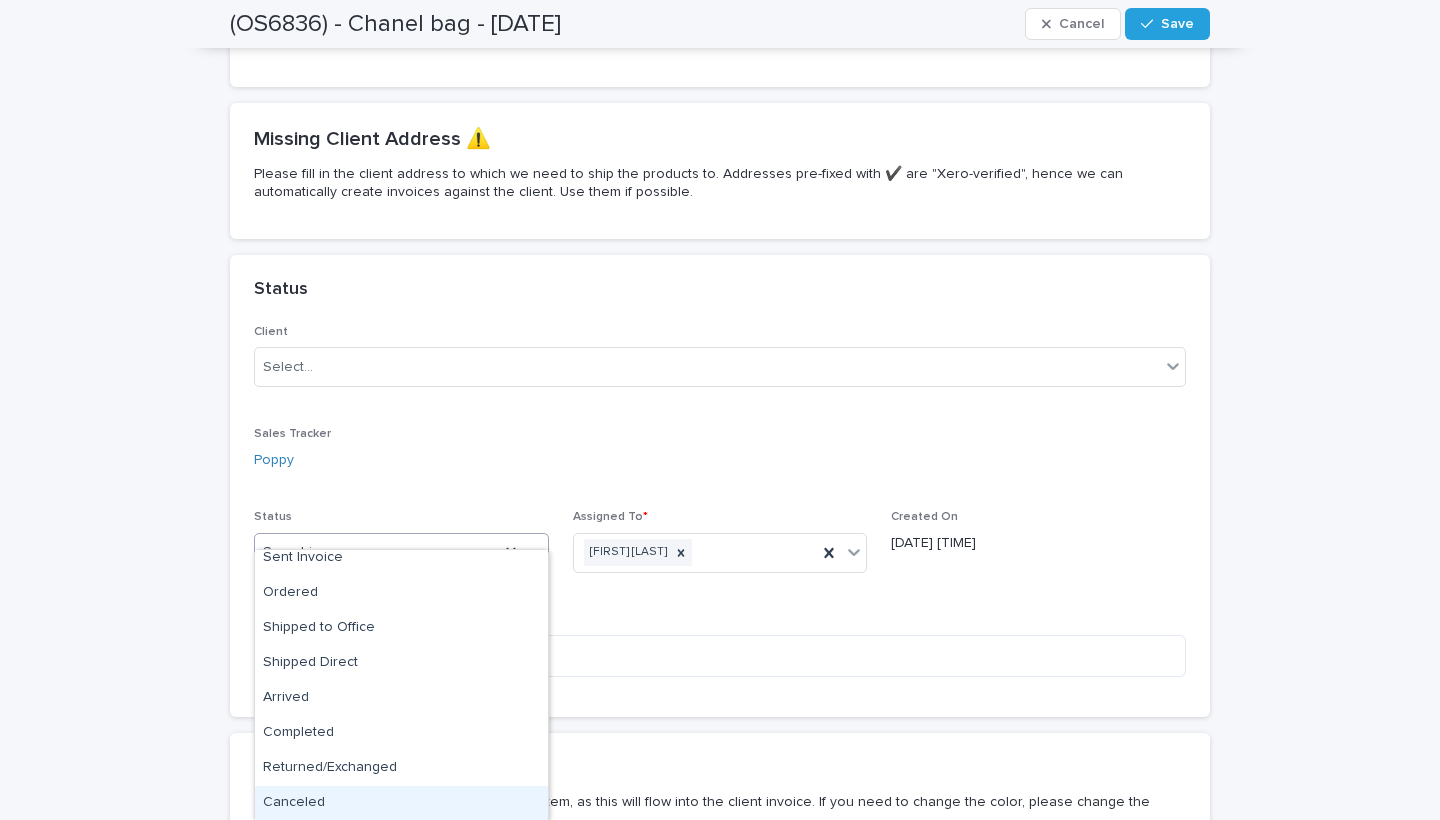 click on "Canceled" at bounding box center [401, 803] 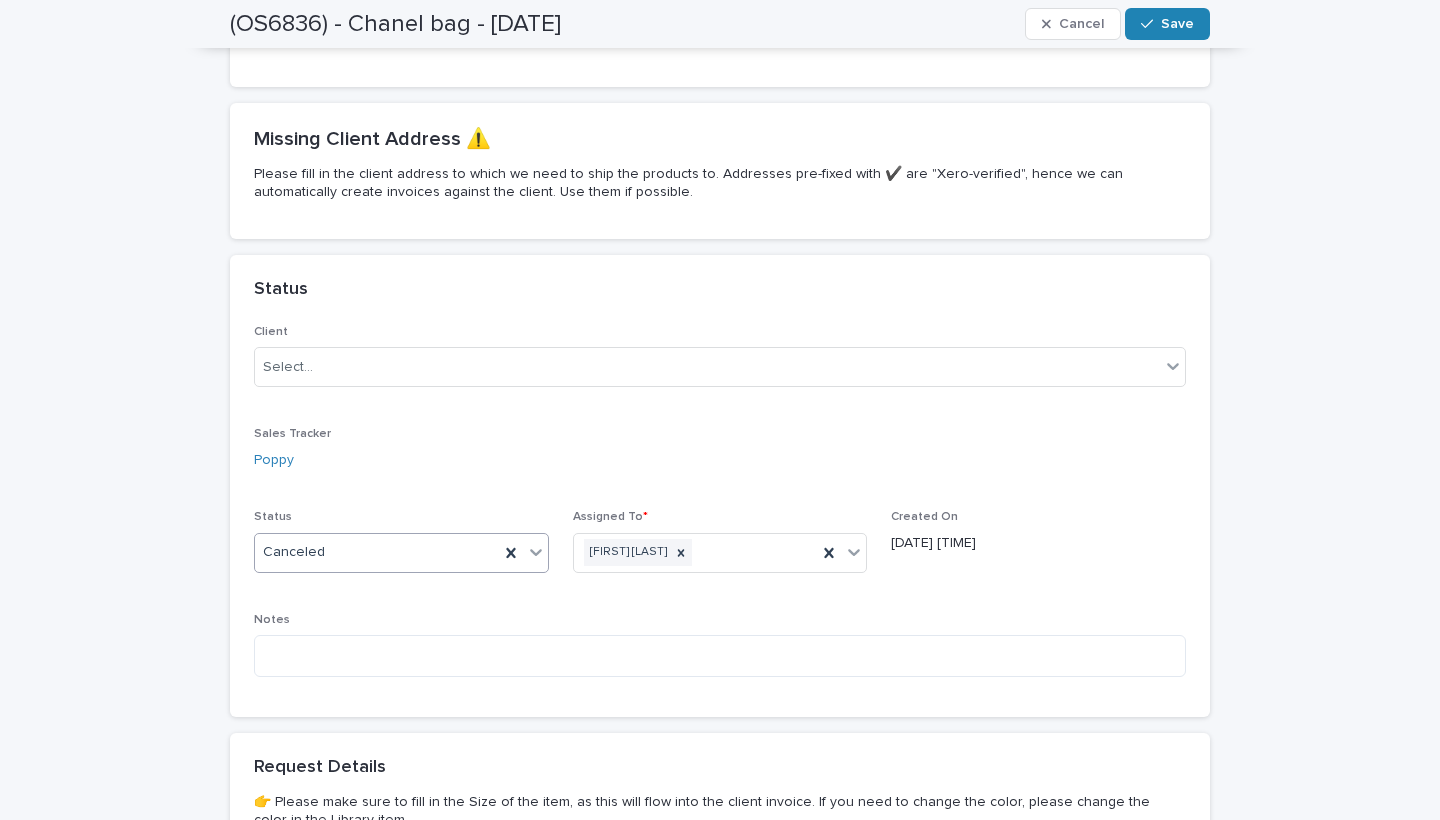 click 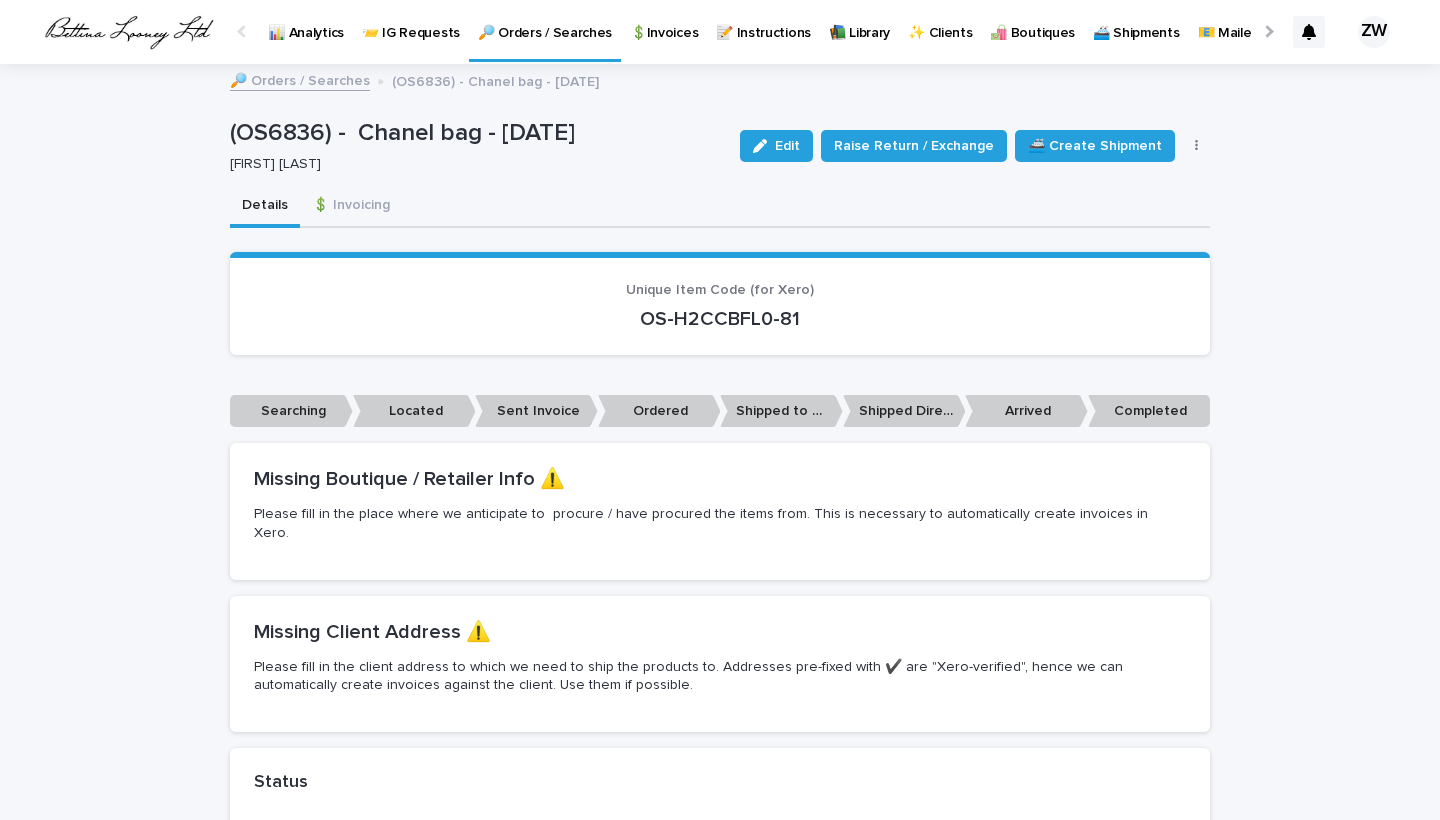 scroll, scrollTop: 0, scrollLeft: 0, axis: both 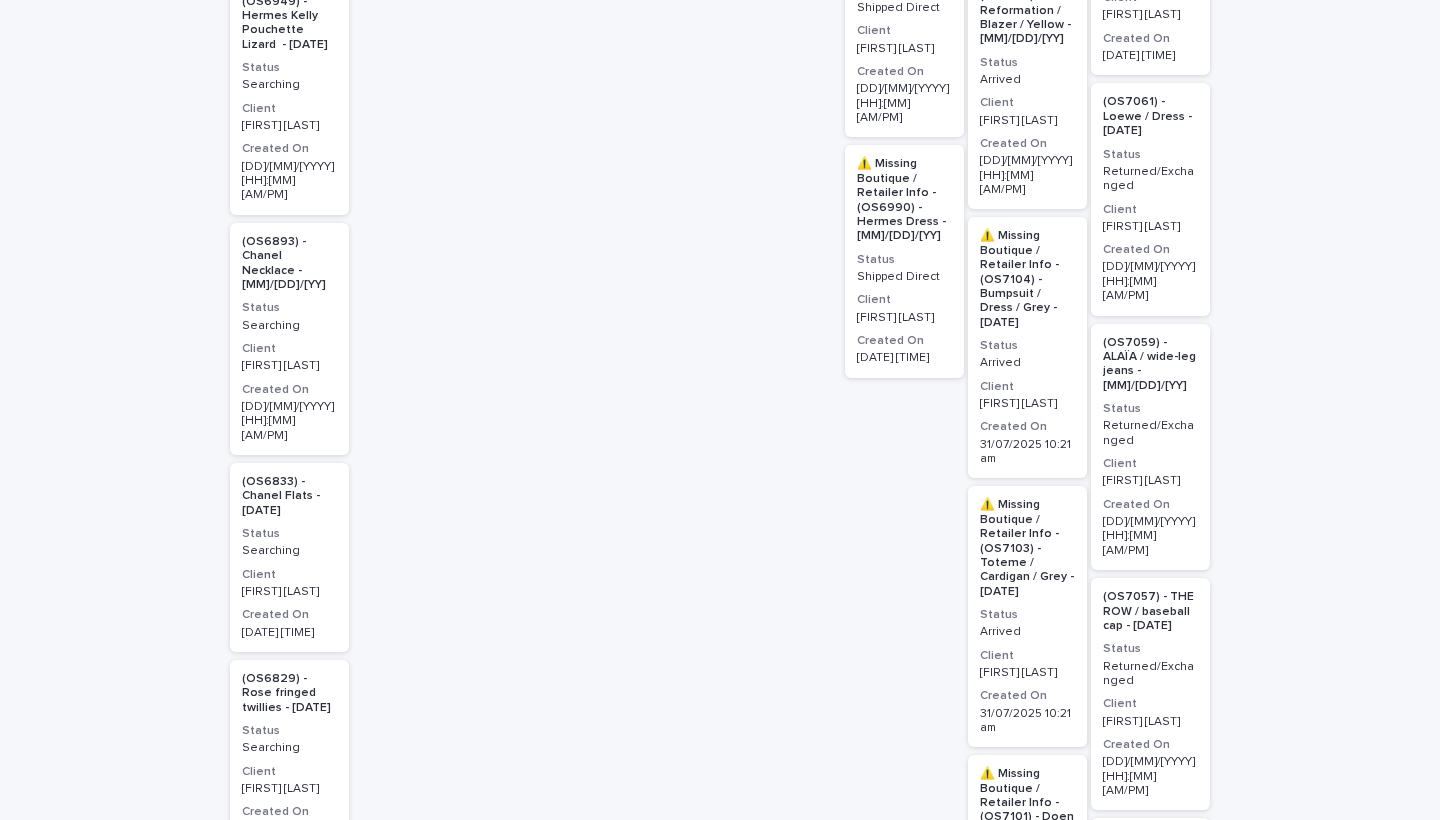 click on "(OS6833) - Chanel Flats - [DATE]" at bounding box center (289, 496) 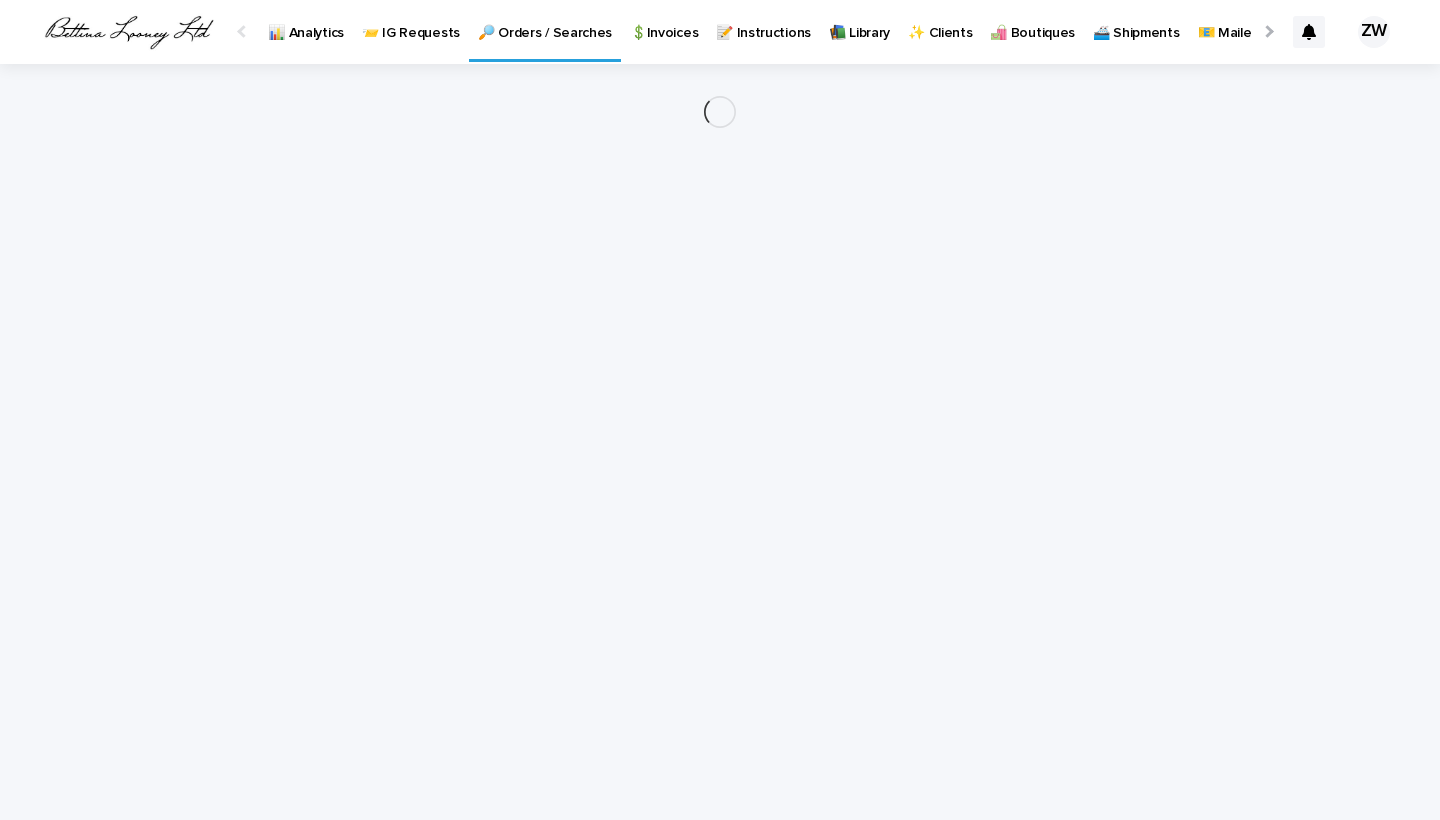 scroll, scrollTop: 0, scrollLeft: 0, axis: both 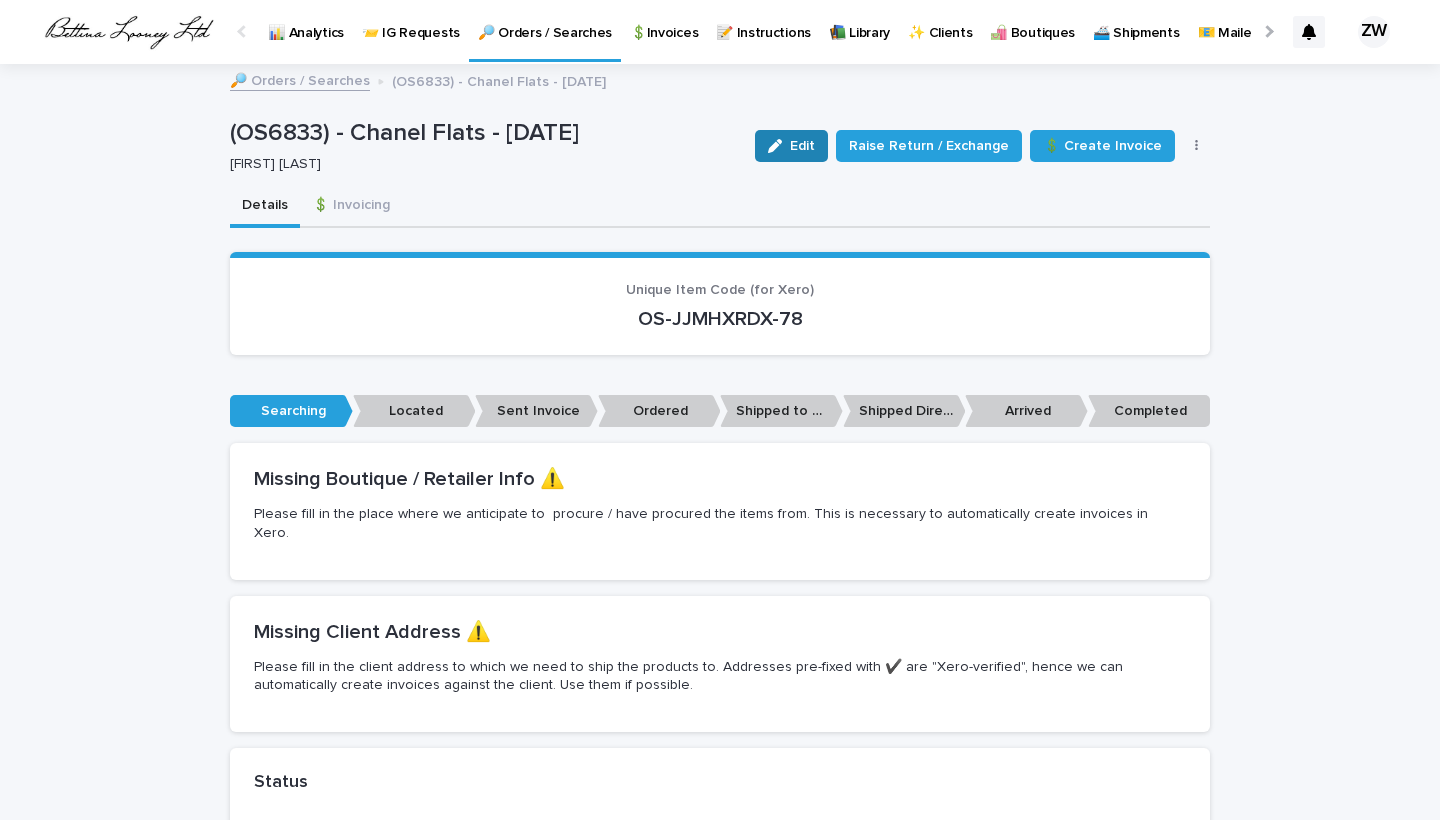 click on "Edit" at bounding box center [802, 146] 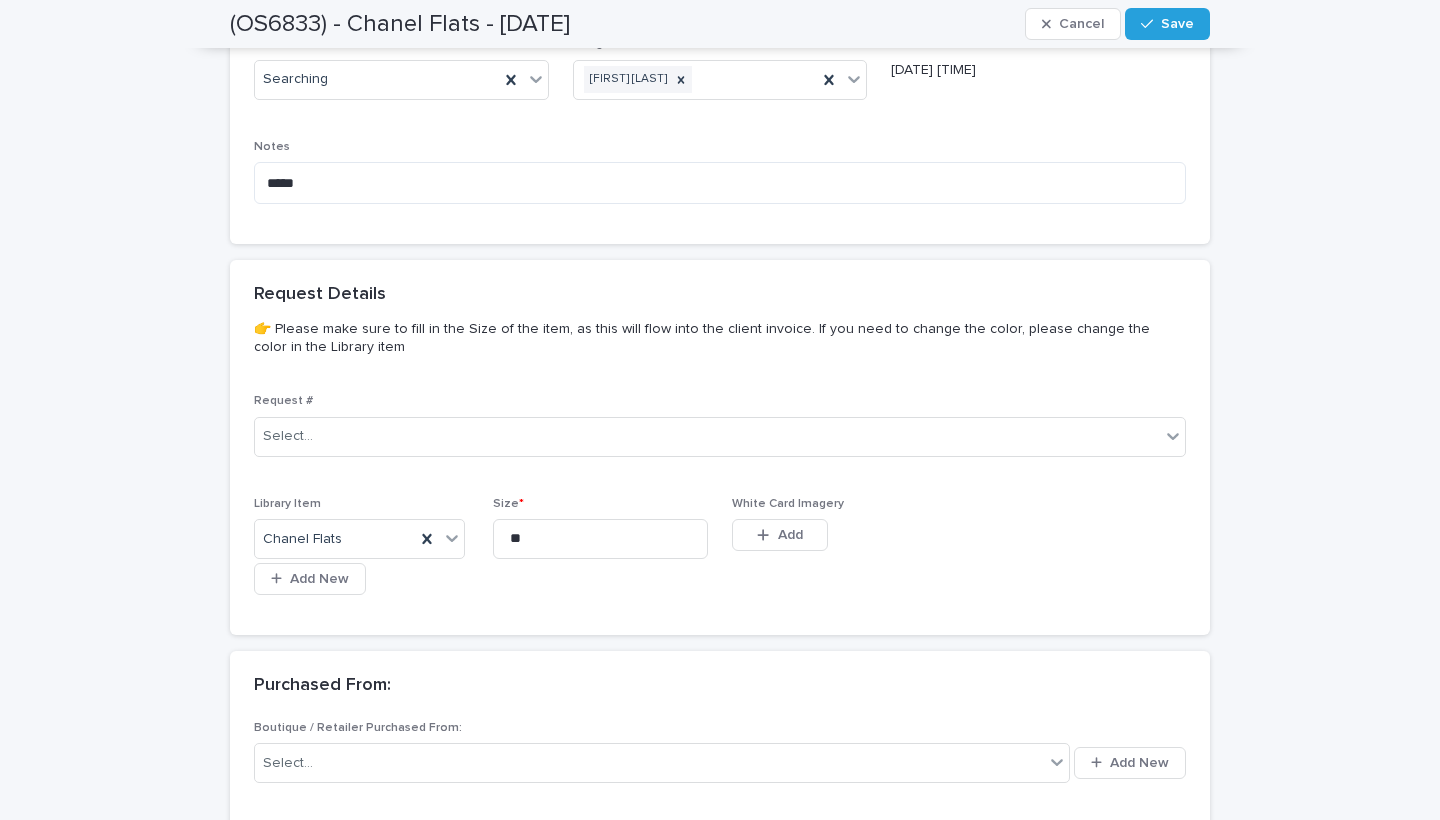 scroll, scrollTop: 864, scrollLeft: 0, axis: vertical 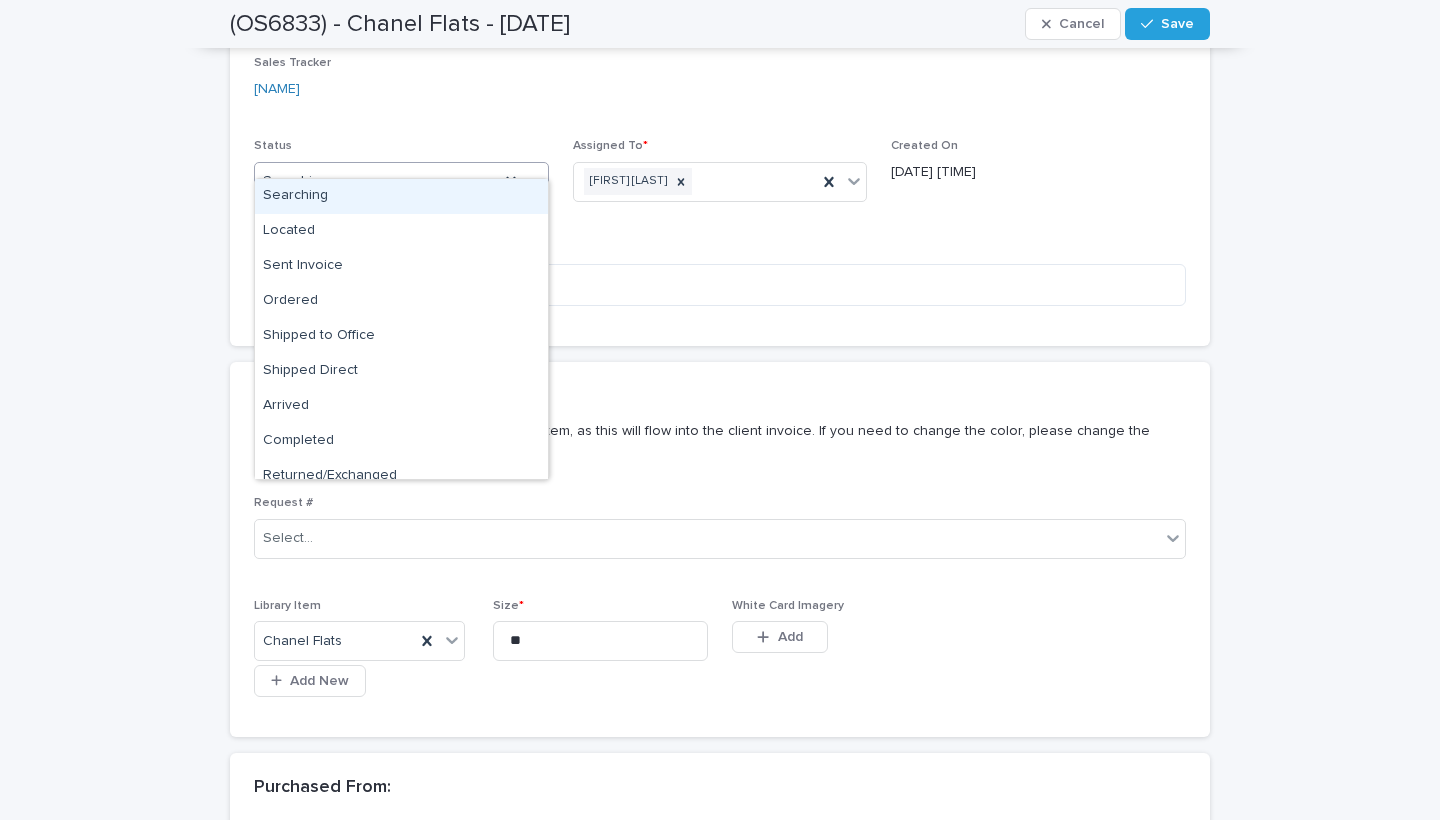 click on "Searching" at bounding box center [377, 181] 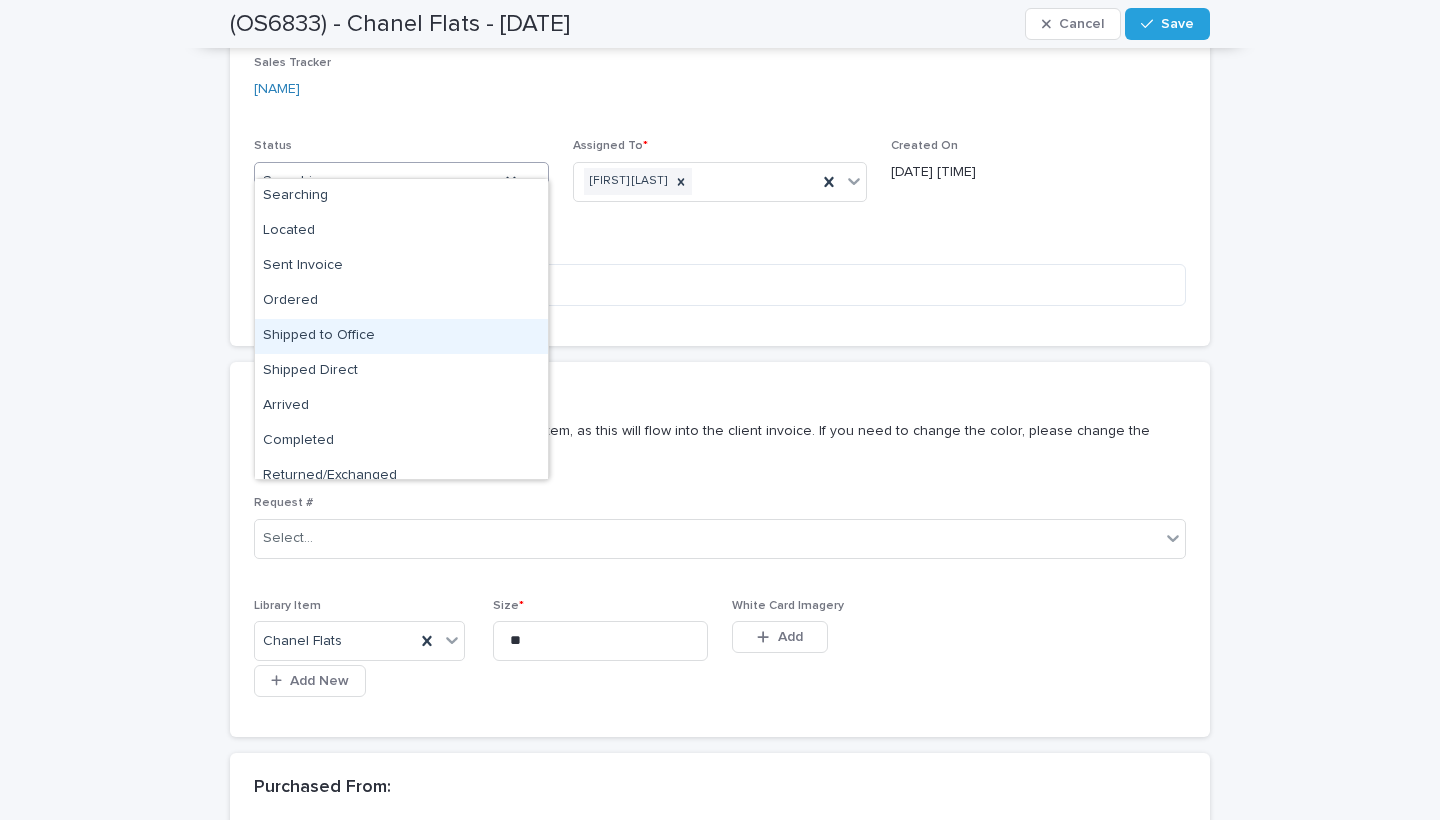scroll, scrollTop: 50, scrollLeft: 0, axis: vertical 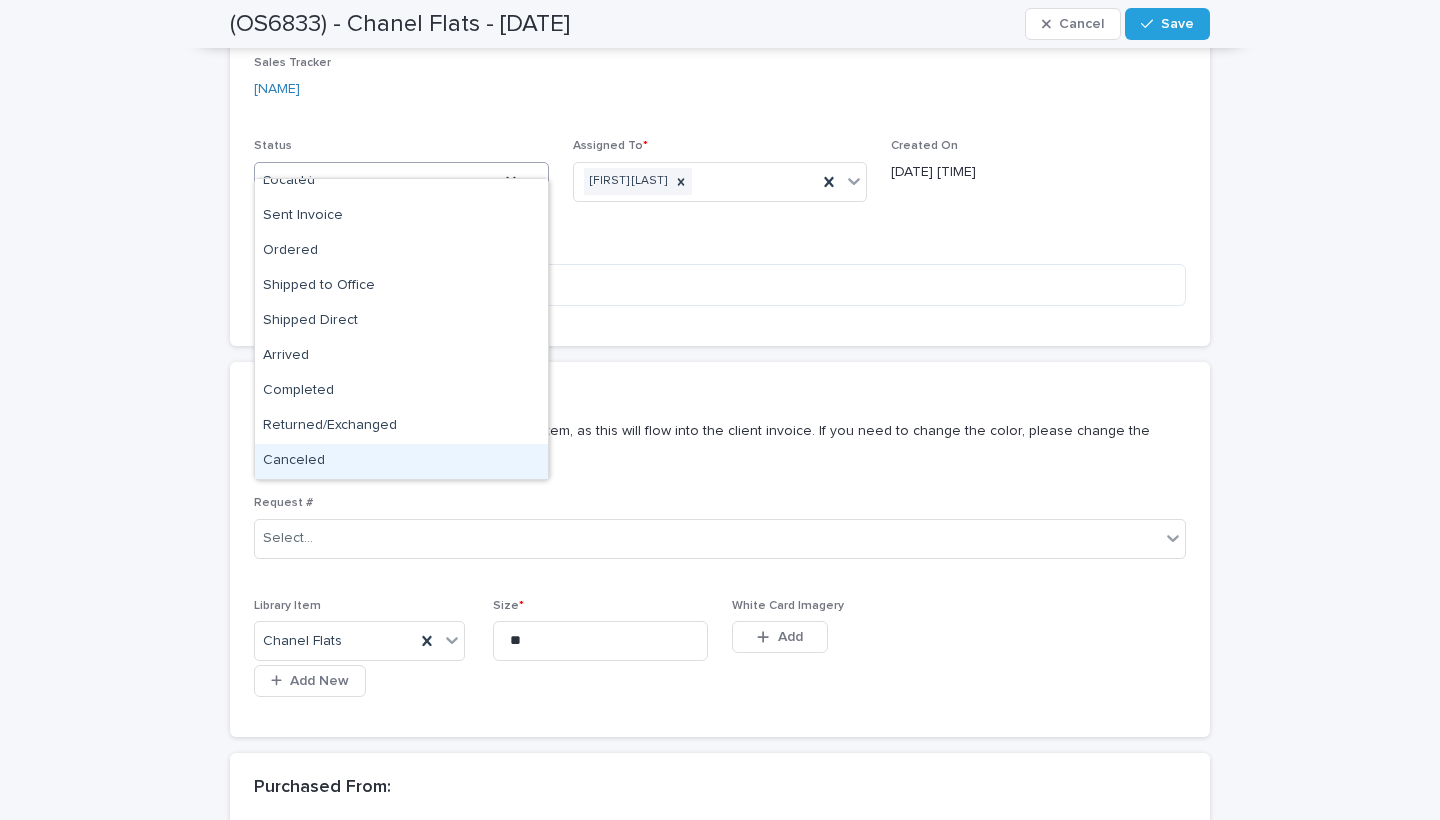 click on "Canceled" at bounding box center [401, 461] 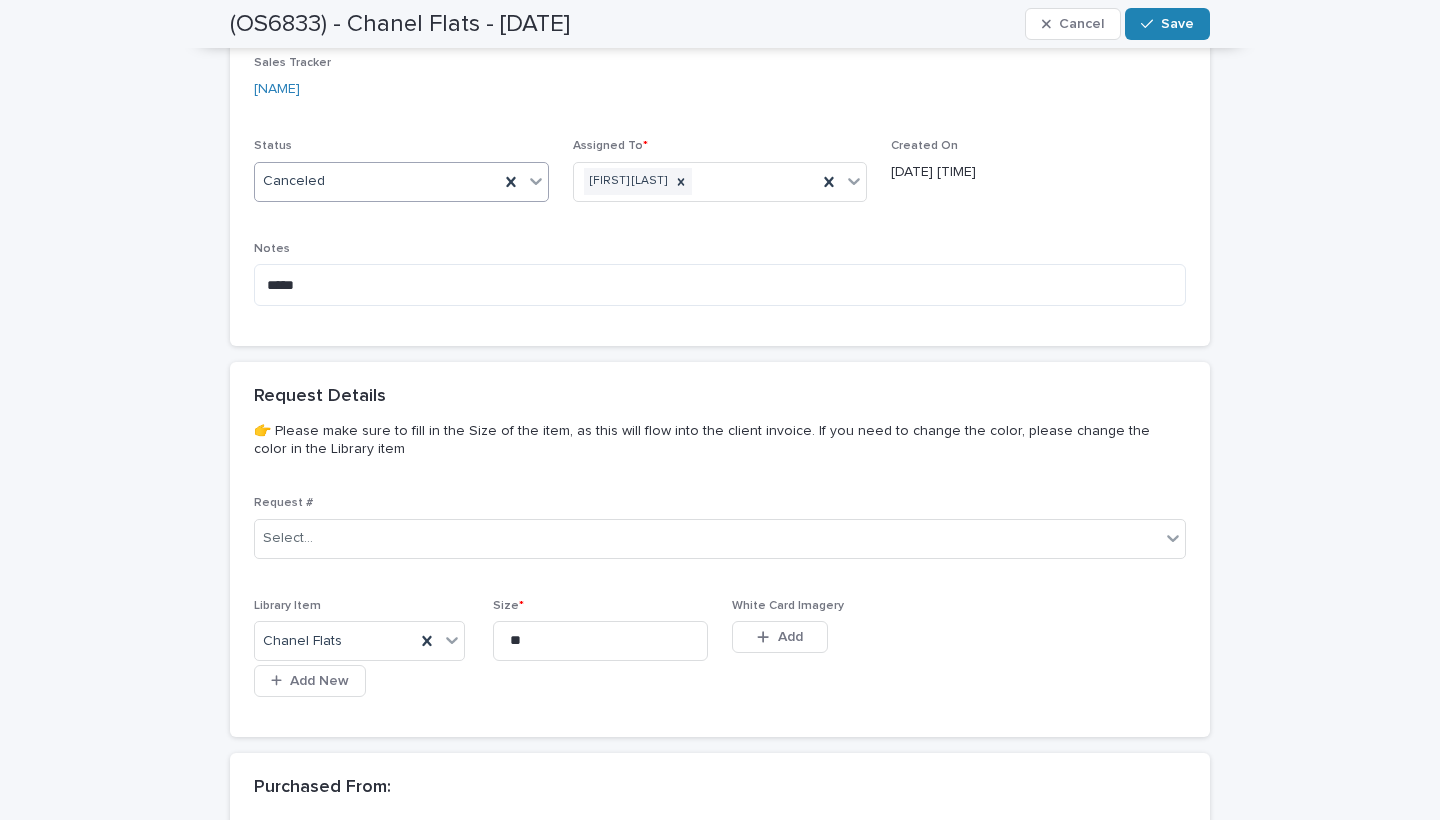 click on "Save" at bounding box center [1177, 24] 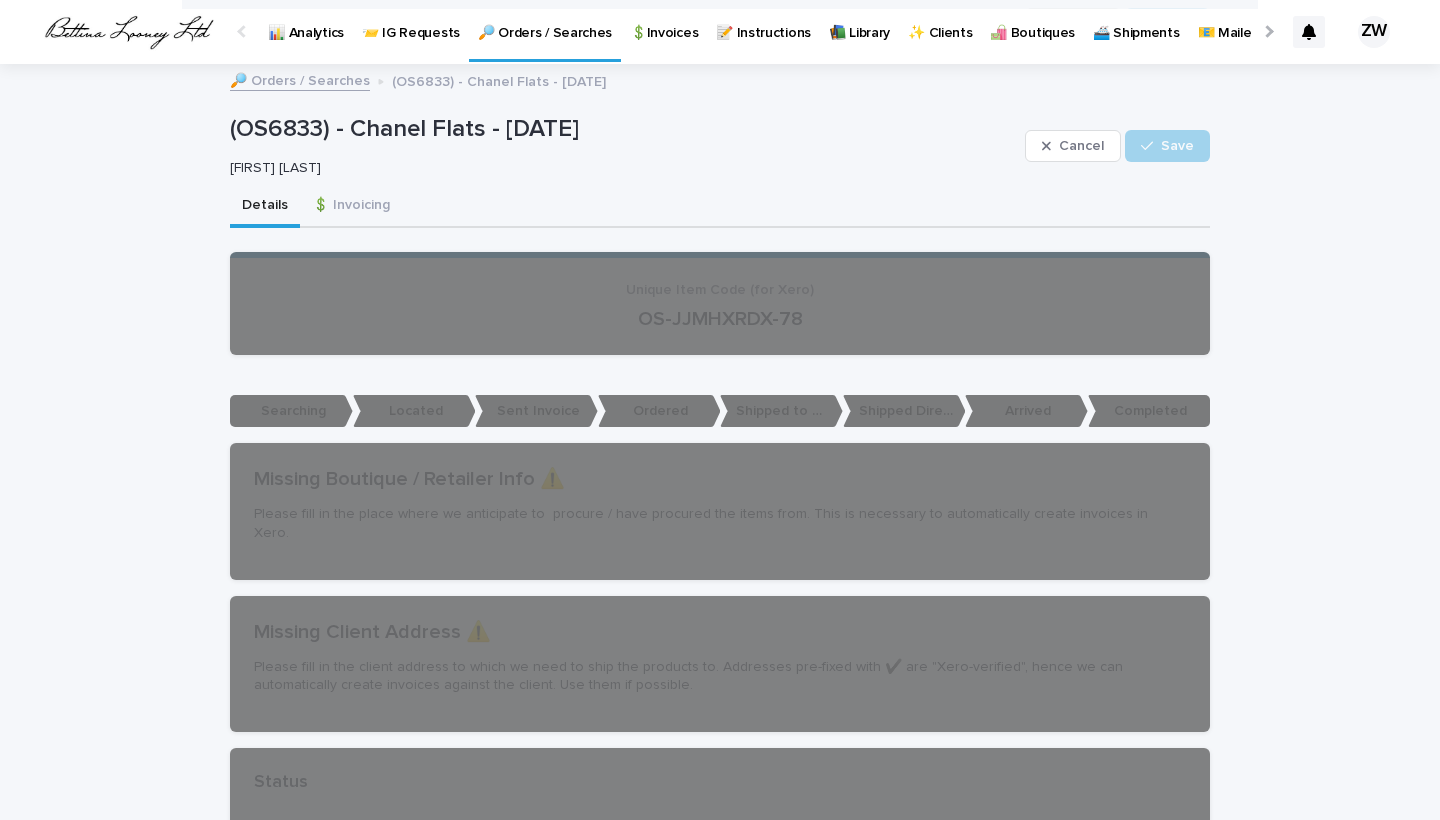 scroll, scrollTop: 0, scrollLeft: 0, axis: both 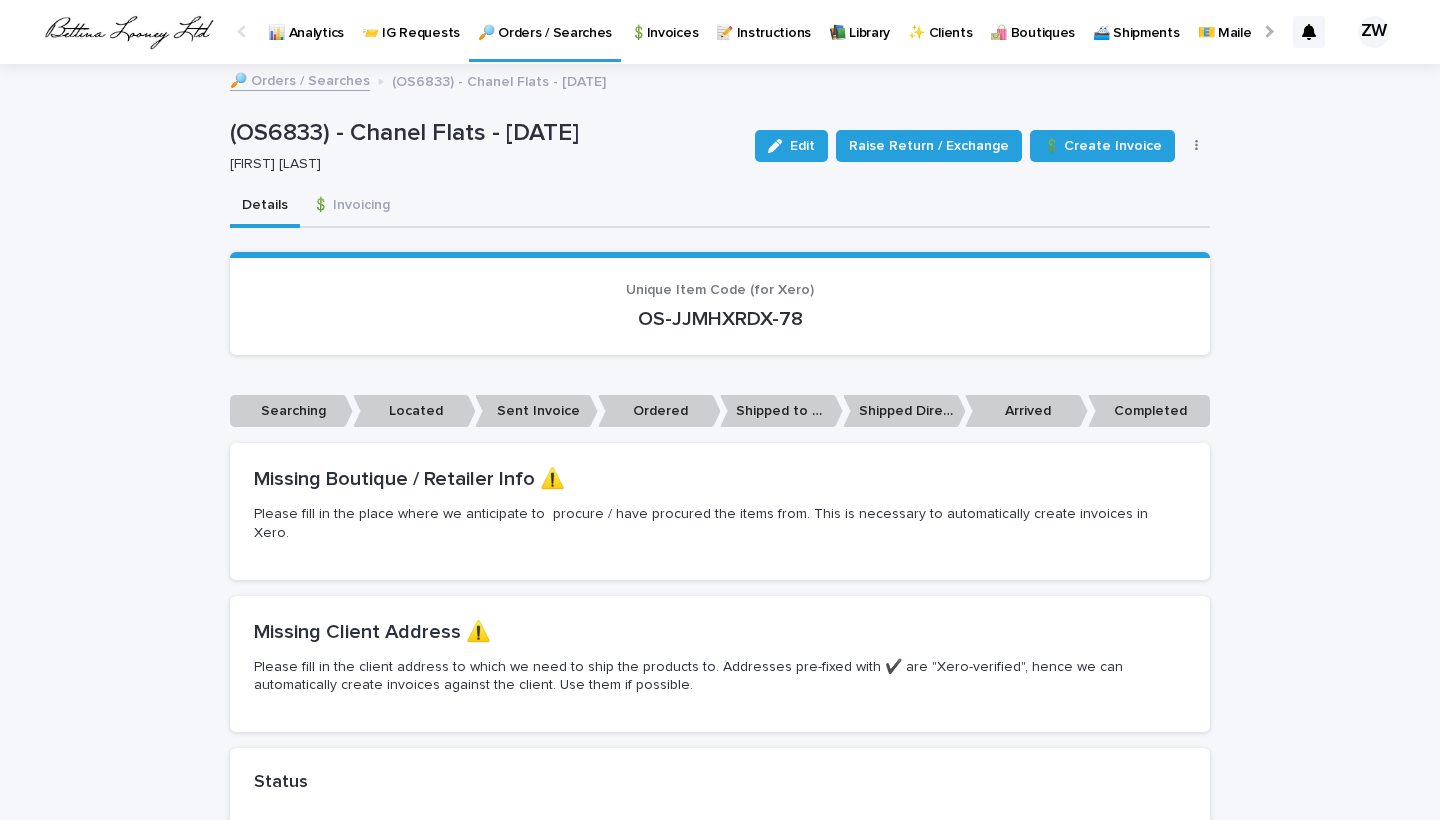 click on "🔎 Orders / Searches" at bounding box center [545, 21] 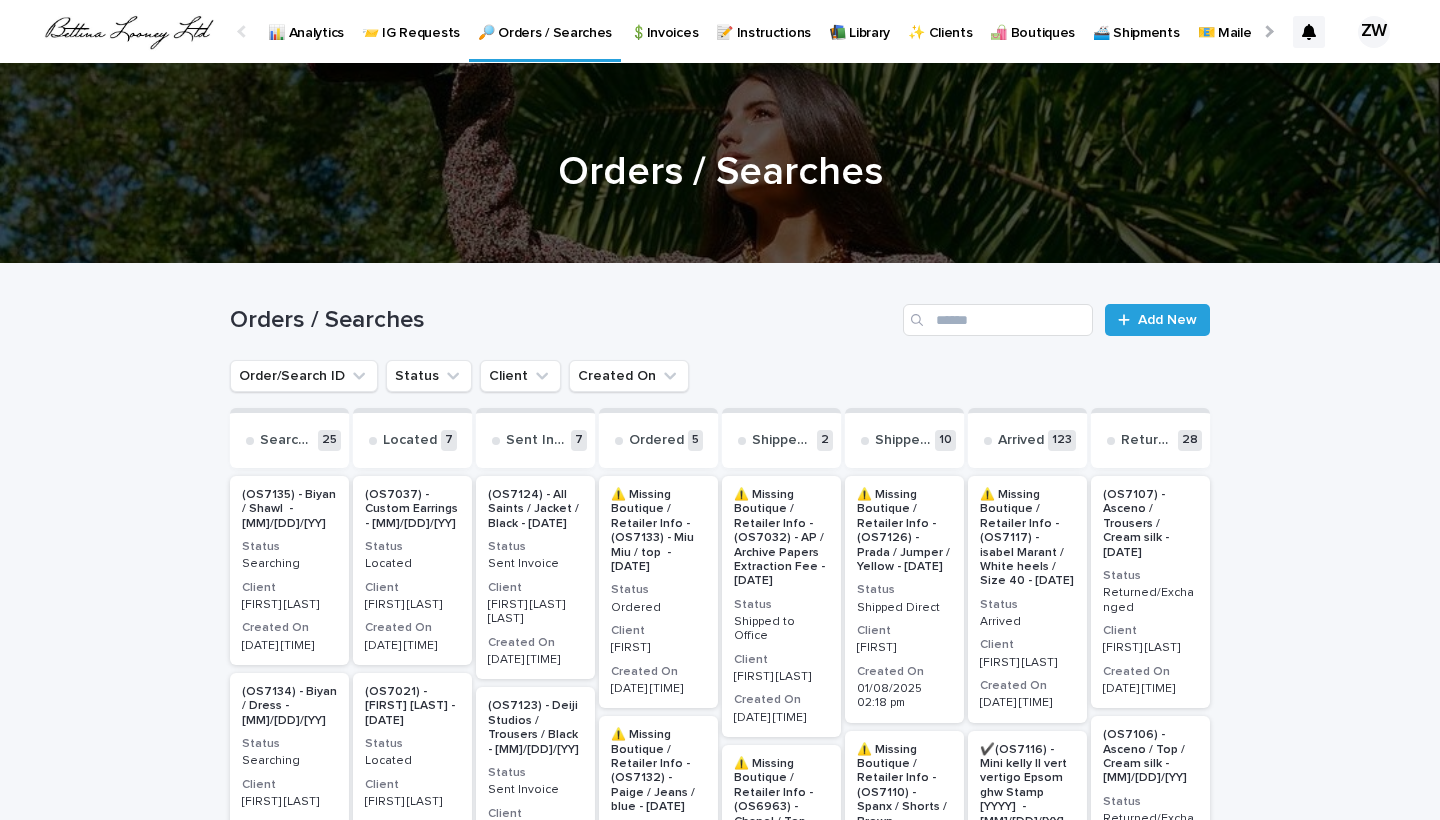 scroll, scrollTop: 0, scrollLeft: -51, axis: horizontal 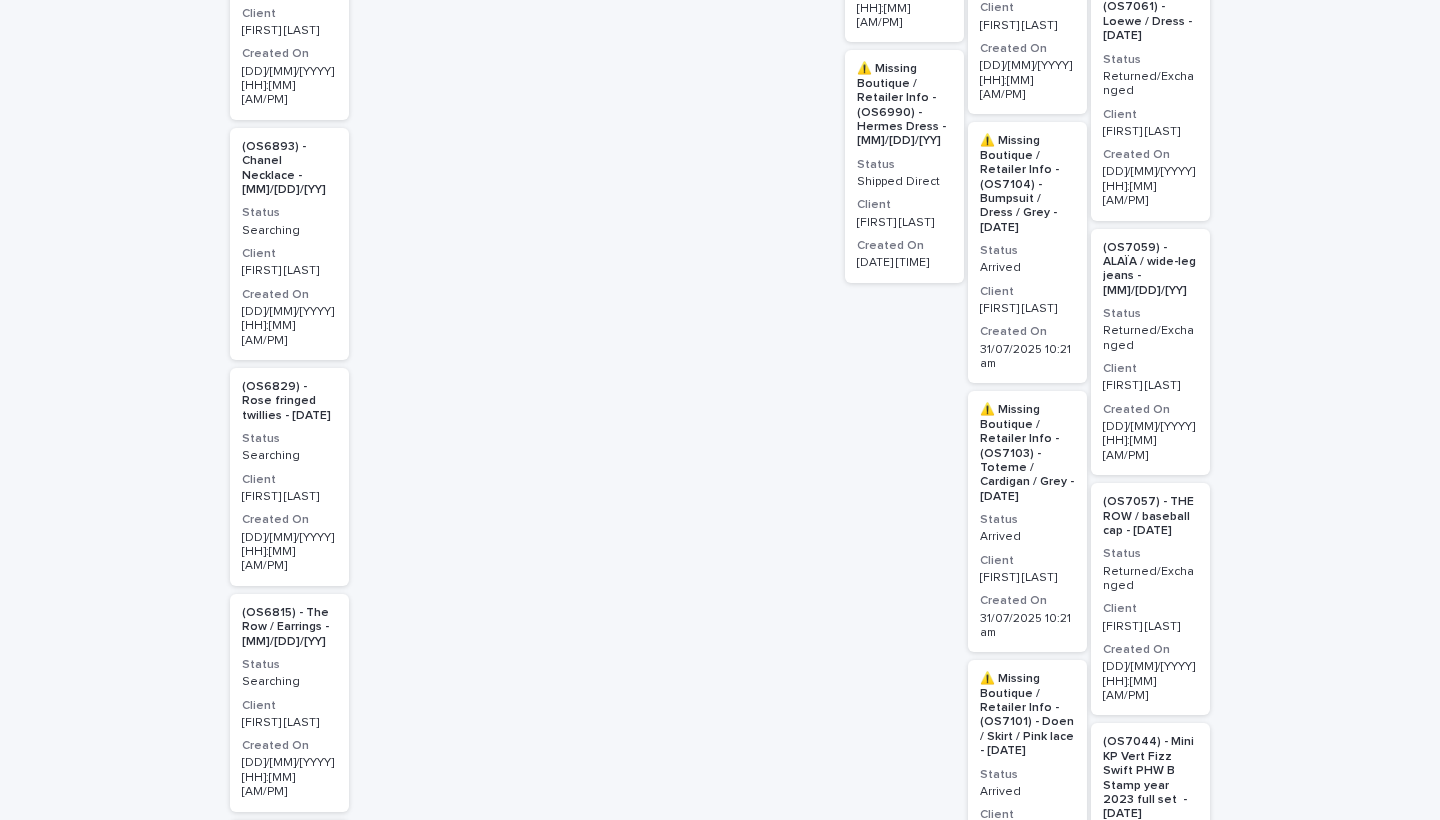 click on "(OS6829) - Rose fringed twillies - [DATE]" at bounding box center [289, 401] 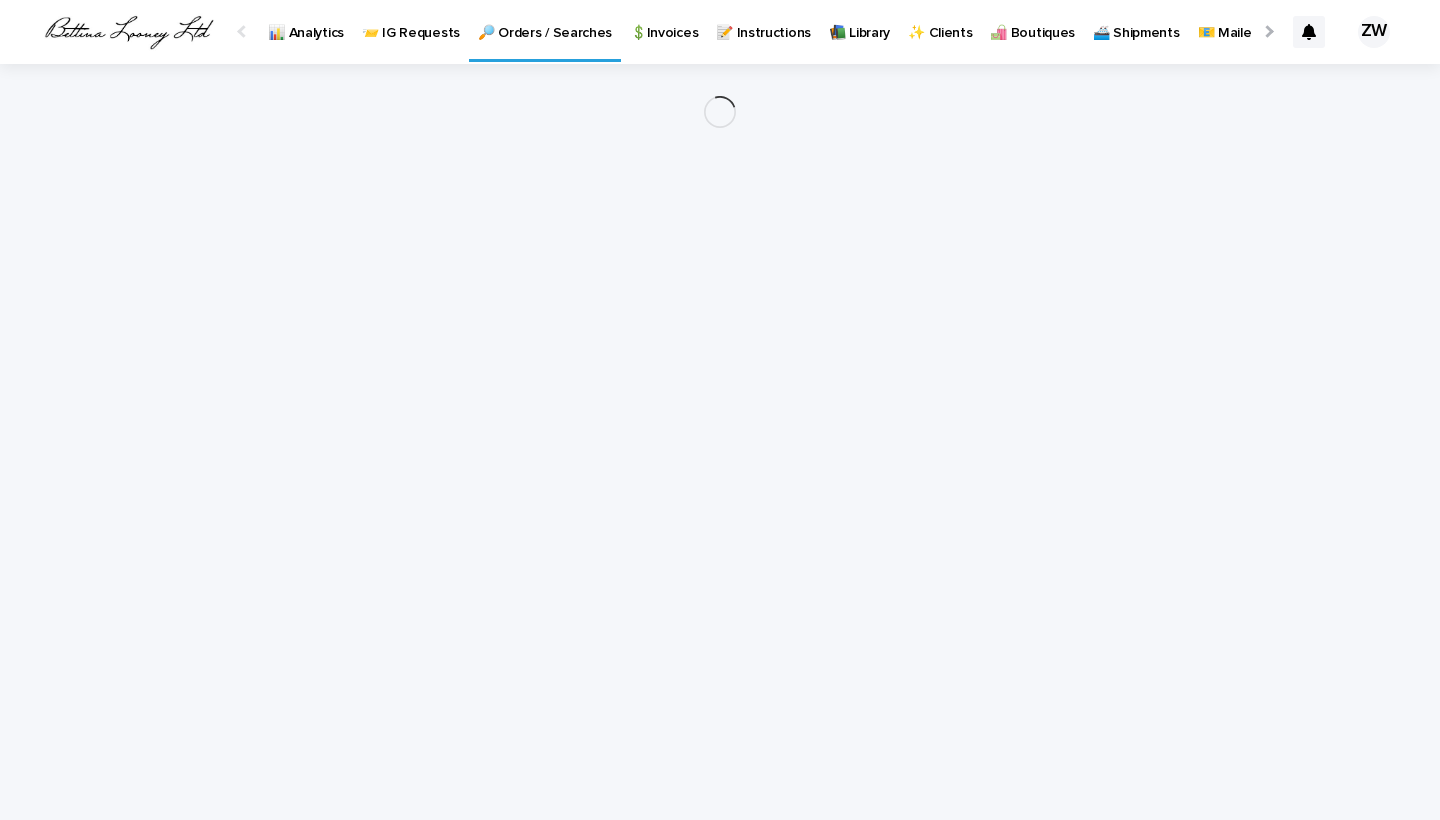 scroll, scrollTop: 0, scrollLeft: 0, axis: both 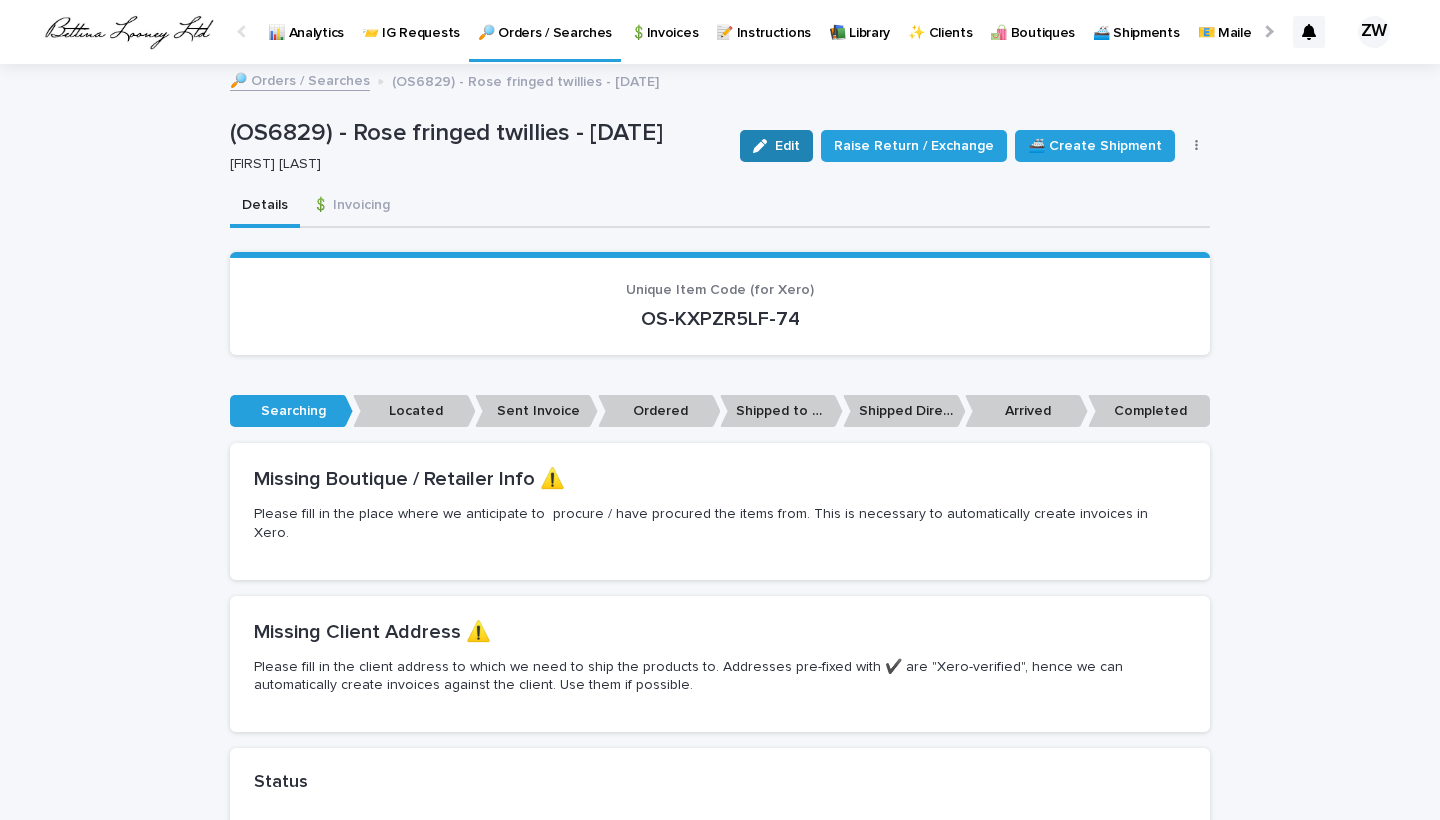 click on "Edit" at bounding box center [787, 146] 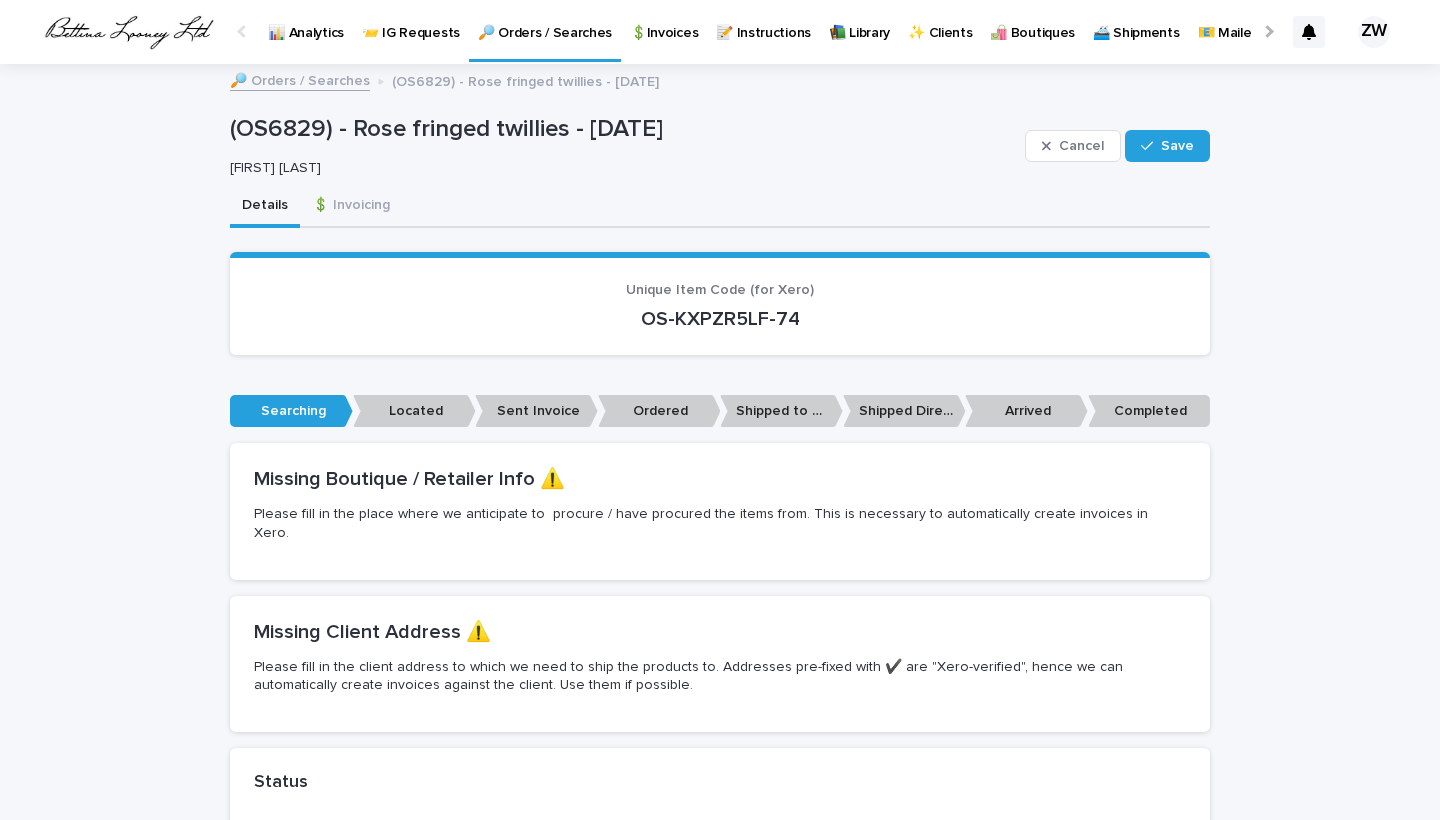 scroll, scrollTop: 417, scrollLeft: 0, axis: vertical 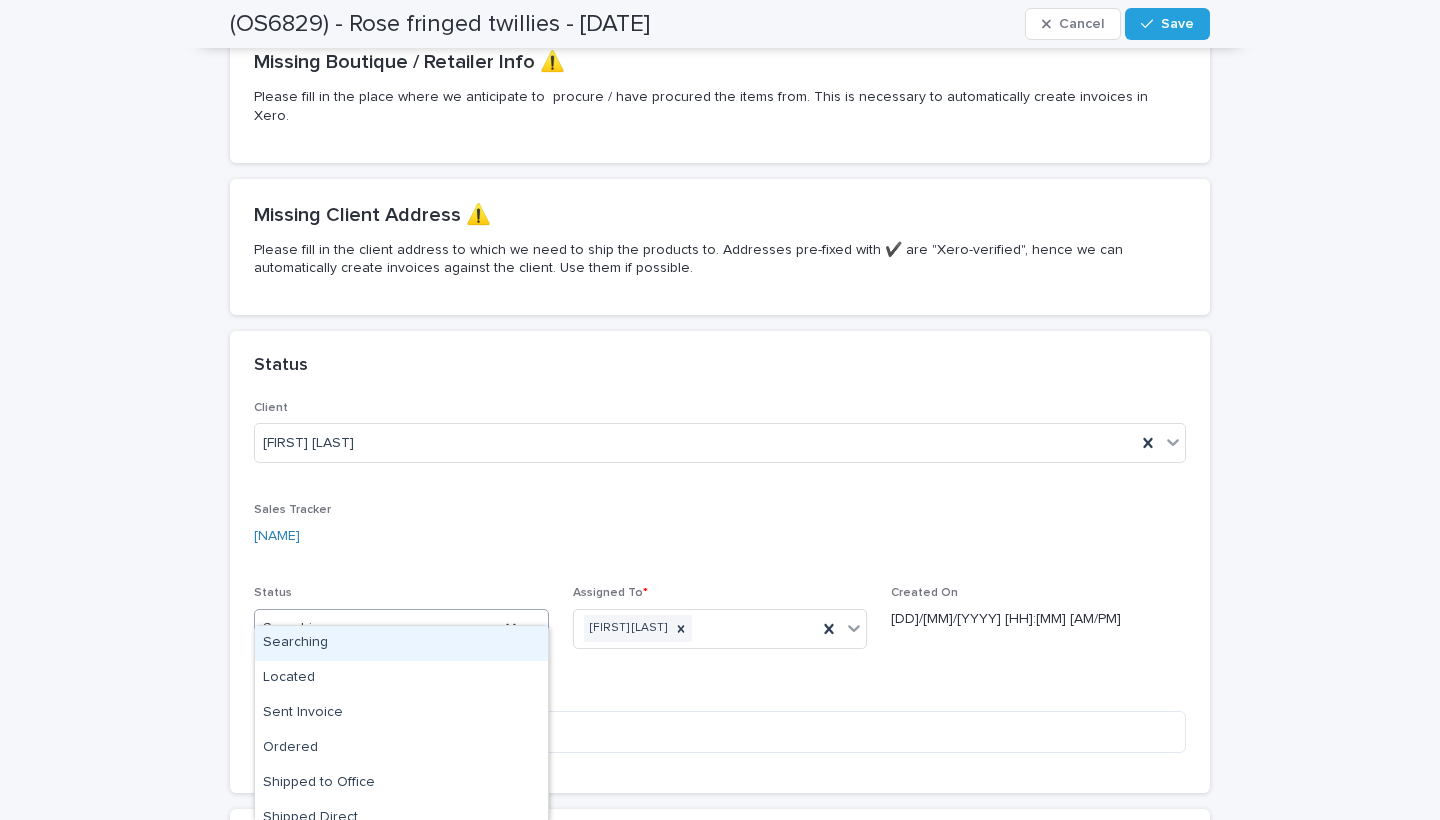 click on "Searching" at bounding box center (377, 628) 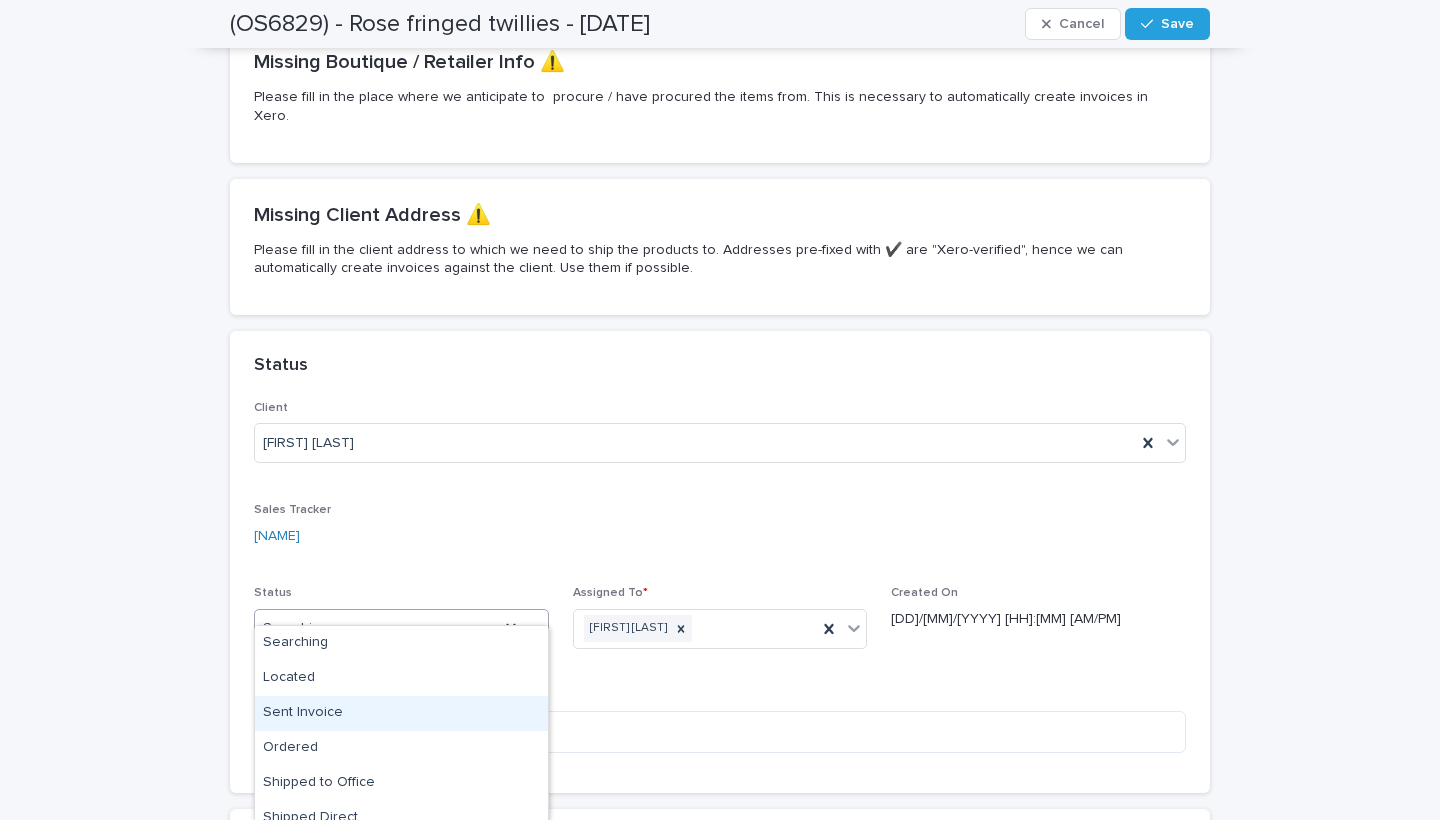 scroll, scrollTop: 155, scrollLeft: 0, axis: vertical 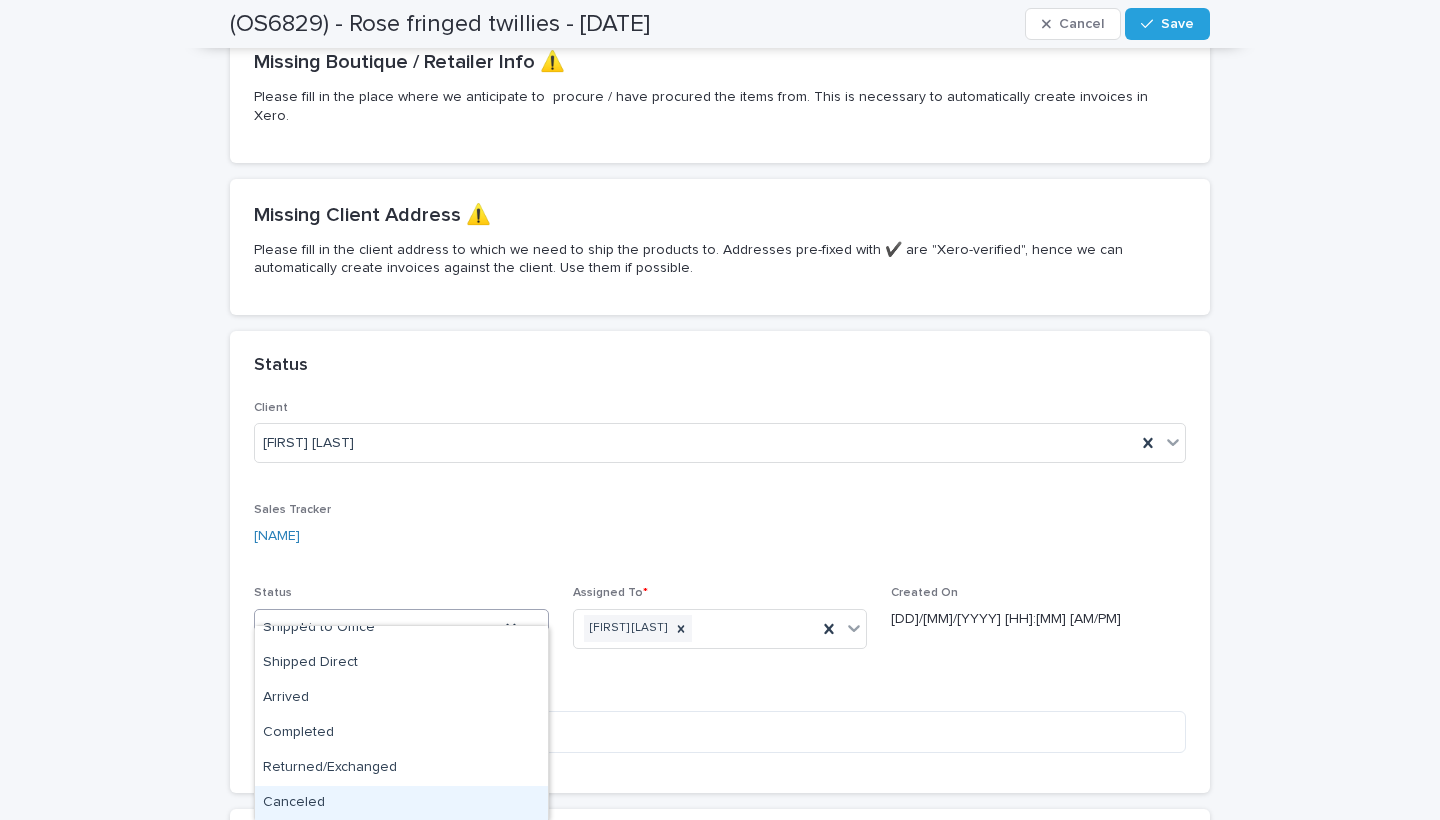 click on "Canceled" at bounding box center [401, 803] 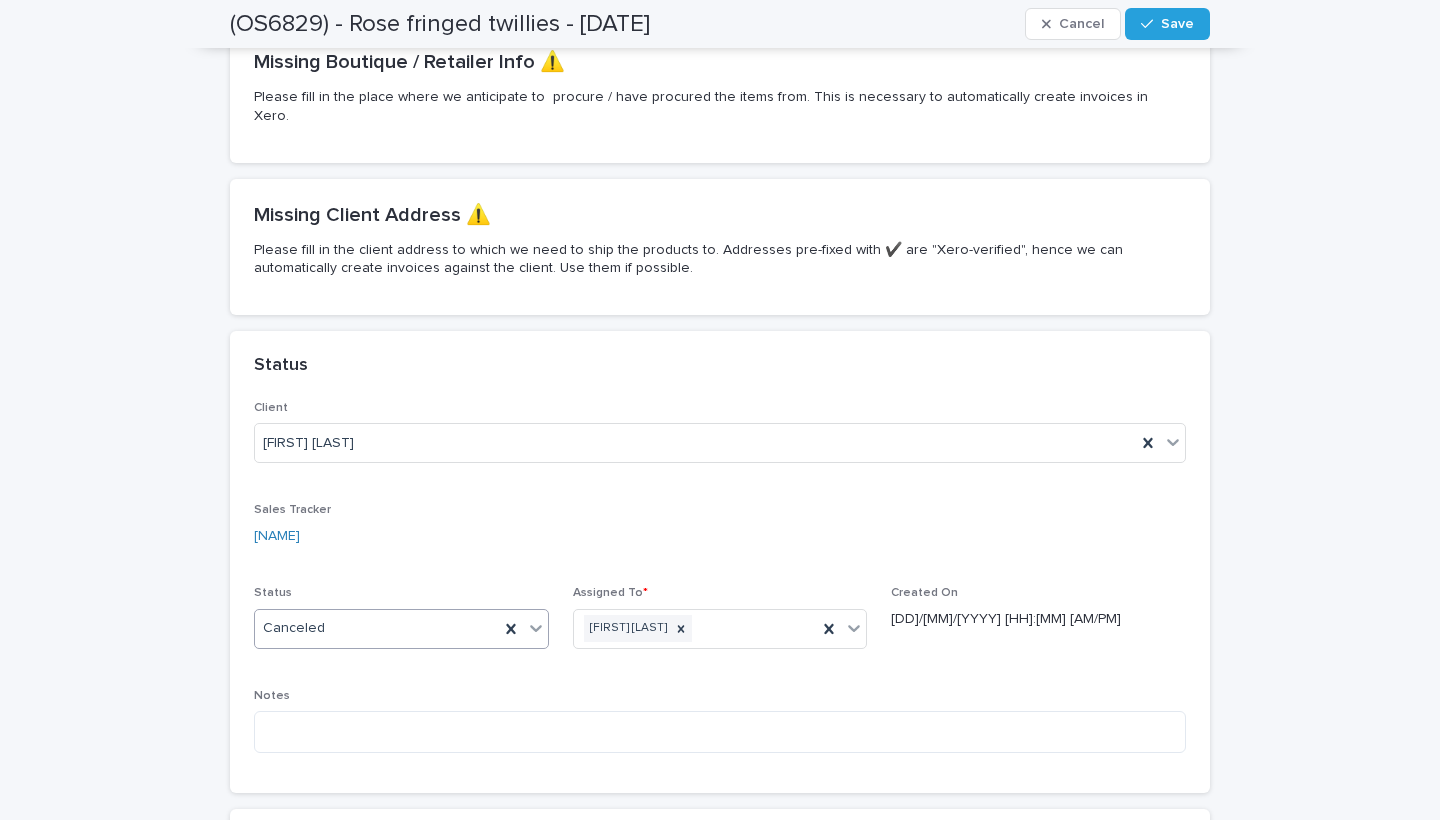 scroll, scrollTop: 800, scrollLeft: 0, axis: vertical 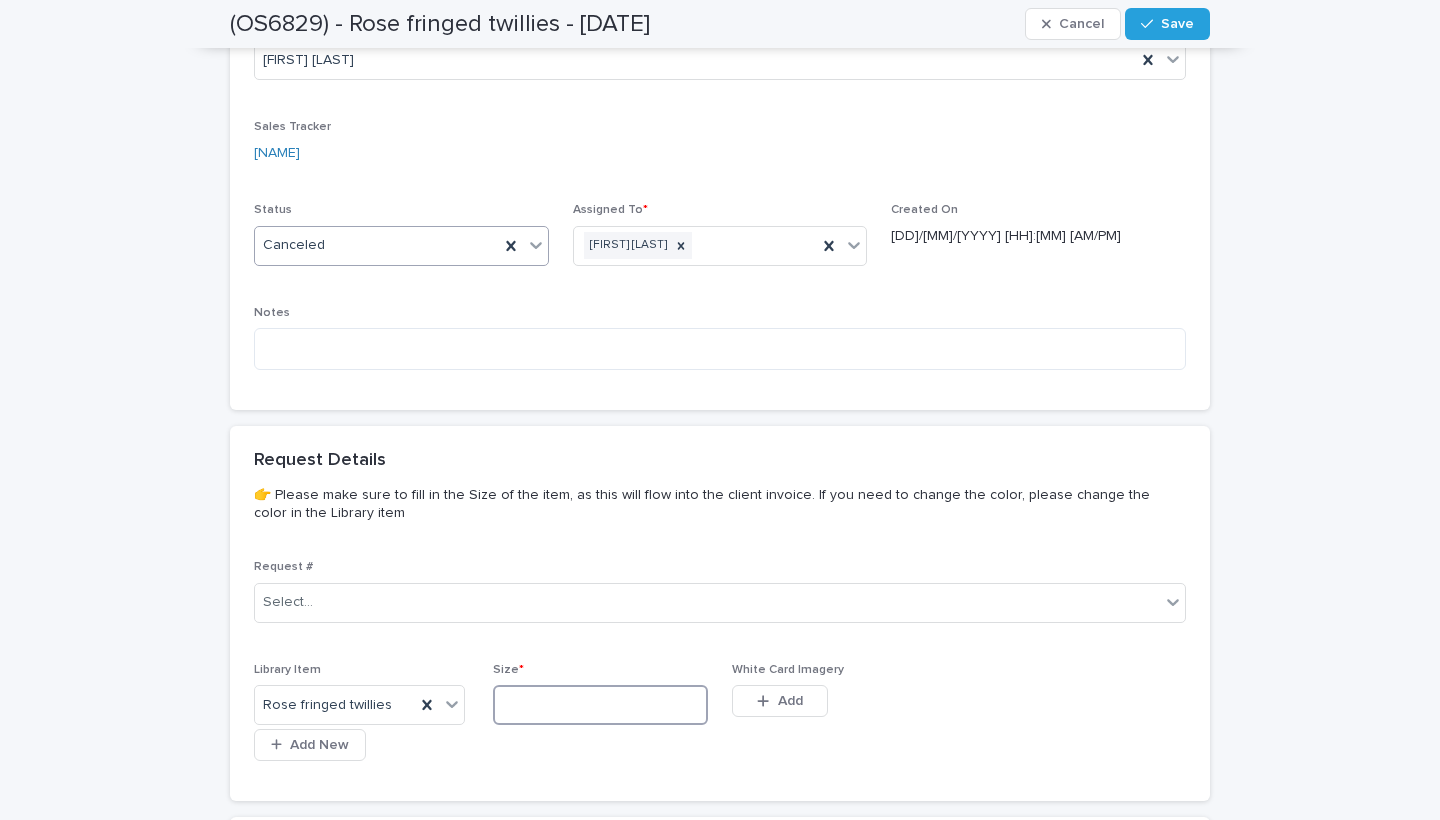 click at bounding box center (600, 705) 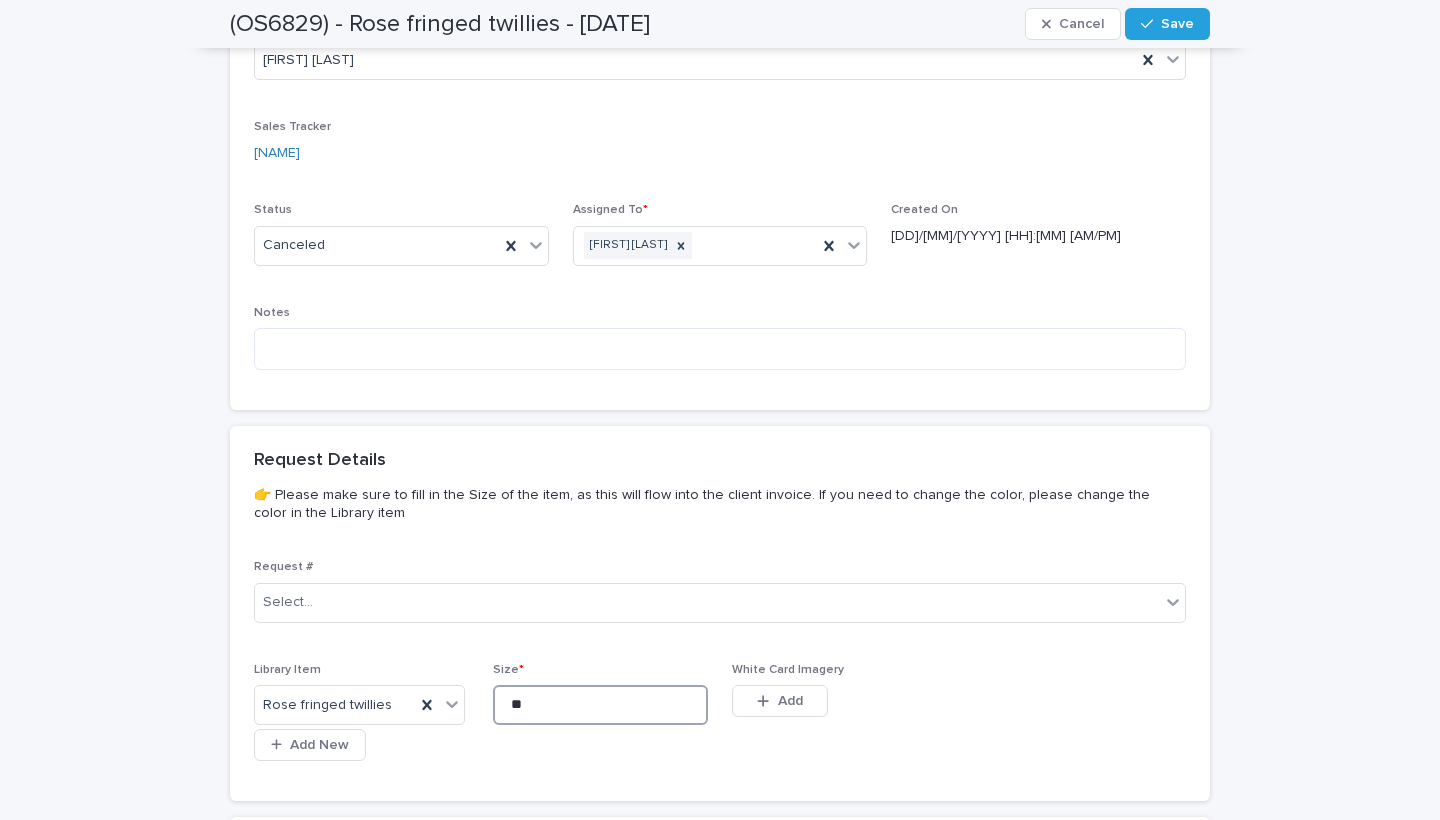 type on "**" 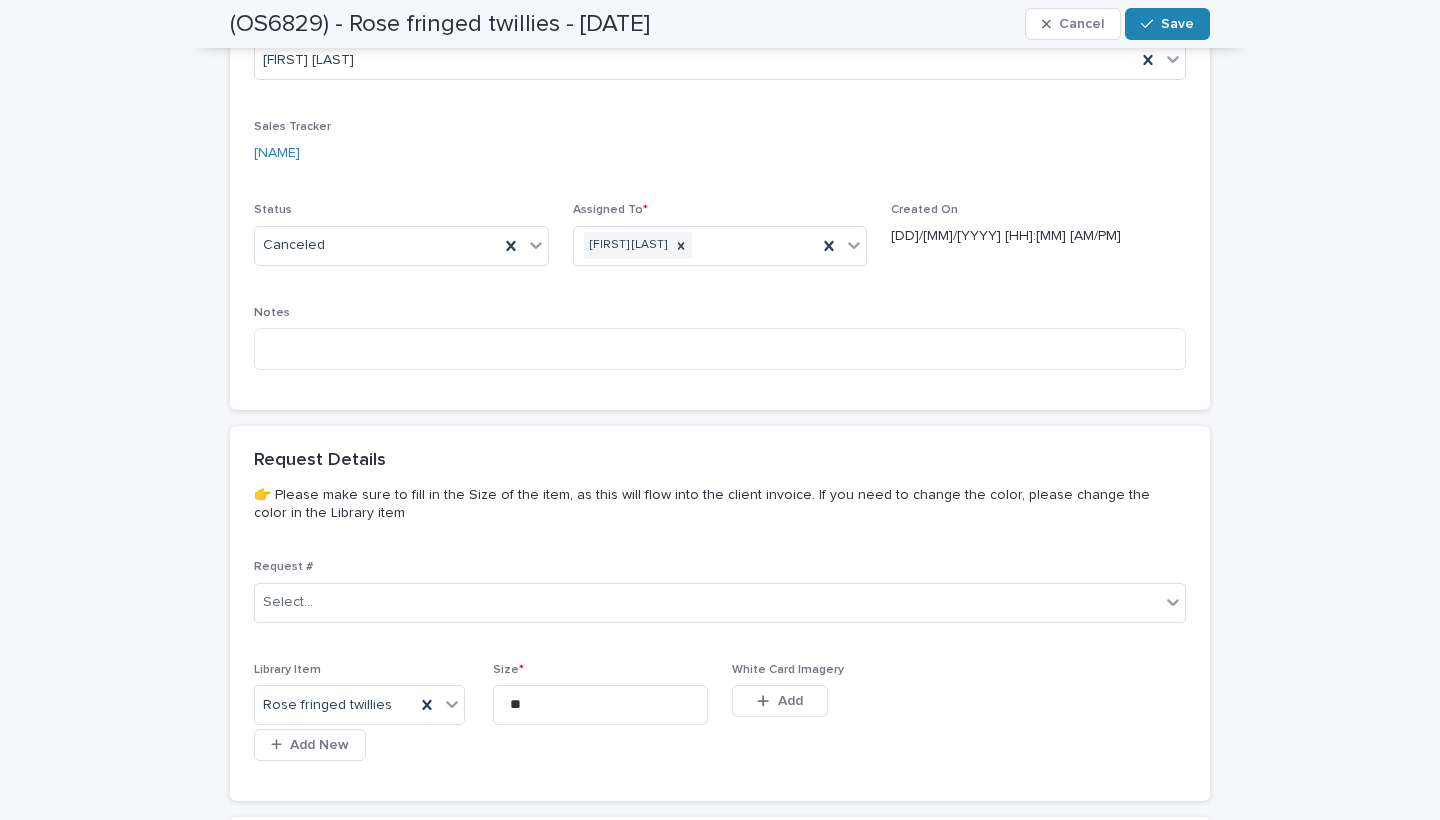 click on "(OS6829) - Rose fringed twillies - [DATE] Cancel Save" at bounding box center (720, 24) 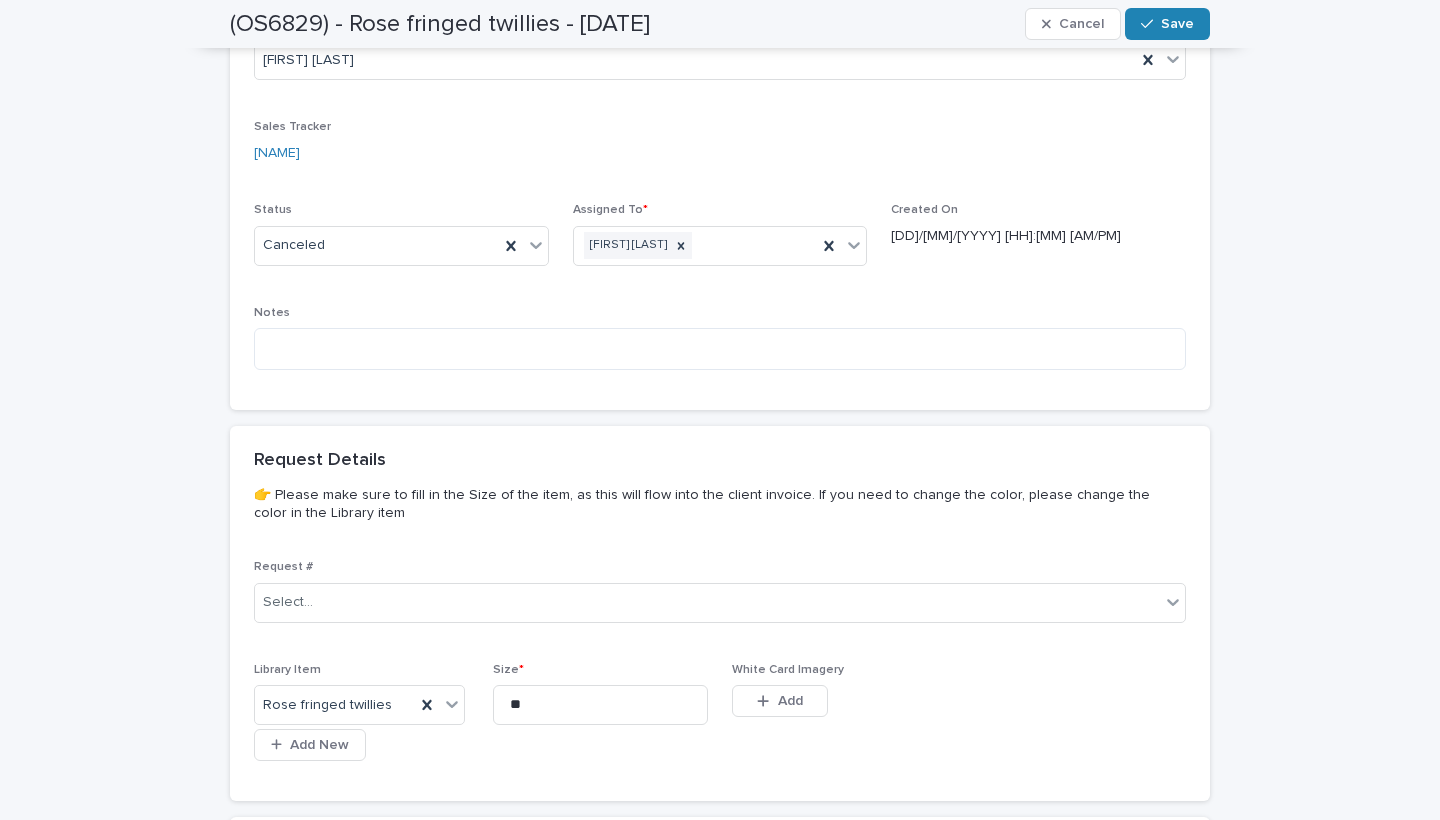 click on "Save" at bounding box center [1167, 24] 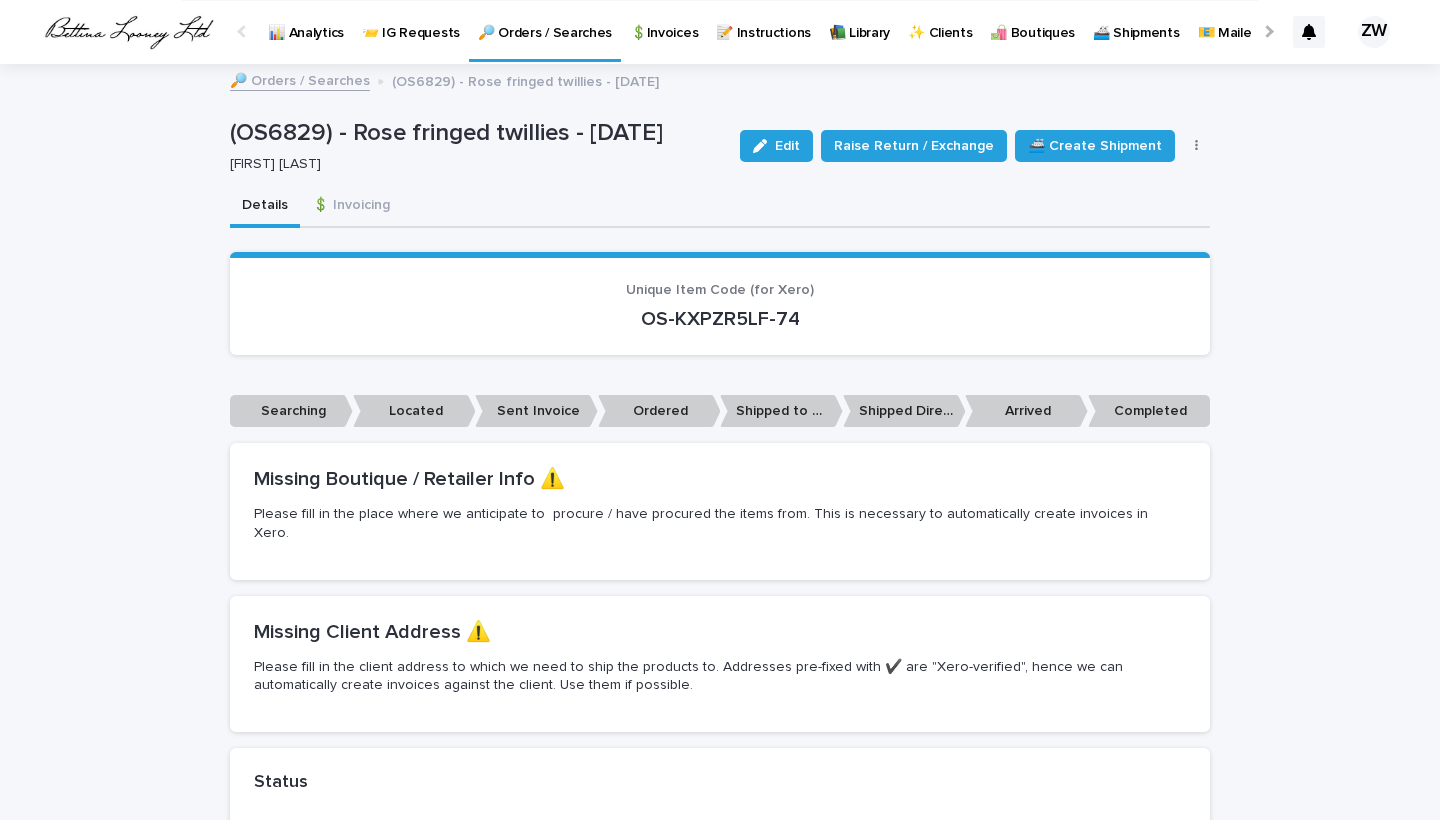 scroll, scrollTop: 0, scrollLeft: 0, axis: both 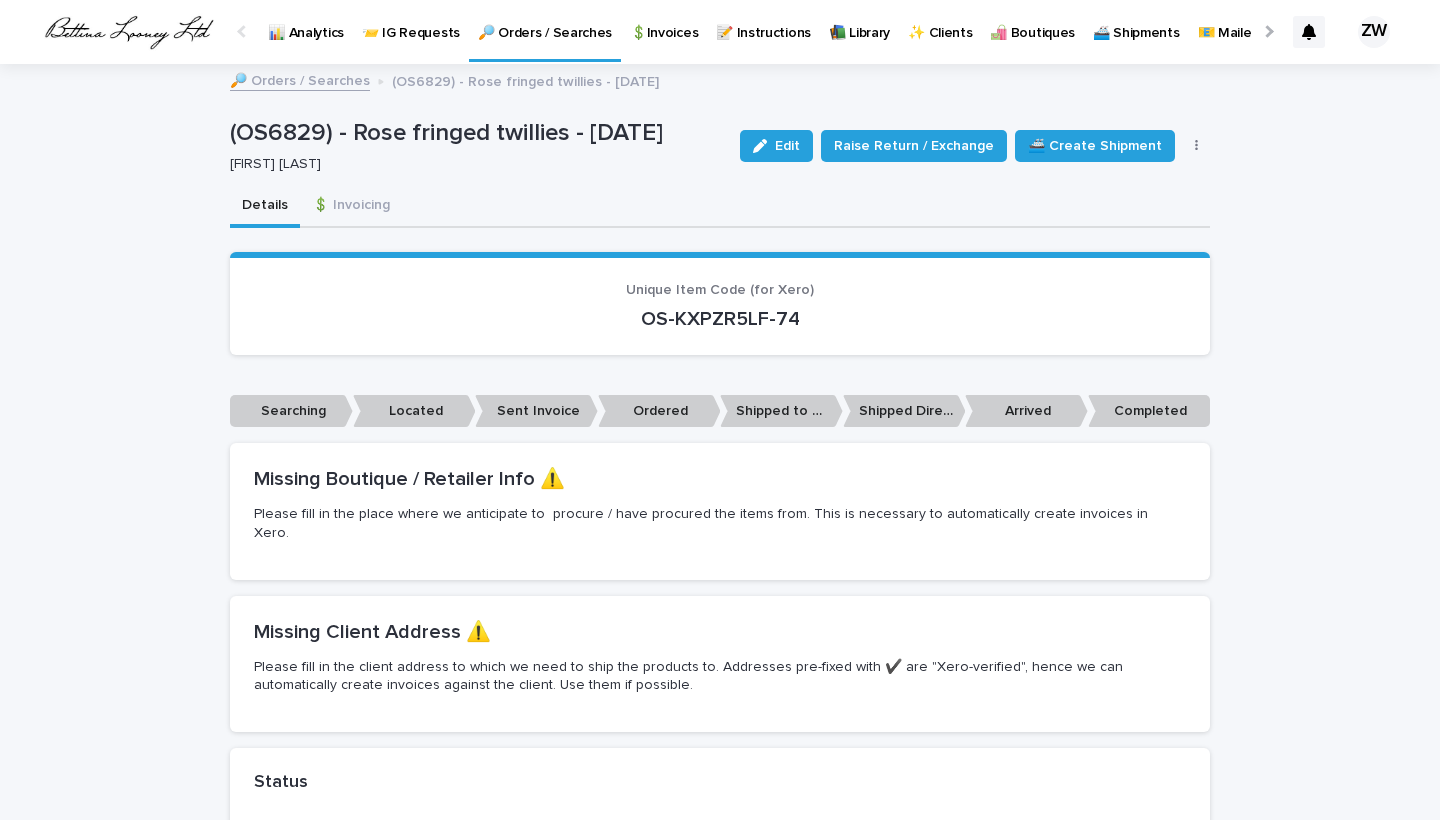 click on "🔎 Orders / Searches" at bounding box center (545, 21) 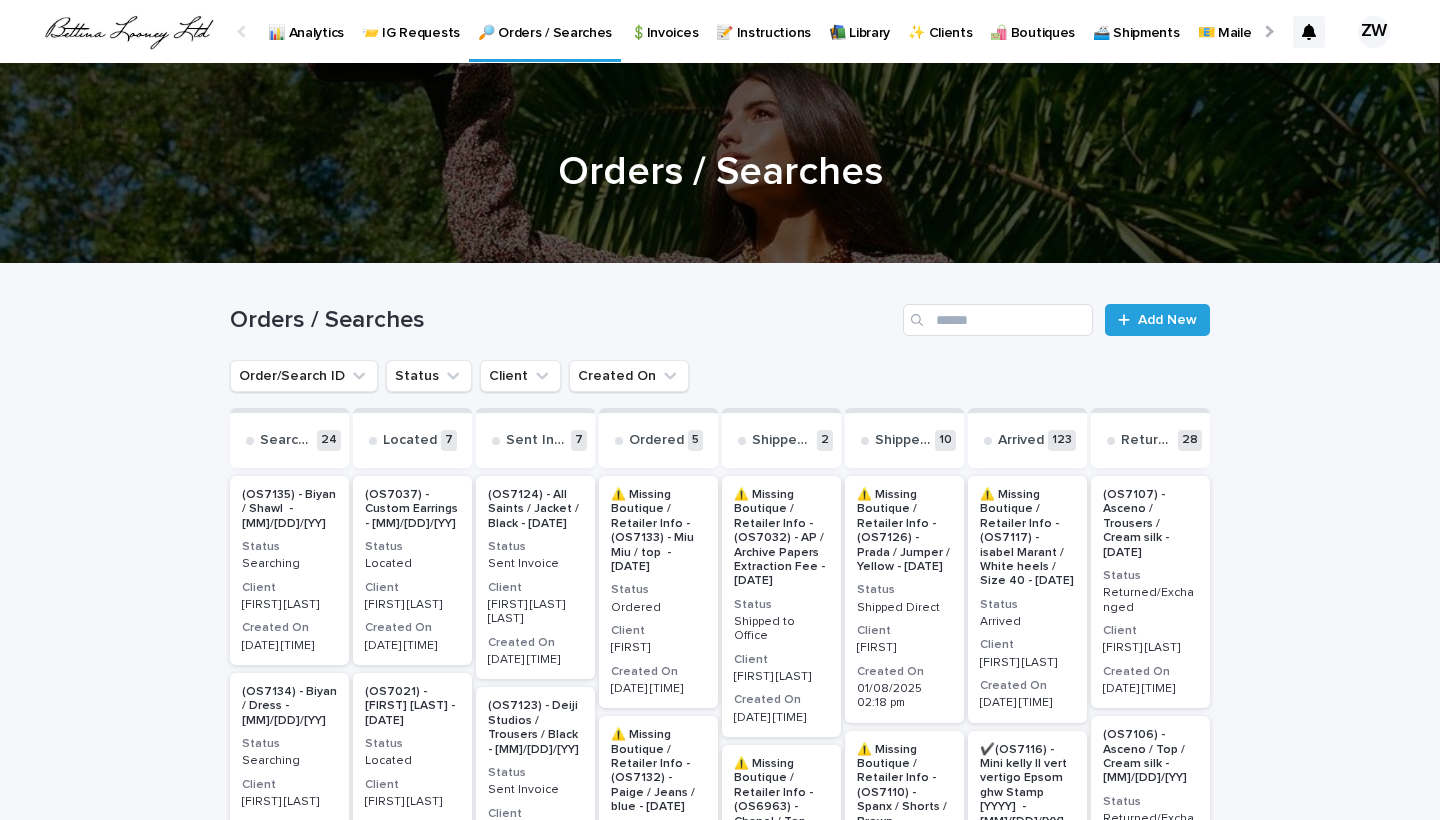 scroll, scrollTop: 0, scrollLeft: -51, axis: horizontal 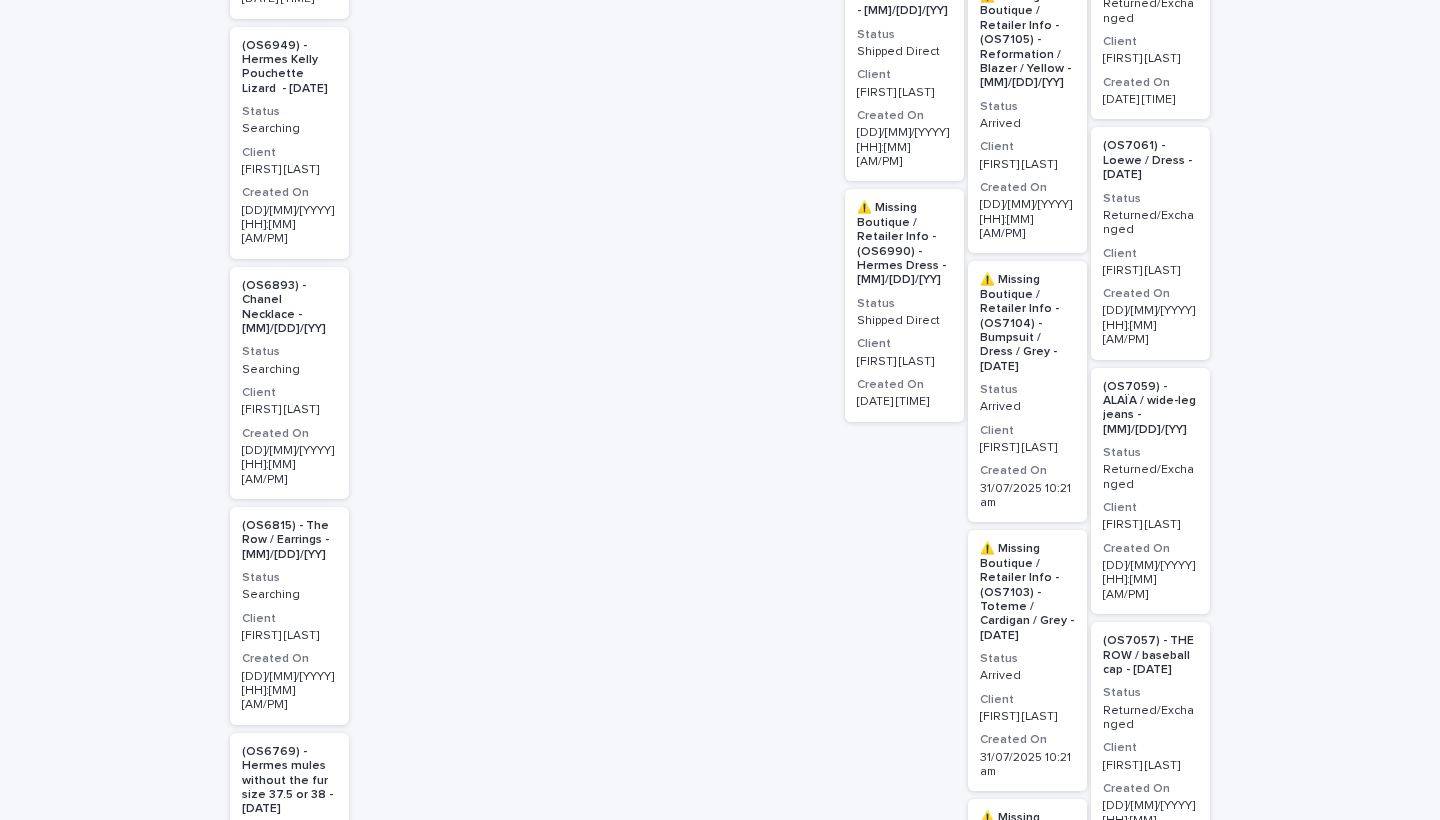 click on "Searching" at bounding box center [289, 595] 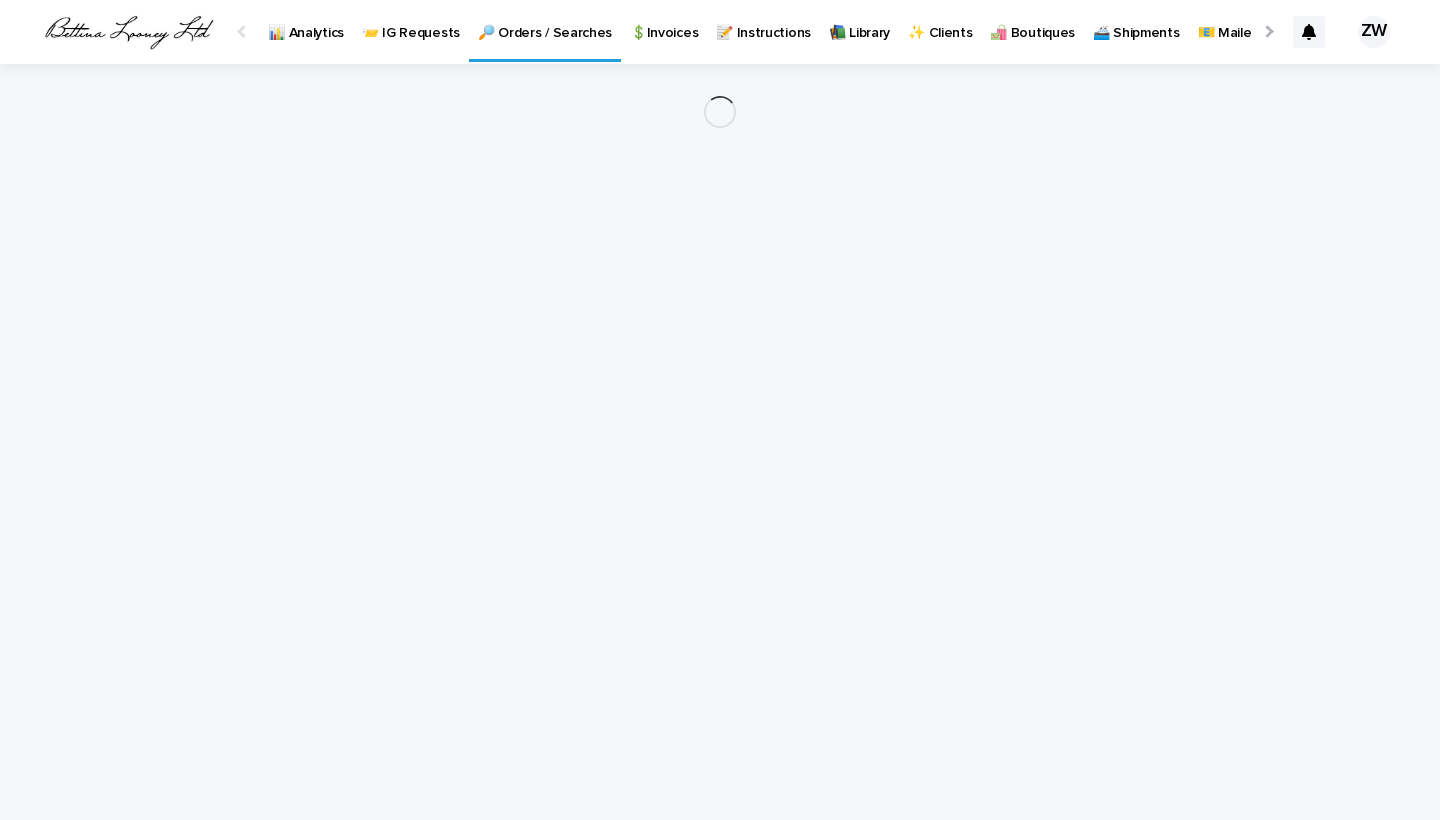 scroll, scrollTop: 0, scrollLeft: 0, axis: both 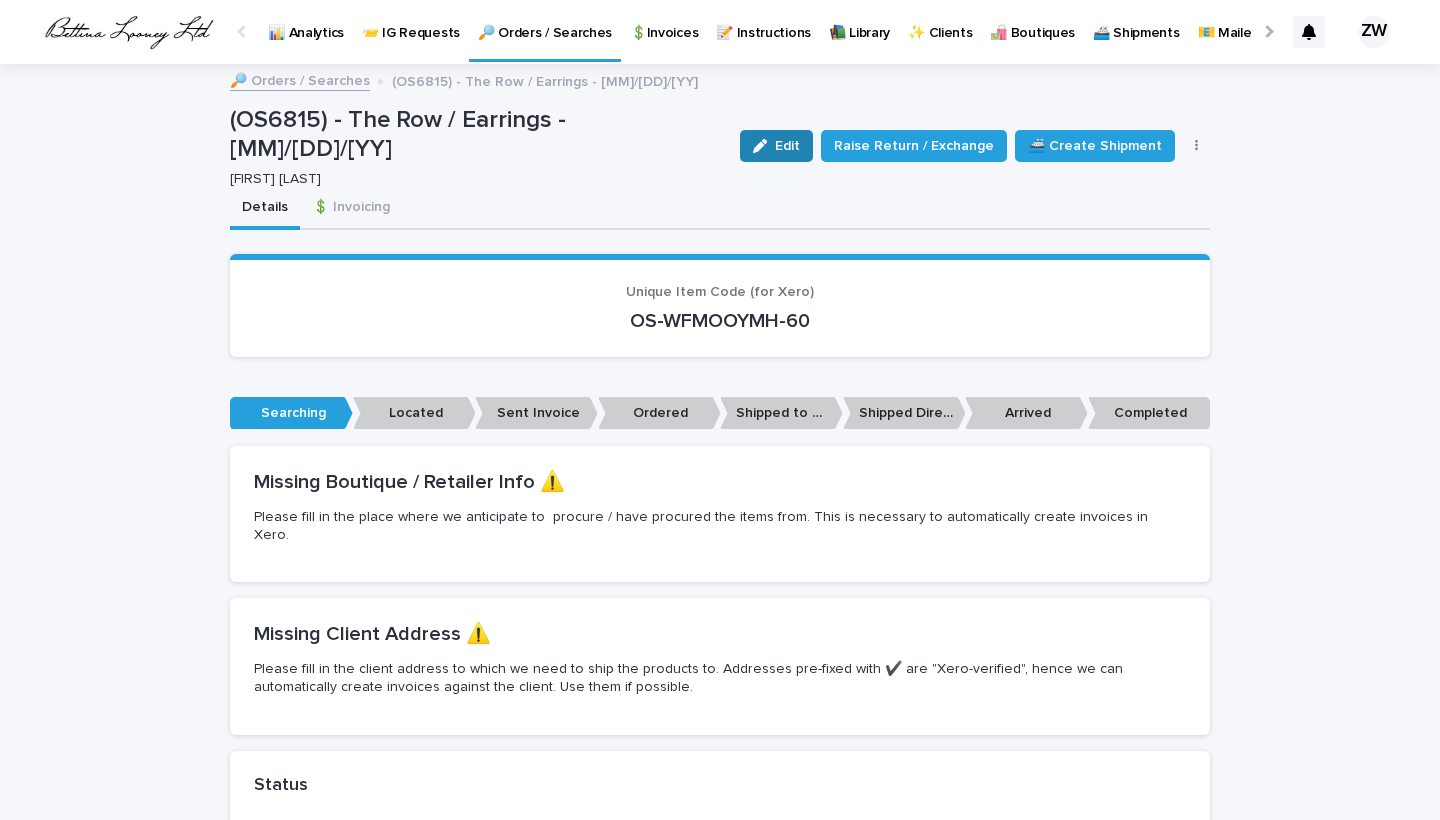 click on "Edit" at bounding box center (776, 146) 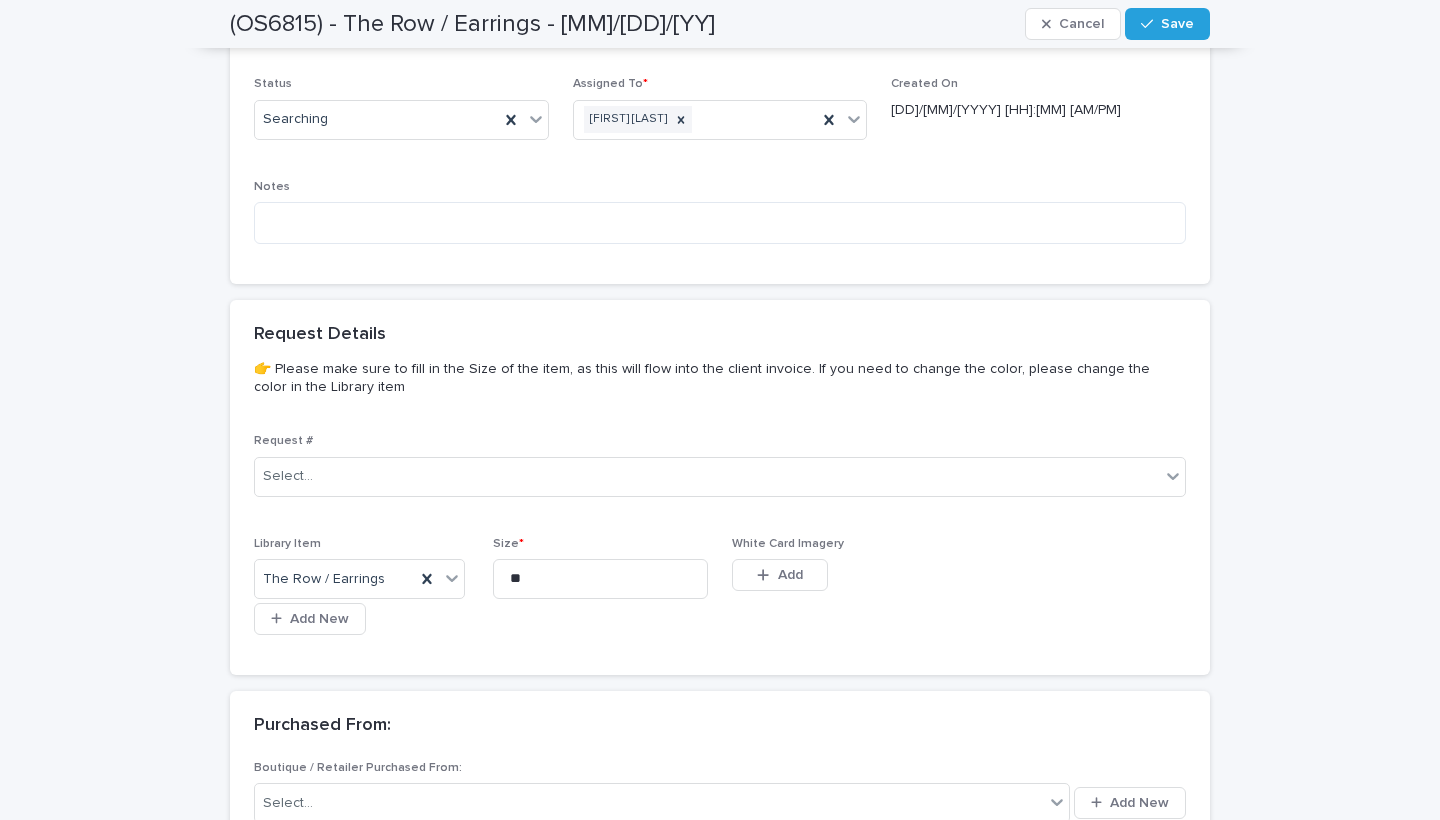 scroll, scrollTop: 667, scrollLeft: 0, axis: vertical 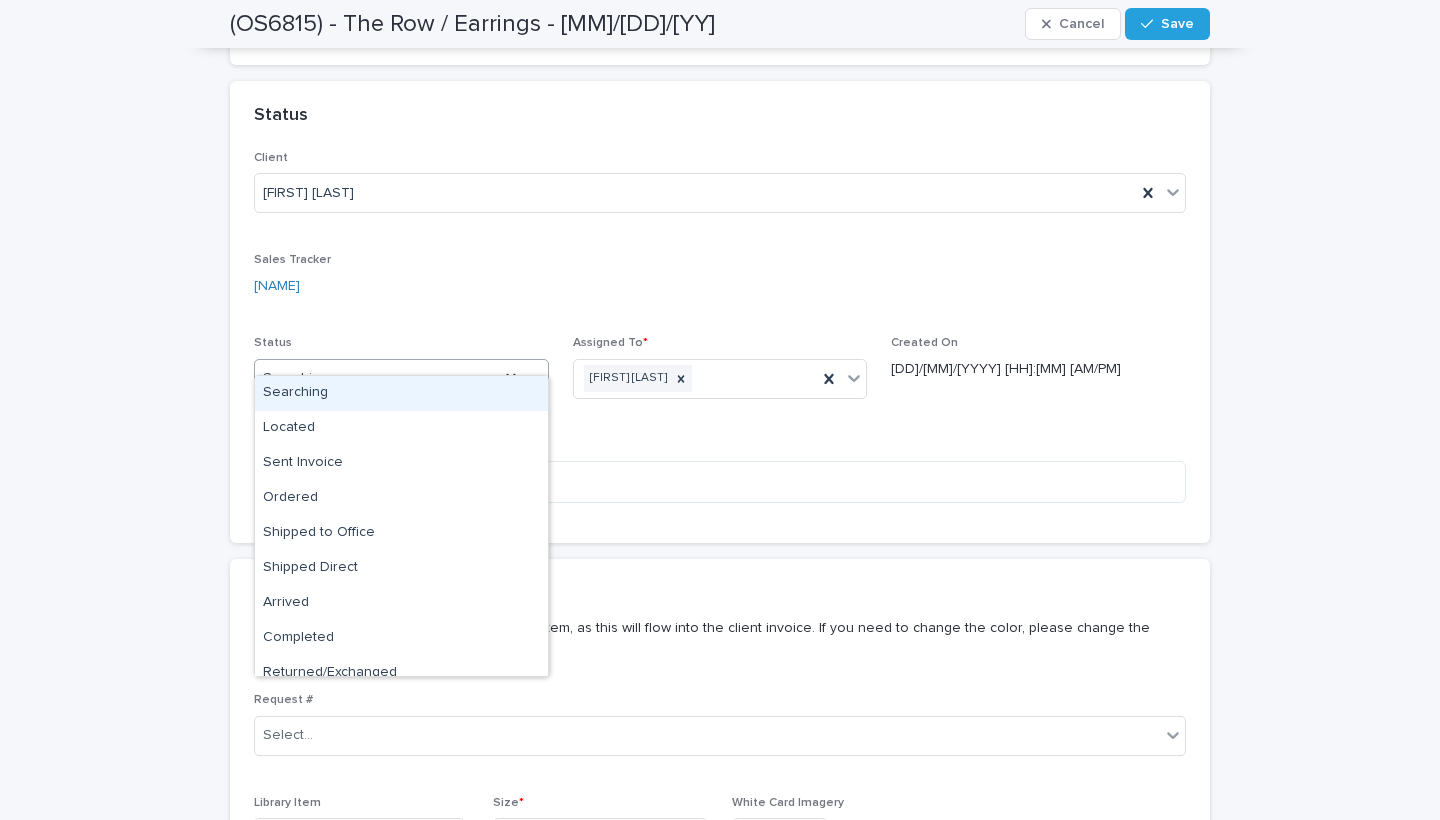 click on "Searching" at bounding box center [377, 378] 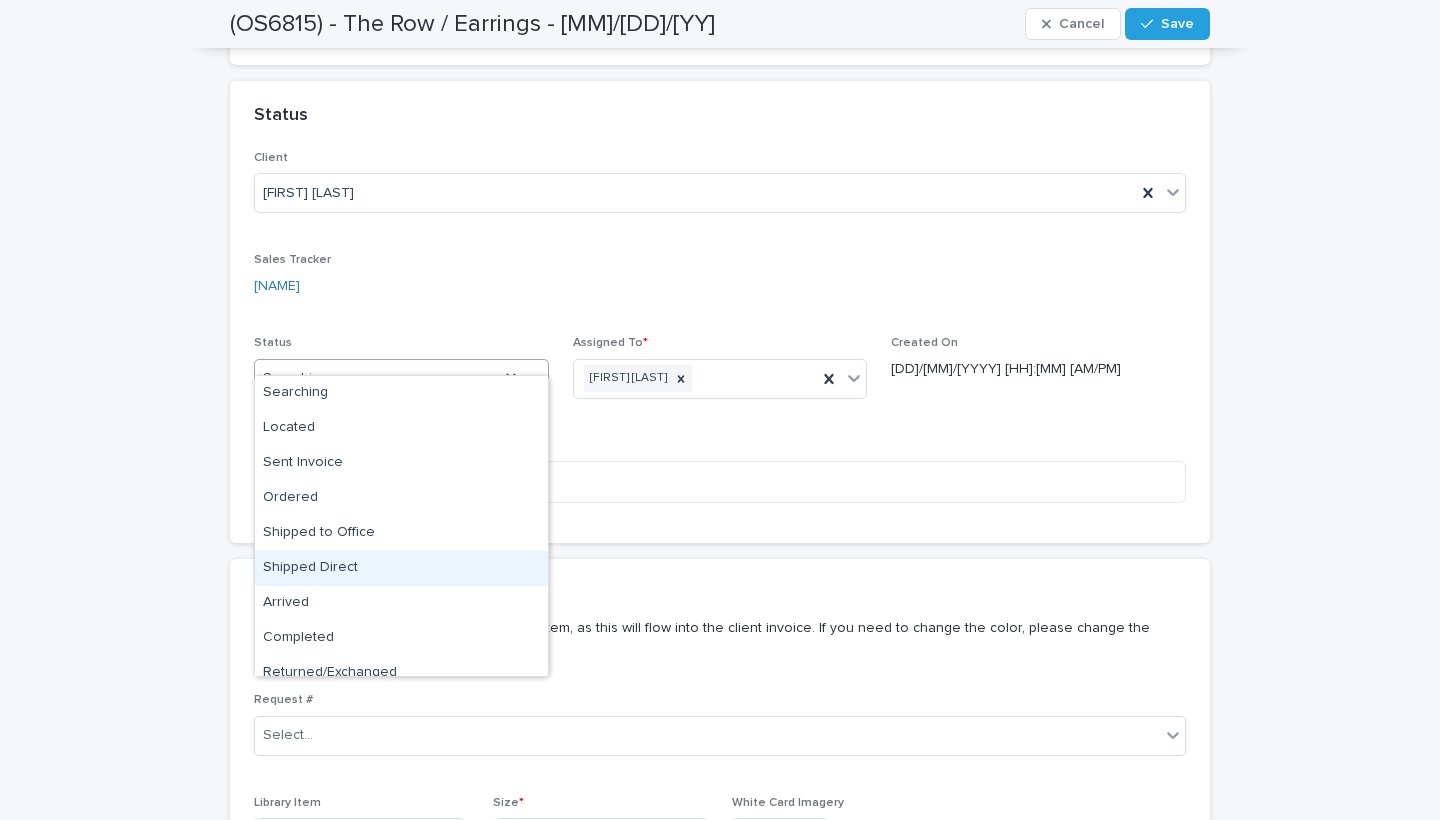 scroll, scrollTop: 50, scrollLeft: 0, axis: vertical 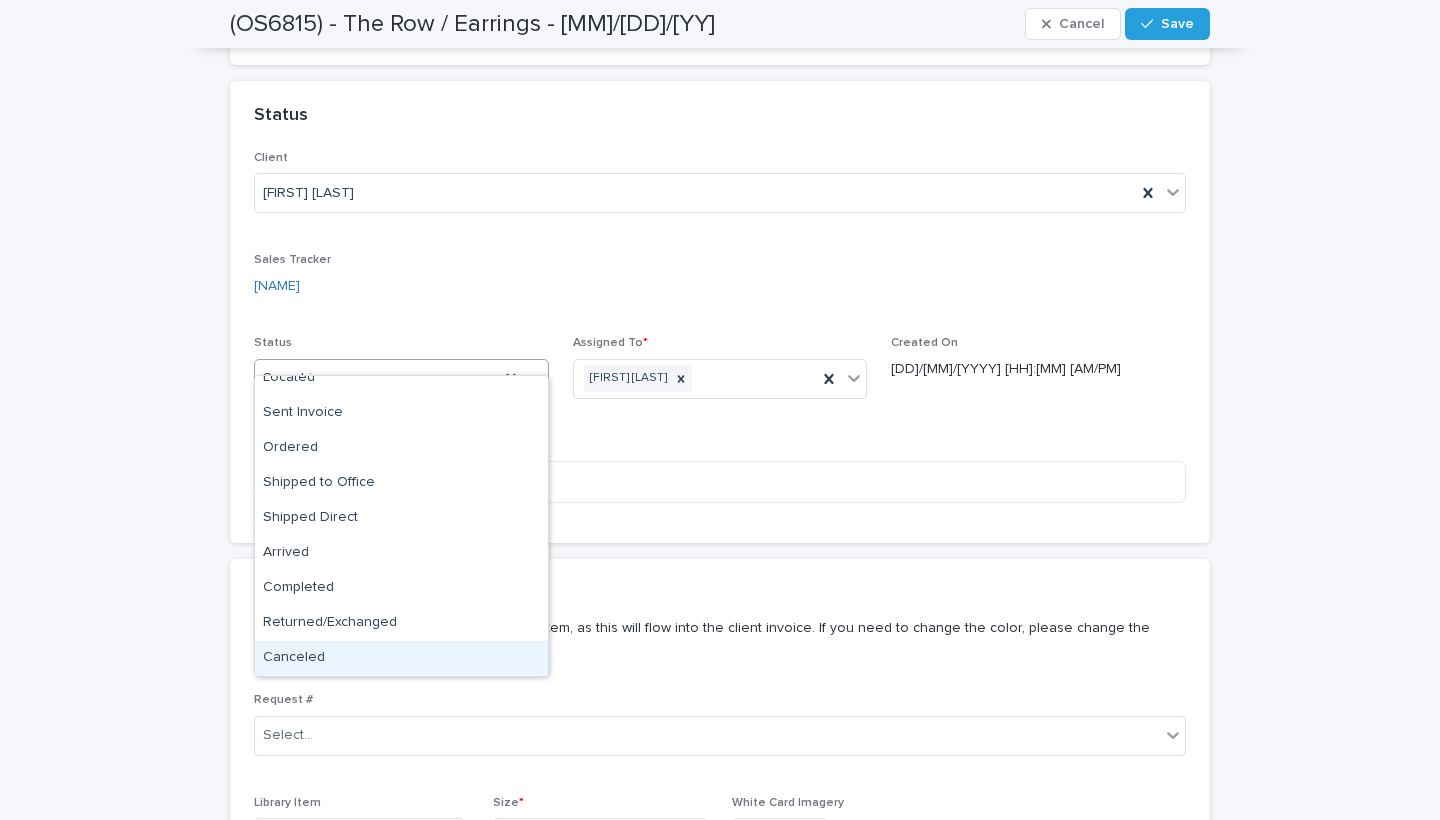 click on "Canceled" at bounding box center [401, 658] 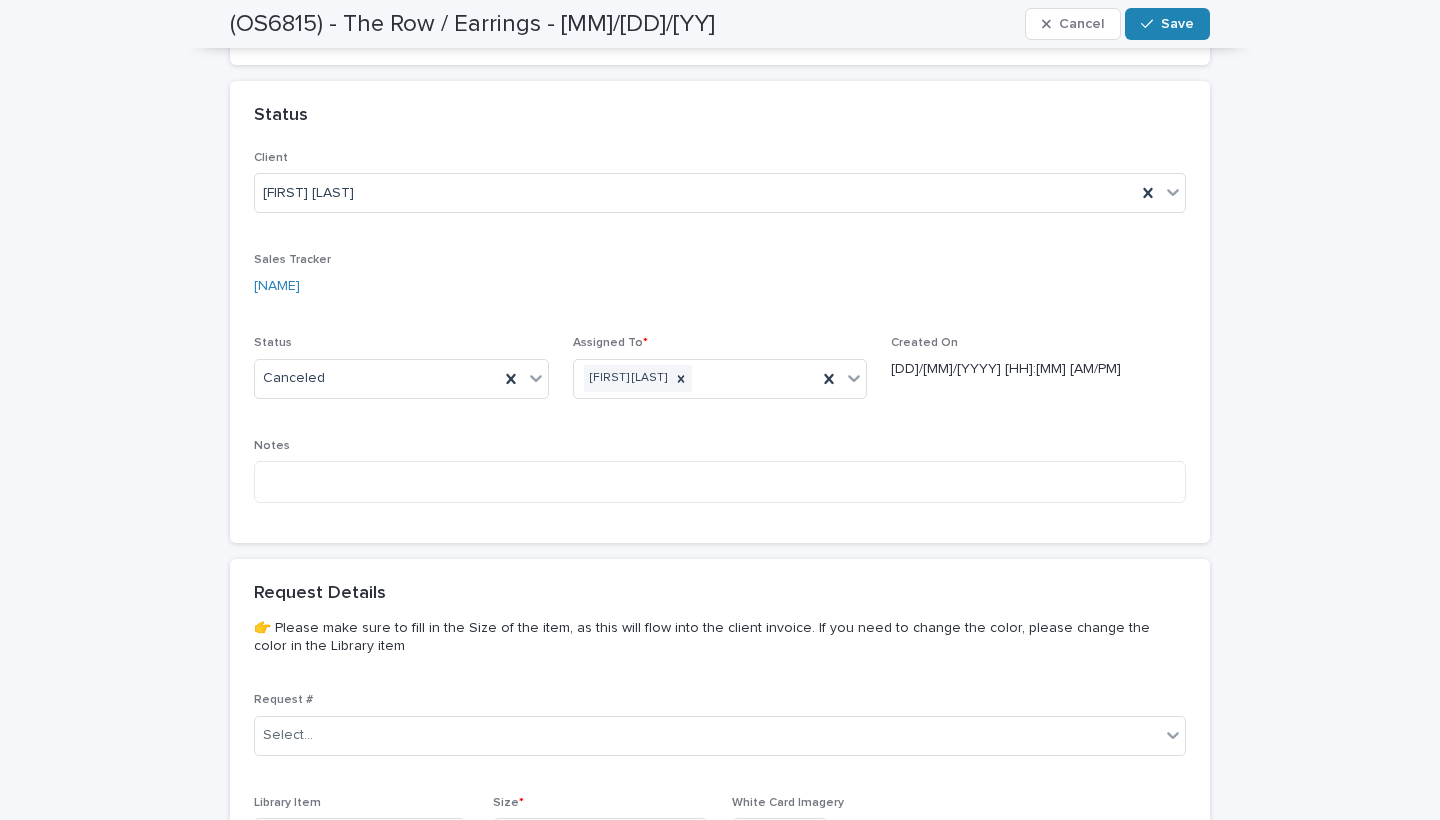 click 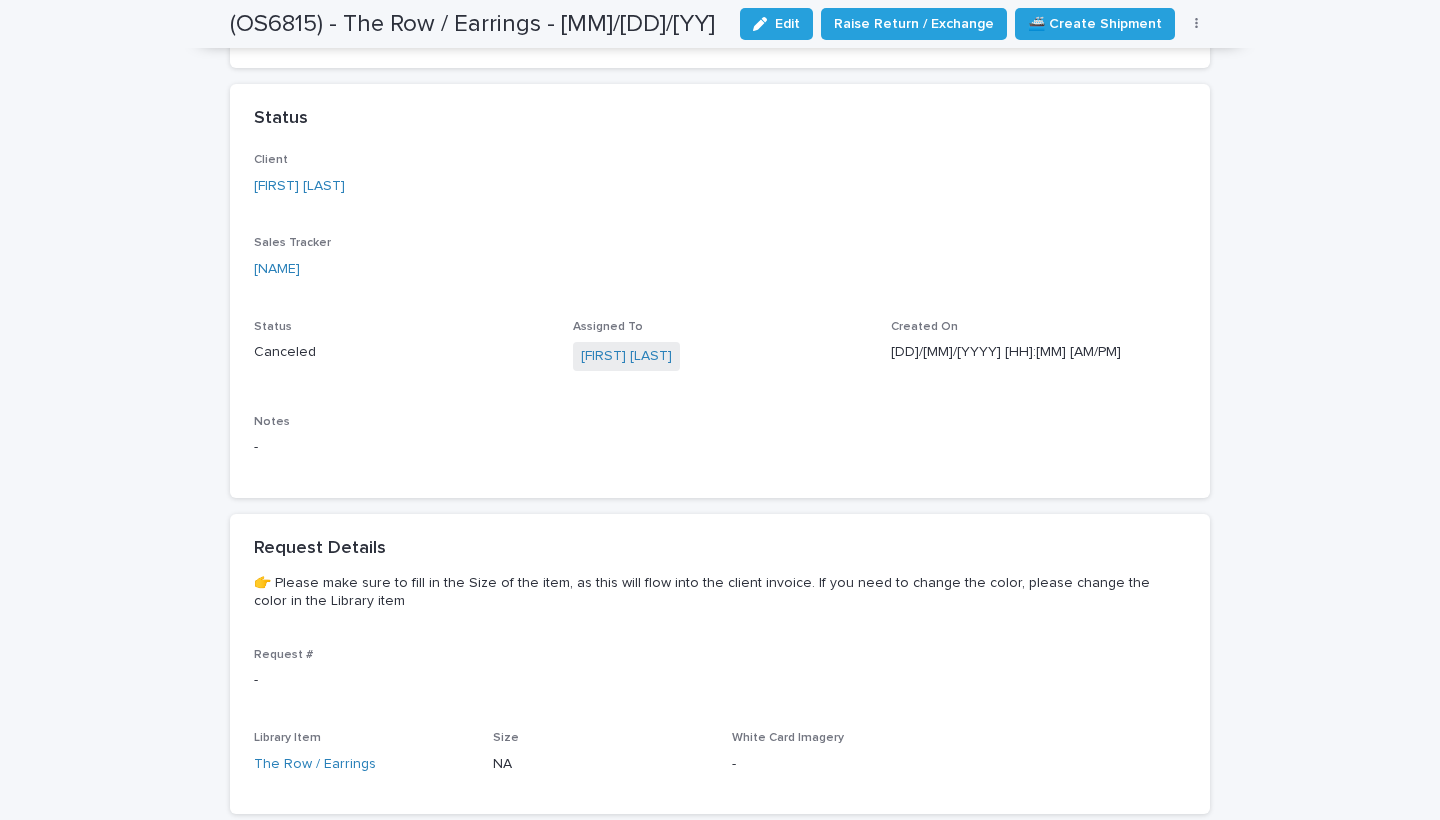 scroll, scrollTop: 0, scrollLeft: 0, axis: both 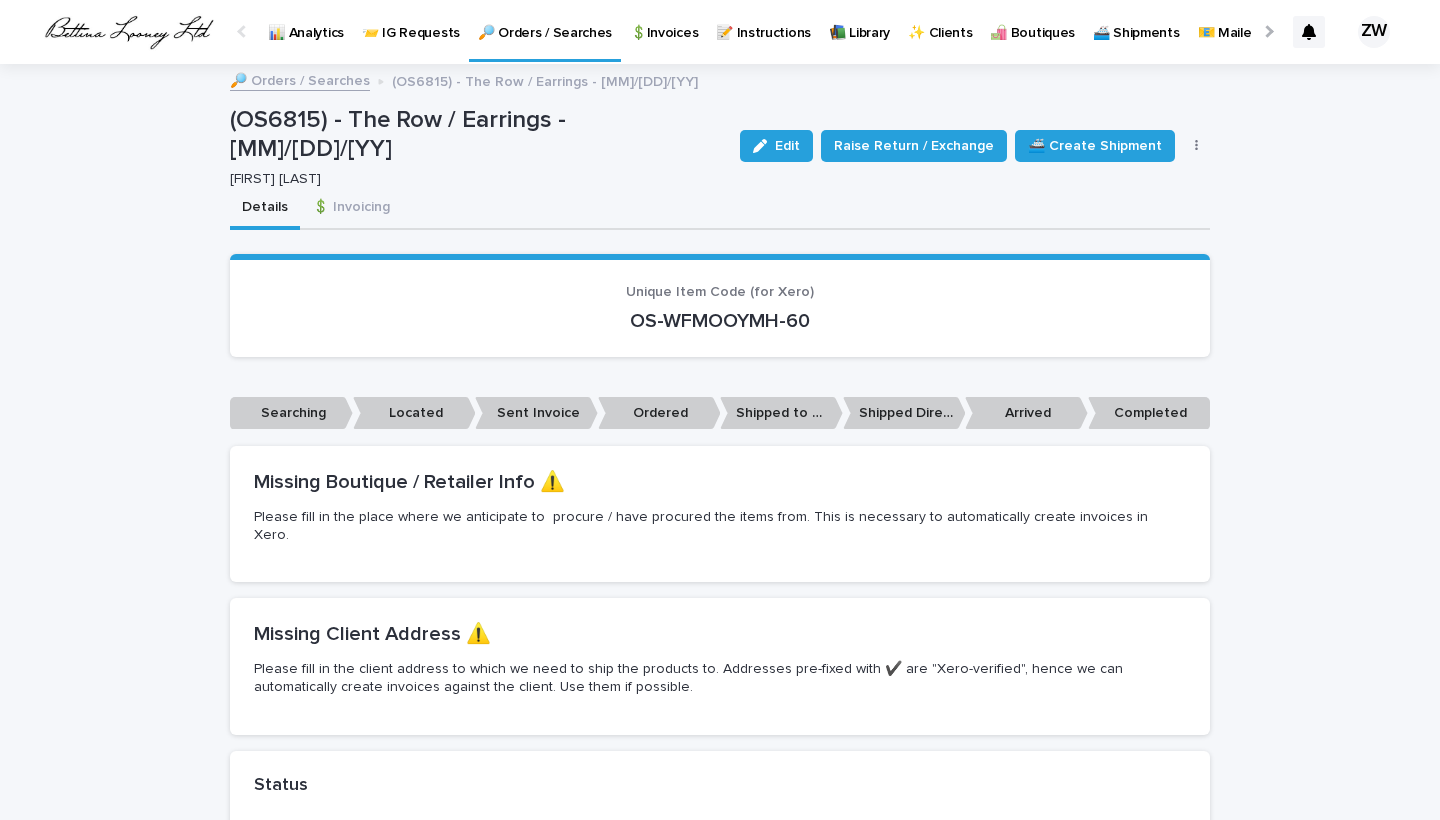 click on "🔎 Orders / Searches" at bounding box center [545, 29] 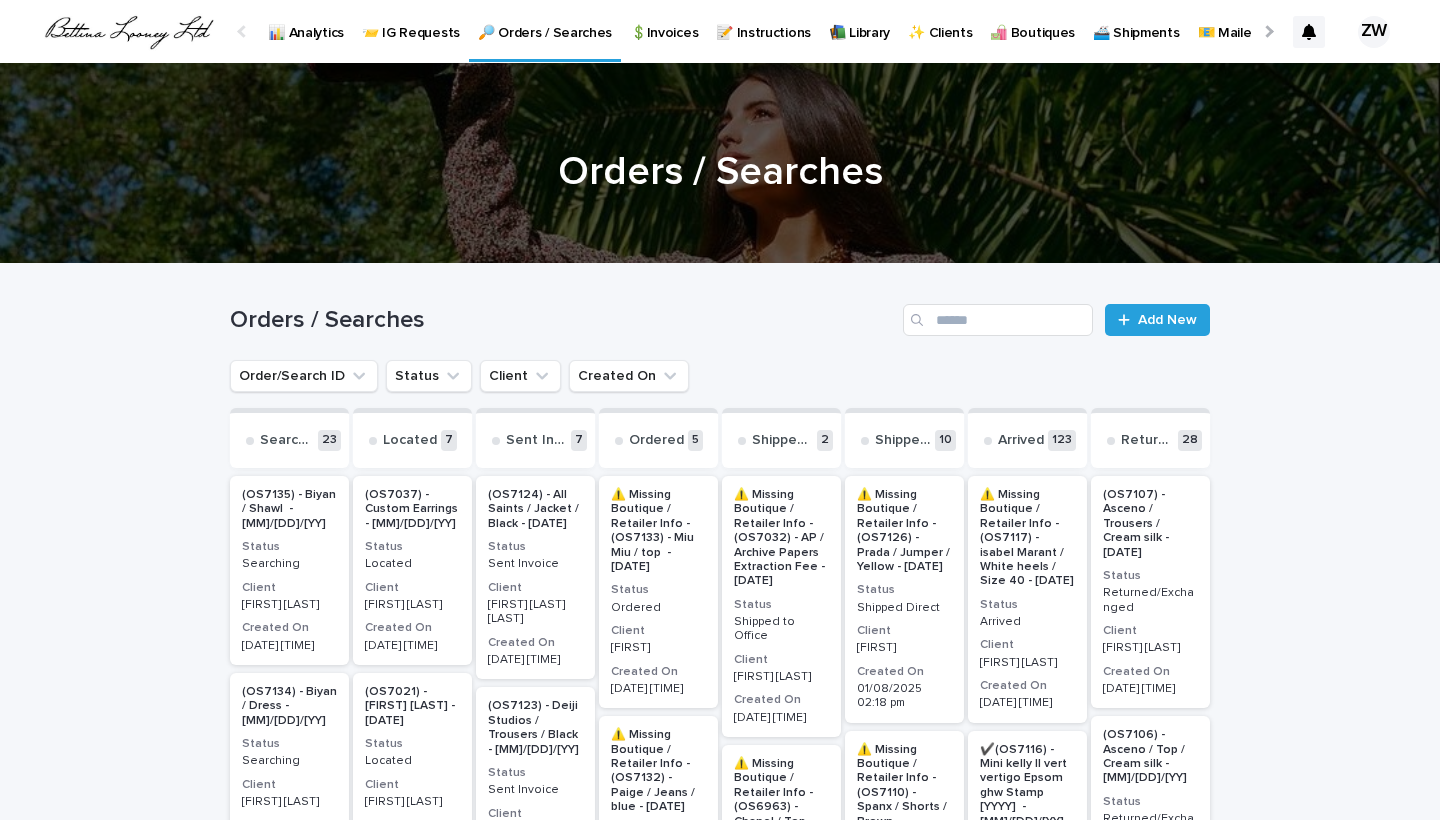 scroll, scrollTop: 0, scrollLeft: -51, axis: horizontal 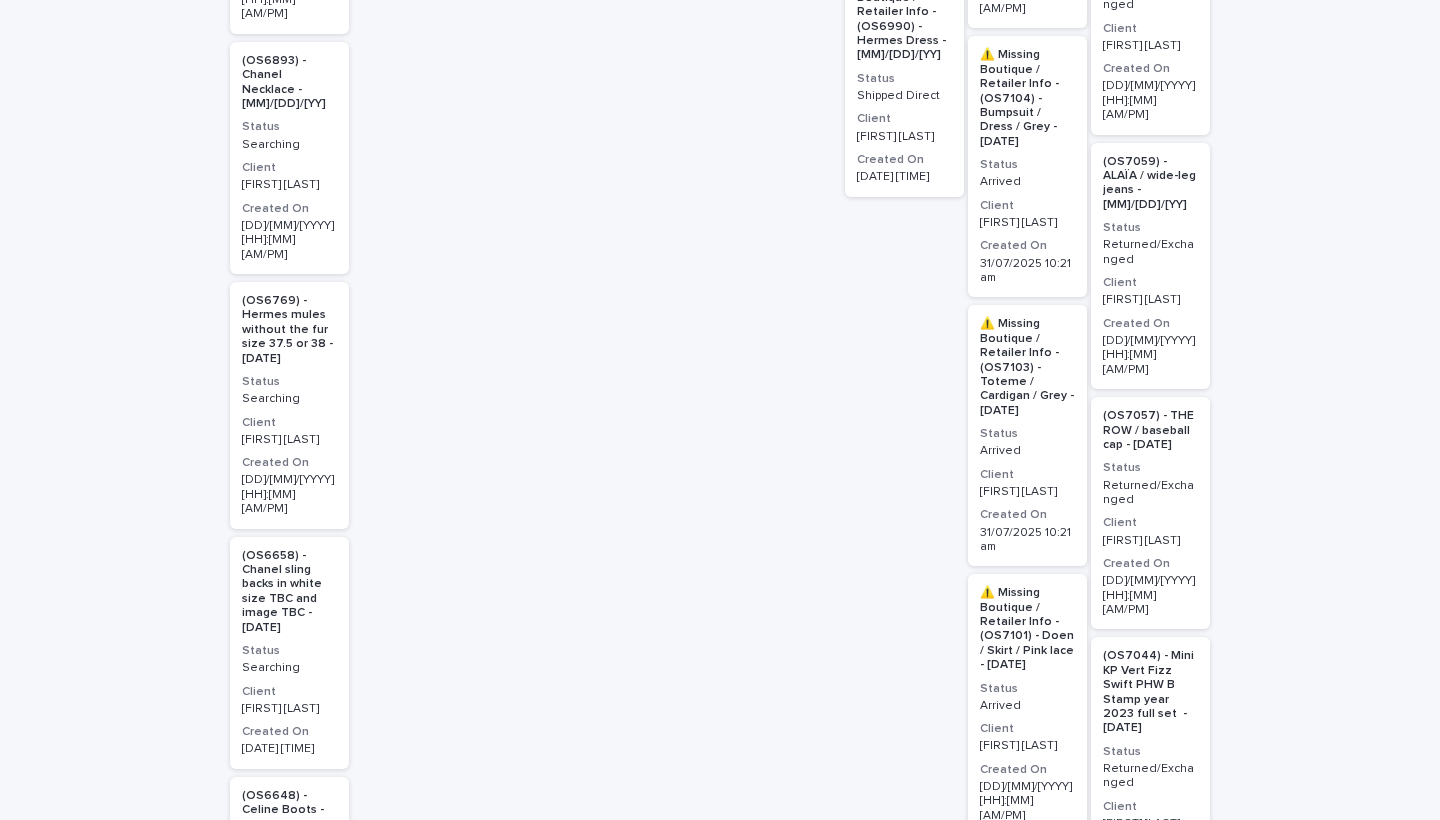 click on "Status" at bounding box center (289, 382) 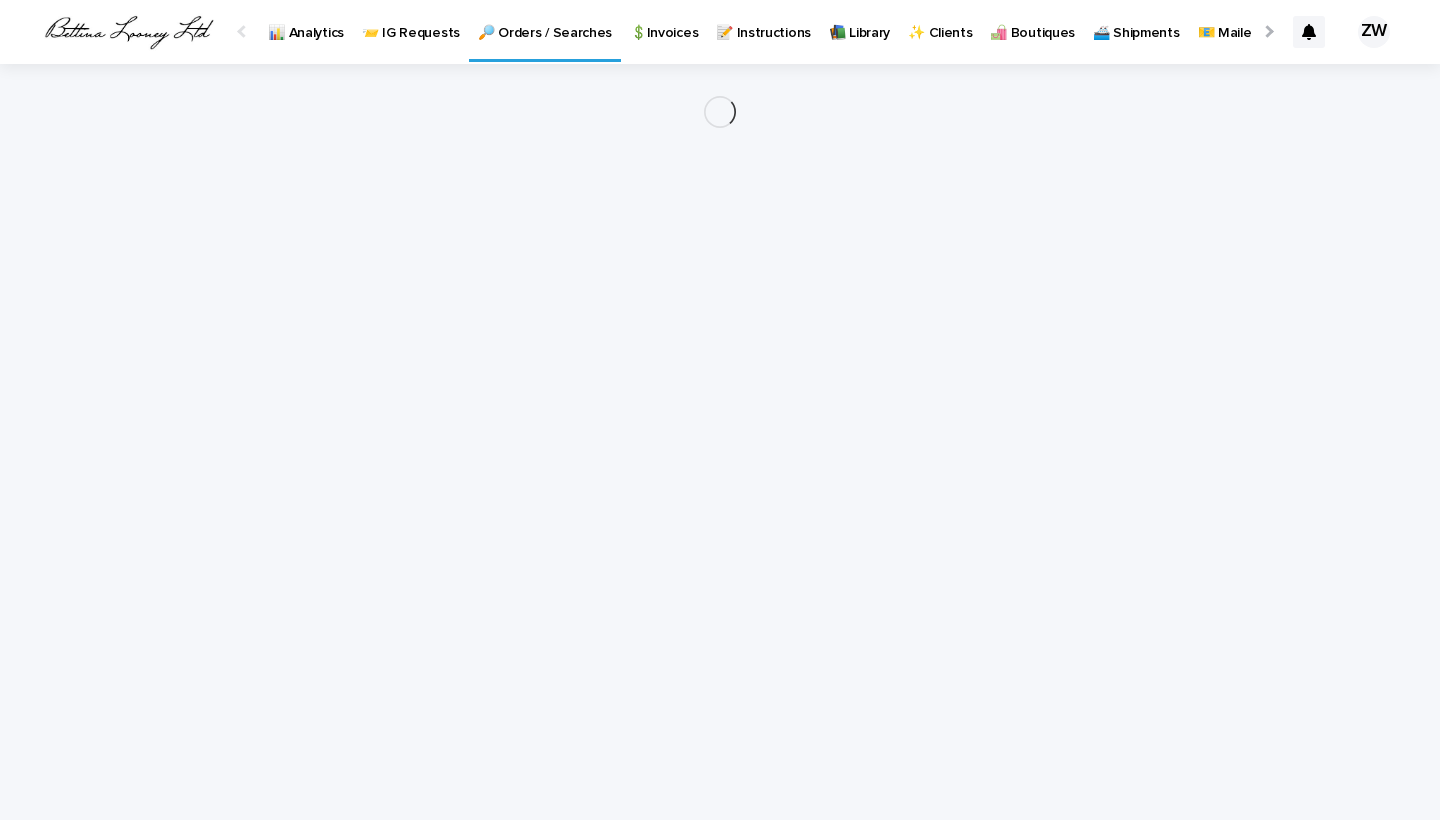 scroll, scrollTop: 0, scrollLeft: 0, axis: both 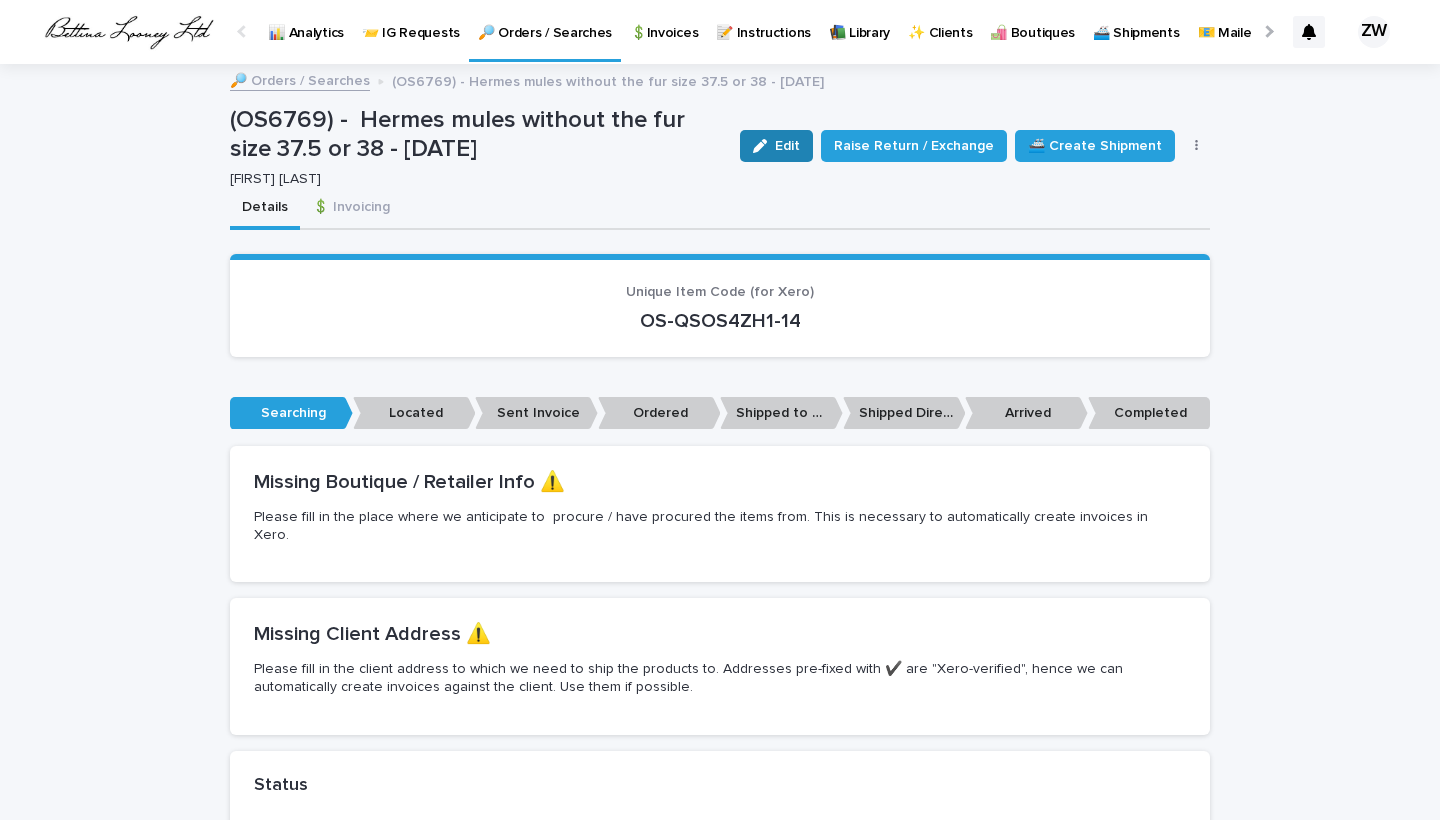 click on "Edit" at bounding box center (776, 146) 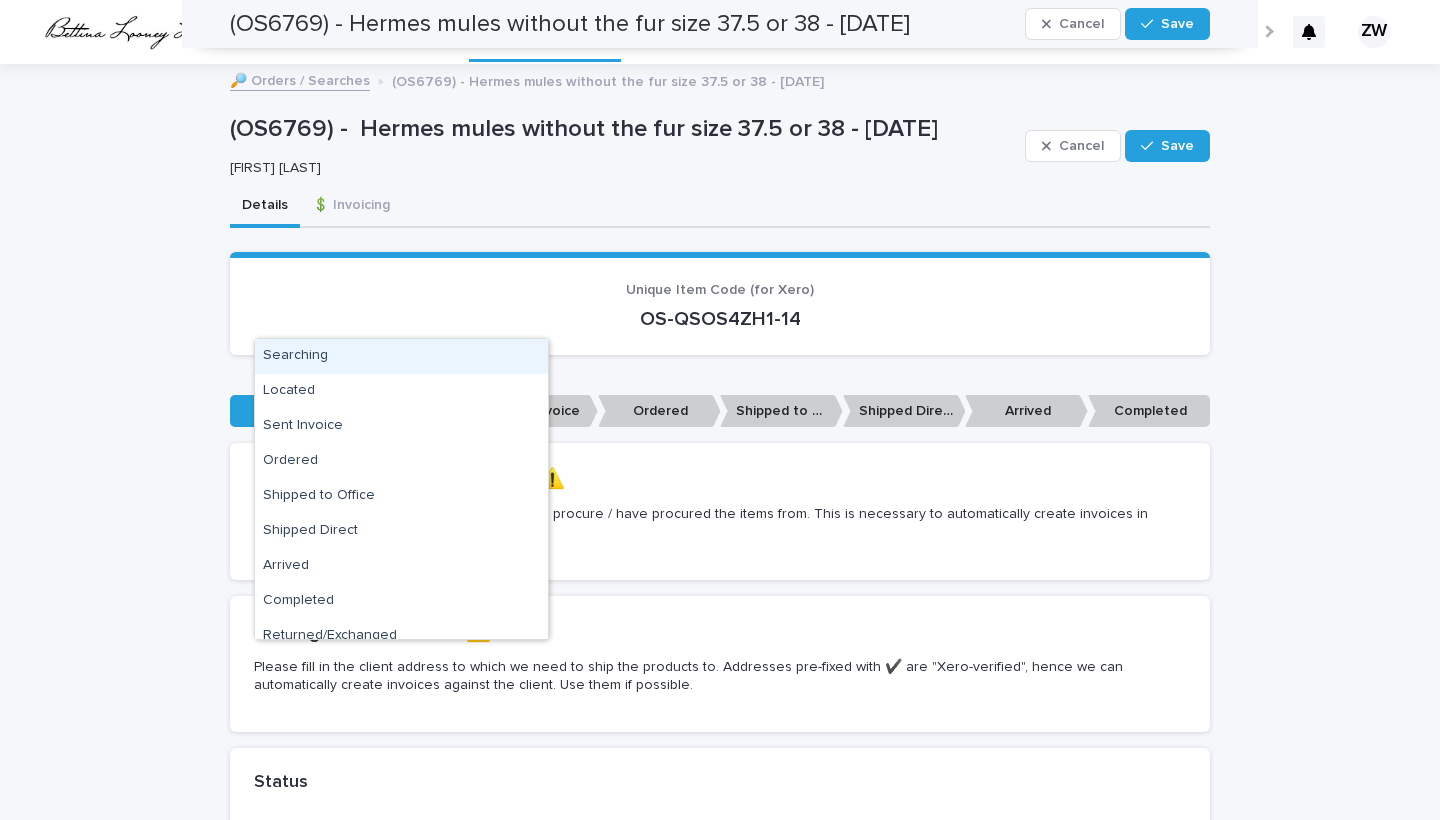 scroll, scrollTop: 704, scrollLeft: 0, axis: vertical 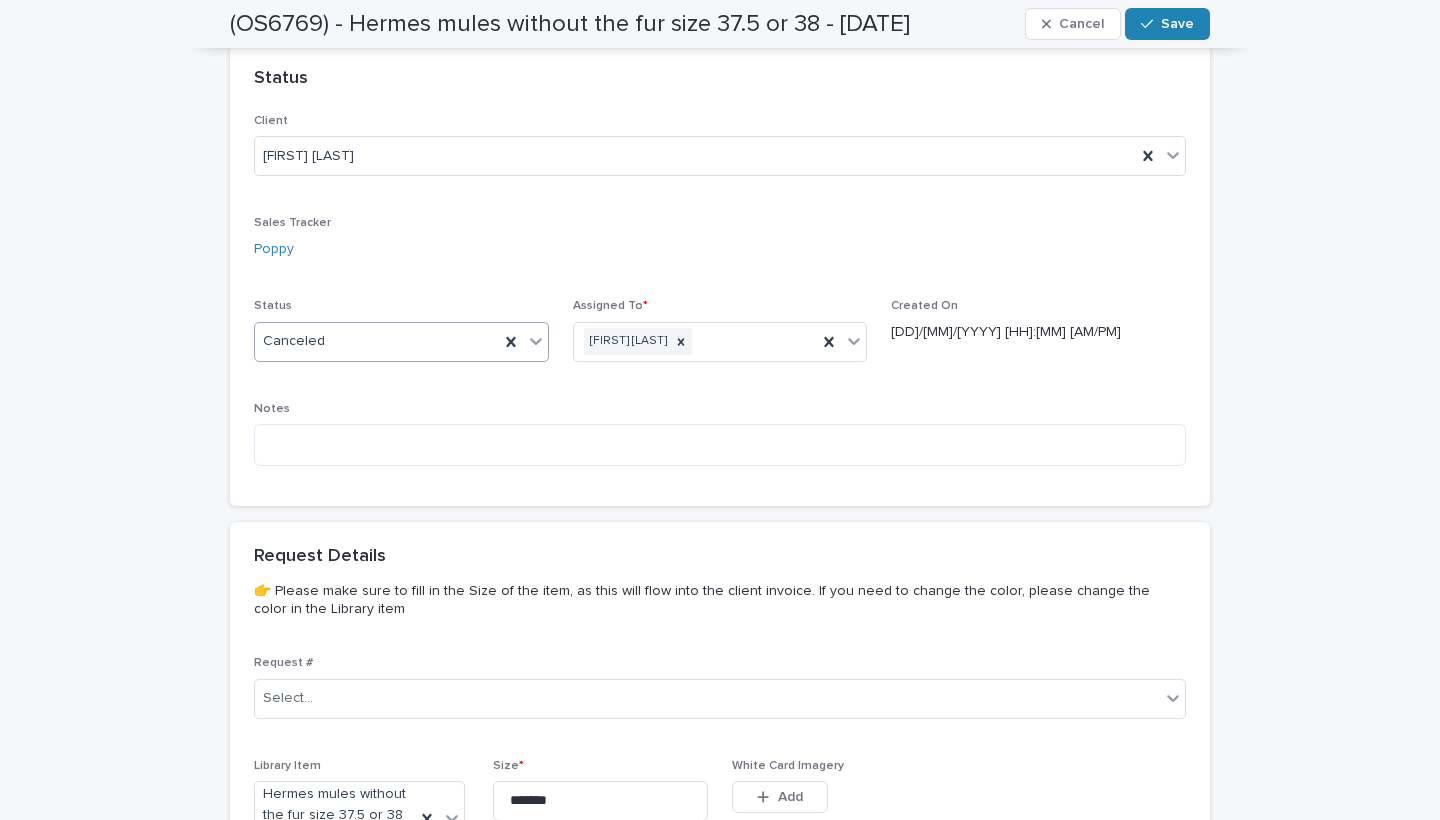 click on "Save" at bounding box center (1167, 24) 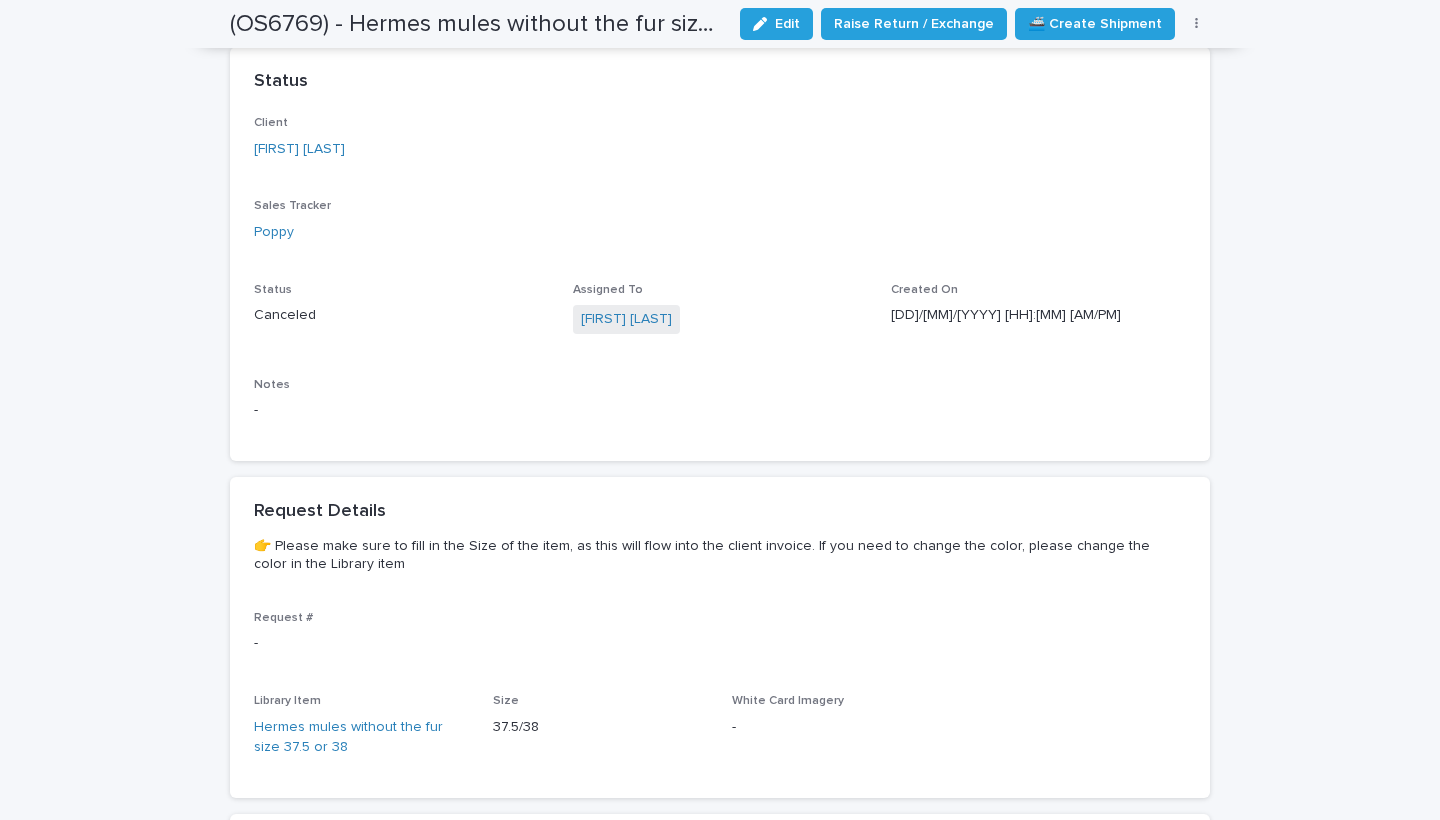 scroll, scrollTop: 0, scrollLeft: 0, axis: both 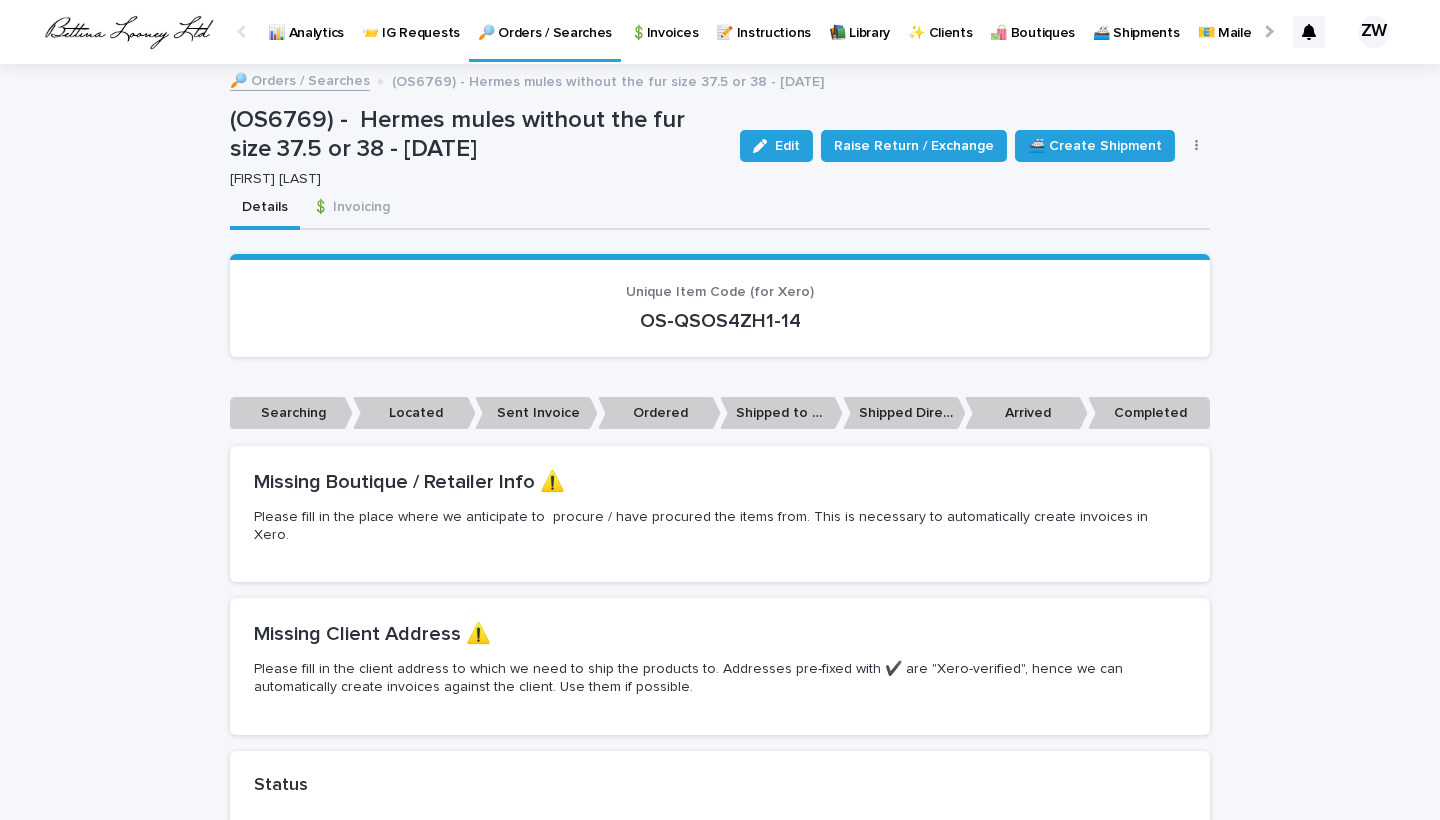click on "🔎 Orders / Searches" at bounding box center [545, 21] 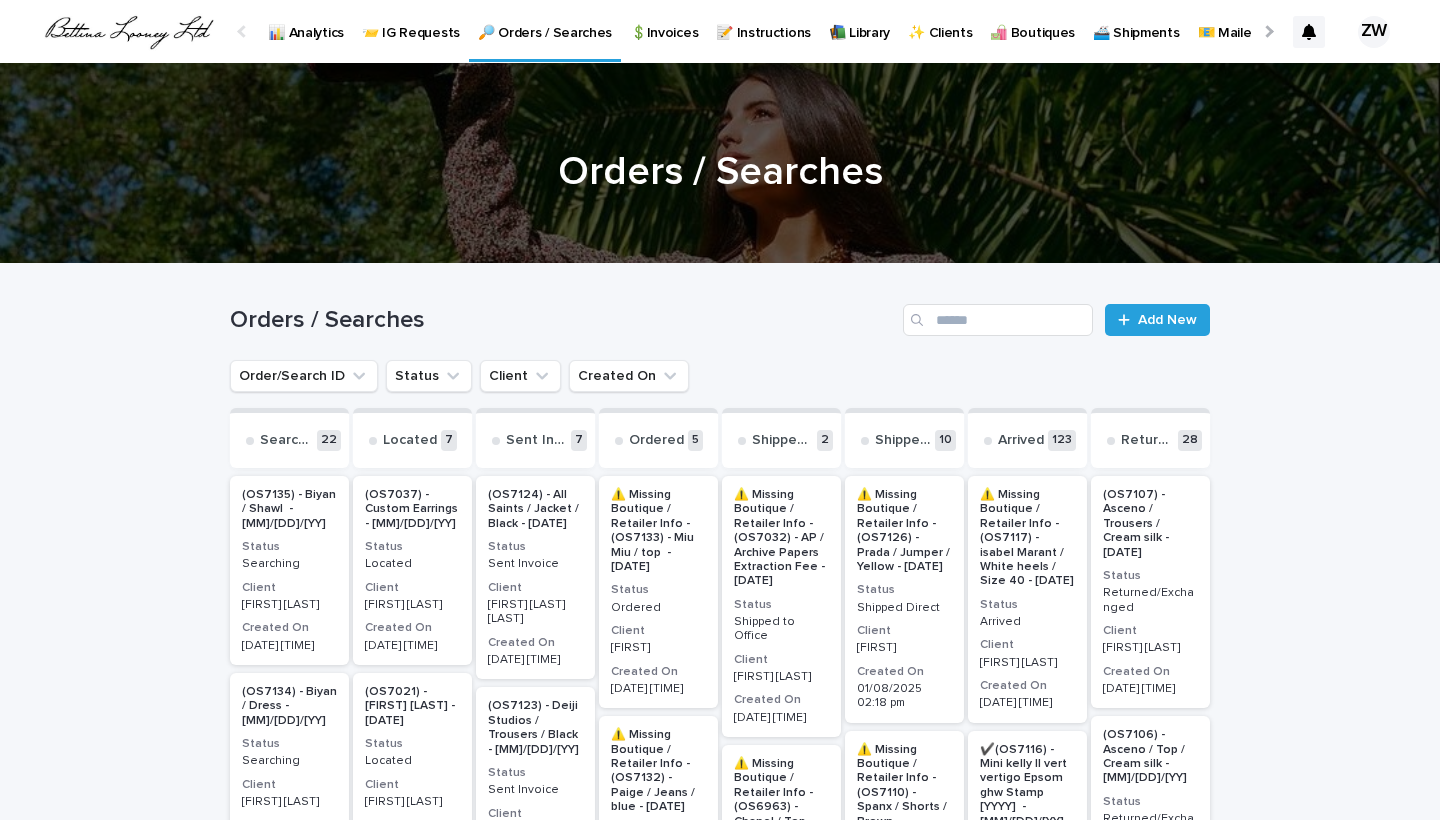 scroll, scrollTop: 0, scrollLeft: -51, axis: horizontal 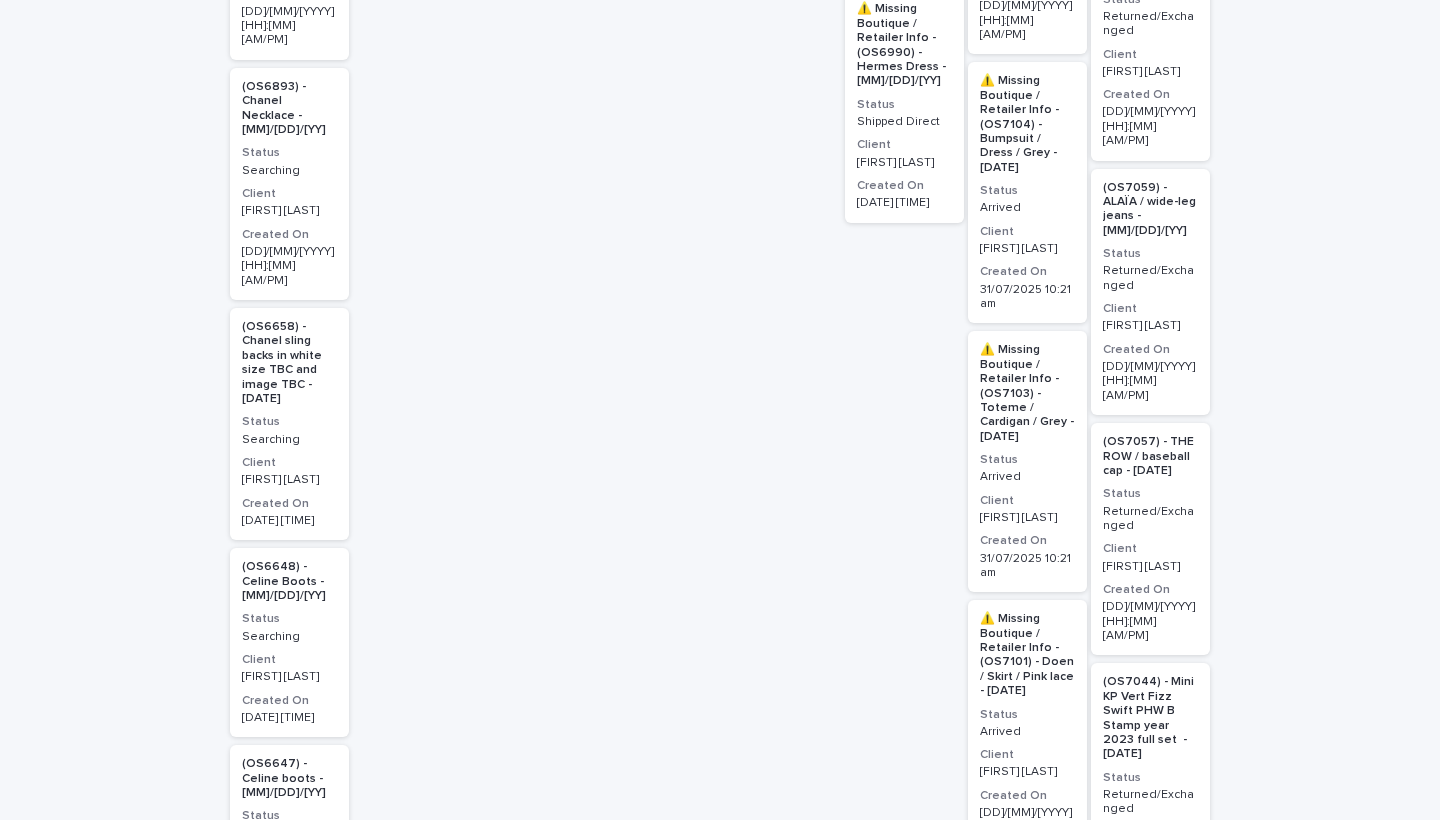 click on "Searching" at bounding box center (289, 440) 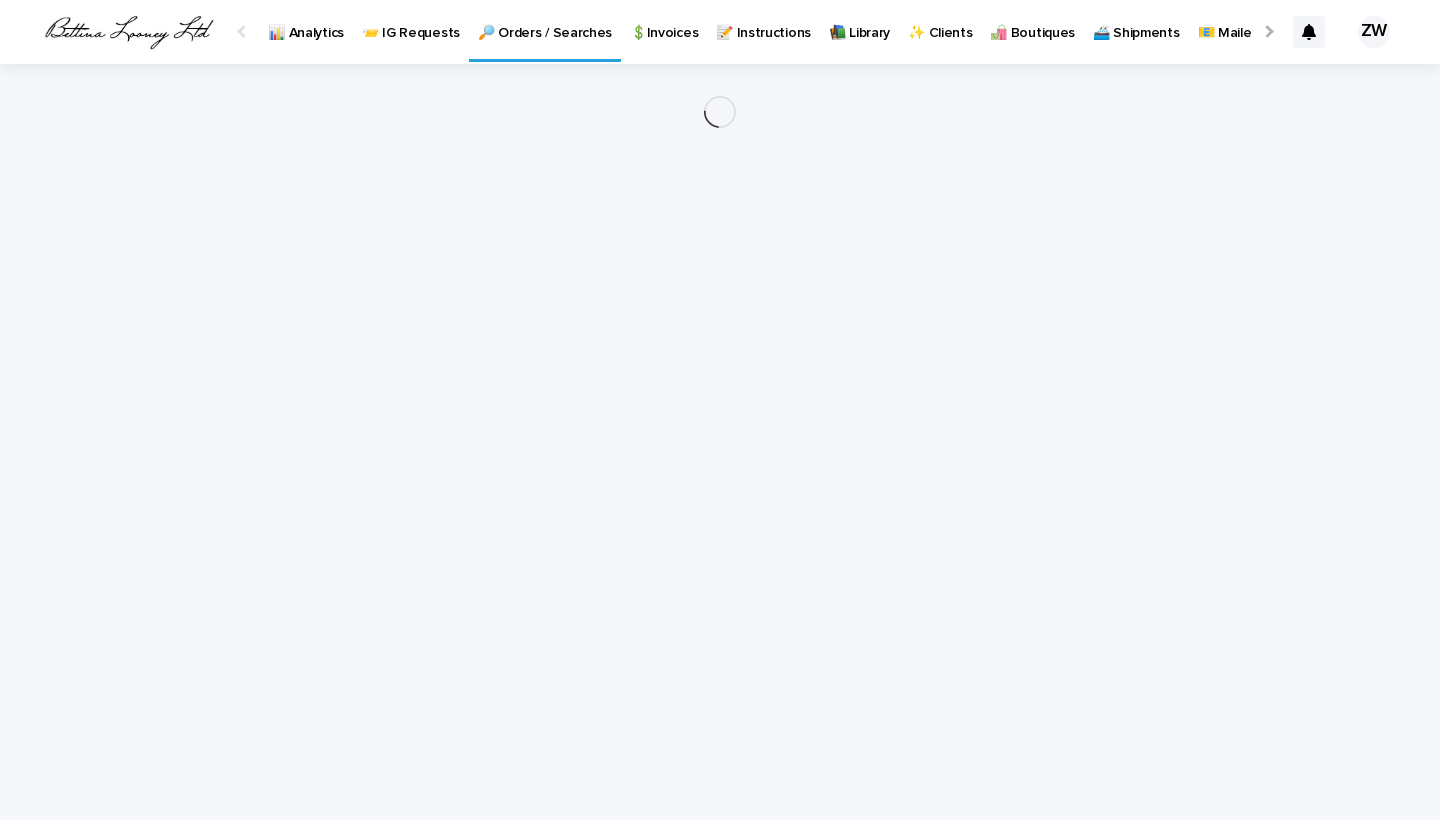 scroll, scrollTop: 0, scrollLeft: 0, axis: both 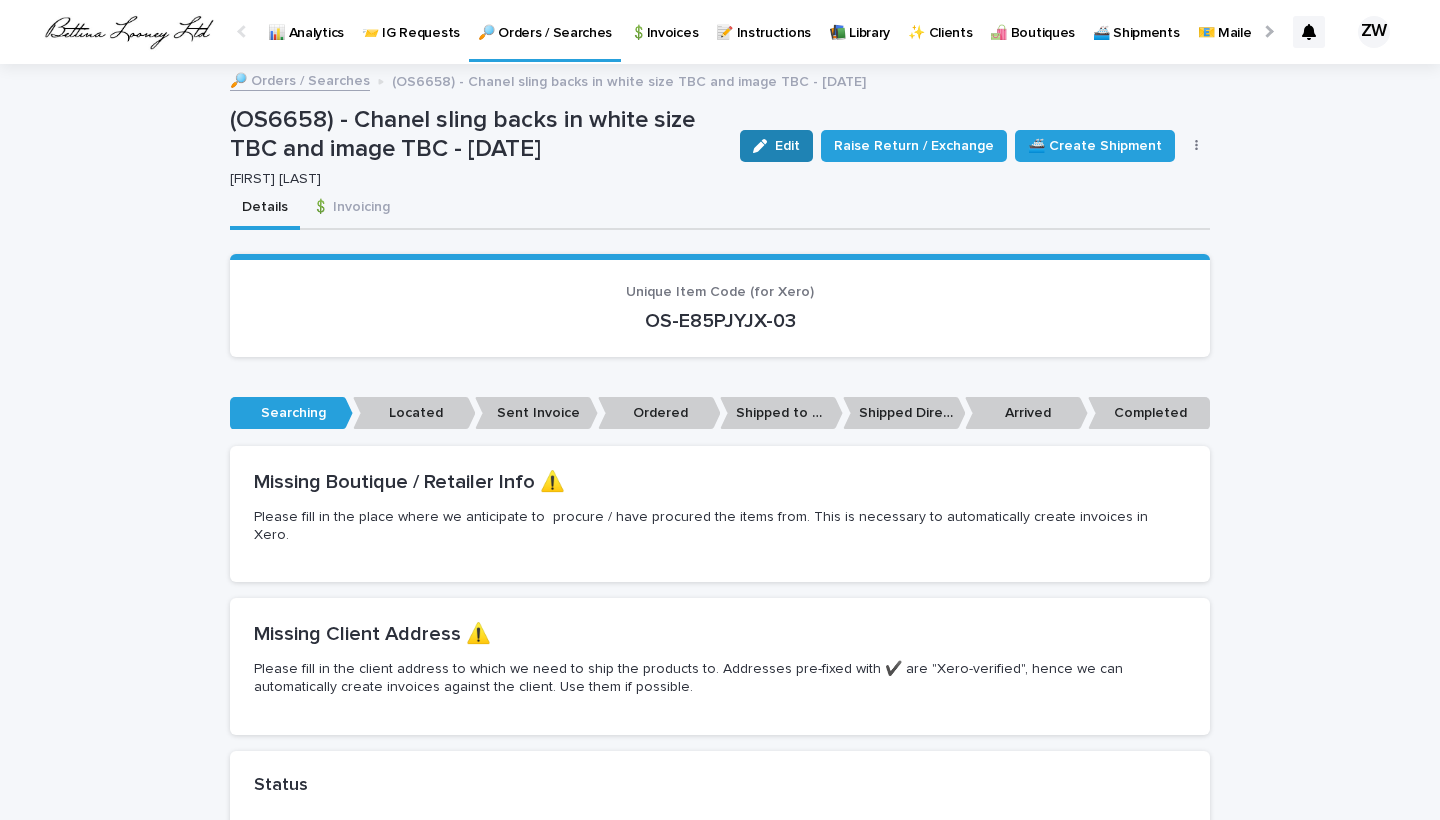 click at bounding box center (764, 146) 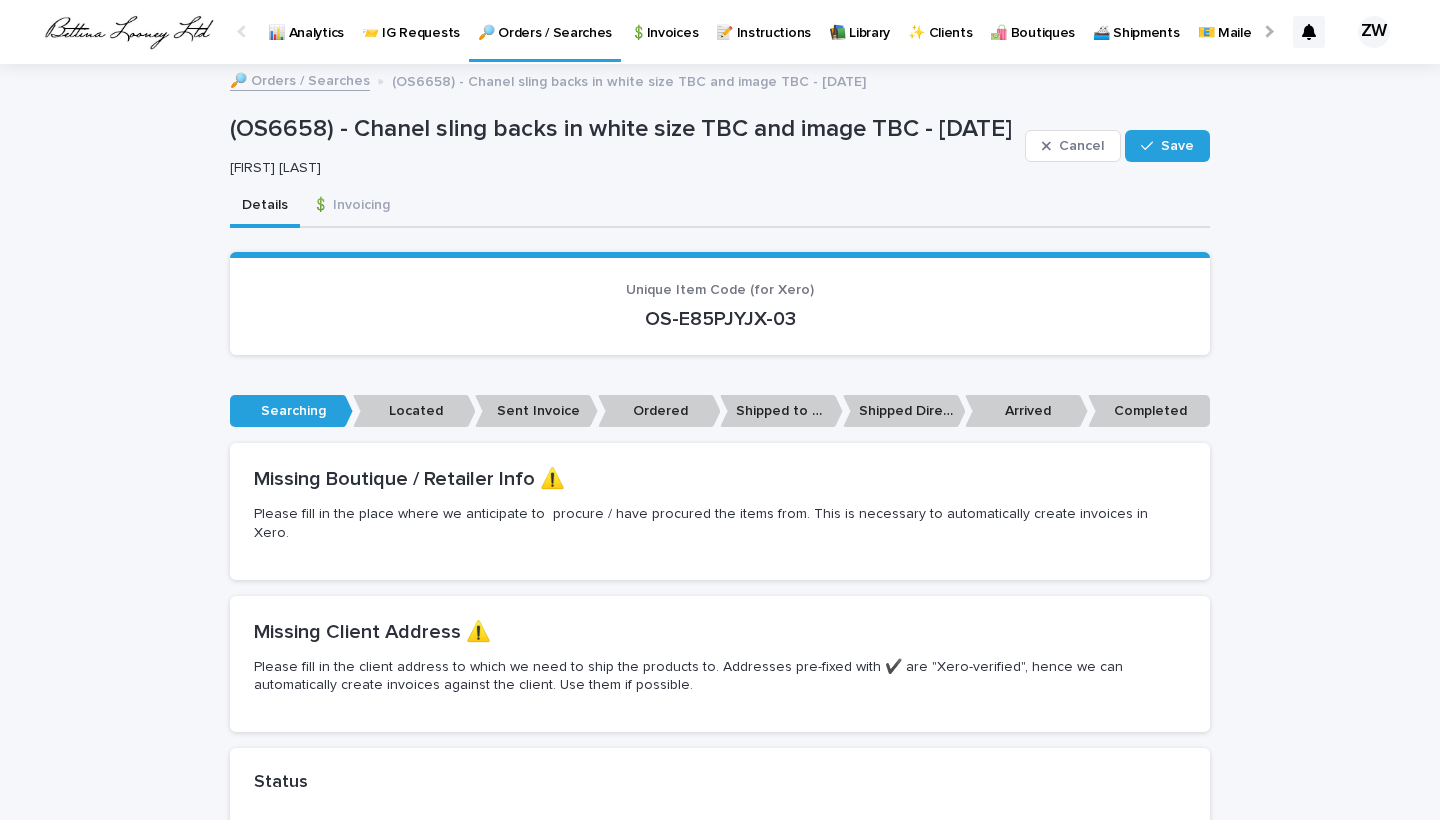 scroll, scrollTop: 602, scrollLeft: 0, axis: vertical 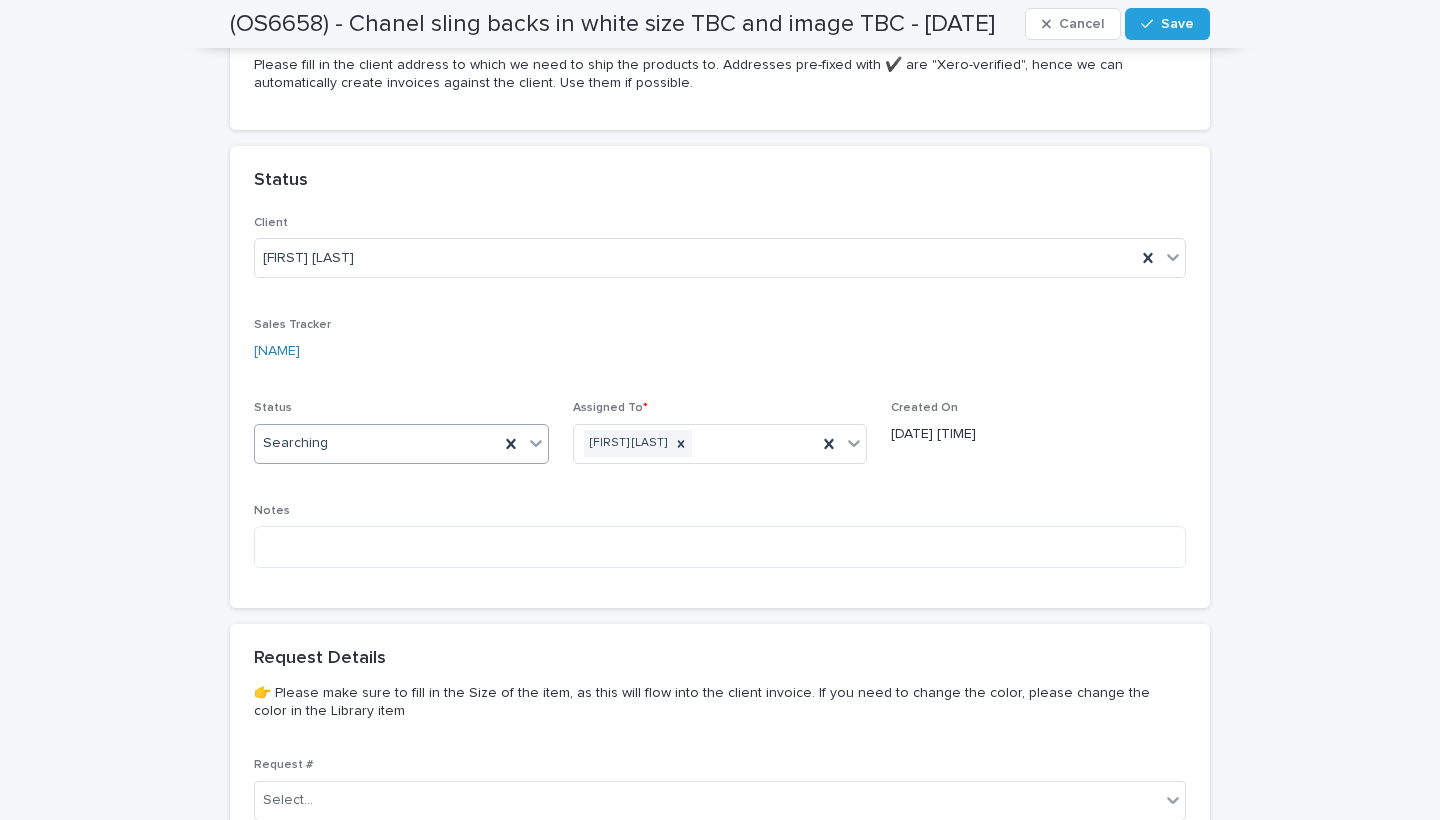 click on "Searching" at bounding box center (377, 443) 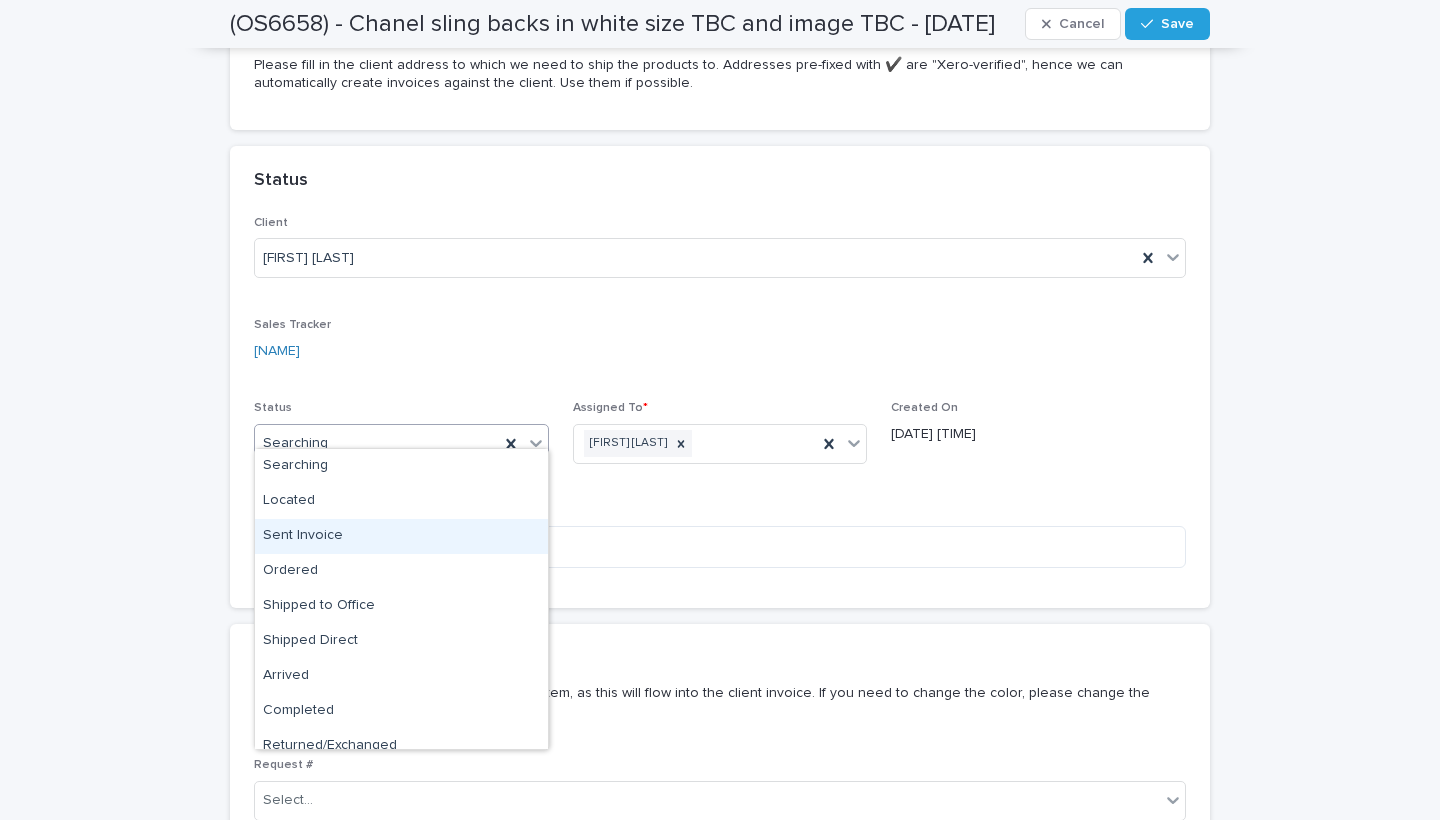 scroll, scrollTop: 50, scrollLeft: 0, axis: vertical 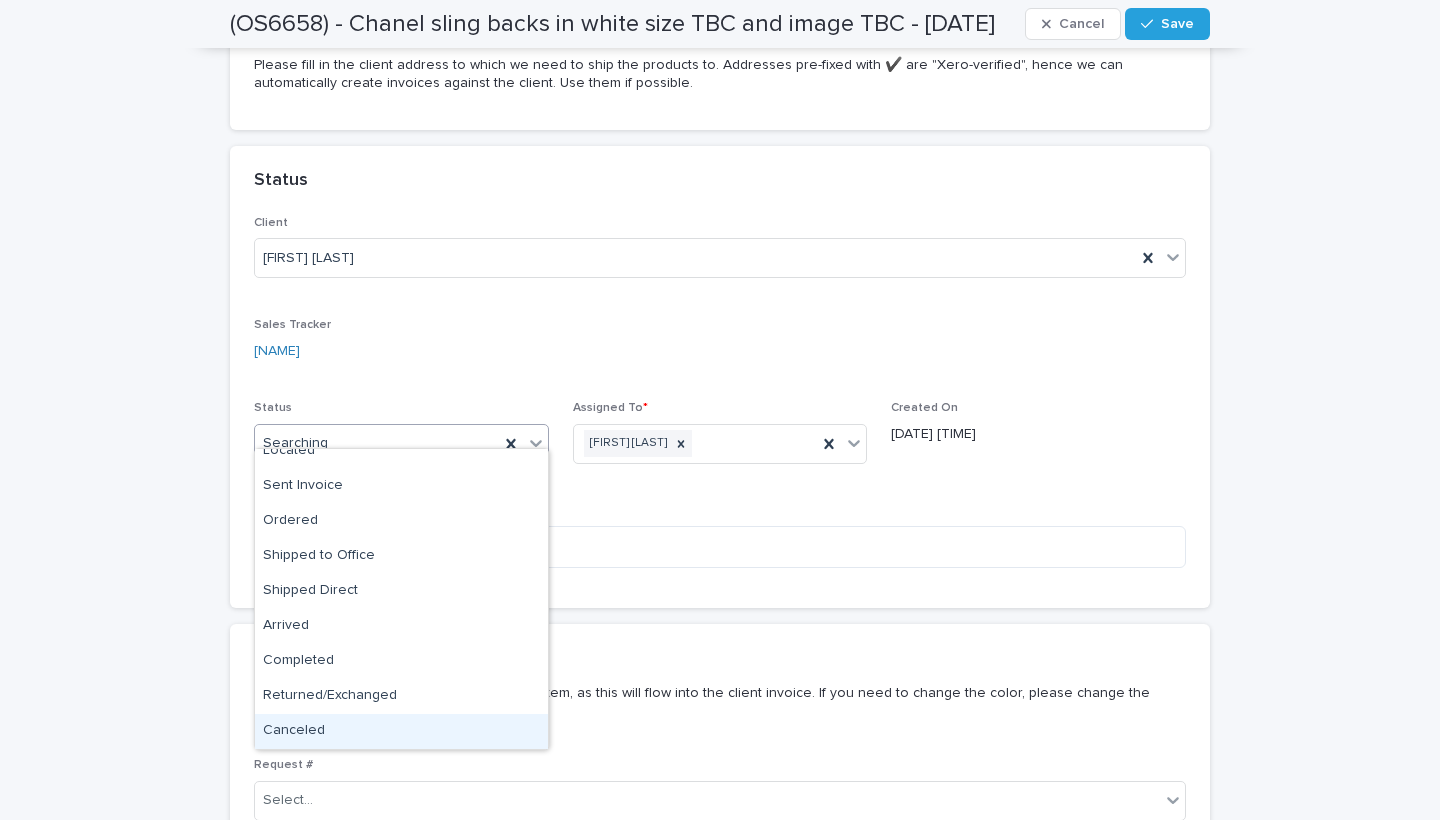 click on "Canceled" at bounding box center [401, 731] 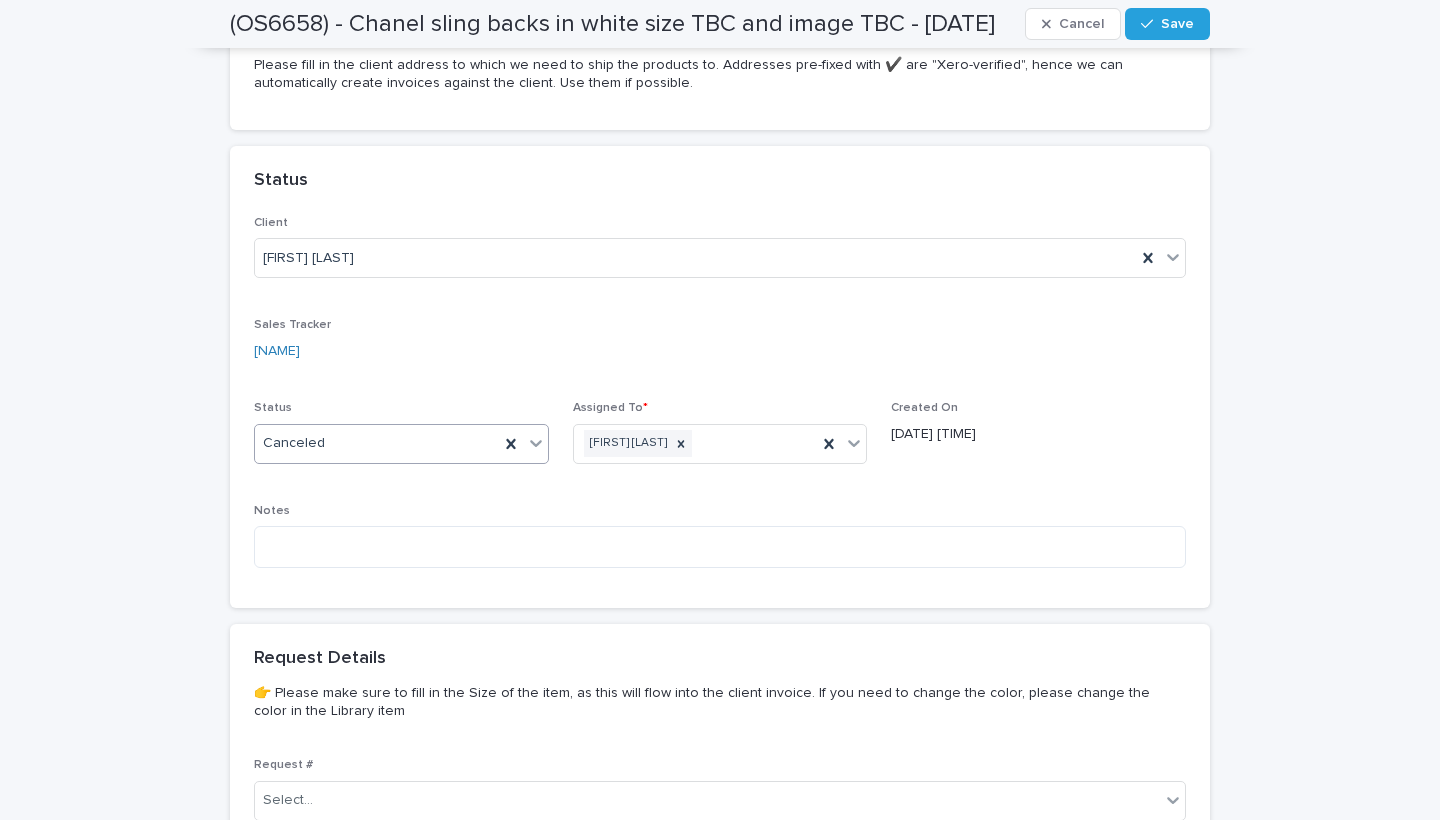 scroll, scrollTop: 1098, scrollLeft: 0, axis: vertical 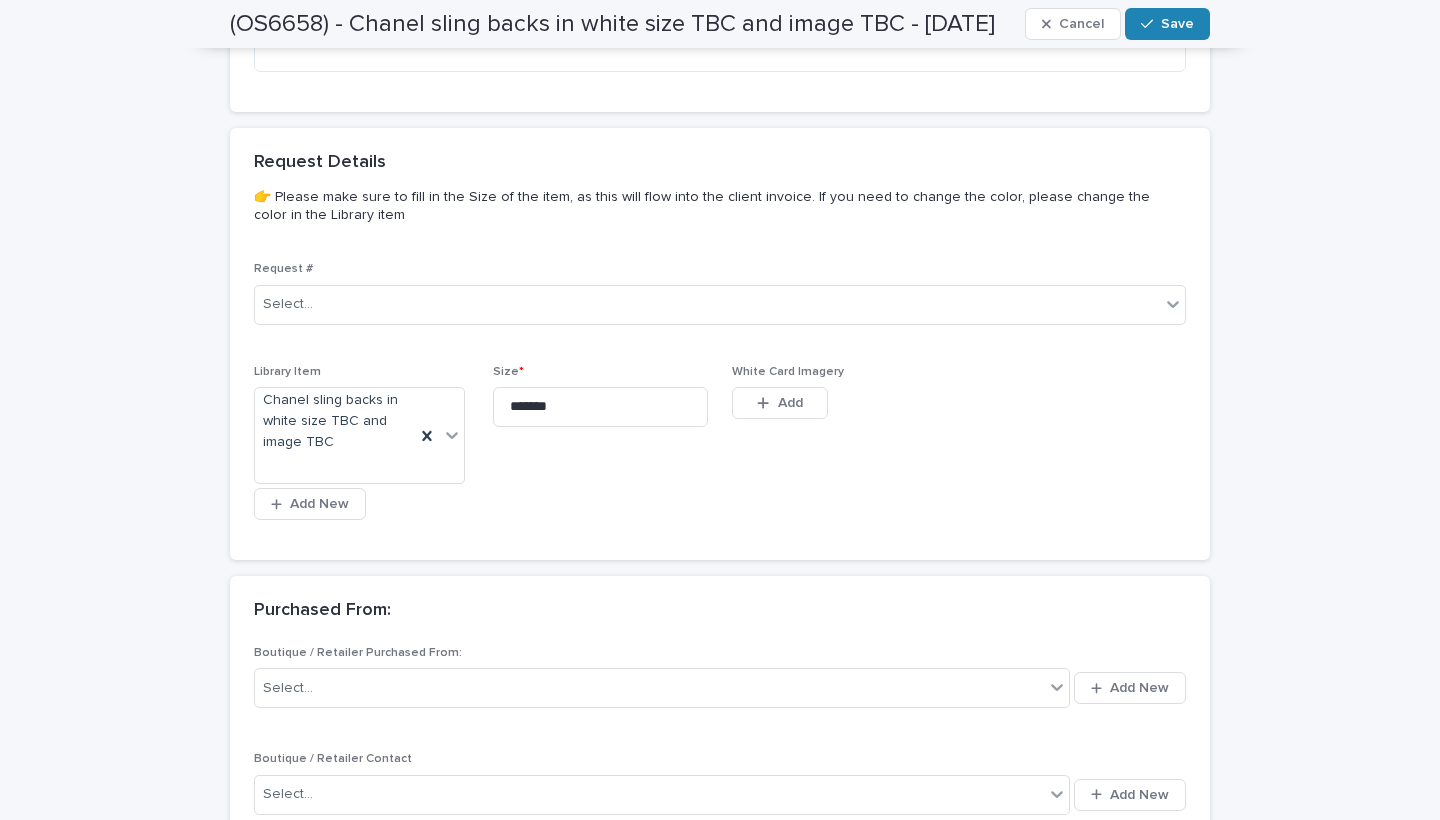click on "Save" at bounding box center (1167, 24) 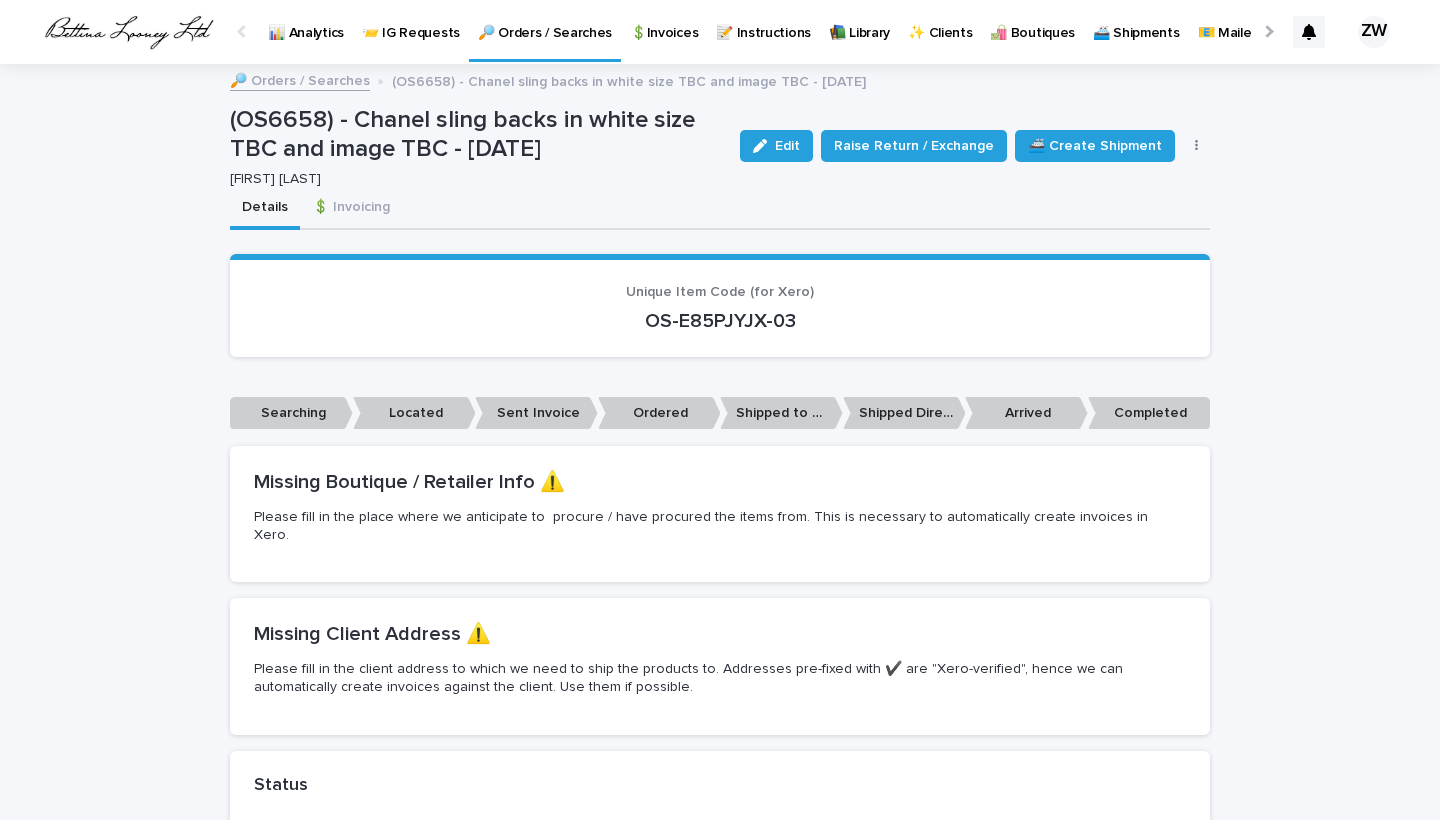 scroll, scrollTop: 0, scrollLeft: 0, axis: both 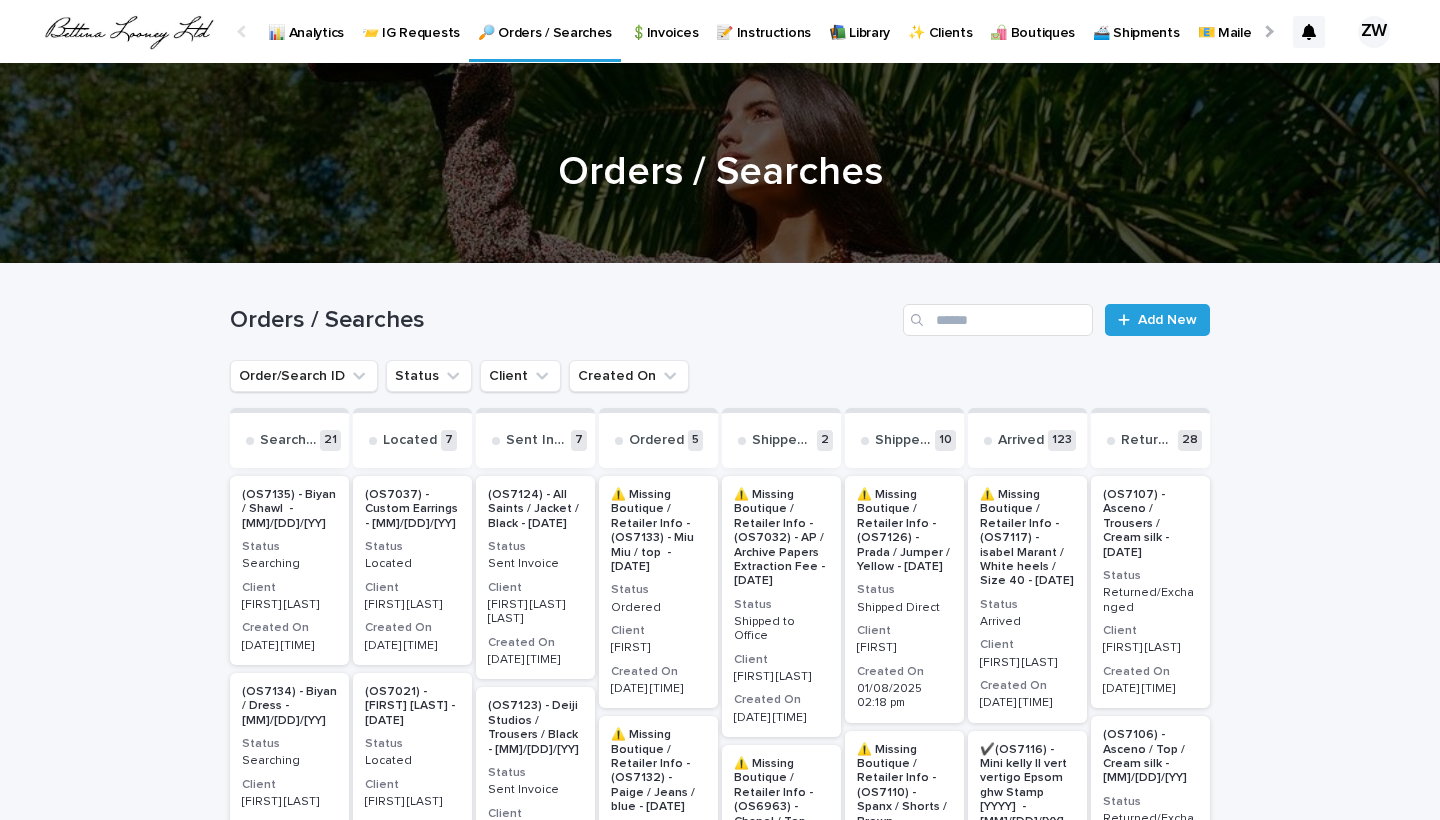 click on "(OS7135) - Biyan / Shawl  - [DATE] Status Searching Client [FIRST] [LAST] Created On [DATE] [TIME] (OS7134) - Biyan / Dress - [DATE] Status Searching Client [FIRST] [LAST] Created On [DATE] [TIME] (OS7131) - Chanel / Suede / Bag - [DATE] Status Searching Client [FIRST] [LAST] Created On [DATE] [TIME] (OS7130) - Cartier Crash - [DATE] Status Searching Client [FIRST] [LAST] Created On [DATE] [TIME] (OS7128) - Chanel top  - [DATE] Status Searching Client [FIRST] [LAST]  Created On [DATE] [TIME] (OS7127) - Chanel 25 hobo small - [DATE] Status Searching Client [FIRST] [LAST] Created On [DATE] [TIME] (OS7084) - Rolex / 1908 - [DATE] Status Searching Client [FIRST] [LAST]  Created On [DATE] [TIME] (OS7035) - B30 Matte Croc Brown croco PHW - [DATE] Status Searching Client [FIRST] [LAST] Created On [DATE] [TIME] (OS7001) - Chanel / Denim Jacket - [DATE] Status Searching Client [FIRST] [LAST] Created On [DATE] [TIME] Status Searching Client Created On" at bounding box center [289, 3233] 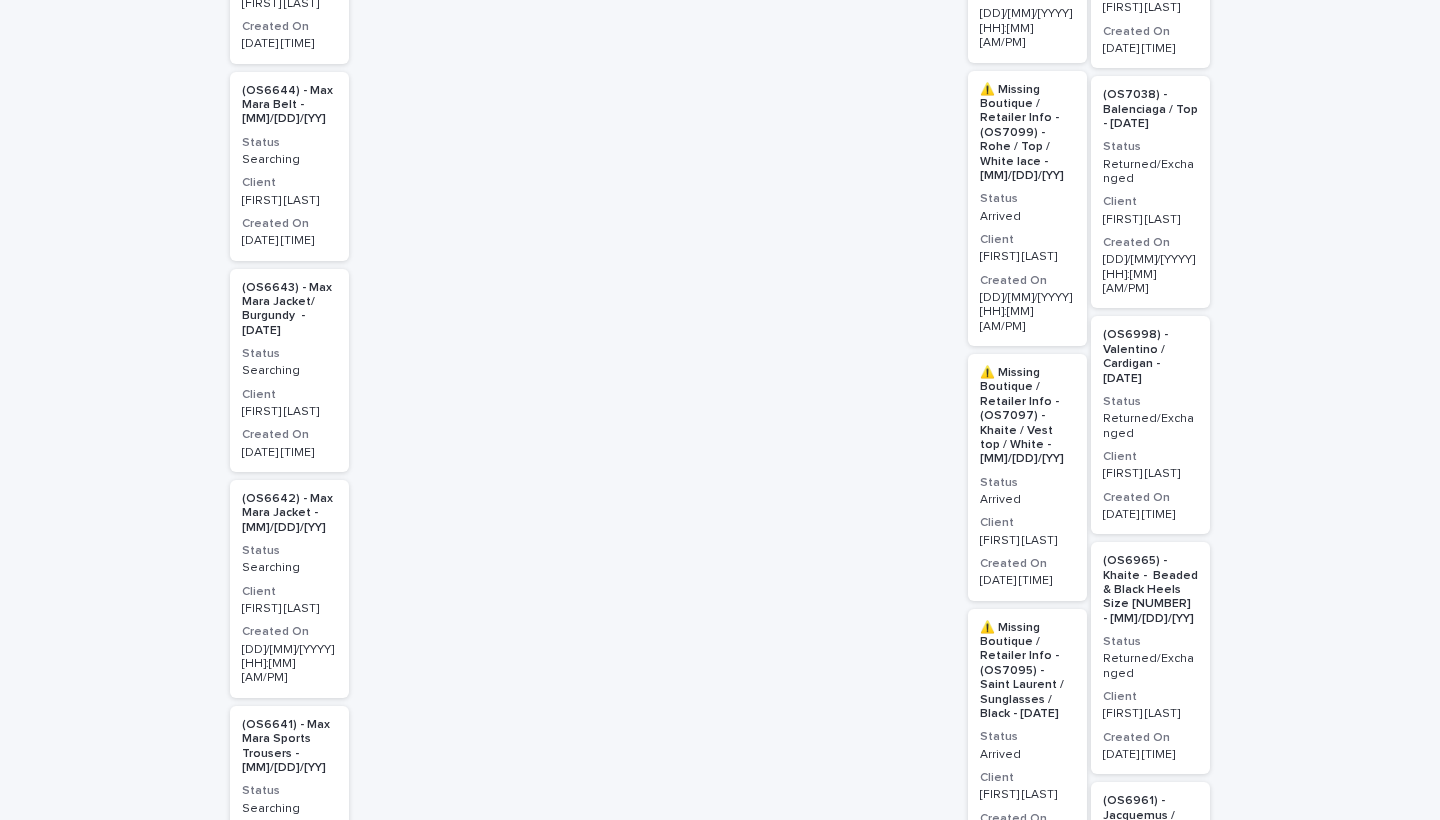 scroll, scrollTop: 4094, scrollLeft: 0, axis: vertical 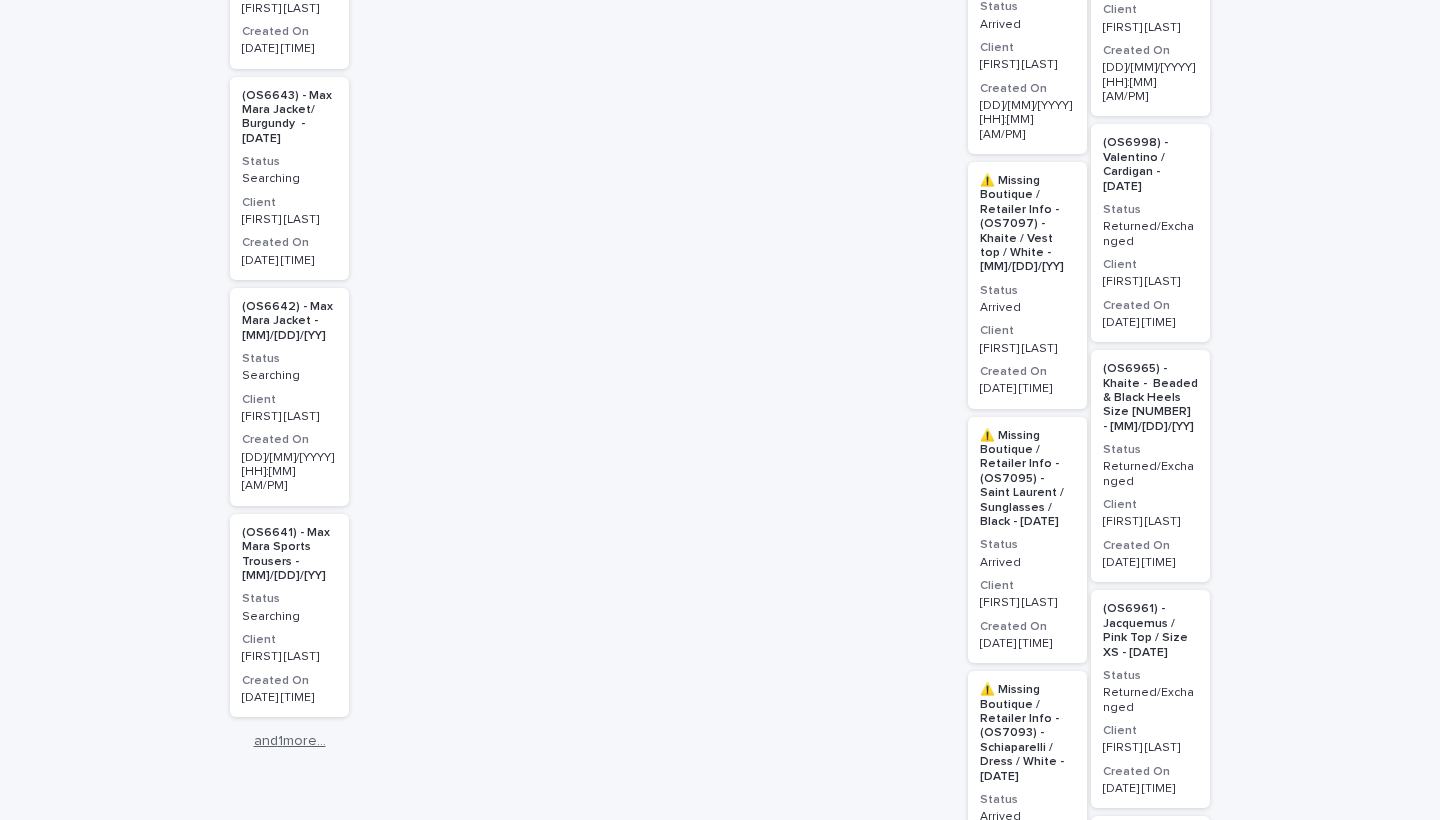 click on "and  1  more..." at bounding box center (289, 741) 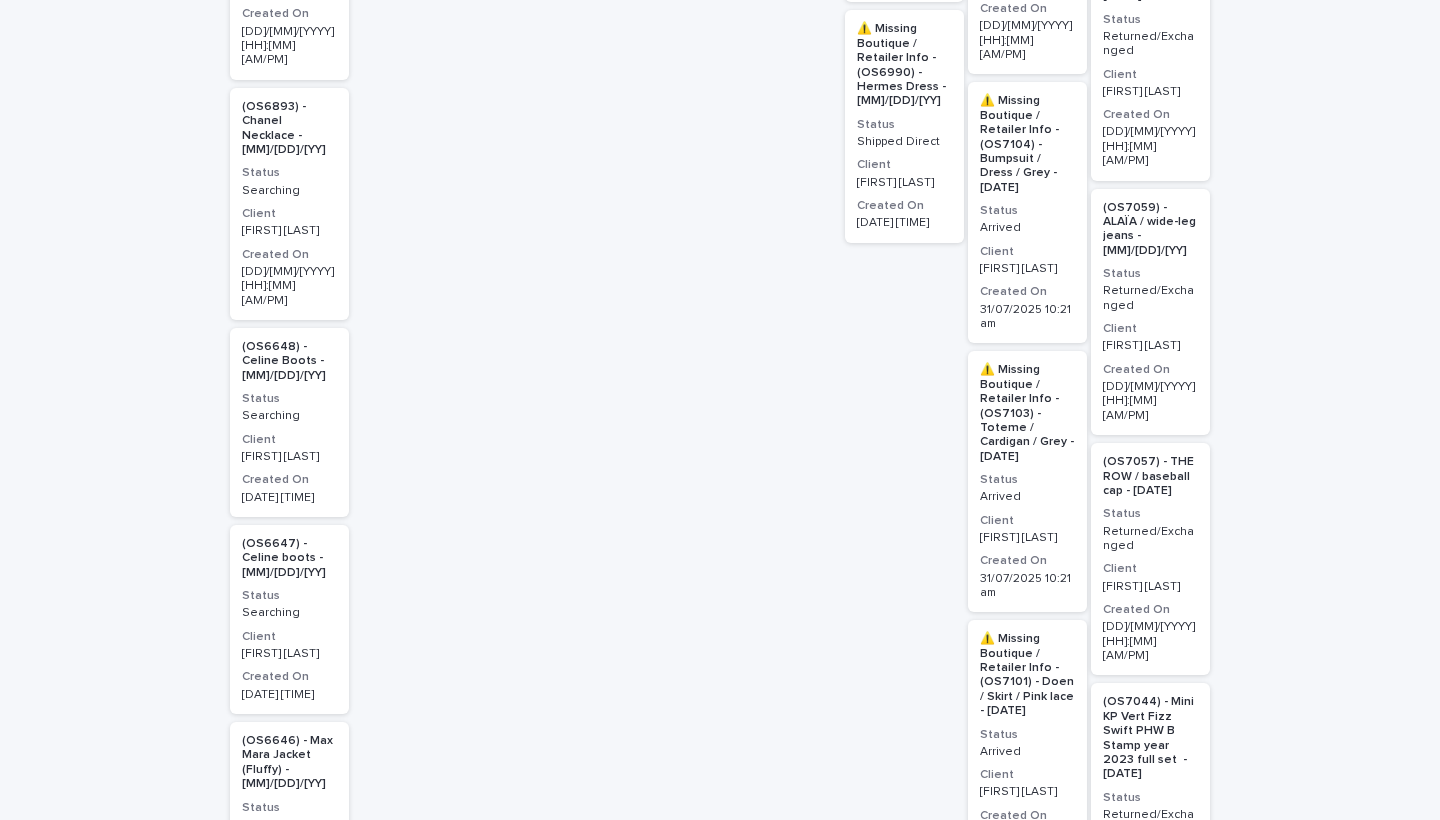 scroll, scrollTop: 2640, scrollLeft: 0, axis: vertical 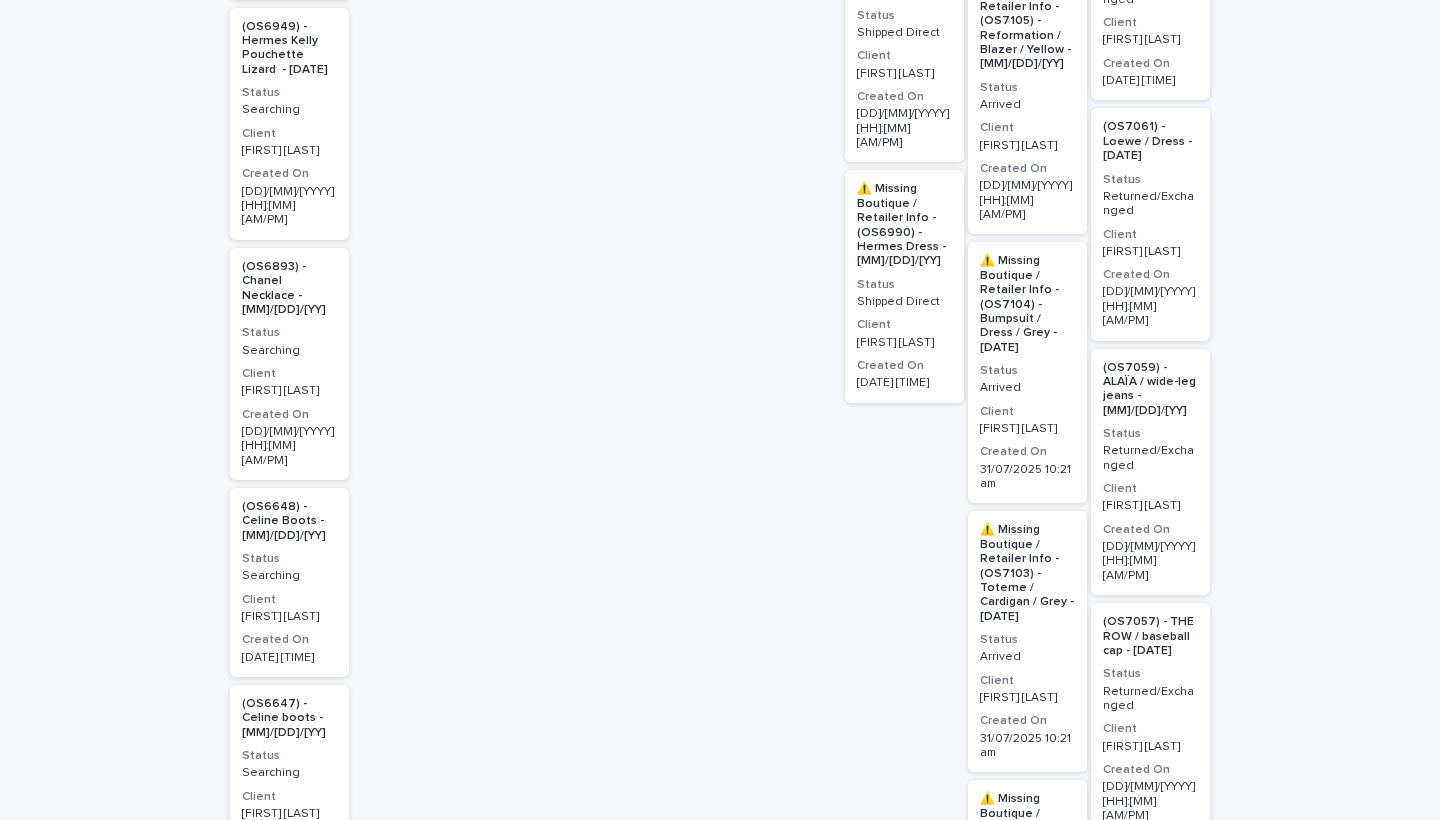 click on "(OS6648) - Celine Boots - [MM]/[DD]/[YY] Status Searching Client [FIRST] [LAST]  Created On [MM]/[DD]/[YYYY] [HH]:[MM] [AM/PM]" at bounding box center (289, 582) 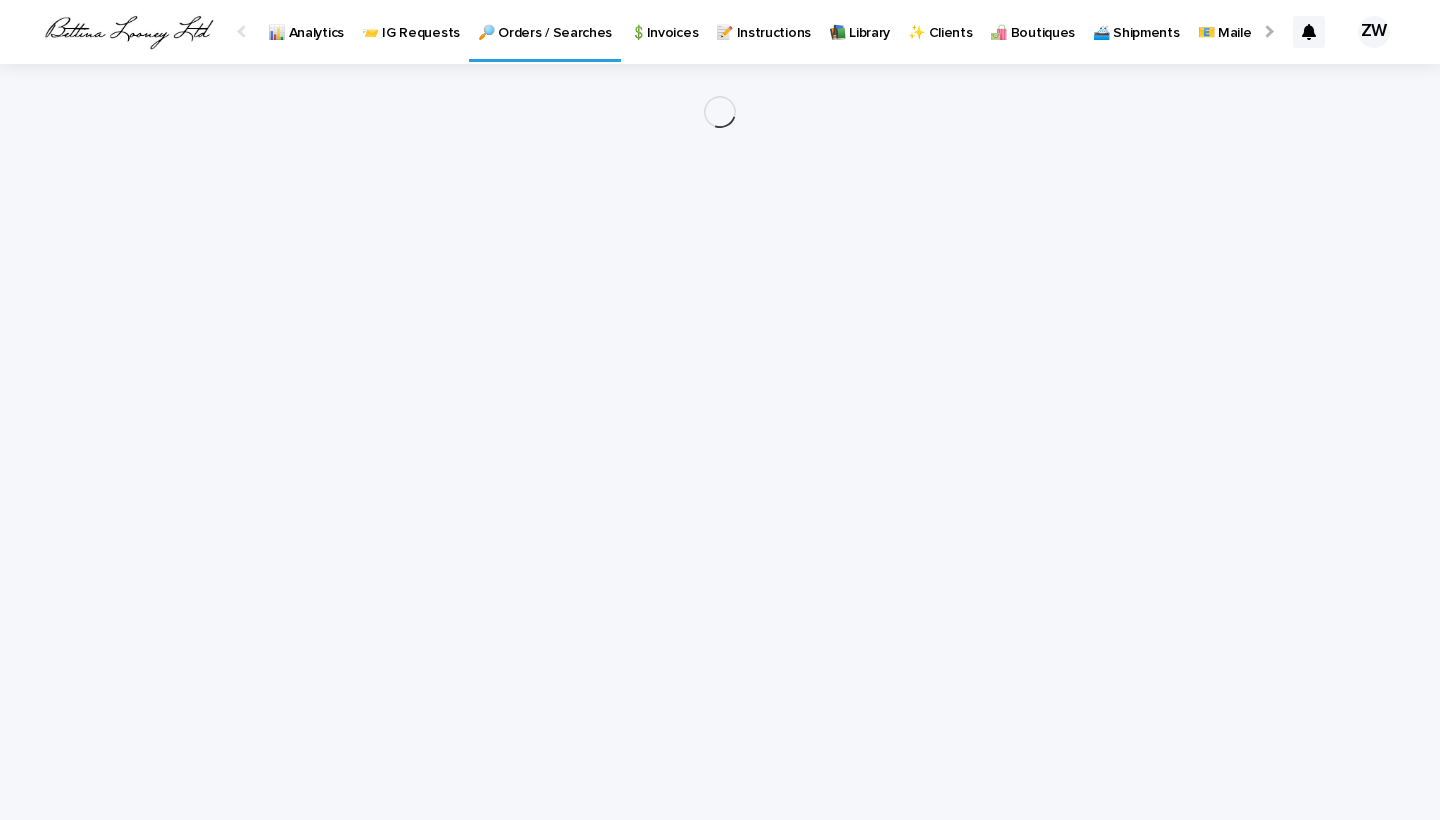 scroll, scrollTop: 0, scrollLeft: 0, axis: both 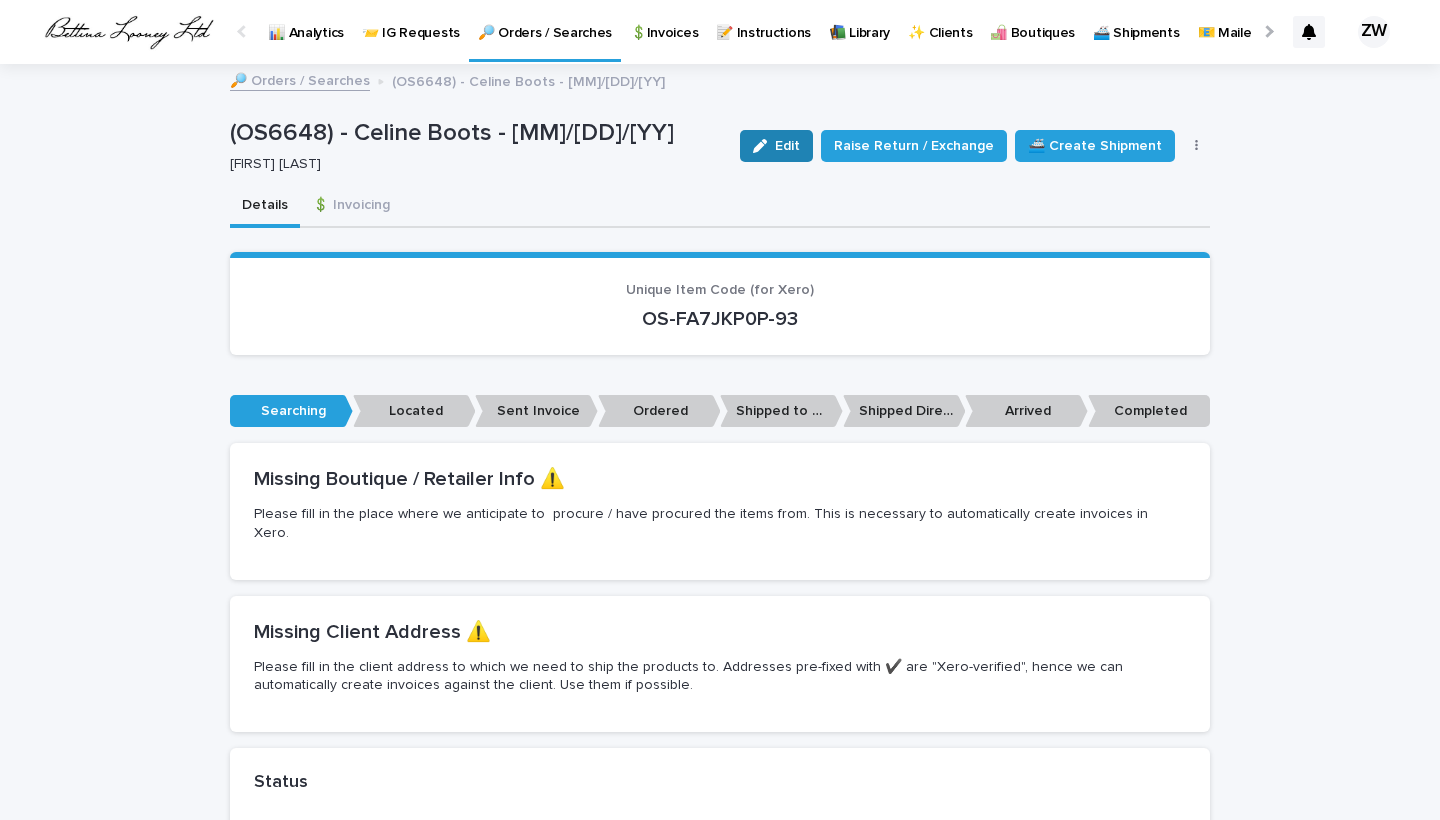 click on "Edit" at bounding box center [776, 146] 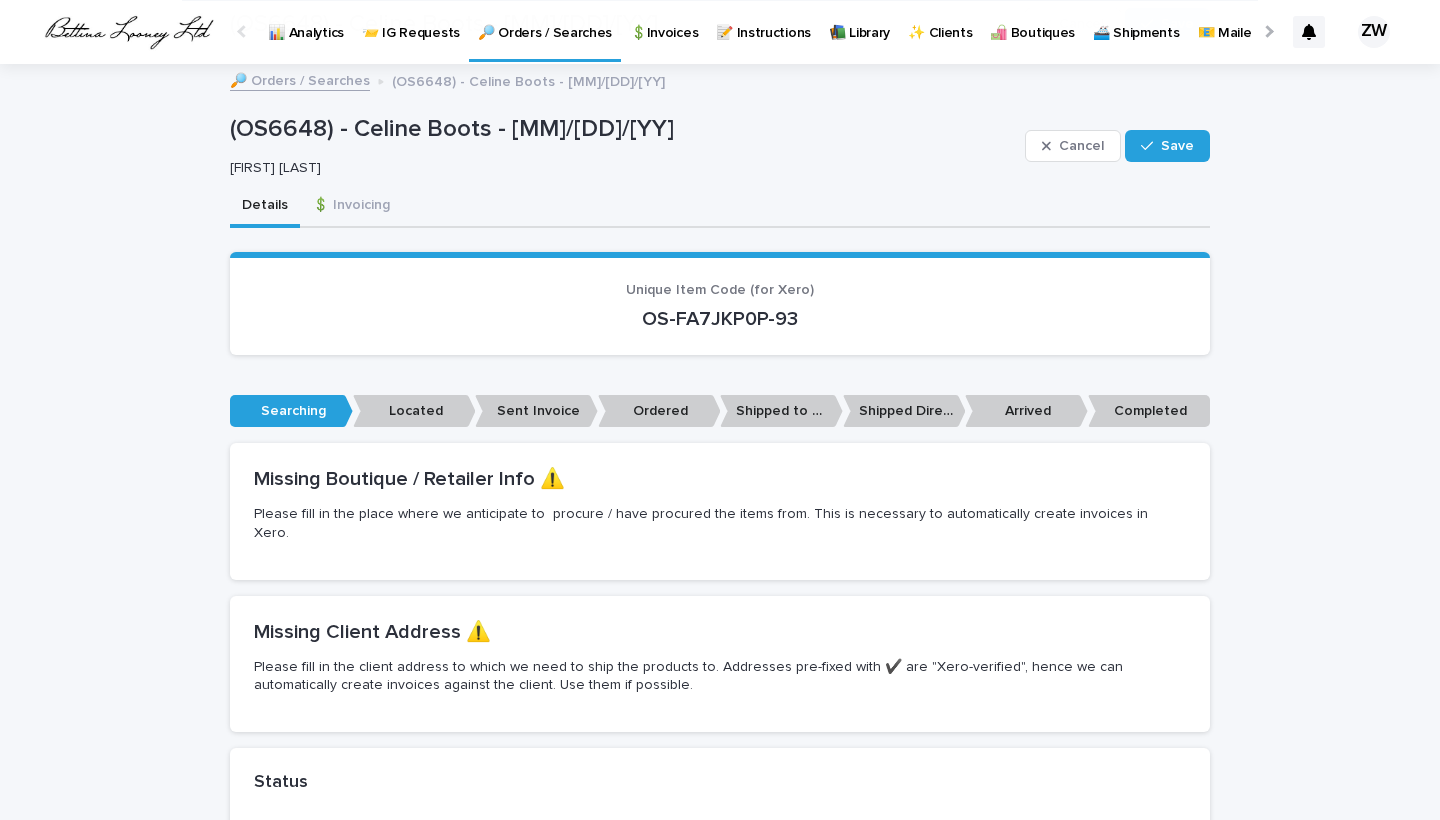 scroll, scrollTop: 449, scrollLeft: 0, axis: vertical 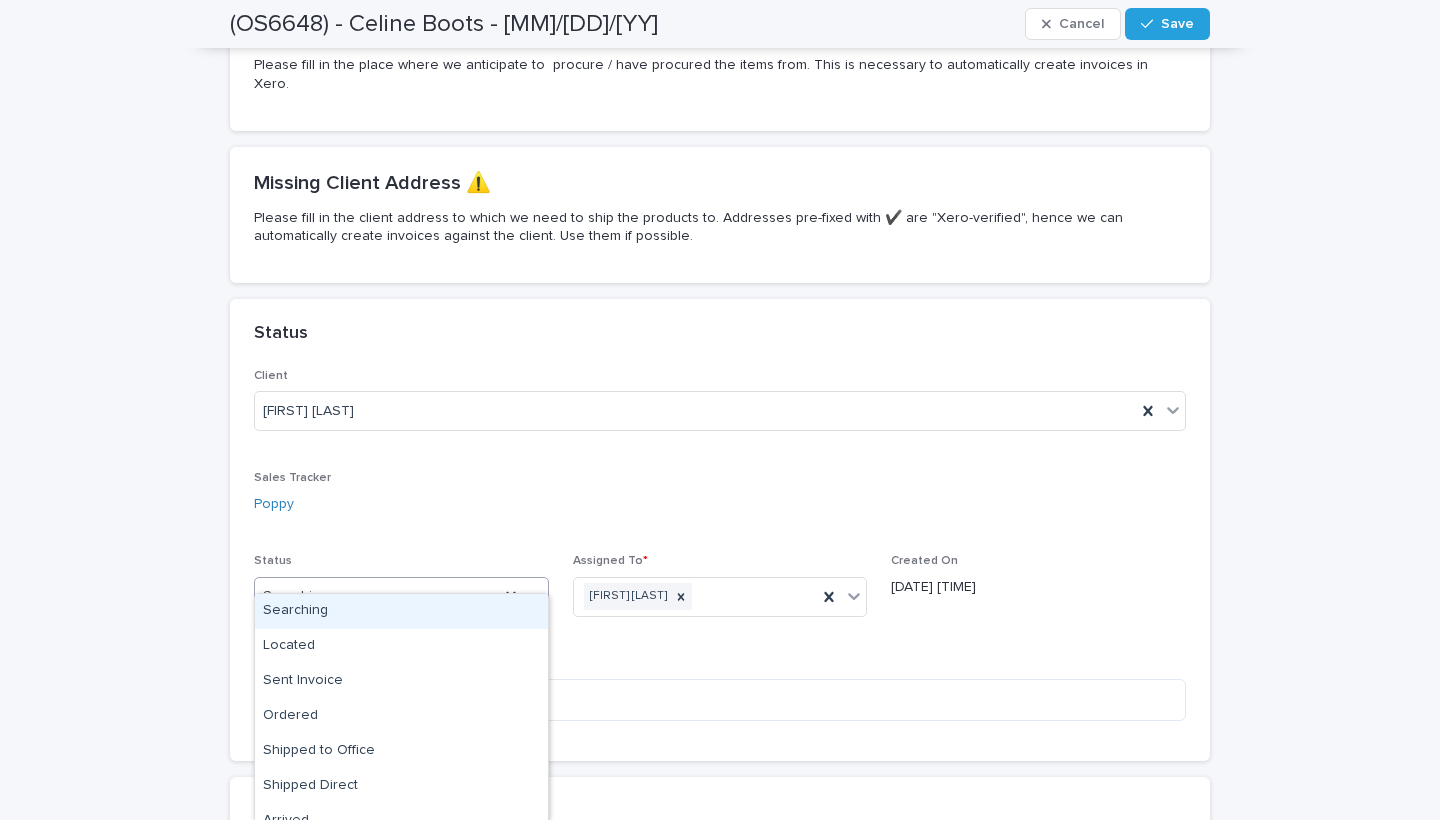 click on "Searching" at bounding box center [377, 596] 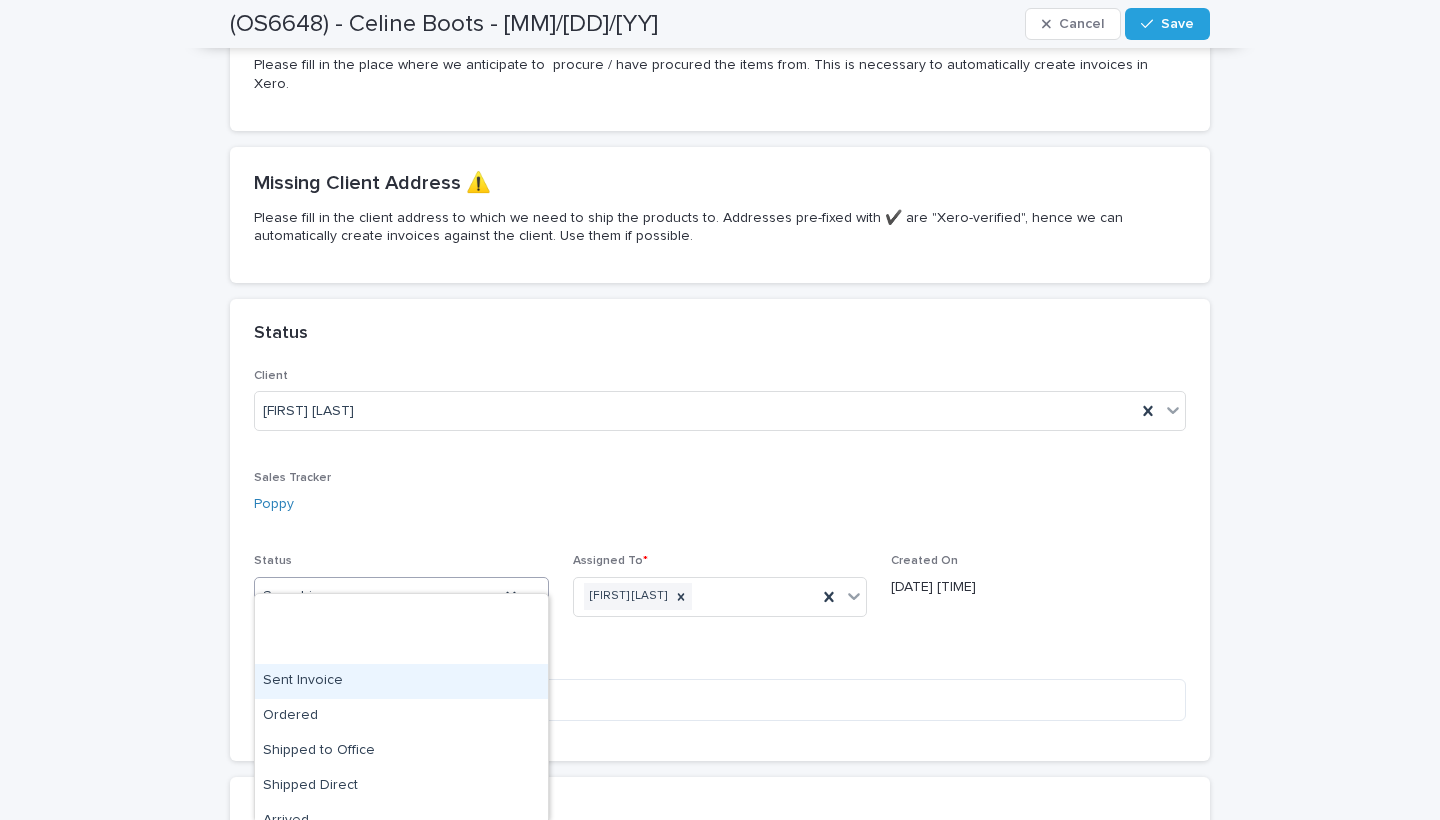scroll, scrollTop: 123, scrollLeft: 0, axis: vertical 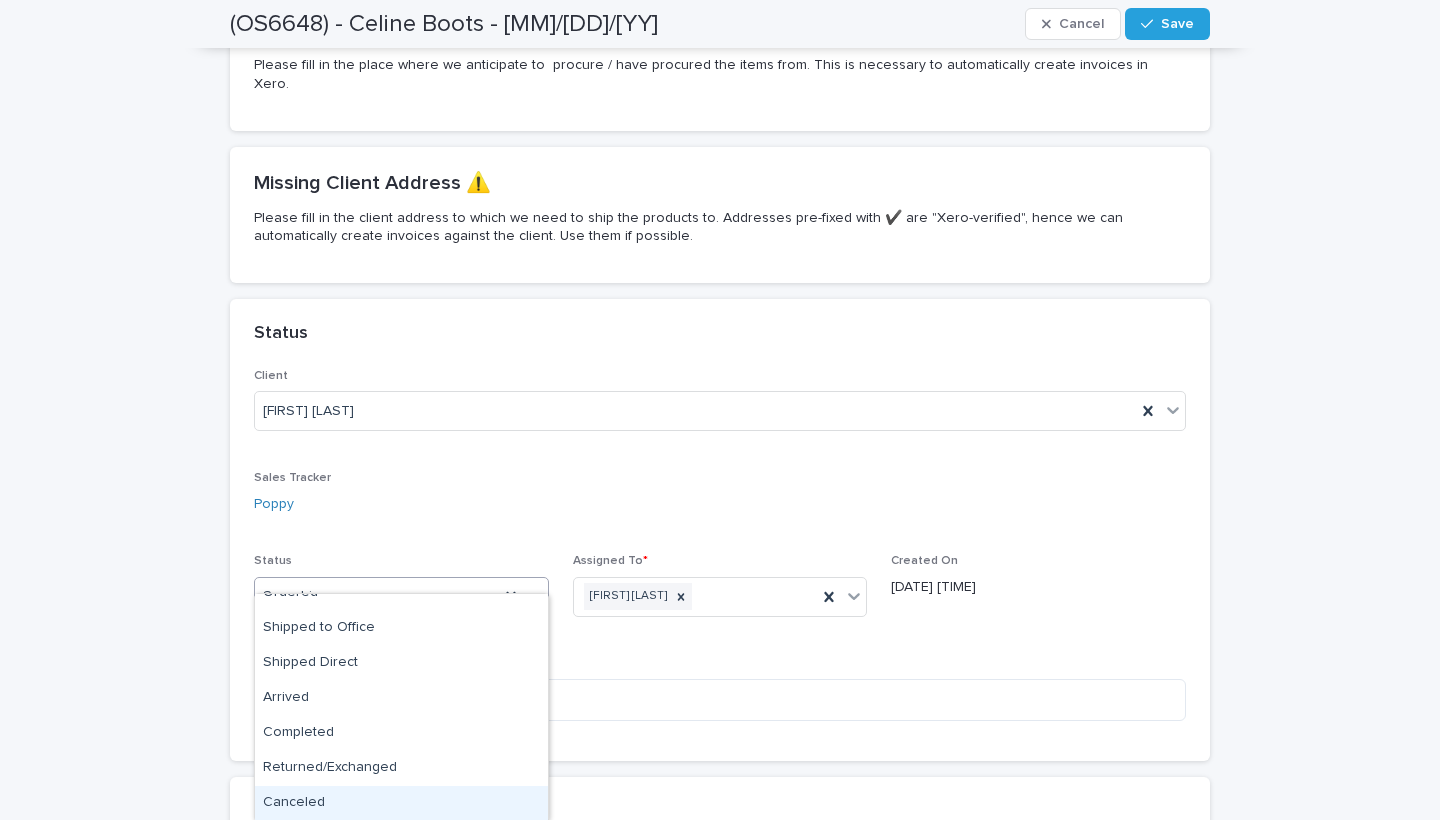 click on "Canceled" at bounding box center [401, 803] 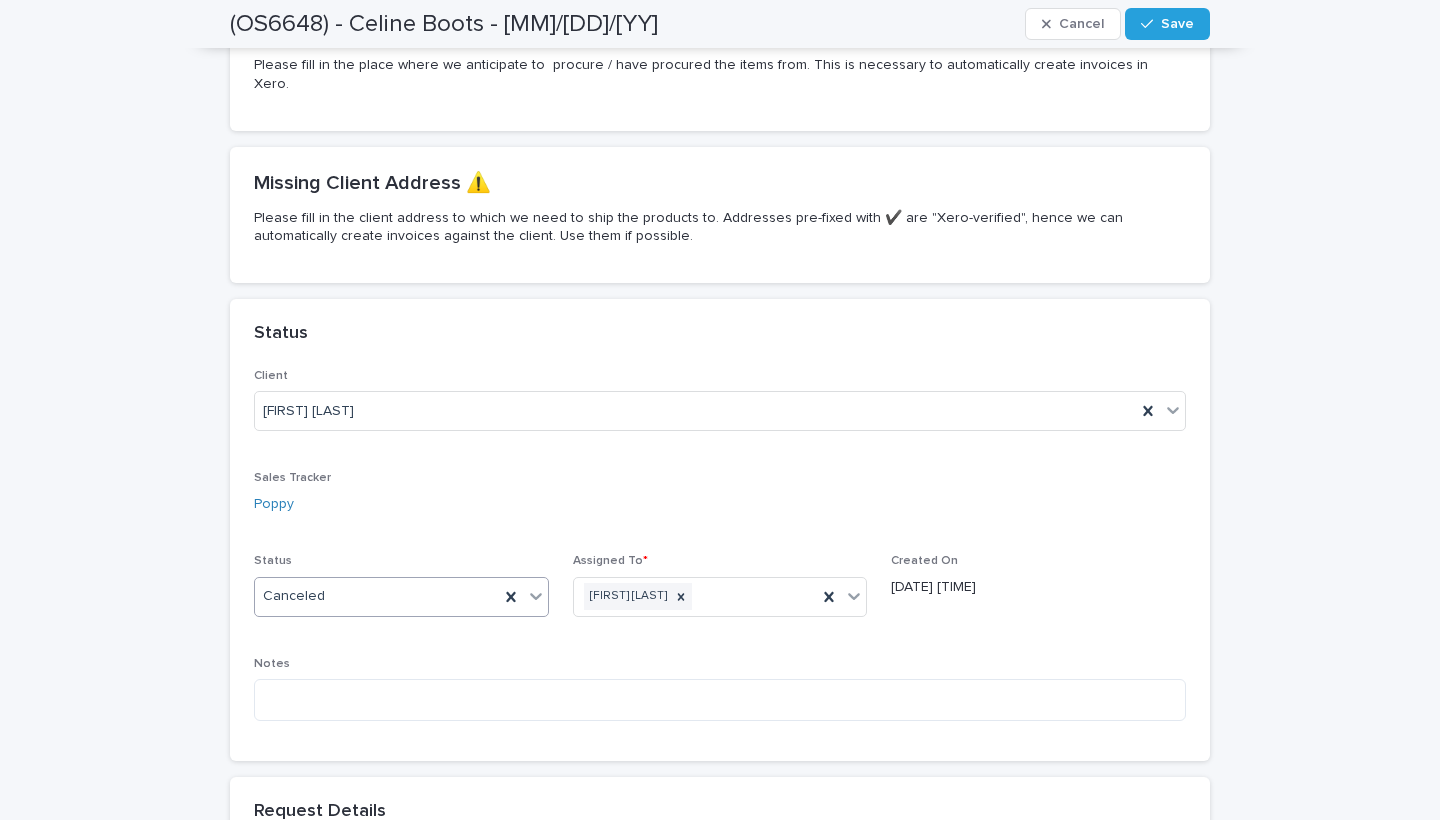 scroll, scrollTop: 899, scrollLeft: 0, axis: vertical 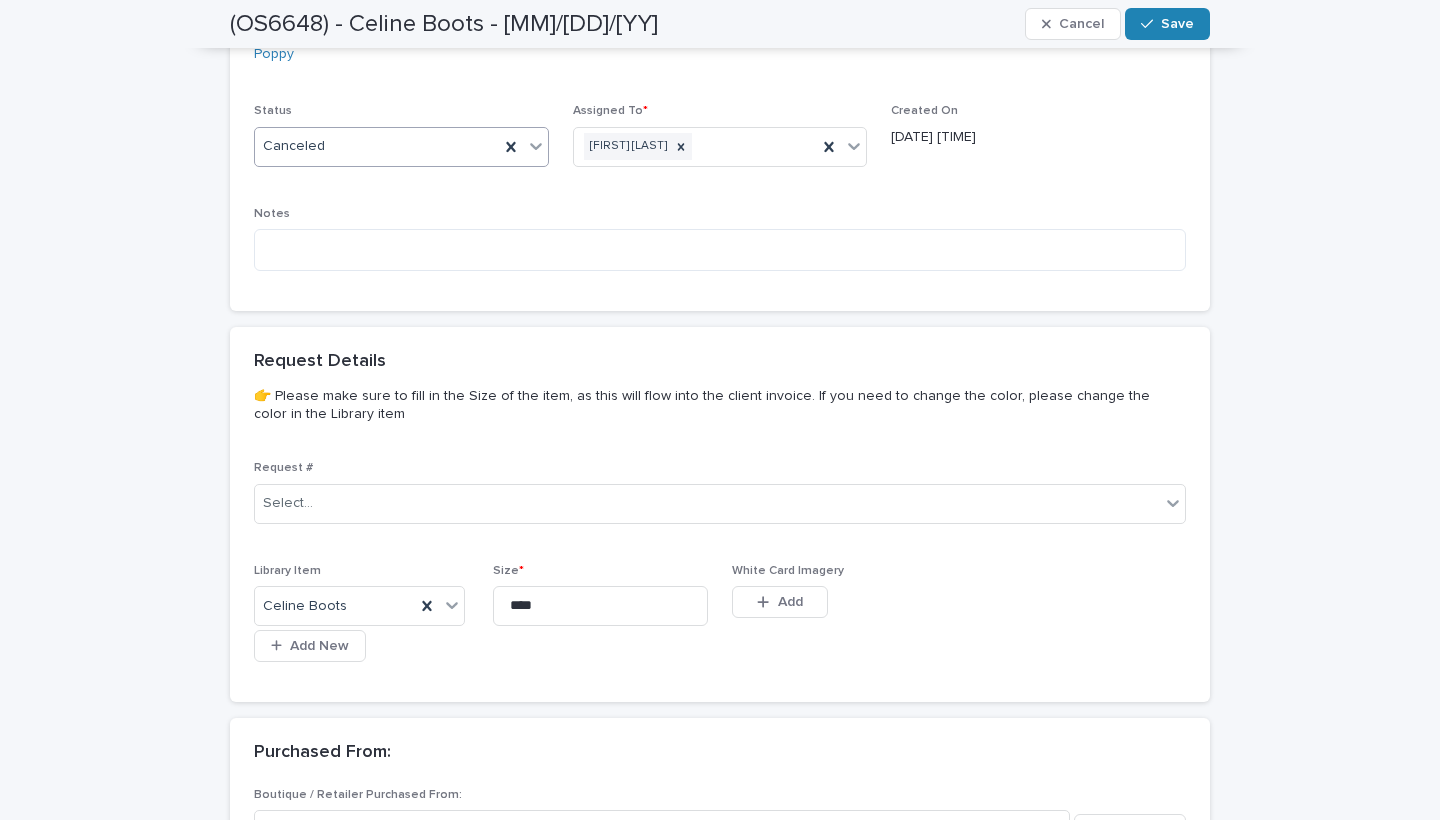 click at bounding box center (1151, 24) 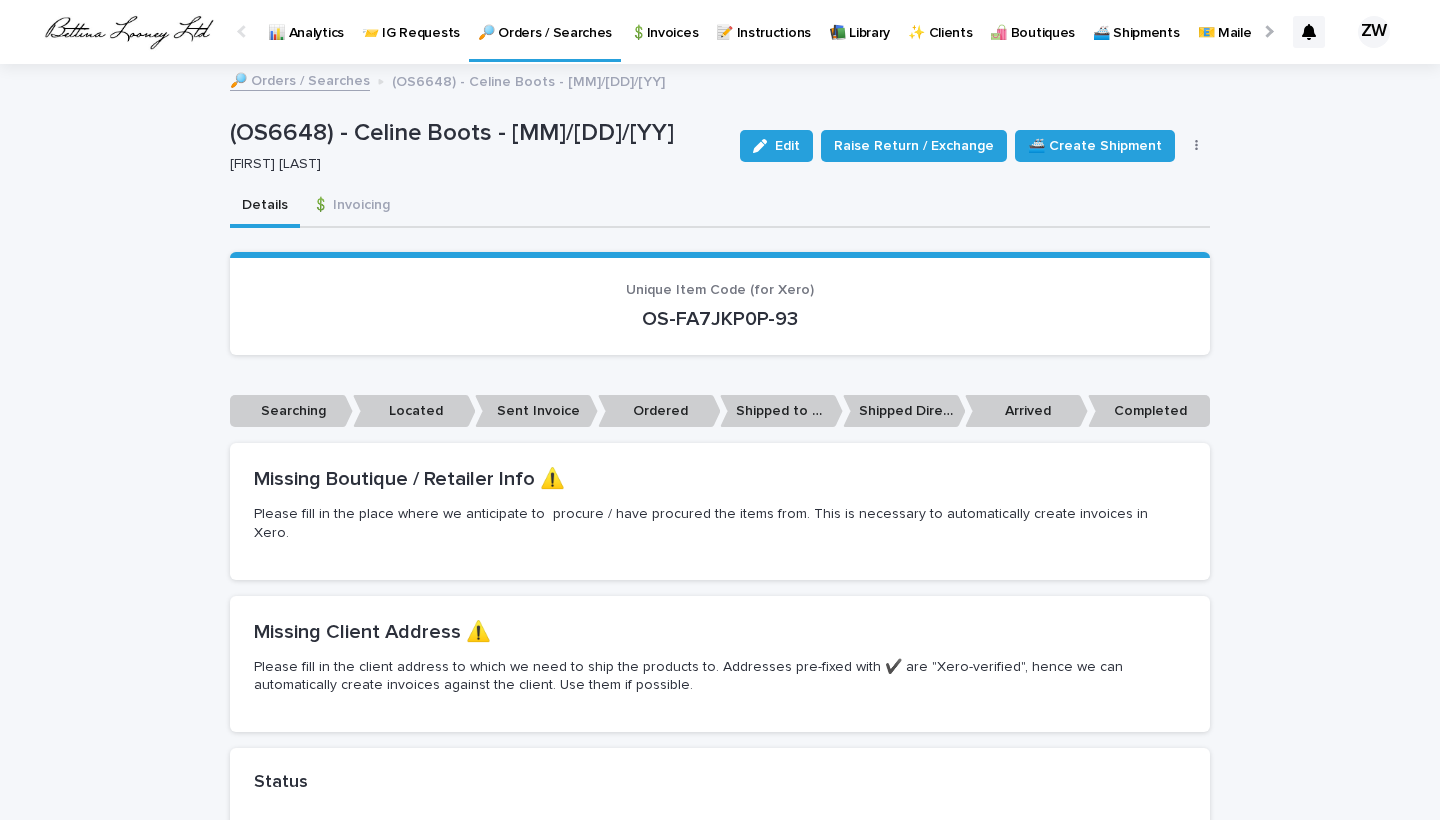 scroll, scrollTop: 0, scrollLeft: 0, axis: both 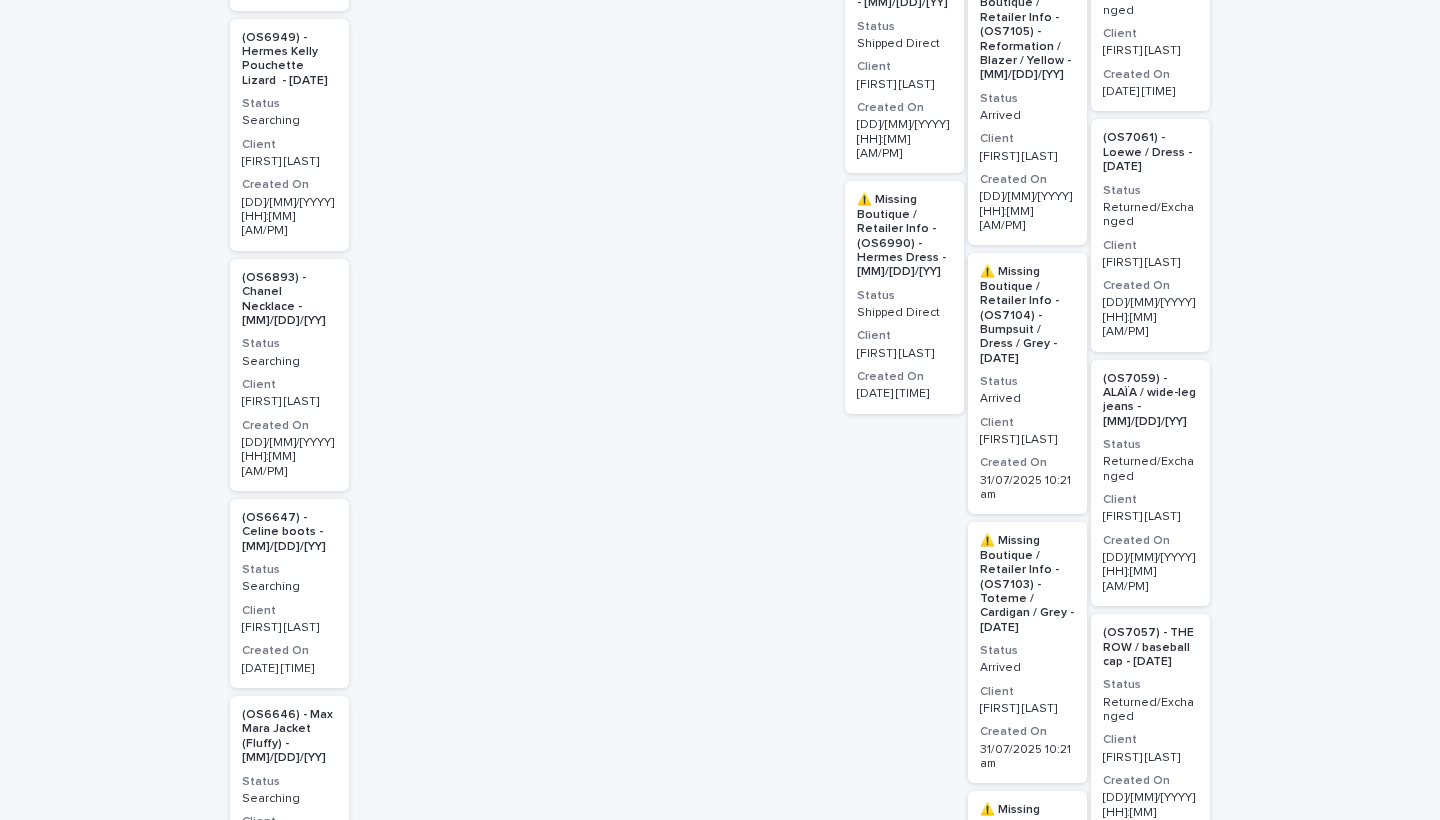 click on "Searching" at bounding box center (289, 587) 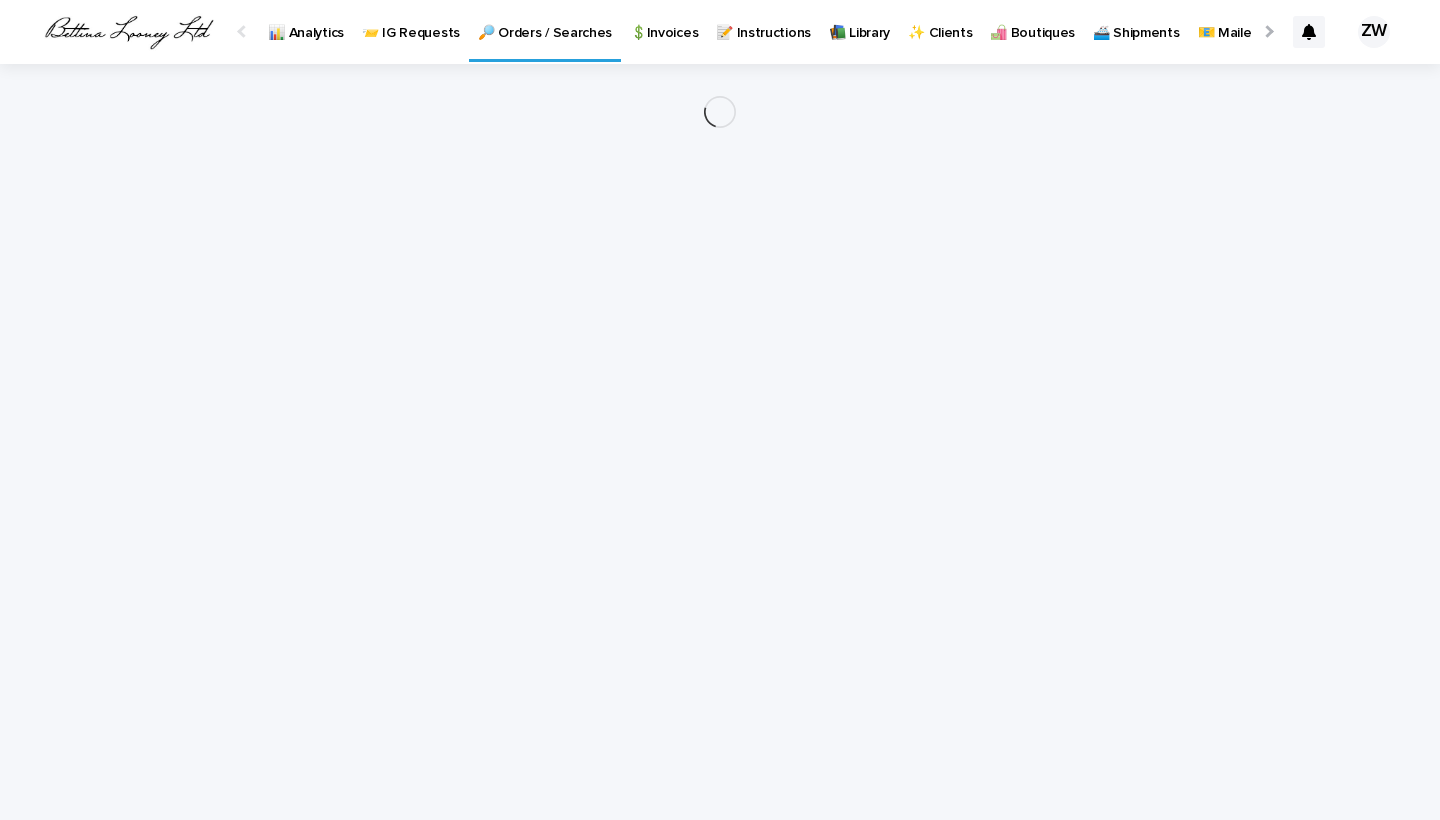 scroll, scrollTop: 0, scrollLeft: 0, axis: both 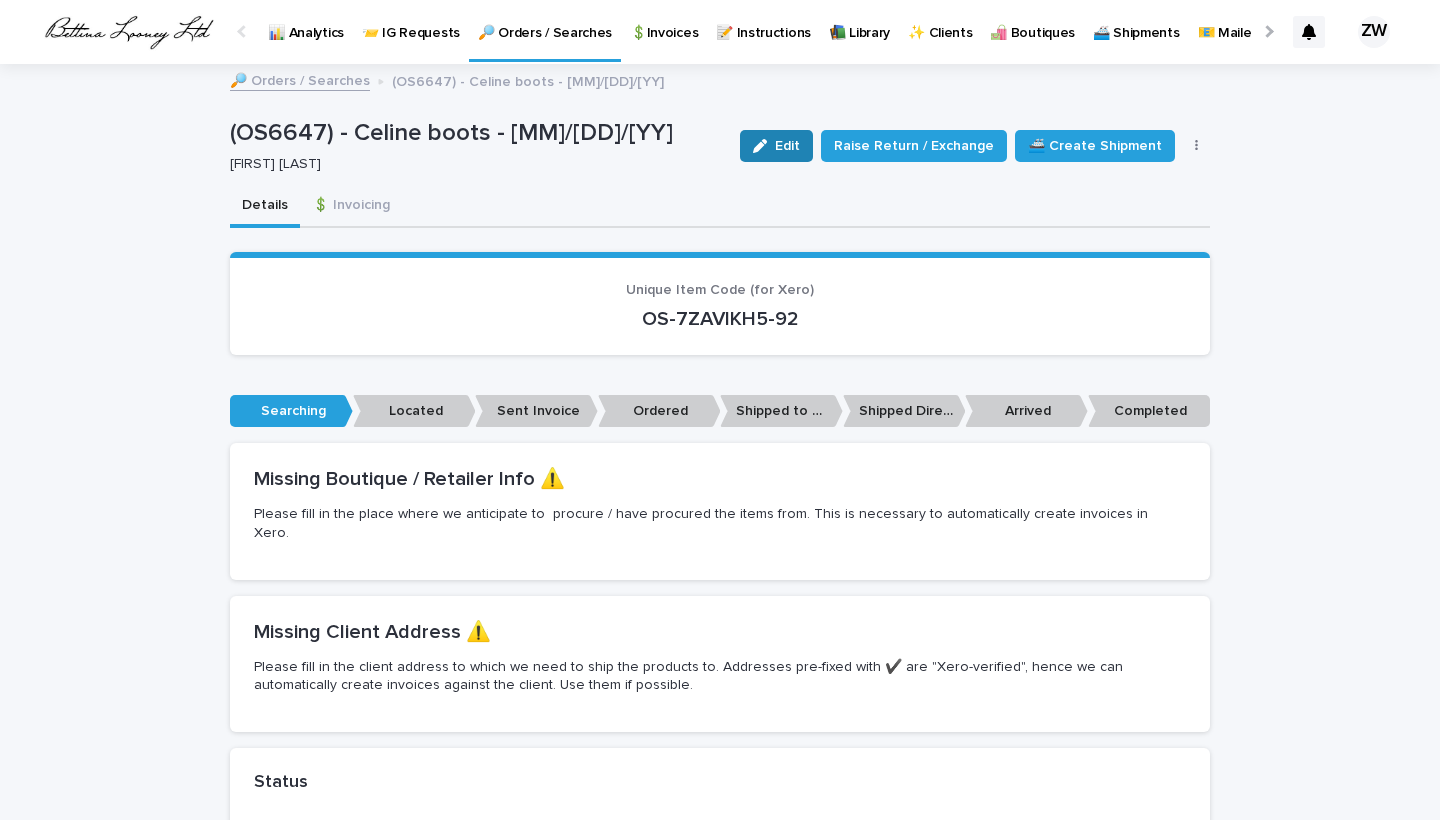 click at bounding box center [764, 146] 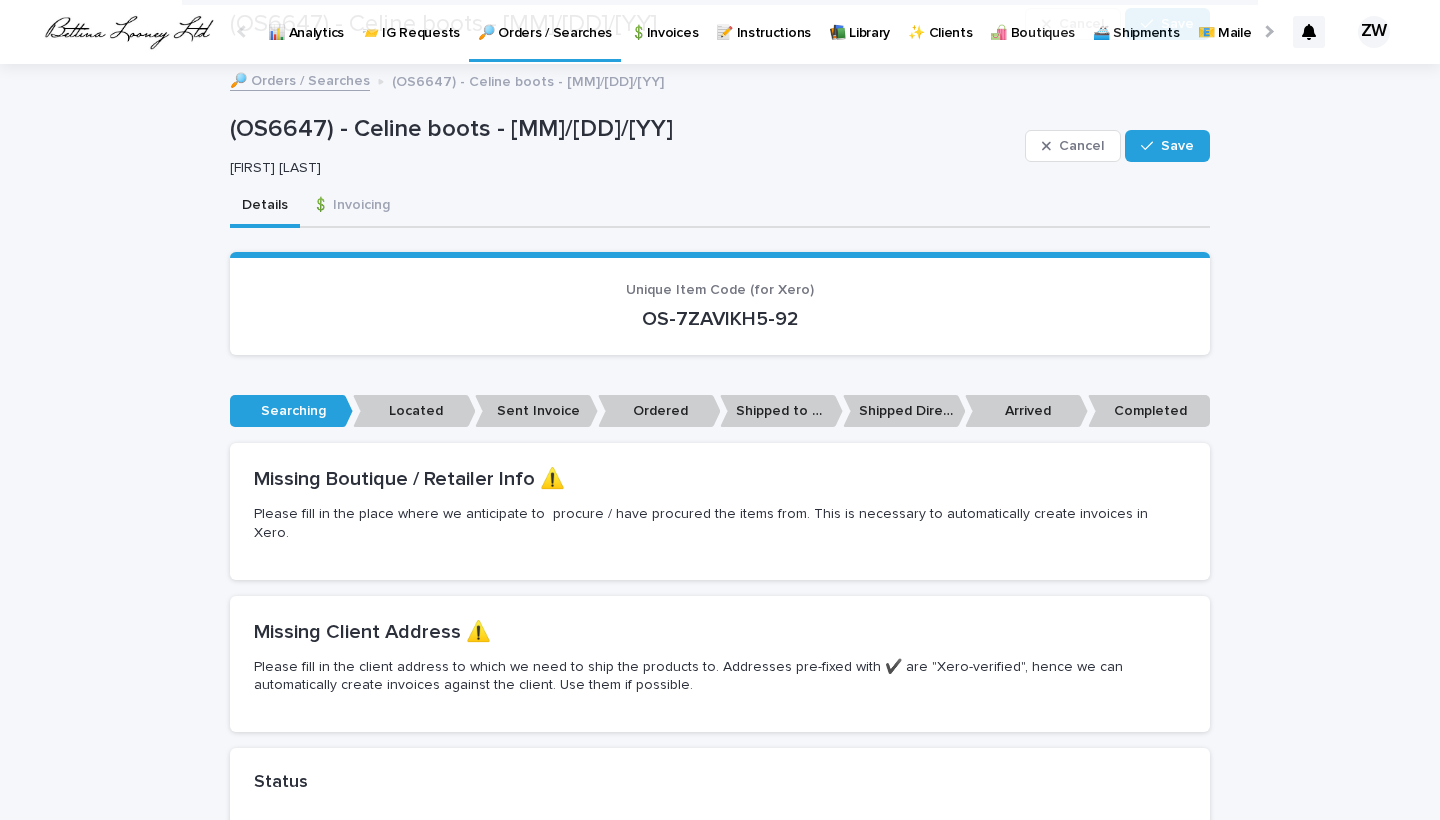 scroll, scrollTop: 519, scrollLeft: 0, axis: vertical 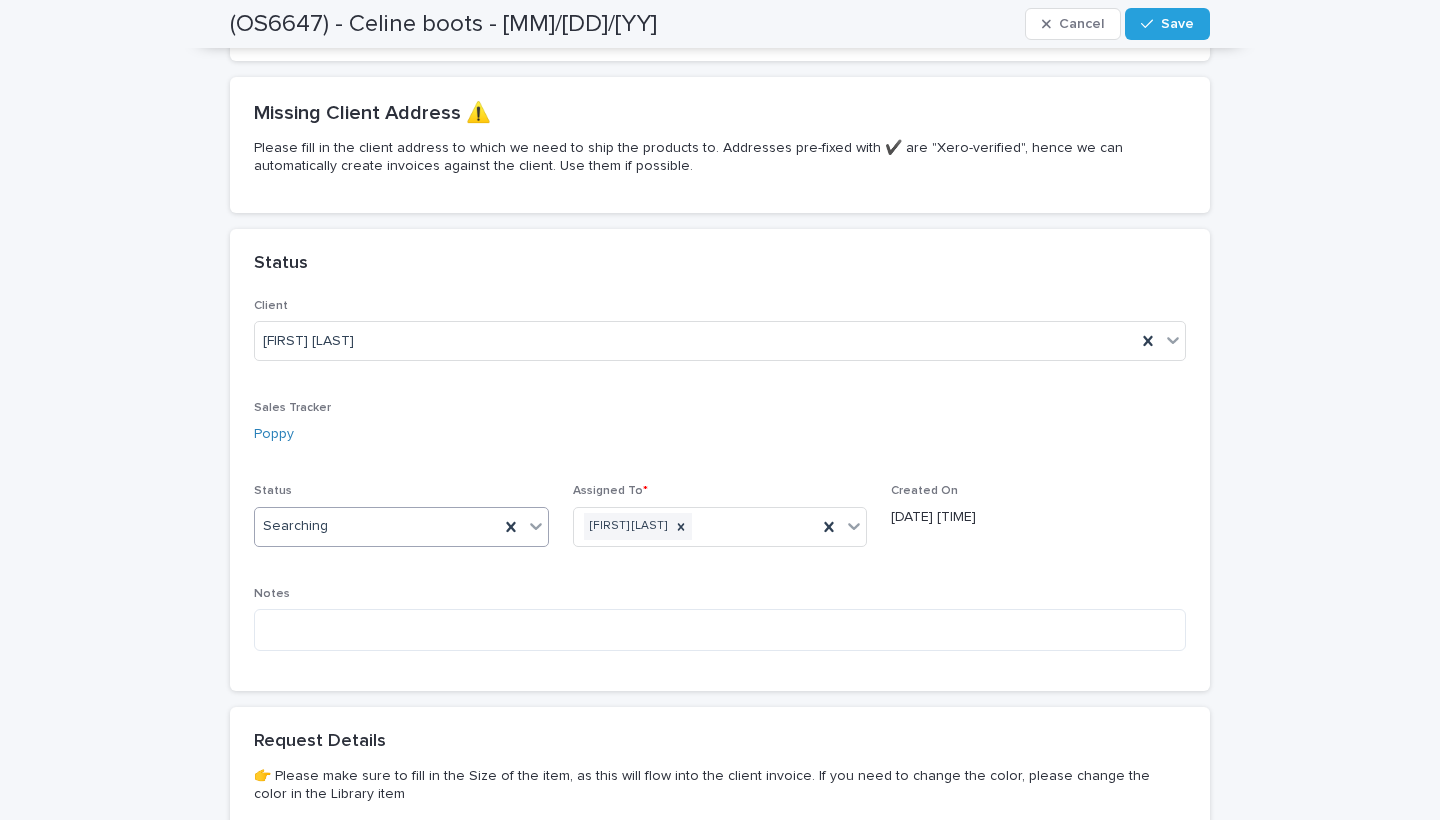 click on "Searching" at bounding box center (377, 526) 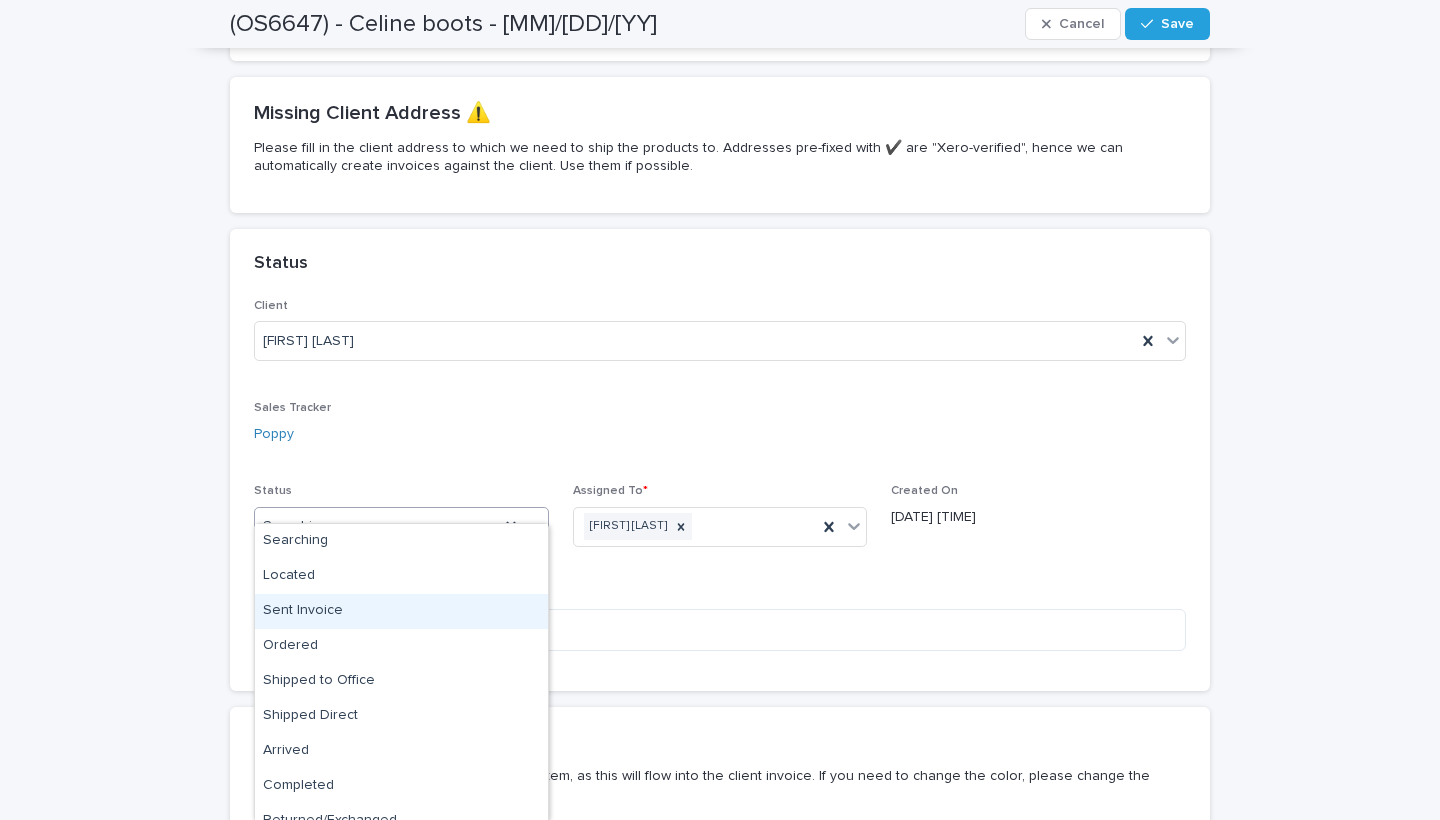 scroll, scrollTop: 53, scrollLeft: 0, axis: vertical 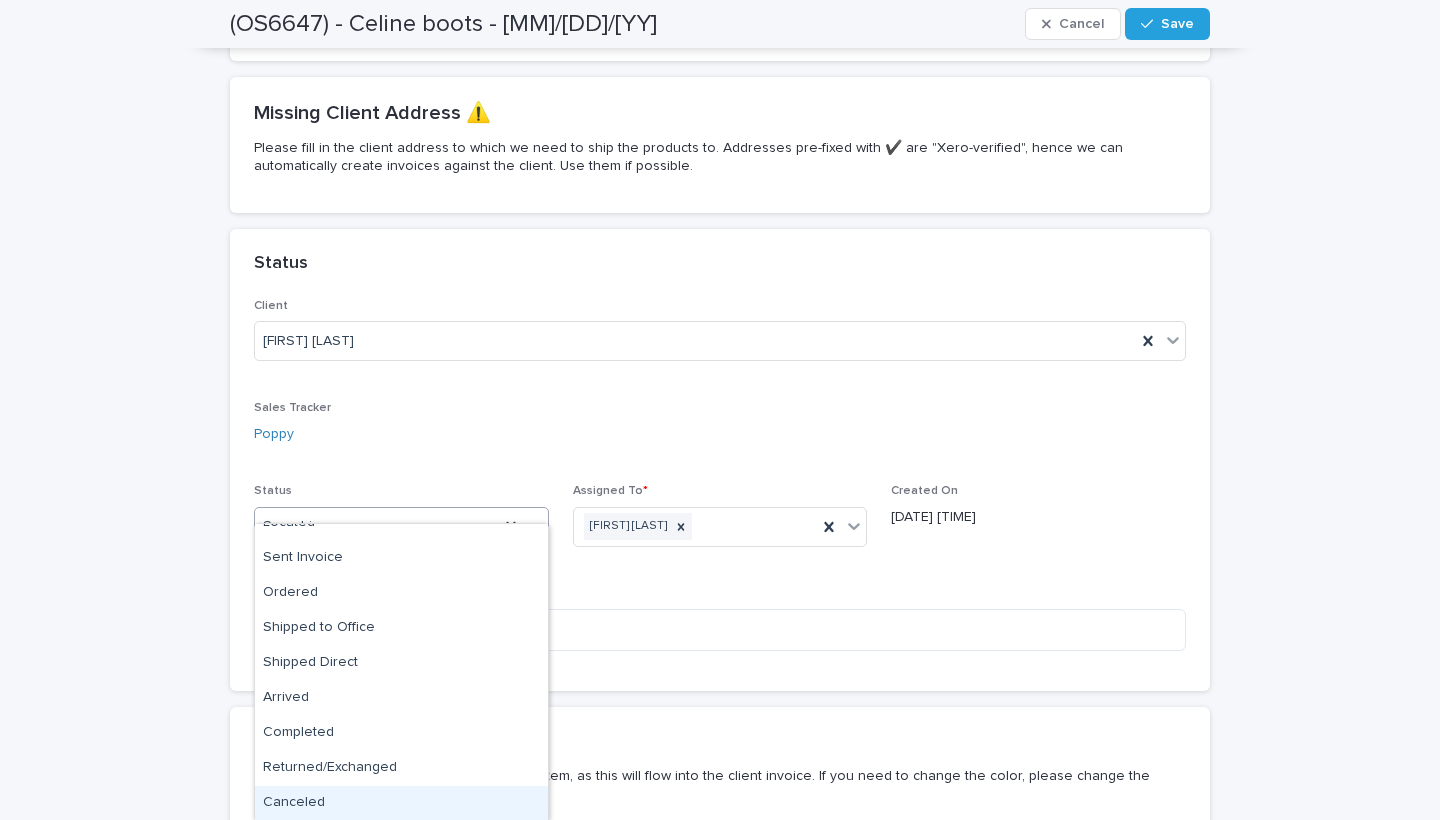 click on "Canceled" at bounding box center (401, 803) 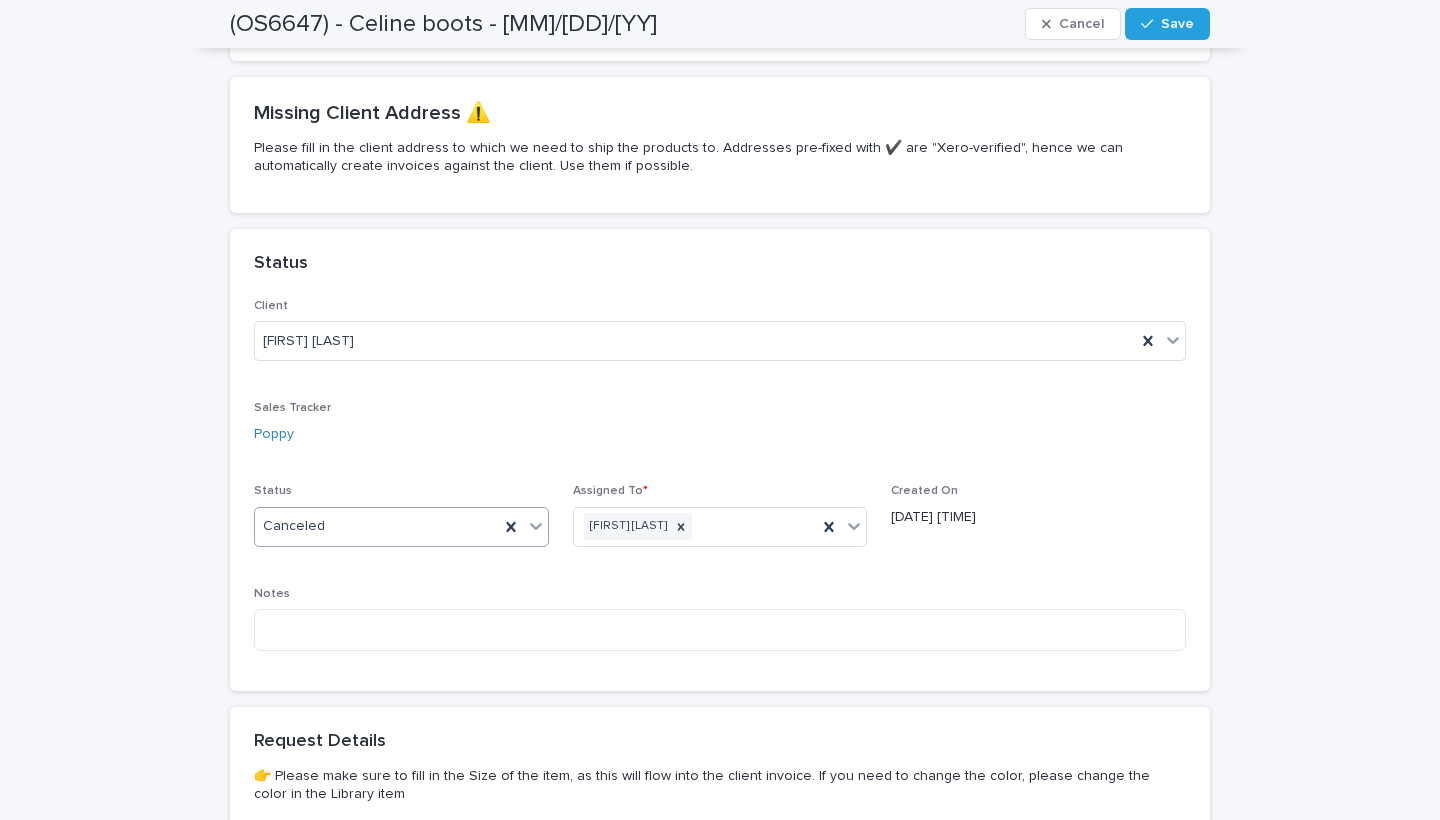 scroll, scrollTop: 931, scrollLeft: 0, axis: vertical 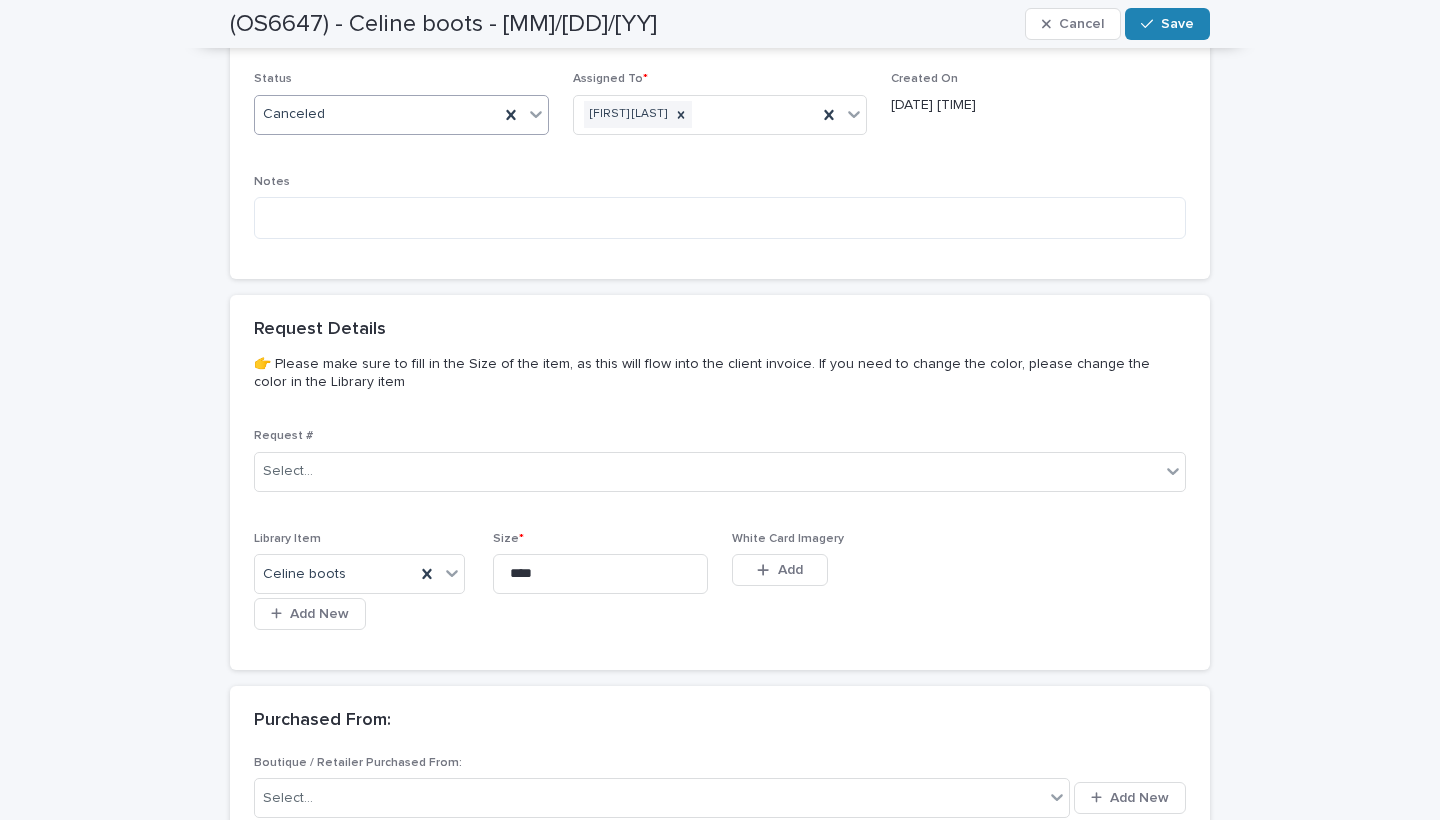 click on "Save" at bounding box center [1167, 24] 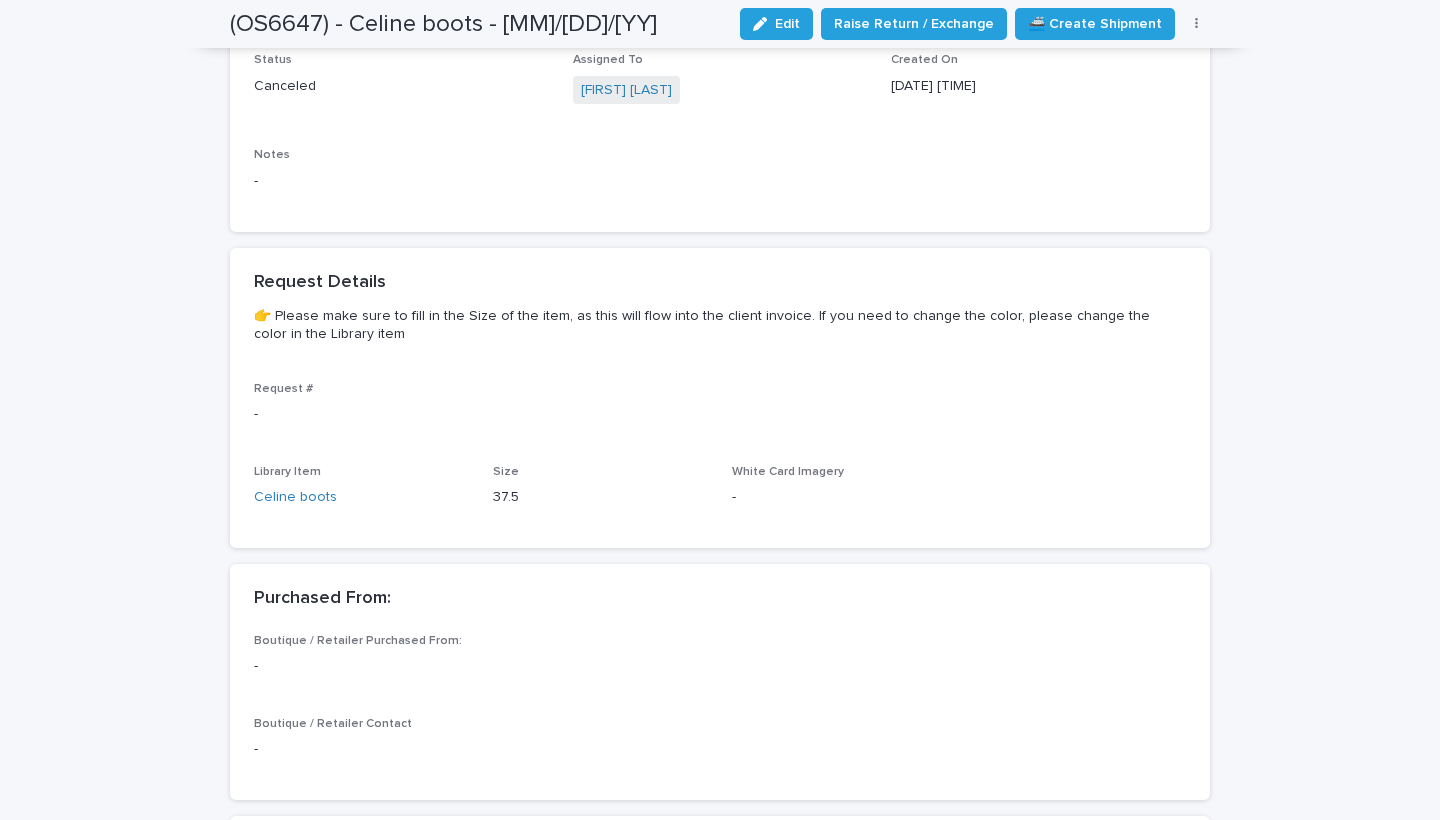 scroll, scrollTop: 0, scrollLeft: 0, axis: both 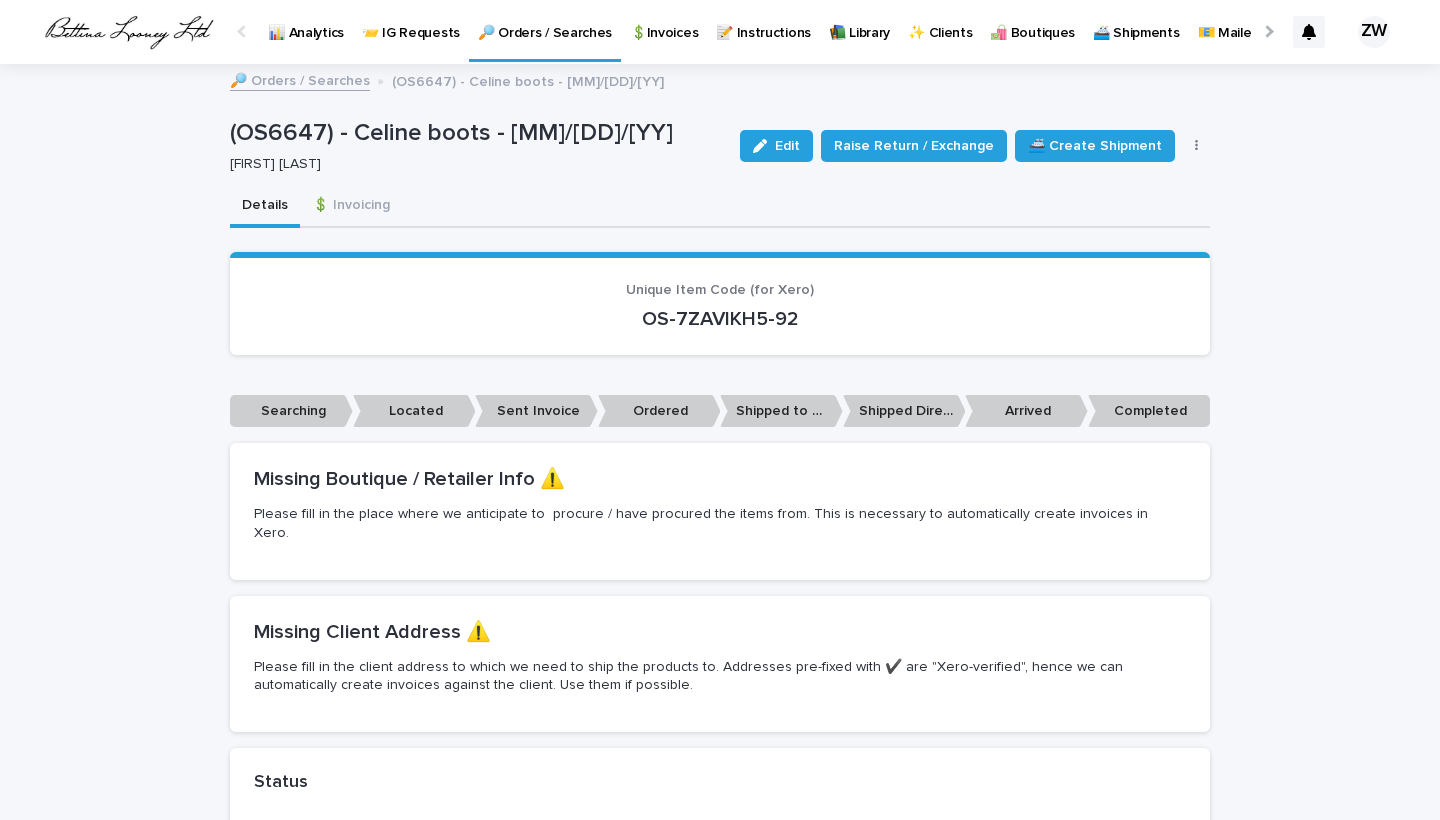 click on "🔎 Orders / Searches" at bounding box center (545, 29) 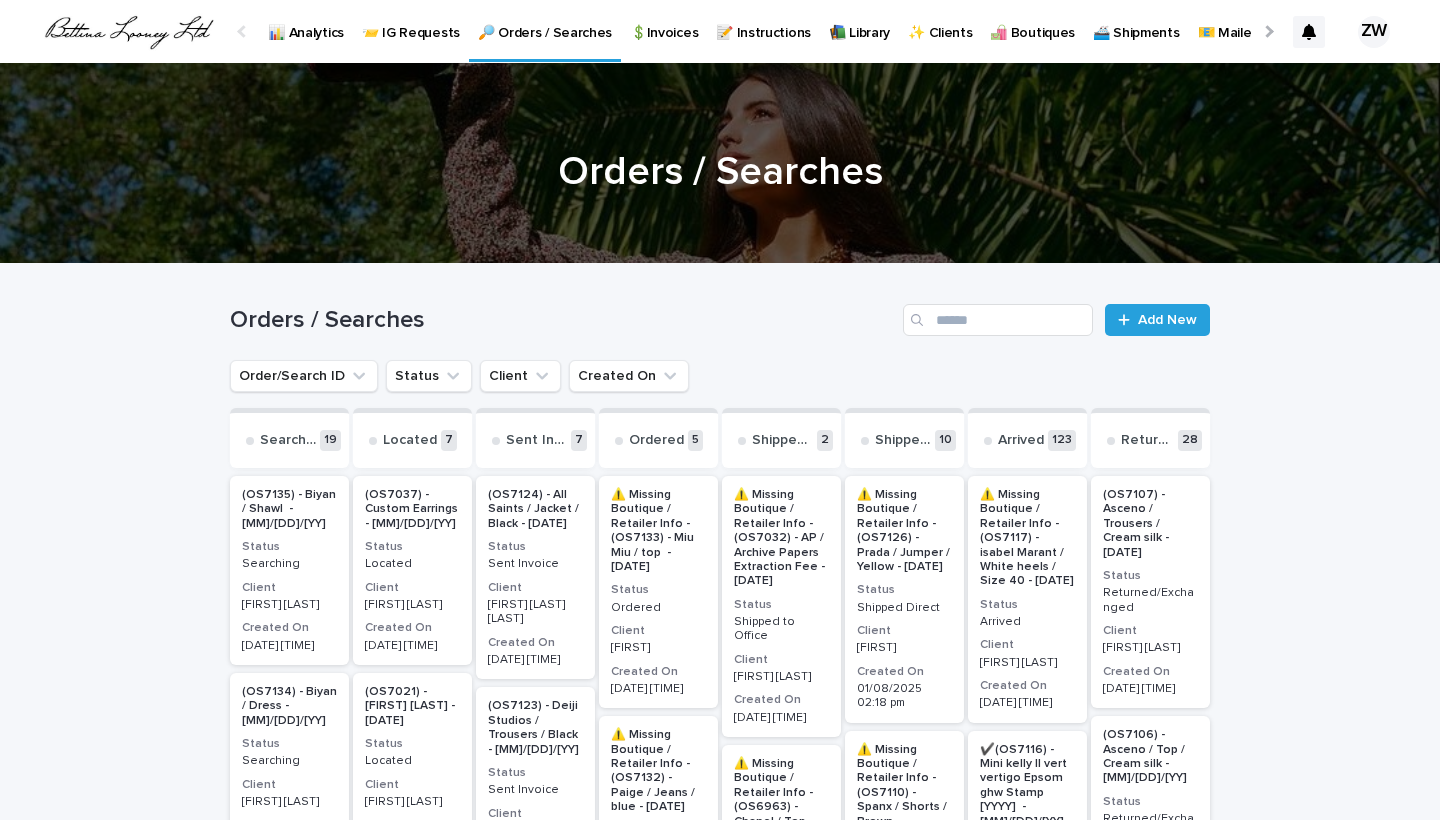 scroll, scrollTop: 0, scrollLeft: -51, axis: horizontal 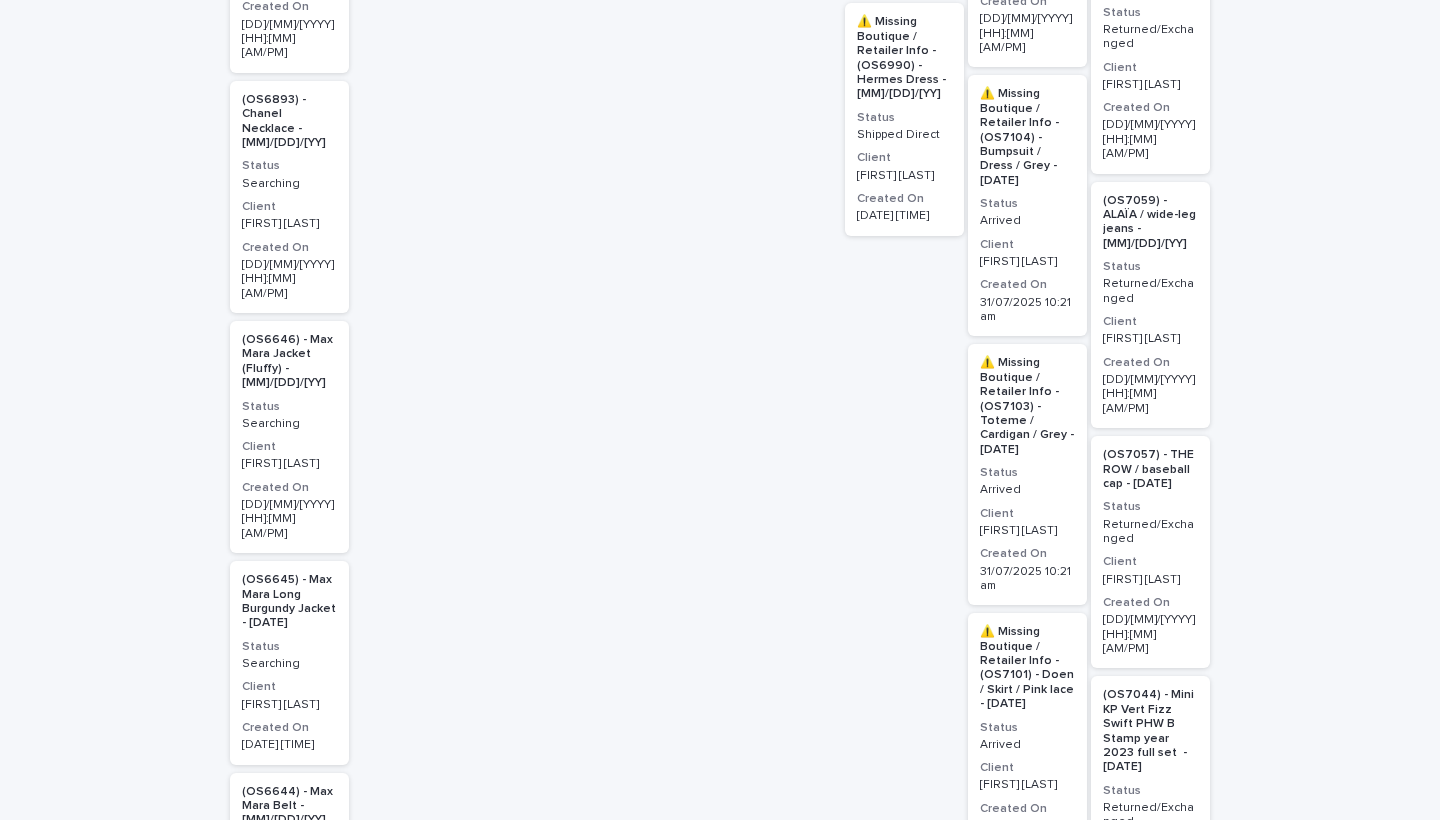click on "Searching" at bounding box center (289, 422) 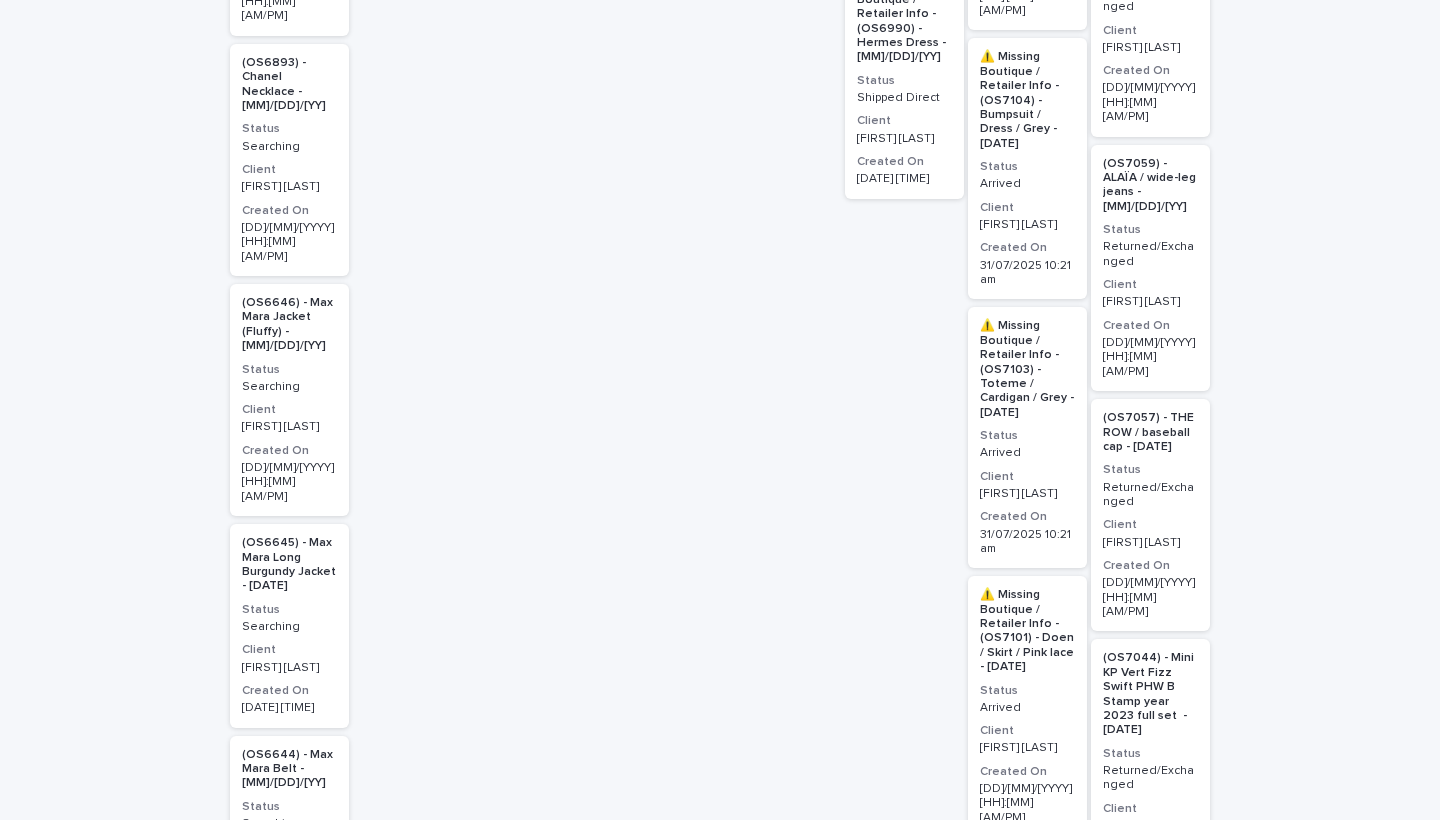 click on "(OS7124) - All Saints / Jacket / Black - [DATE] Status Sent Invoice Client [FIRST] [LAST] [FIRST] [LAST] Created On [DATE] [TIME] (OS7123) - Deiji Studios / Trousers / Black - [DATE] Status Sent Invoice Client [FIRST] [LAST] [FIRST] [LAST] Created On [DATE] [TIME] (OS7122) - Joseph / Cardigan  - [DATE] Status Sent Invoice Client [FIRST] [LAST] [FIRST] [LAST] Created On [DATE] [TIME] (OS7121) - Rohe / Top / White lace - [DATE] Status Sent Invoice Client [FIRST] [LAST] [FIRST] [LAST] Created On [DATE] [TIME] (OS7120) - Asceno / Top / Cream silk - [DATE] Status Sent Invoice Client [FIRST] [LAST] [FIRST] [LAST] Created On [DATE] [TIME] (OS7119) - Rohe / Trousers / Brown - [DATE] Status Sent Invoice Client [FIRST] [LAST] [FIRST] [LAST] Created On [DATE] [TIME] (OS7118) - Staud / Top / Brown - [DATE] Status Sent Invoice Client [FIRST] [LAST] [FIRST] [LAST] Created On [DATE] [TIME]" at bounding box center (535, 389) 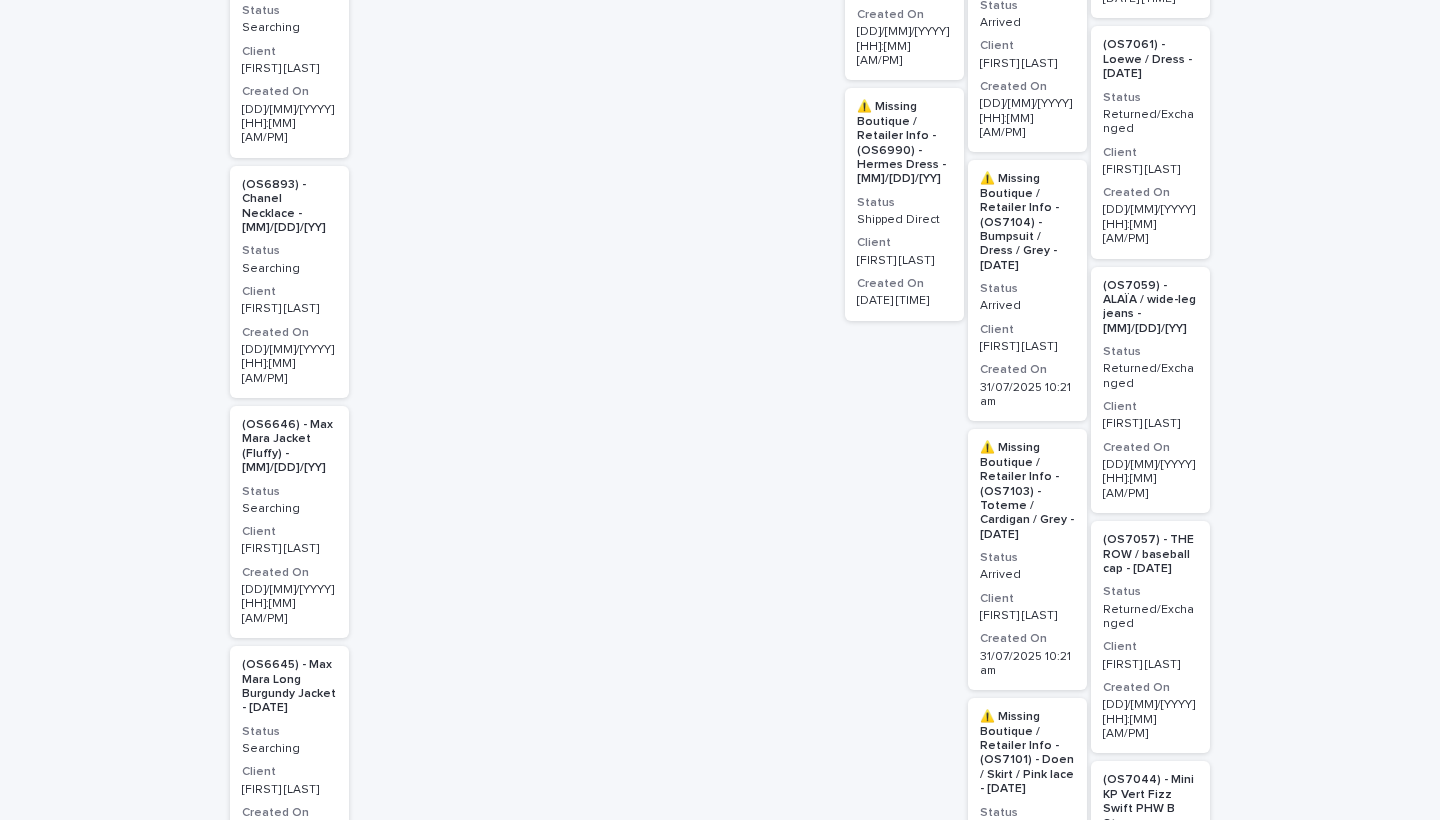 click on "(OS6646) - Max Mara Jacket (Fluffy) - [MM]/[DD]/[YY]" at bounding box center [289, 447] 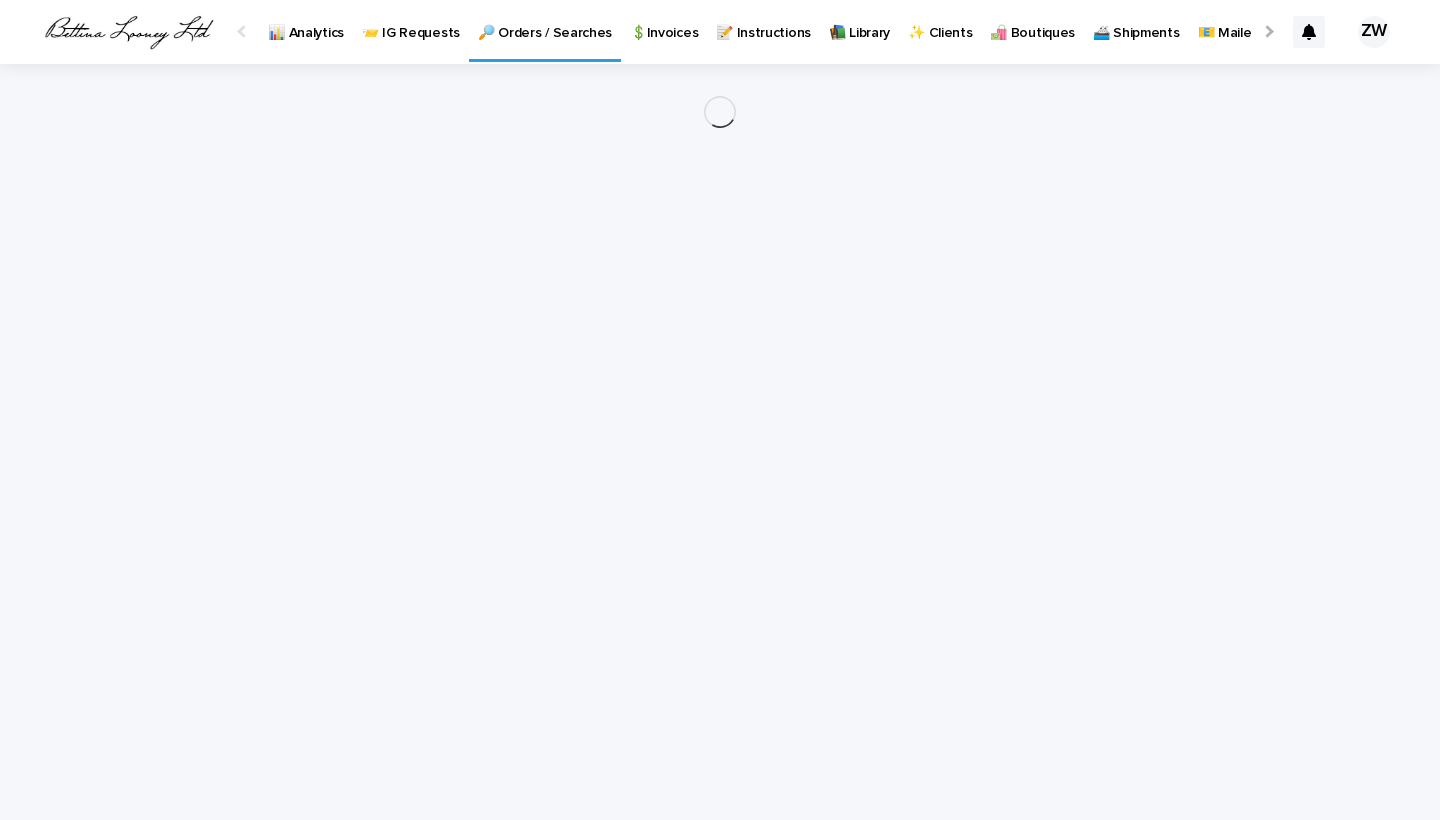 scroll, scrollTop: 0, scrollLeft: 0, axis: both 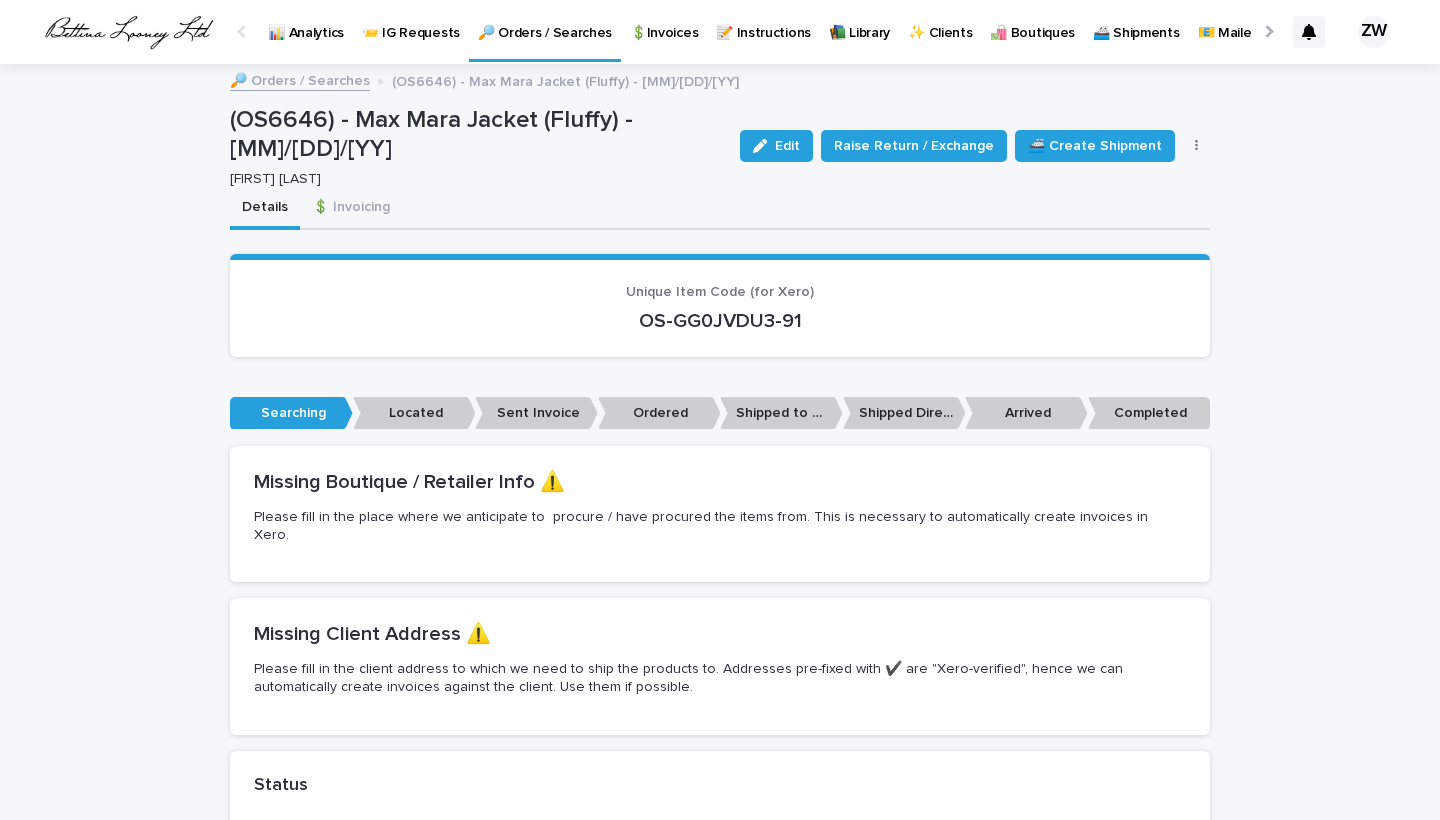 drag, startPoint x: 812, startPoint y: 145, endPoint x: 404, endPoint y: 448, distance: 508.20566 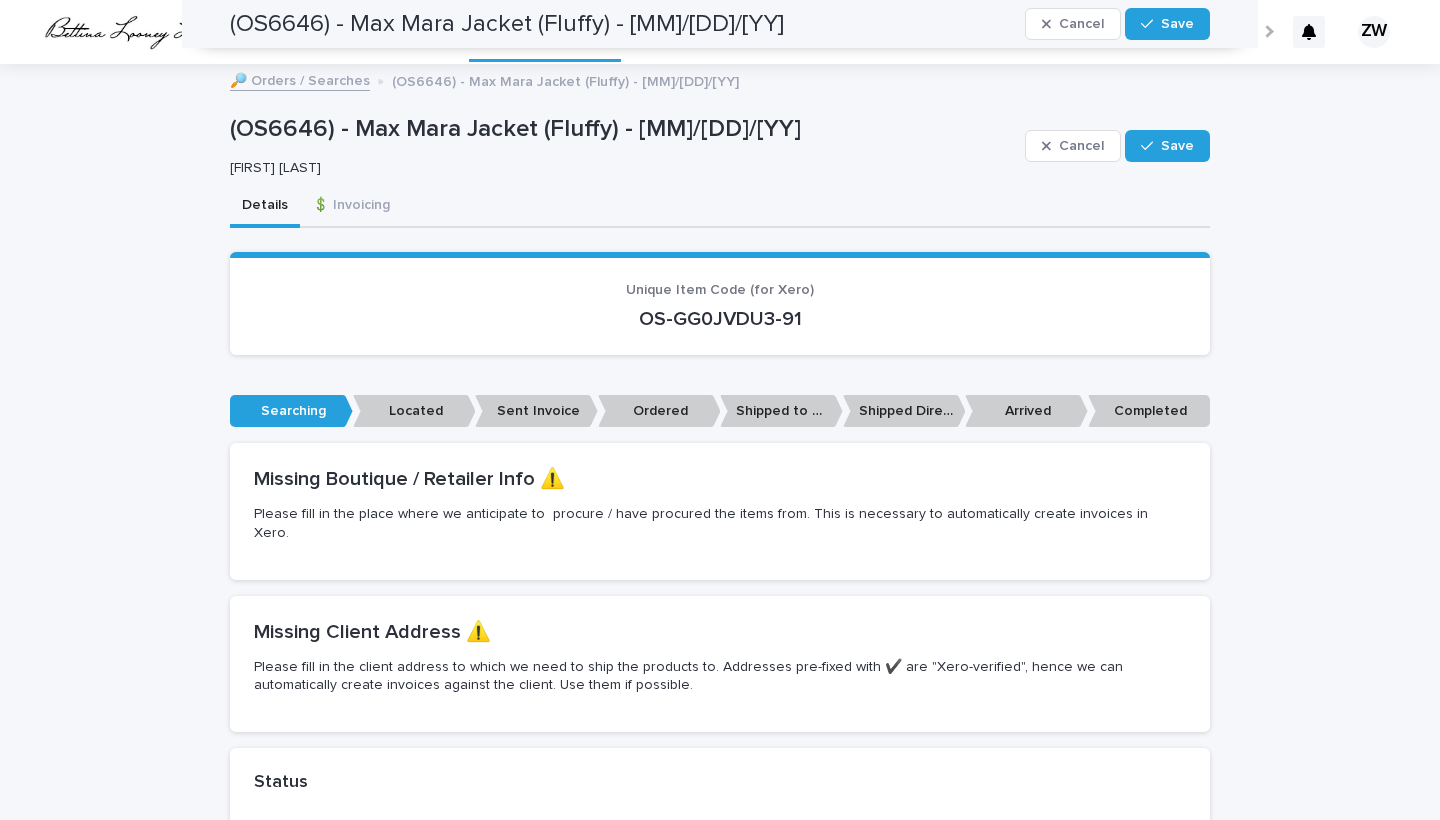 scroll, scrollTop: 775, scrollLeft: 0, axis: vertical 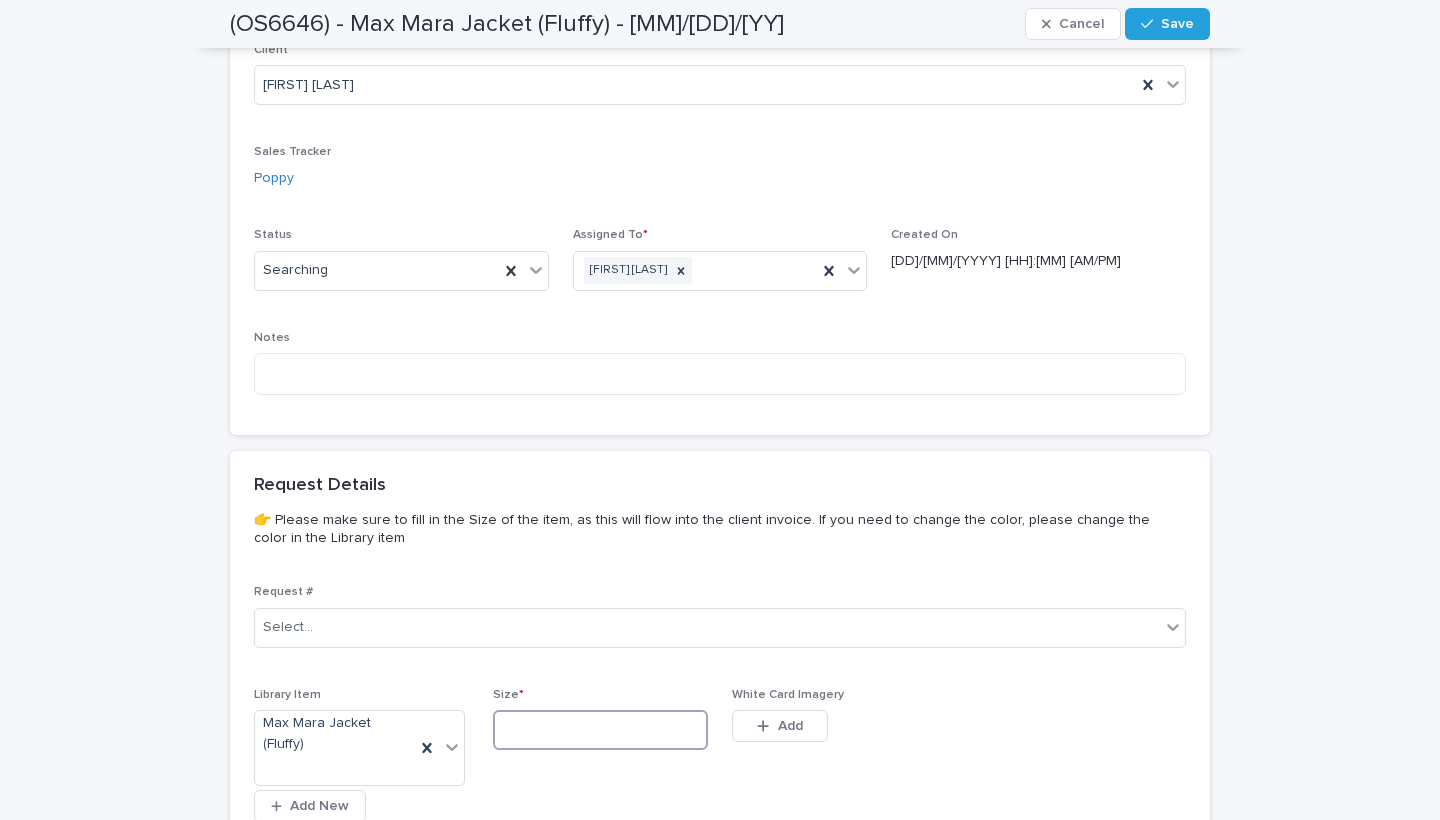 click at bounding box center [600, 730] 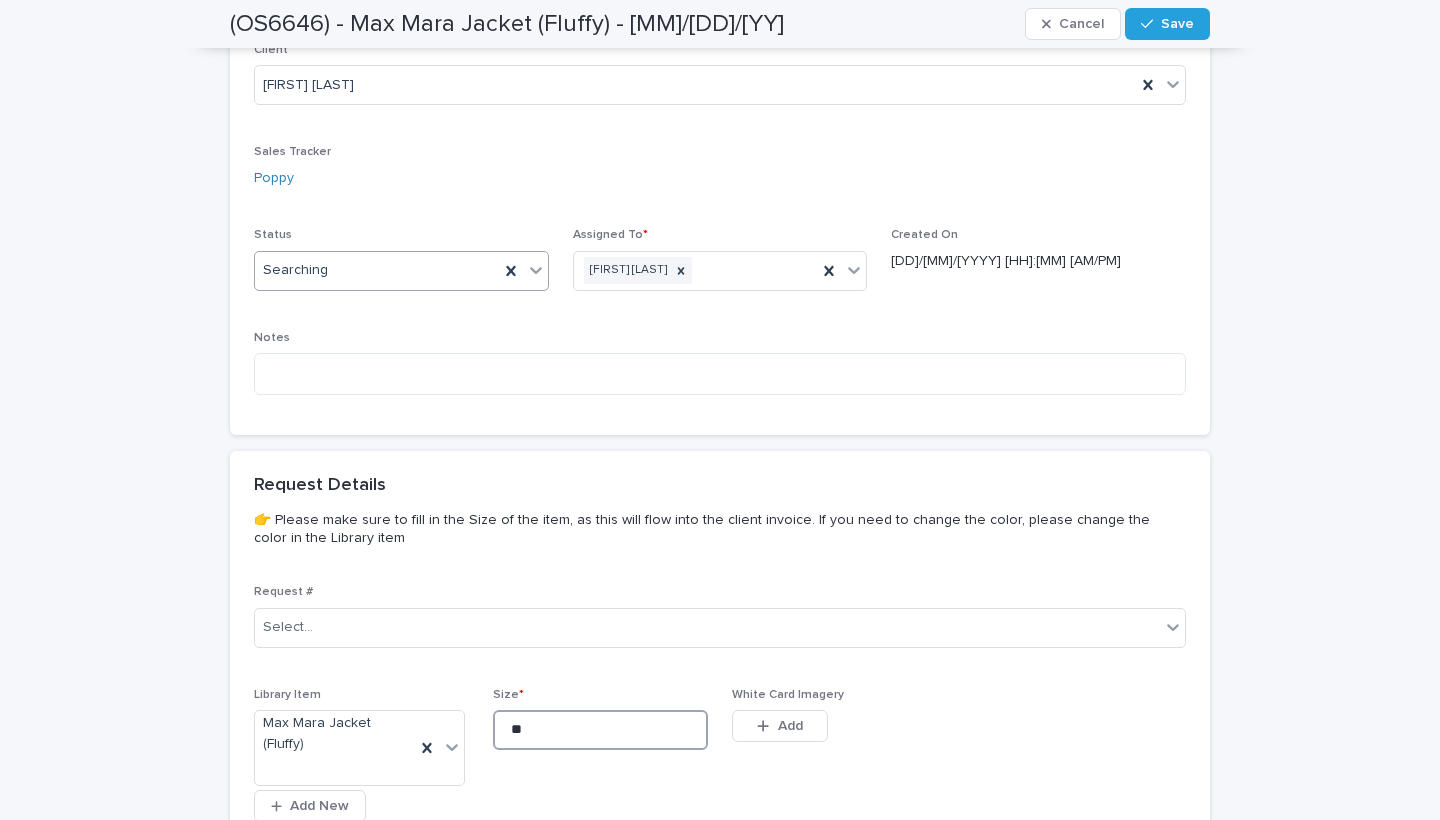 type on "**" 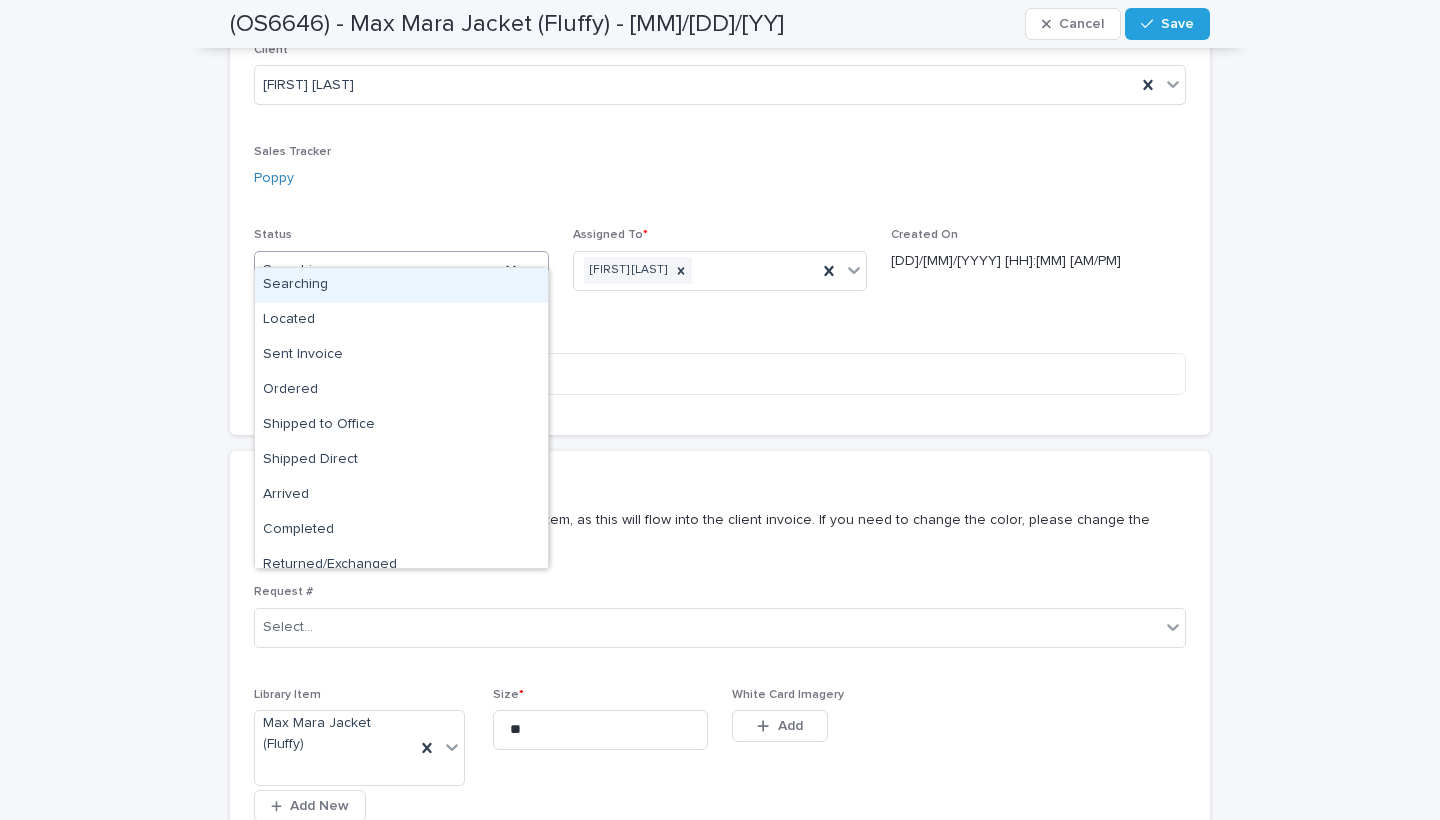 click on "Searching" at bounding box center [377, 270] 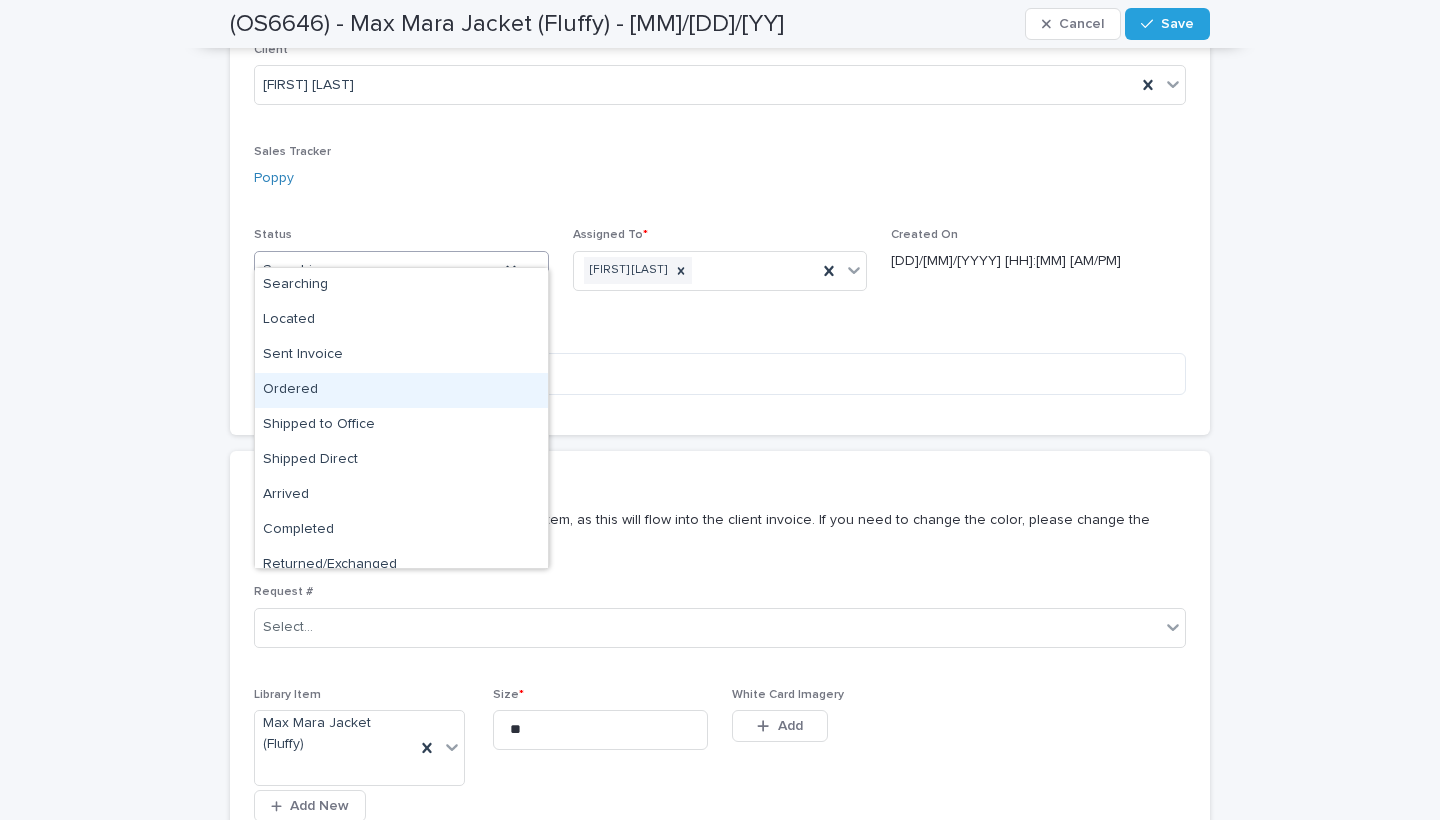 scroll, scrollTop: 50, scrollLeft: 0, axis: vertical 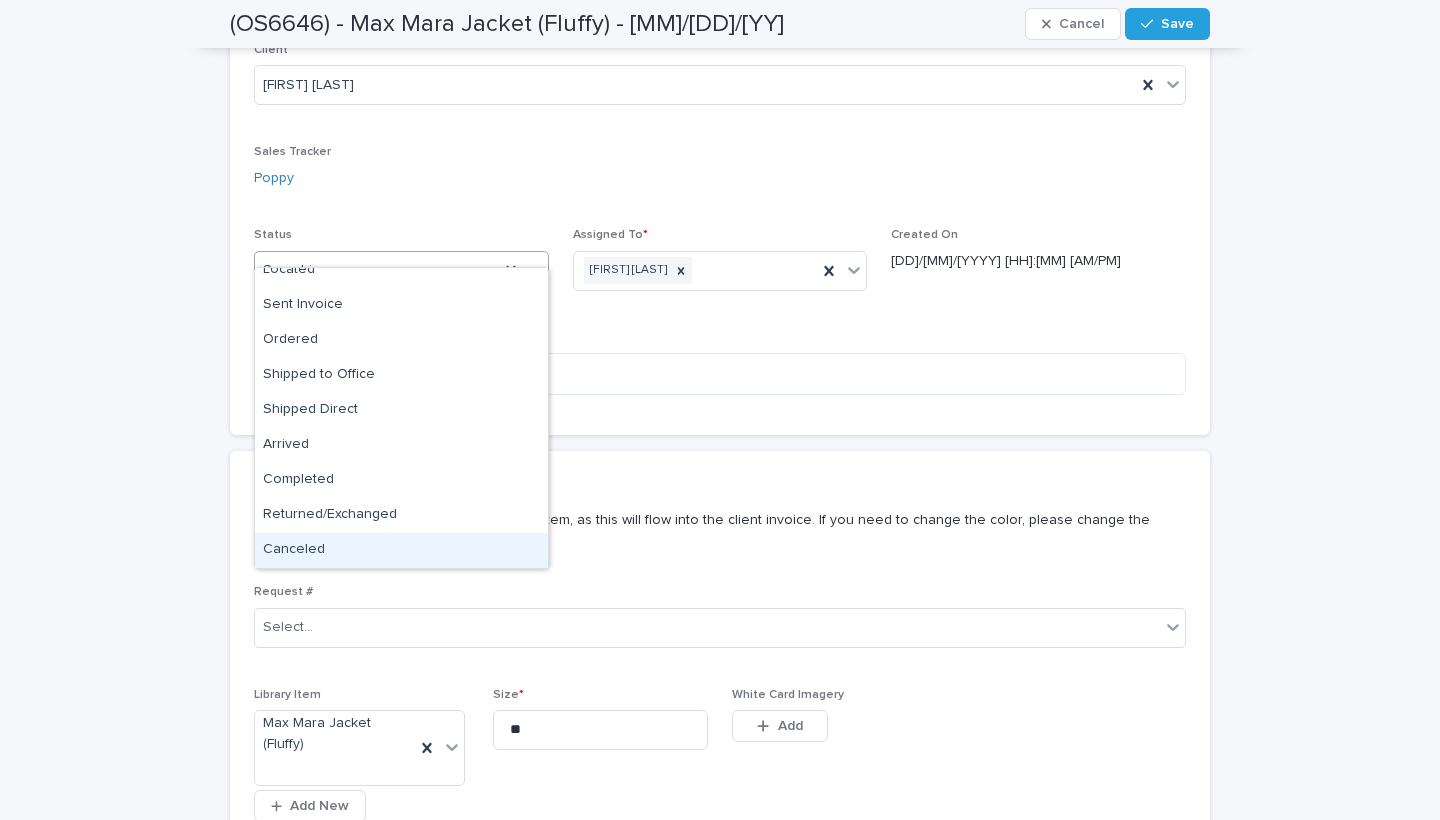 click on "Canceled" at bounding box center [401, 550] 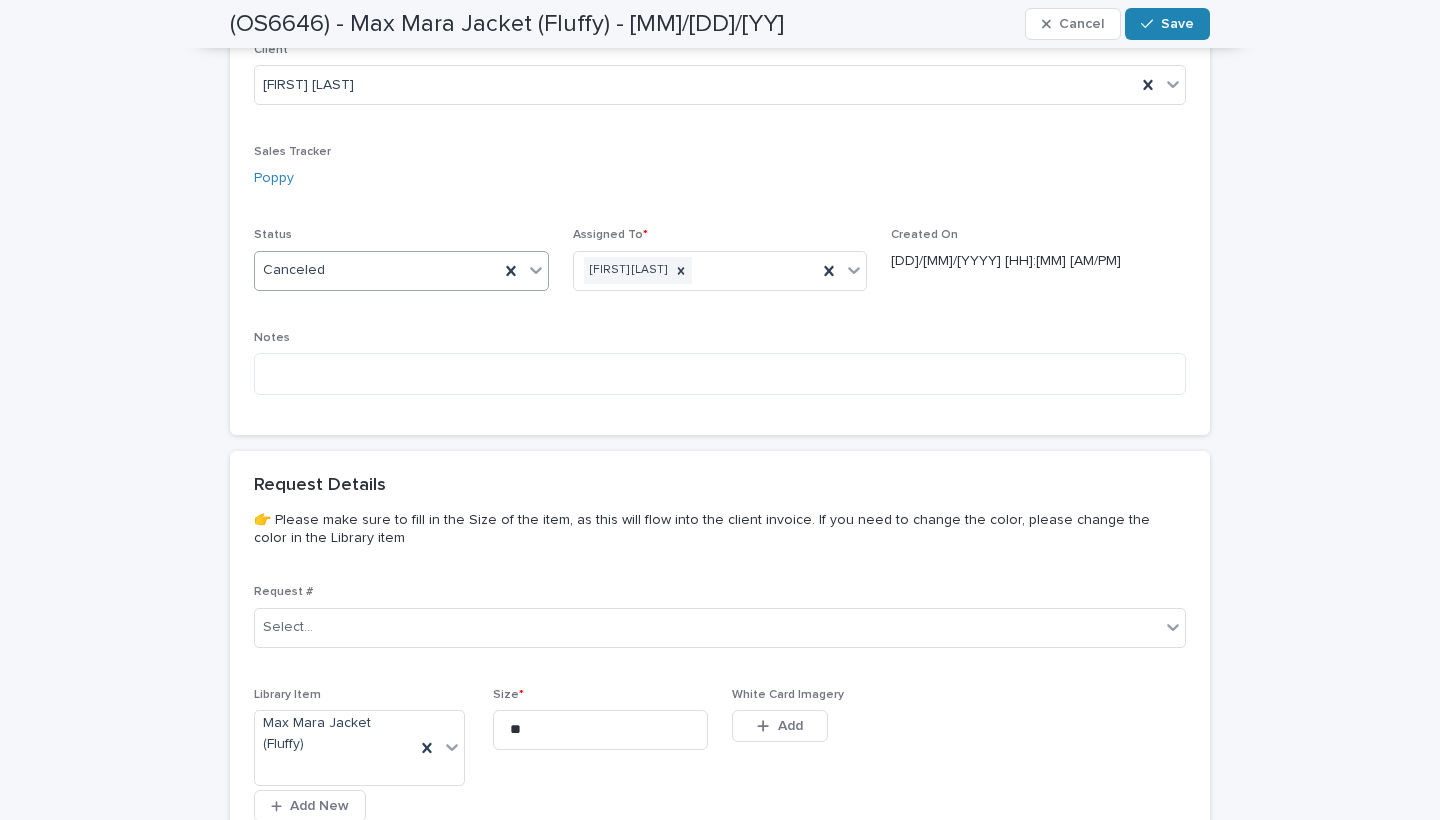 click at bounding box center (1151, 24) 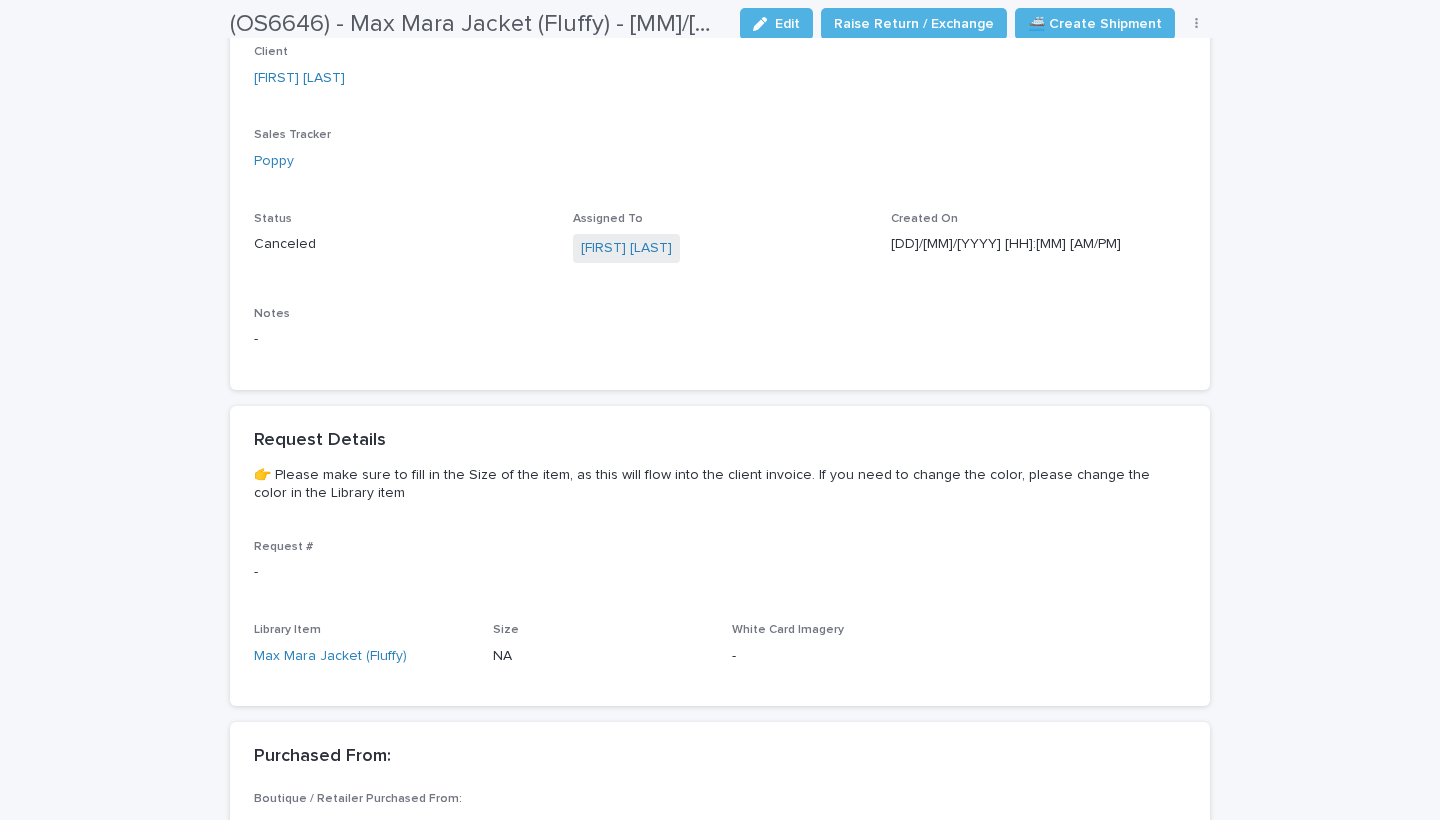 scroll, scrollTop: 0, scrollLeft: 0, axis: both 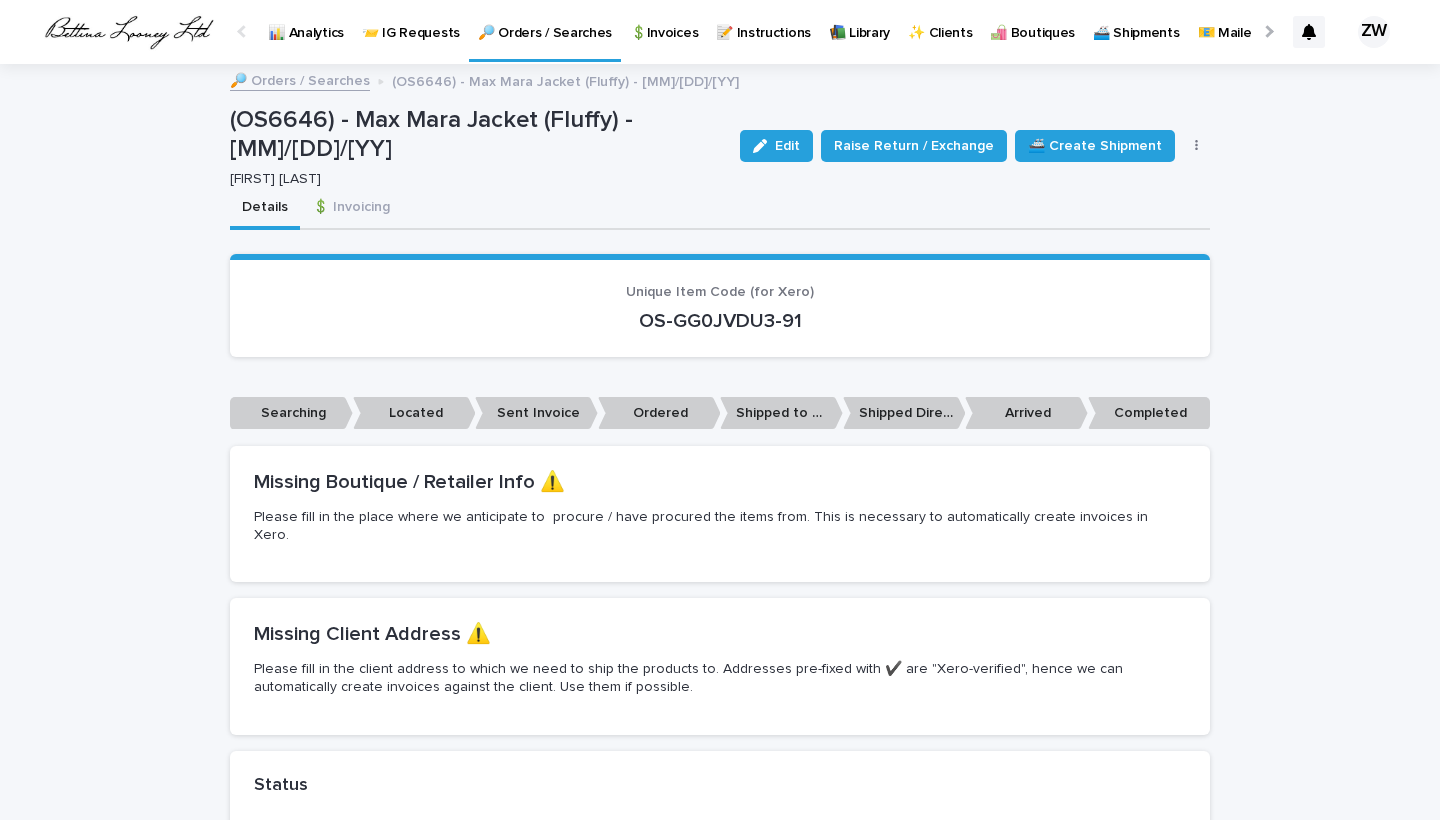 click on "🔎 Orders / Searches" at bounding box center (545, 21) 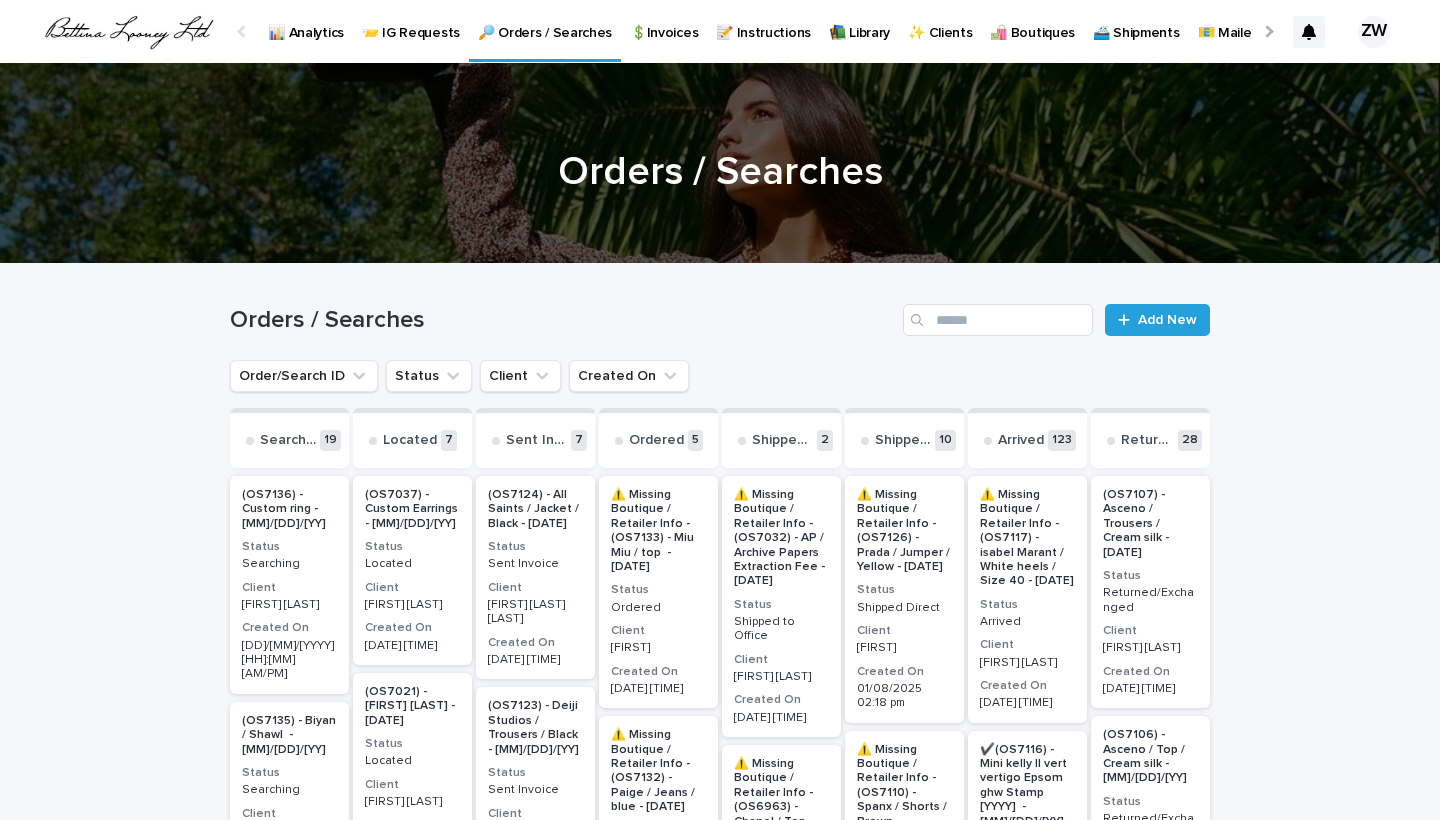 scroll, scrollTop: 0, scrollLeft: -51, axis: horizontal 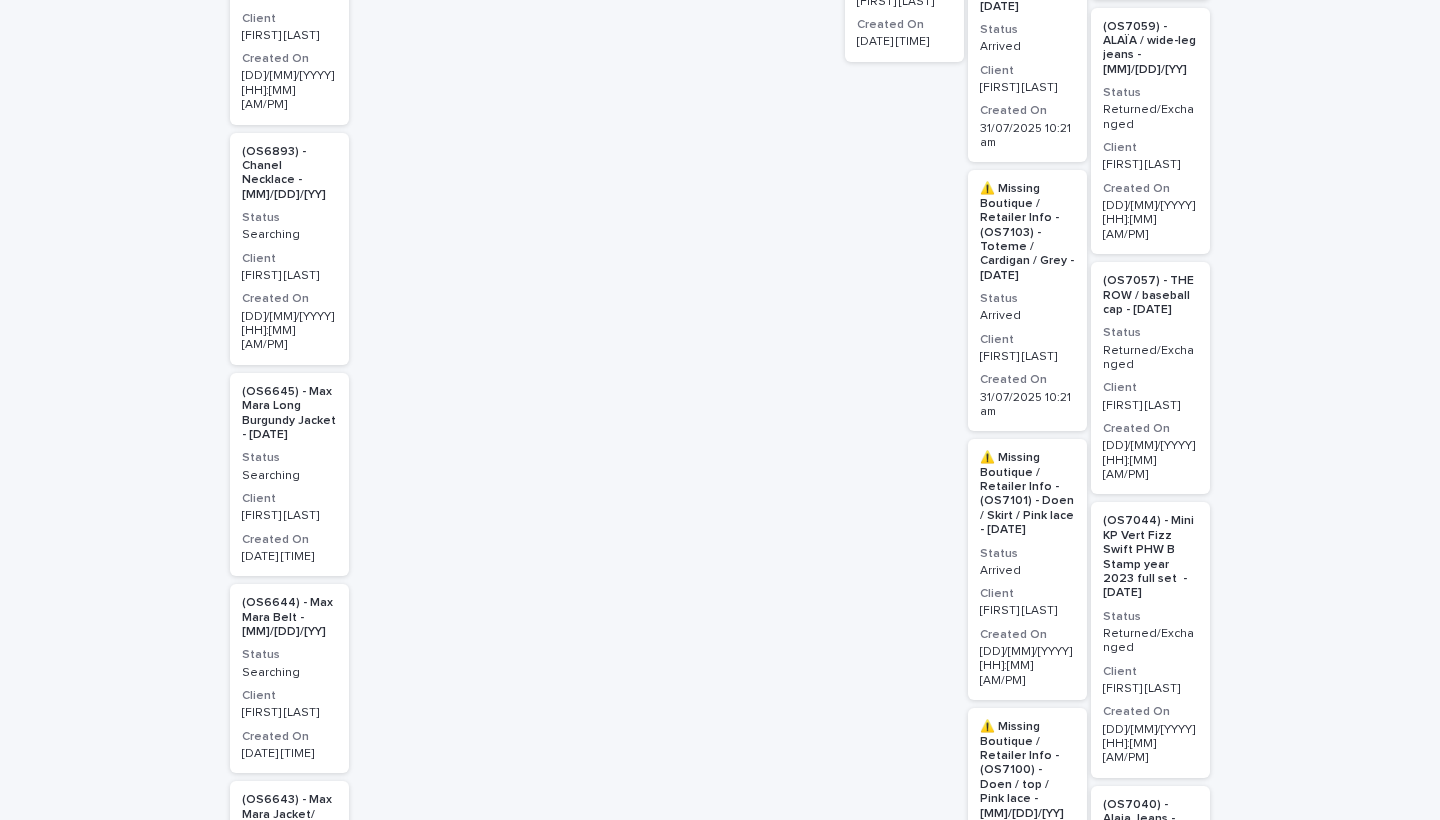 click on "Searching" at bounding box center (289, 476) 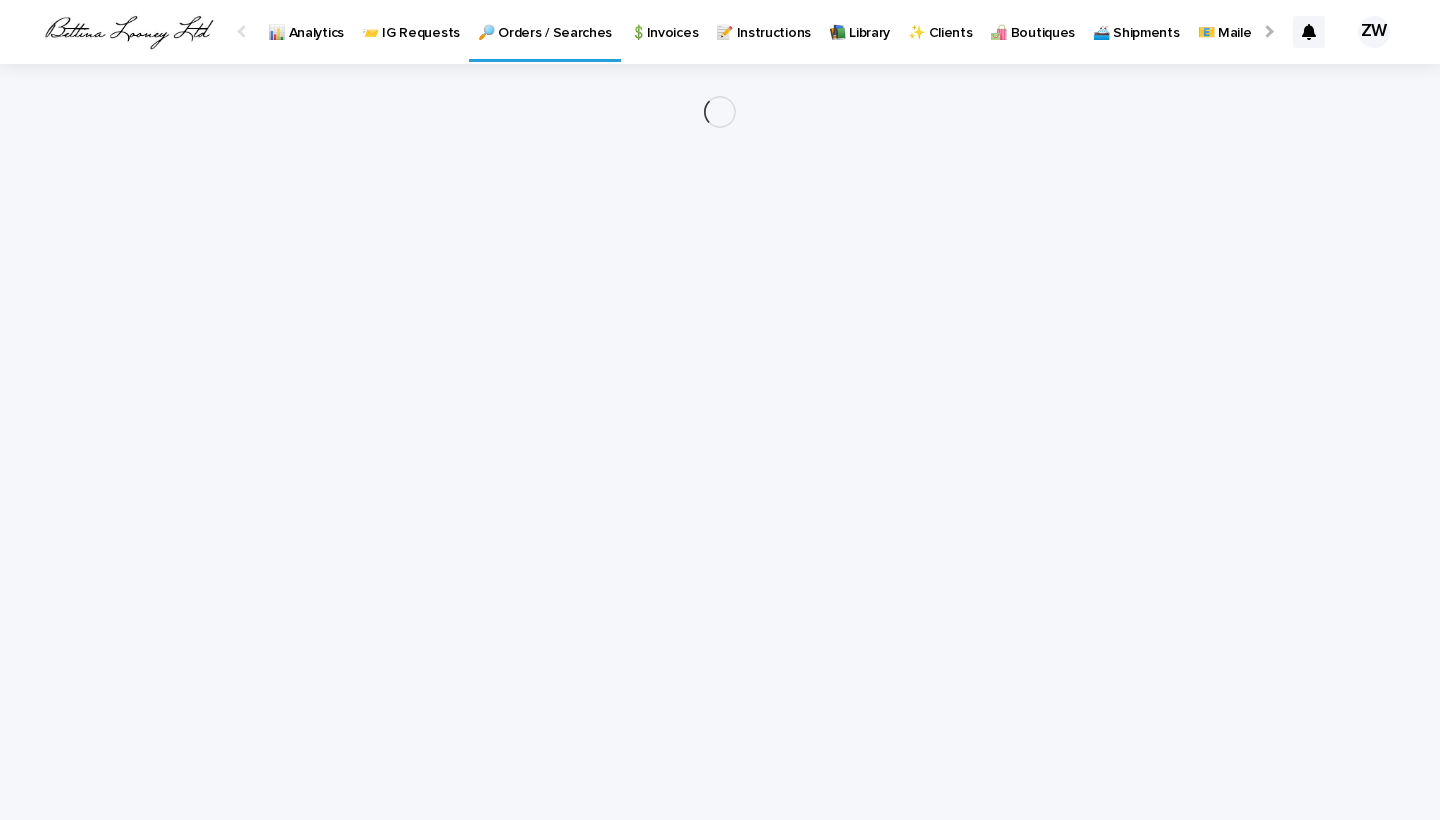 scroll, scrollTop: 0, scrollLeft: 0, axis: both 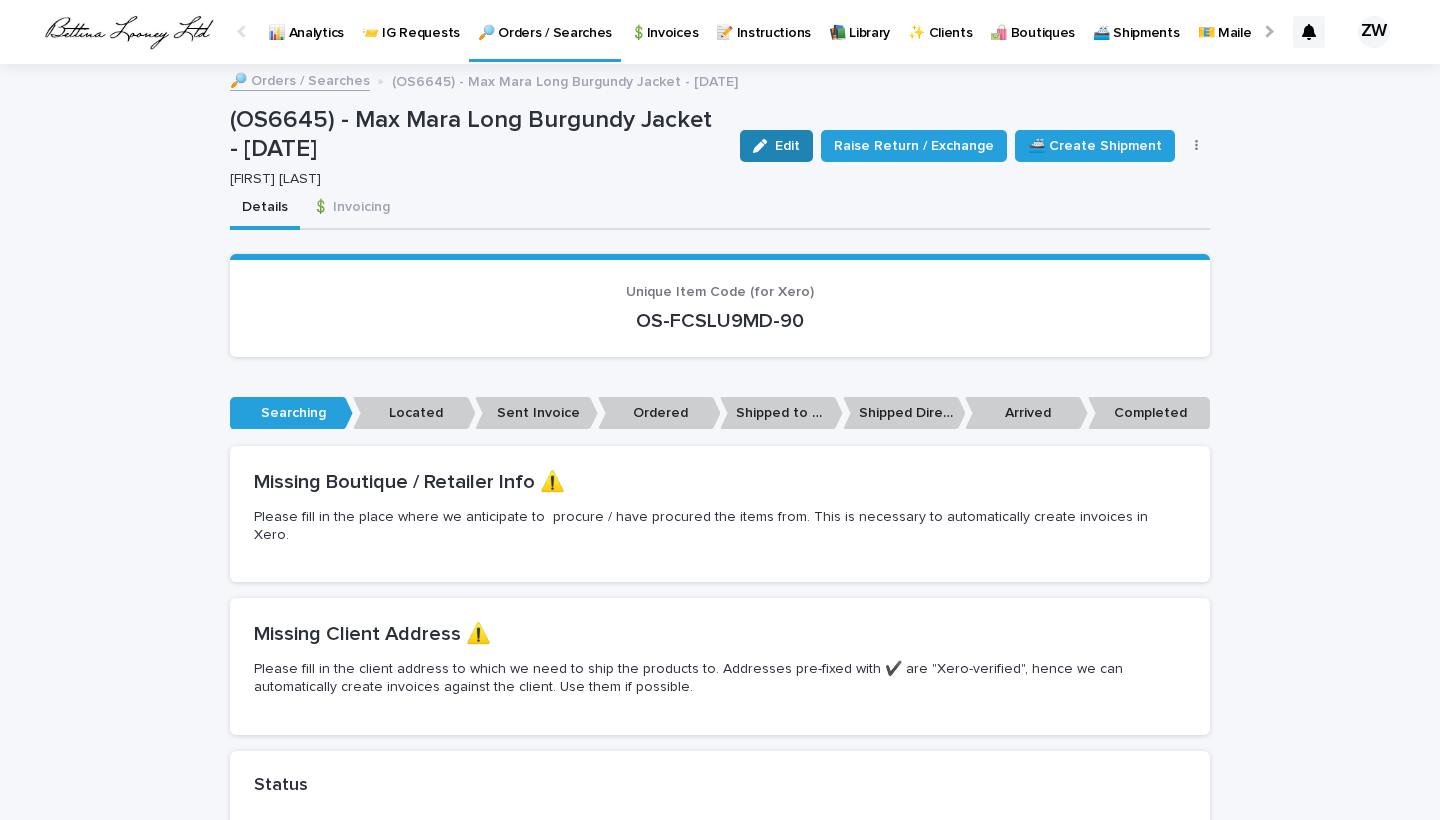 click at bounding box center (764, 146) 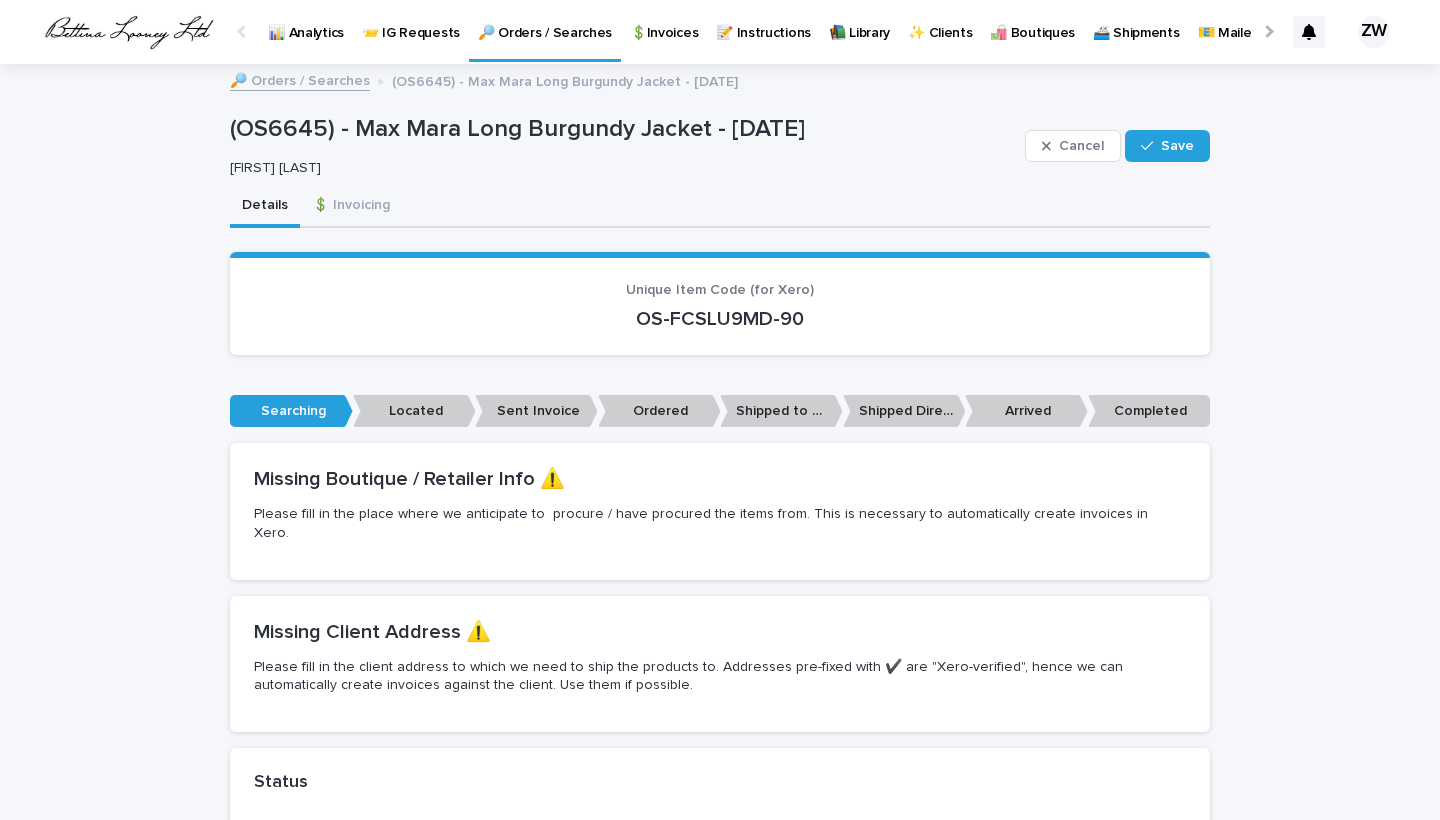 scroll, scrollTop: 596, scrollLeft: 0, axis: vertical 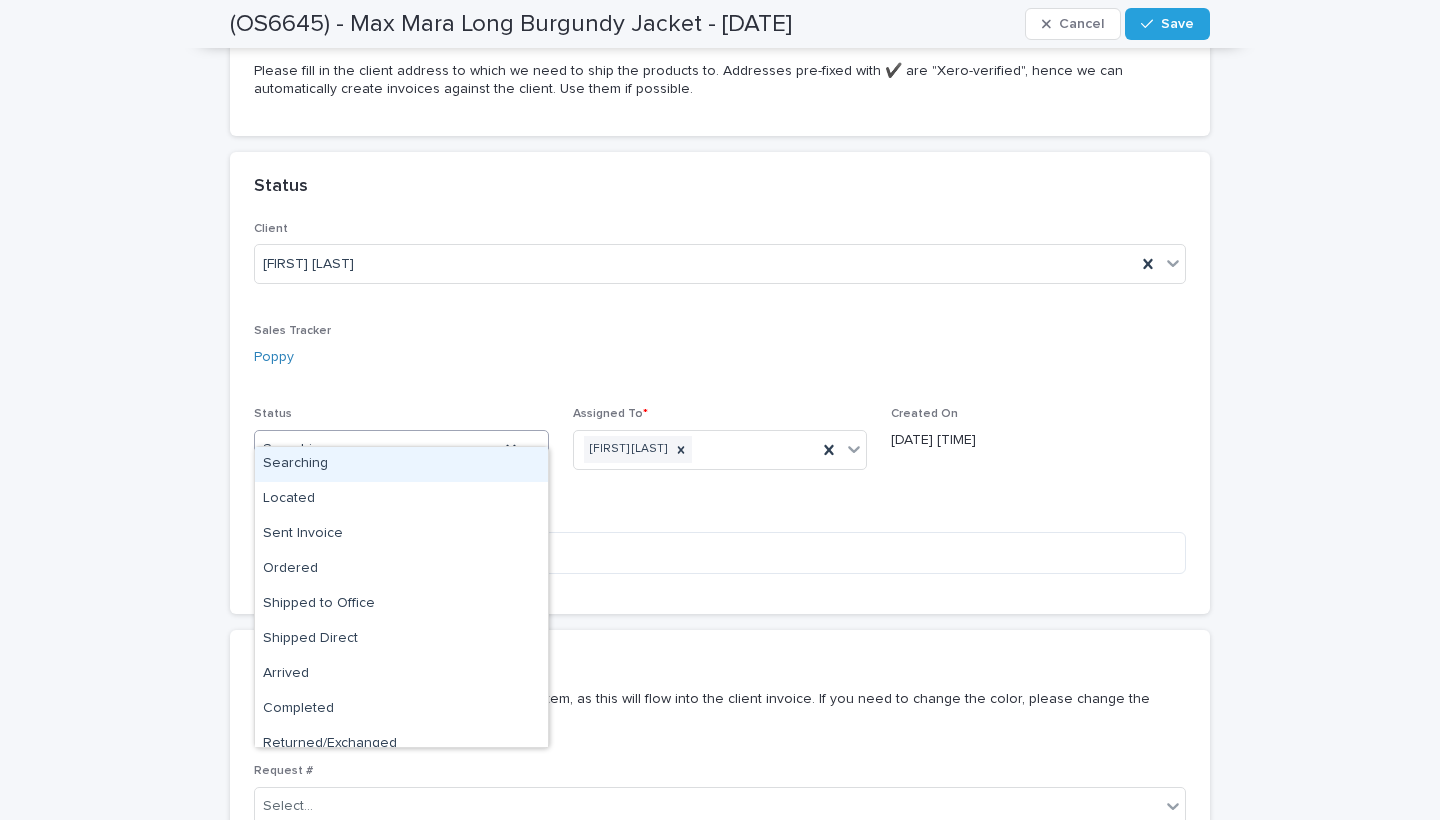 click on "Searching" at bounding box center [377, 449] 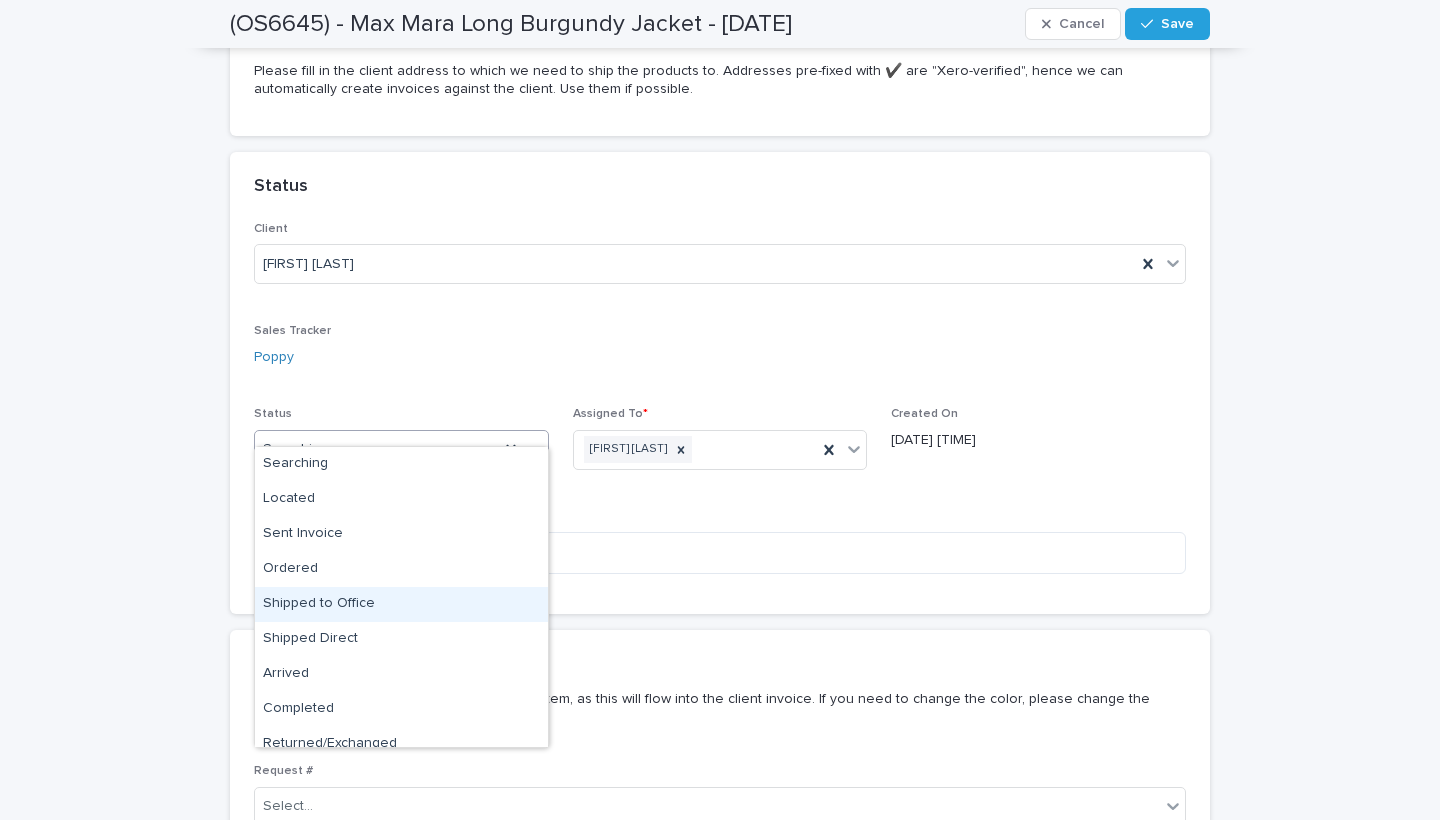 scroll, scrollTop: 50, scrollLeft: 0, axis: vertical 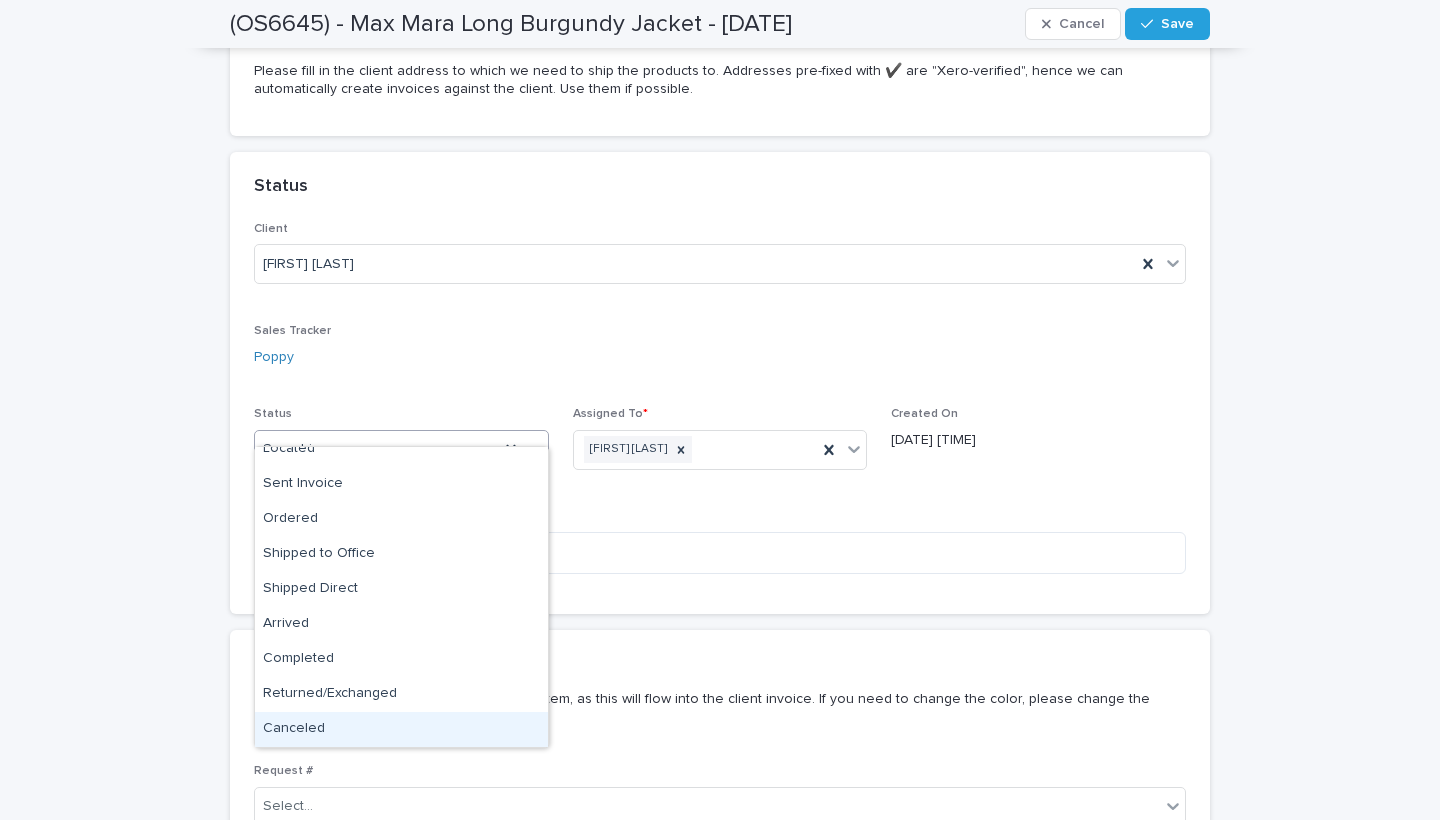 click on "Canceled" at bounding box center (401, 729) 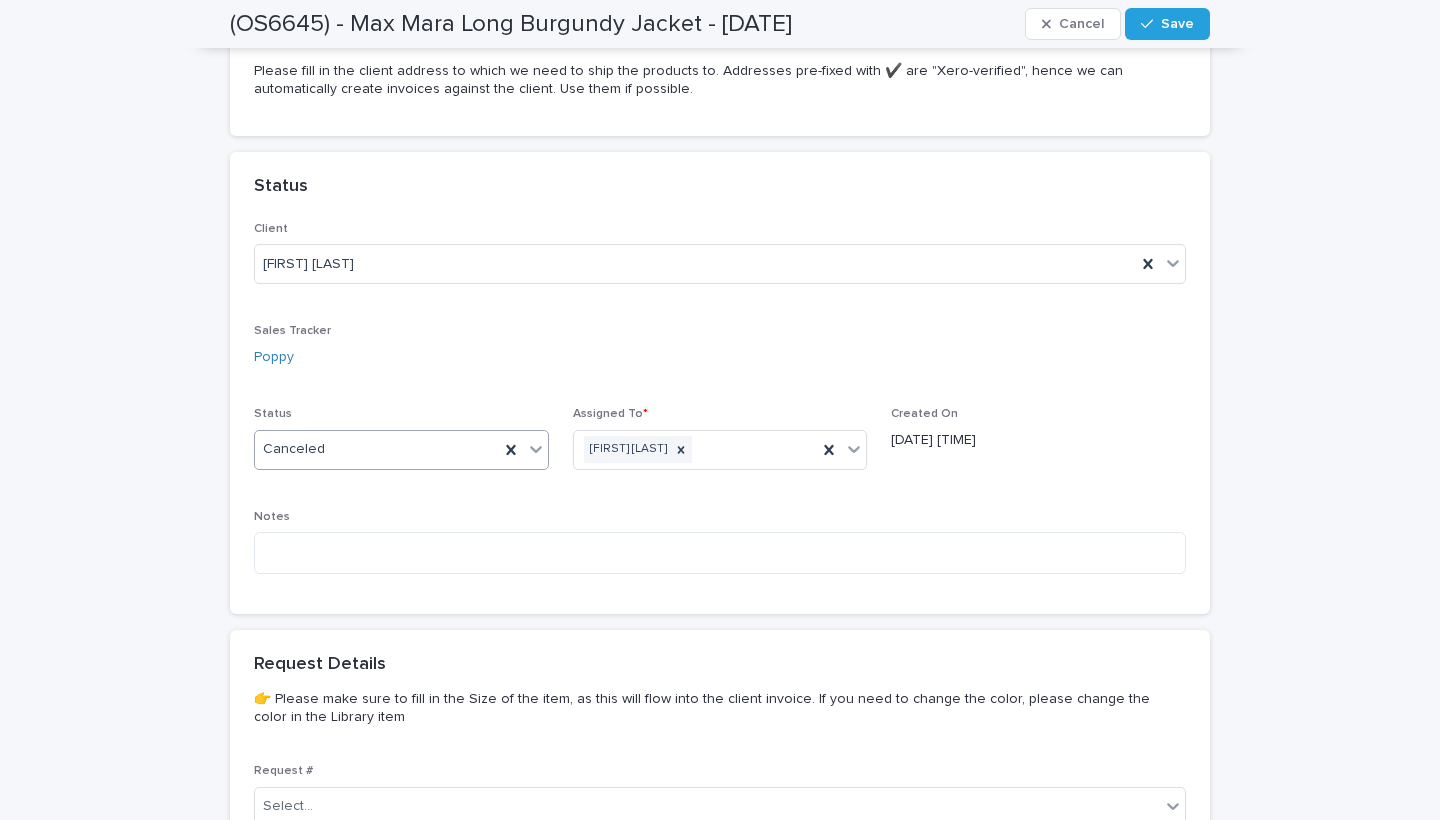 scroll, scrollTop: 1241, scrollLeft: 0, axis: vertical 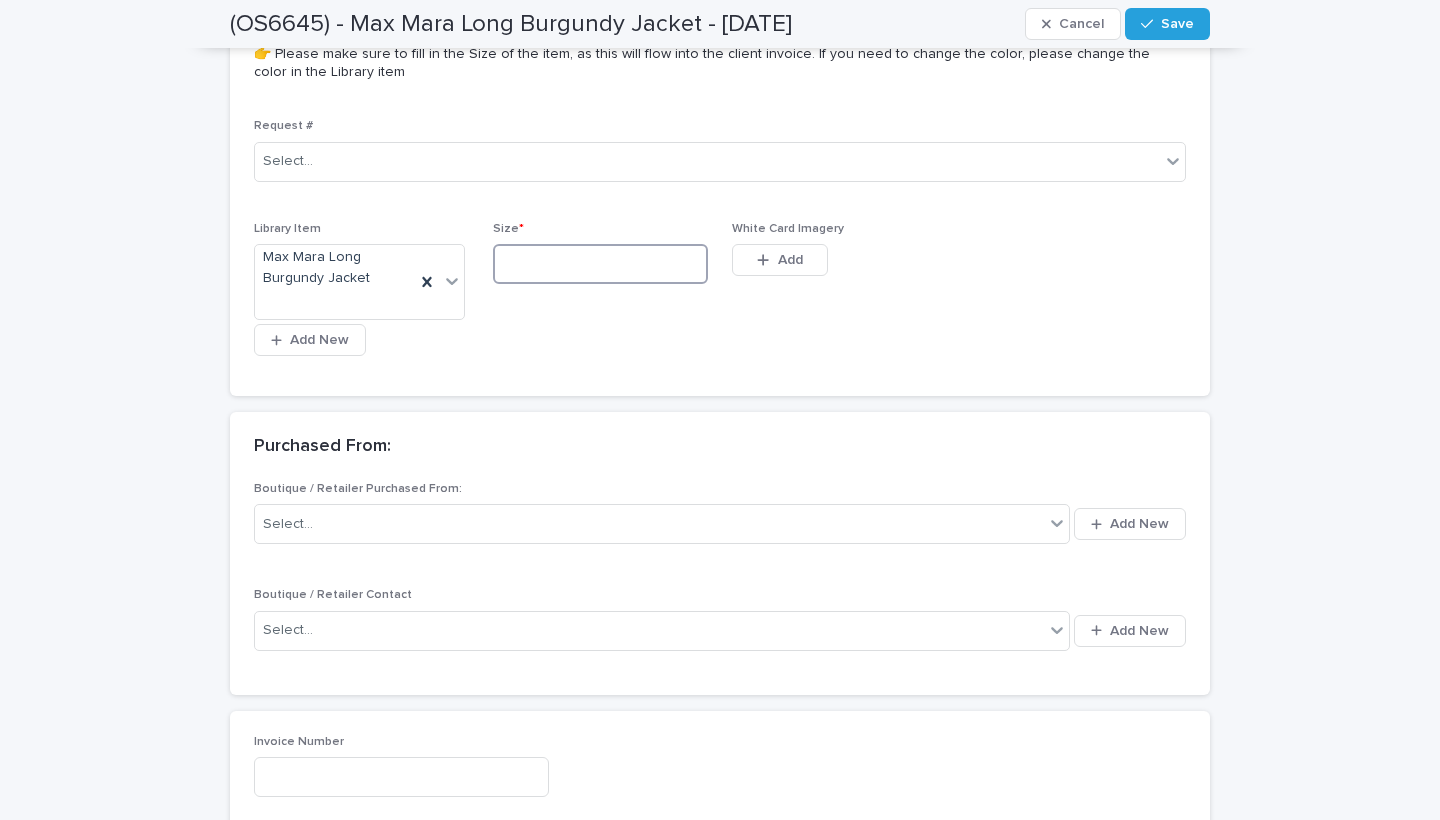 click at bounding box center (600, 264) 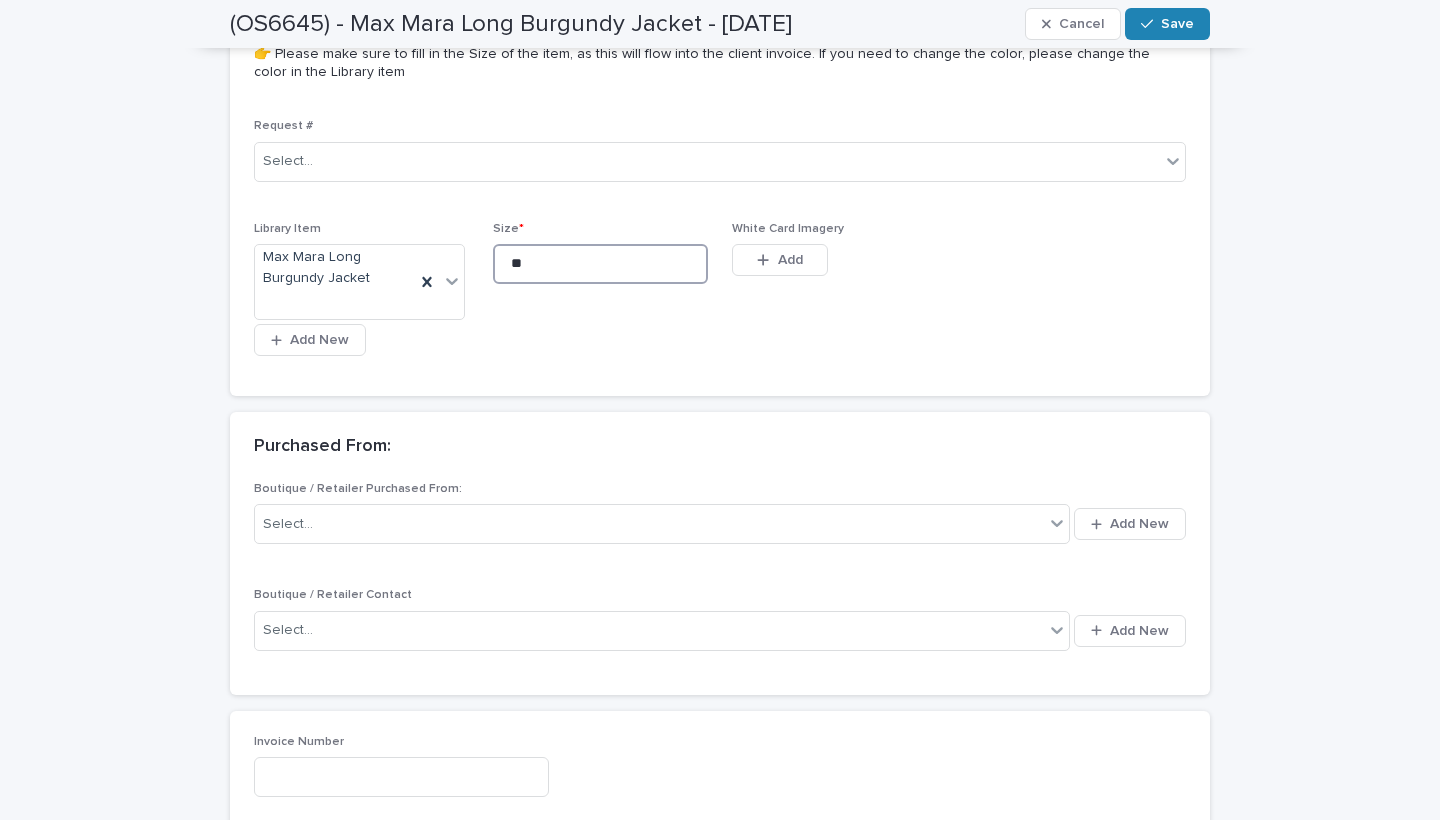 type on "**" 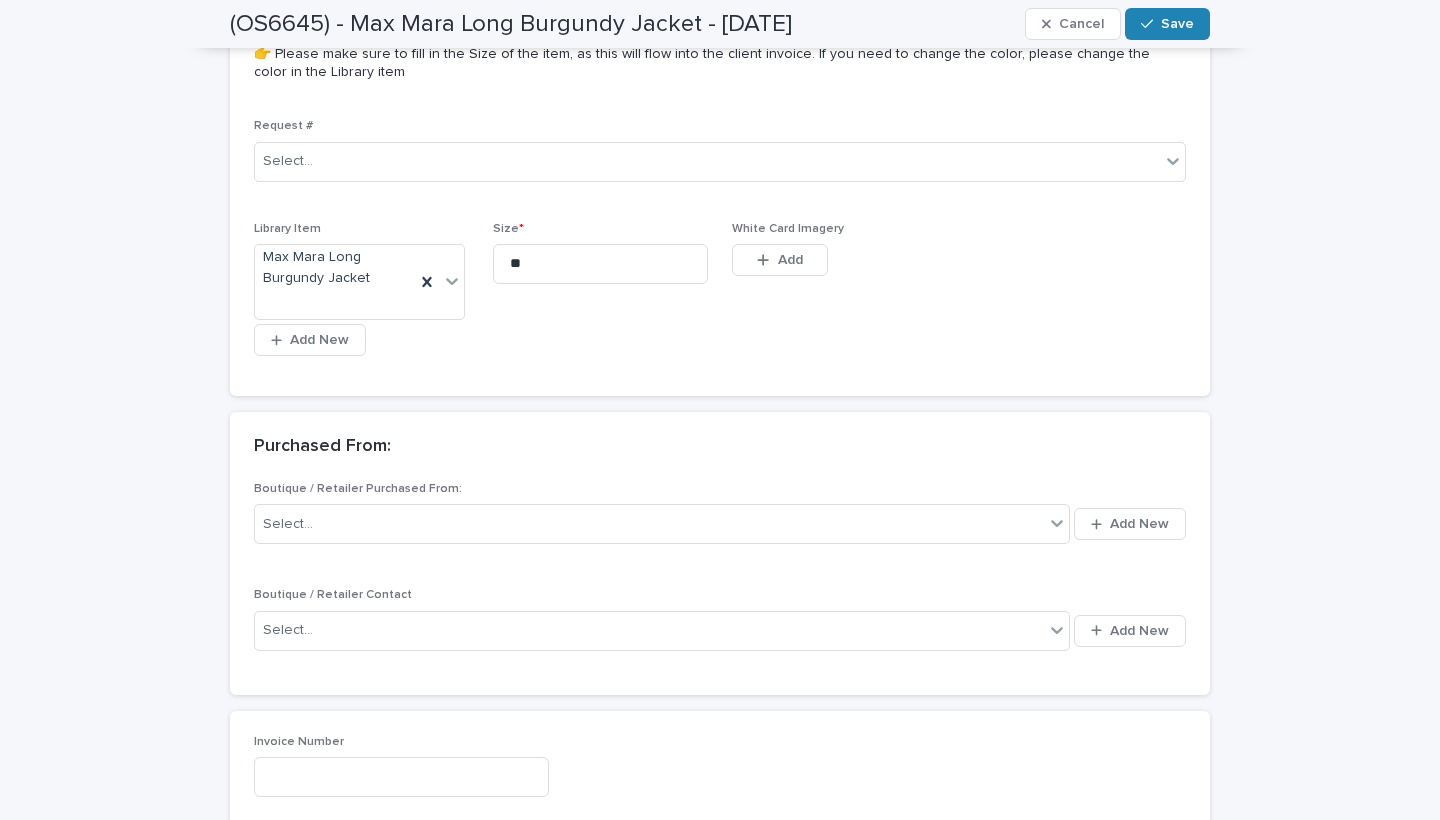 click on "Save" at bounding box center [1177, 24] 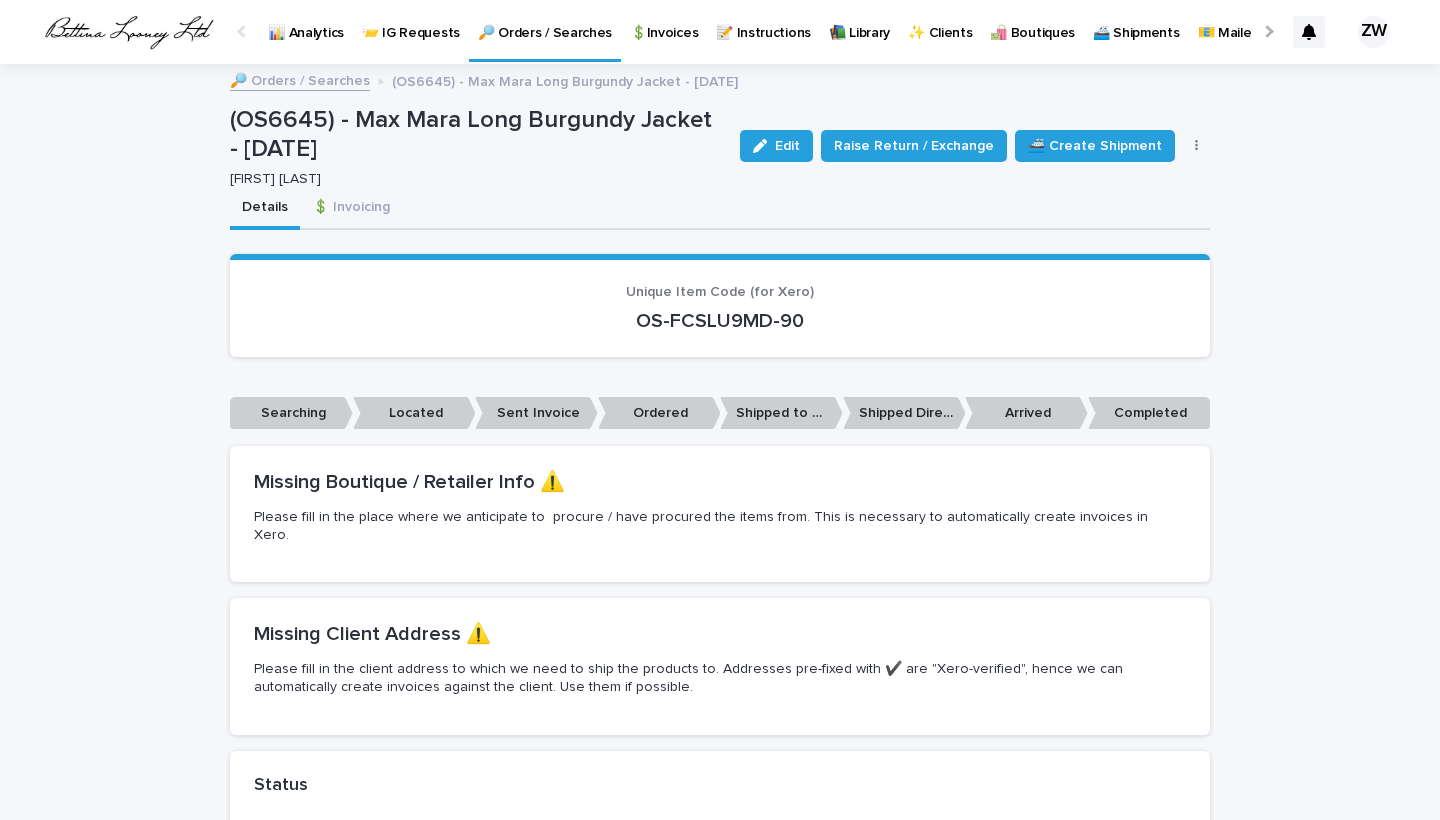 scroll, scrollTop: 0, scrollLeft: 0, axis: both 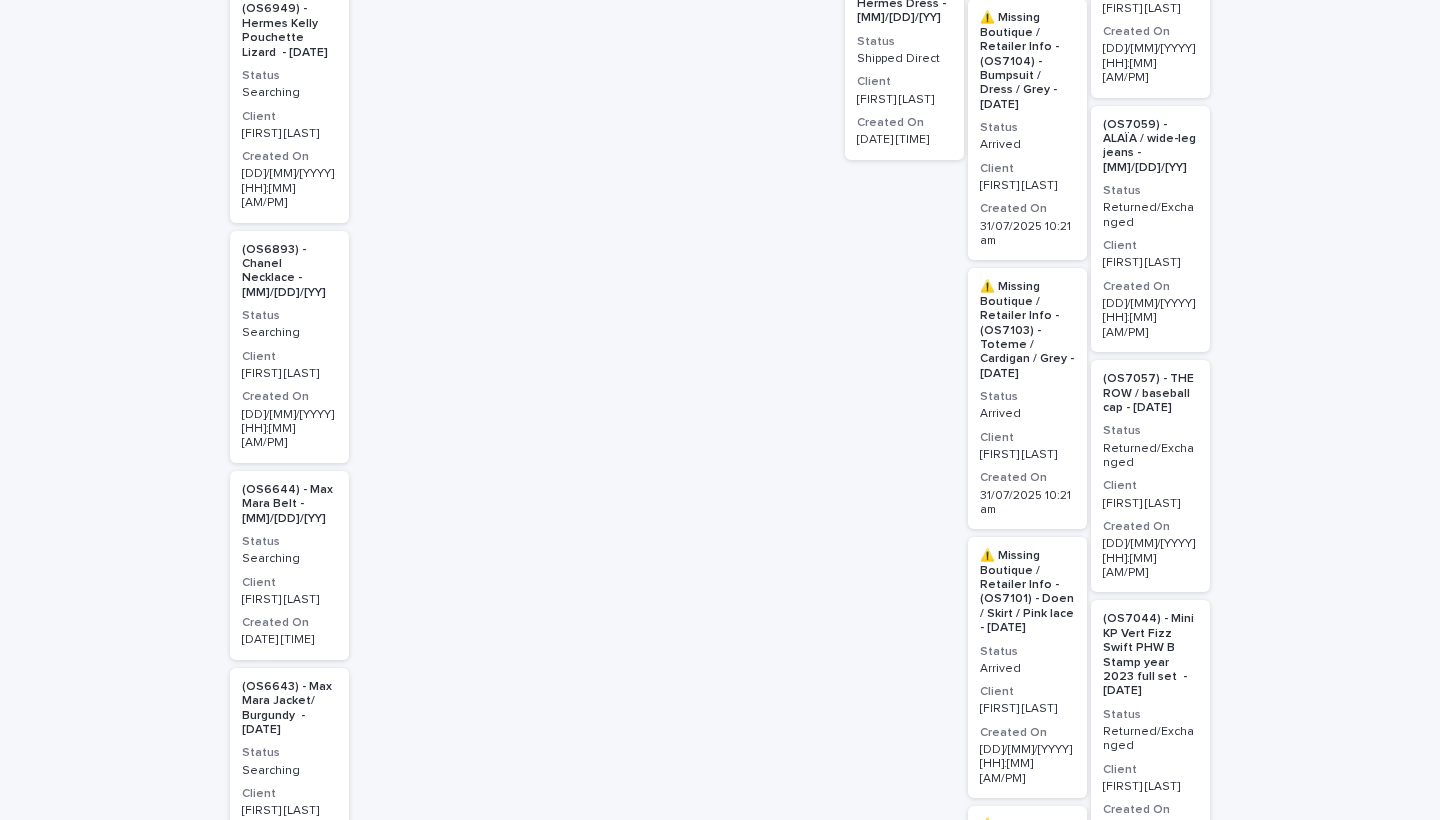 click on "Status" at bounding box center [289, 542] 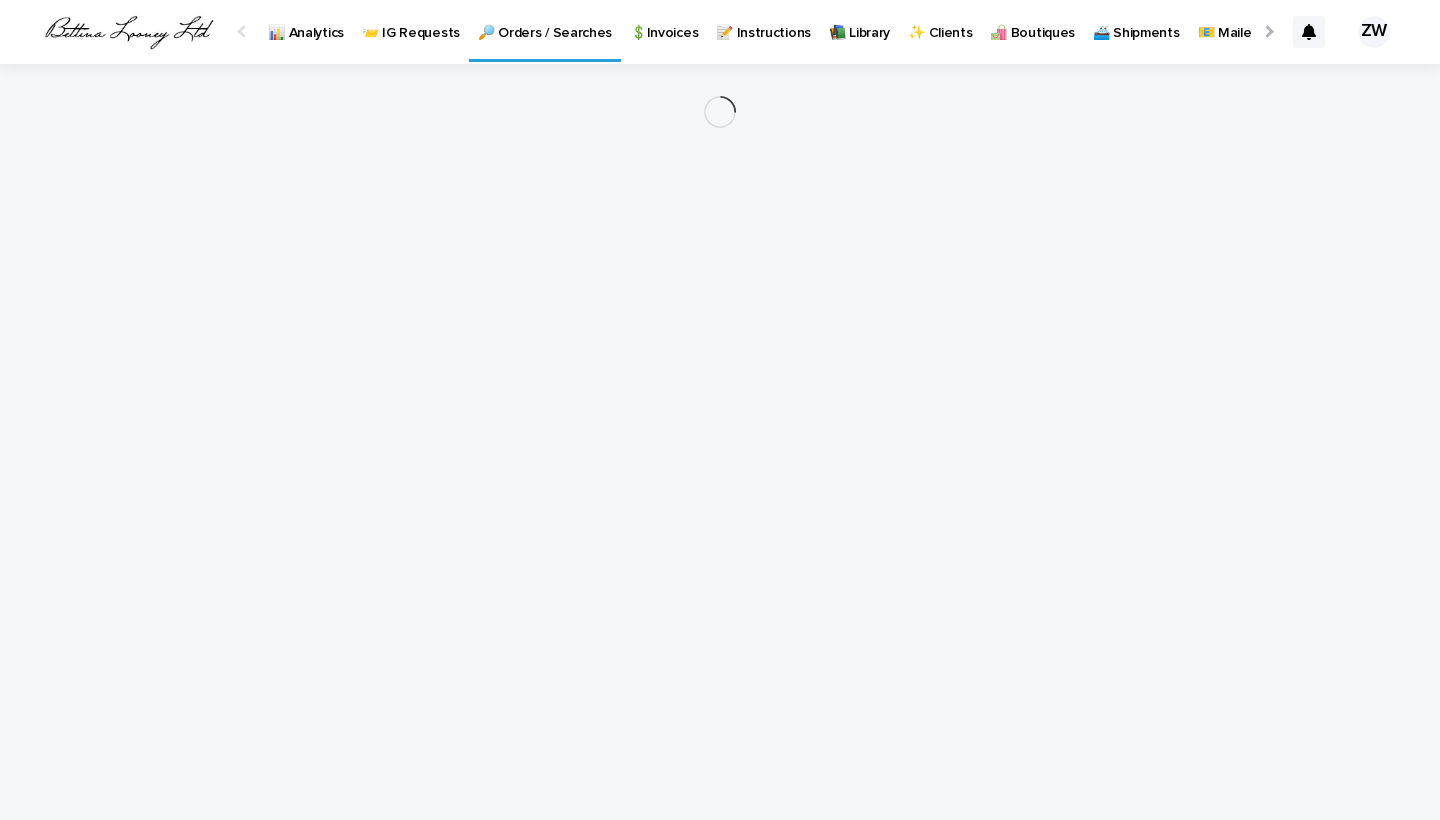 scroll, scrollTop: 0, scrollLeft: 0, axis: both 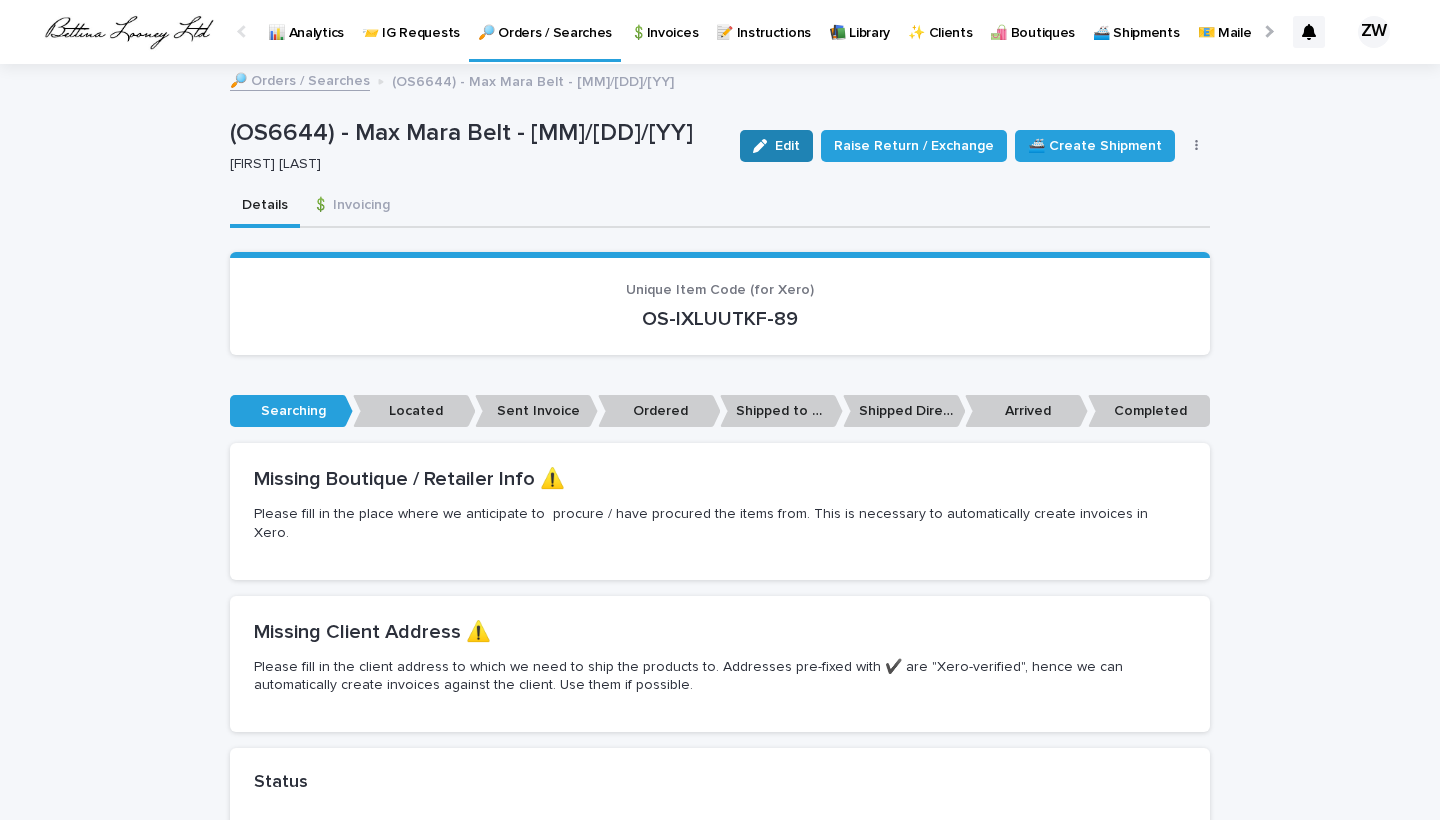 click 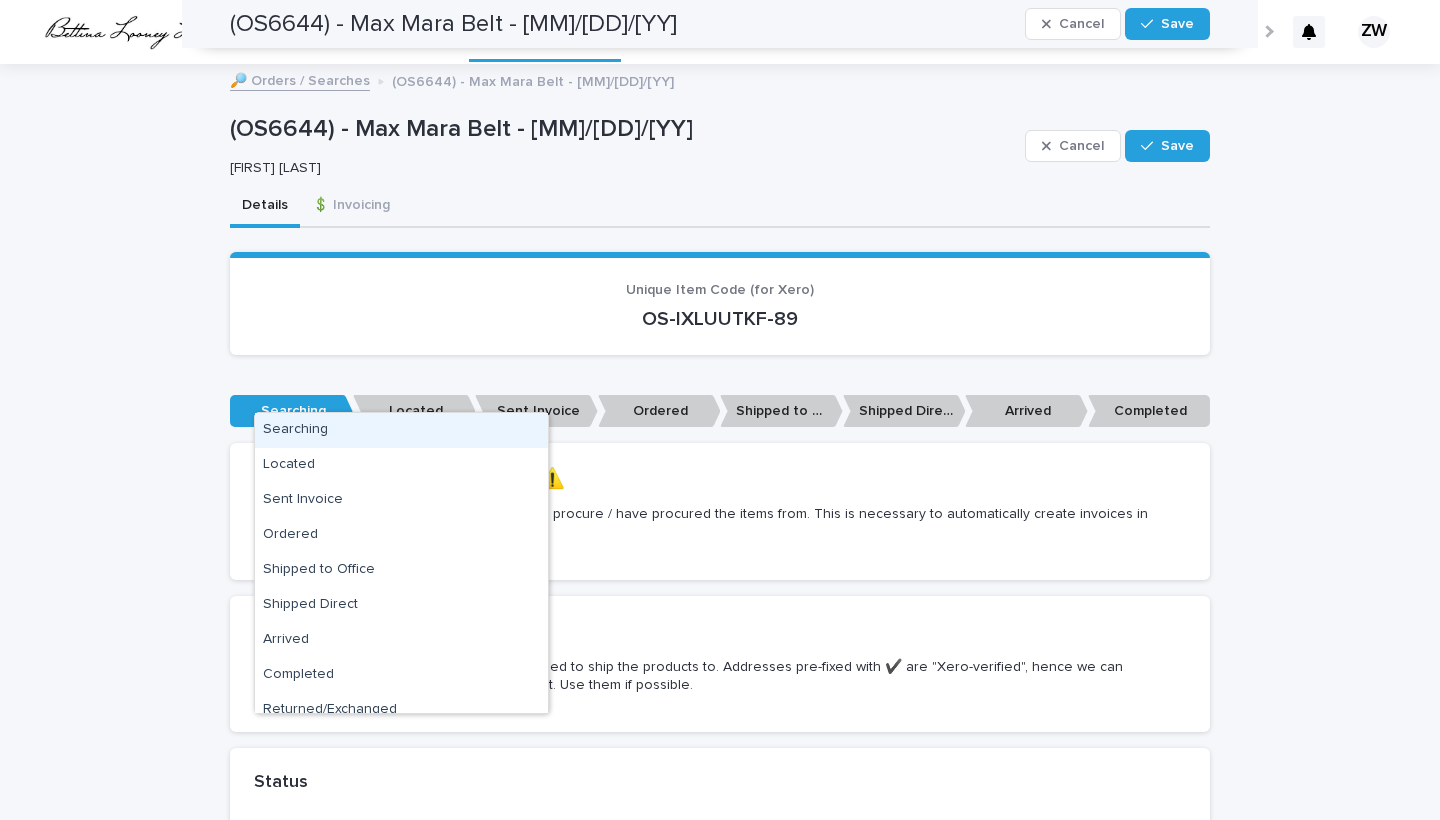 click on "Searching" at bounding box center [377, 1045] 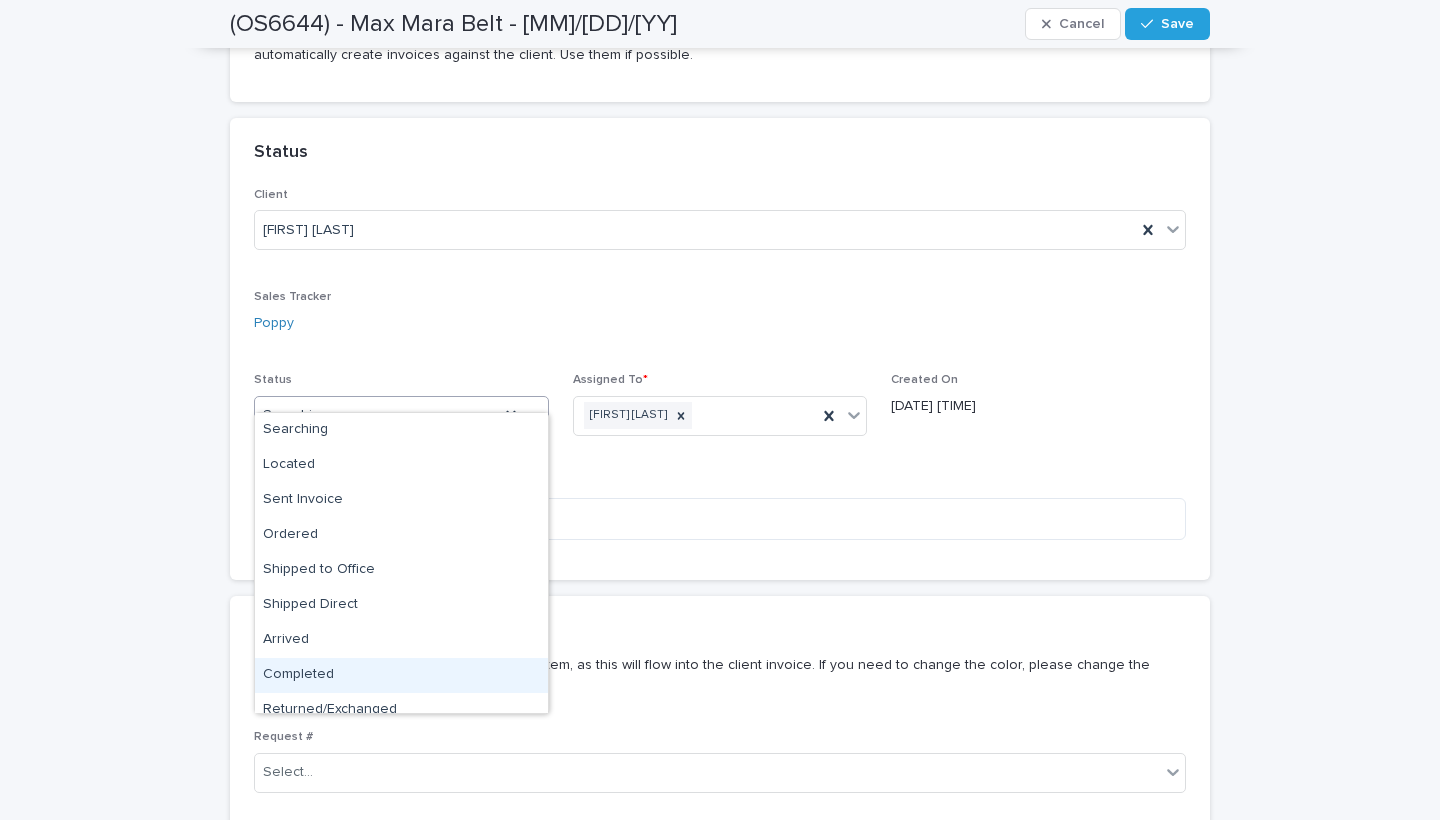 scroll, scrollTop: 50, scrollLeft: 0, axis: vertical 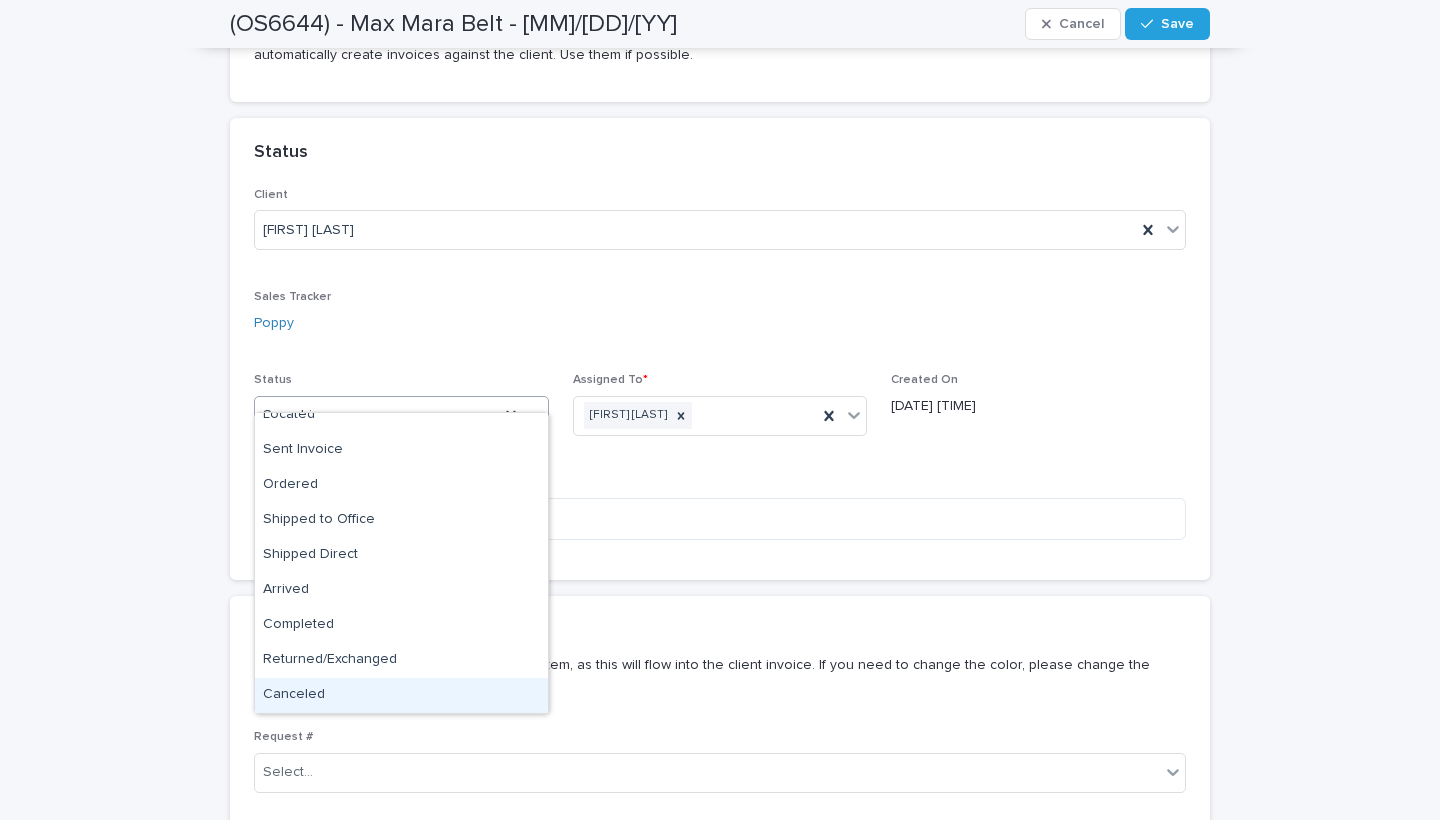 click on "Canceled" at bounding box center [401, 695] 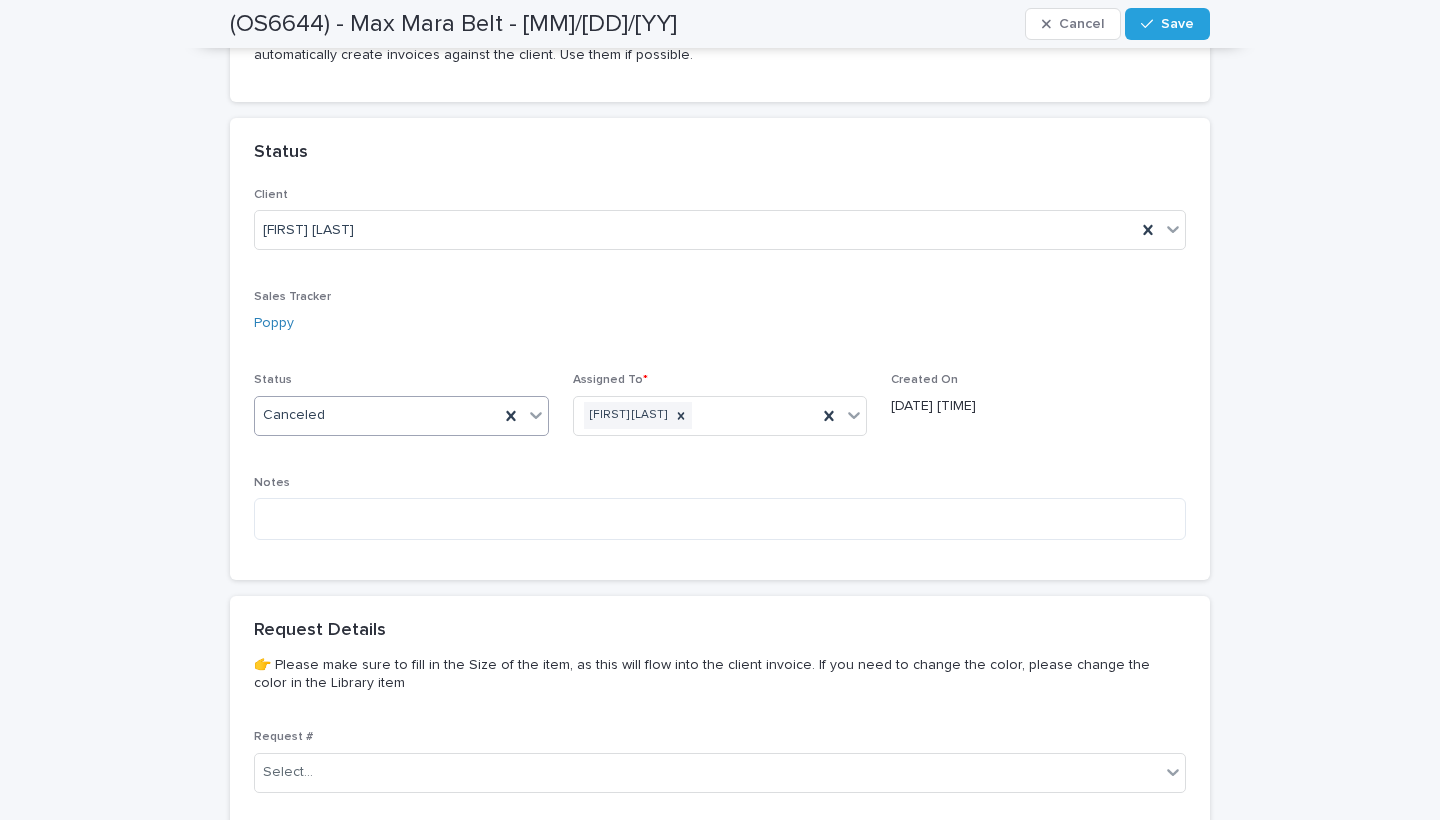 click at bounding box center [600, 875] 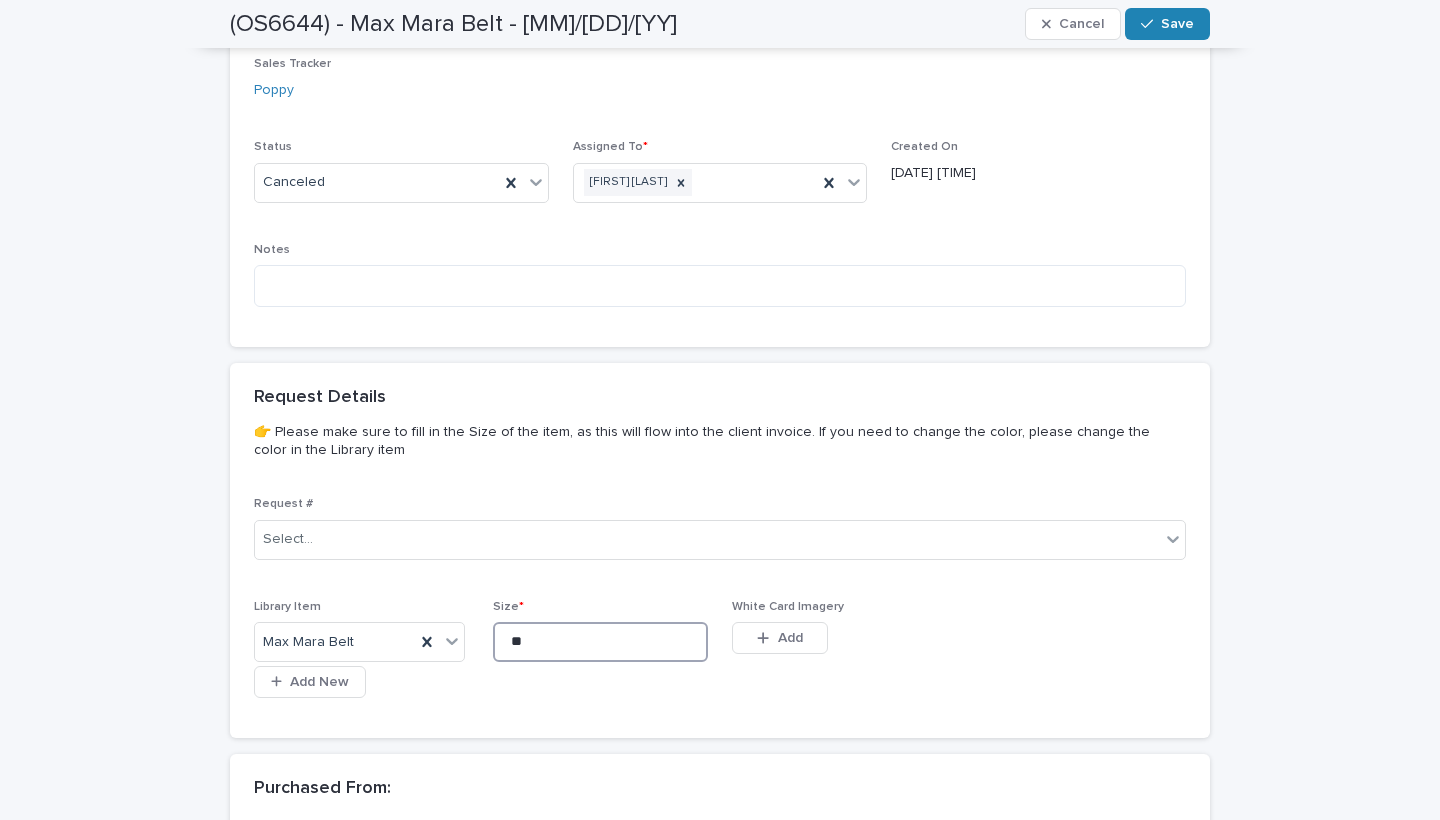 type on "**" 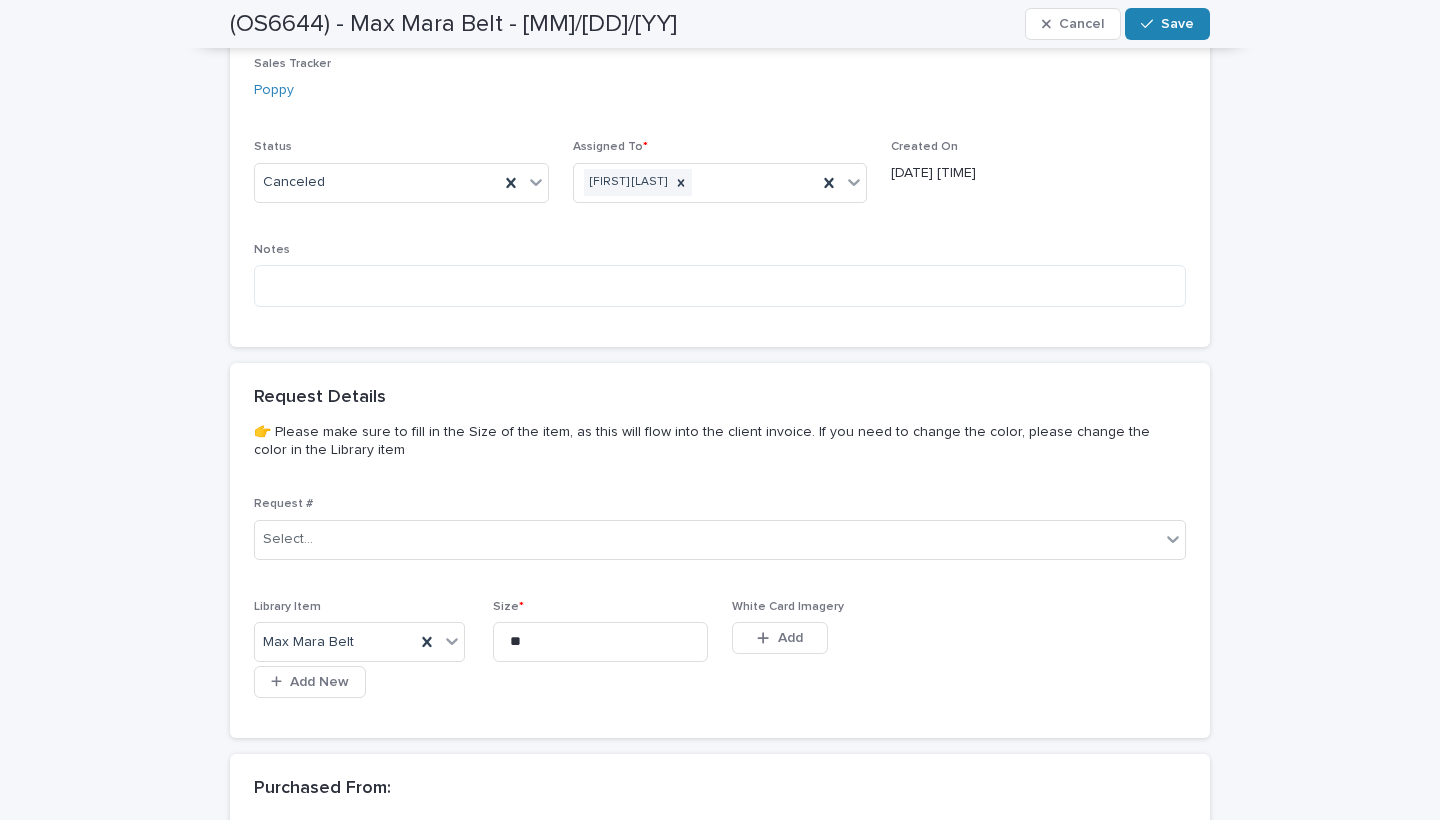 click on "Save" at bounding box center (1177, 24) 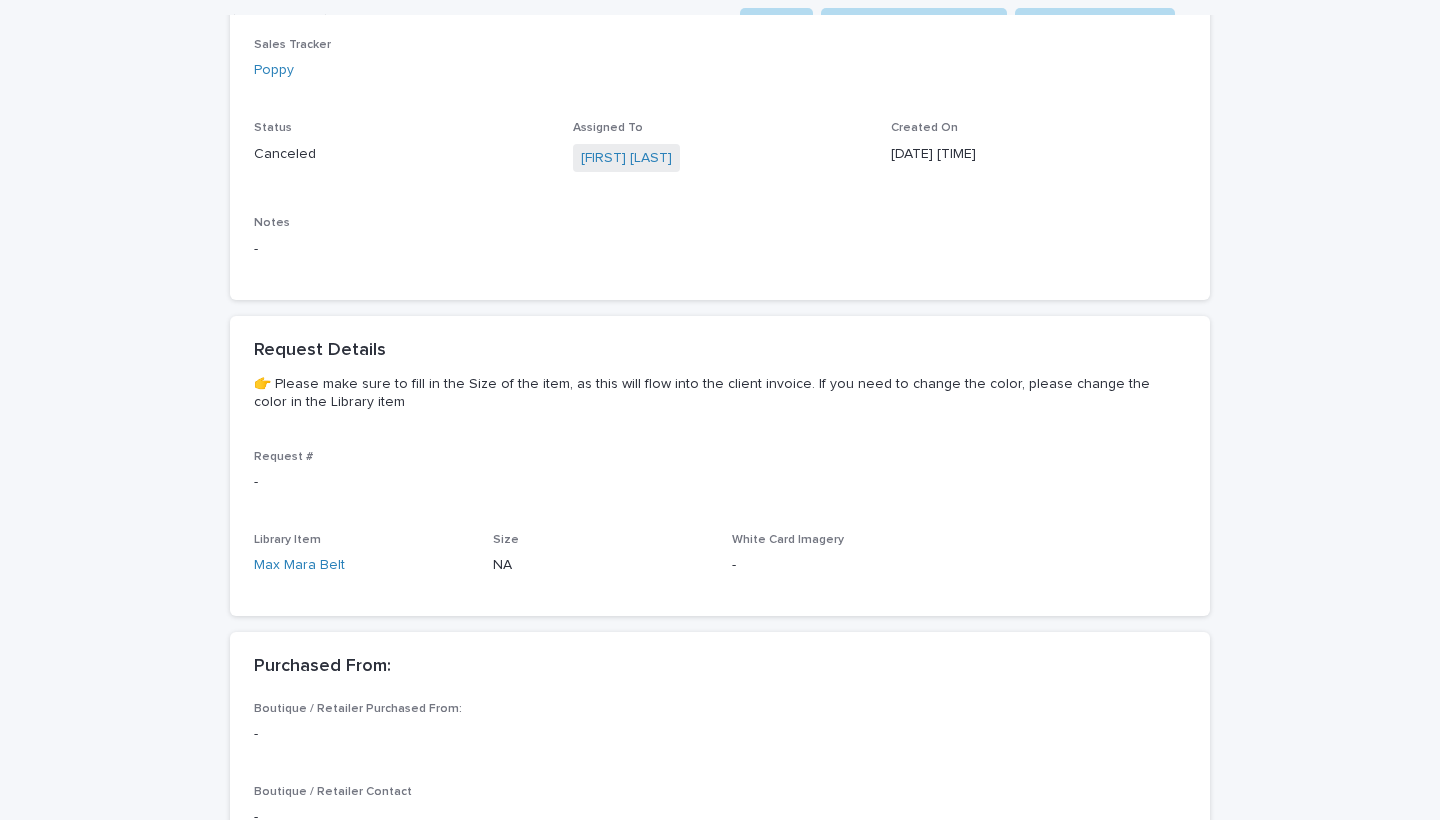 scroll, scrollTop: 0, scrollLeft: 0, axis: both 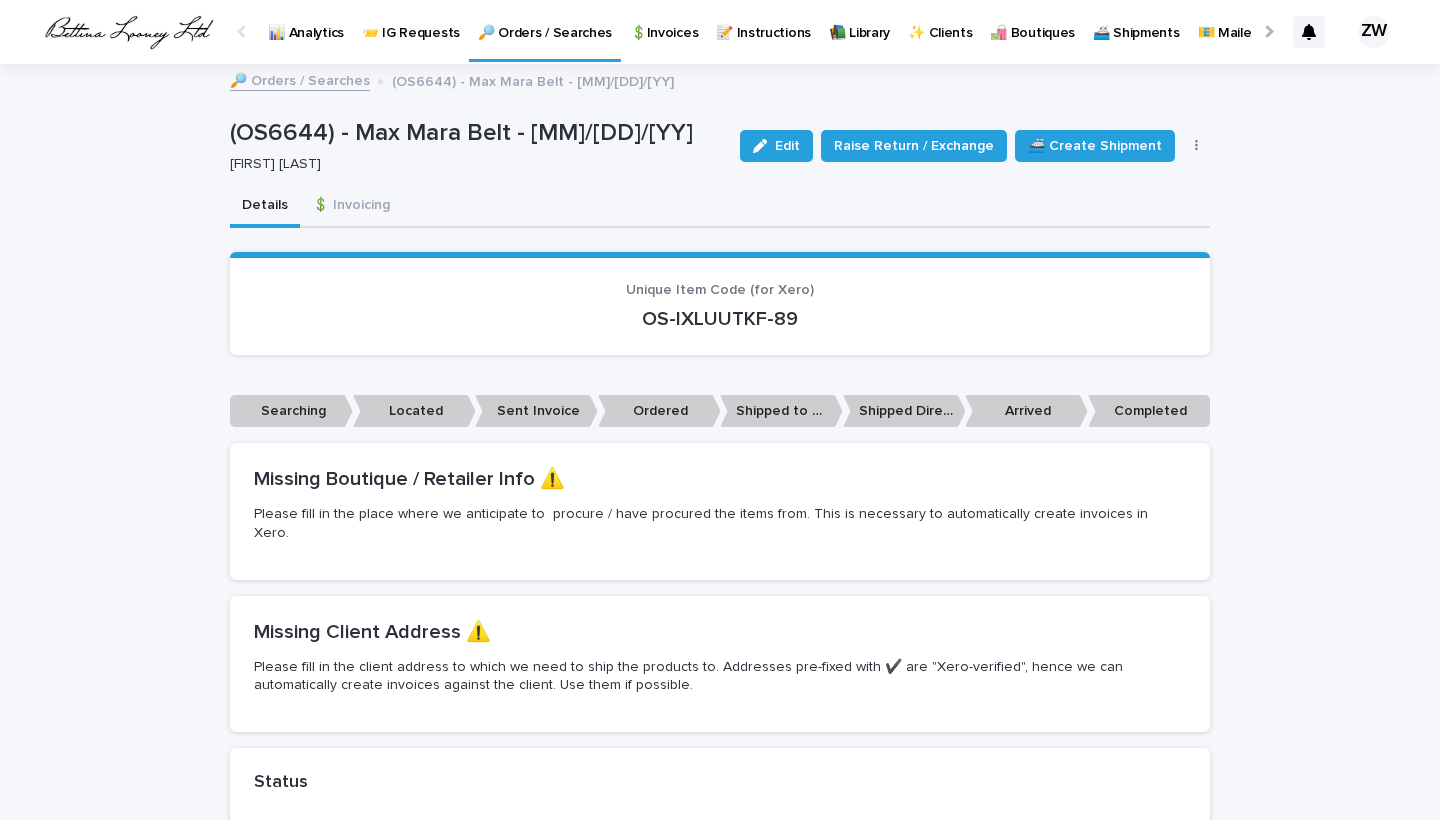 click on "🔎 Orders / Searches" at bounding box center (545, 21) 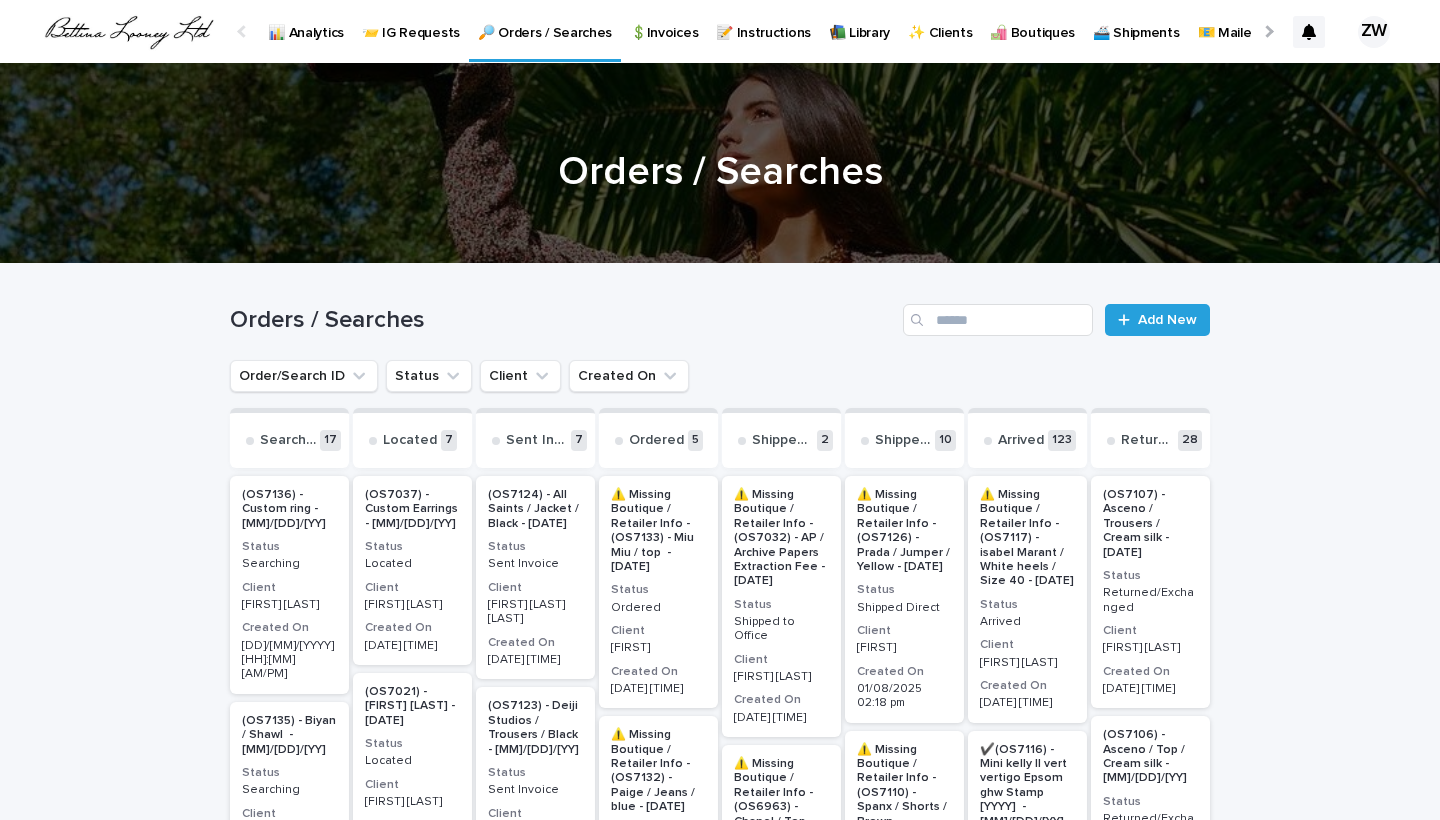scroll, scrollTop: 0, scrollLeft: -51, axis: horizontal 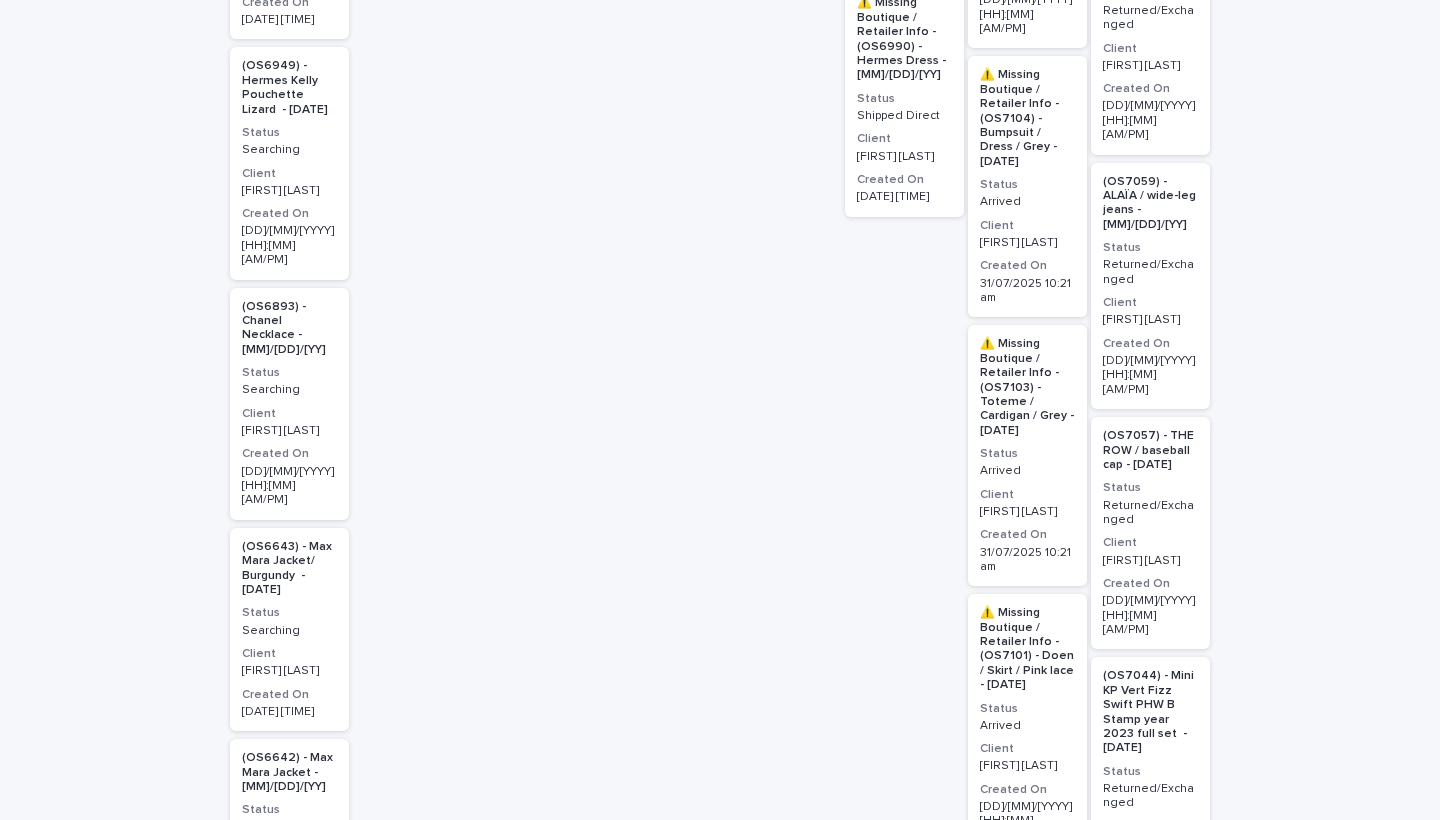 click on "Searching" at bounding box center [289, 631] 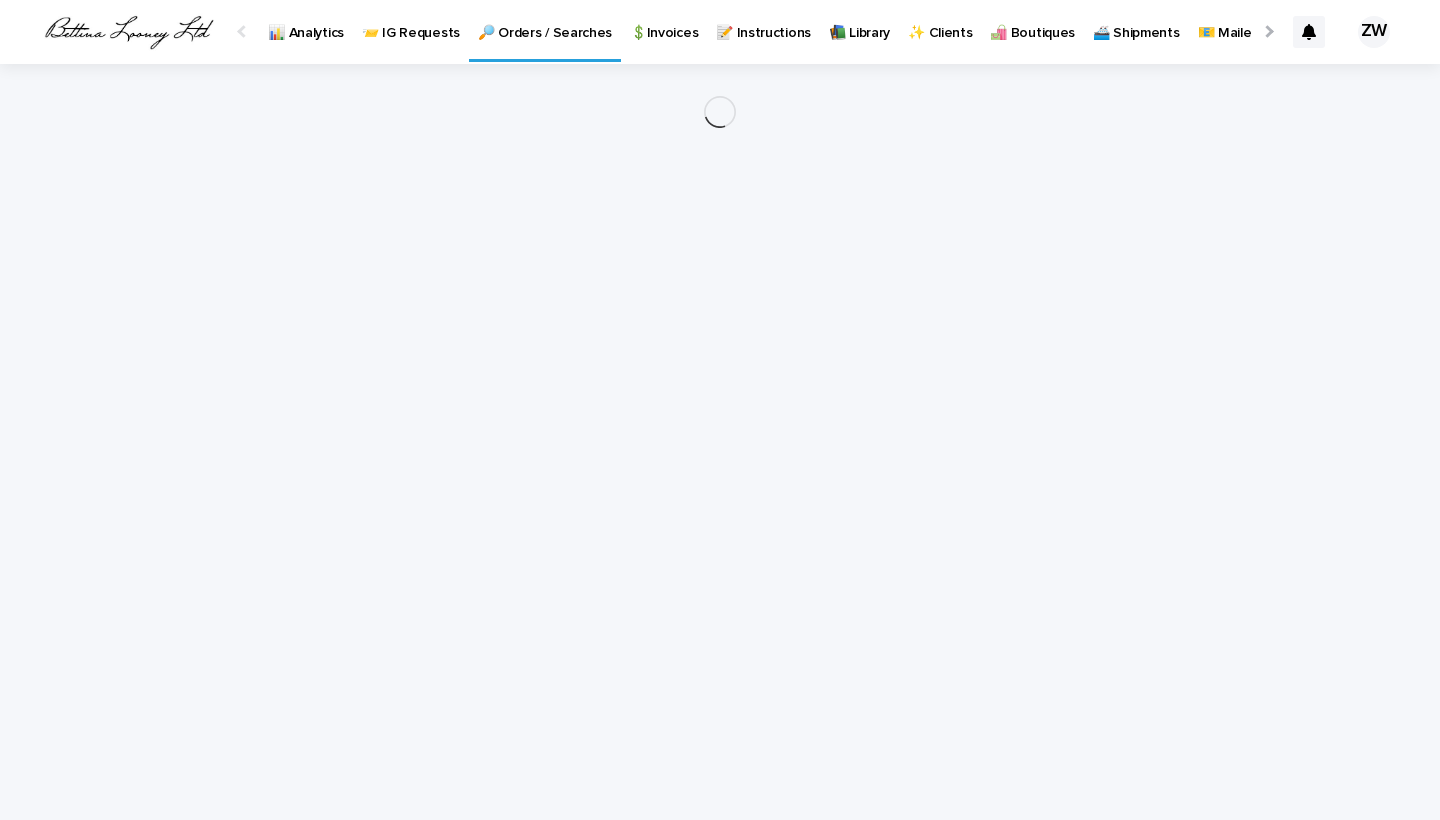 scroll, scrollTop: 0, scrollLeft: 0, axis: both 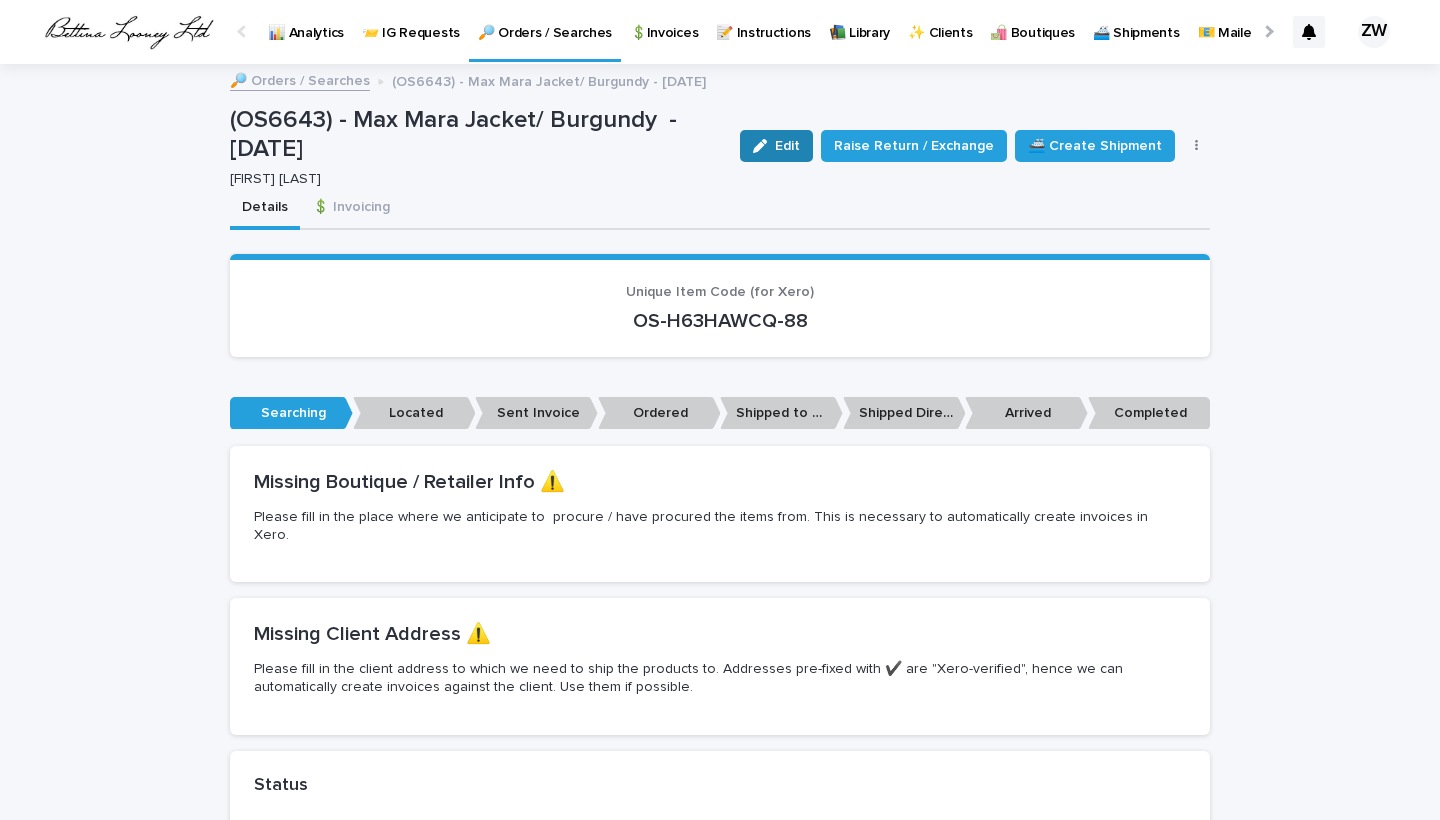 click on "Edit" at bounding box center (776, 146) 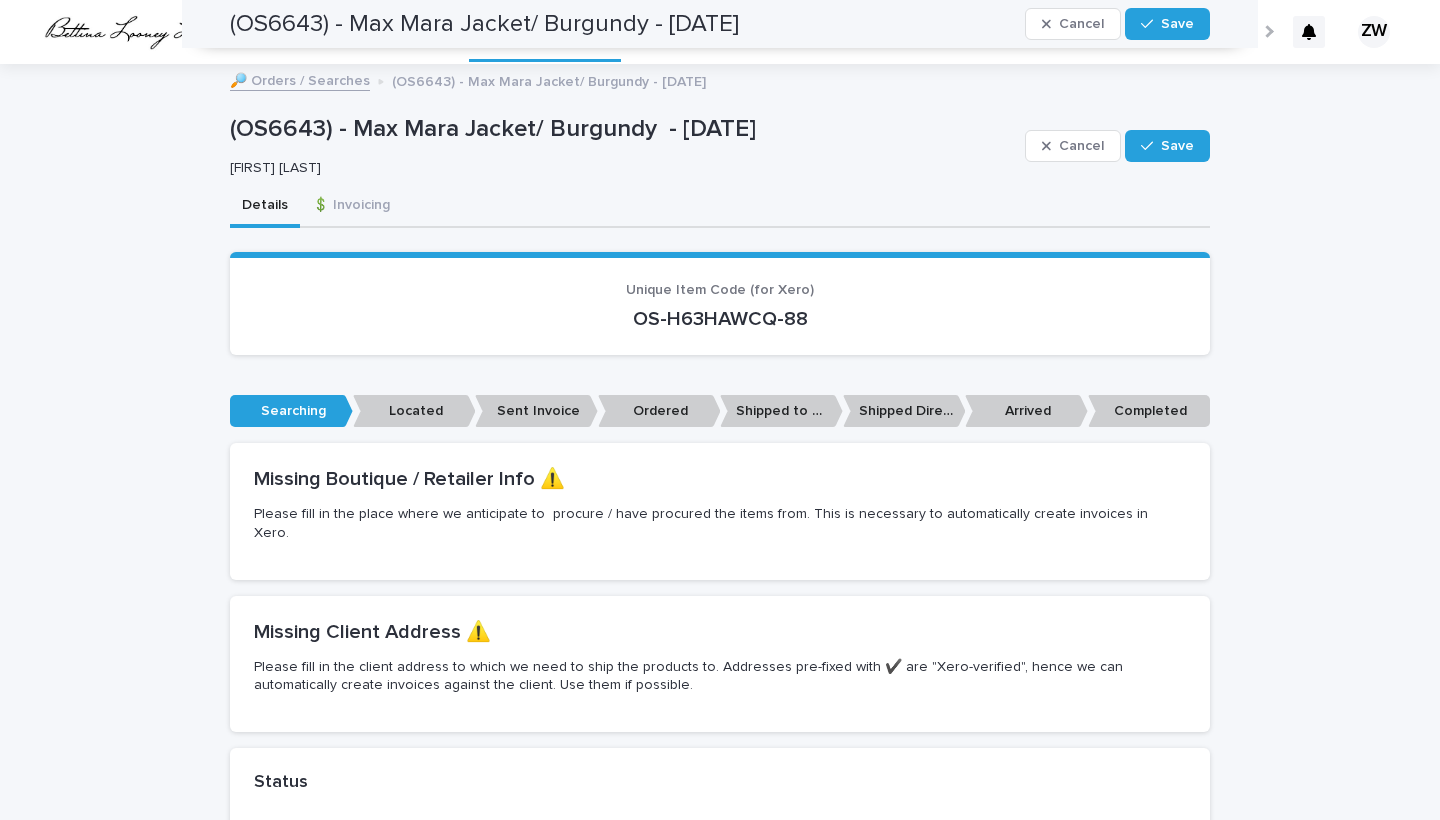 click on "Searching" at bounding box center (377, 1045) 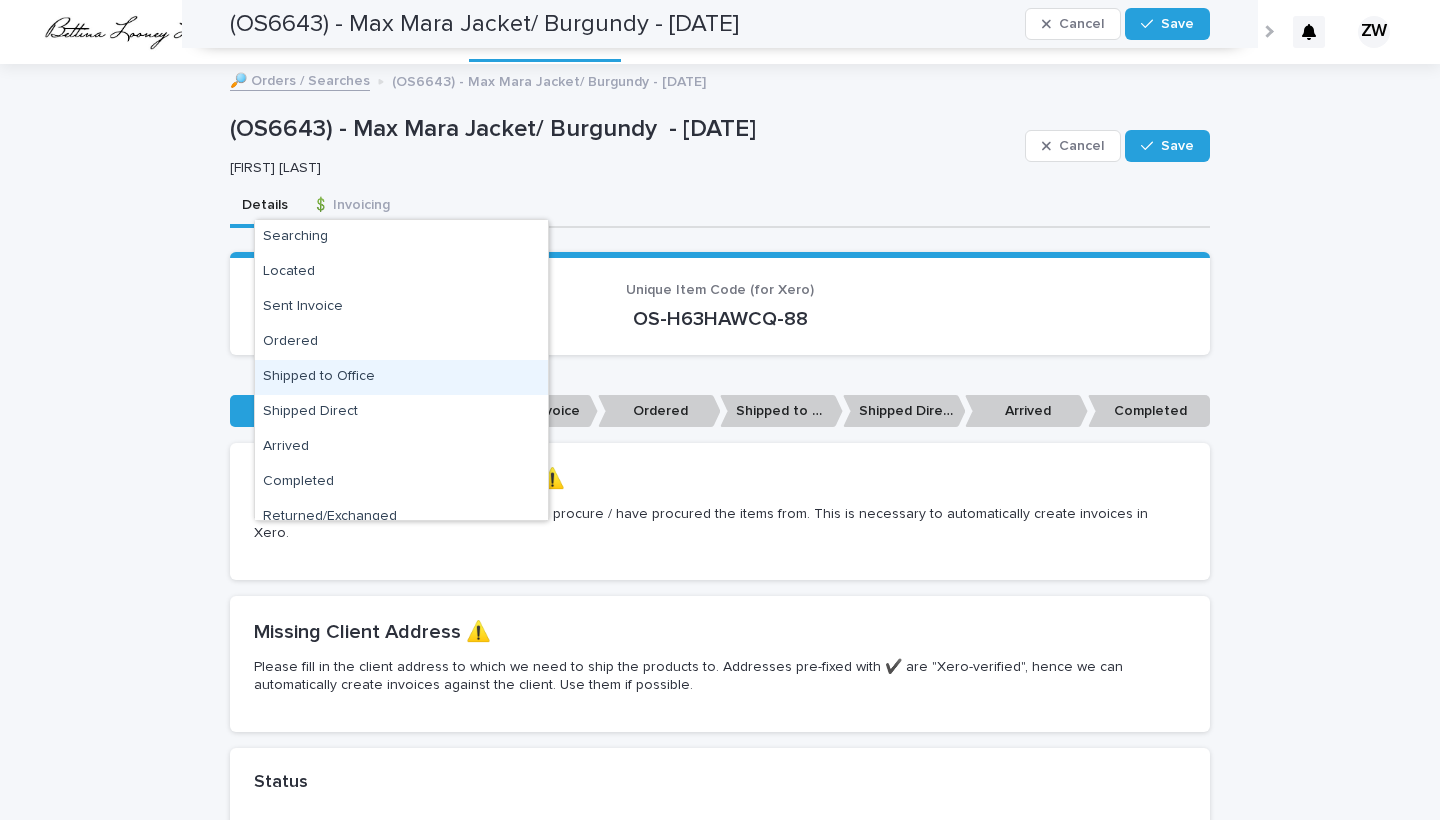 scroll, scrollTop: 823, scrollLeft: 0, axis: vertical 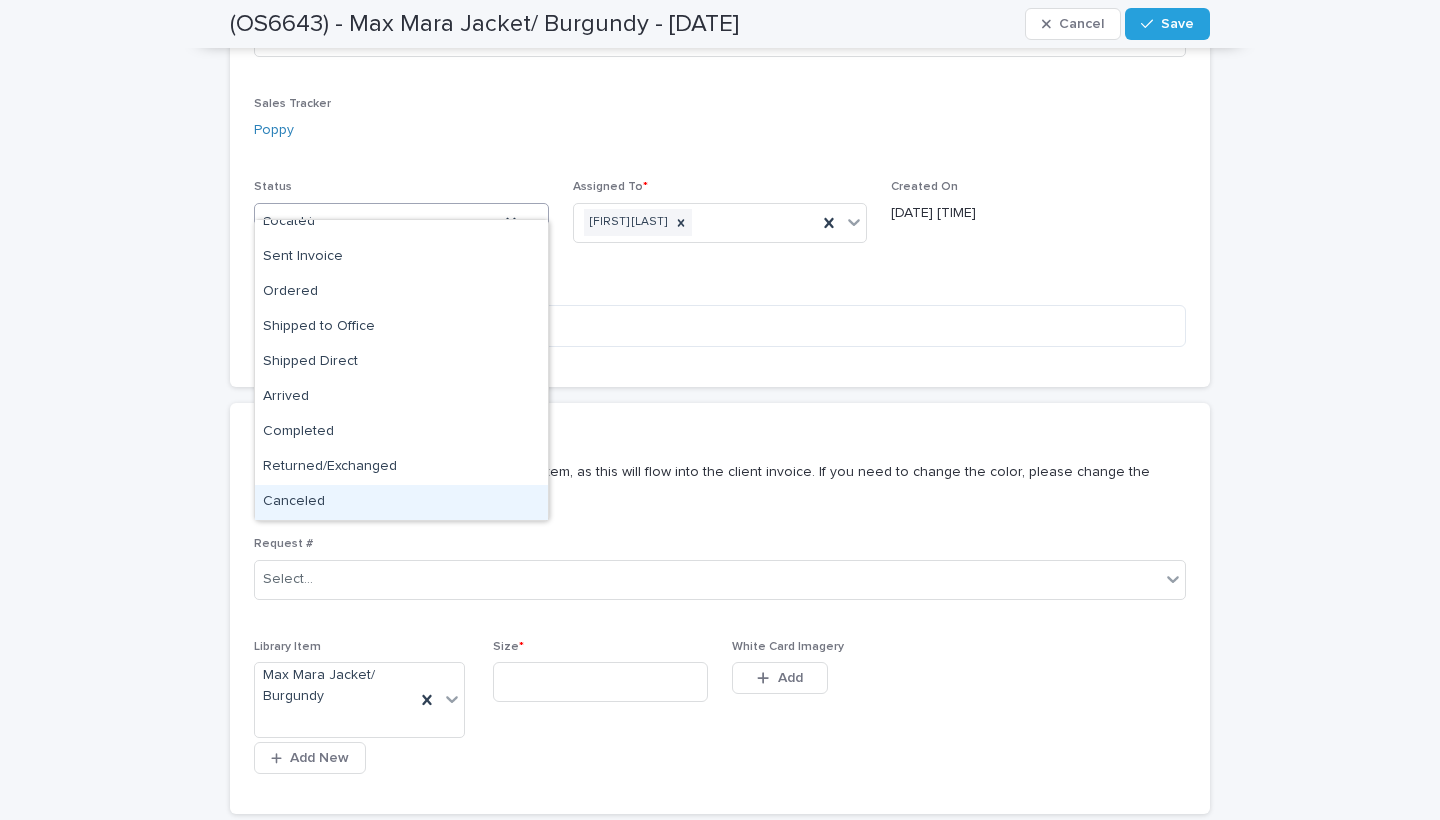 click on "Canceled" at bounding box center (401, 502) 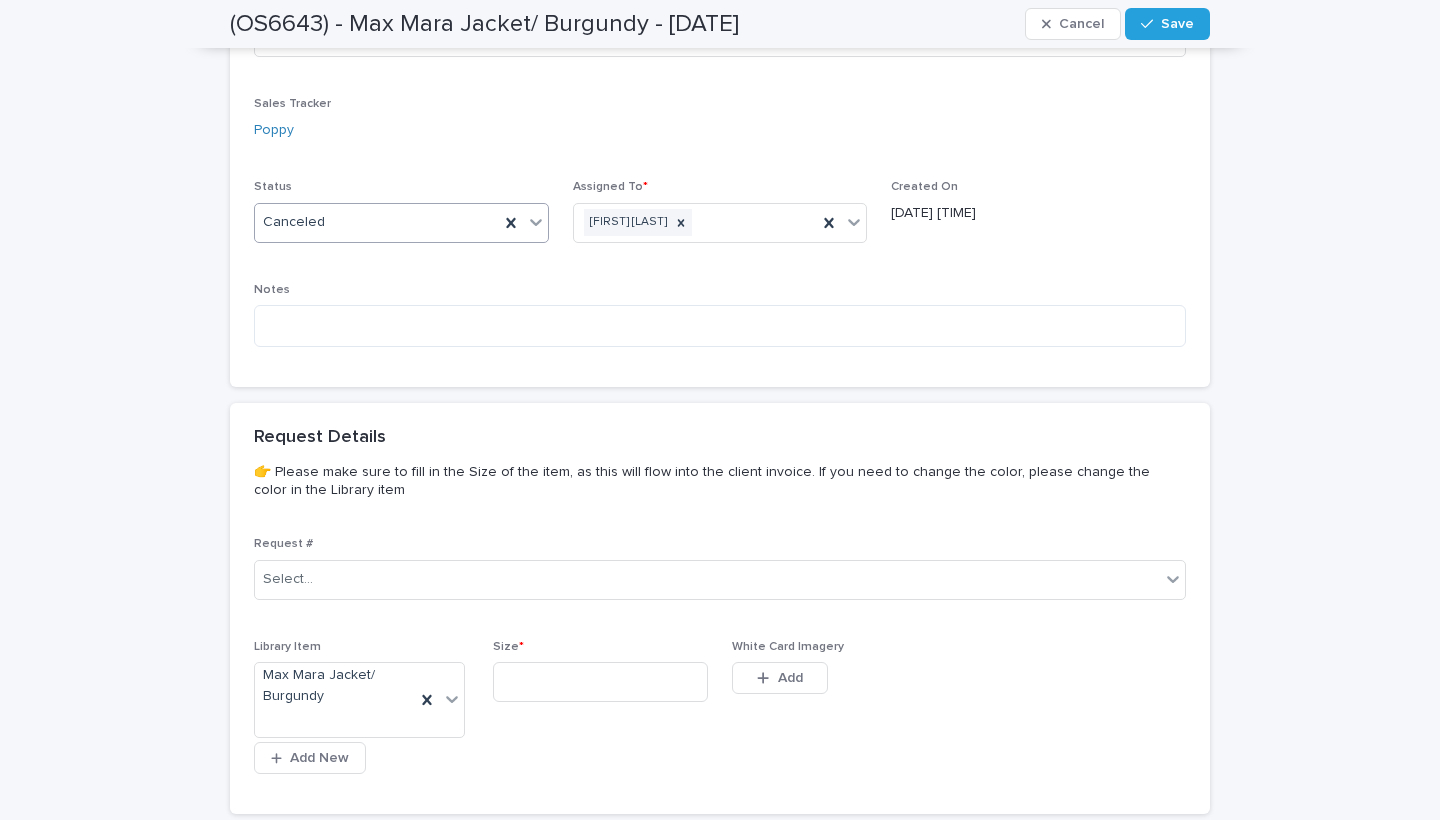 click on "Size *" at bounding box center (600, 679) 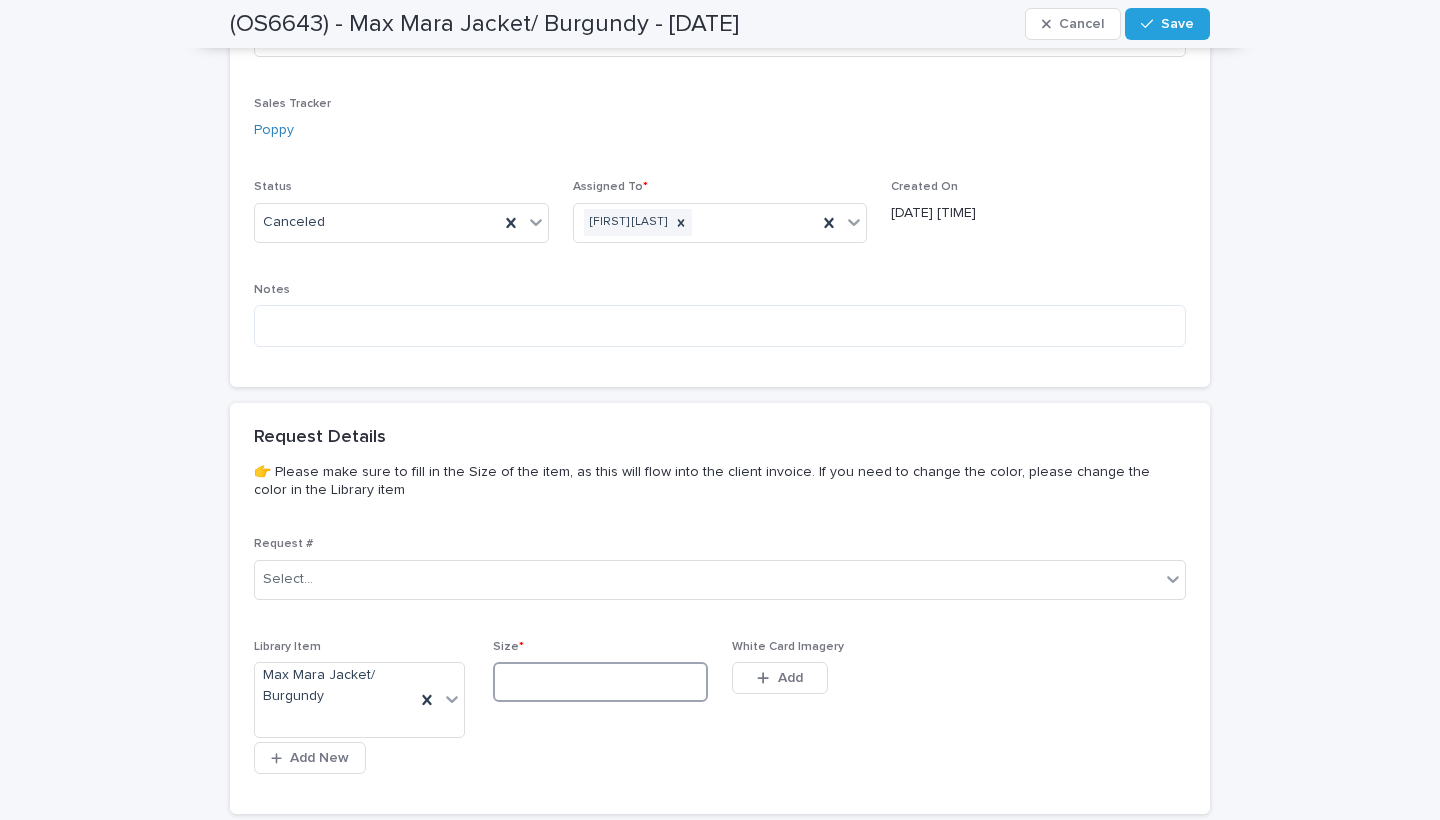 click at bounding box center [600, 682] 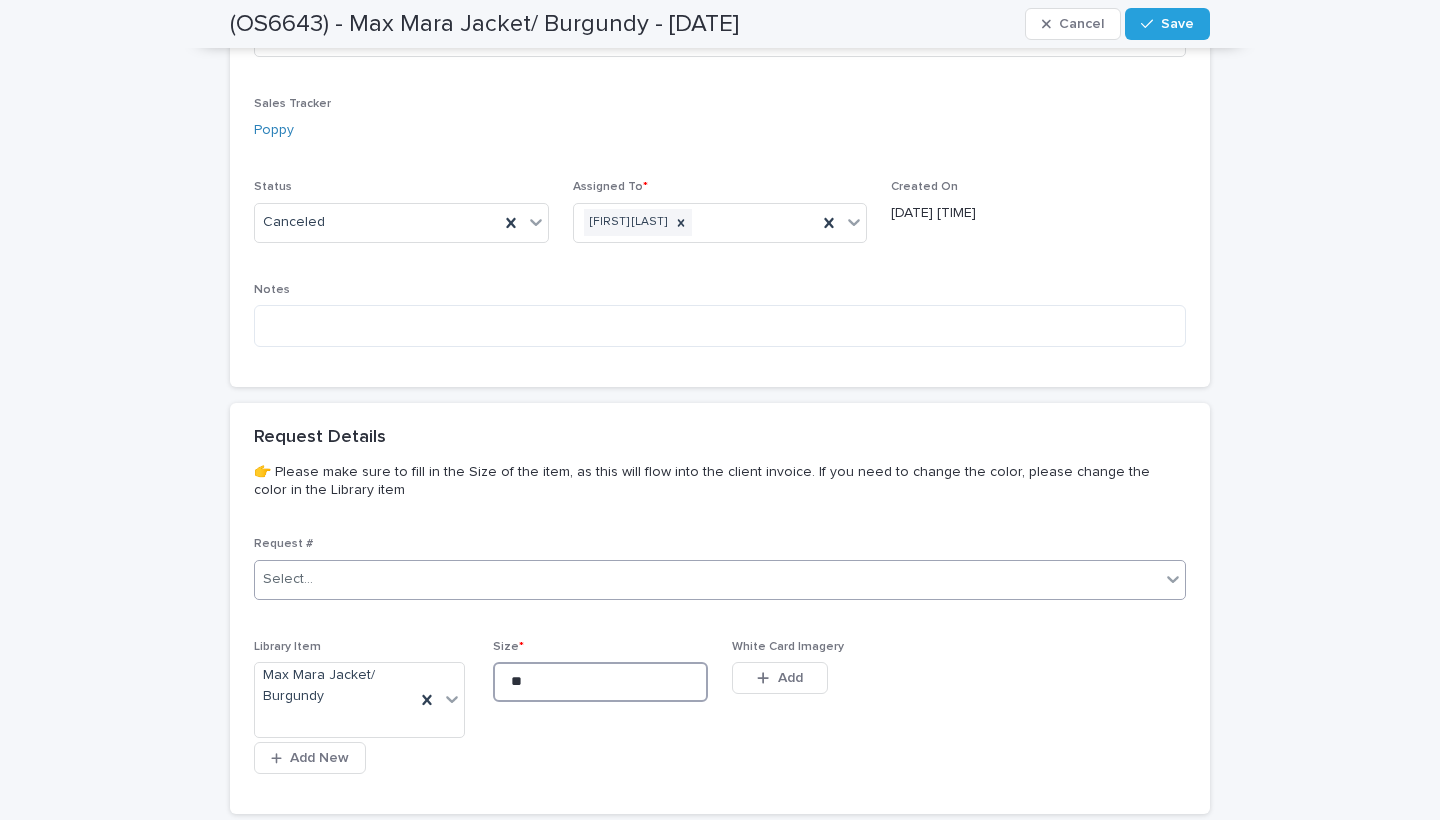 type on "*" 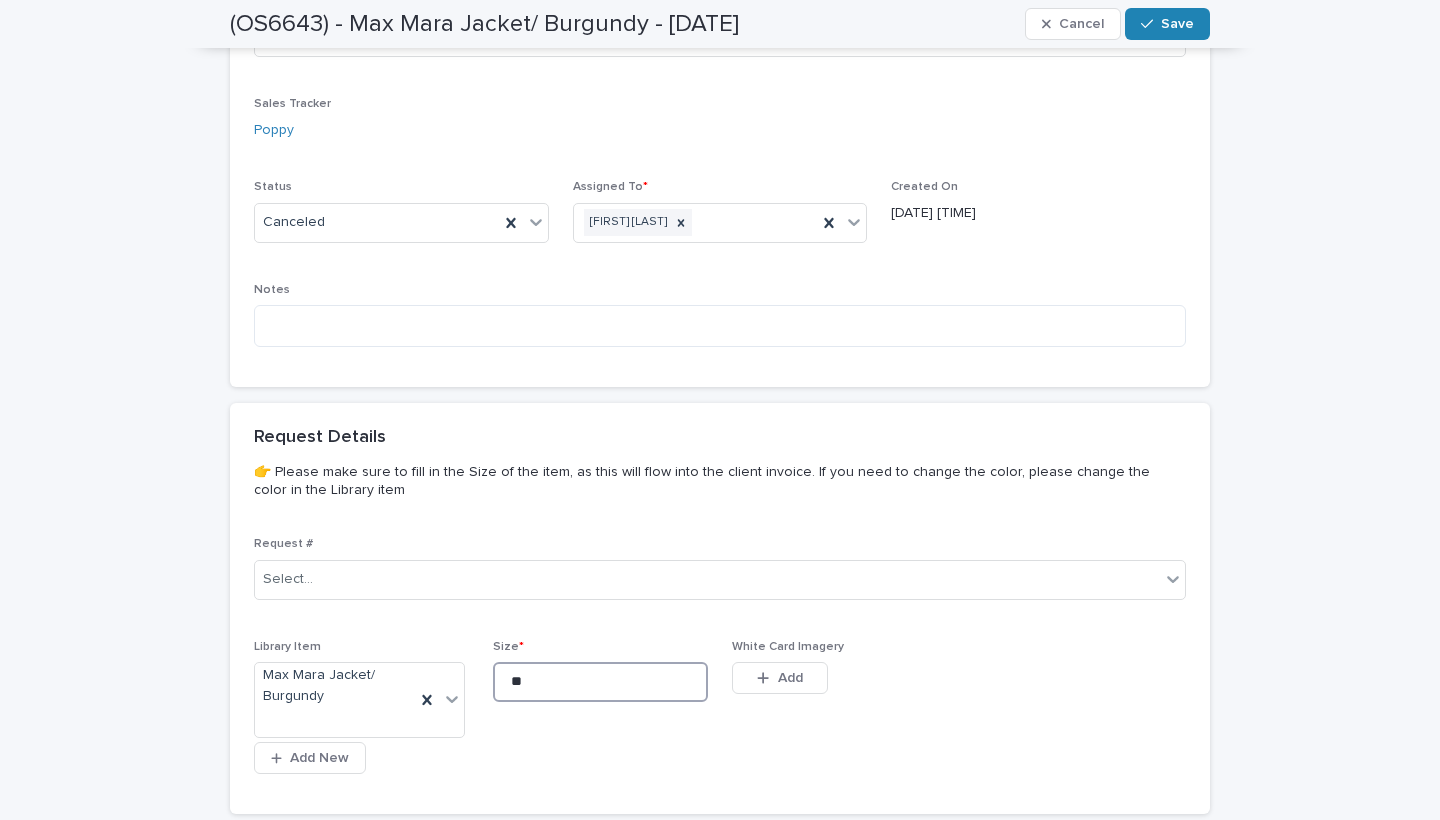 type on "**" 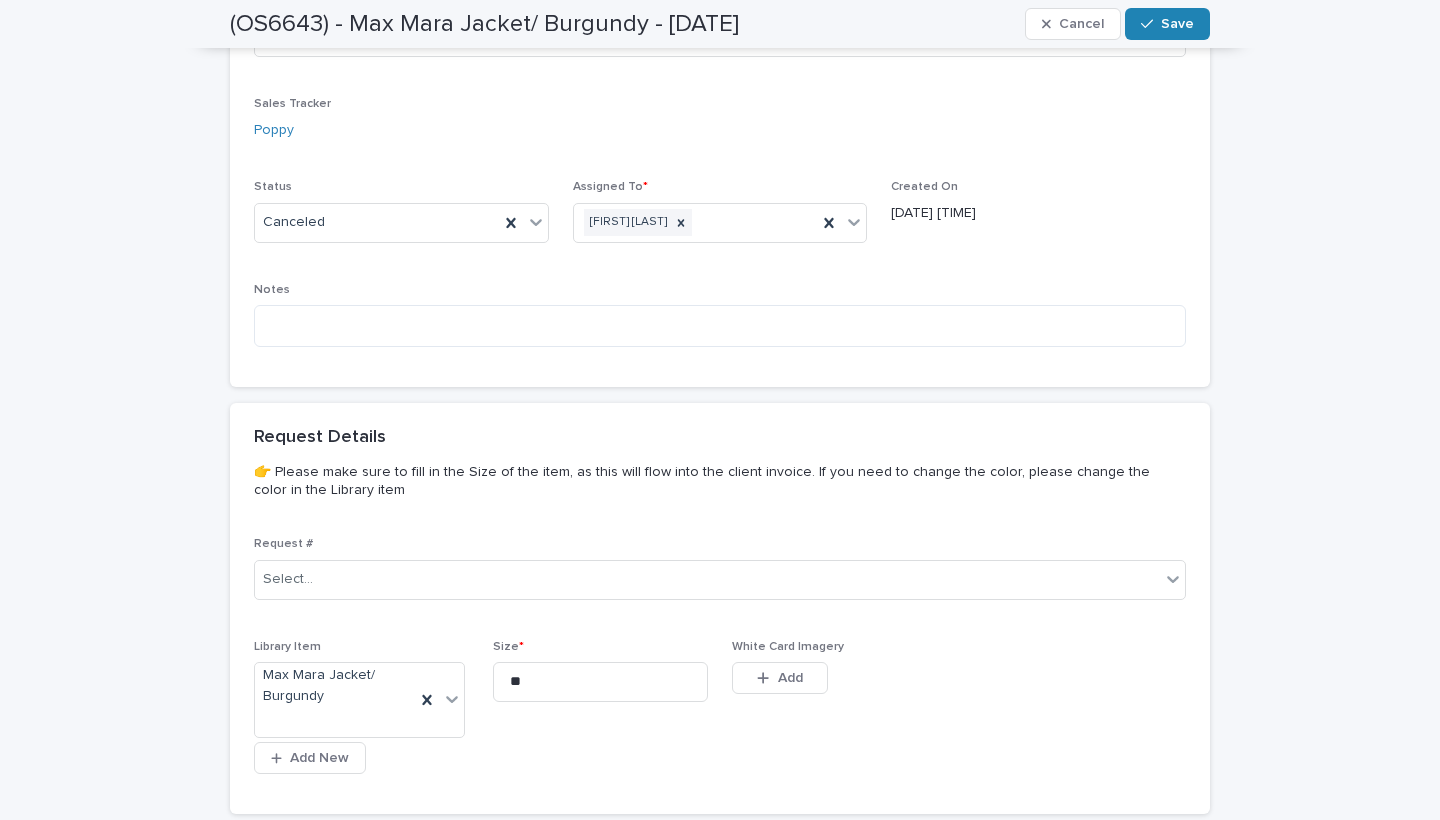 click on "Save" at bounding box center (1167, 24) 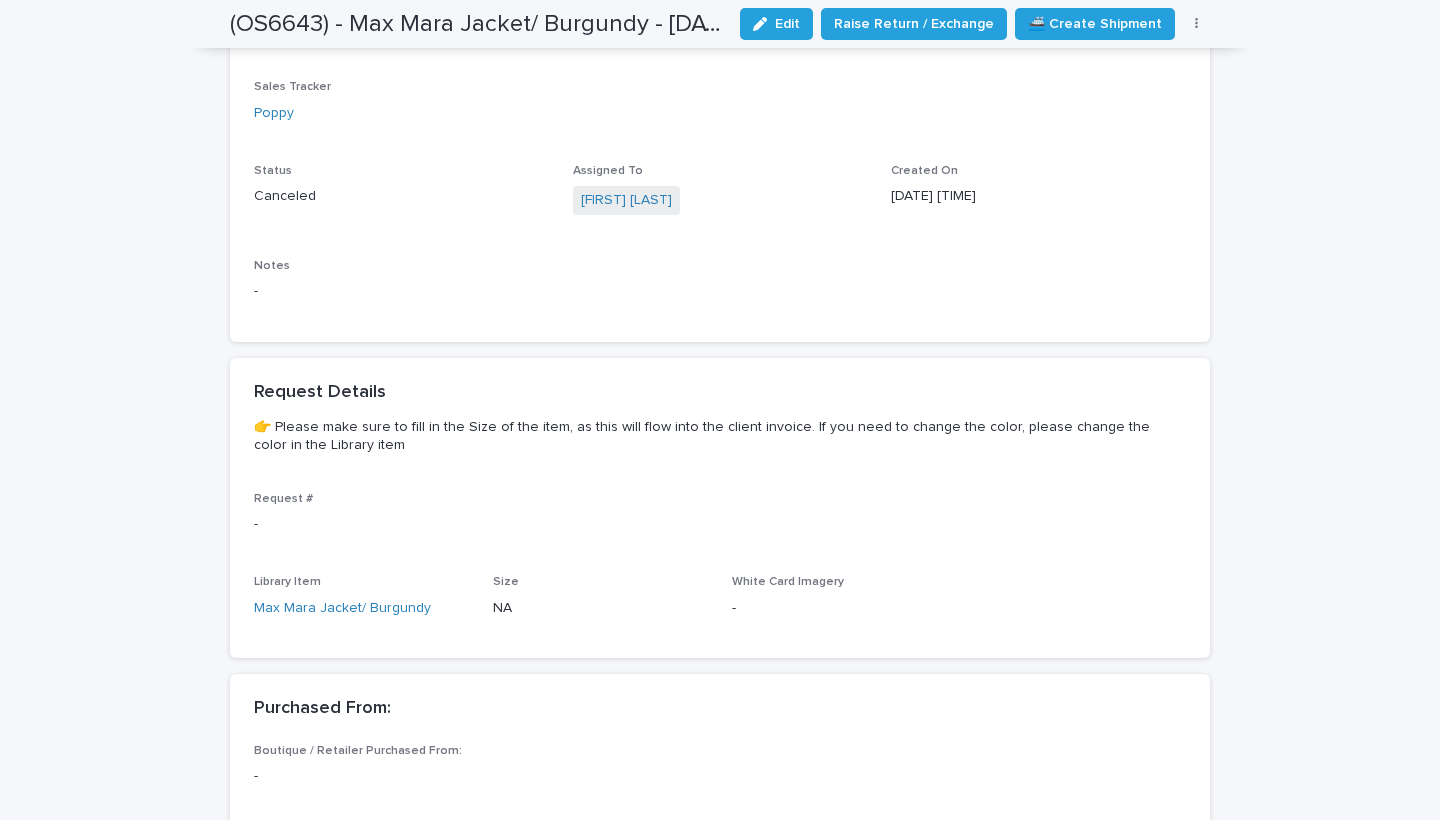 scroll, scrollTop: 0, scrollLeft: 0, axis: both 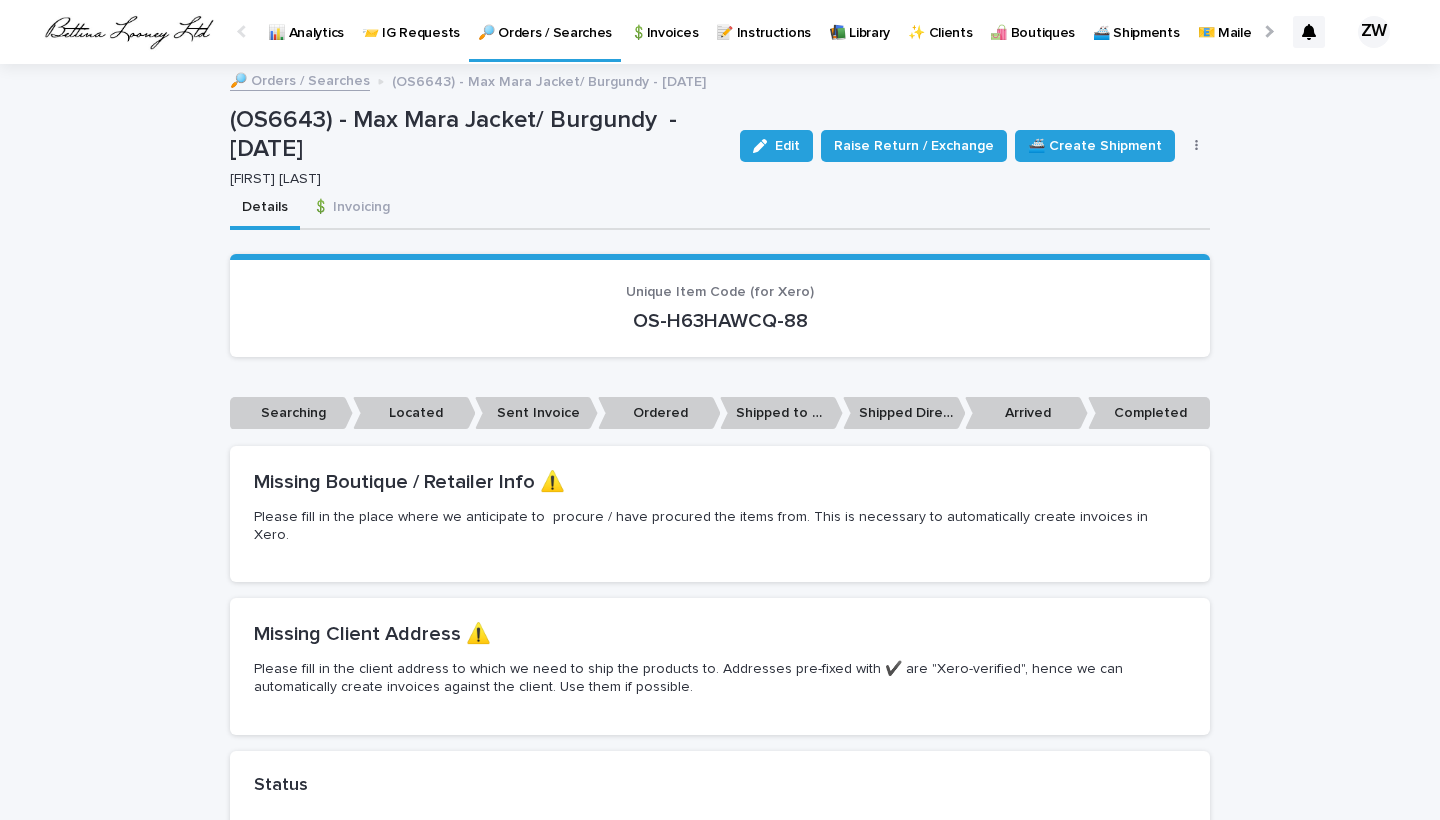 click on "🔎 Orders / Searches" at bounding box center (545, 21) 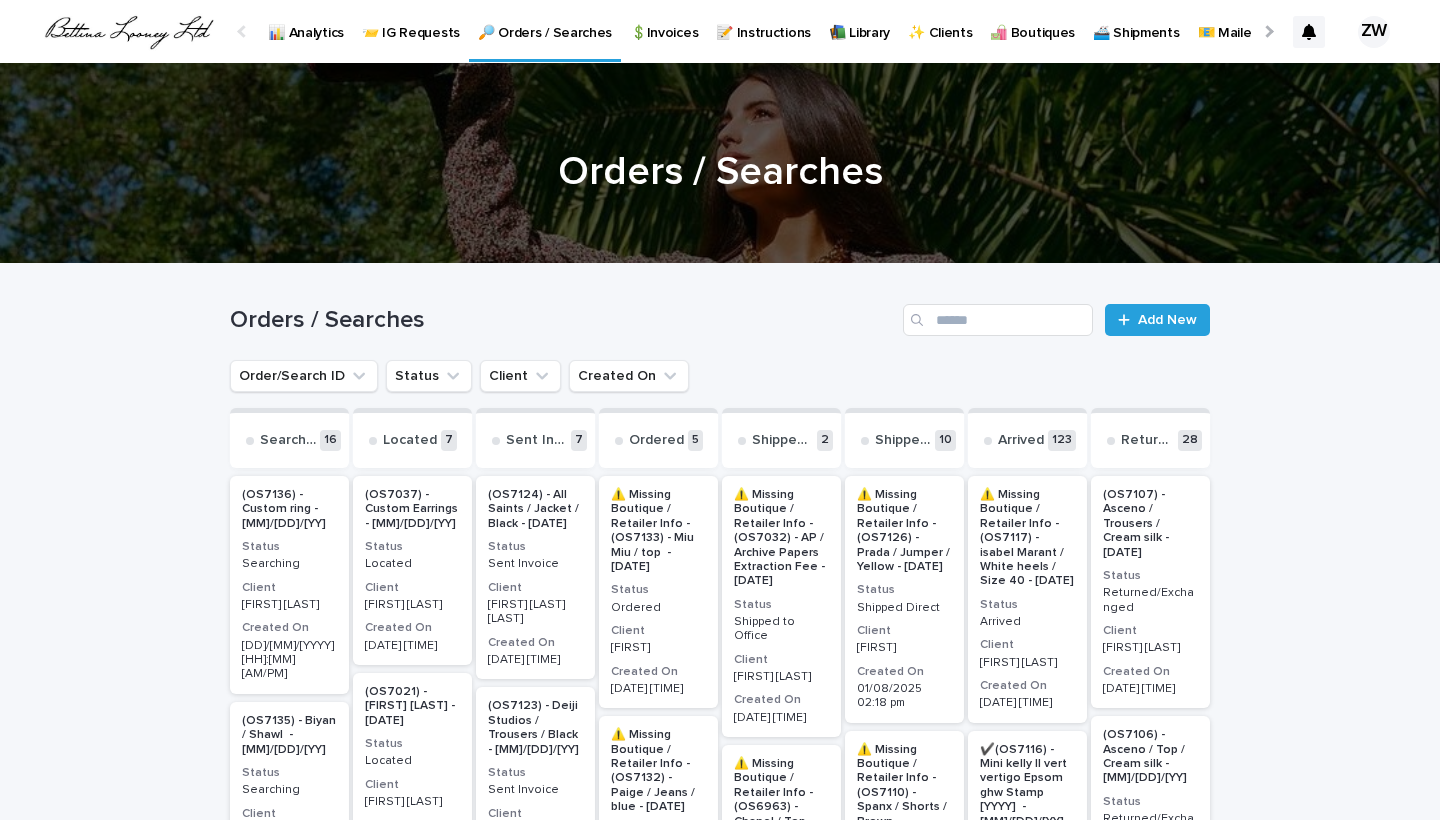 scroll, scrollTop: 0, scrollLeft: -51, axis: horizontal 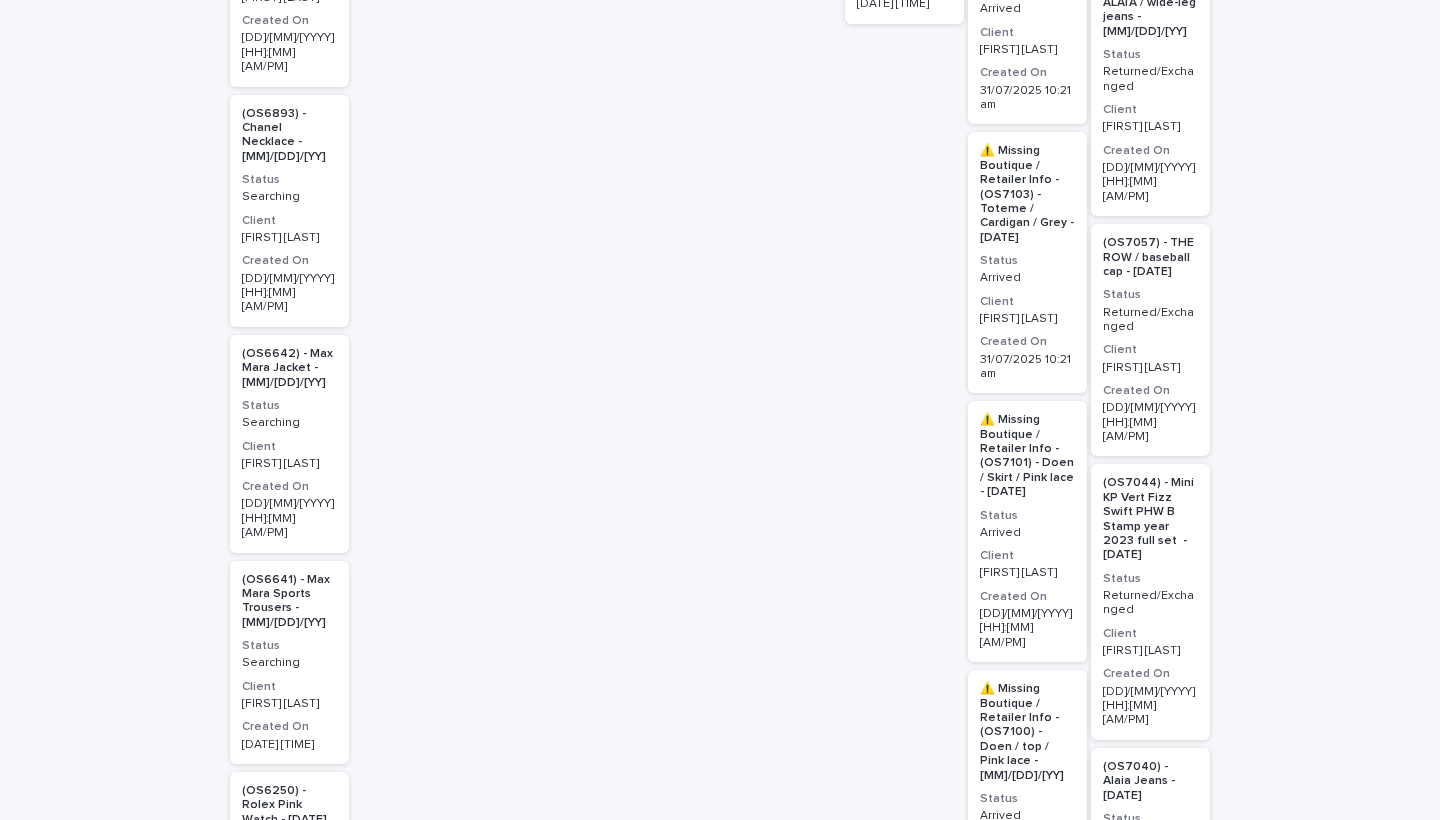 click on "Status" at bounding box center (289, 406) 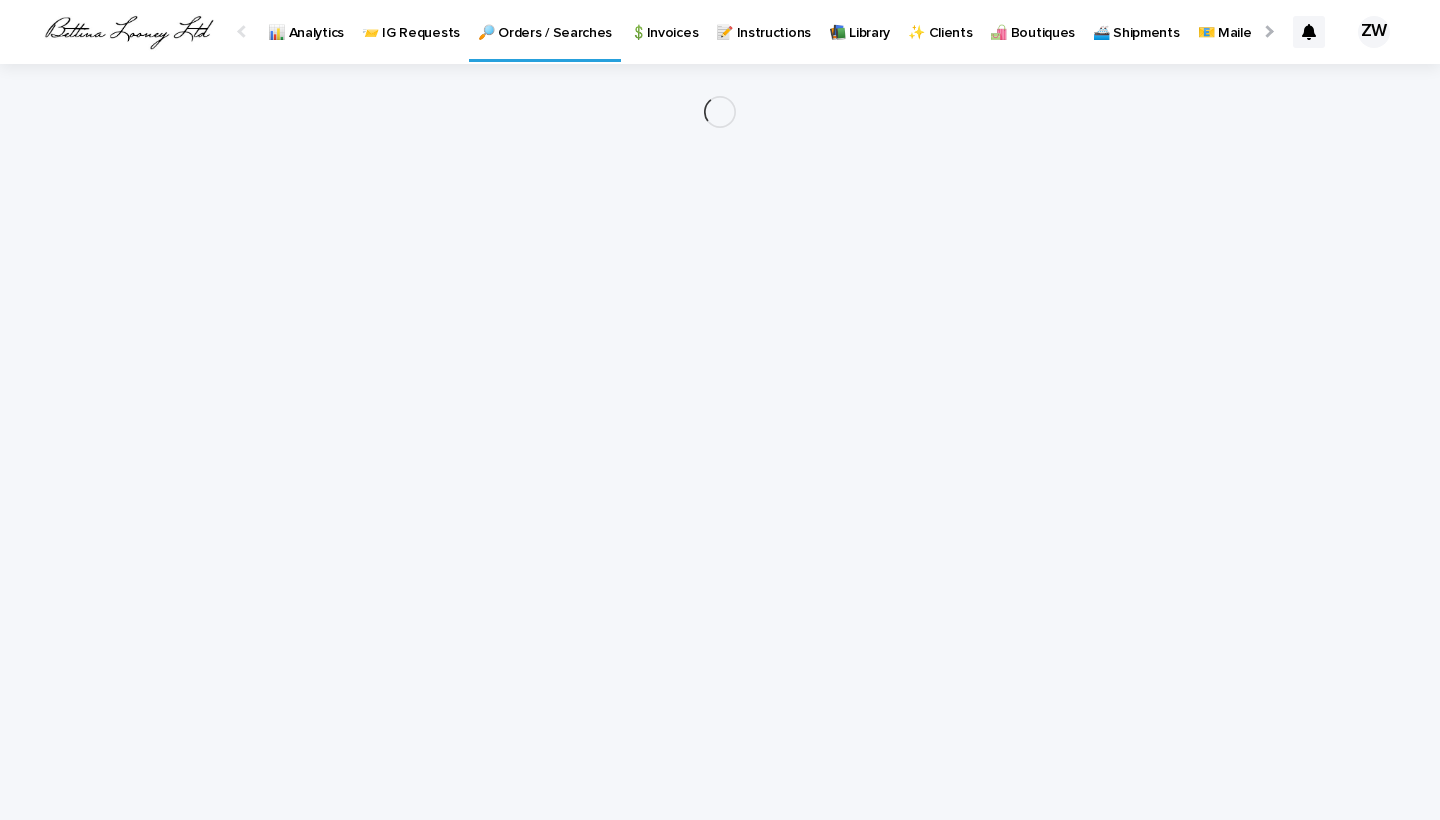 scroll, scrollTop: 0, scrollLeft: 0, axis: both 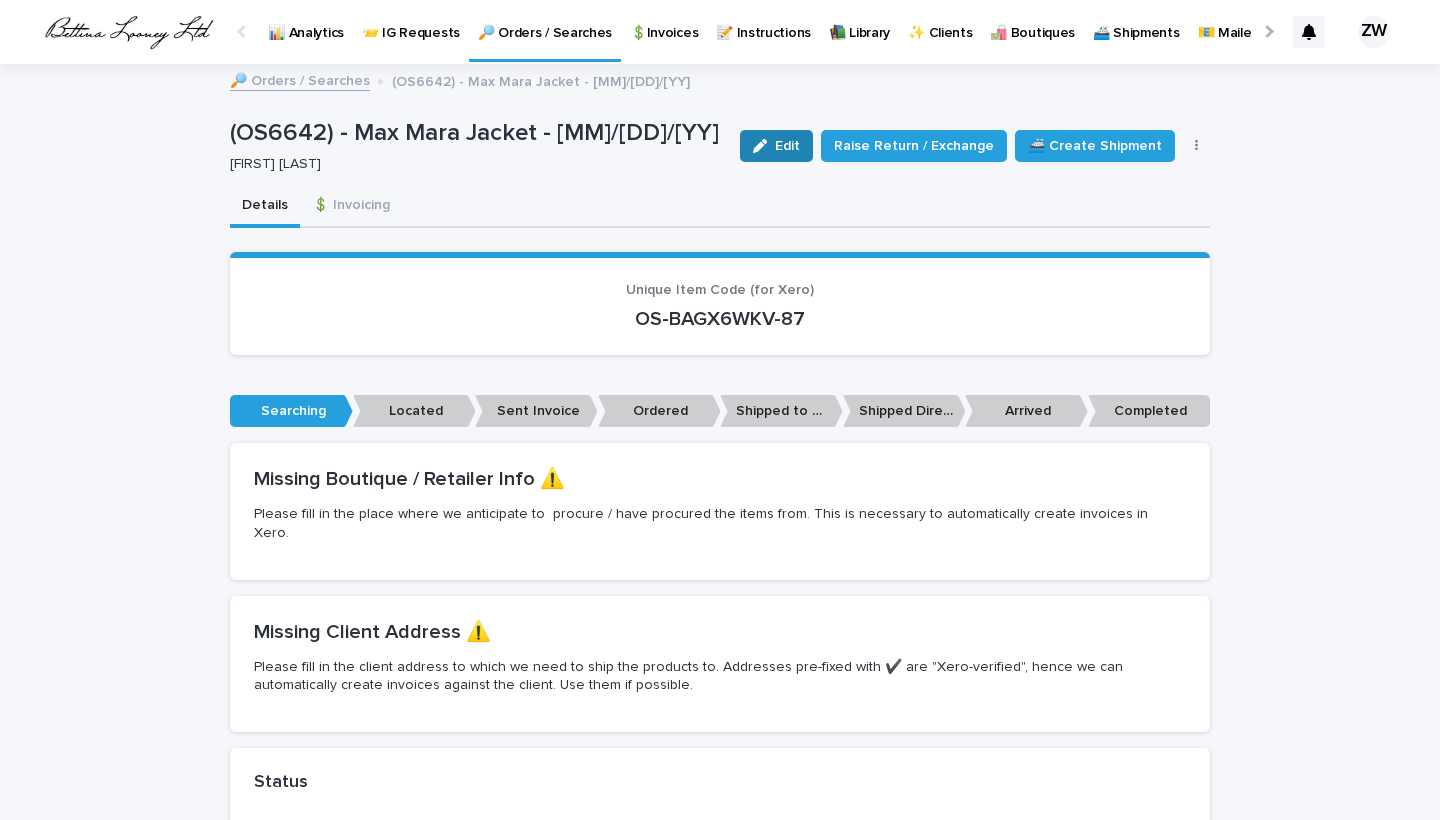 click on "Edit" at bounding box center [787, 146] 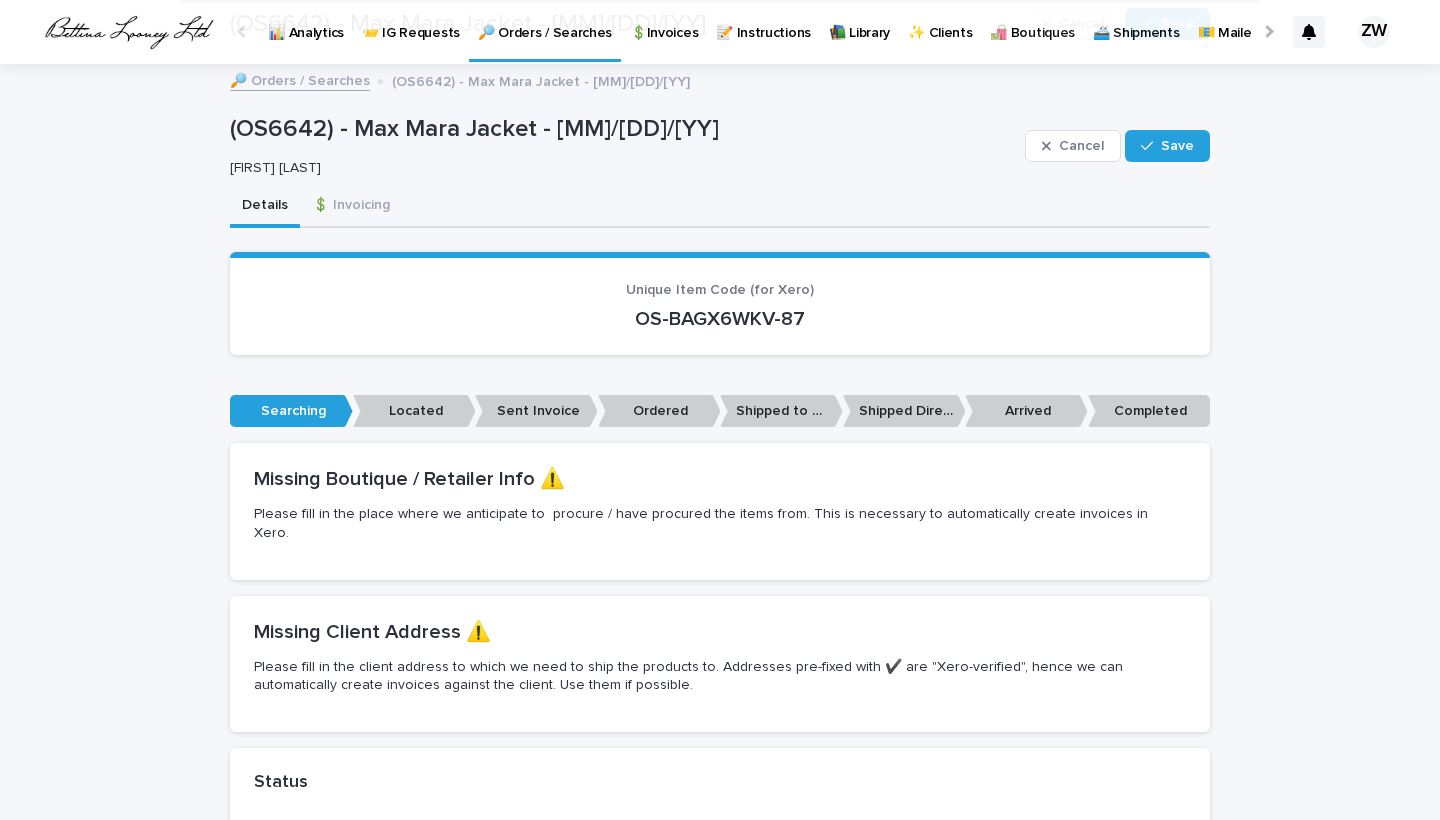 scroll, scrollTop: 838, scrollLeft: 0, axis: vertical 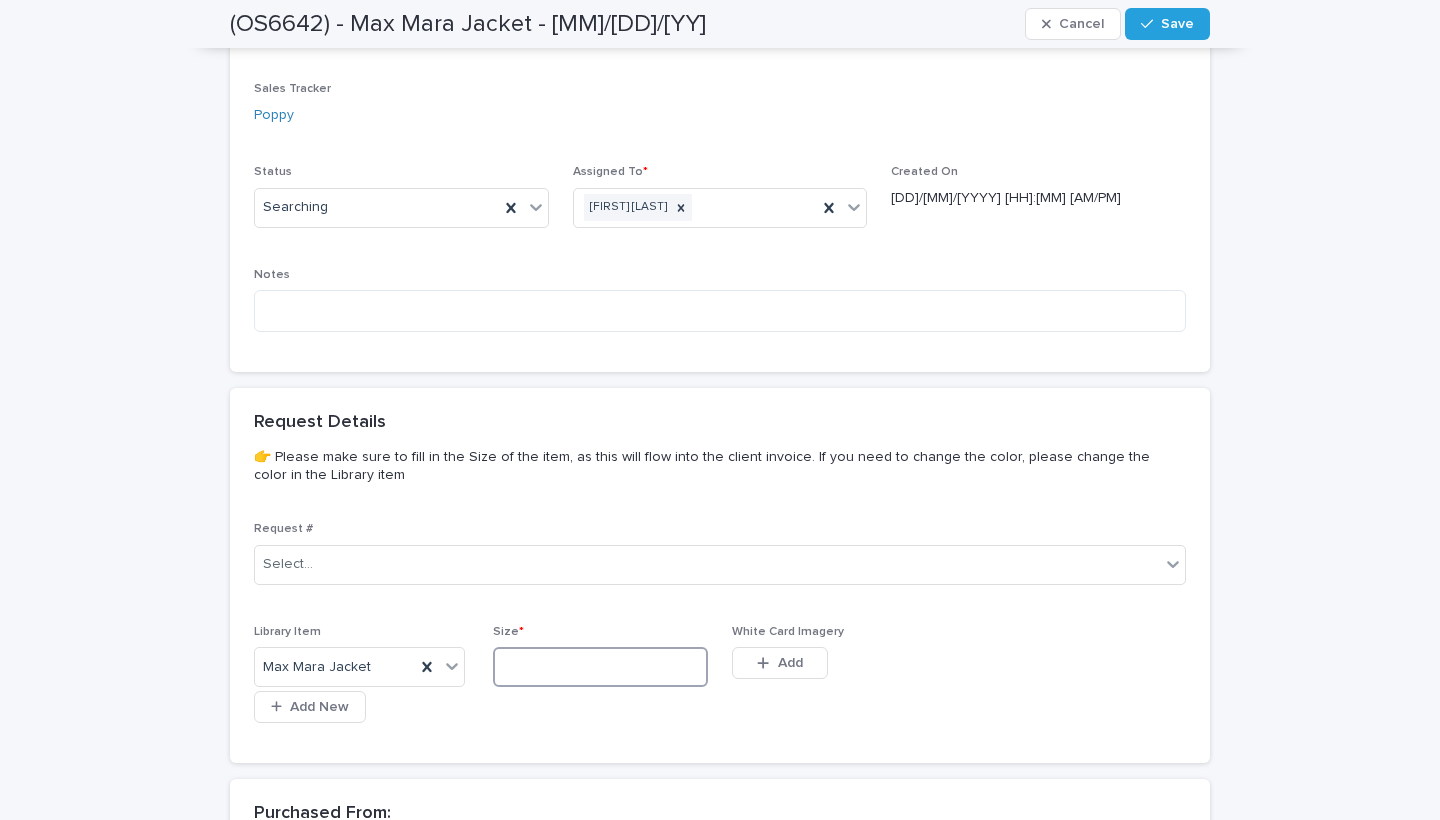 click at bounding box center [600, 667] 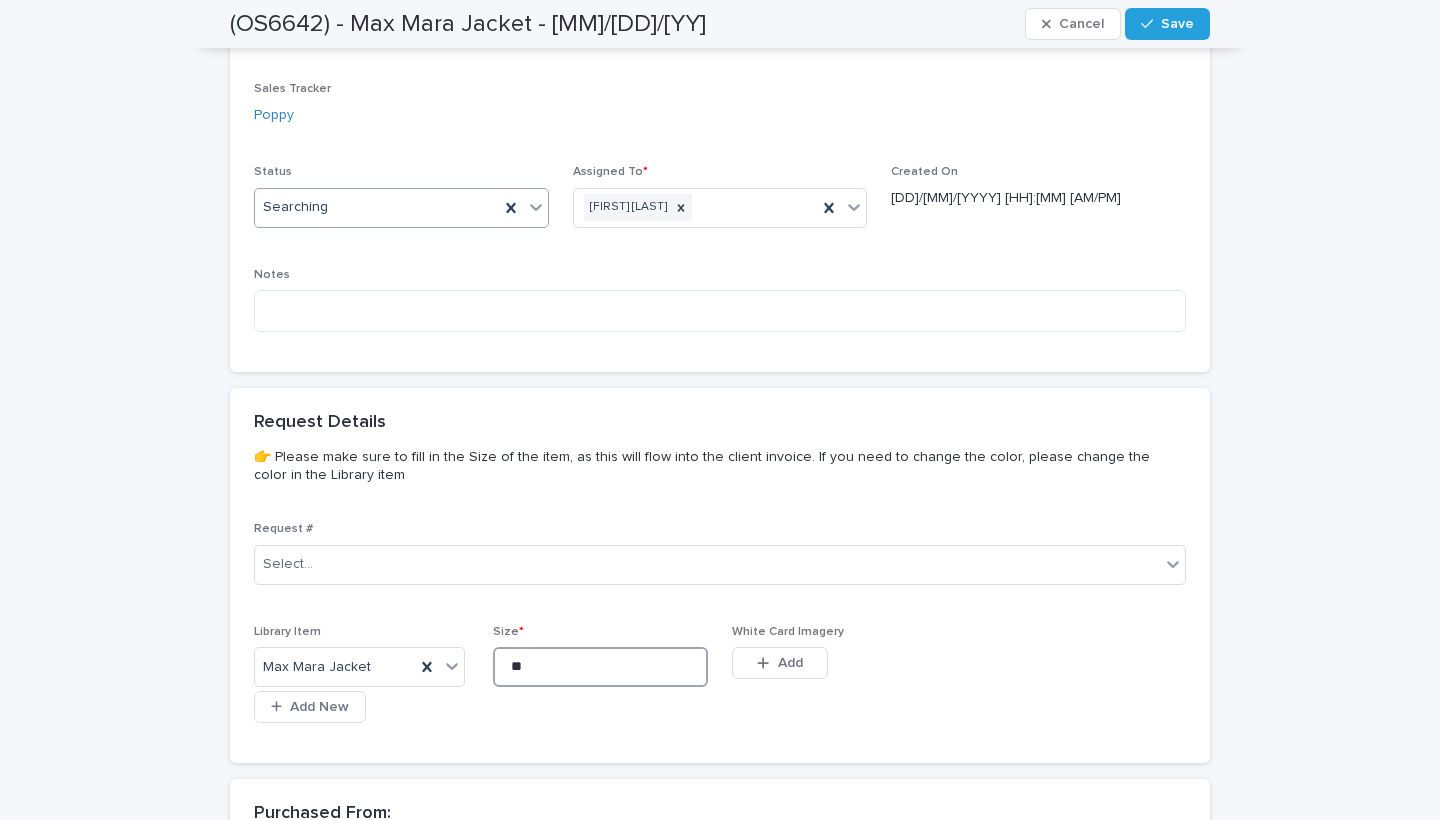 type on "**" 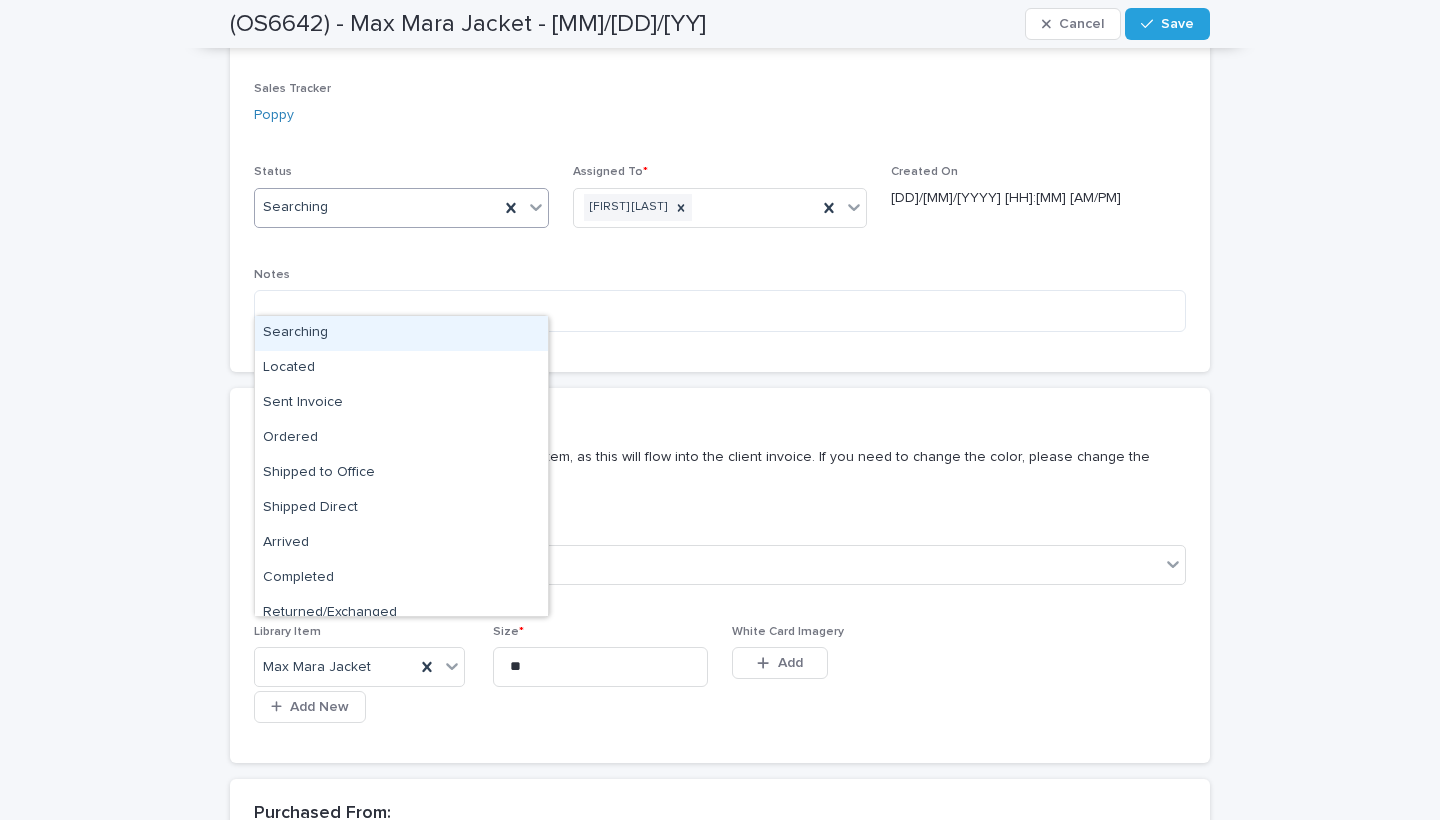 scroll, scrollTop: 727, scrollLeft: 0, axis: vertical 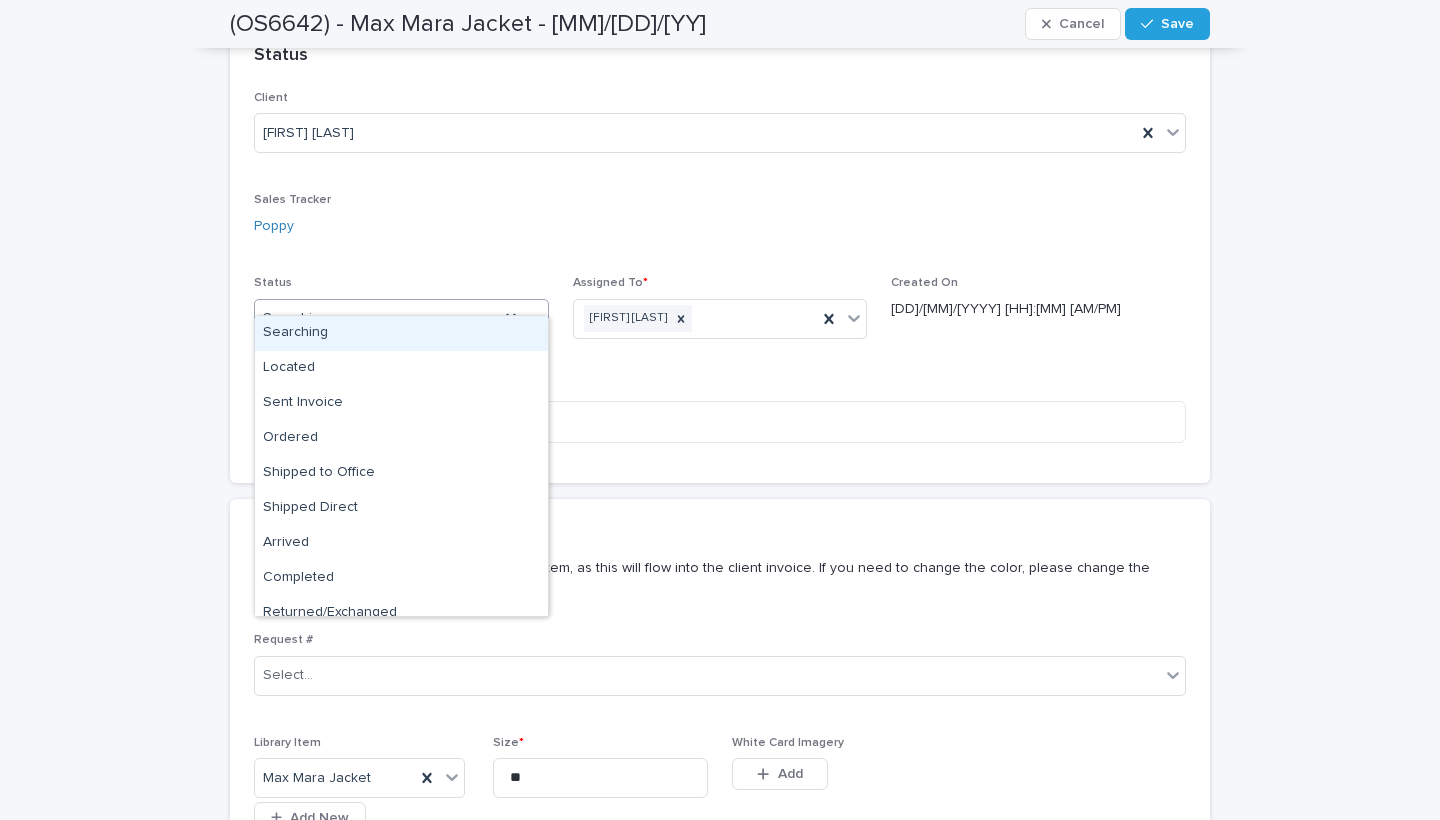 click on "Searching" at bounding box center (377, 318) 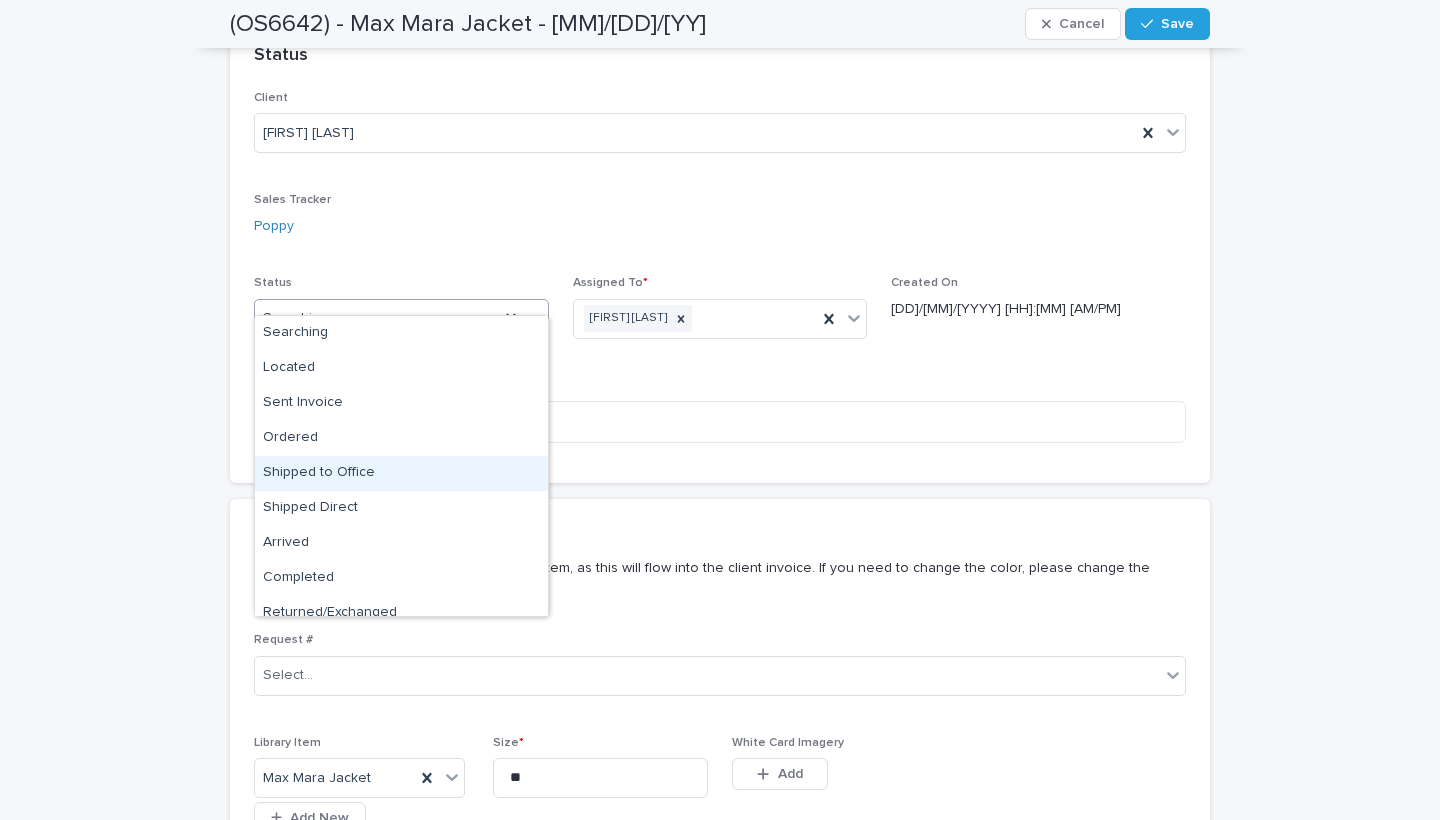scroll, scrollTop: 50, scrollLeft: 0, axis: vertical 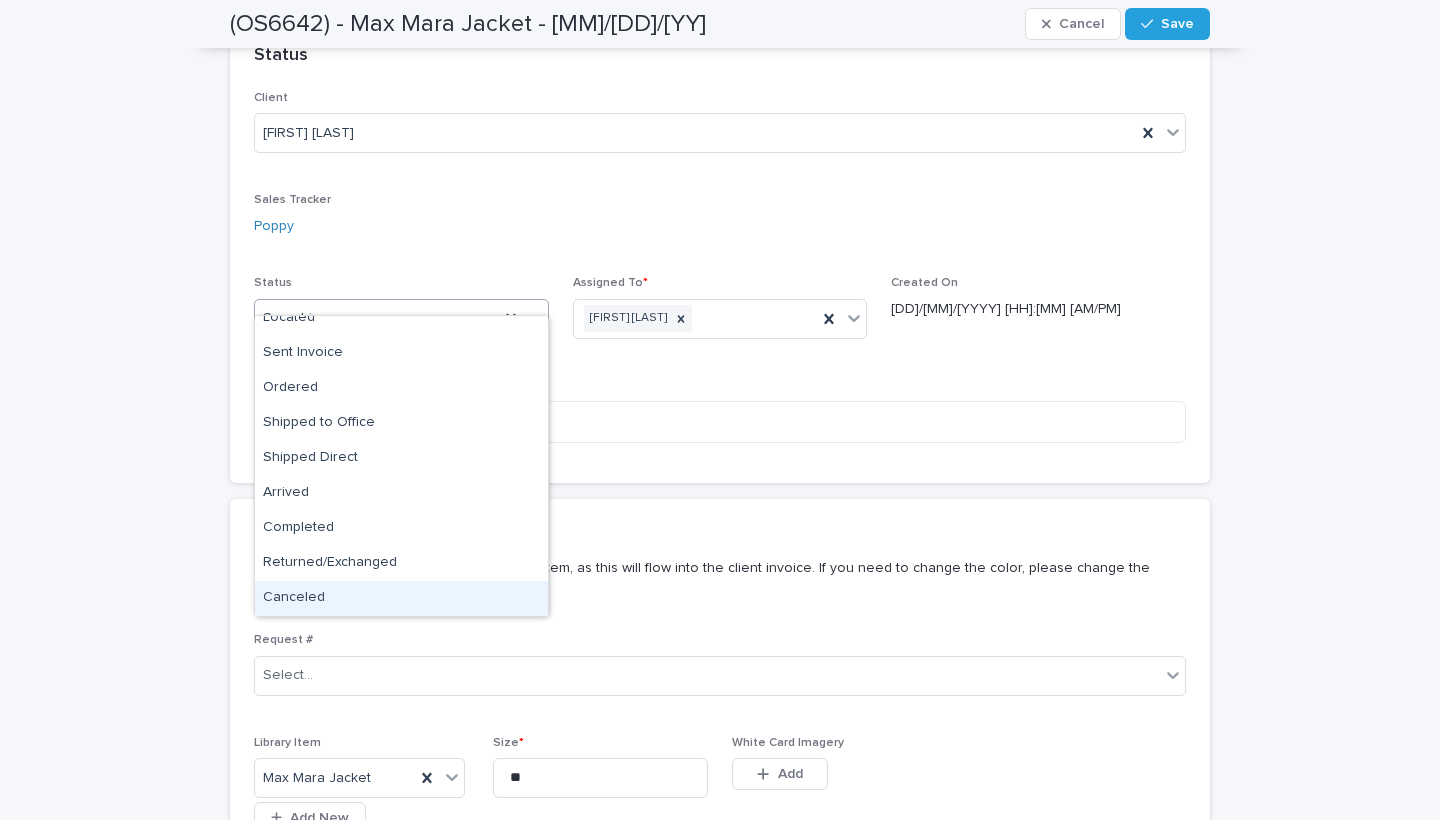 click on "Canceled" at bounding box center [401, 598] 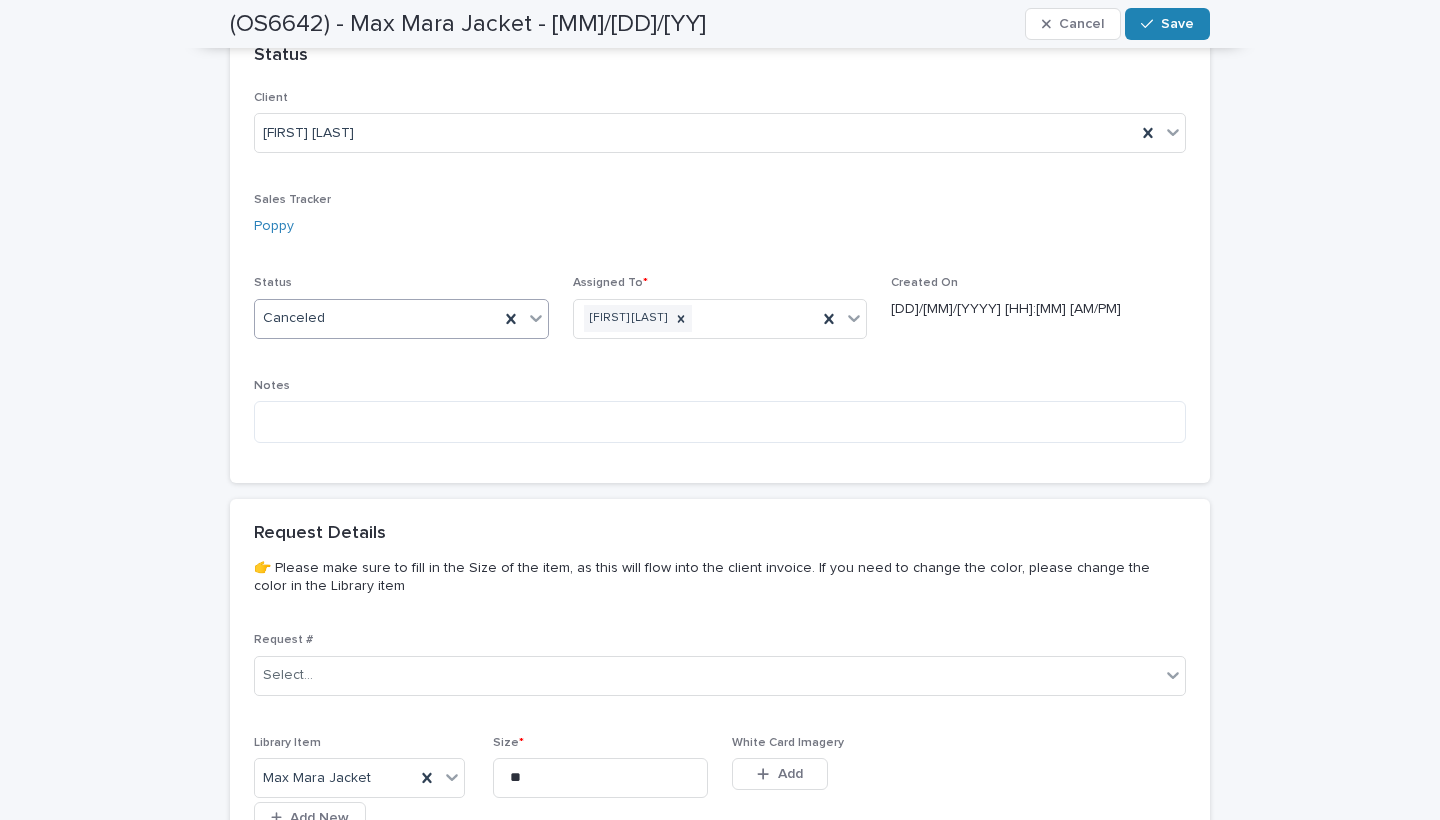 click 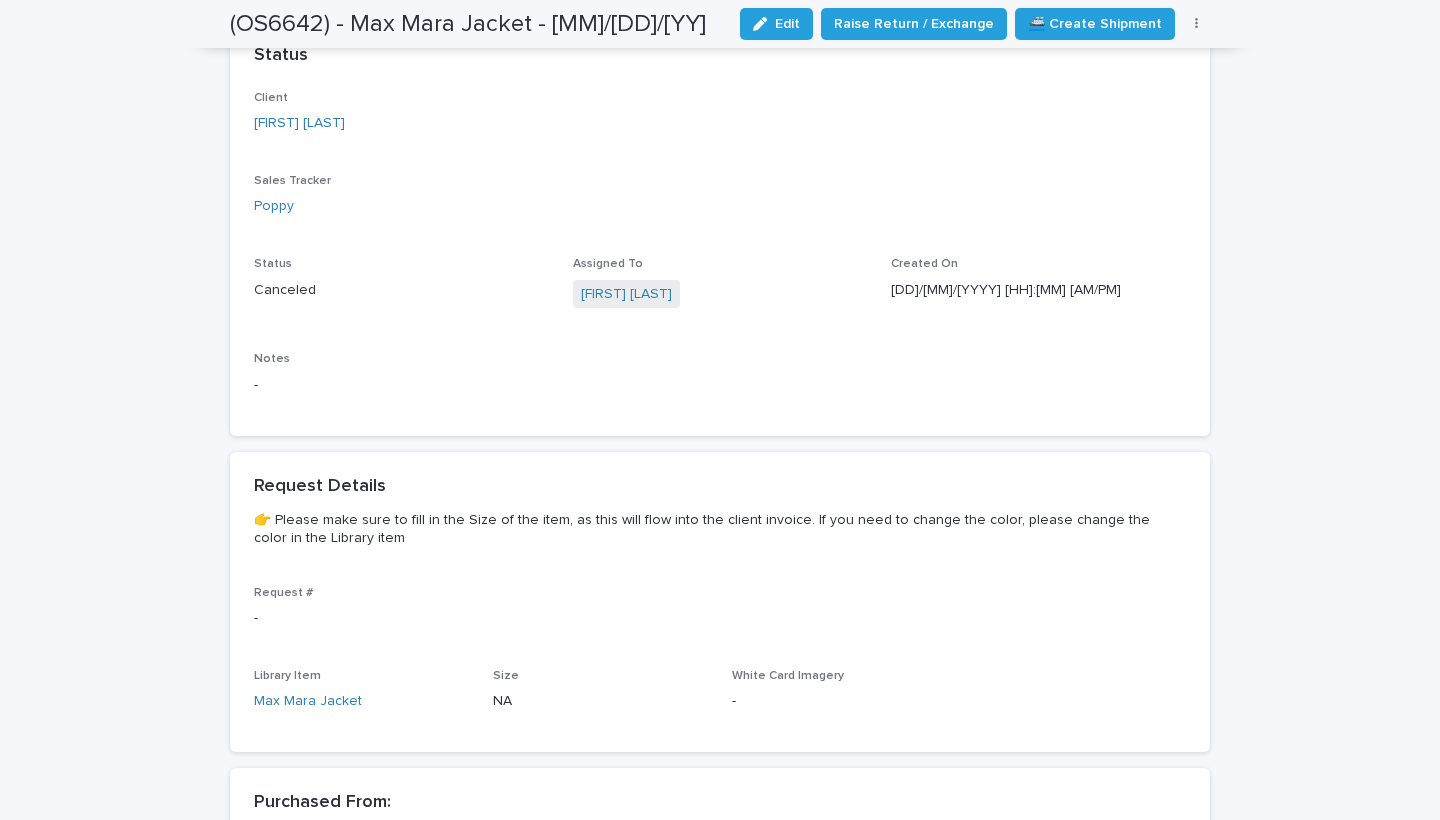 scroll, scrollTop: 0, scrollLeft: 0, axis: both 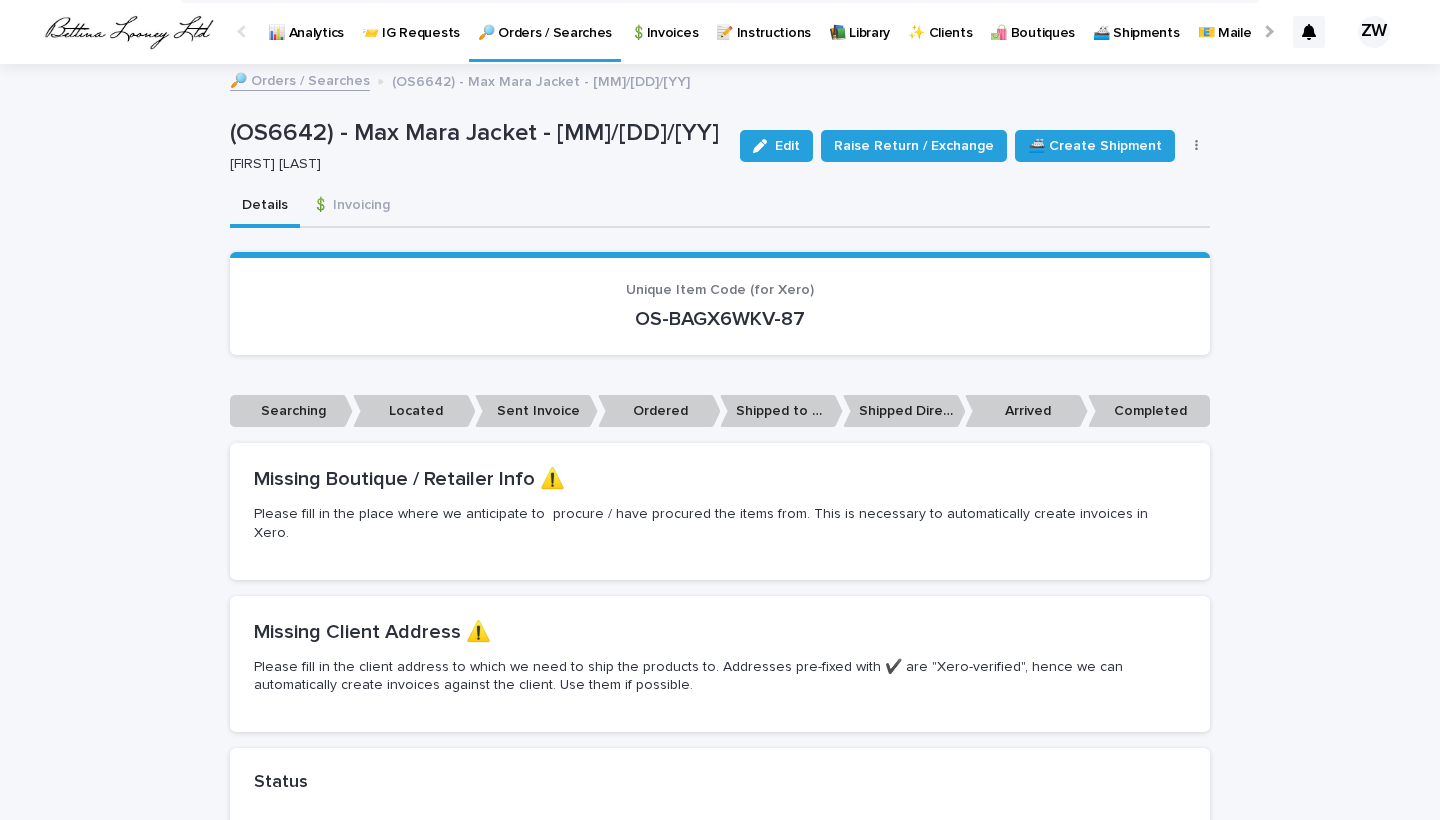 click on "🔎 Orders / Searches" at bounding box center (545, 21) 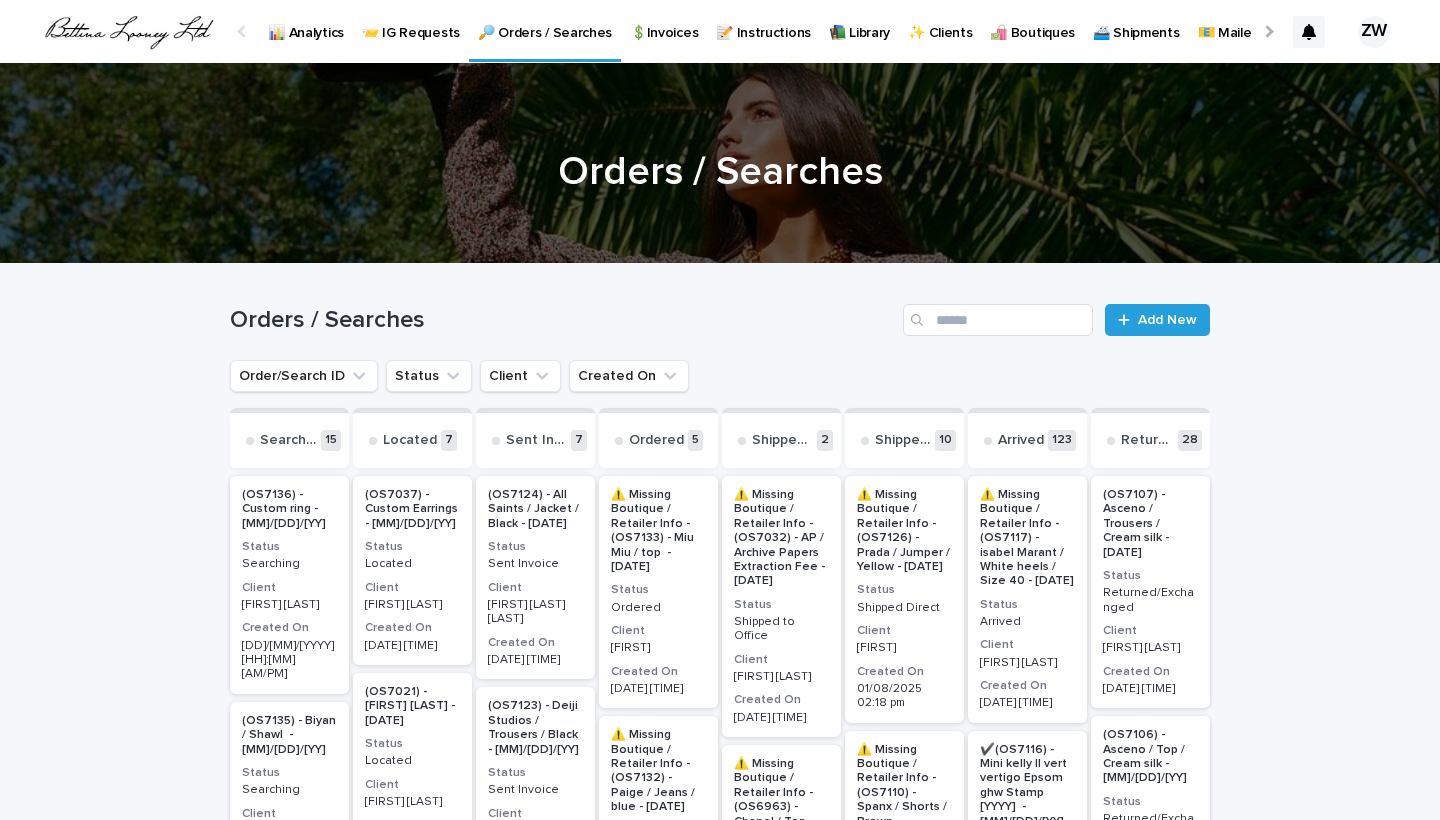 scroll, scrollTop: 0, scrollLeft: -51, axis: horizontal 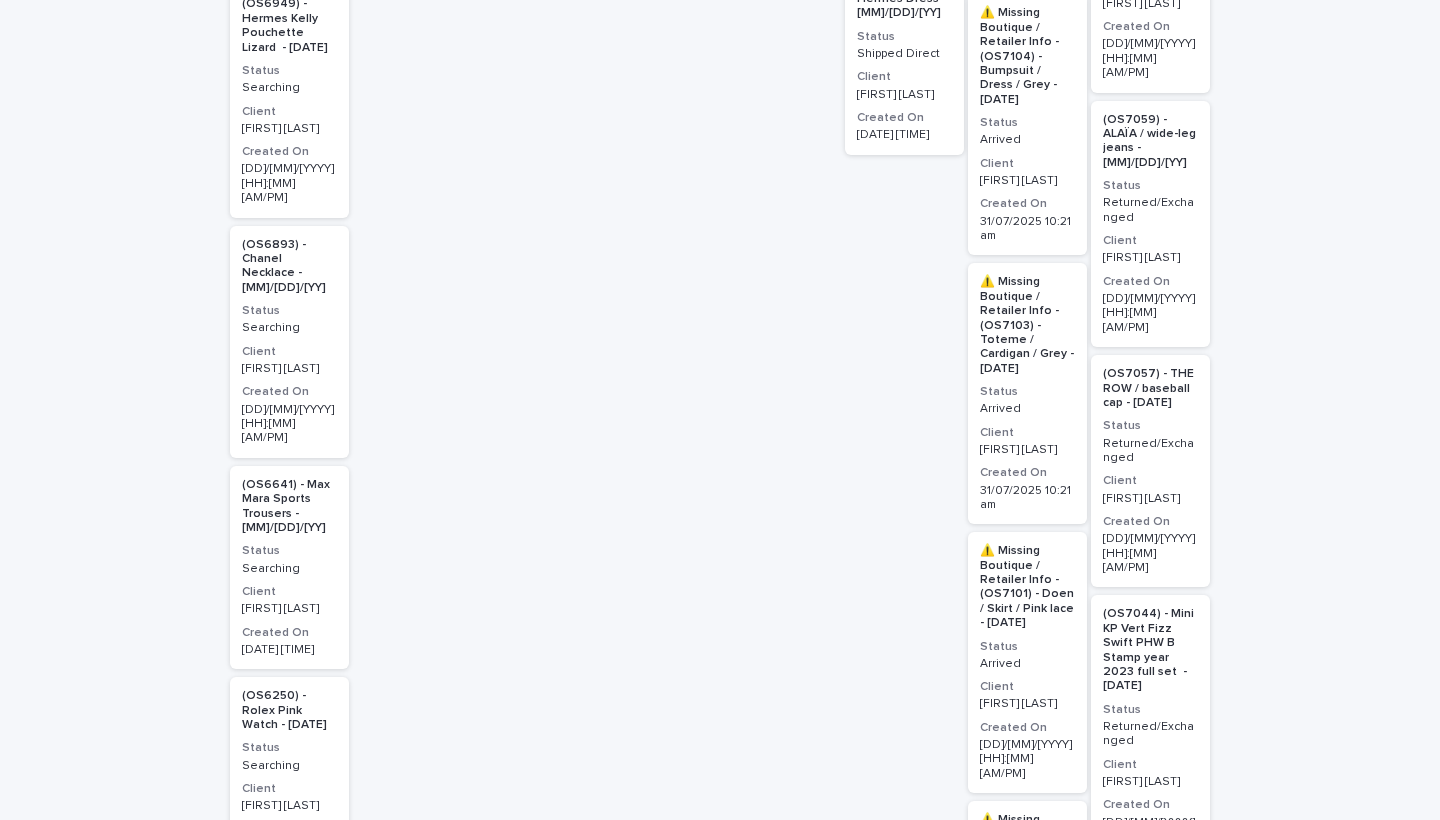 click on "(OS6641) - Max Mara Sports Trousers - [MM]/[DD]/[YY] Status Searching Client [FIRST] [LAST]  Created On [MM]/[DD]/[YYYY] [HH]:[MM] [AM/PM]" at bounding box center [289, 567] 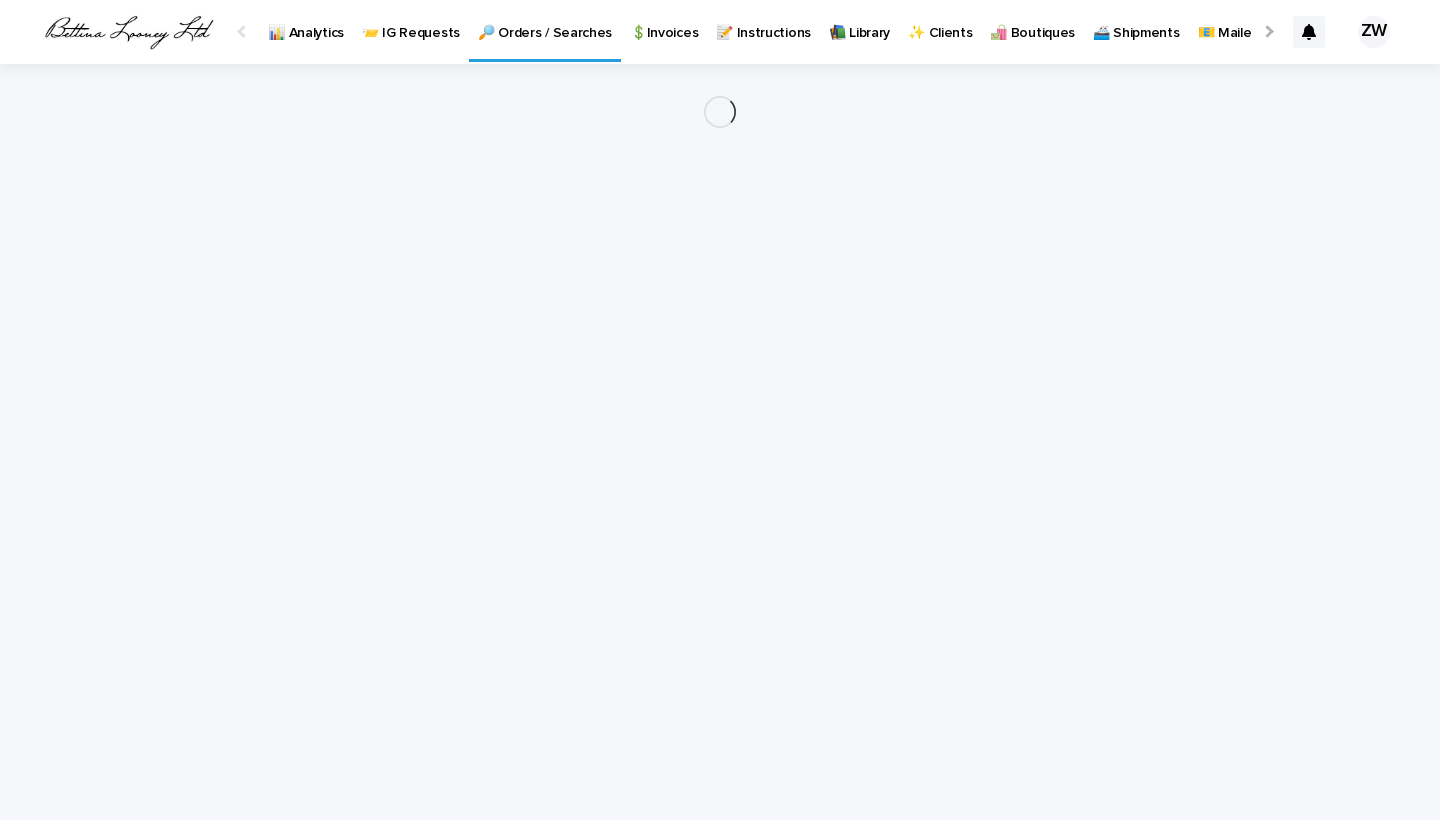 scroll, scrollTop: 0, scrollLeft: 0, axis: both 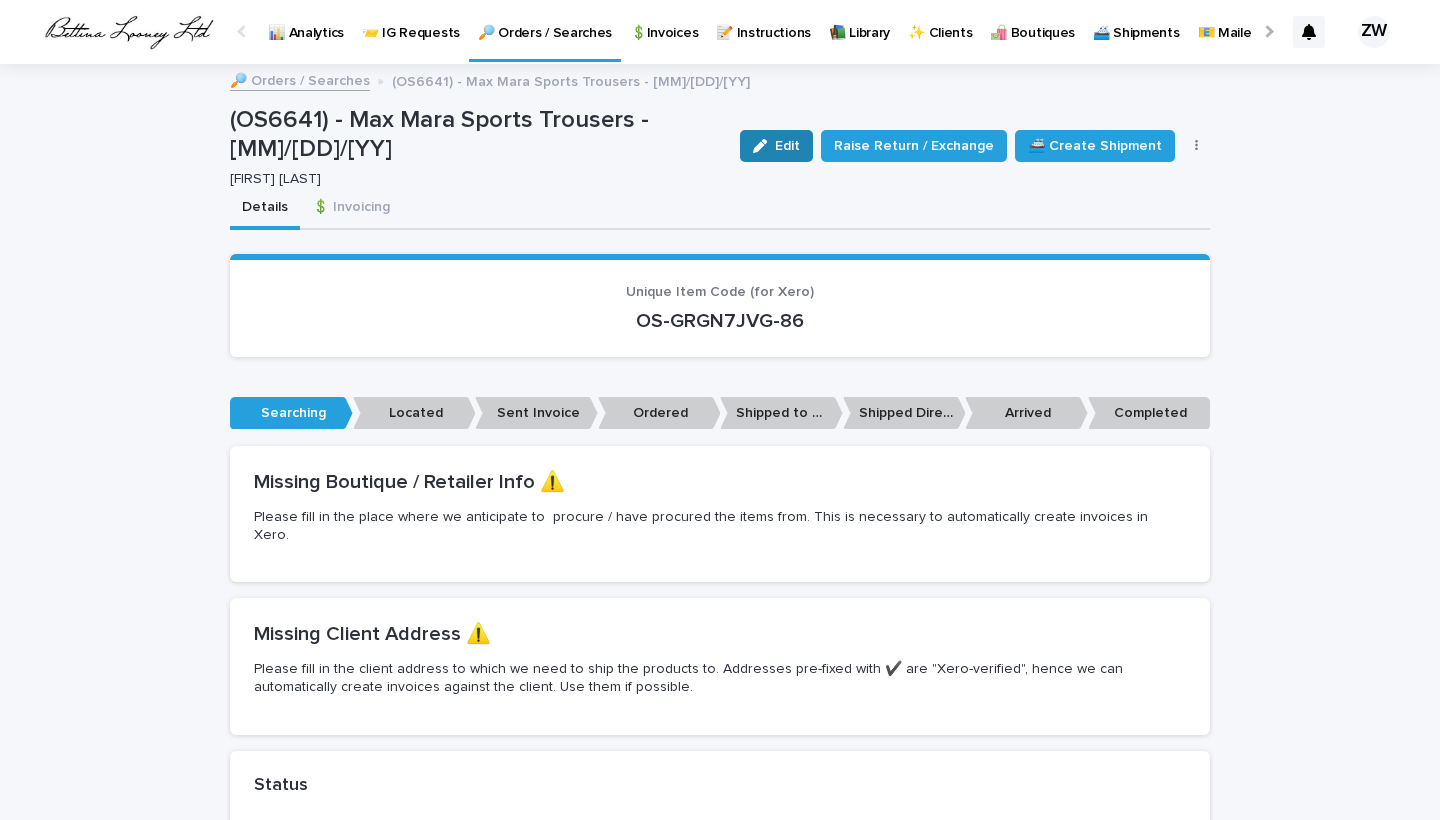 click at bounding box center (764, 146) 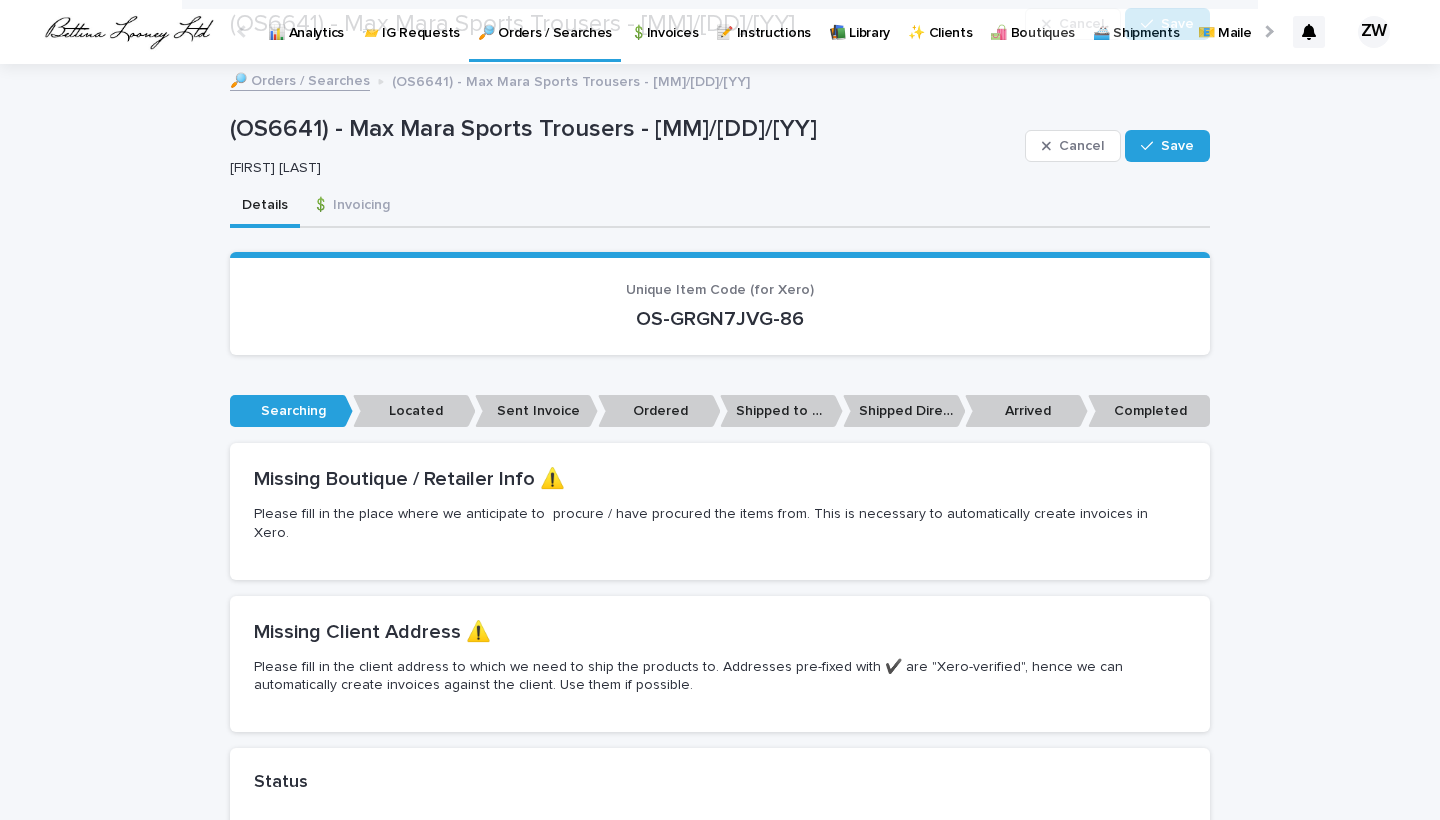 scroll, scrollTop: 510, scrollLeft: 0, axis: vertical 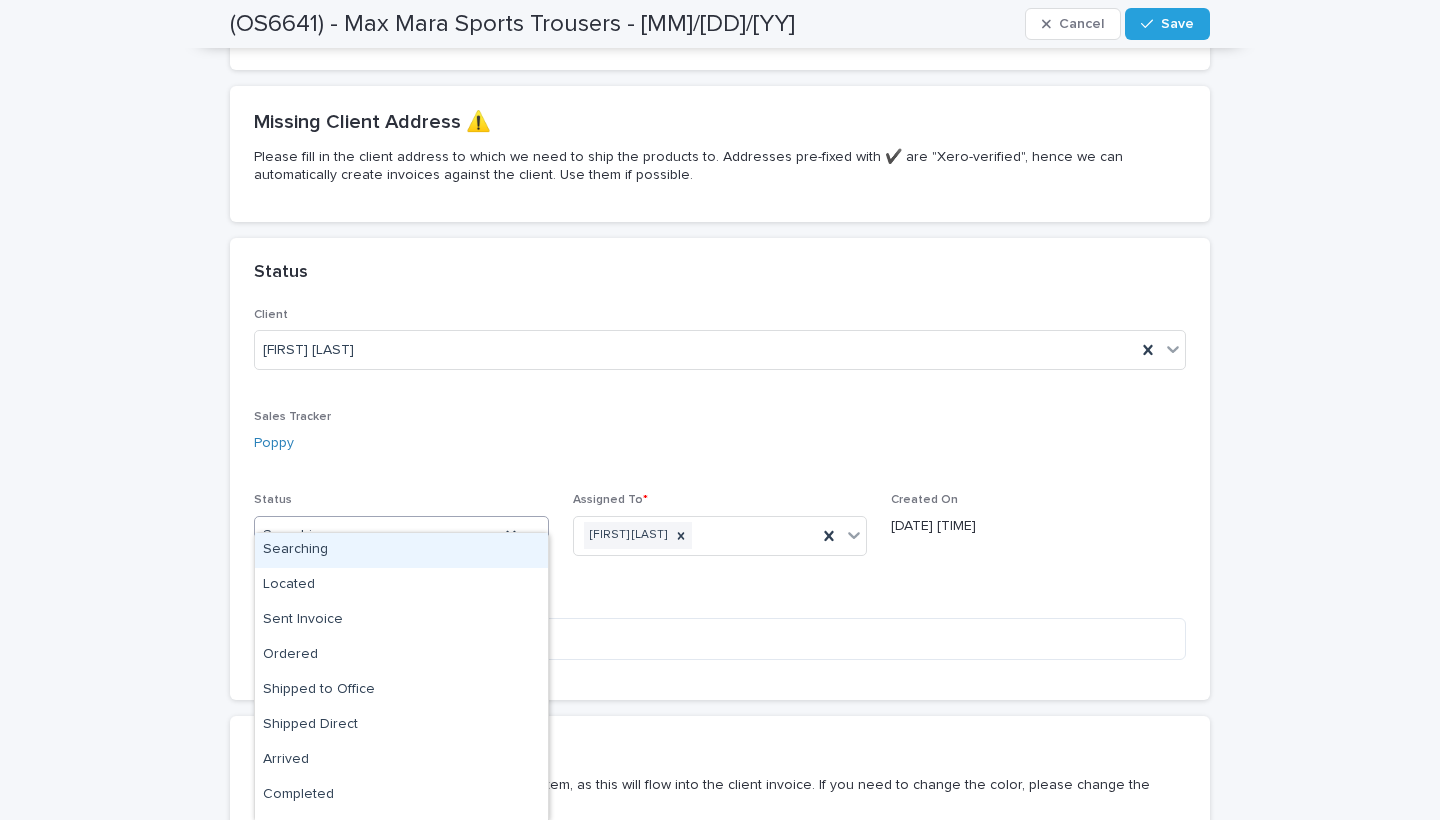 drag, startPoint x: 366, startPoint y: 520, endPoint x: 367, endPoint y: 546, distance: 26.019224 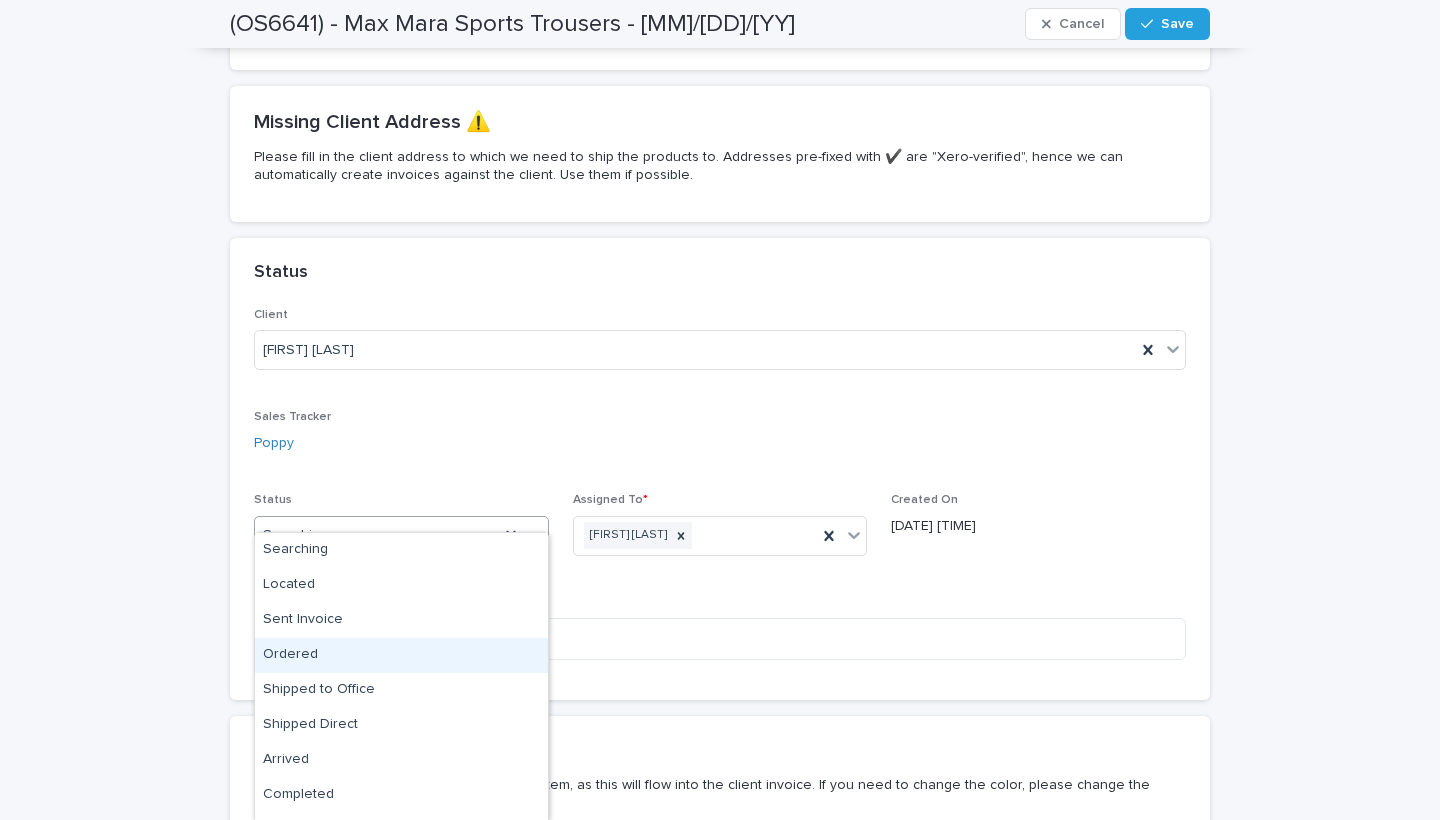 scroll, scrollTop: 62, scrollLeft: 0, axis: vertical 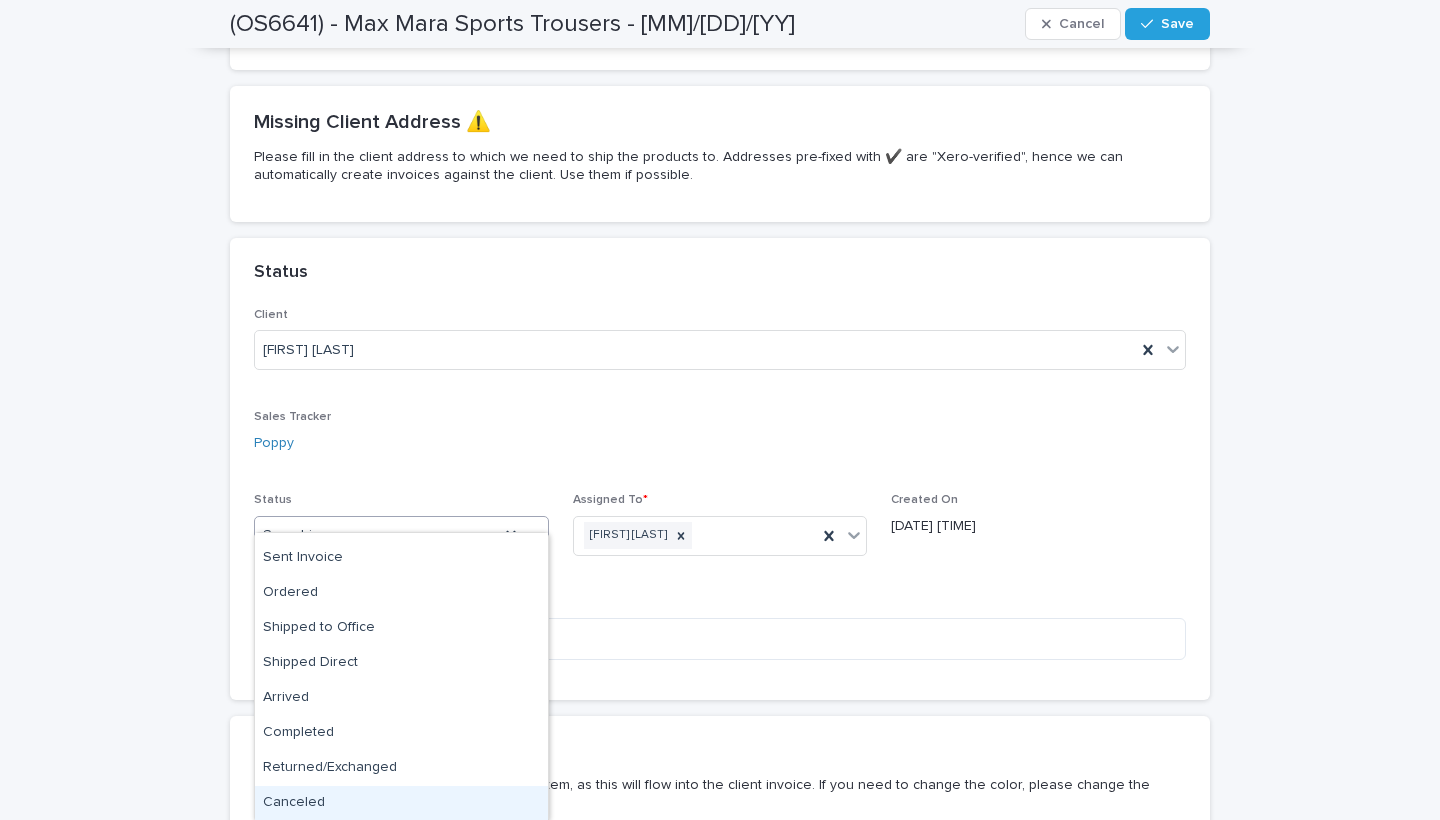 click on "Canceled" at bounding box center (401, 803) 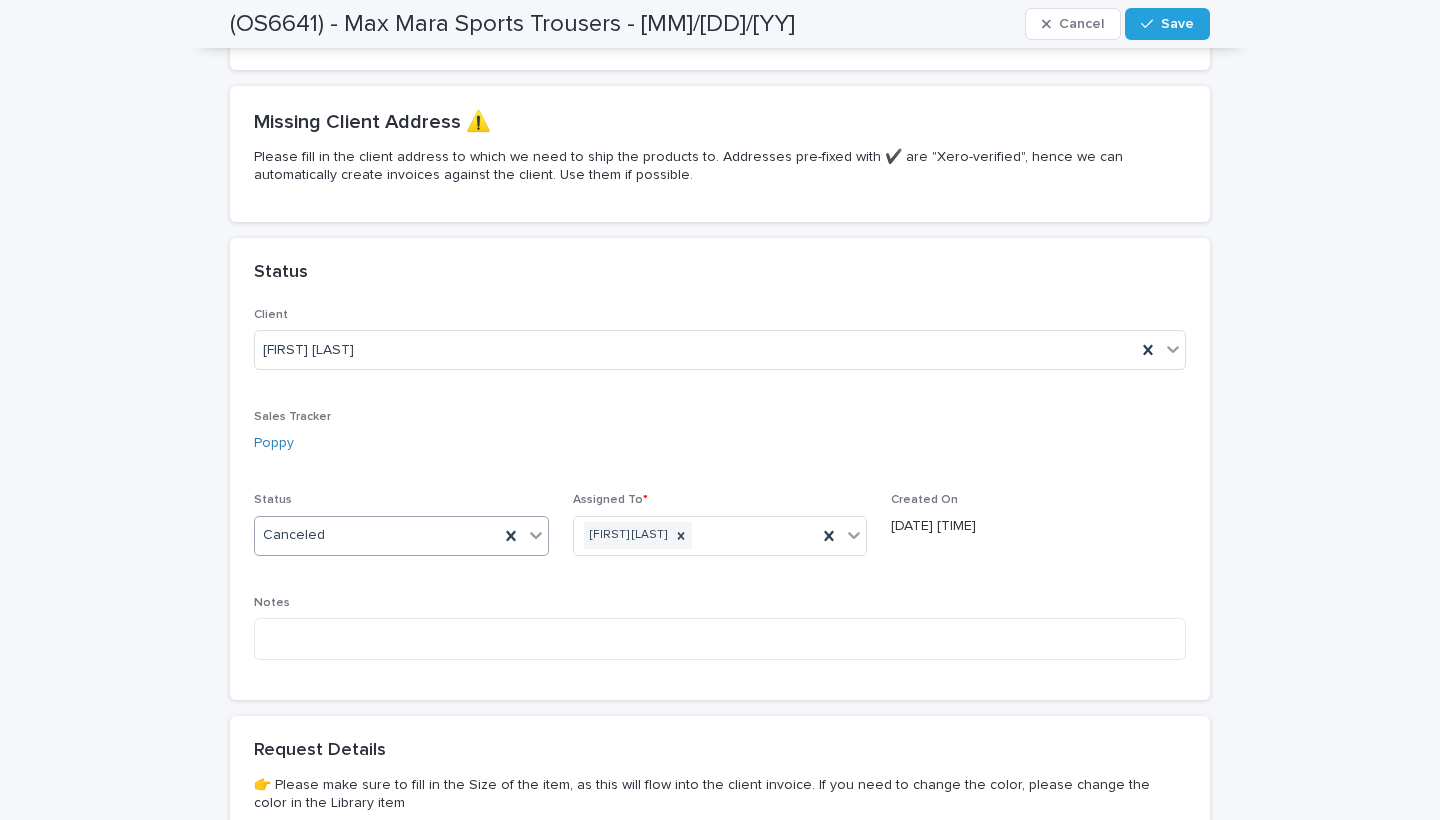 scroll, scrollTop: 953, scrollLeft: 0, axis: vertical 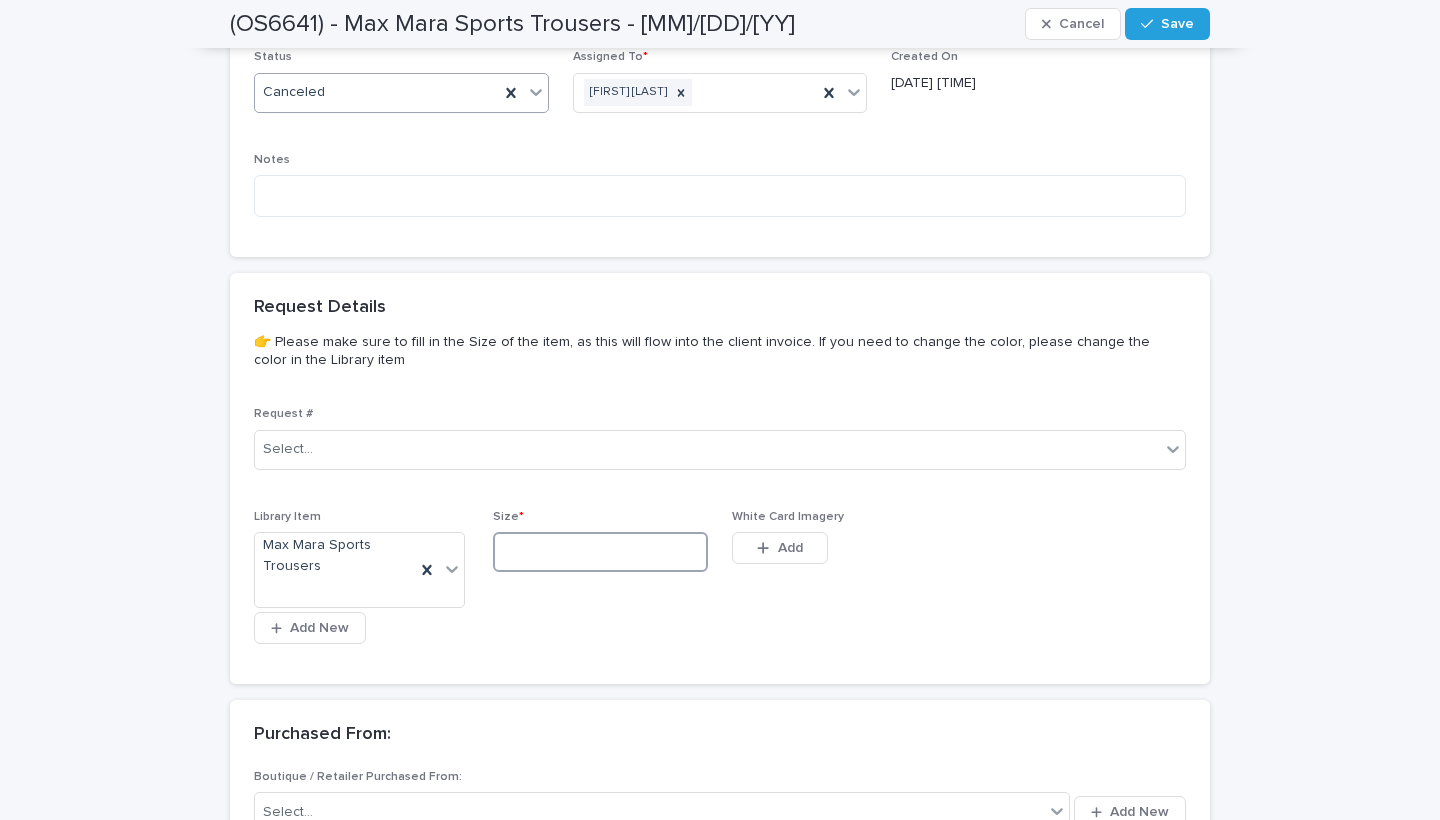 click at bounding box center [600, 552] 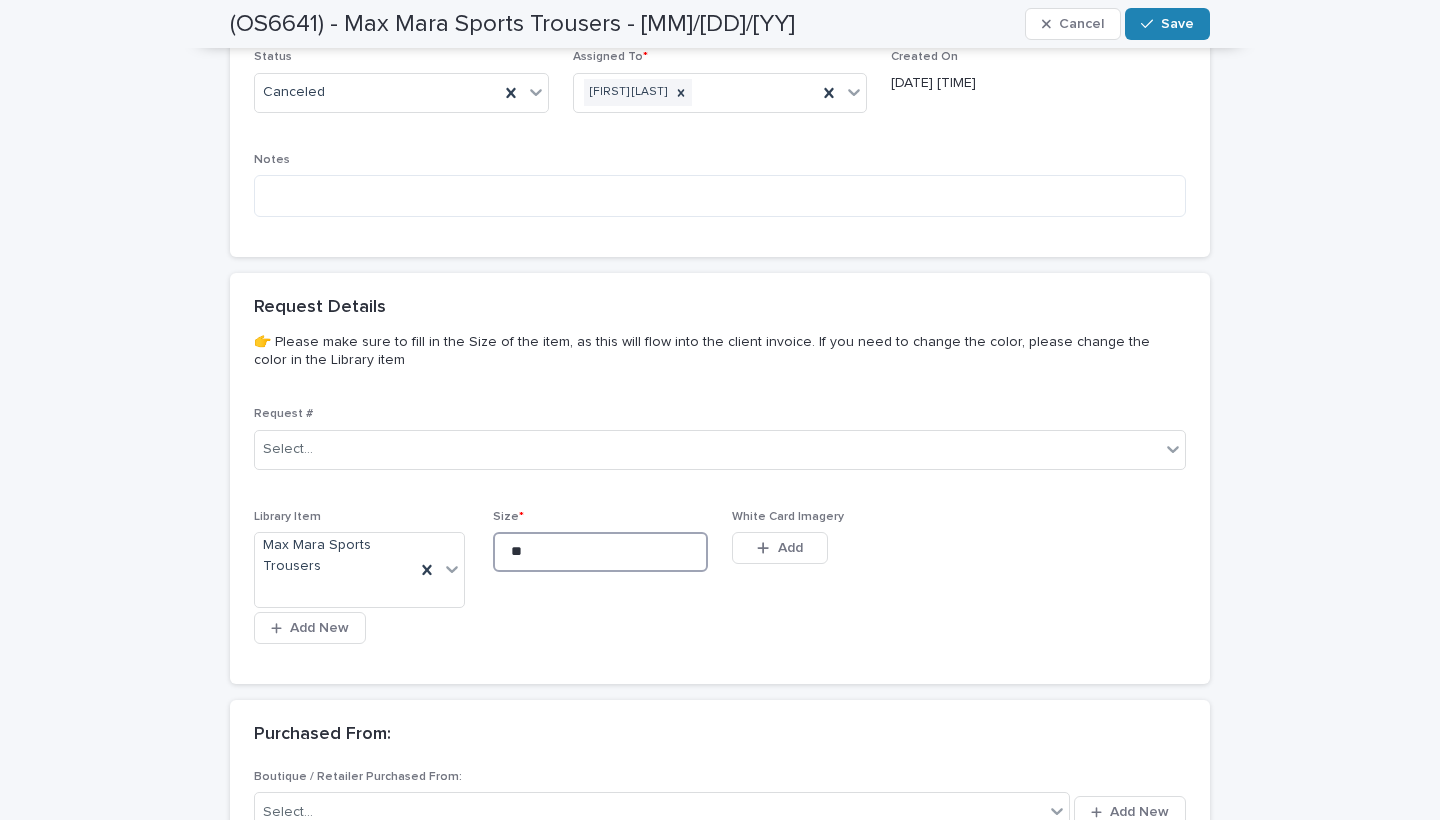 type on "**" 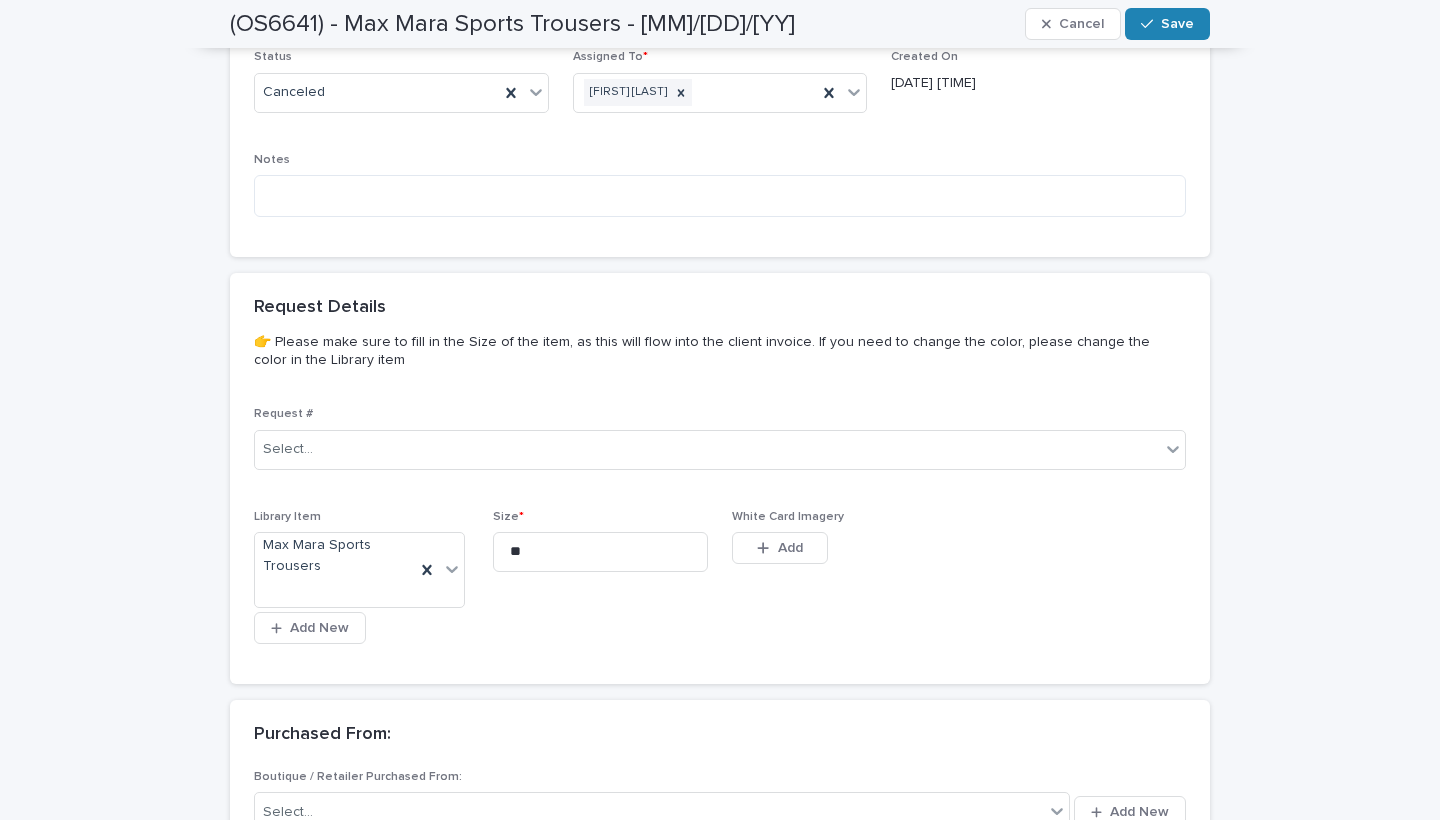 click on "Save" at bounding box center (1167, 24) 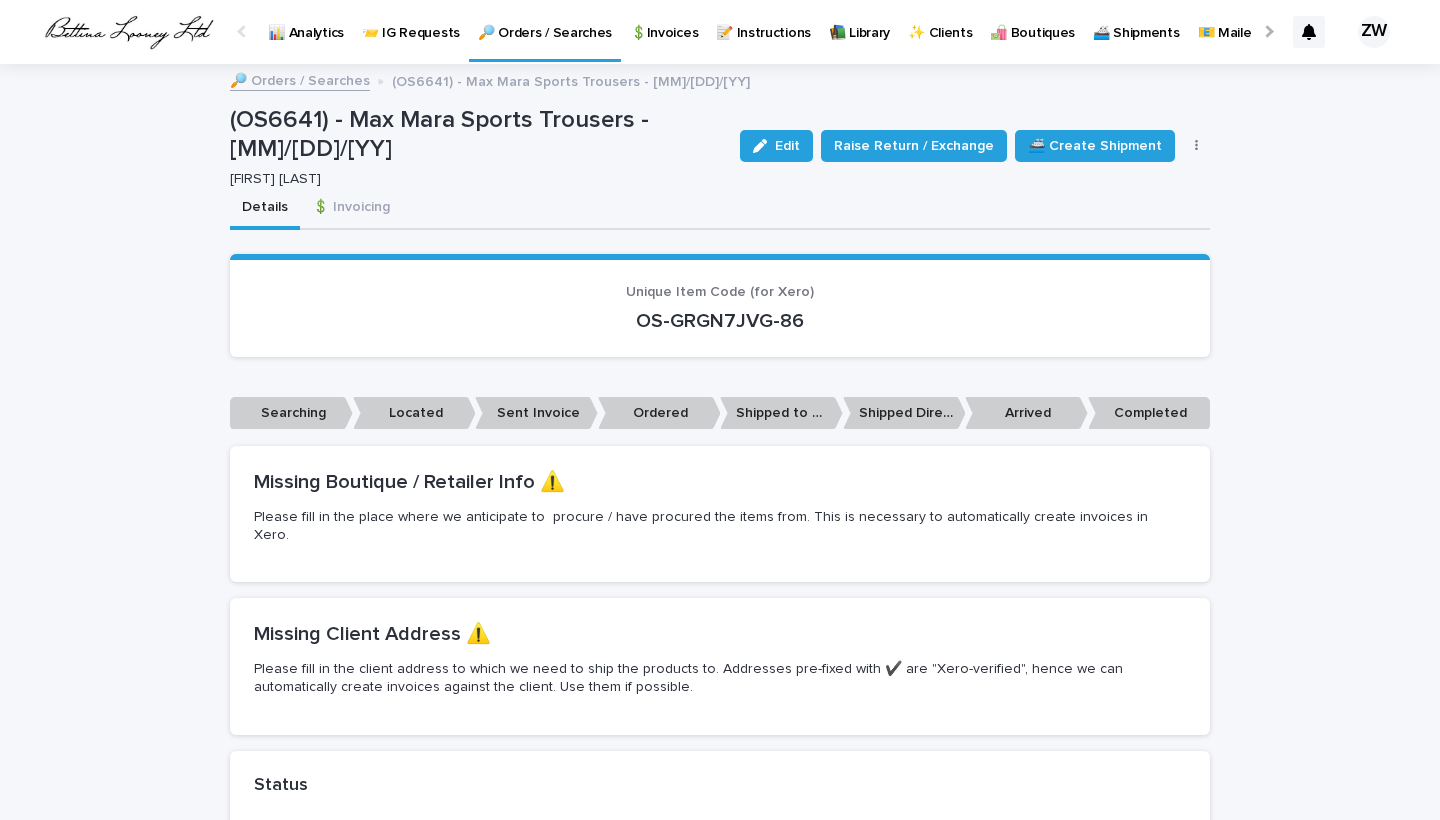 scroll, scrollTop: 0, scrollLeft: 0, axis: both 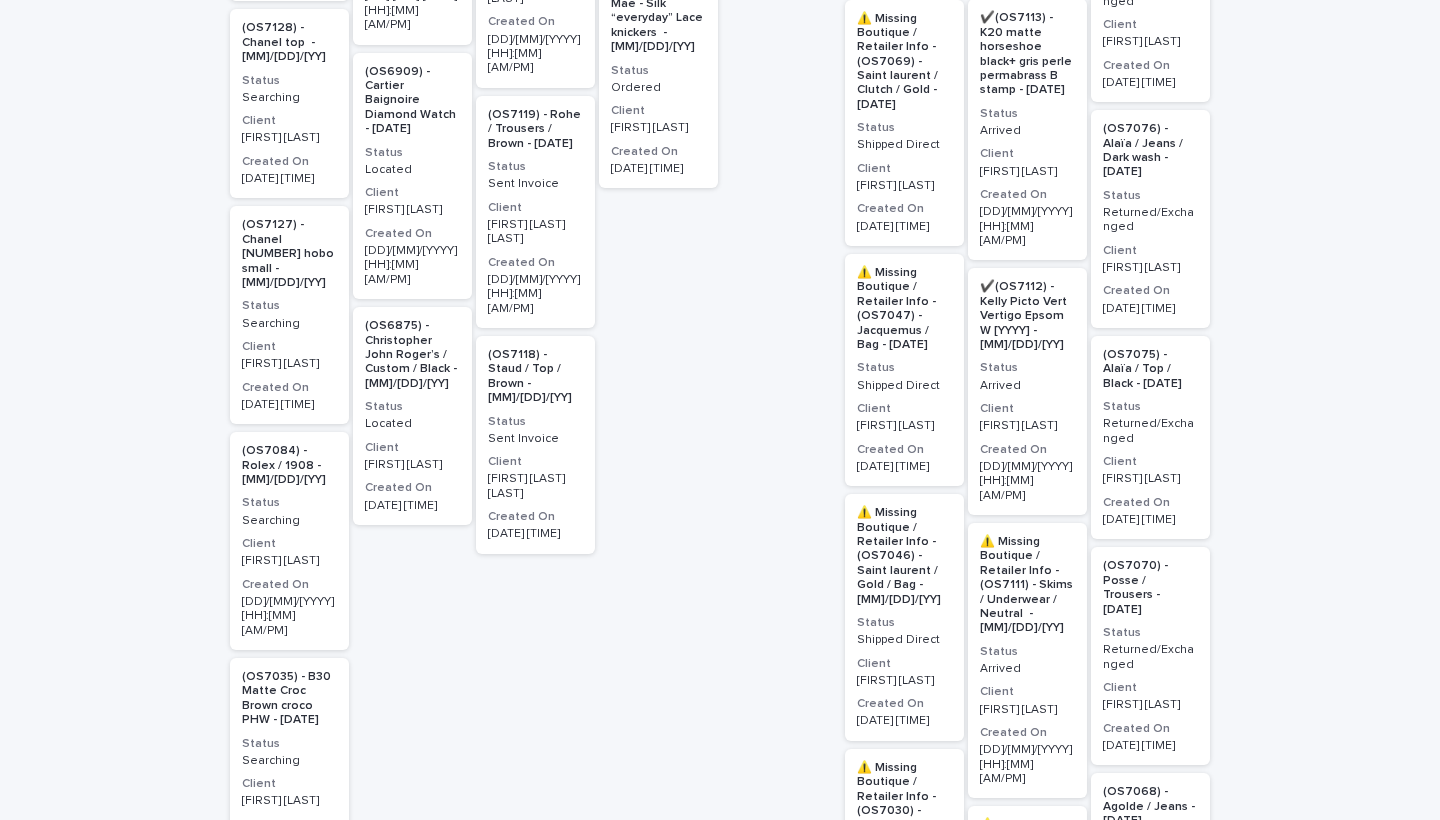 click on "Status" at bounding box center [535, 422] 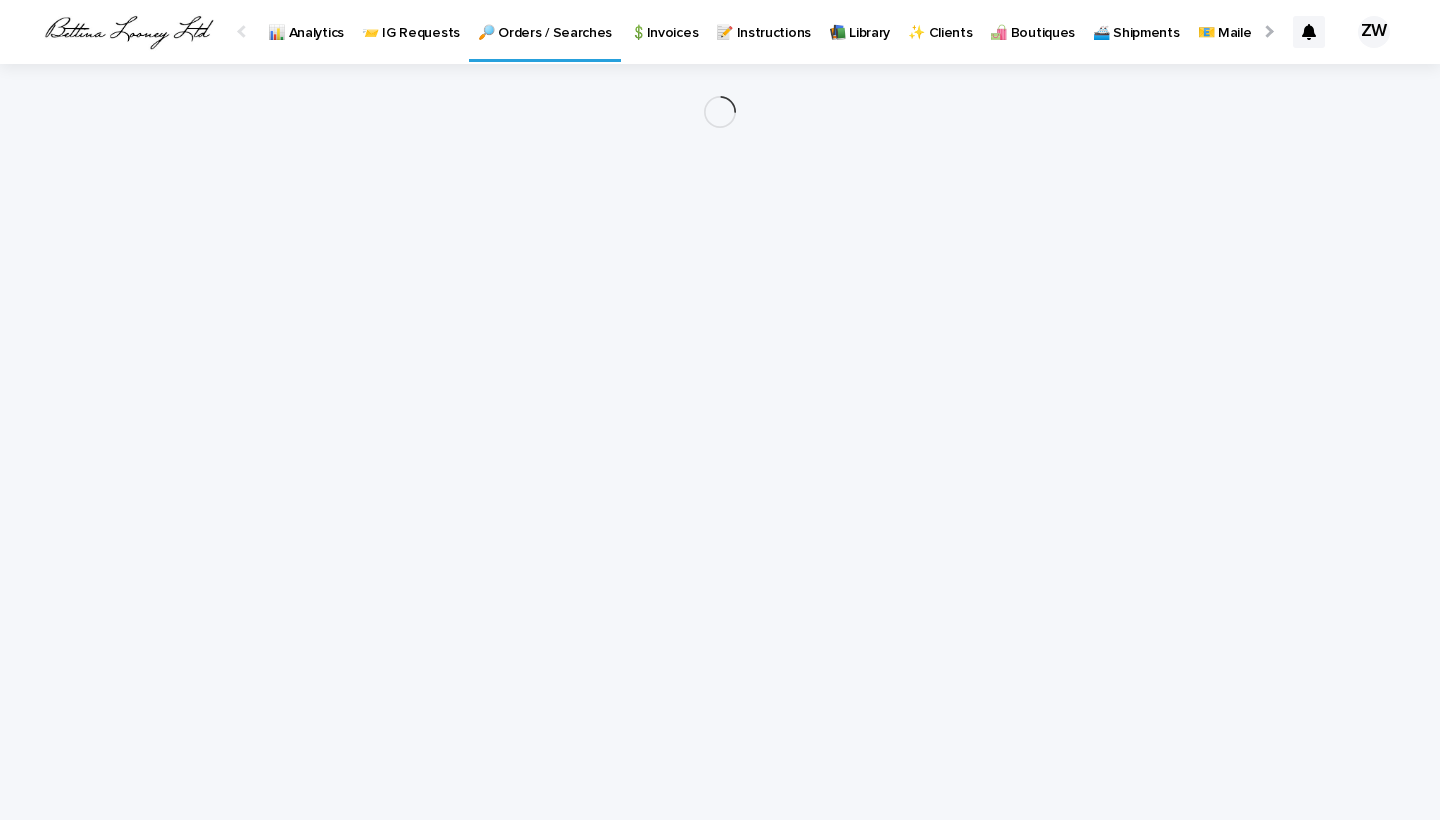 scroll, scrollTop: 0, scrollLeft: 0, axis: both 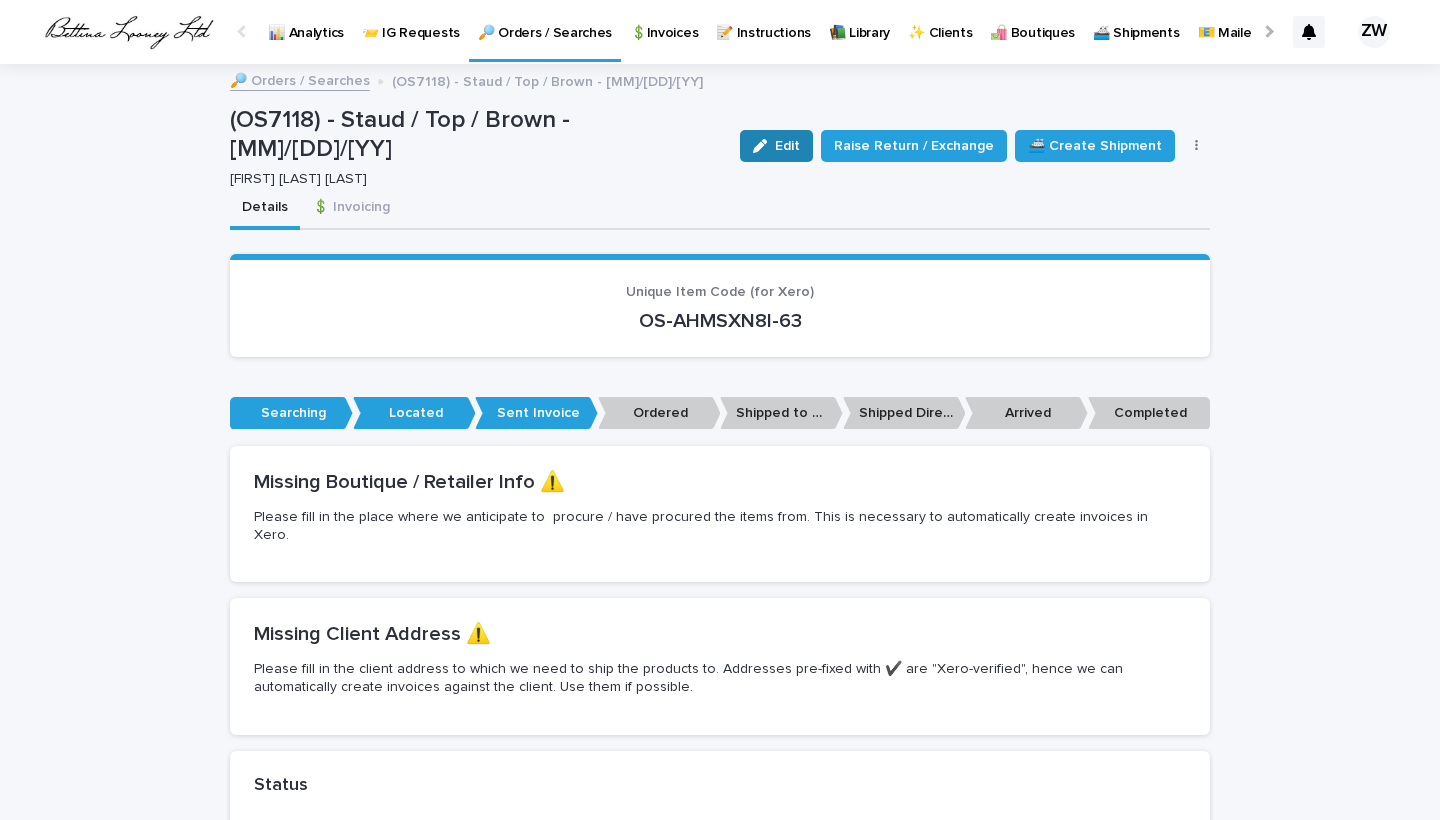 click 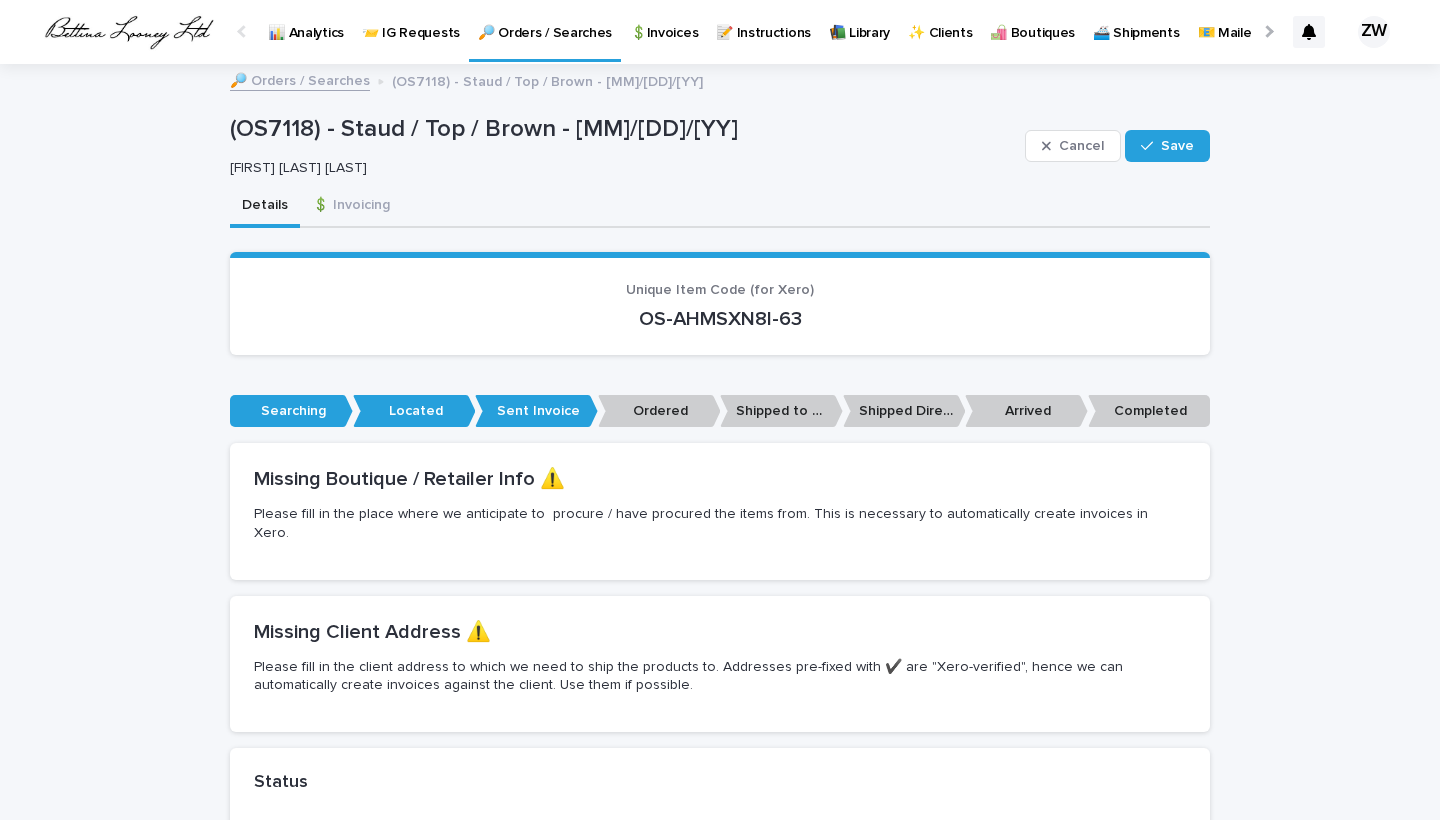 scroll, scrollTop: 0, scrollLeft: 0, axis: both 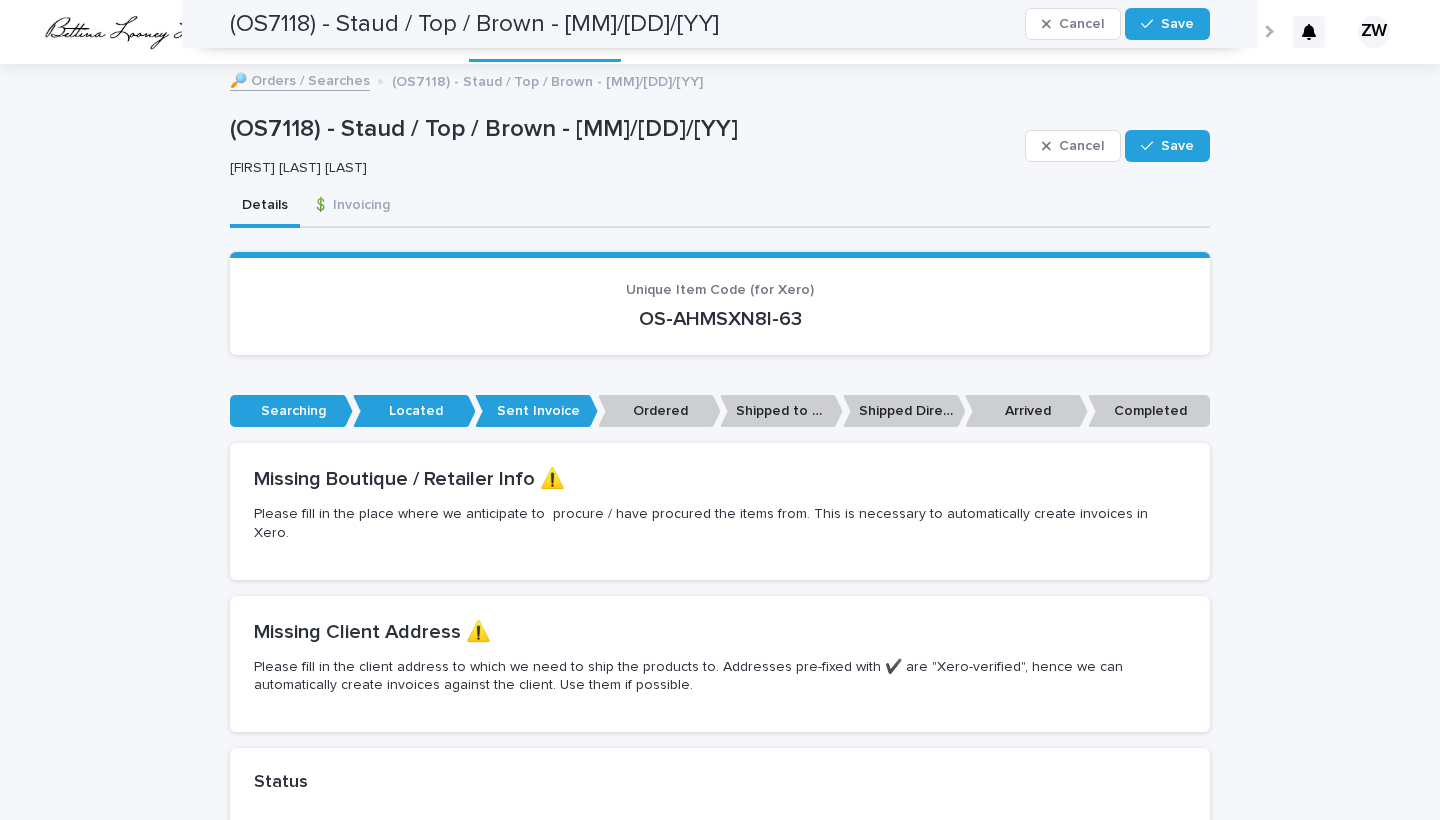 click on "Sent Invoice" at bounding box center [377, 1045] 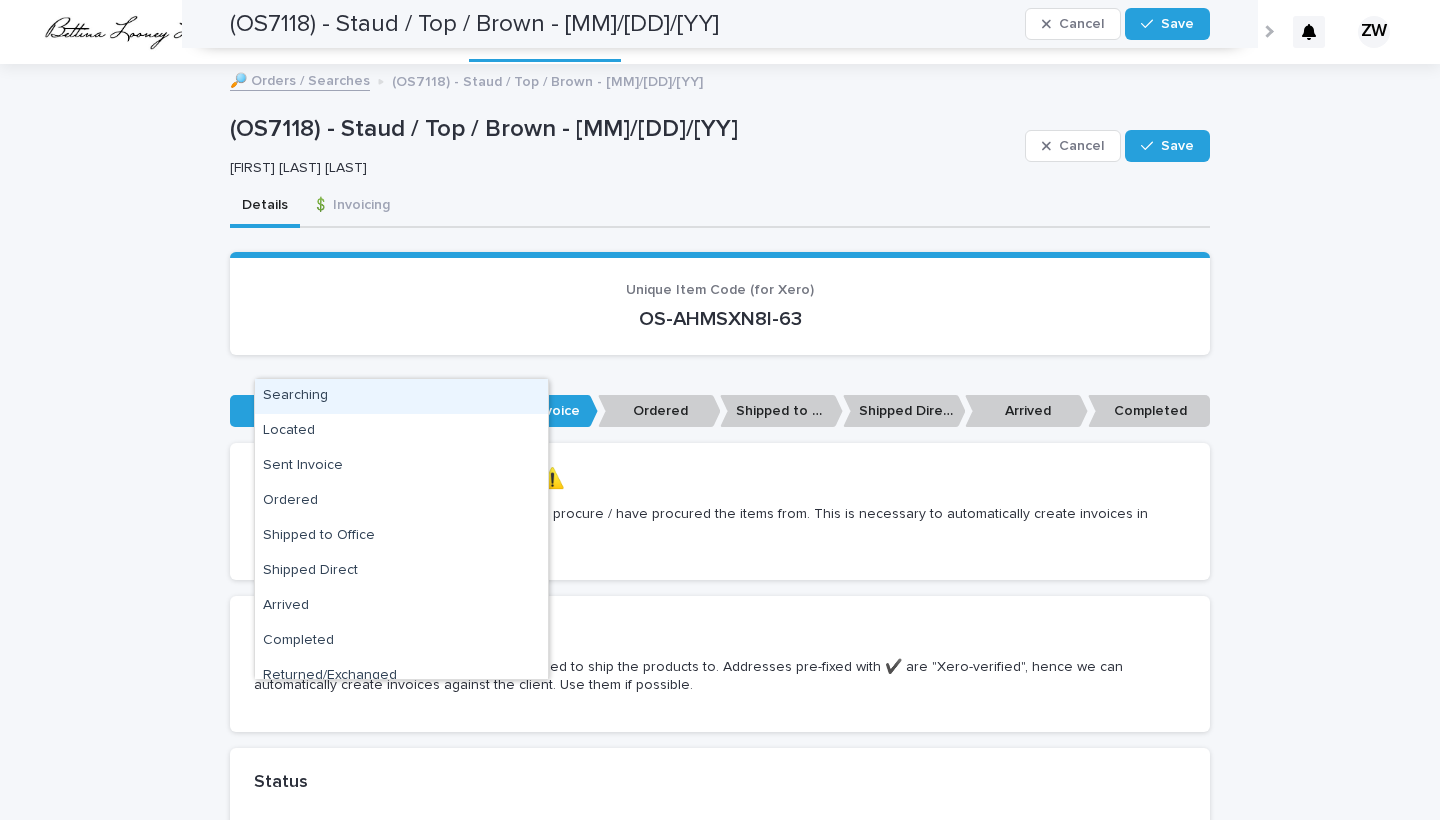 scroll, scrollTop: 664, scrollLeft: 0, axis: vertical 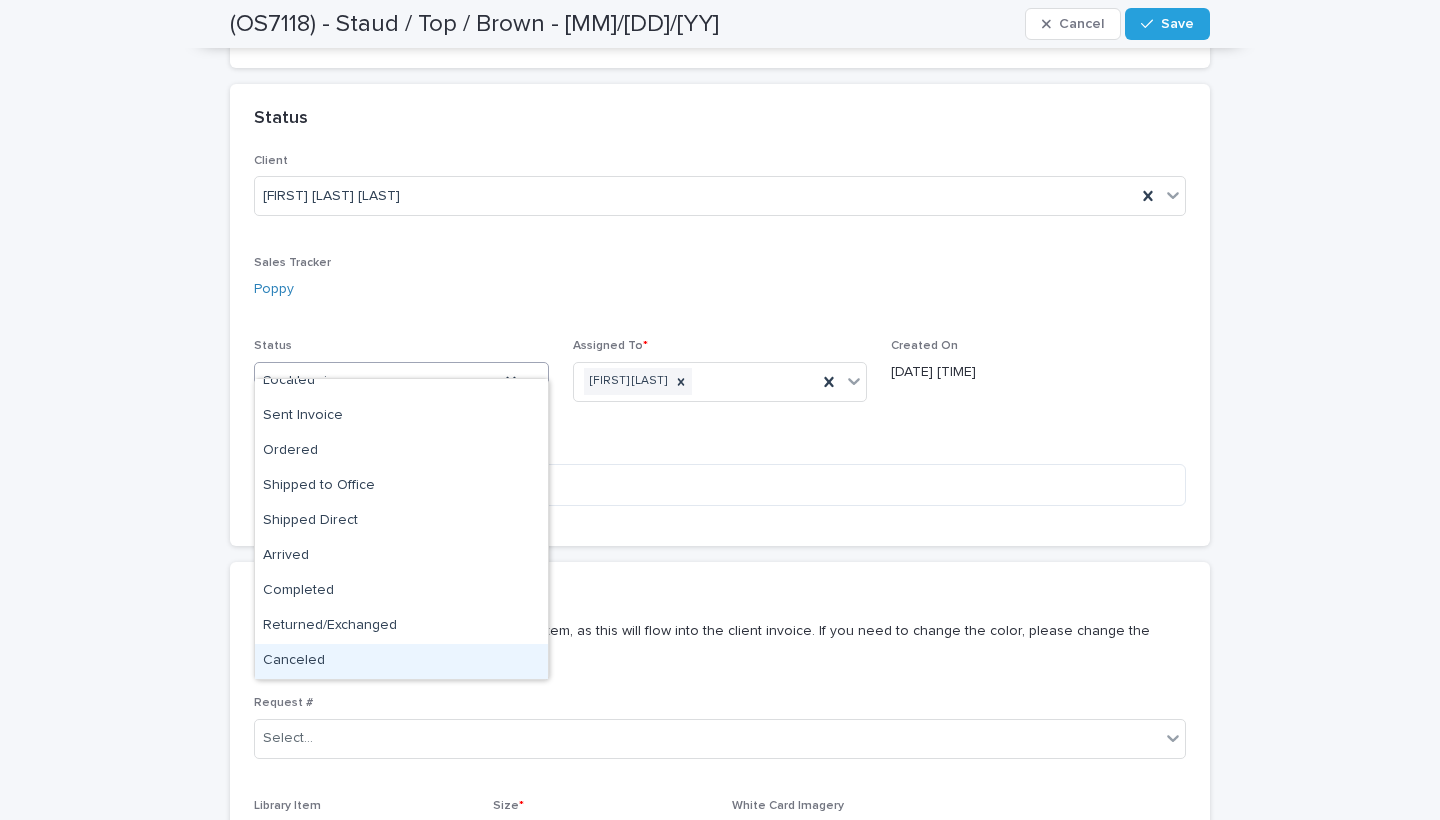 click on "Canceled" at bounding box center (401, 661) 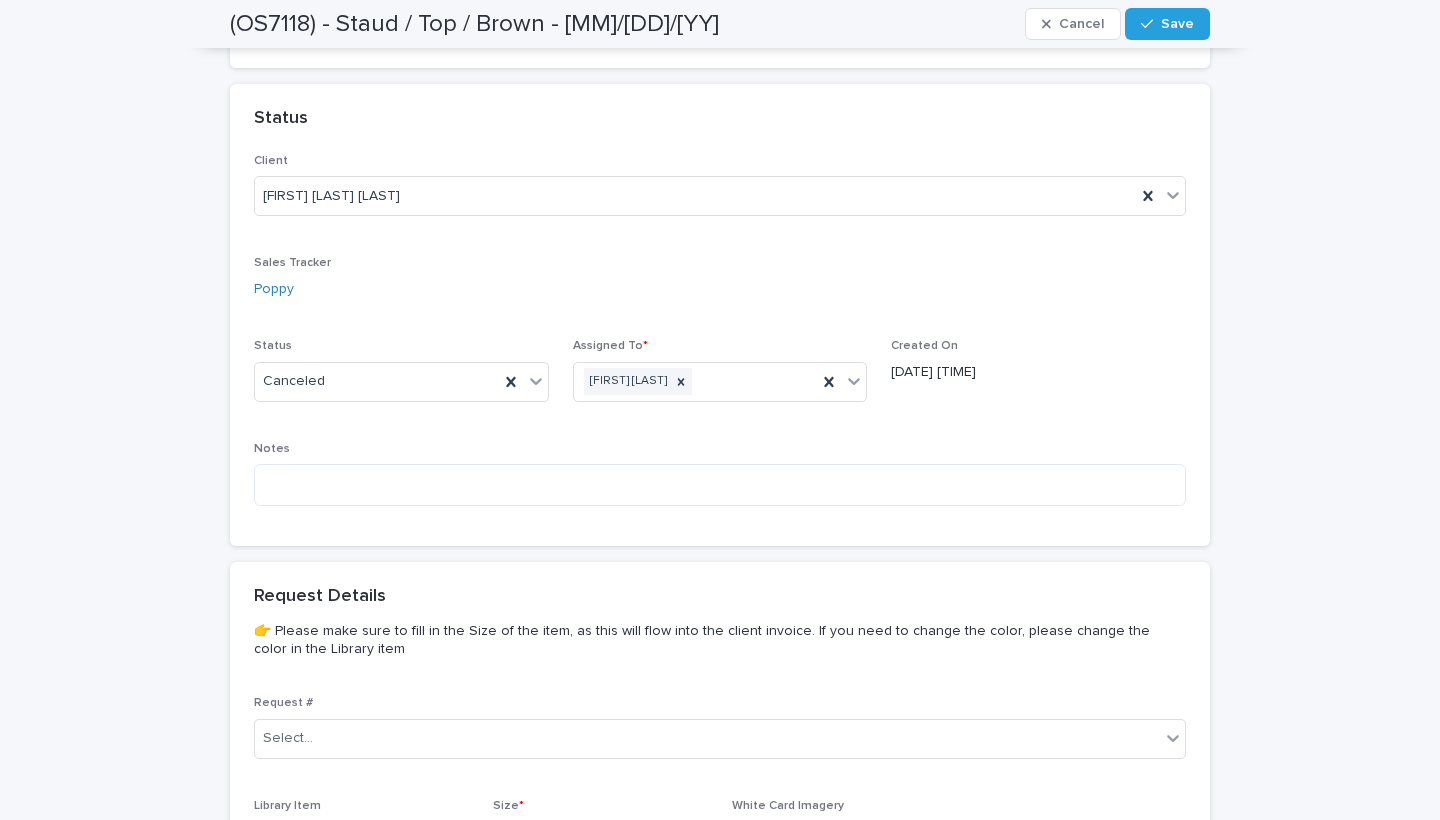 click at bounding box center [600, 841] 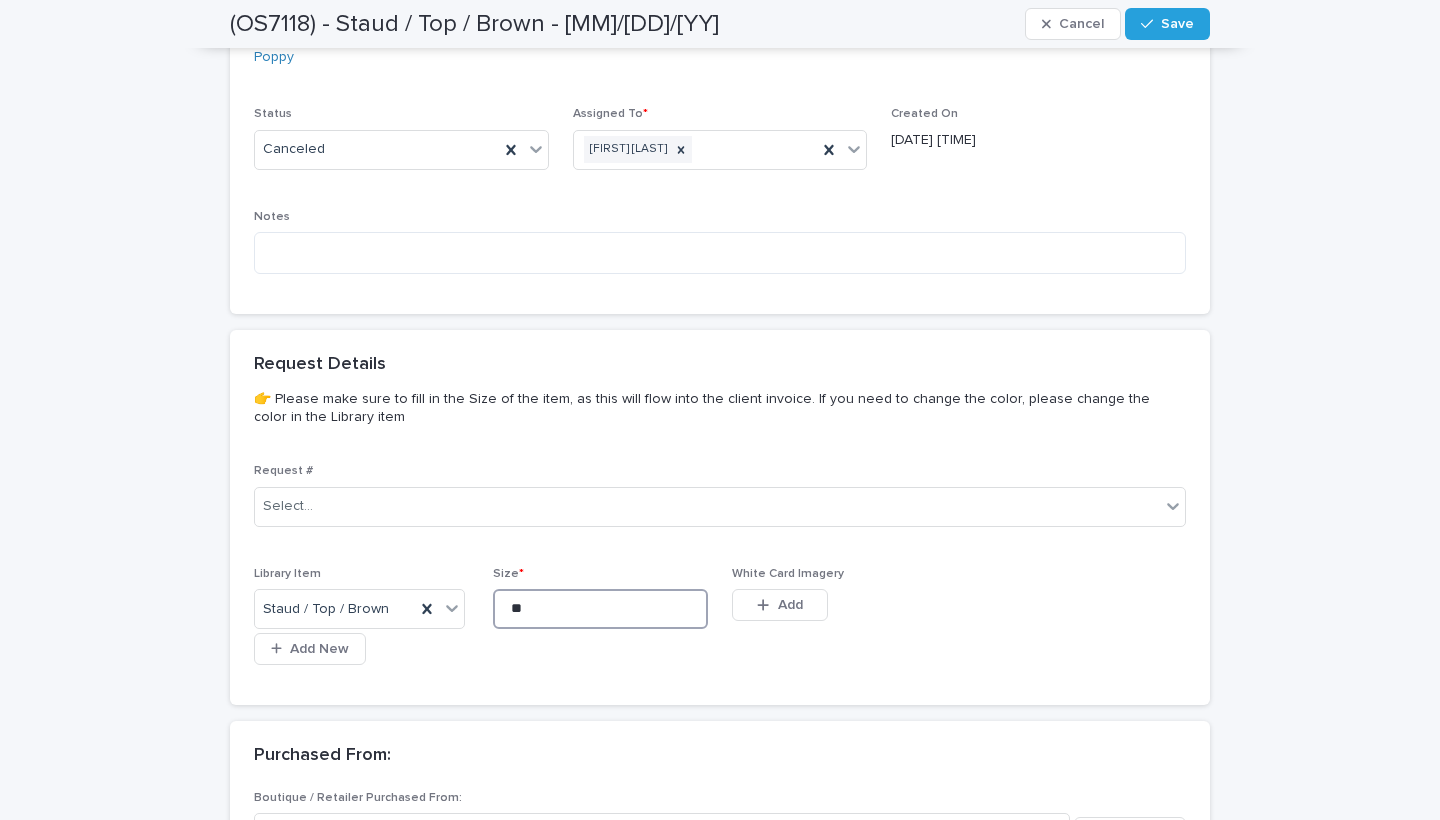 type on "**" 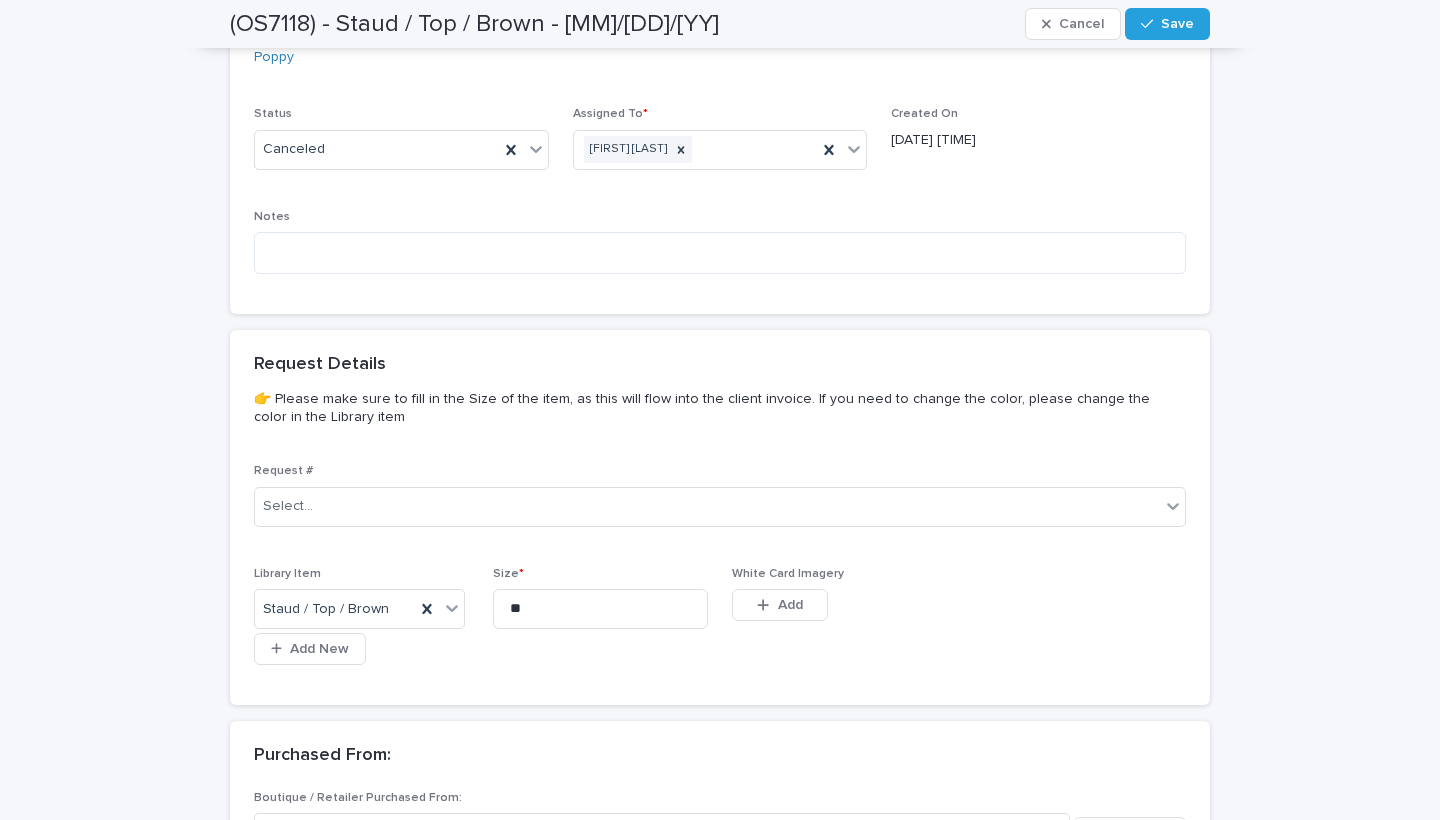 click on "Save" at bounding box center [1177, 24] 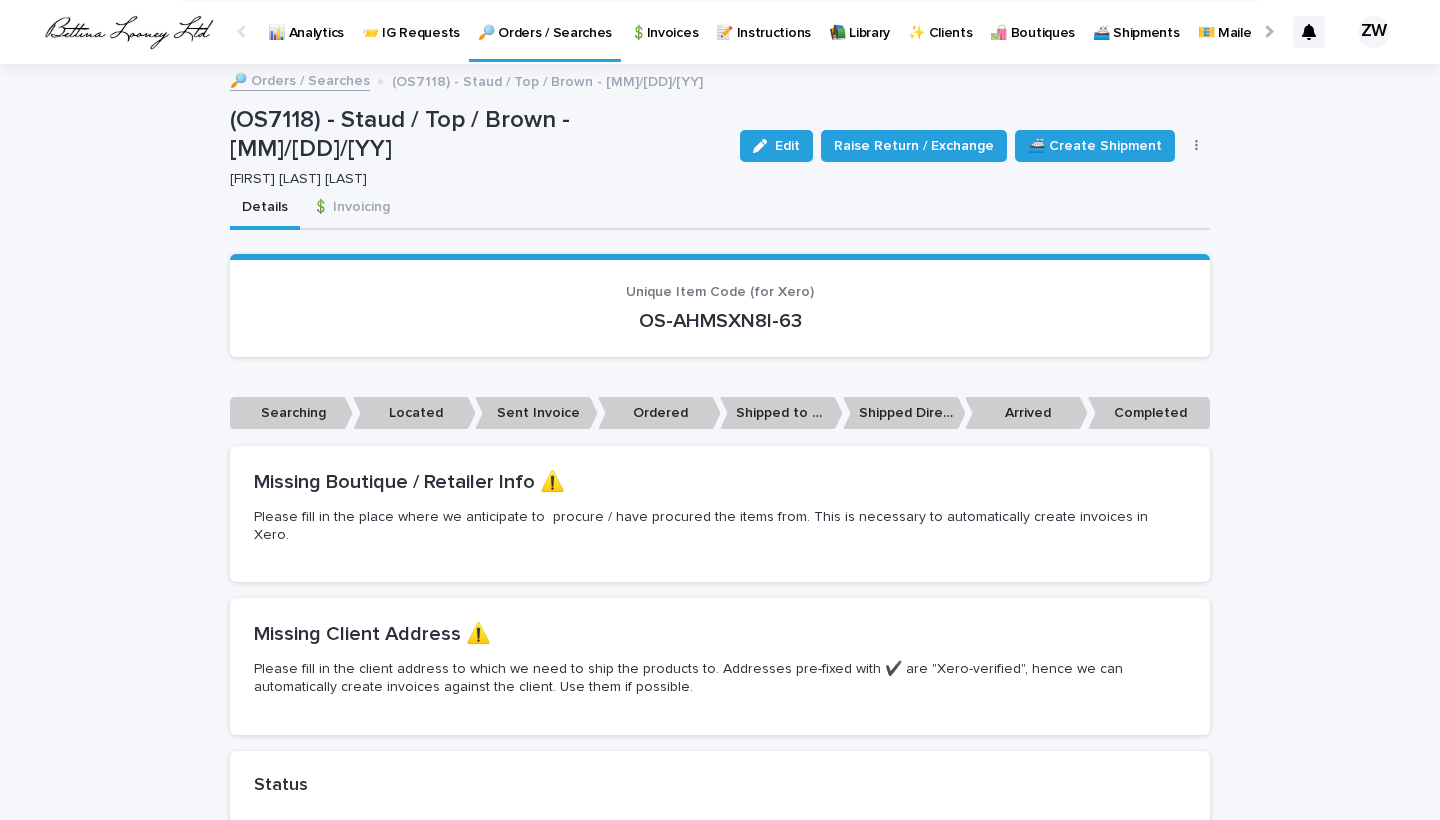 scroll, scrollTop: 0, scrollLeft: 0, axis: both 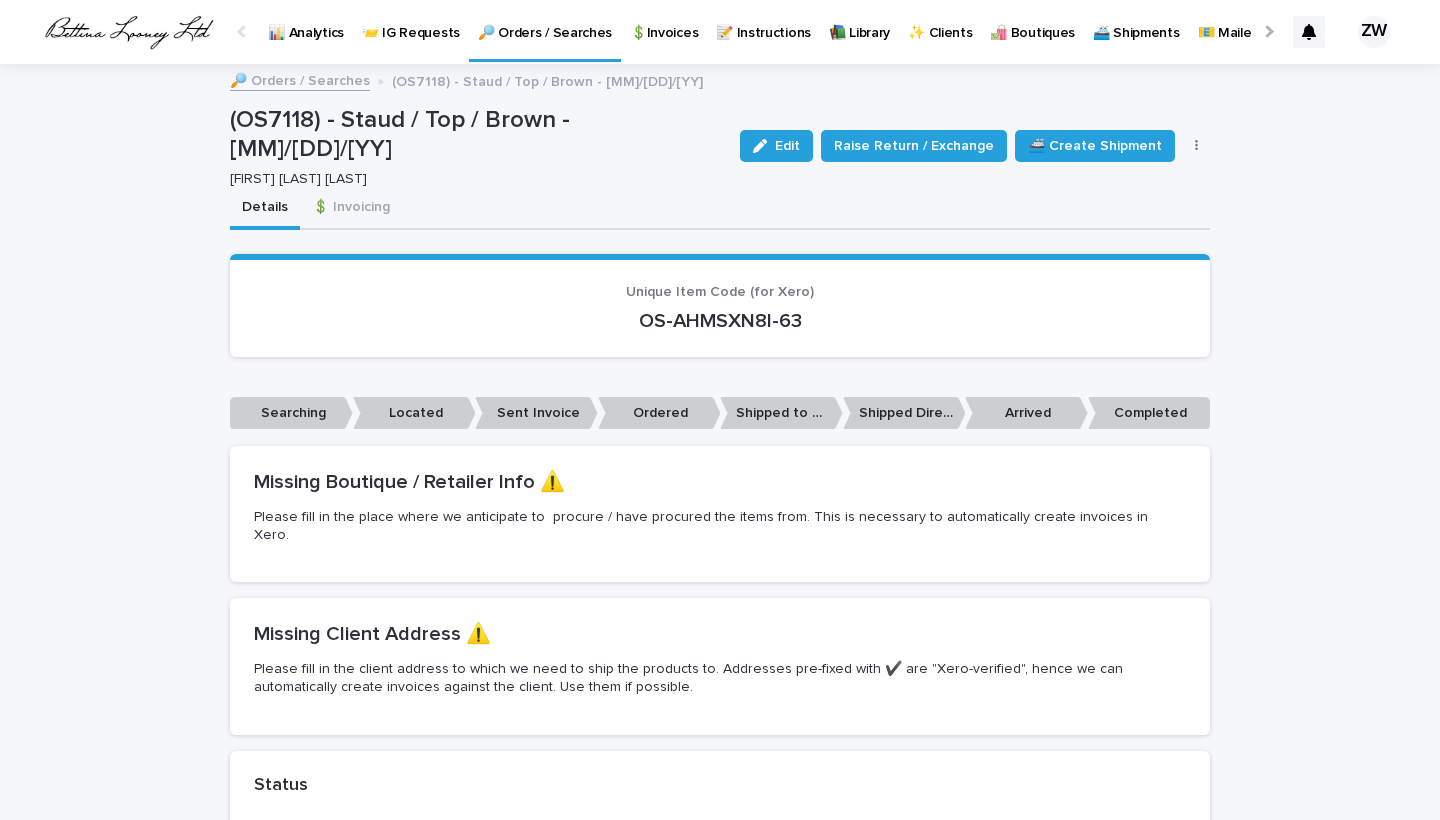click on "🔎 Orders / Searches" at bounding box center (545, 21) 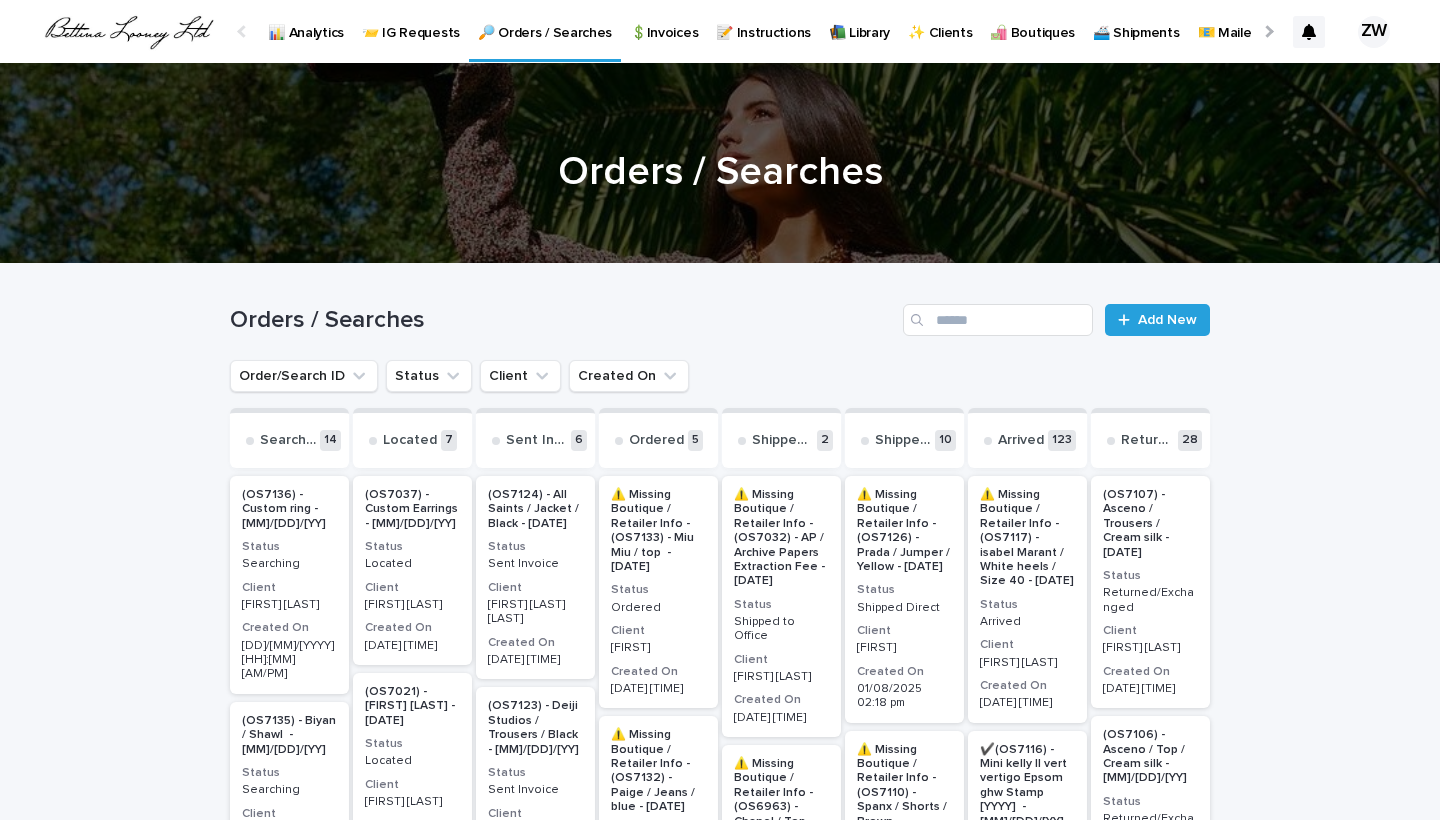scroll, scrollTop: 0, scrollLeft: -51, axis: horizontal 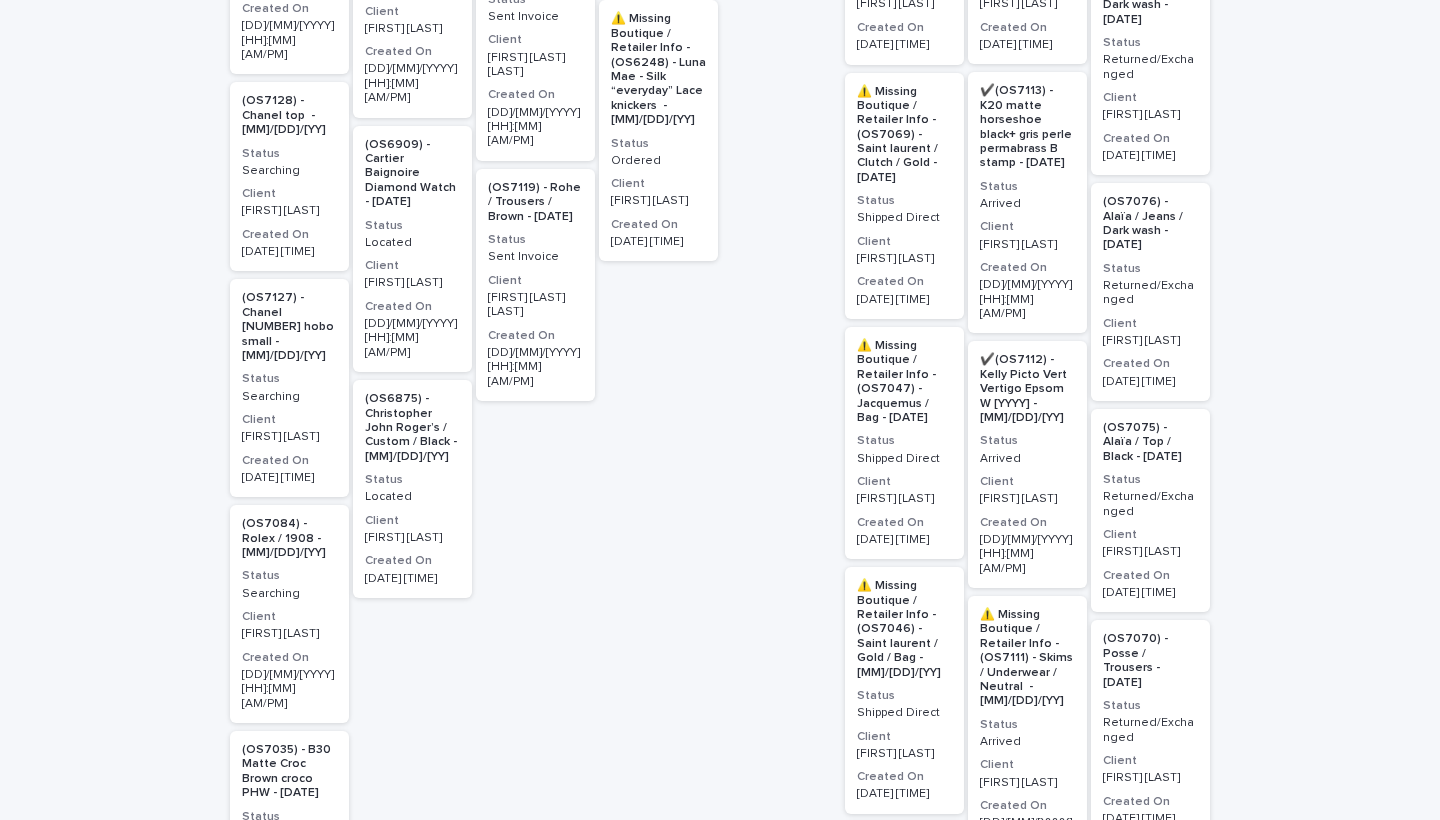 click on "Status" at bounding box center [535, 240] 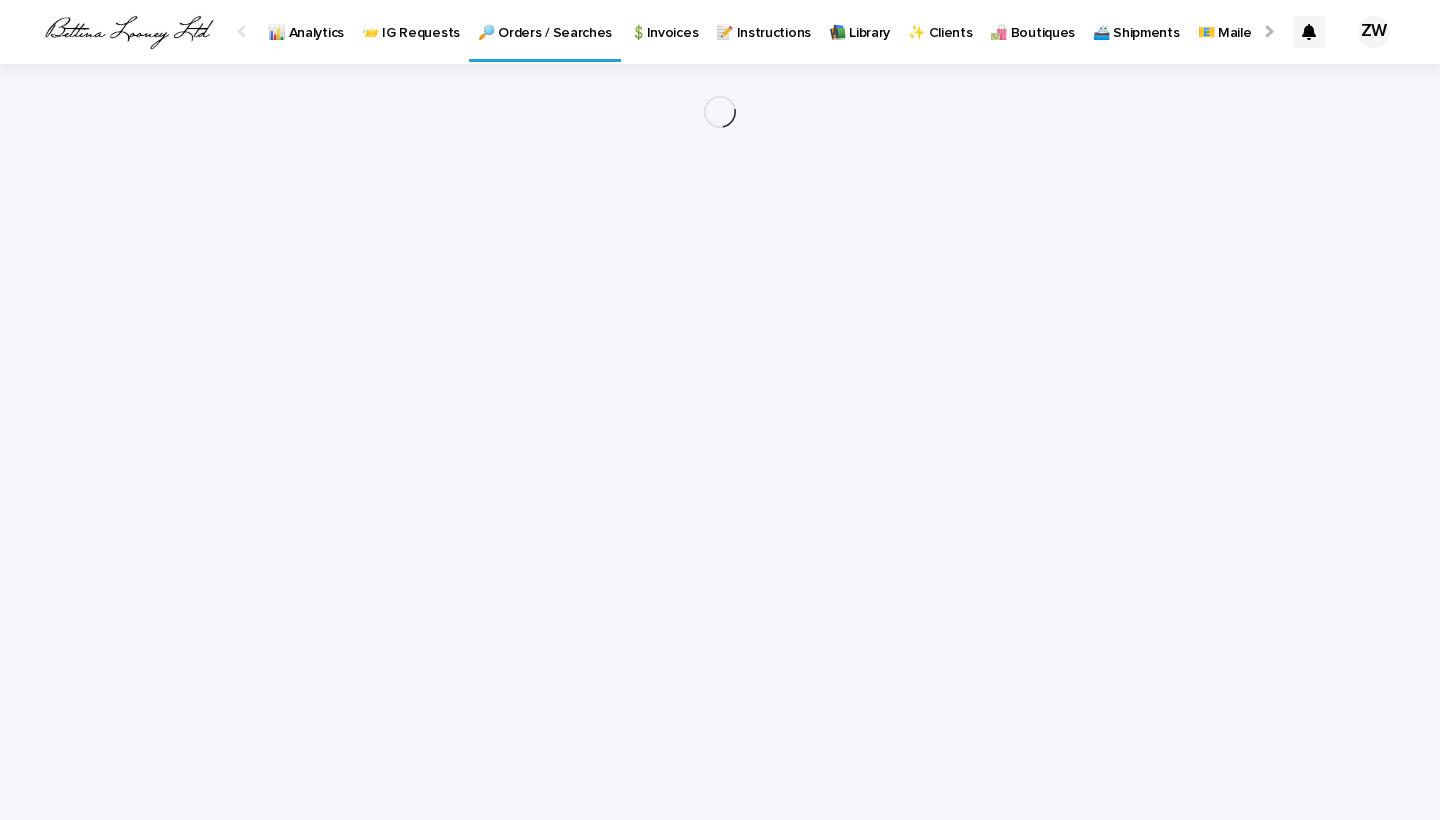 scroll, scrollTop: 0, scrollLeft: 0, axis: both 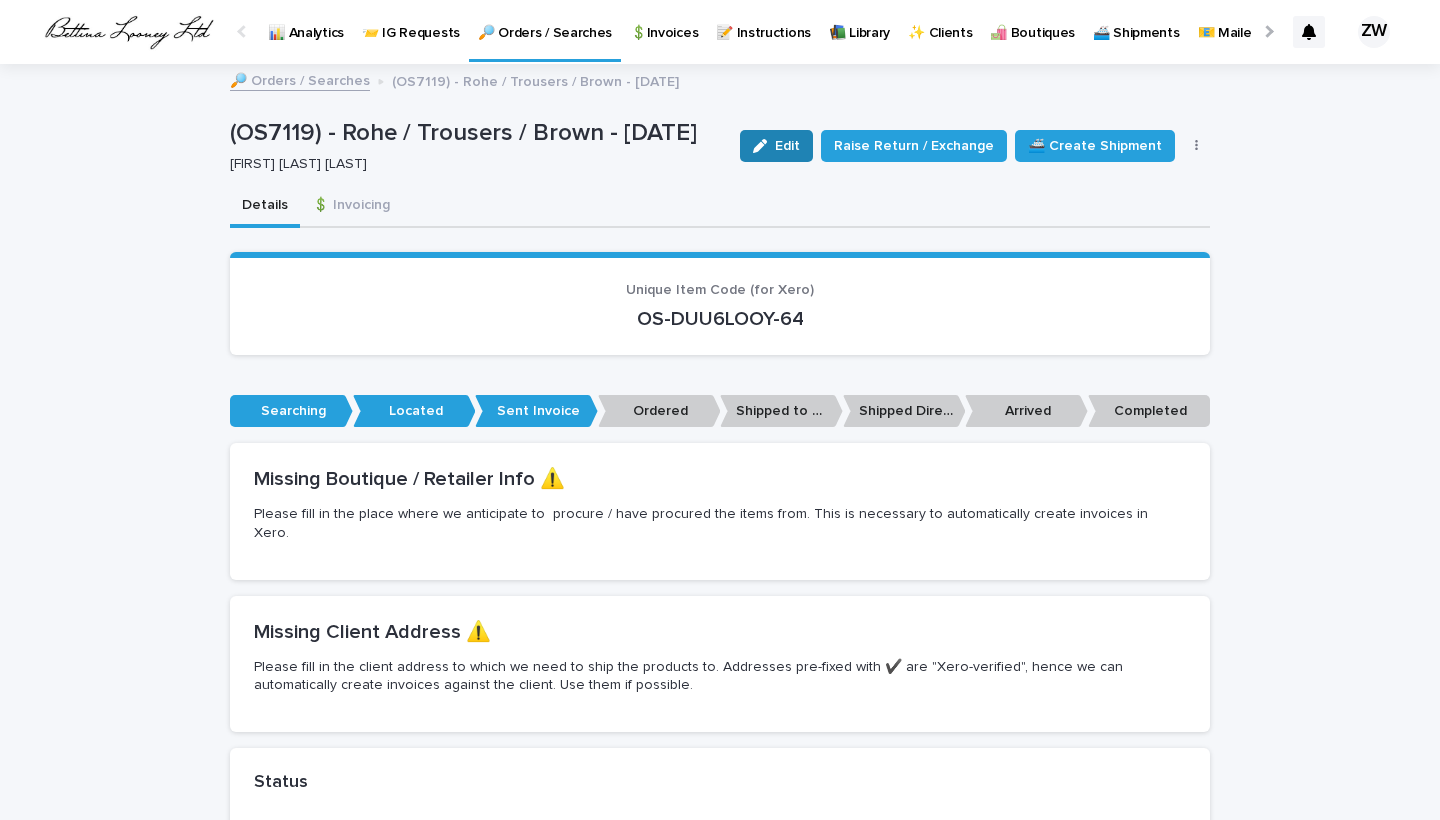 click on "Edit" at bounding box center [787, 146] 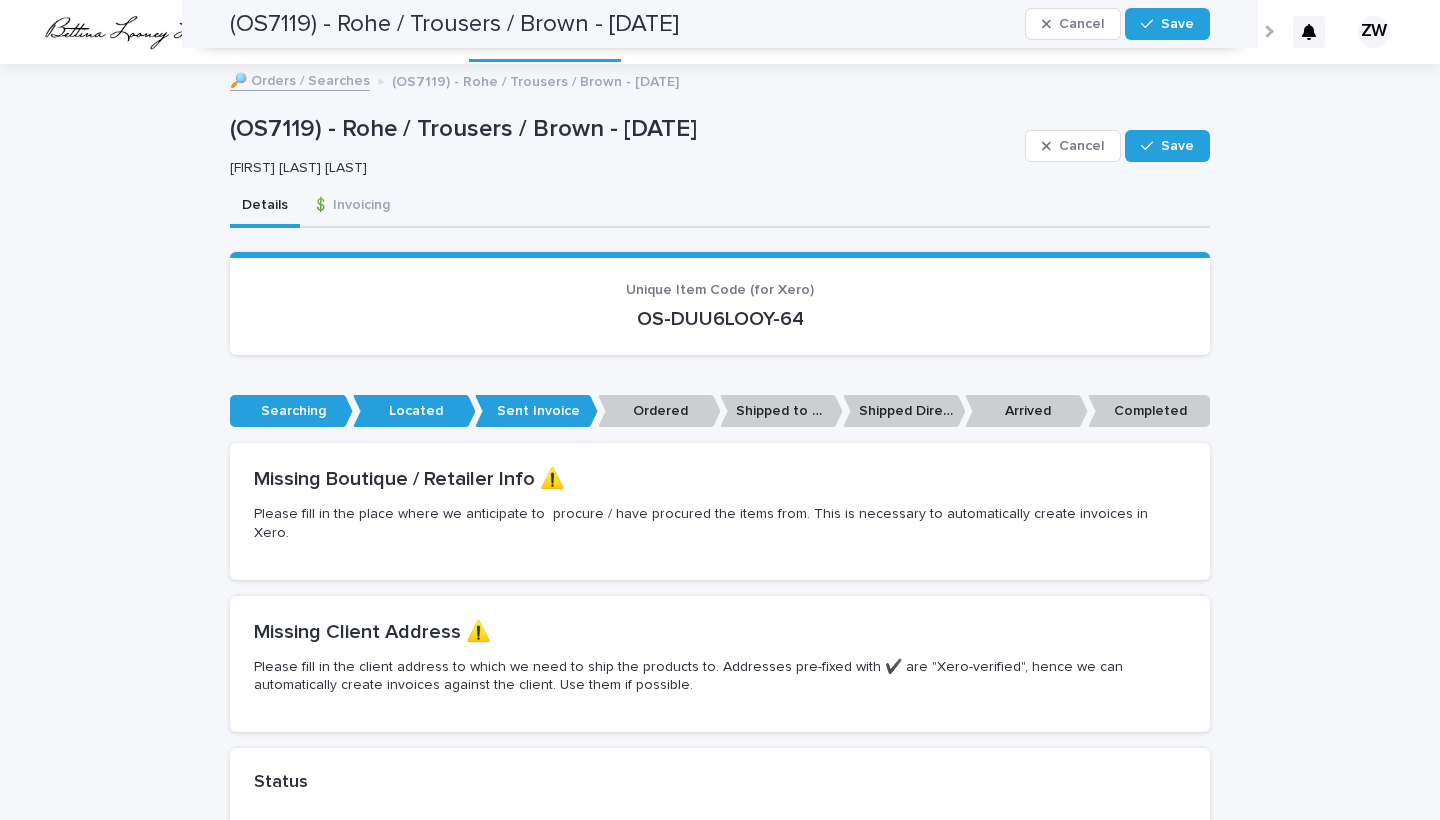 click on "Sent Invoice" at bounding box center (377, 1045) 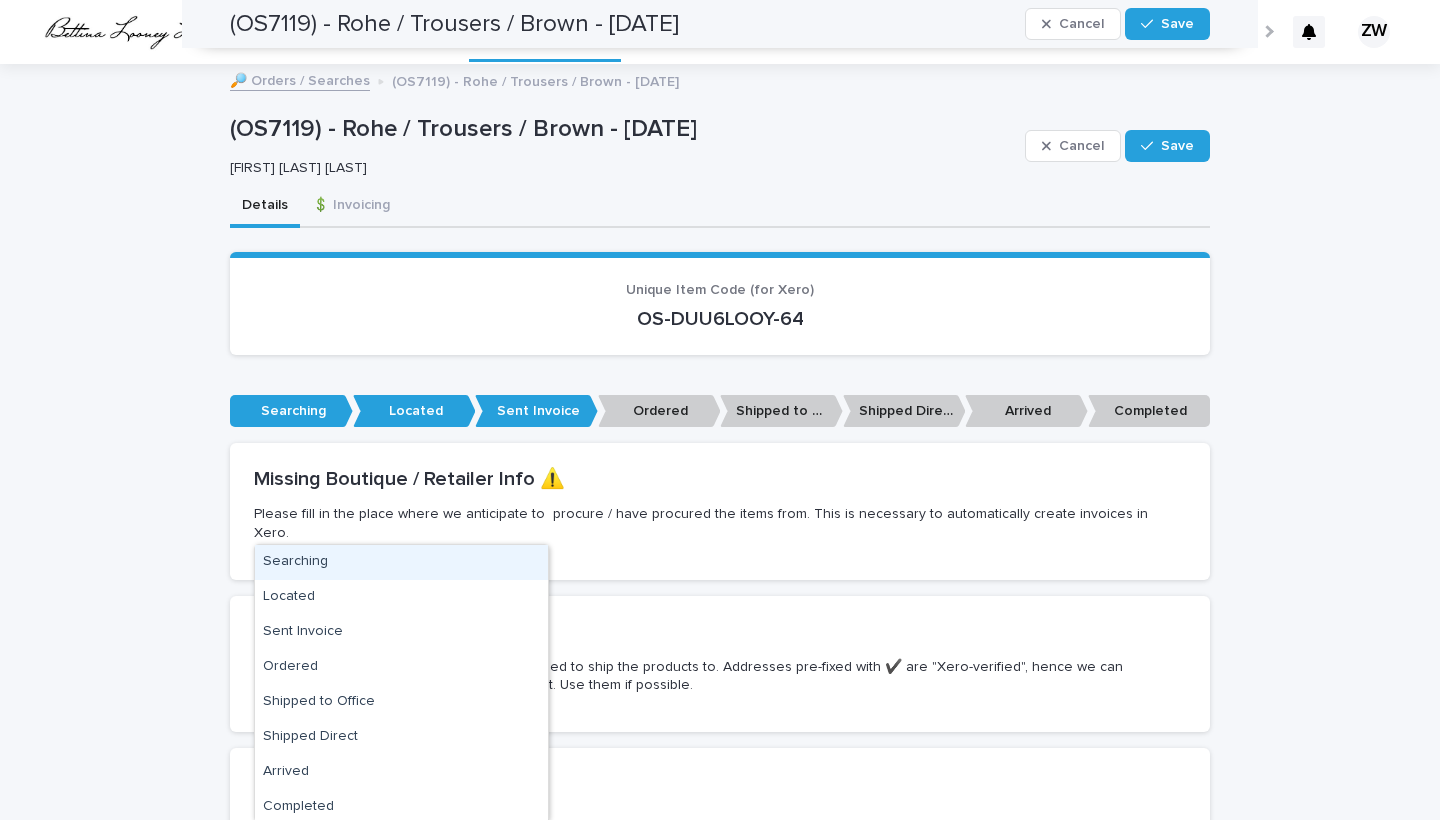 scroll, scrollTop: 498, scrollLeft: 0, axis: vertical 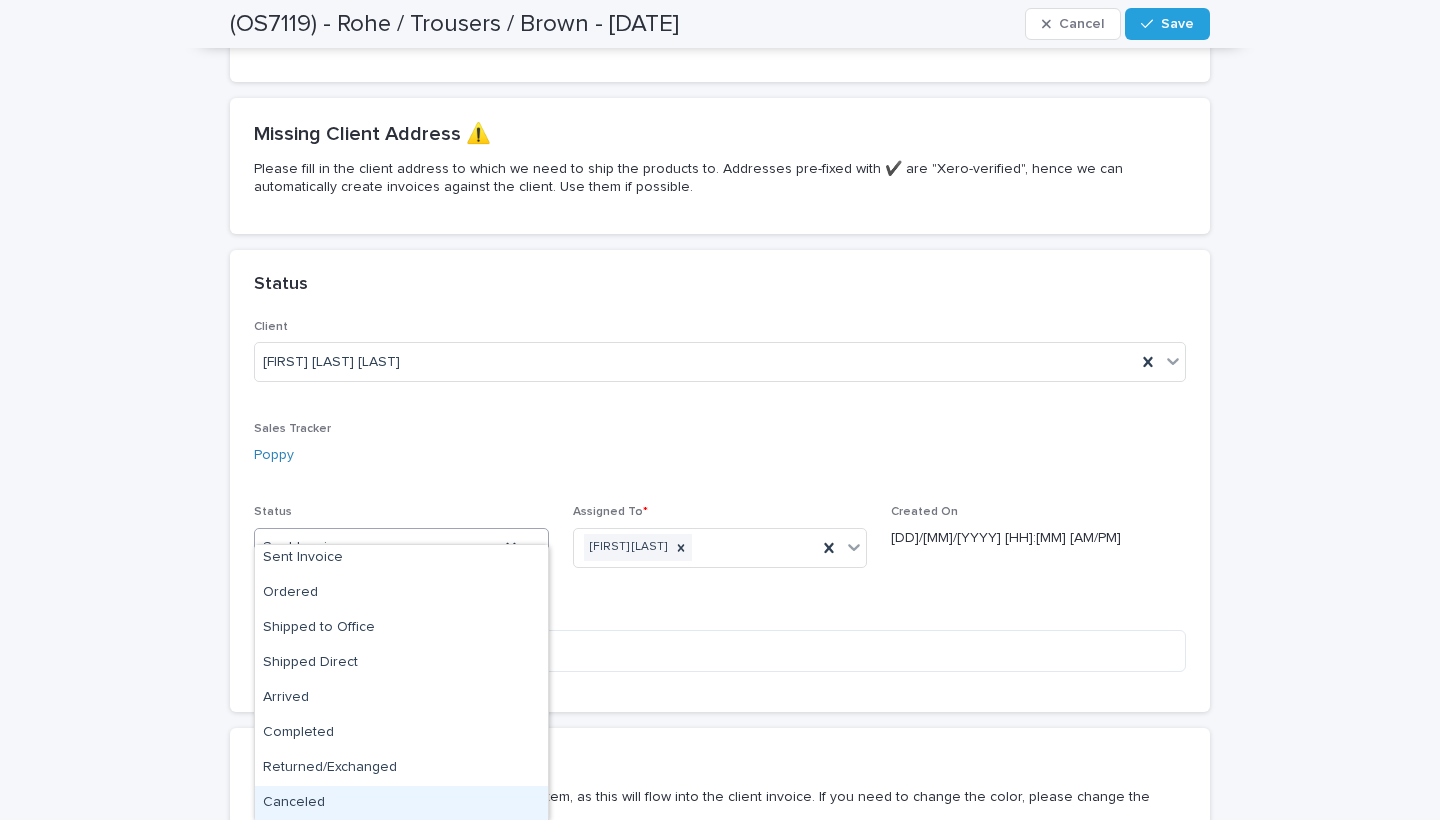 click on "Canceled" at bounding box center (401, 803) 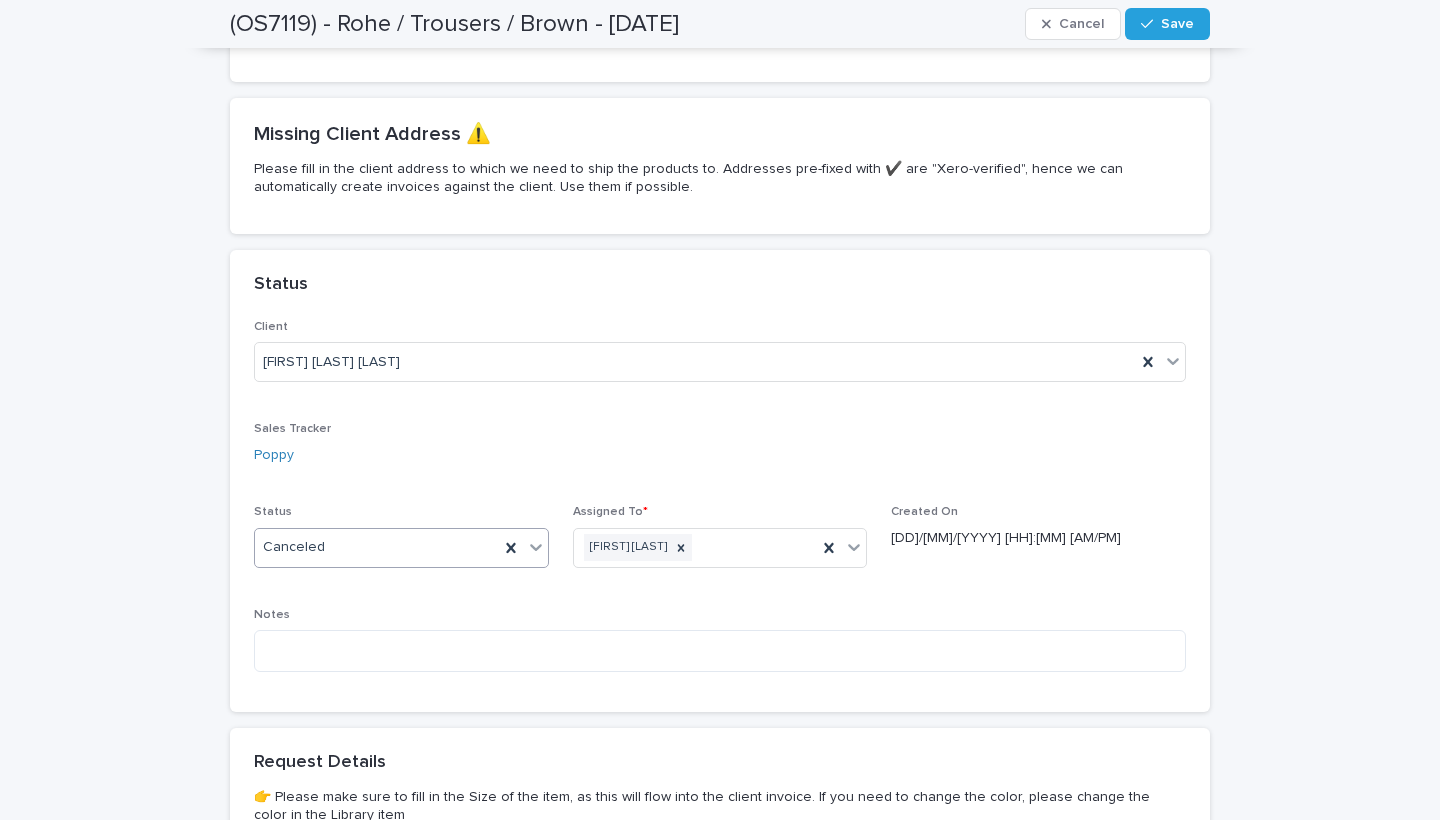 scroll, scrollTop: 946, scrollLeft: 0, axis: vertical 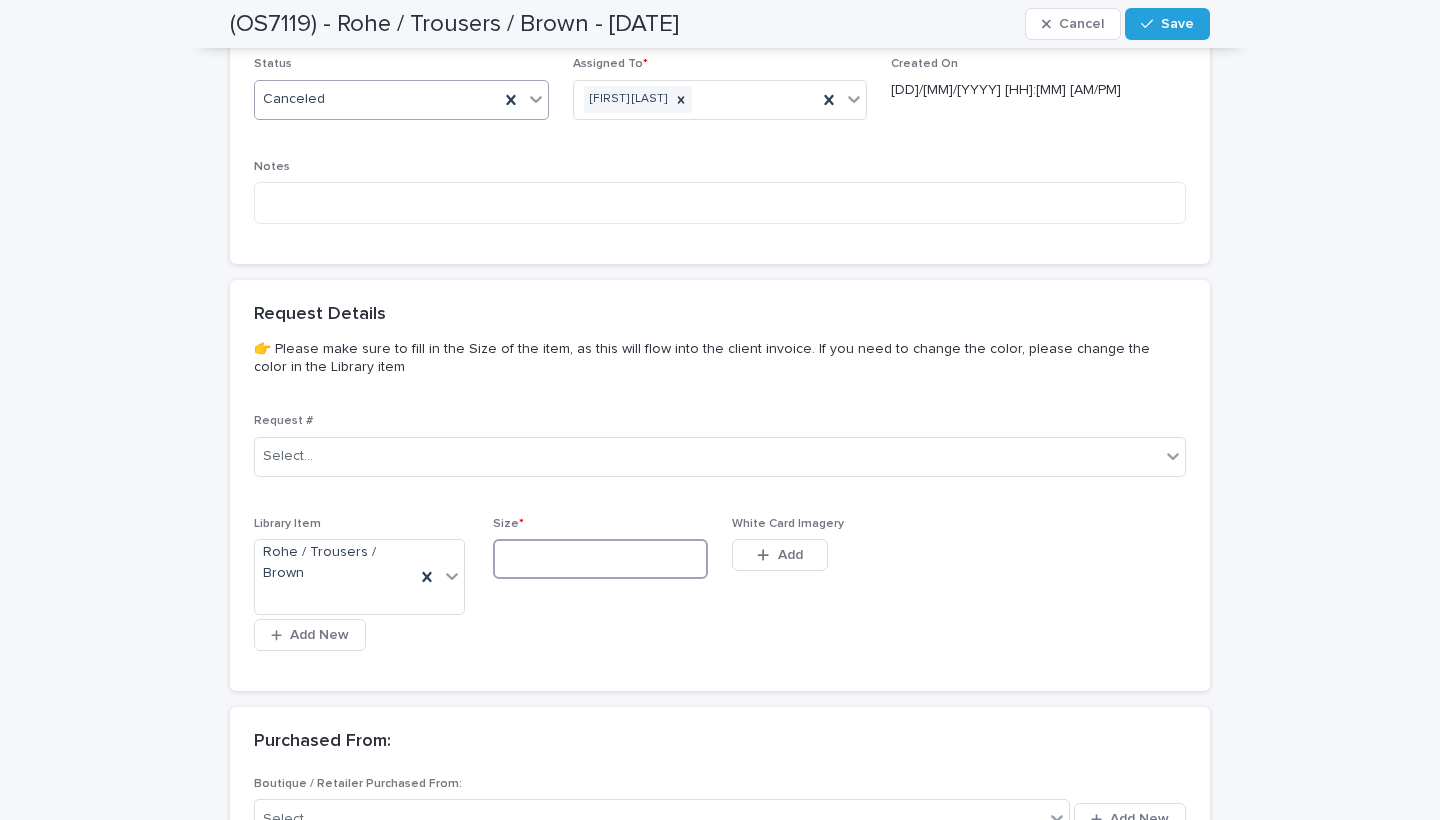 click at bounding box center (600, 559) 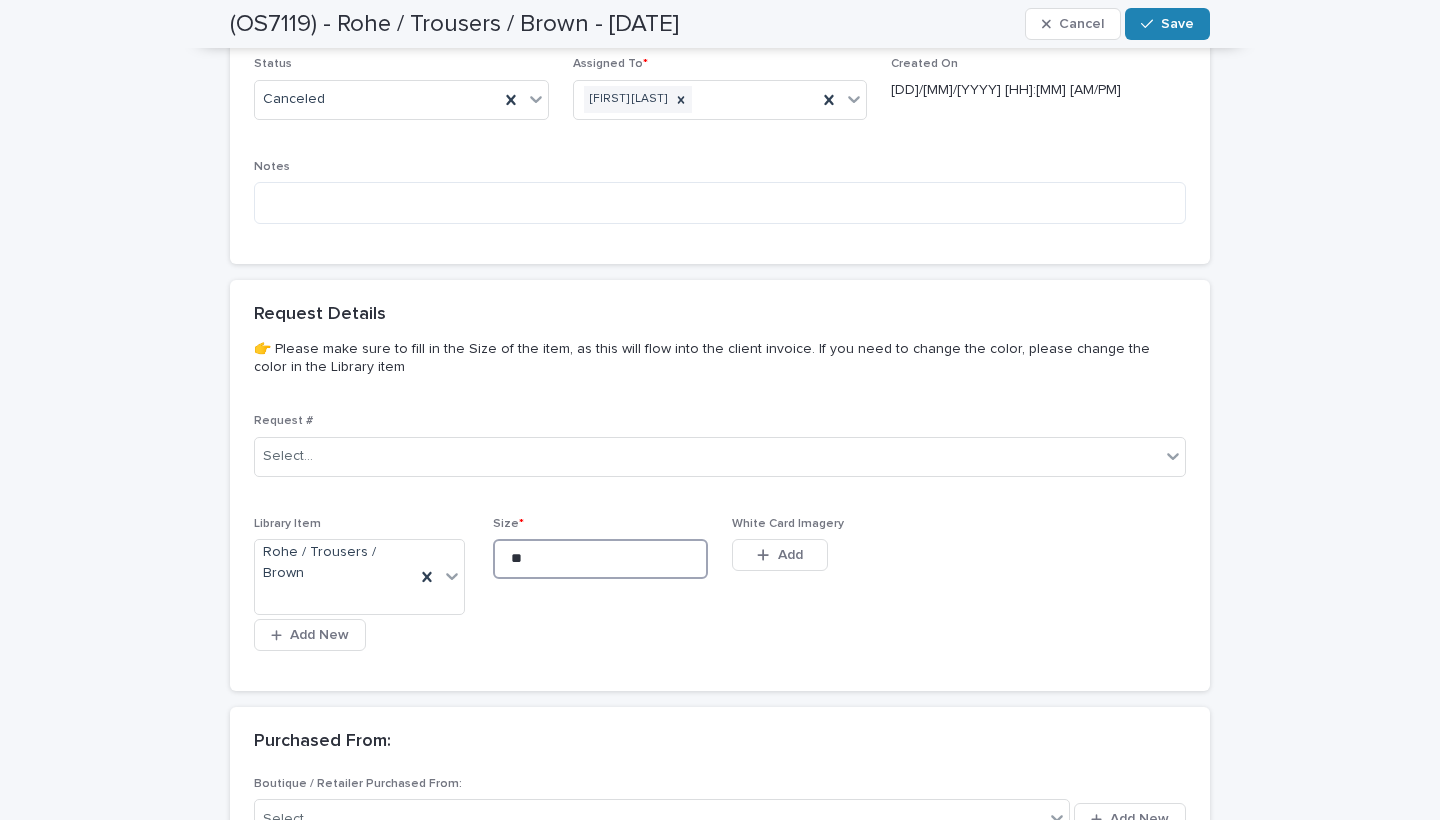 type on "**" 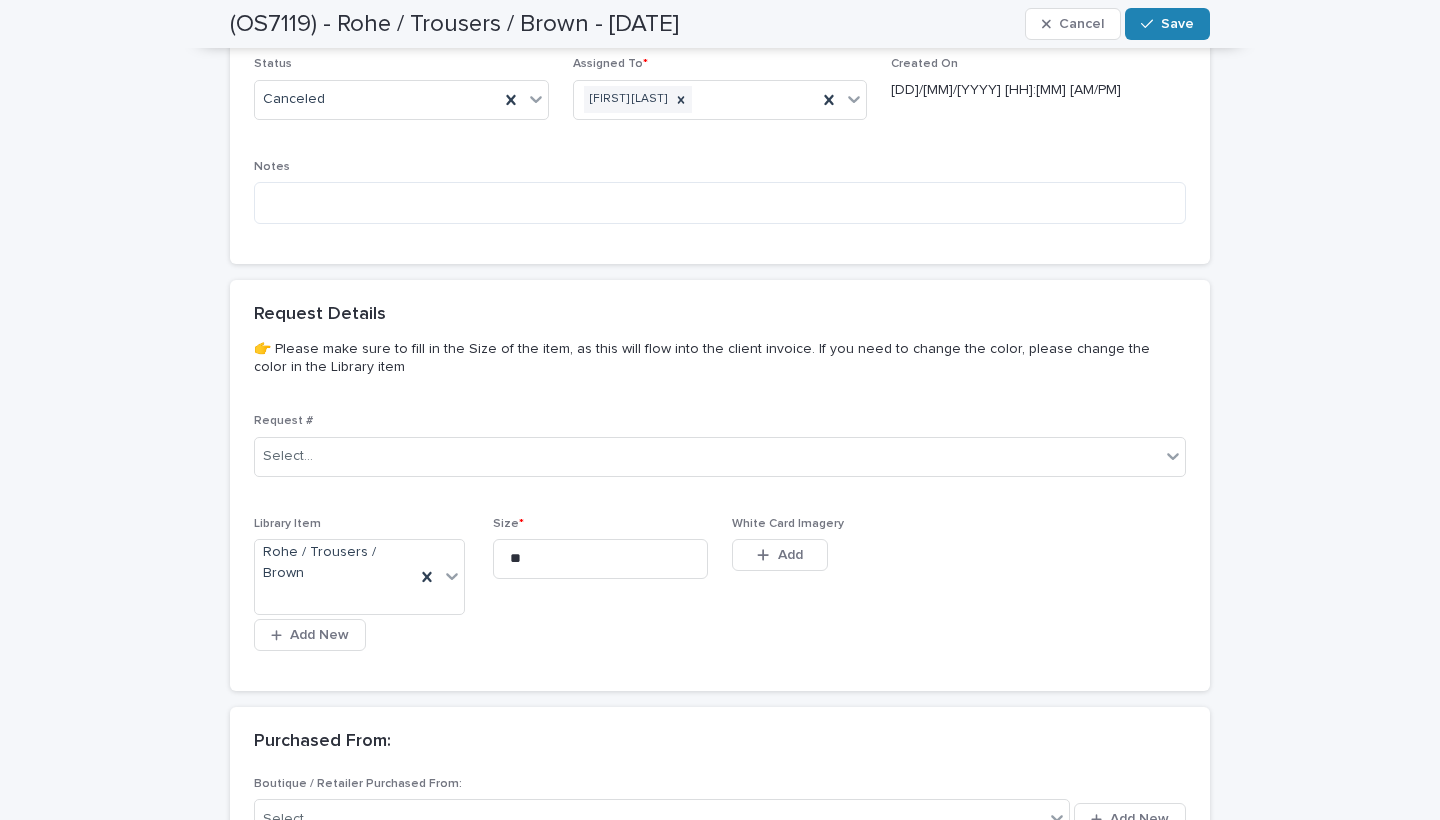 click on "Save" at bounding box center (1167, 24) 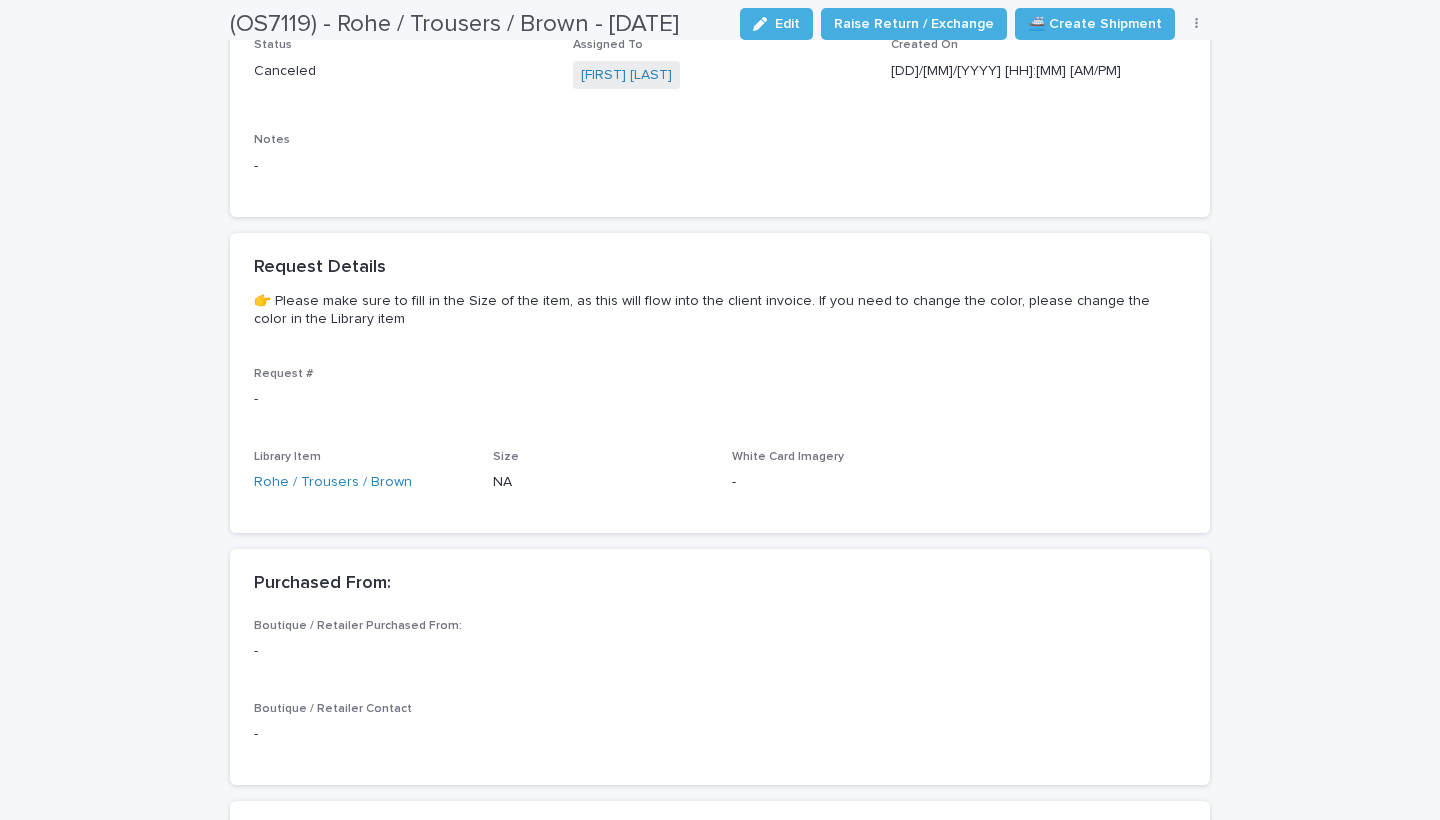 scroll, scrollTop: 0, scrollLeft: 0, axis: both 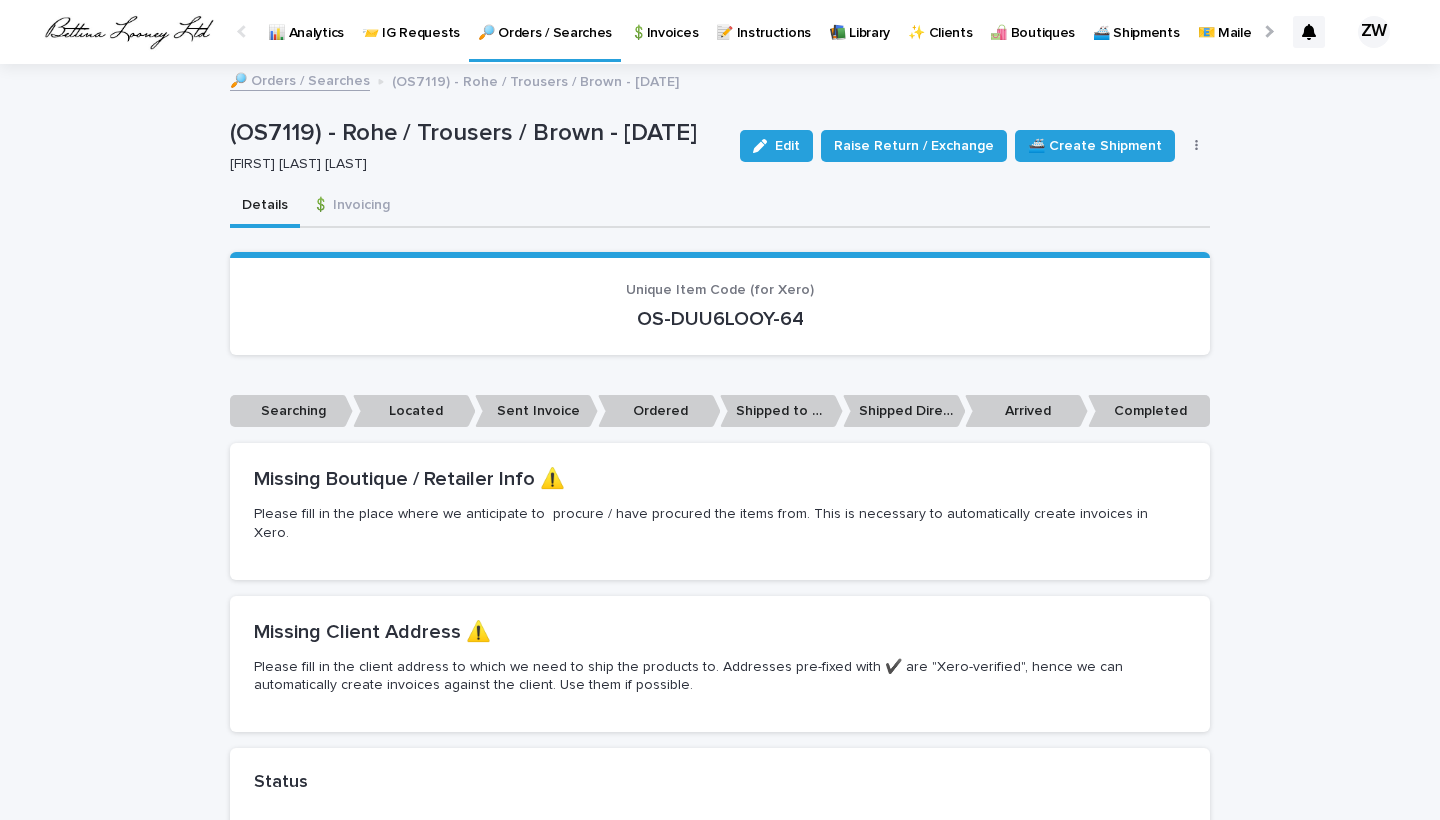 click on "🔎 Orders / Searches" at bounding box center [545, 21] 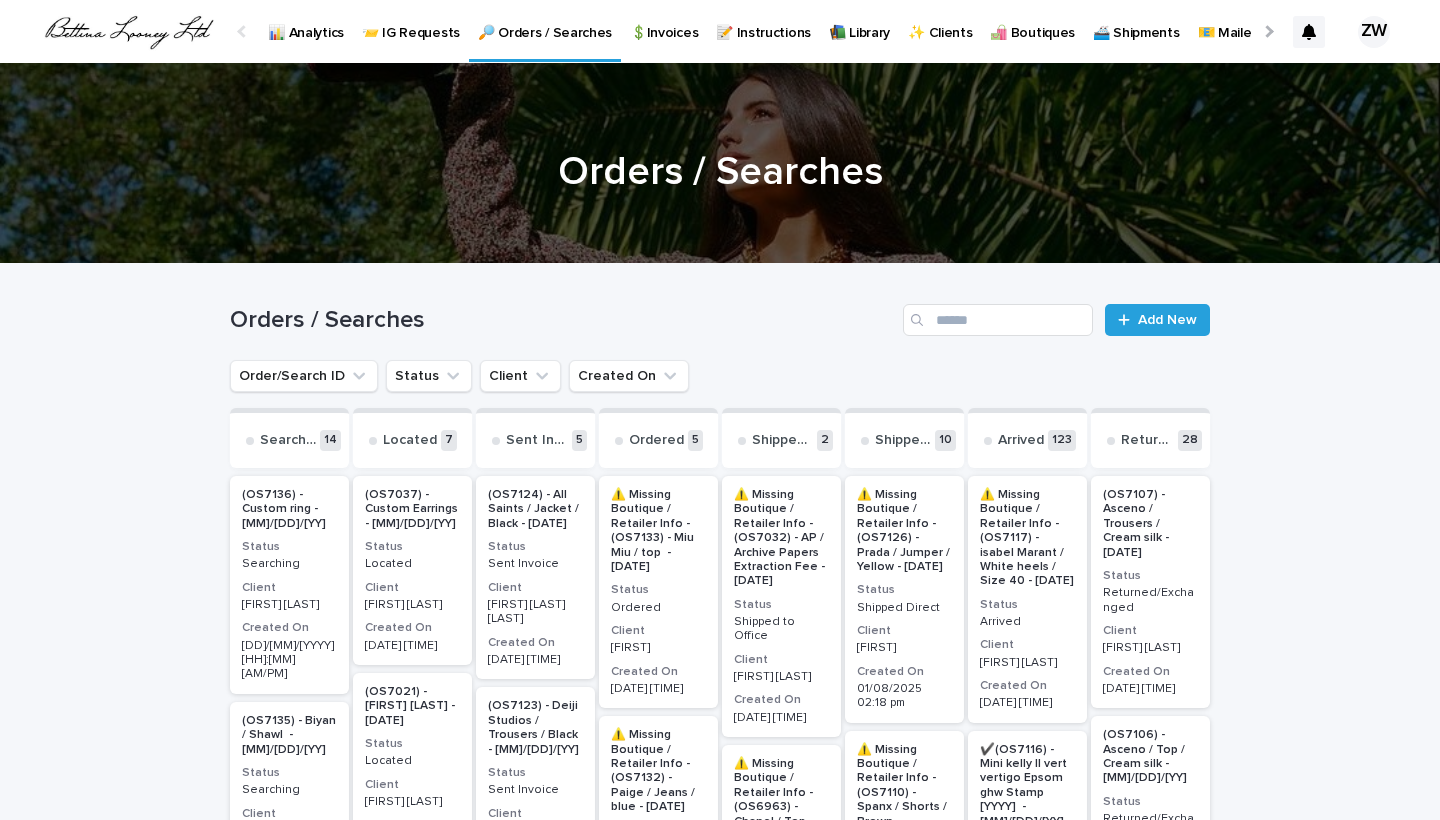 scroll, scrollTop: 0, scrollLeft: -51, axis: horizontal 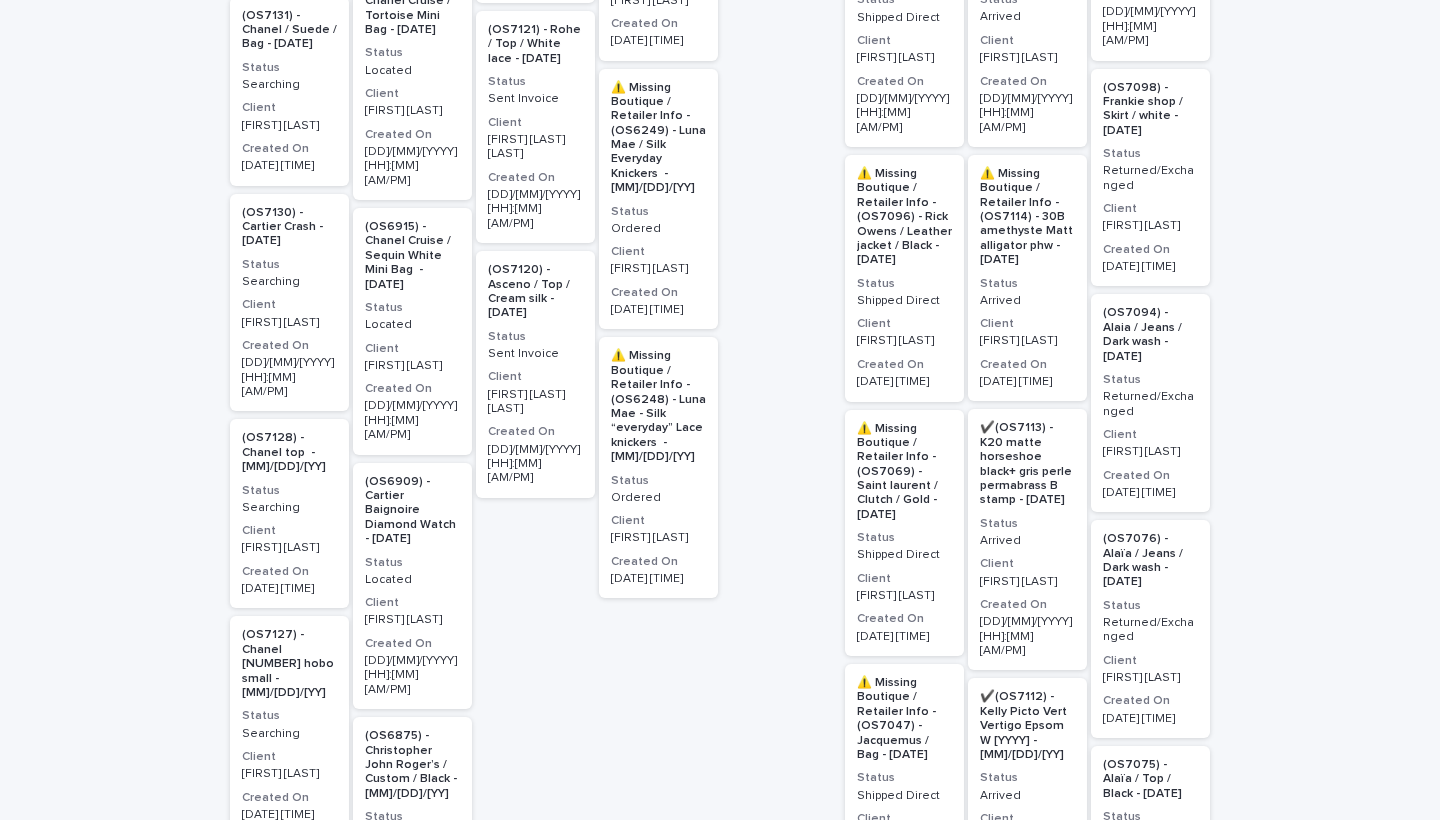 click on "(OS7120) - Asceno / Top / Cream silk - [DATE] Status Sent Invoice Client [FIRST] [LAST] Created On [DATE] [TIME]" at bounding box center (535, 374) 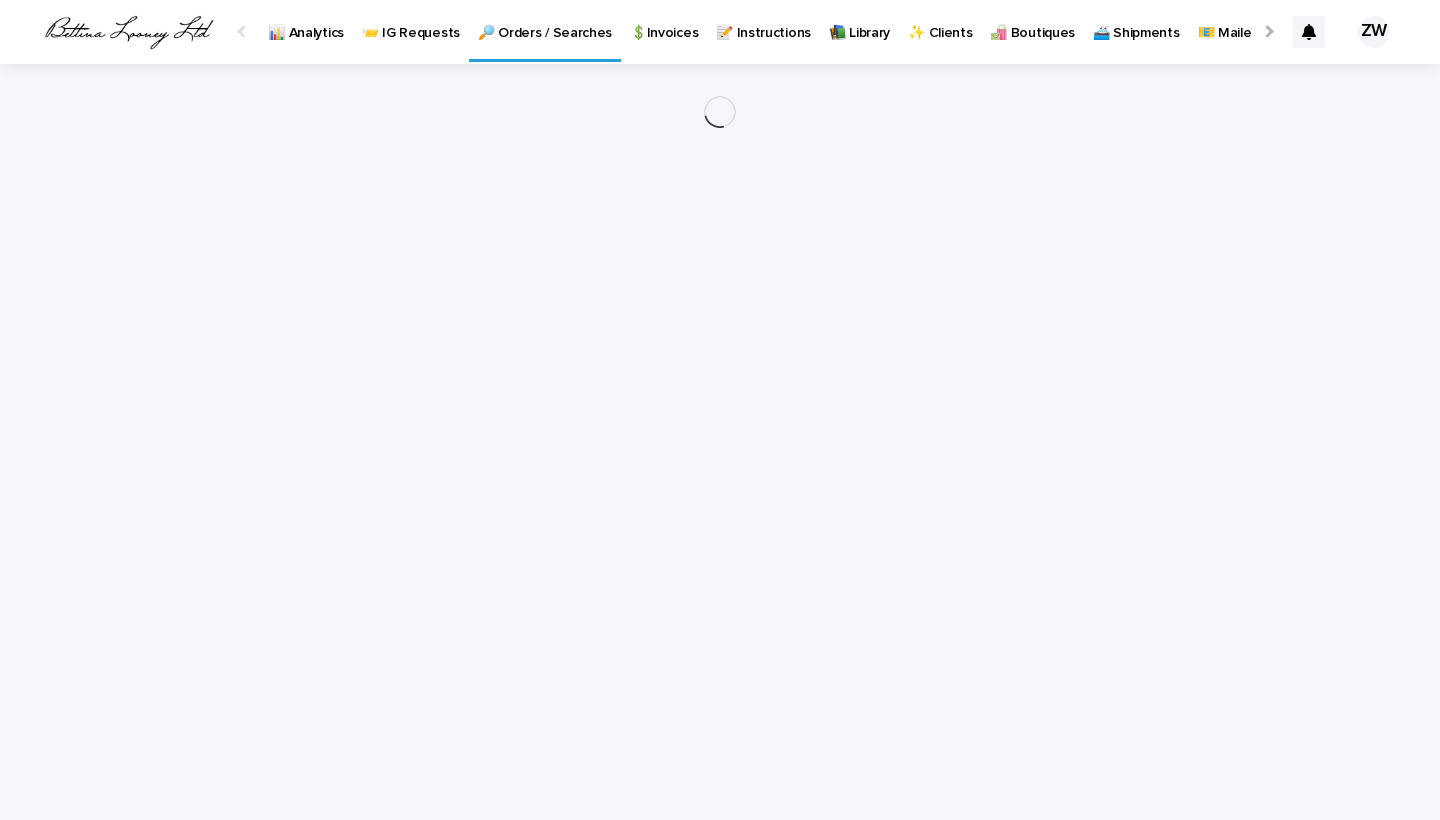 scroll, scrollTop: 0, scrollLeft: 0, axis: both 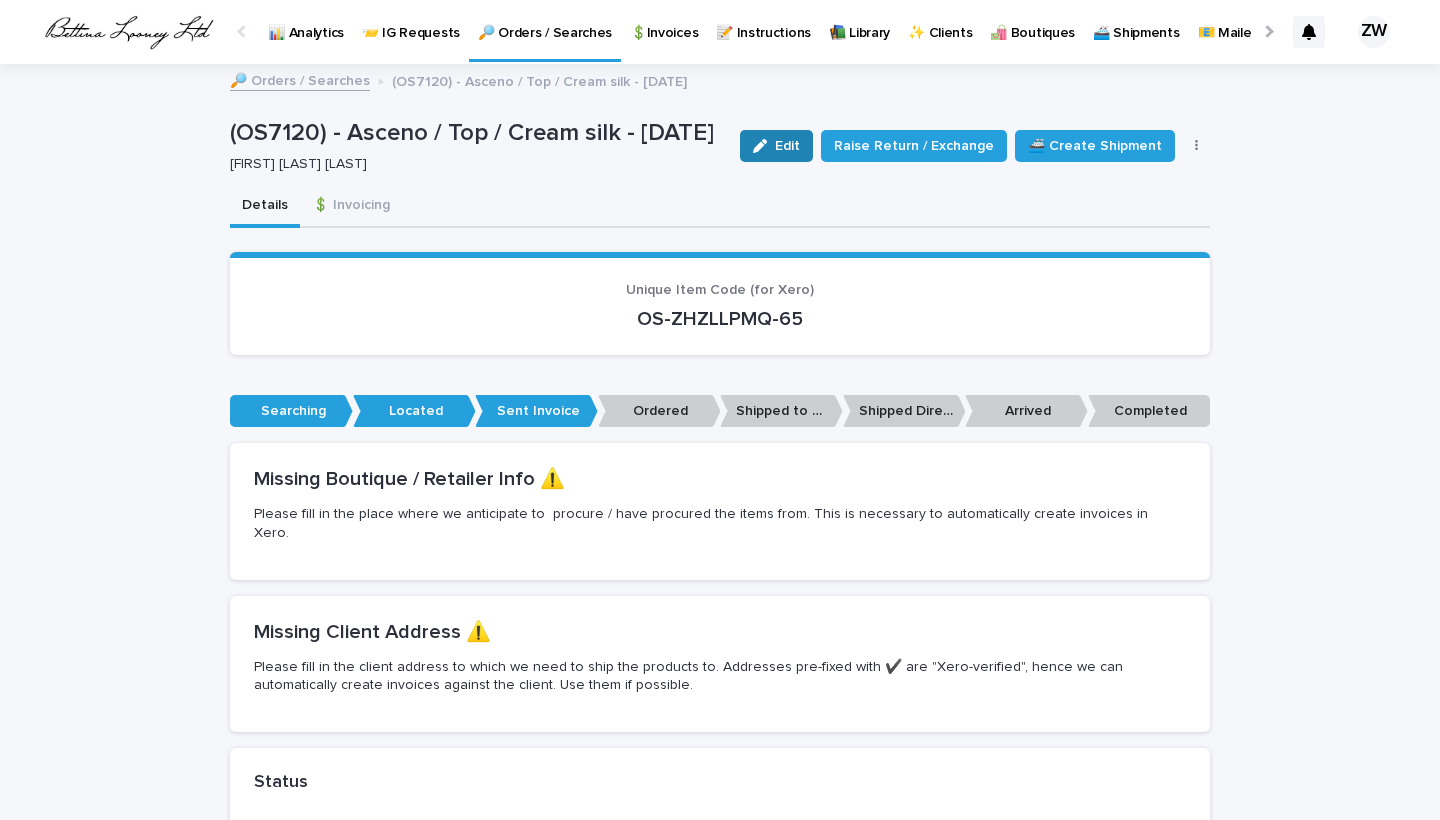 click on "Edit" at bounding box center [787, 146] 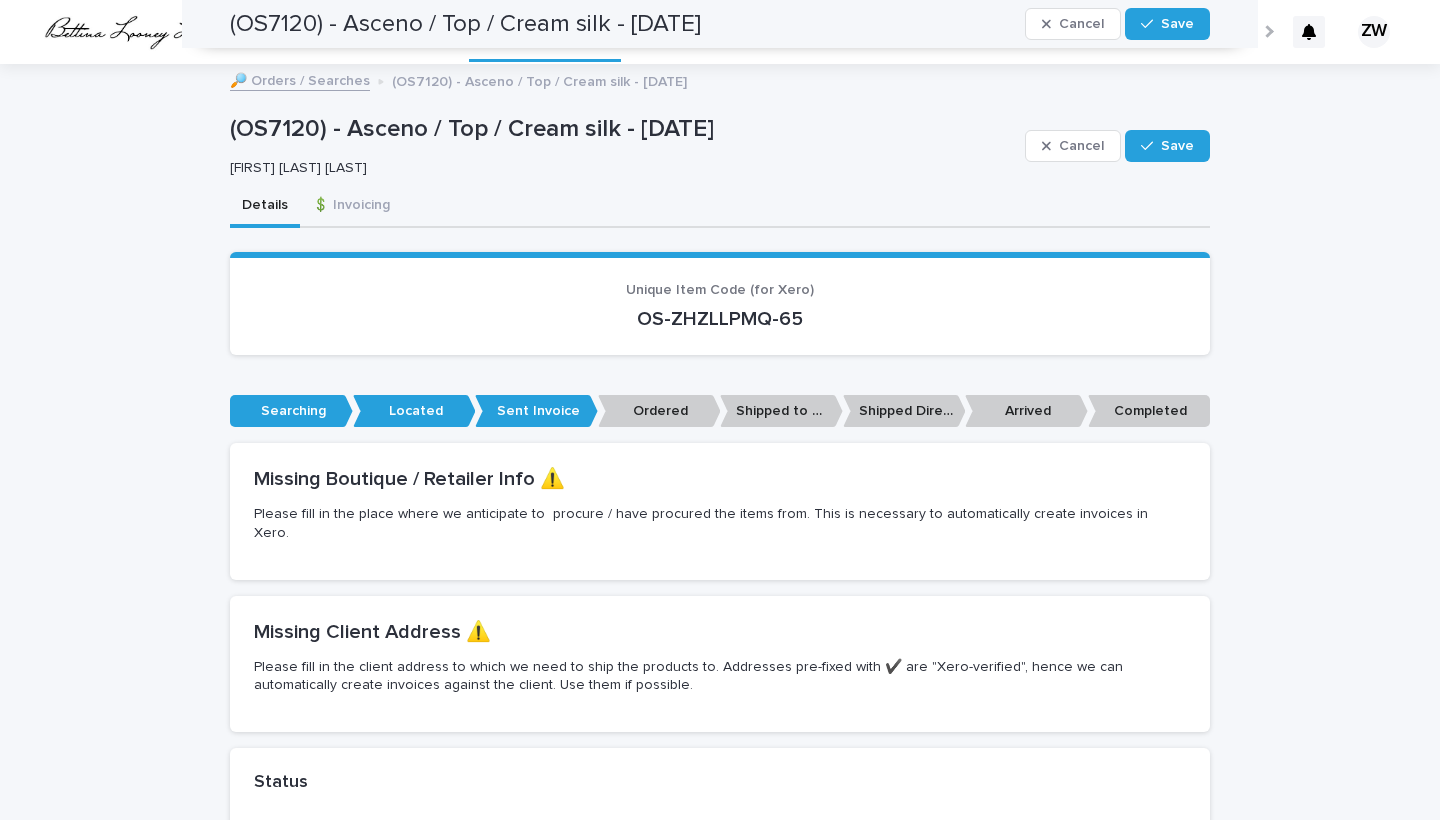 scroll, scrollTop: 673, scrollLeft: 0, axis: vertical 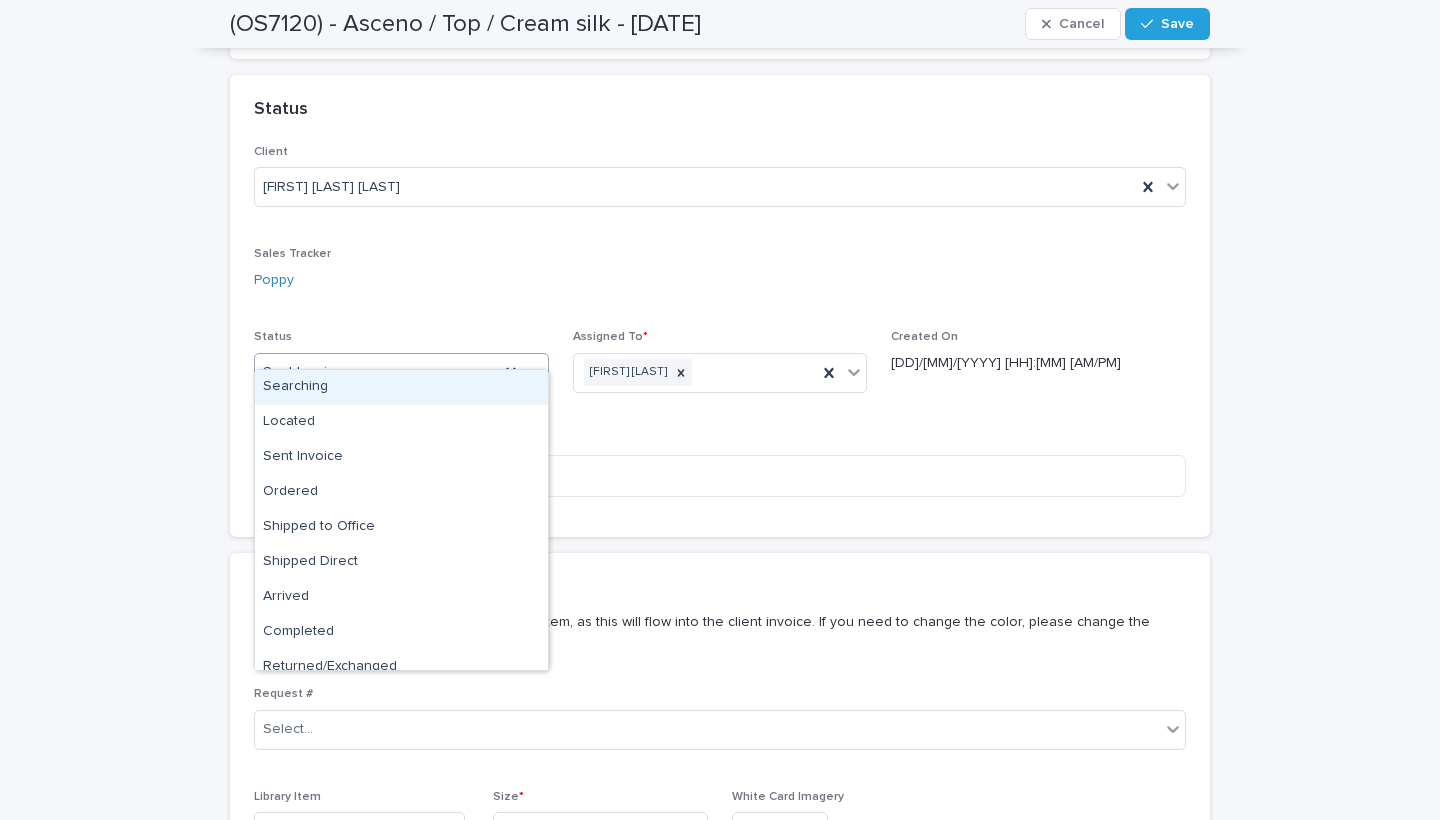 click on "Status Client [FIRST] [LAST] [LAST] Sales Tracker [NAME]   Status     Sent Invoice Assigned To * [FIRST] [LAST] Created On [DATE] [TIME] Notes Status Status Request Details Add New" at bounding box center [720, 825] 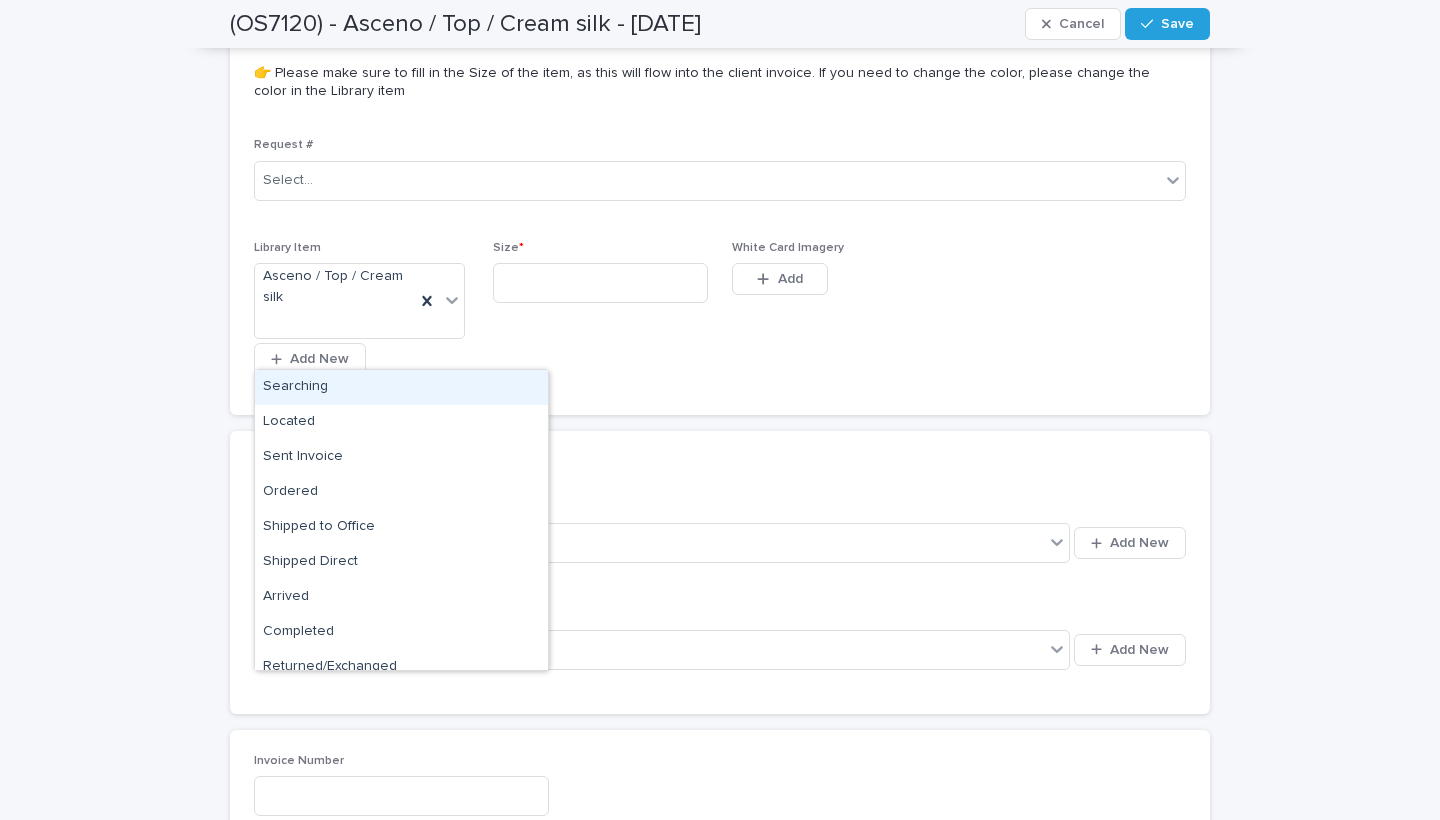 scroll, scrollTop: 1, scrollLeft: 0, axis: vertical 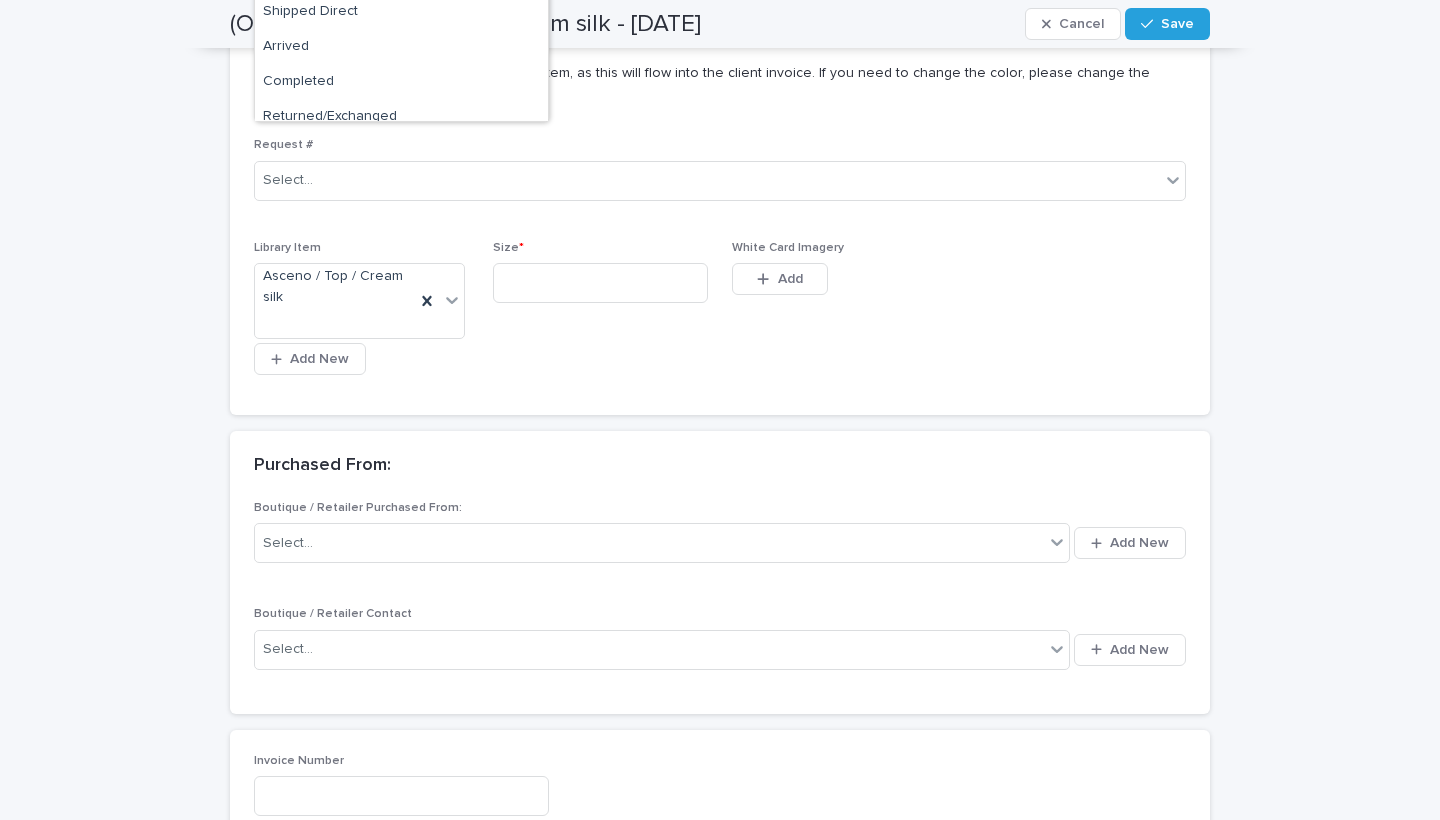 click on "Loading... Saving… Loading... Saving… (OS7120) - Asceno / Top / Cream silk - [DATE] Cancel Save (OS7120) - Asceno / Top / Cream silk - [DATE] [FIRST] [LAST] Cancel Save Sorry, there was an error saving your record. Please try again. Please fill out the required fields below. Details 💲 Invoicing  Loading... Saving… Loading... Saving… Loading... Saving… Unique Item Code (for Xero) OS-ZHZLLPMQ-65 Loading... Saving…                                         •••                                                                     Searching Located Sent Invoice Ordered Shipped to Office  Shipped Direct Arrived Completed Loading... Saving… Missing Boutique / Retailer Info ⚠️   Please fill in the place where we anticipate to  procure / have procured the items from. This is necessary to automatically create invoices in Xero. Loading... Saving… Missing Client Address ⚠️  Loading... Saving… Status Client [FIRST] [LAST] Sales Tracker [NAME]   Status" at bounding box center (720, 233) 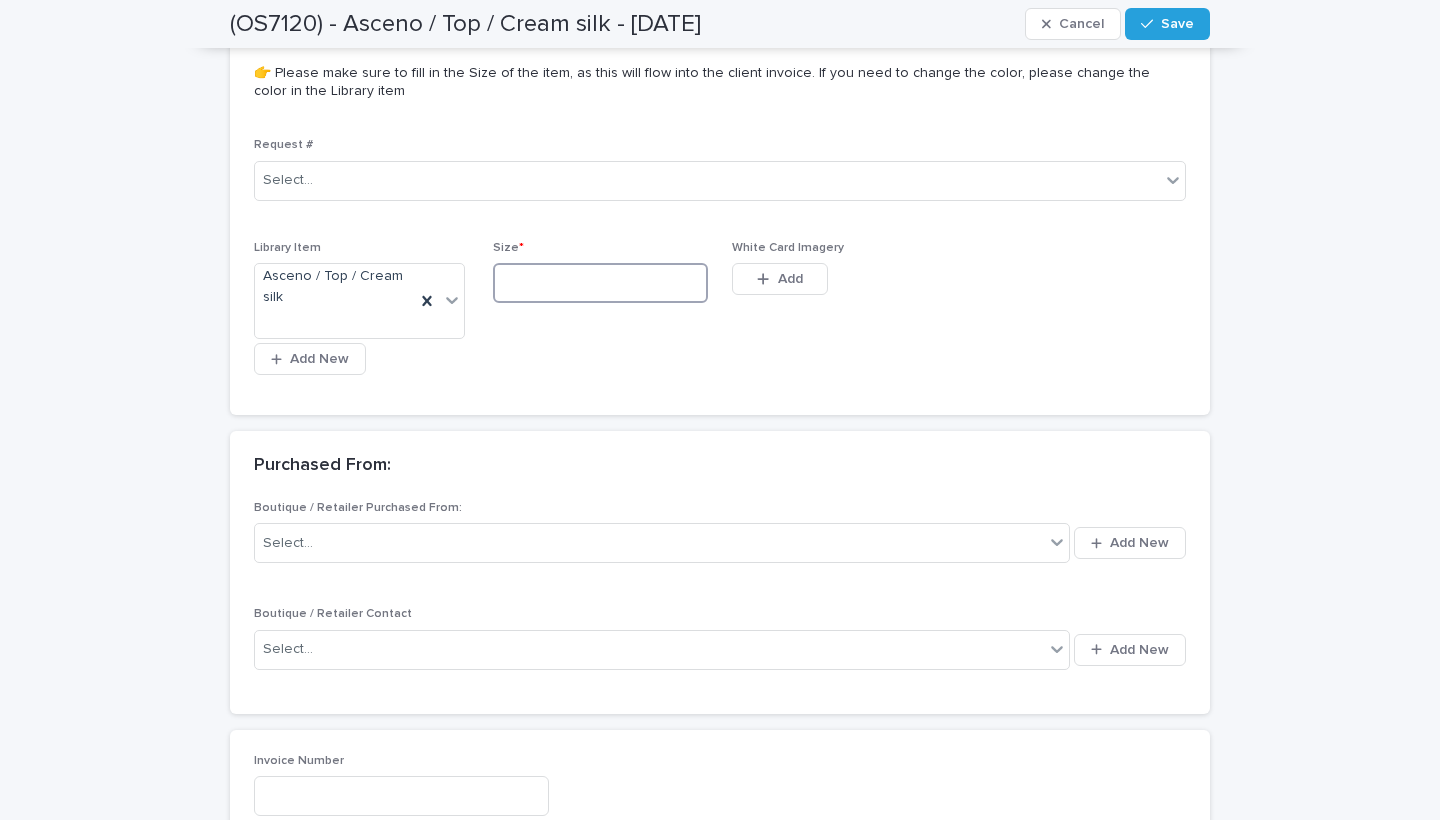 click at bounding box center (600, 283) 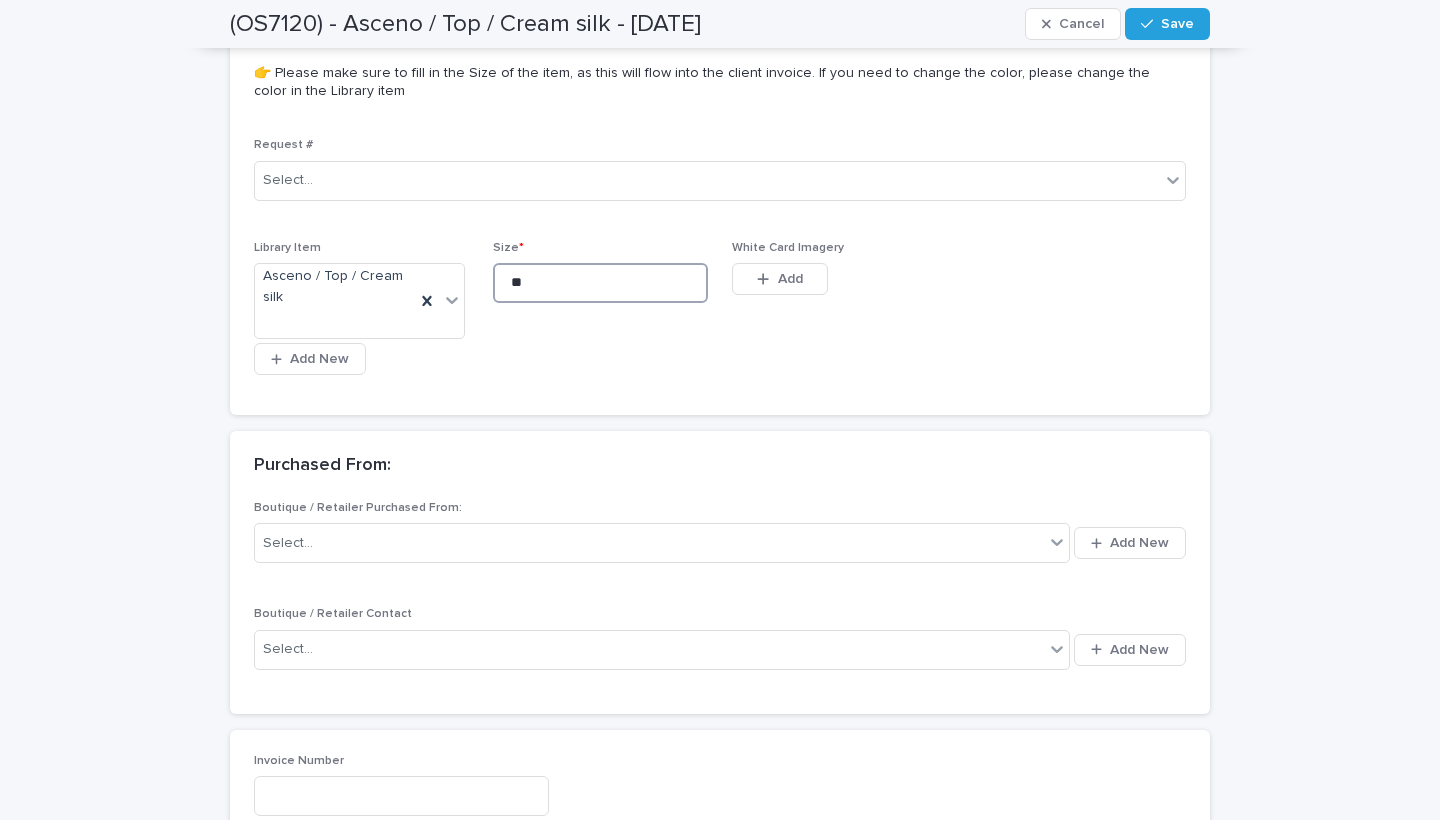 type on "*" 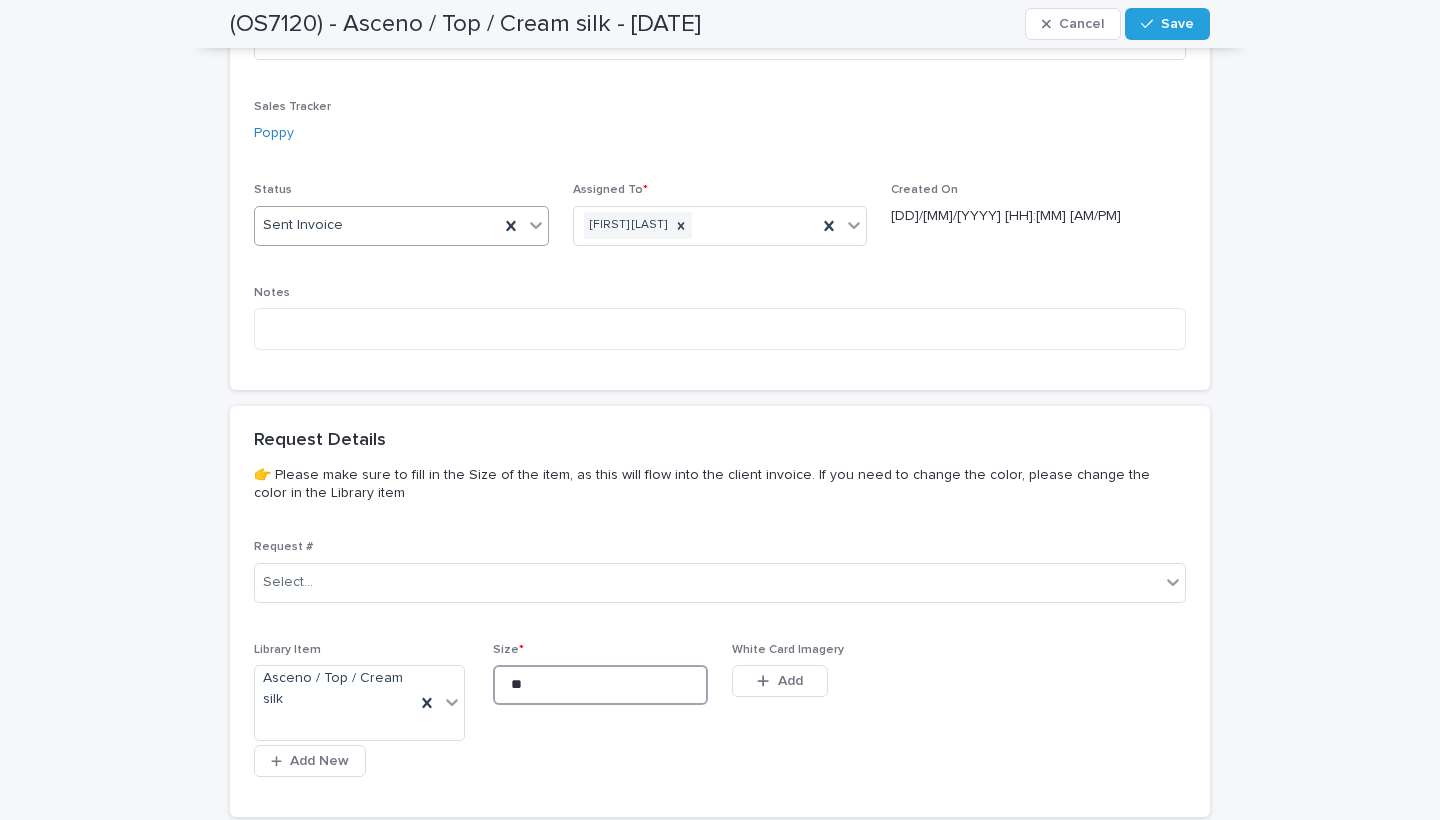type on "**" 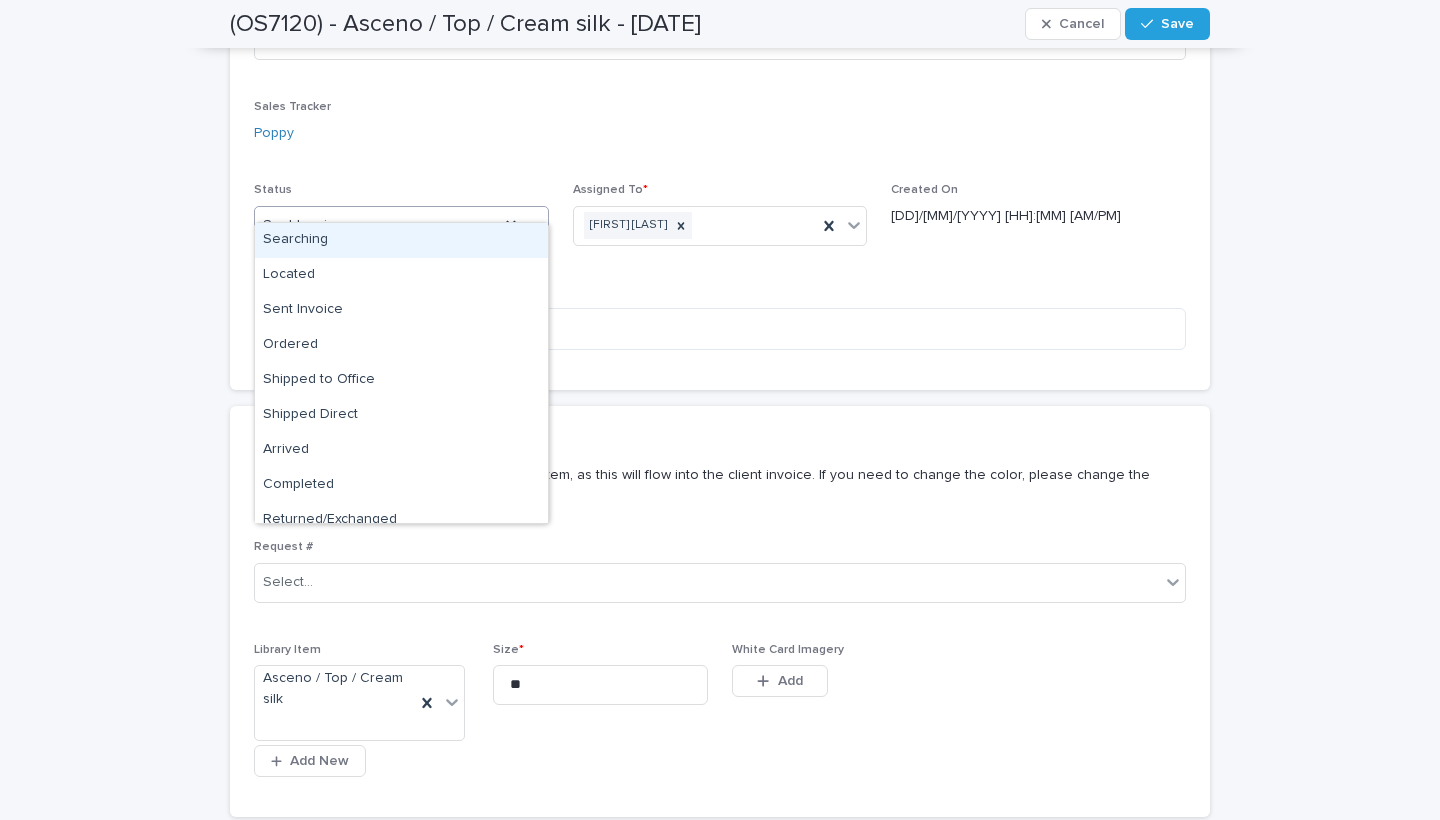 click on "Sent Invoice" at bounding box center [377, 225] 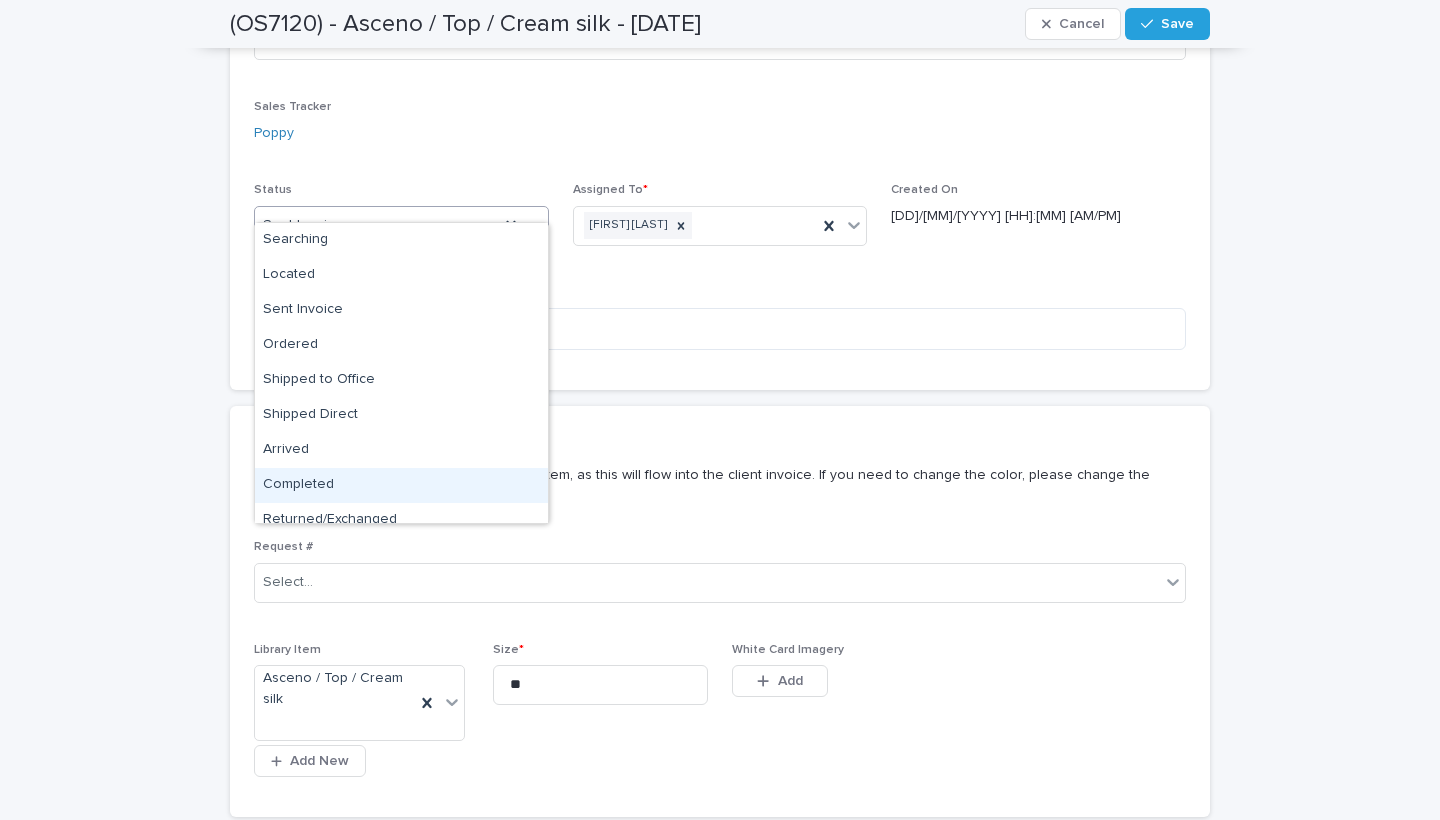 scroll, scrollTop: 50, scrollLeft: 0, axis: vertical 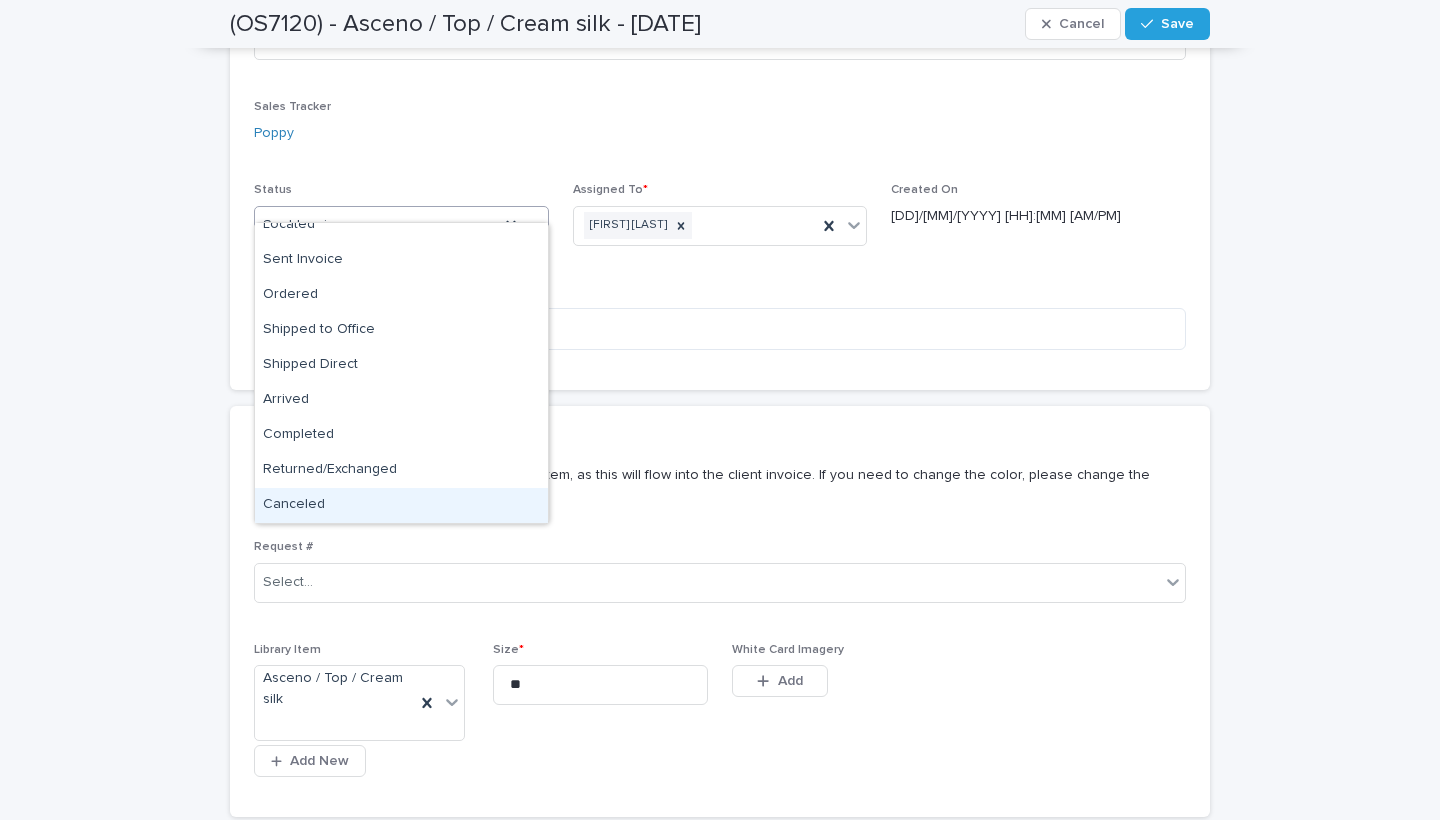 click on "Canceled" at bounding box center [401, 505] 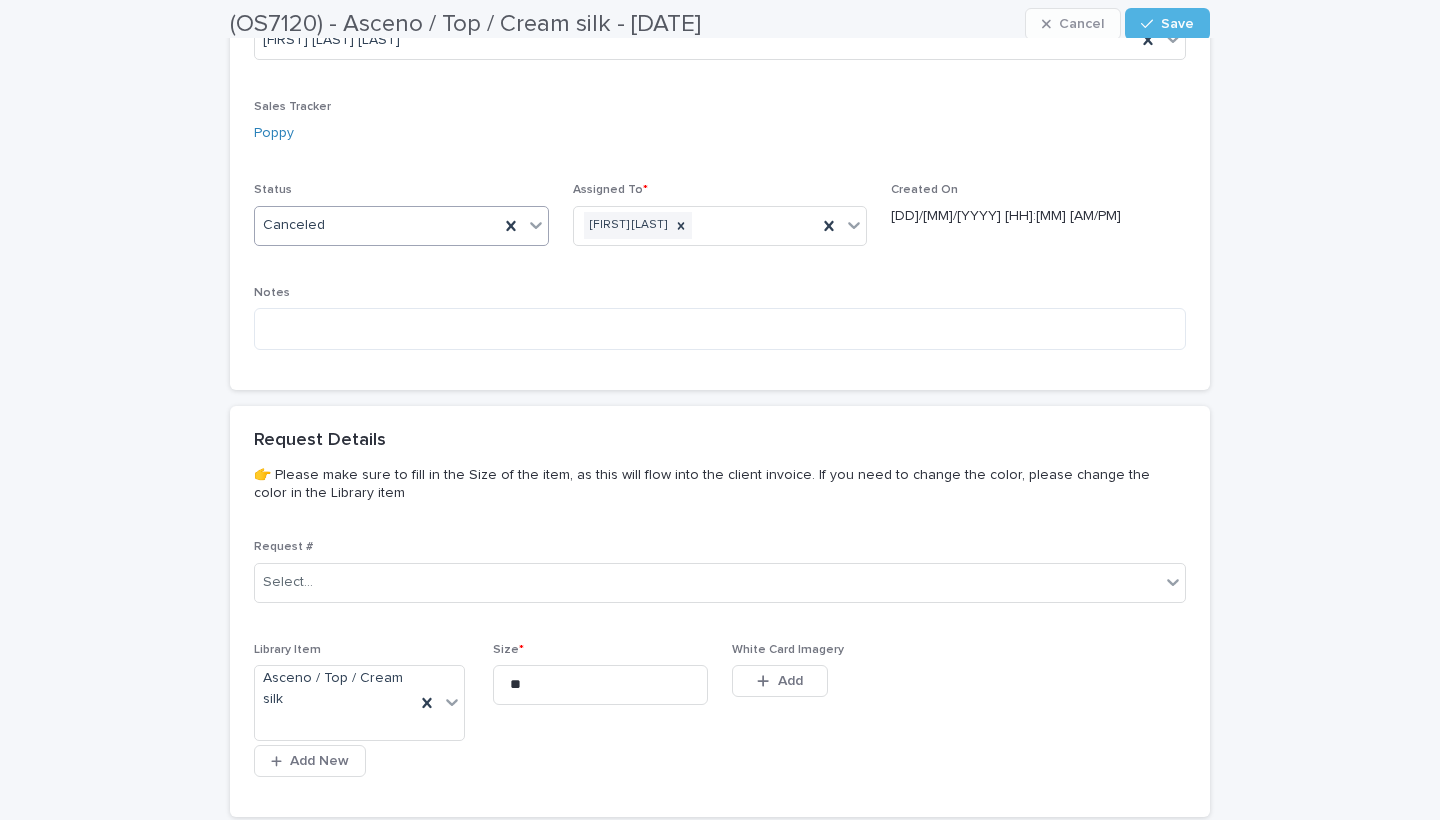 scroll, scrollTop: 181, scrollLeft: 0, axis: vertical 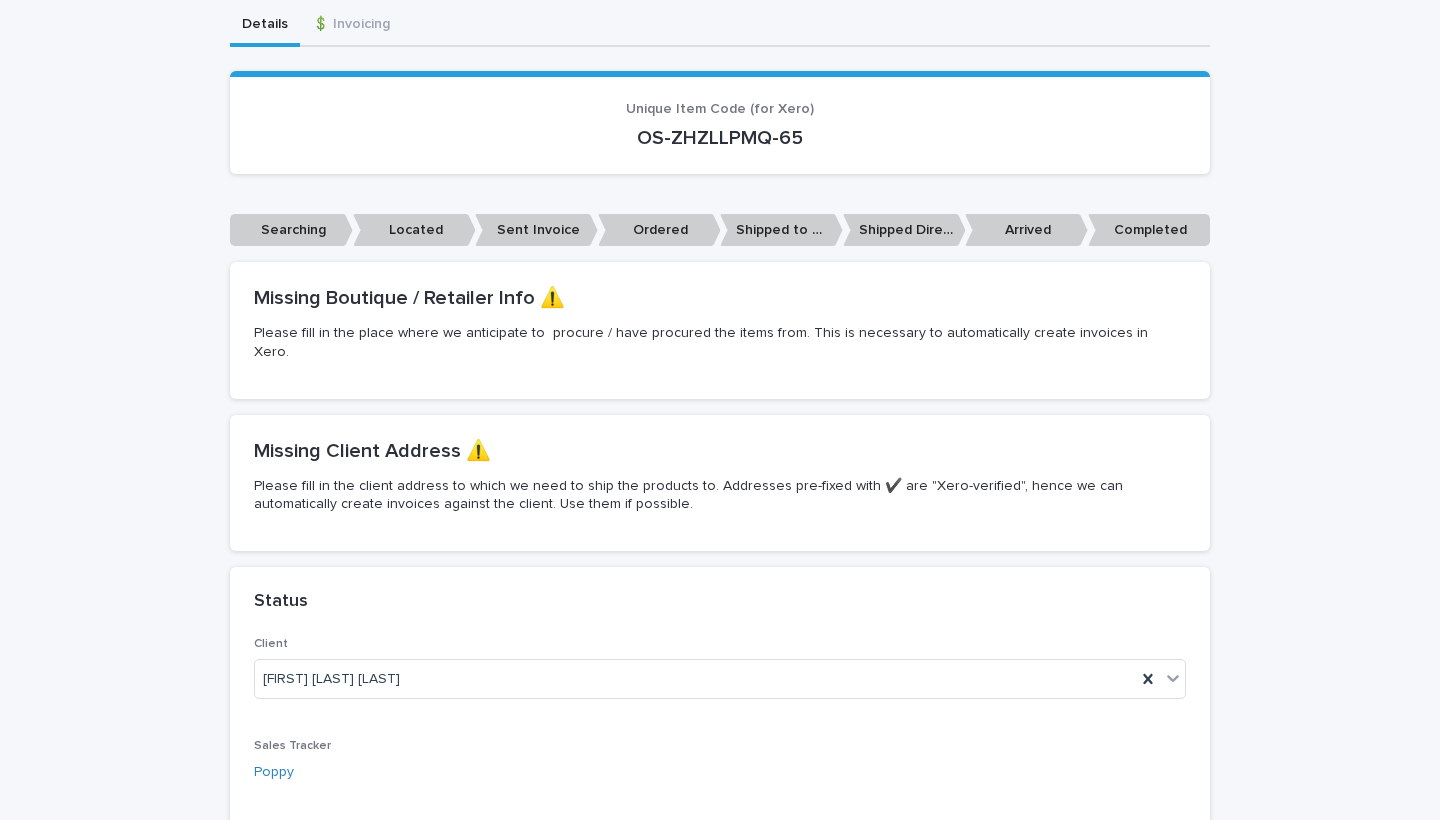 click on "Details 💲 Invoicing" at bounding box center [720, 26] 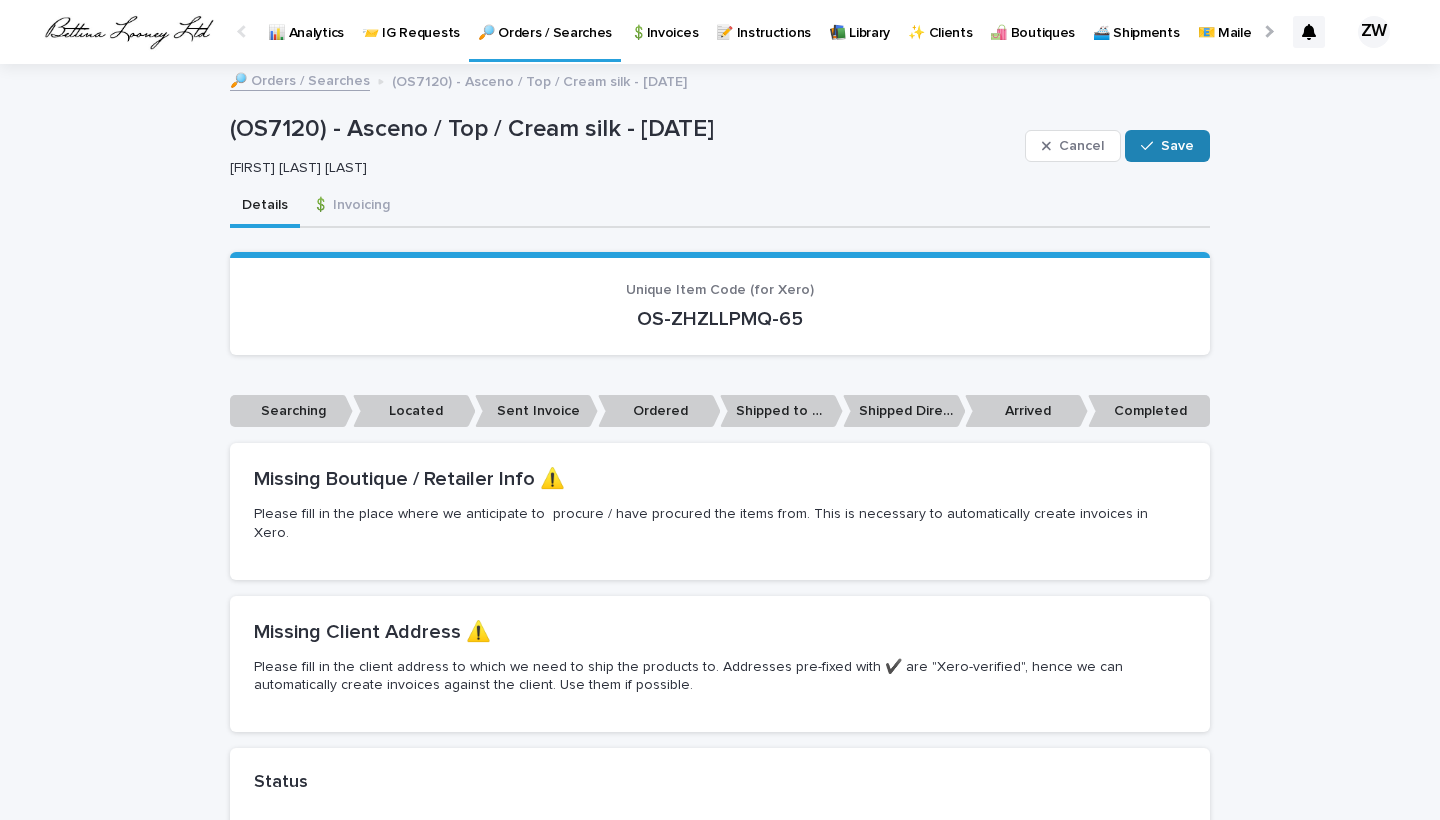 click on "Save" at bounding box center (1177, 146) 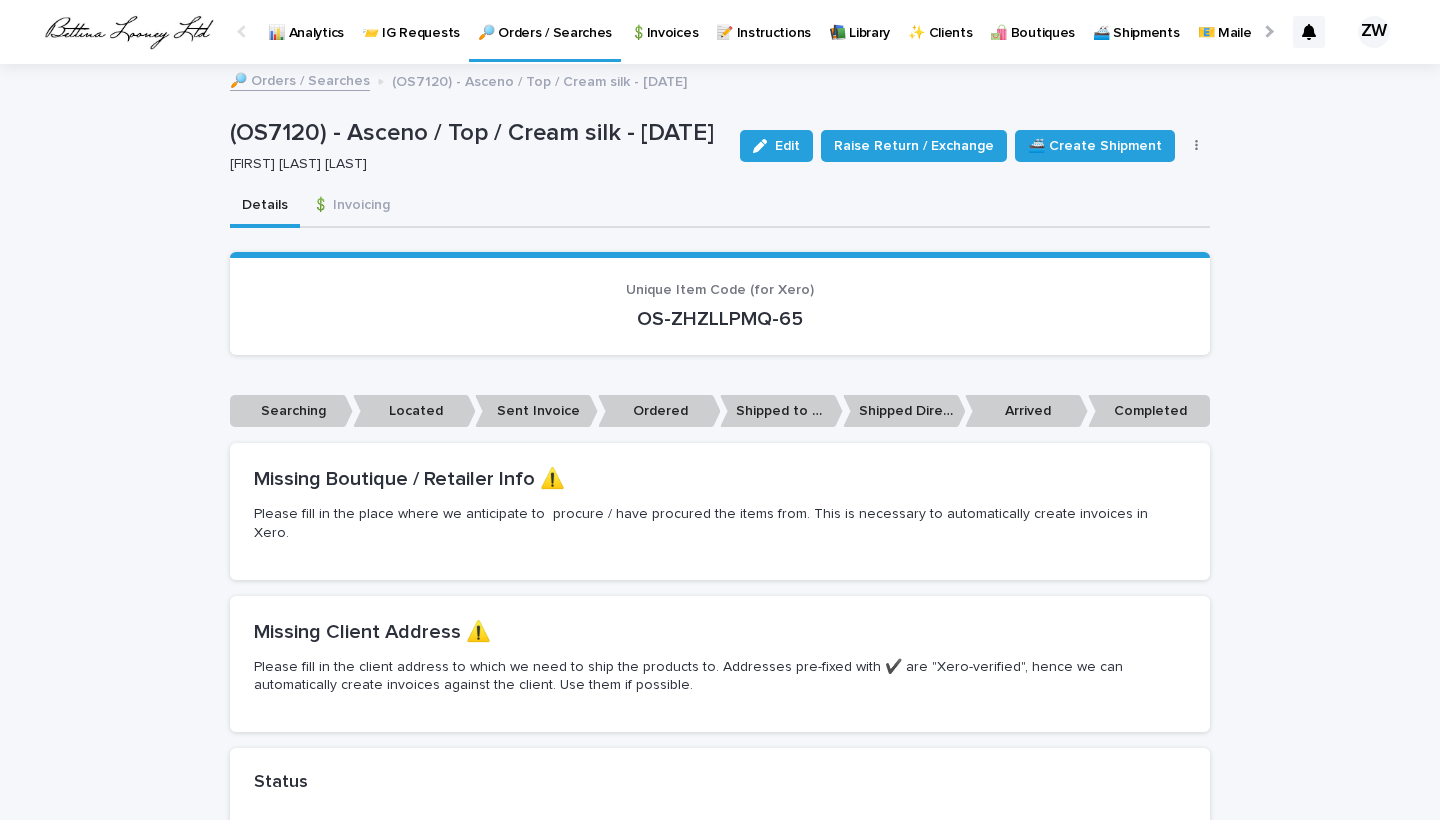 click on "🔎 Orders / Searches" at bounding box center [545, 21] 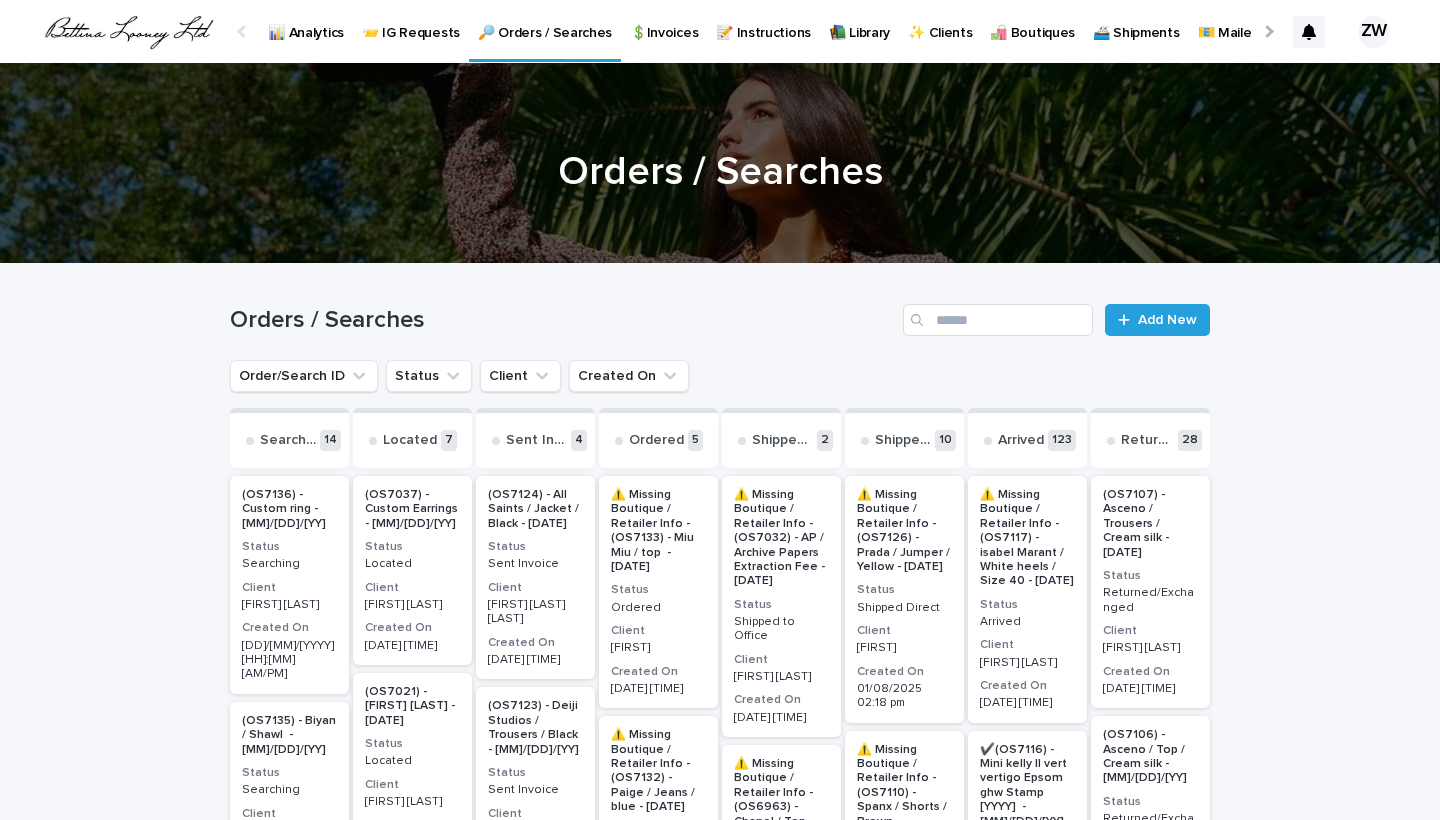 scroll, scrollTop: 0, scrollLeft: -51, axis: horizontal 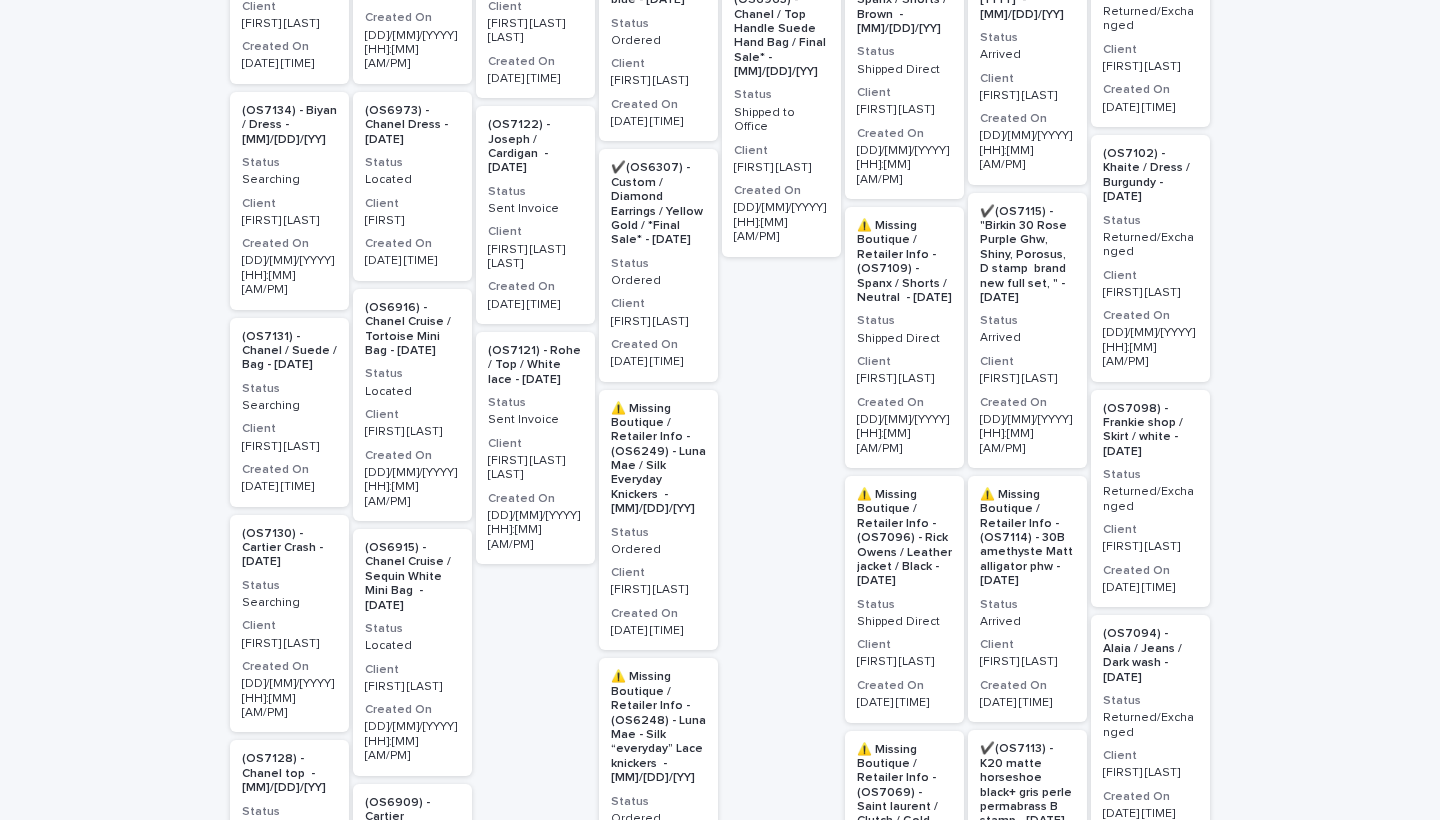 click on "Status" at bounding box center [535, 403] 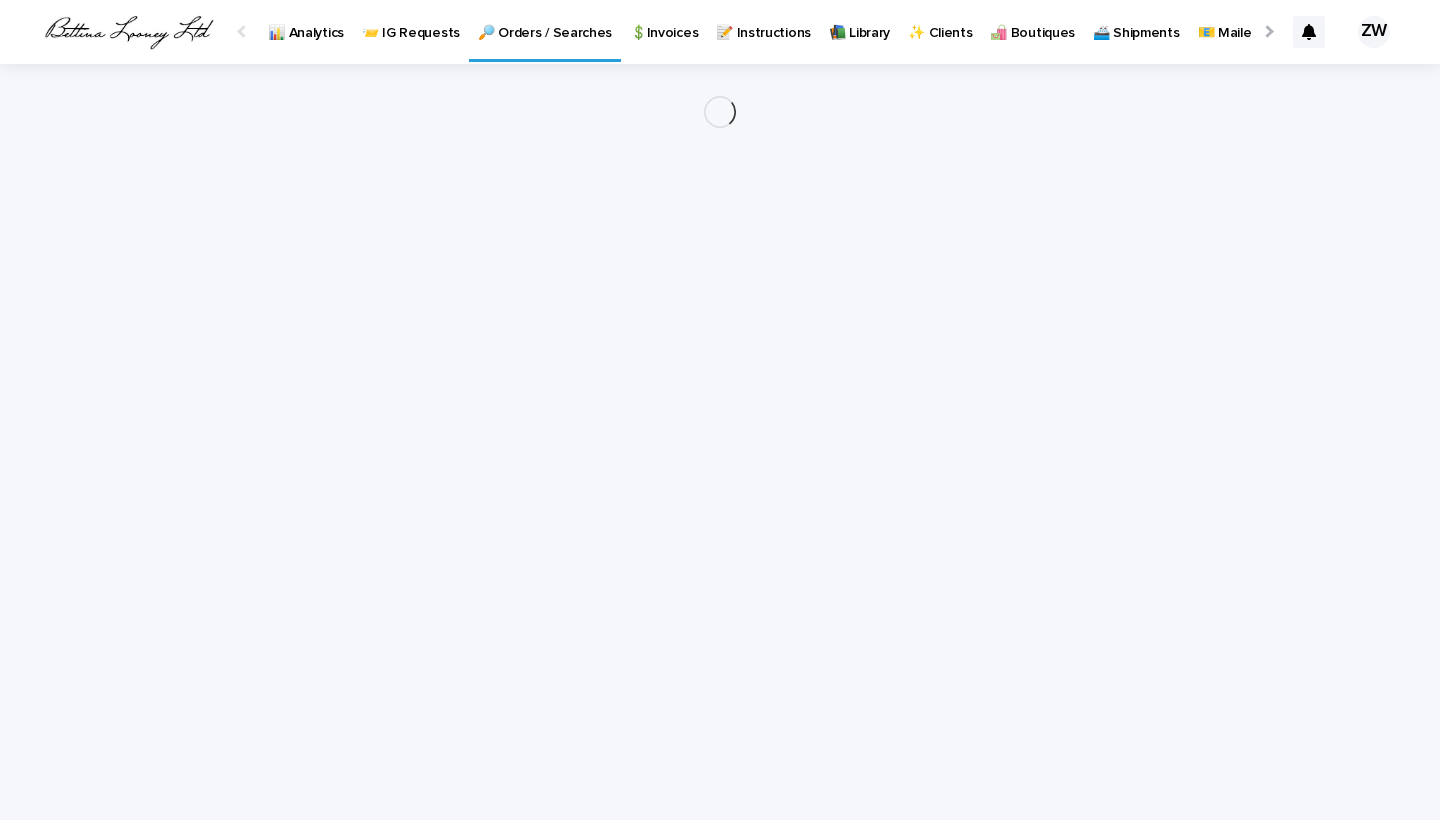 scroll, scrollTop: 0, scrollLeft: 0, axis: both 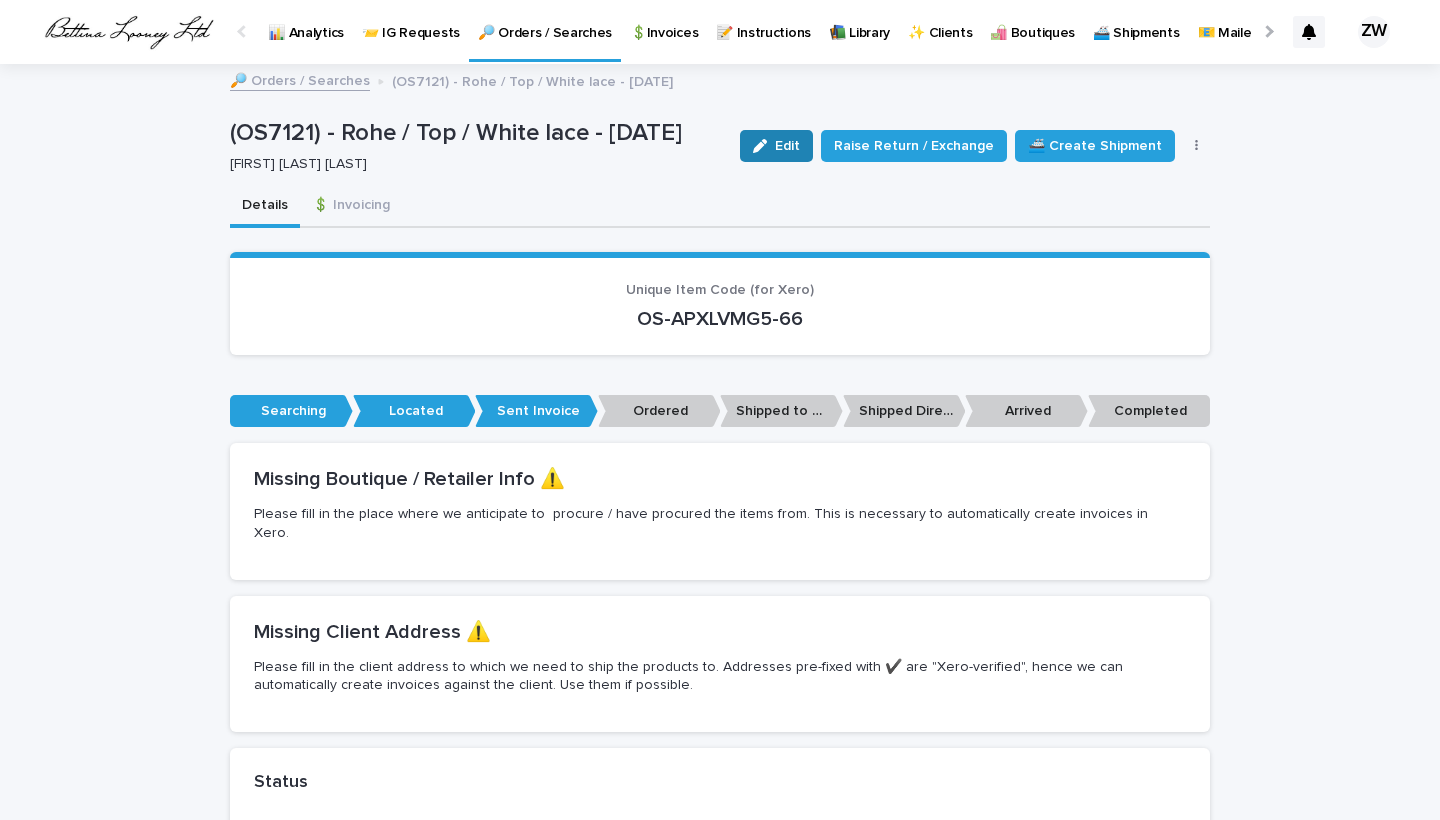 click 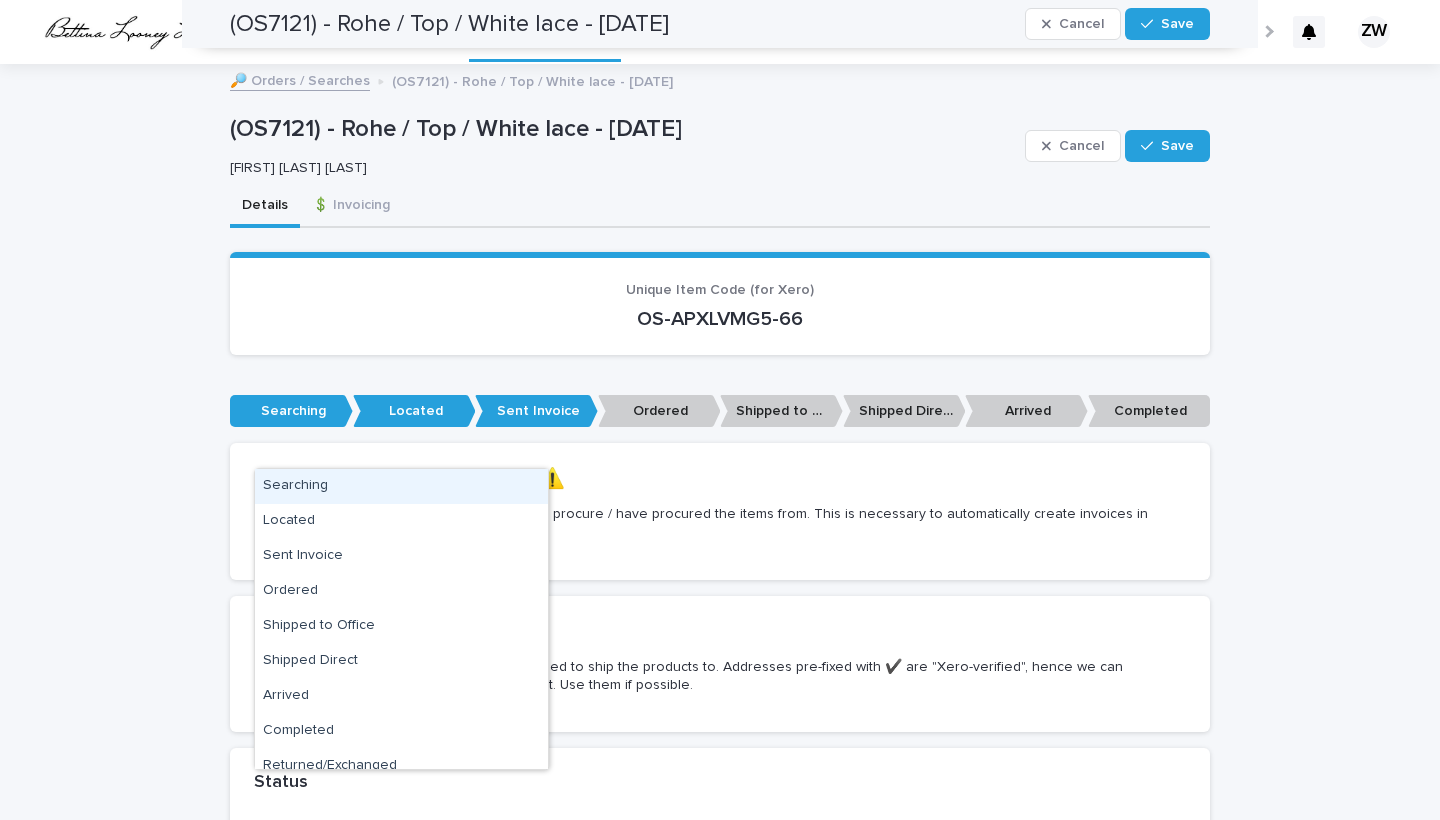 click on "Sent Invoice" at bounding box center (377, 1045) 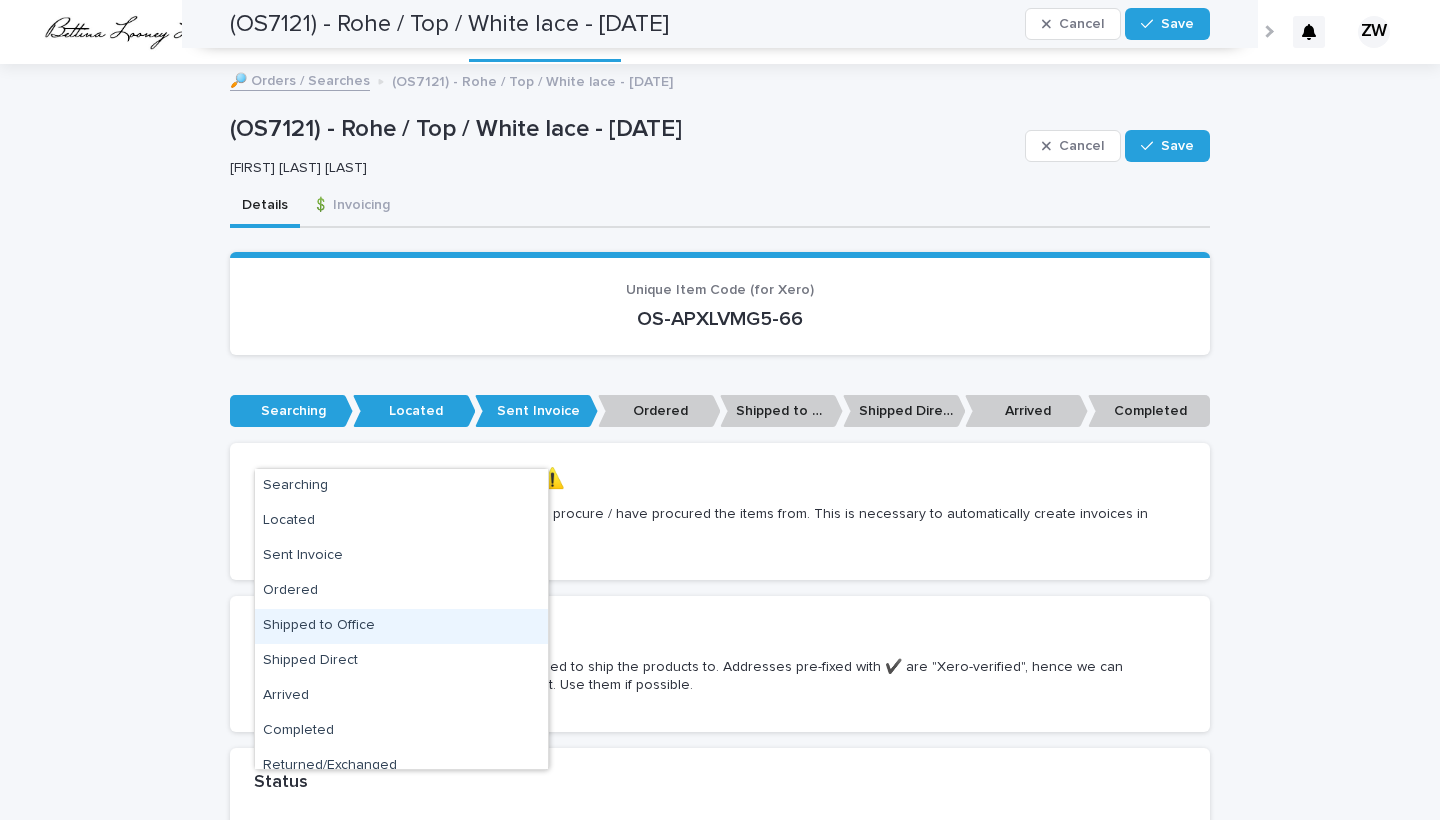 scroll, scrollTop: 574, scrollLeft: 0, axis: vertical 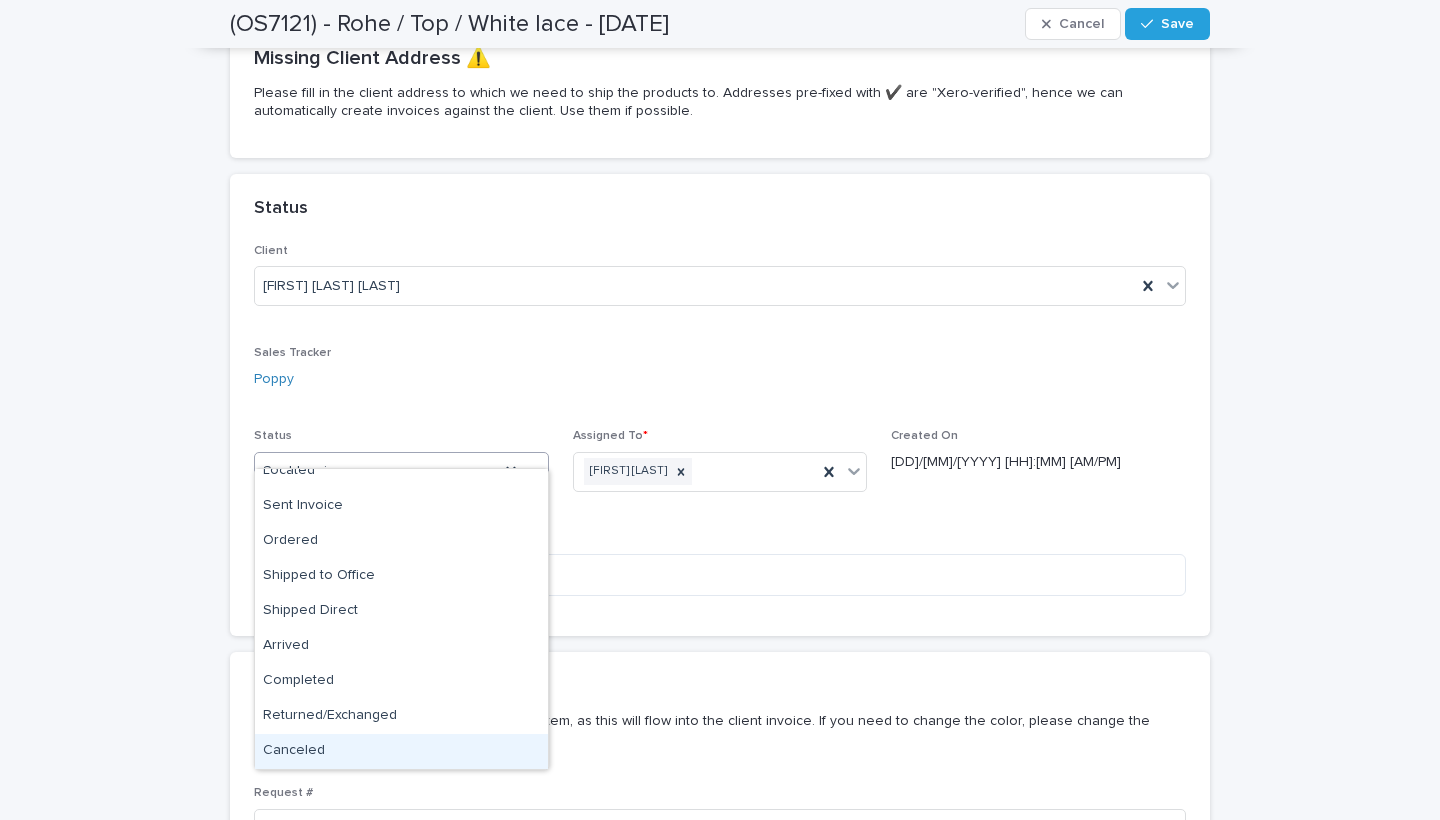 click on "Canceled" at bounding box center (401, 751) 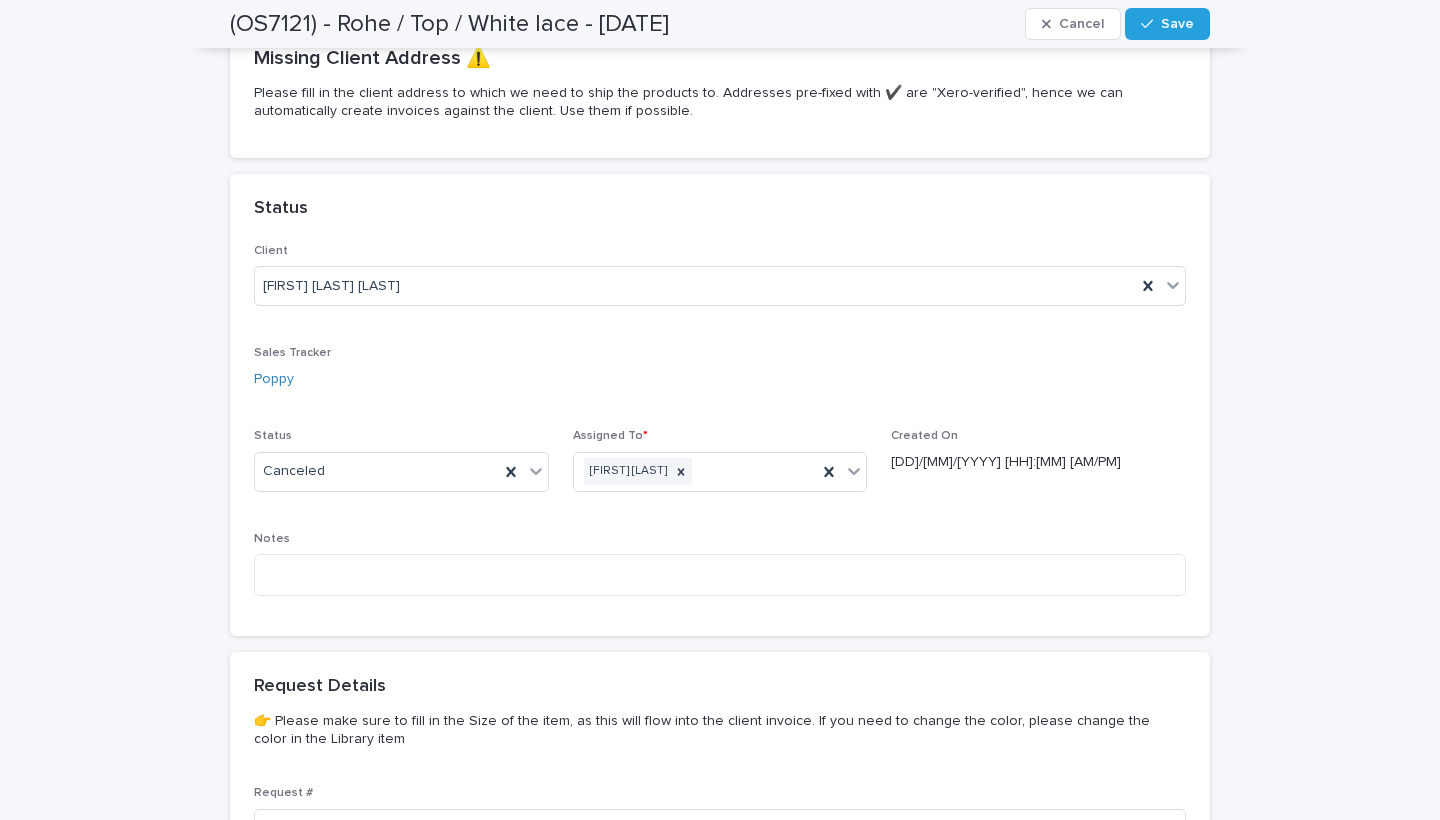 click at bounding box center (600, 931) 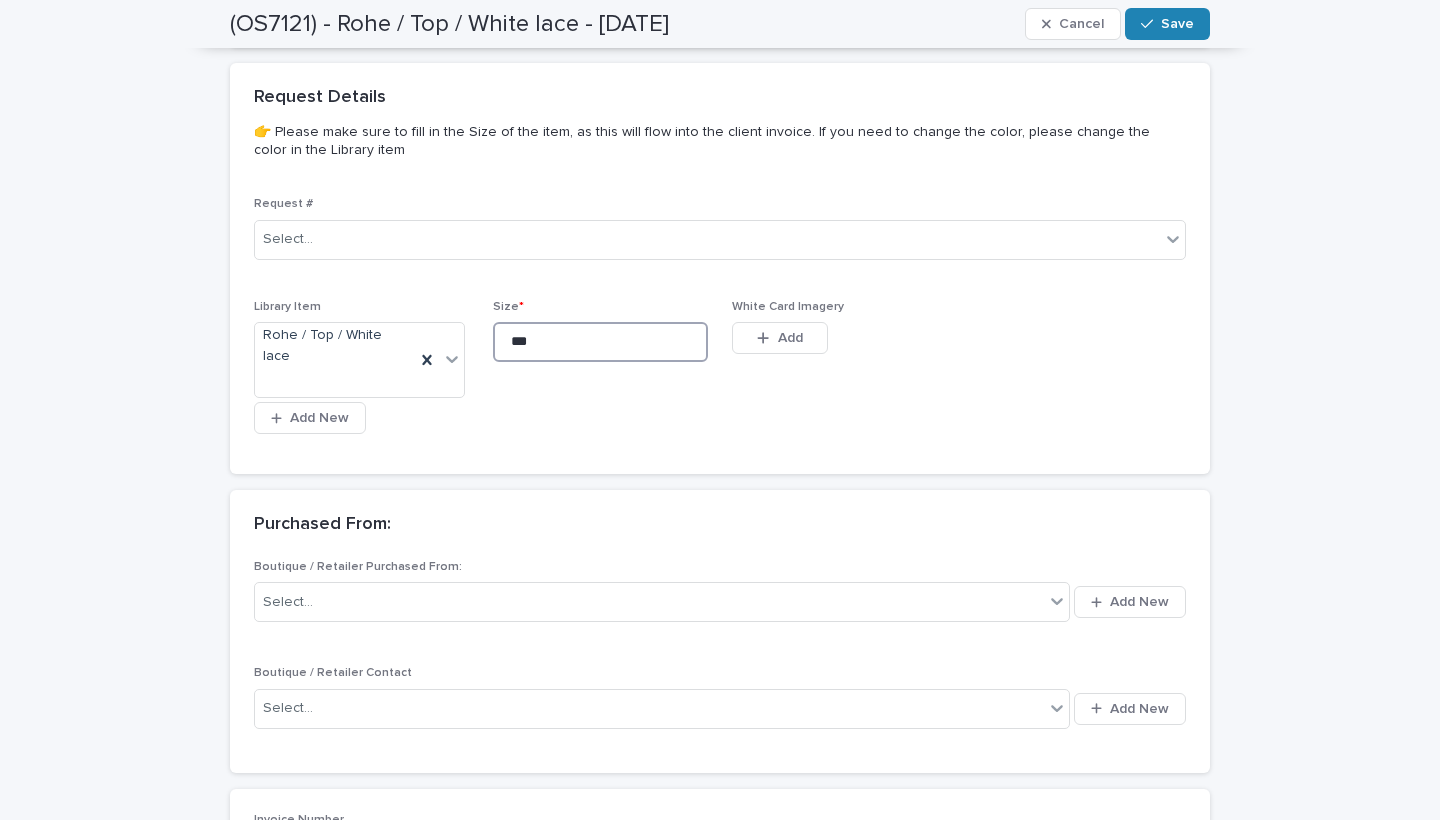type on "**" 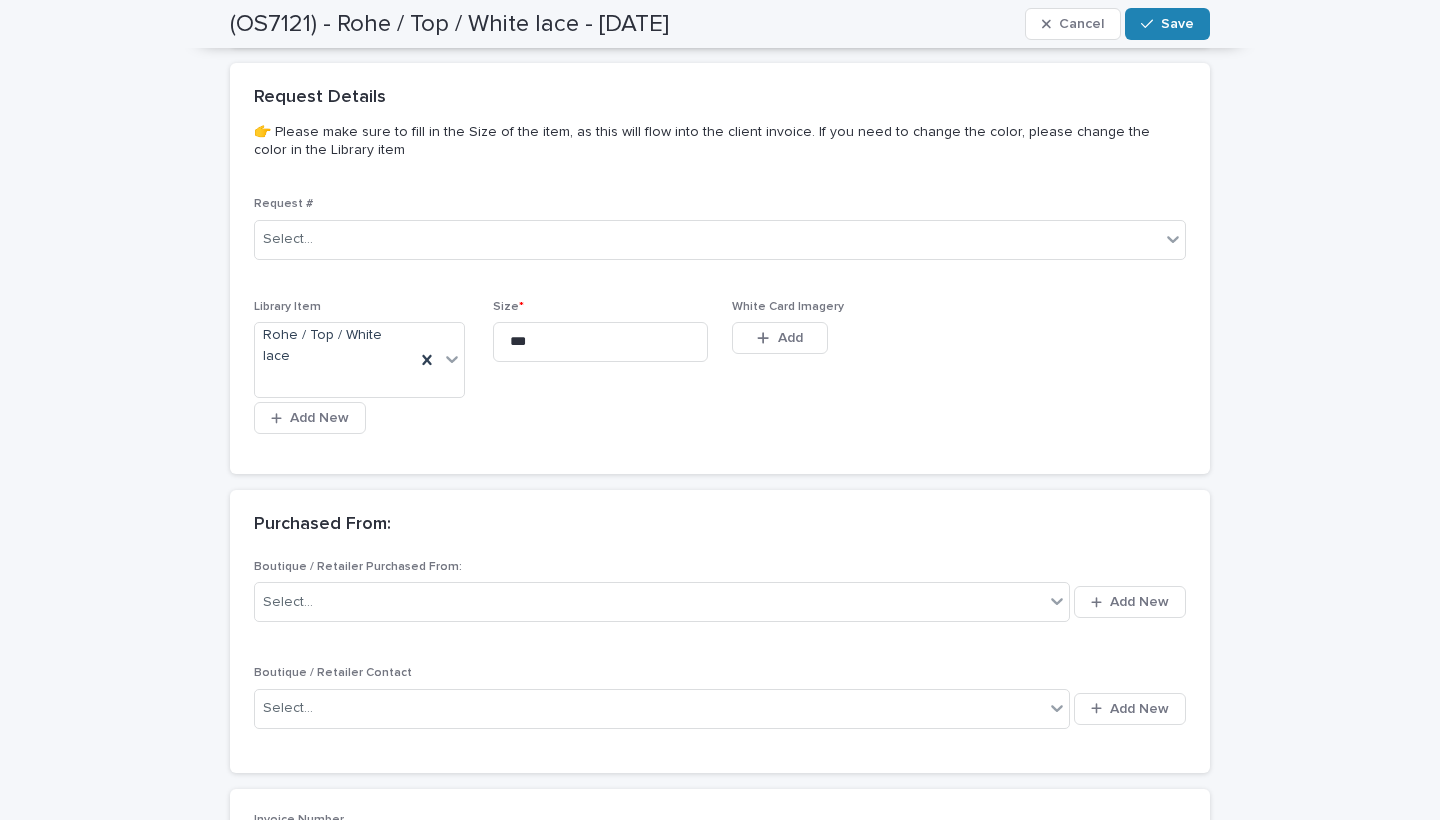 click 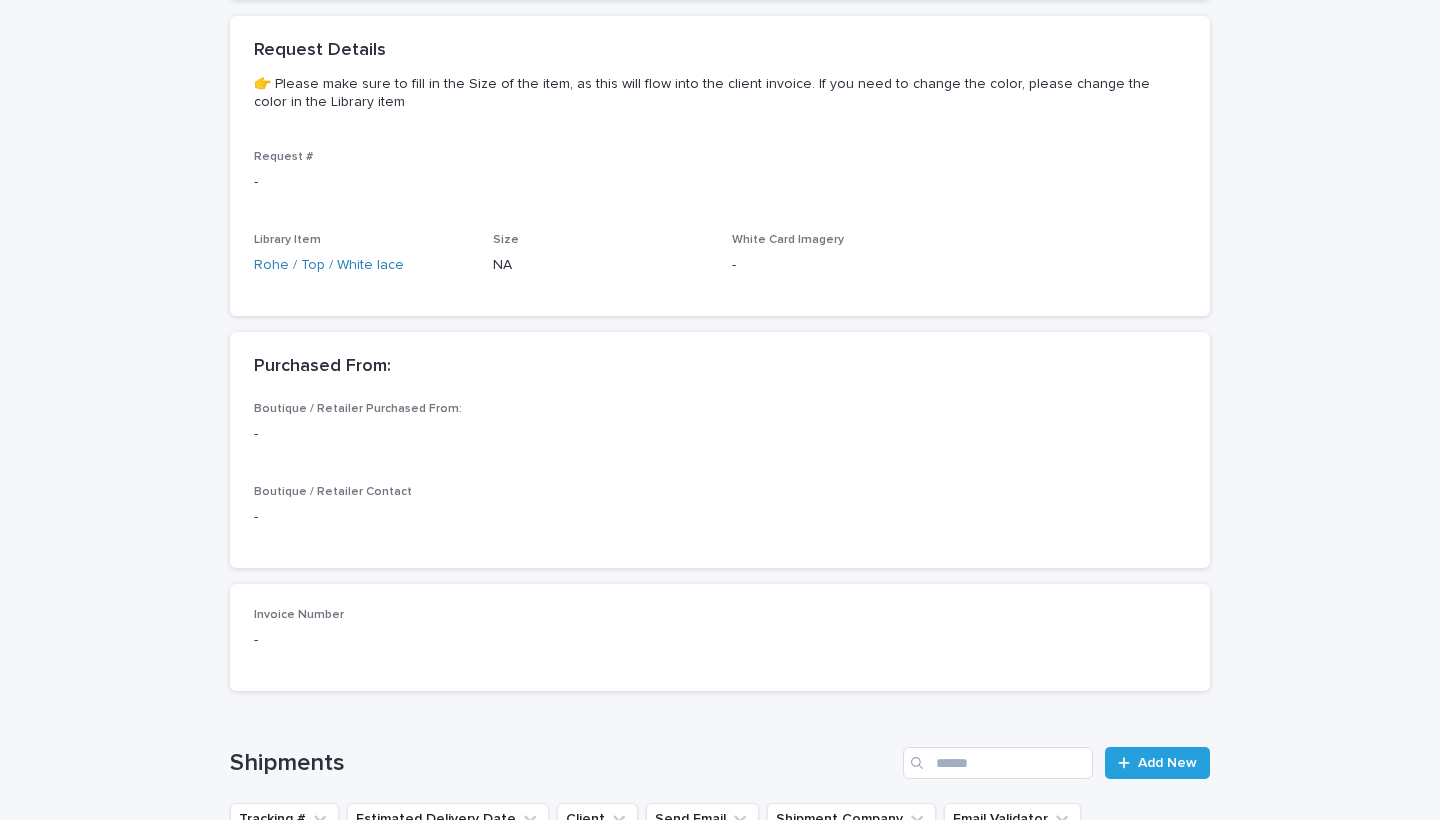 scroll, scrollTop: 0, scrollLeft: 0, axis: both 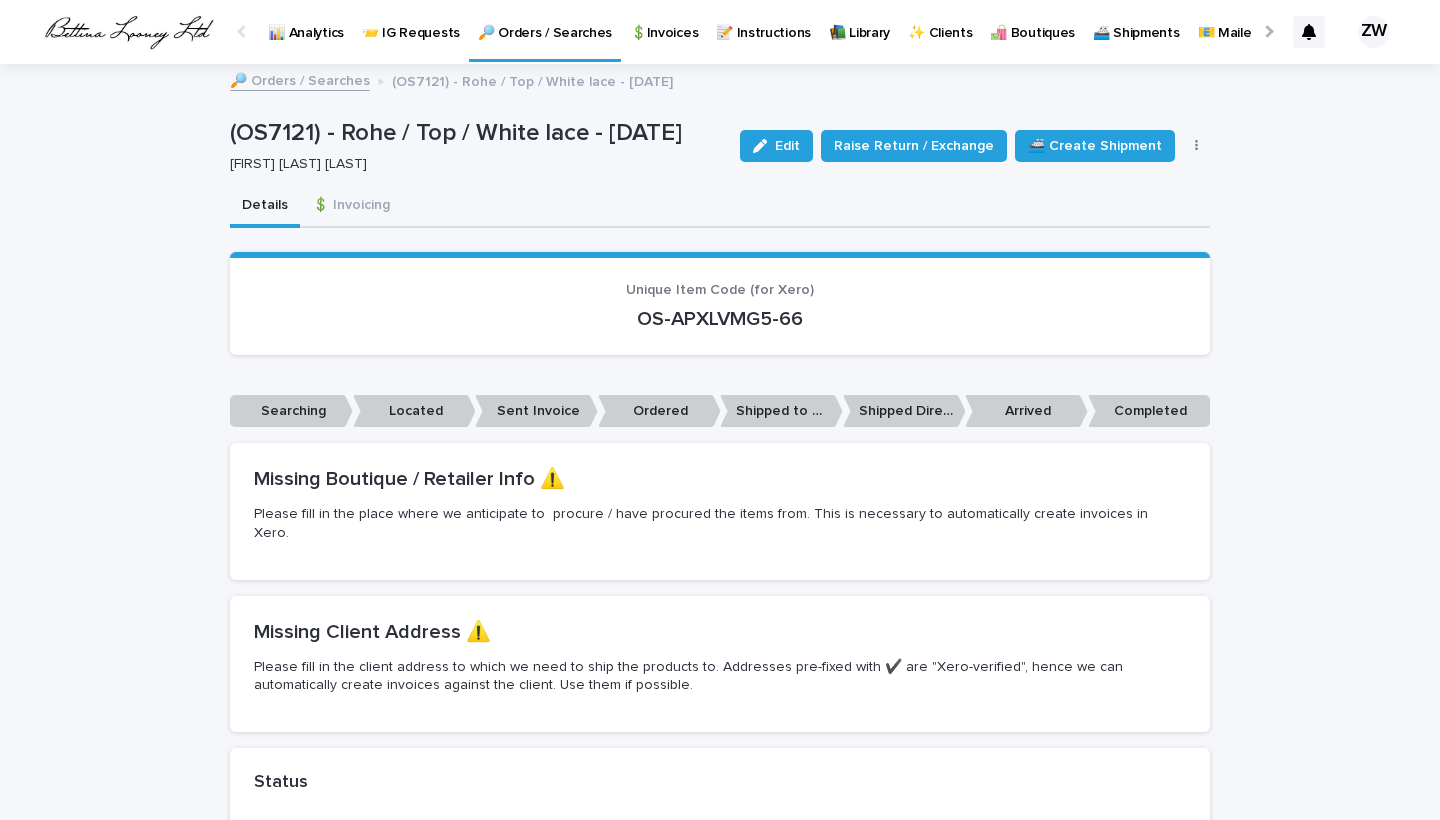 click on "🔎 Orders / Searches" at bounding box center [545, 21] 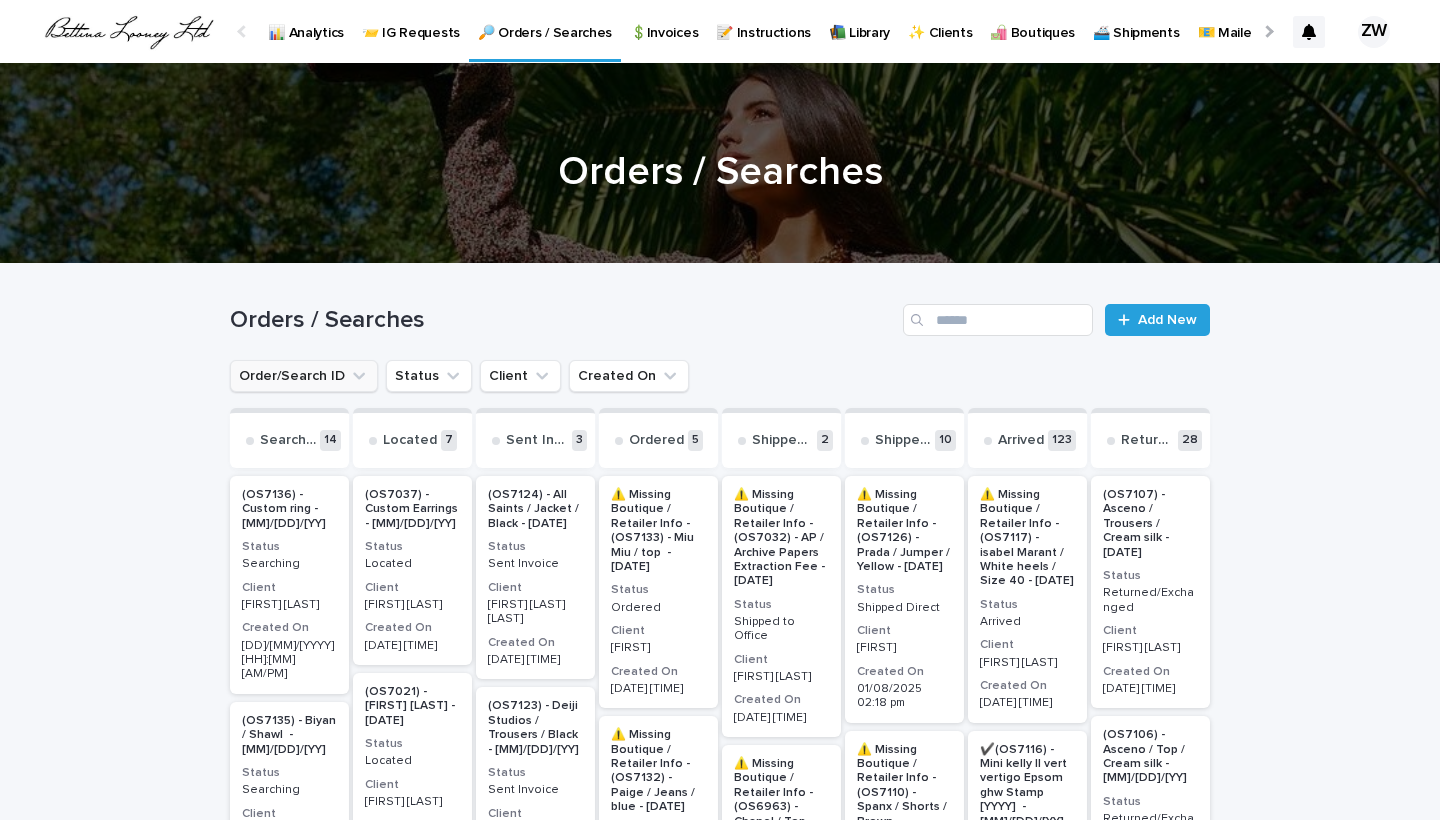 scroll, scrollTop: 0, scrollLeft: -51, axis: horizontal 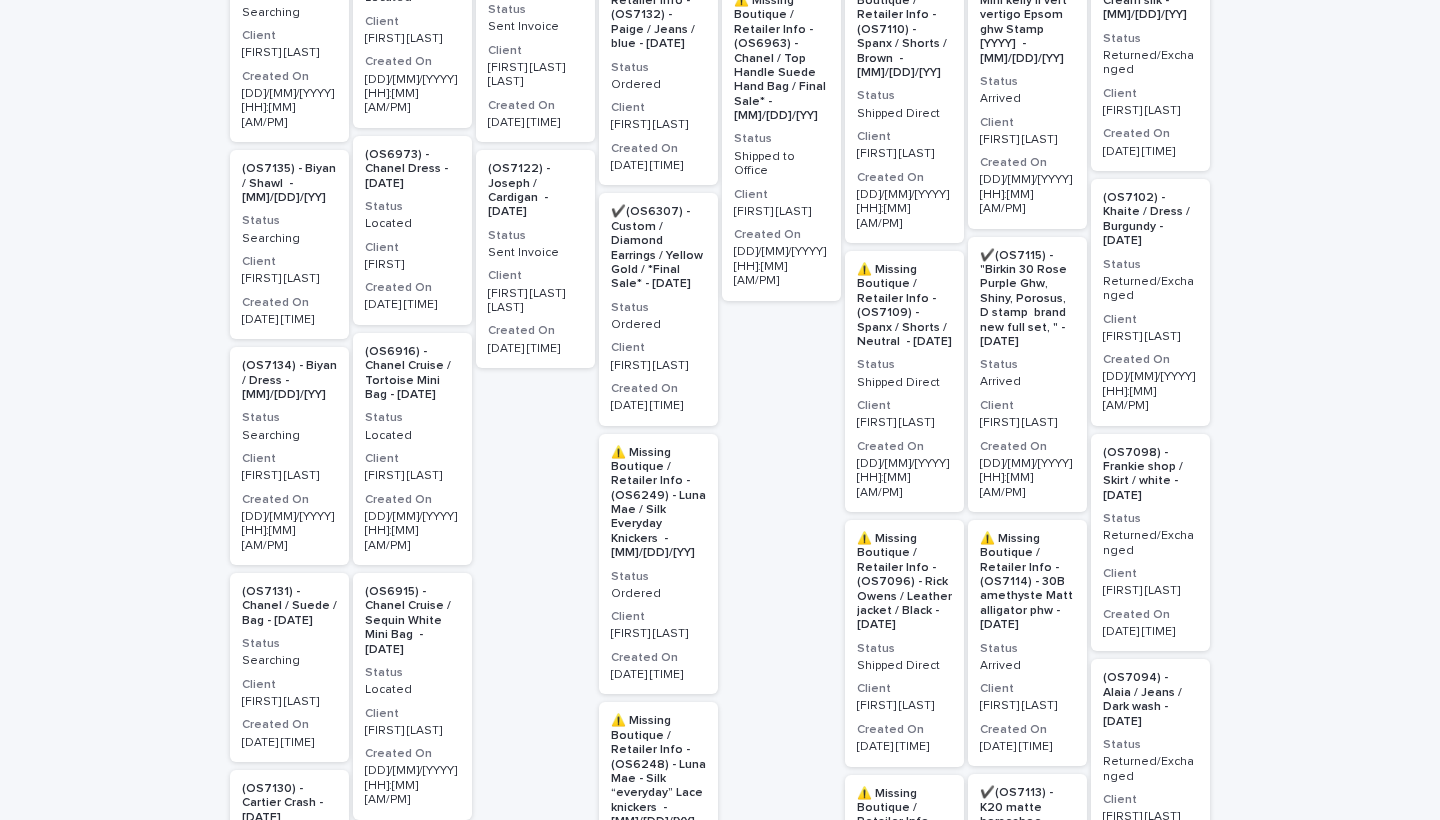 click on "Sent Invoice" at bounding box center (535, 251) 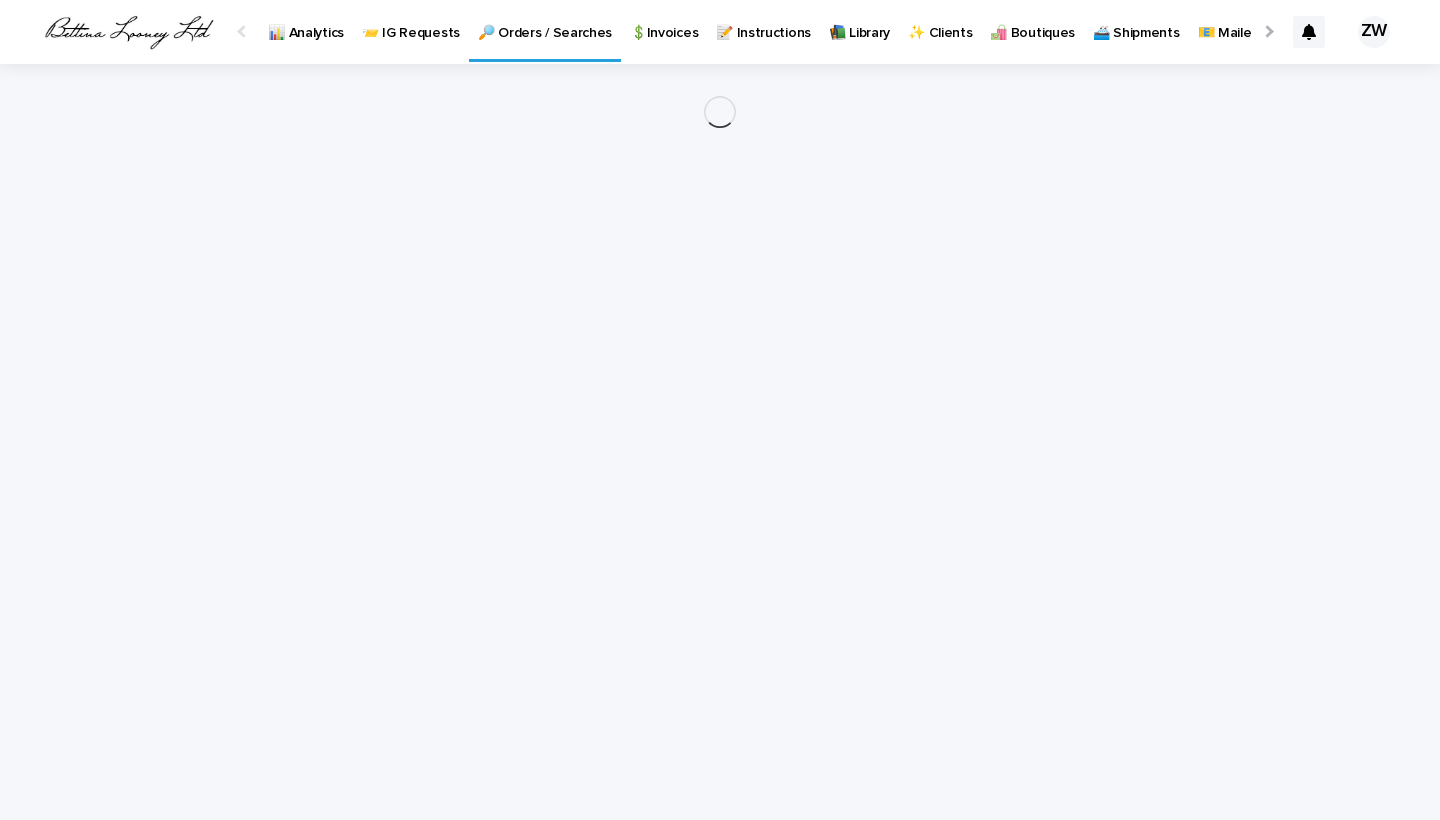 scroll, scrollTop: 0, scrollLeft: 0, axis: both 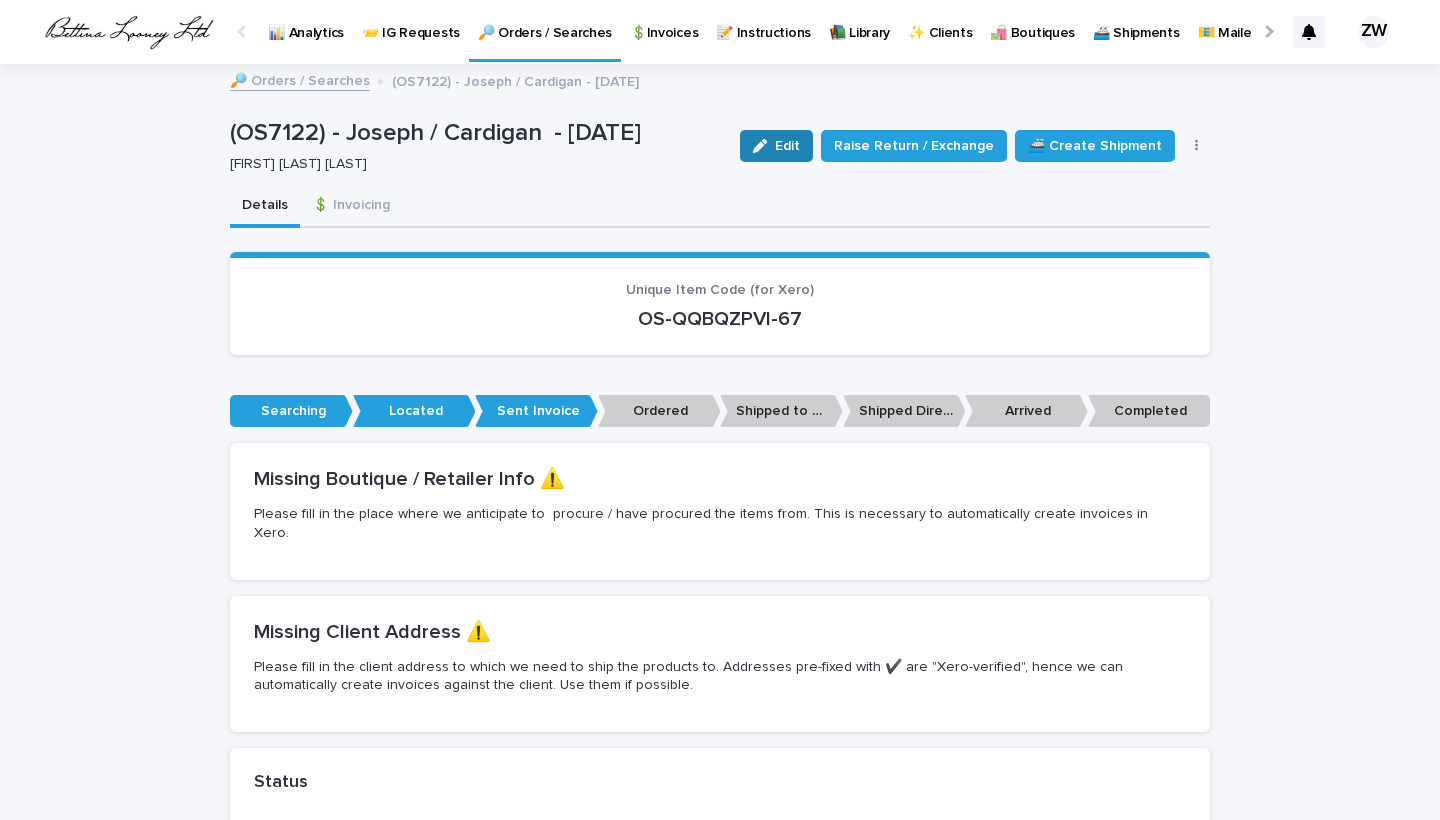 click on "Edit" at bounding box center [776, 146] 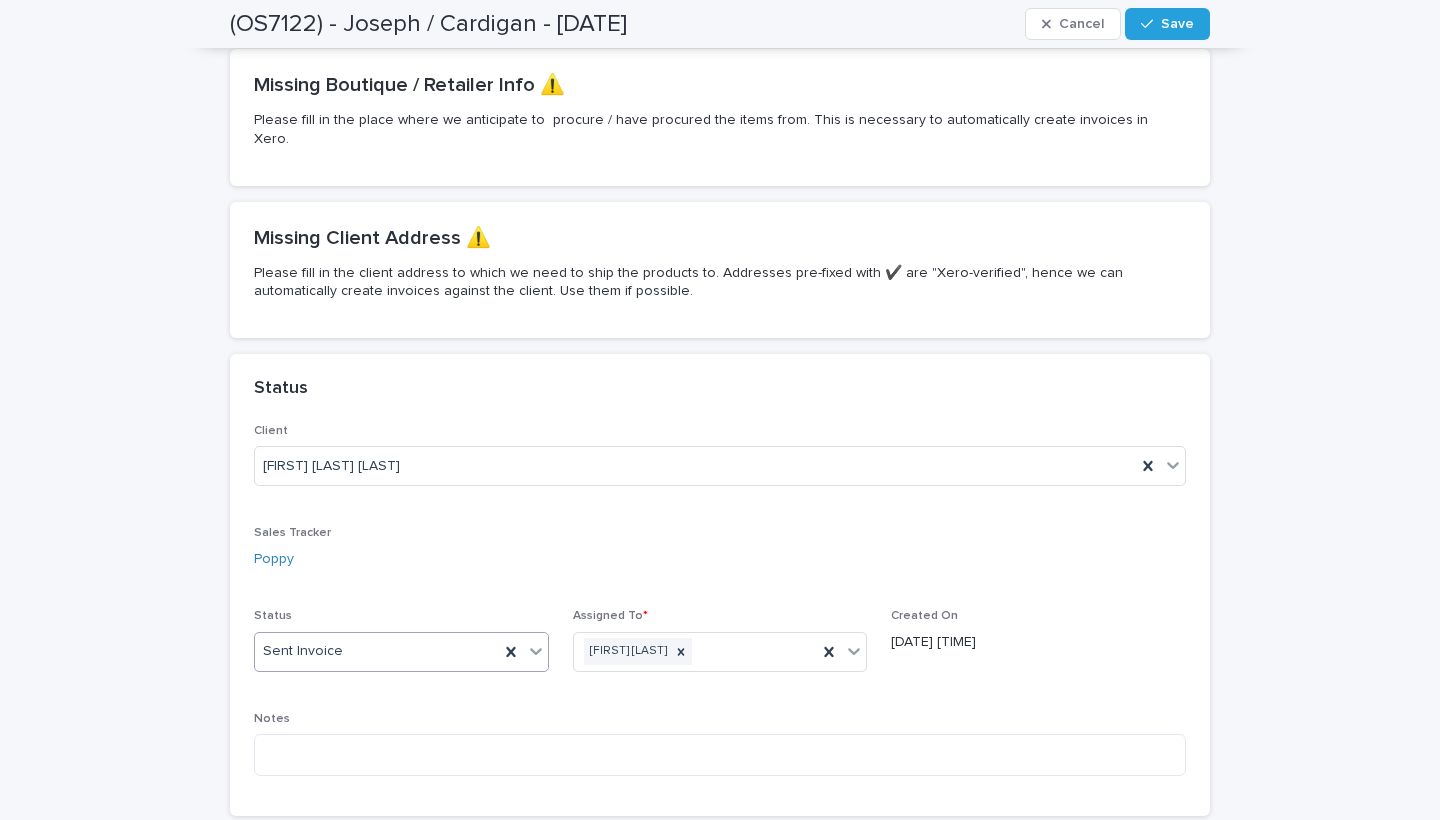 scroll, scrollTop: 689, scrollLeft: 0, axis: vertical 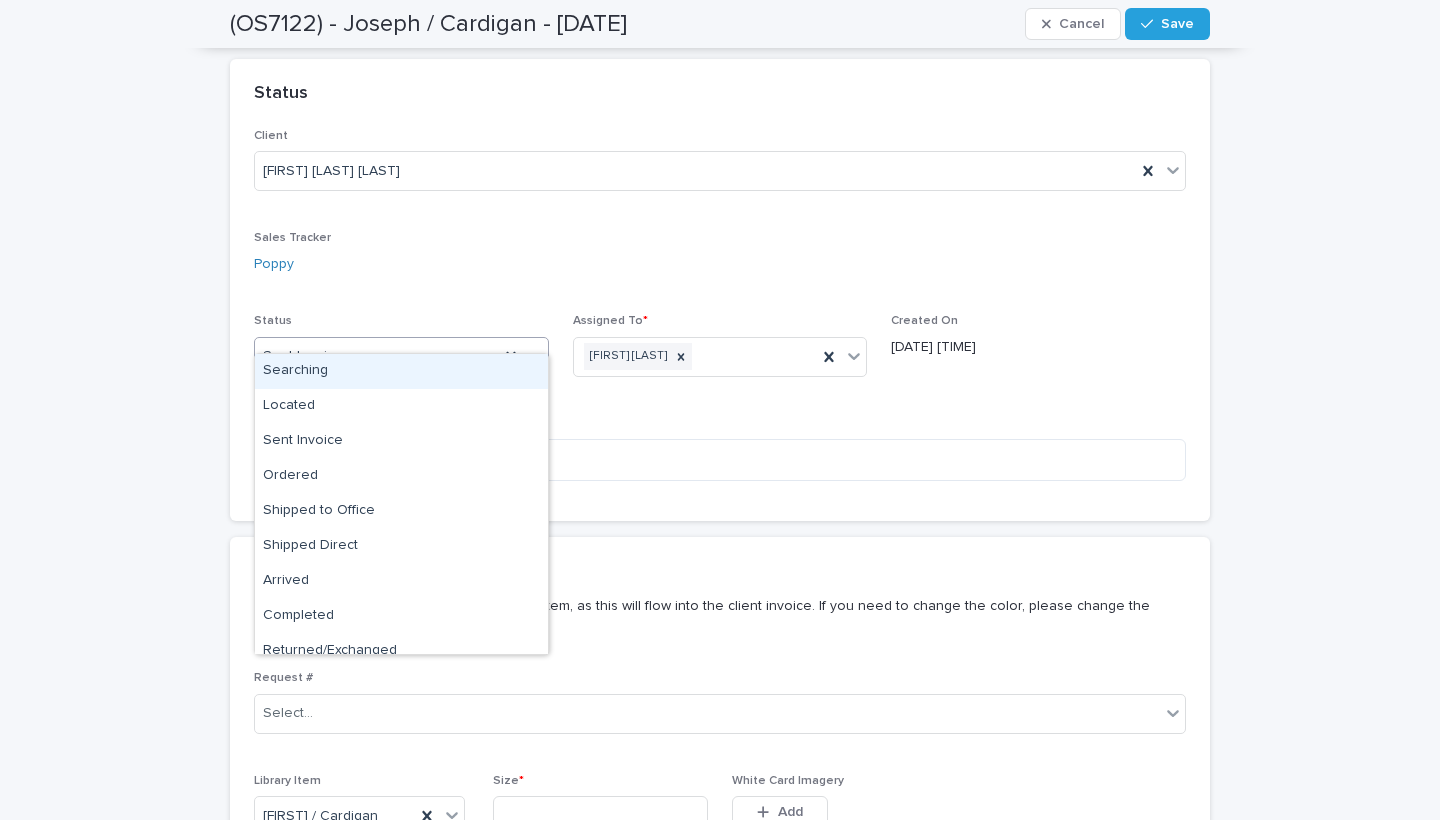 click on "Sent Invoice" at bounding box center (377, 356) 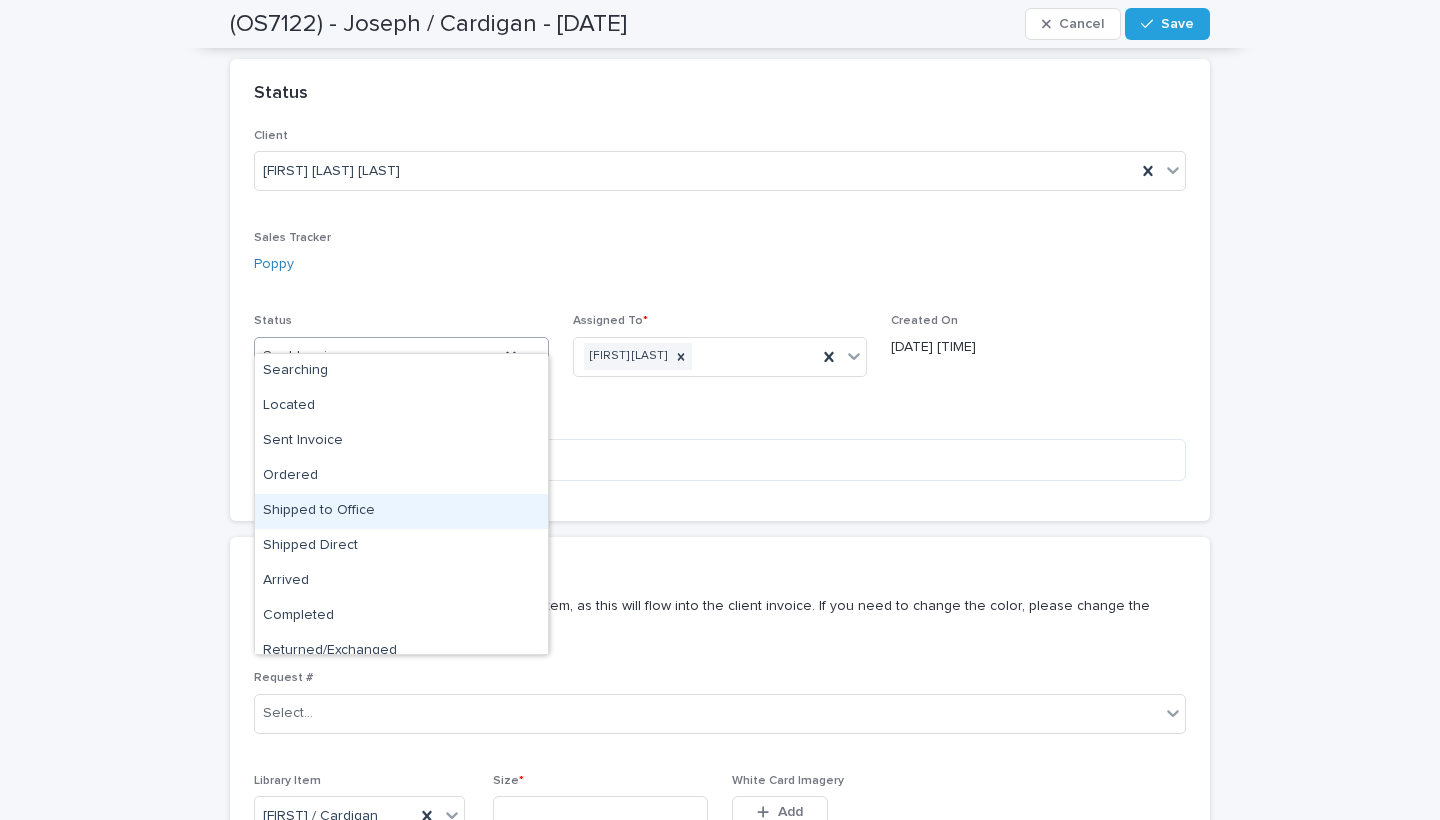scroll, scrollTop: 50, scrollLeft: 0, axis: vertical 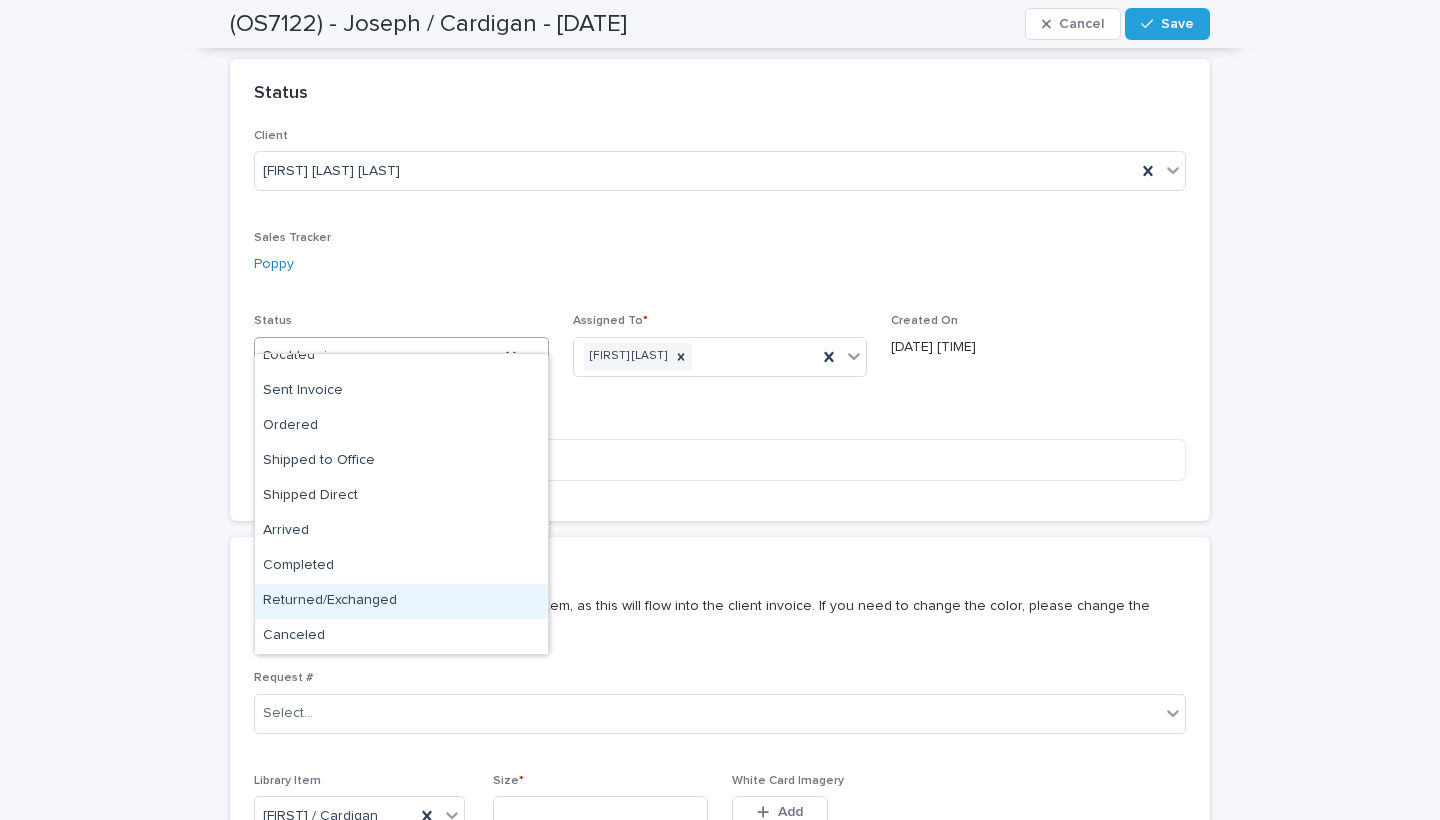 click on "Returned/Exchanged" at bounding box center (401, 601) 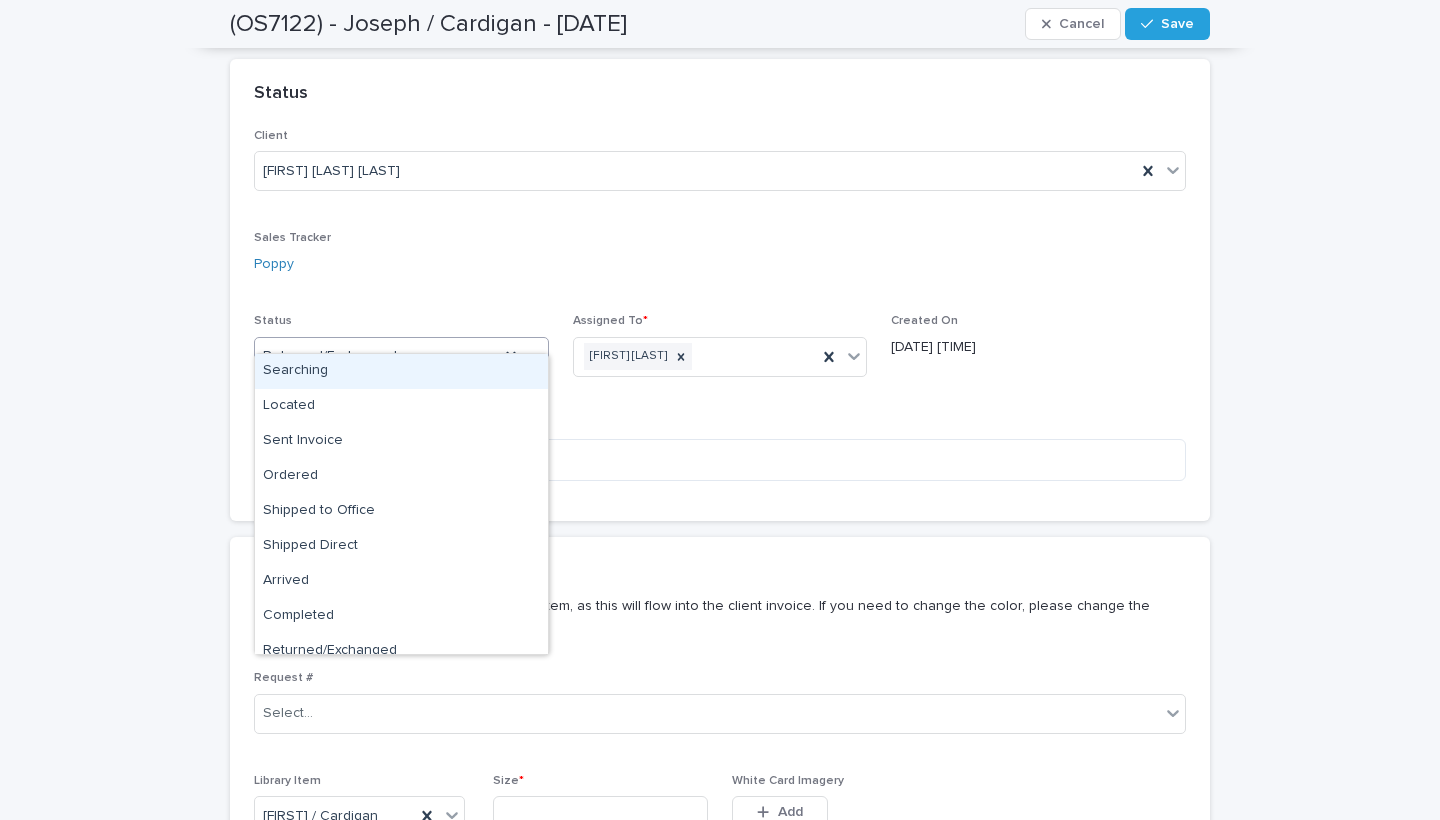 click on "Returned/Exchanged" at bounding box center [330, 356] 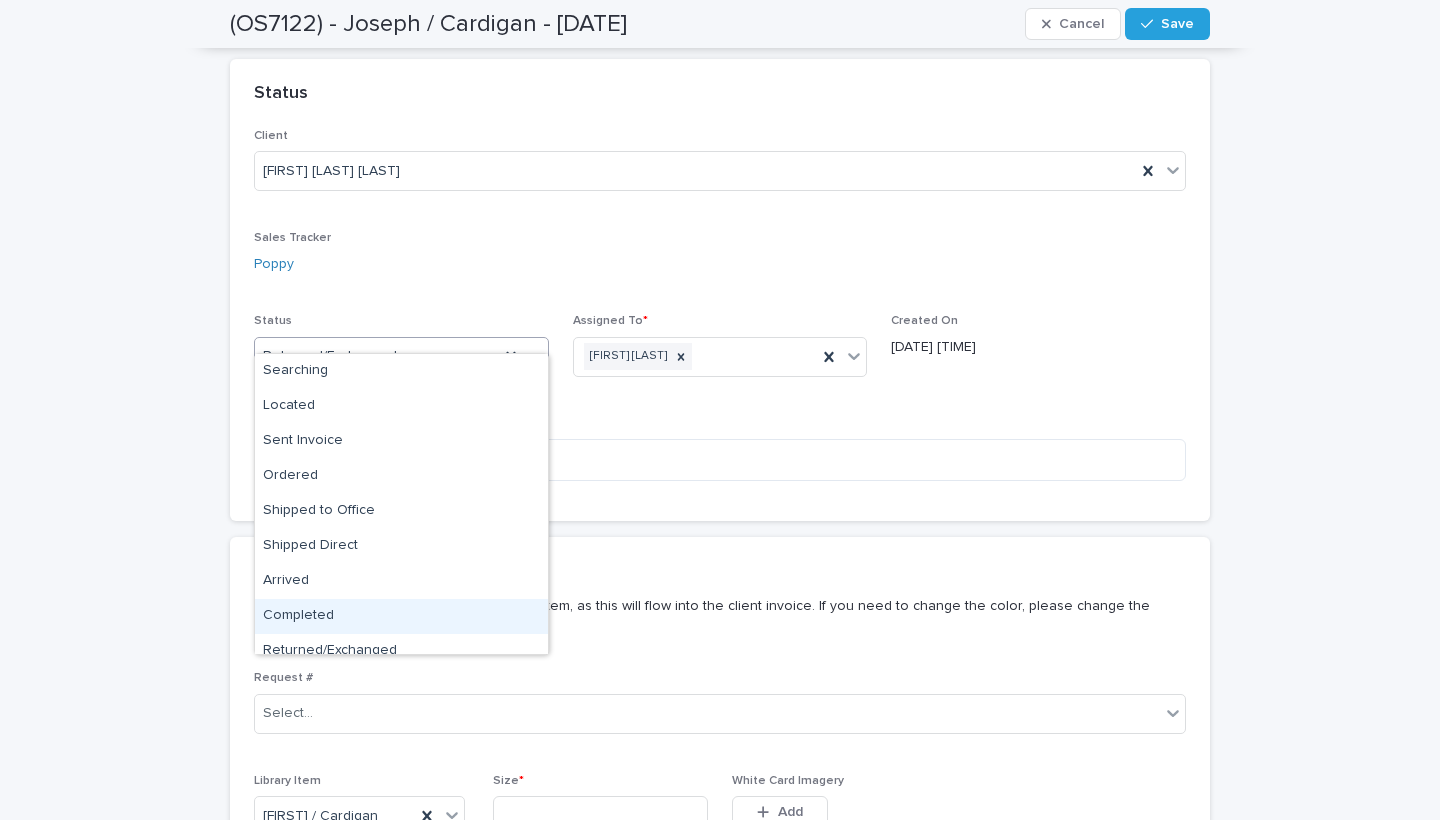 scroll, scrollTop: 50, scrollLeft: 0, axis: vertical 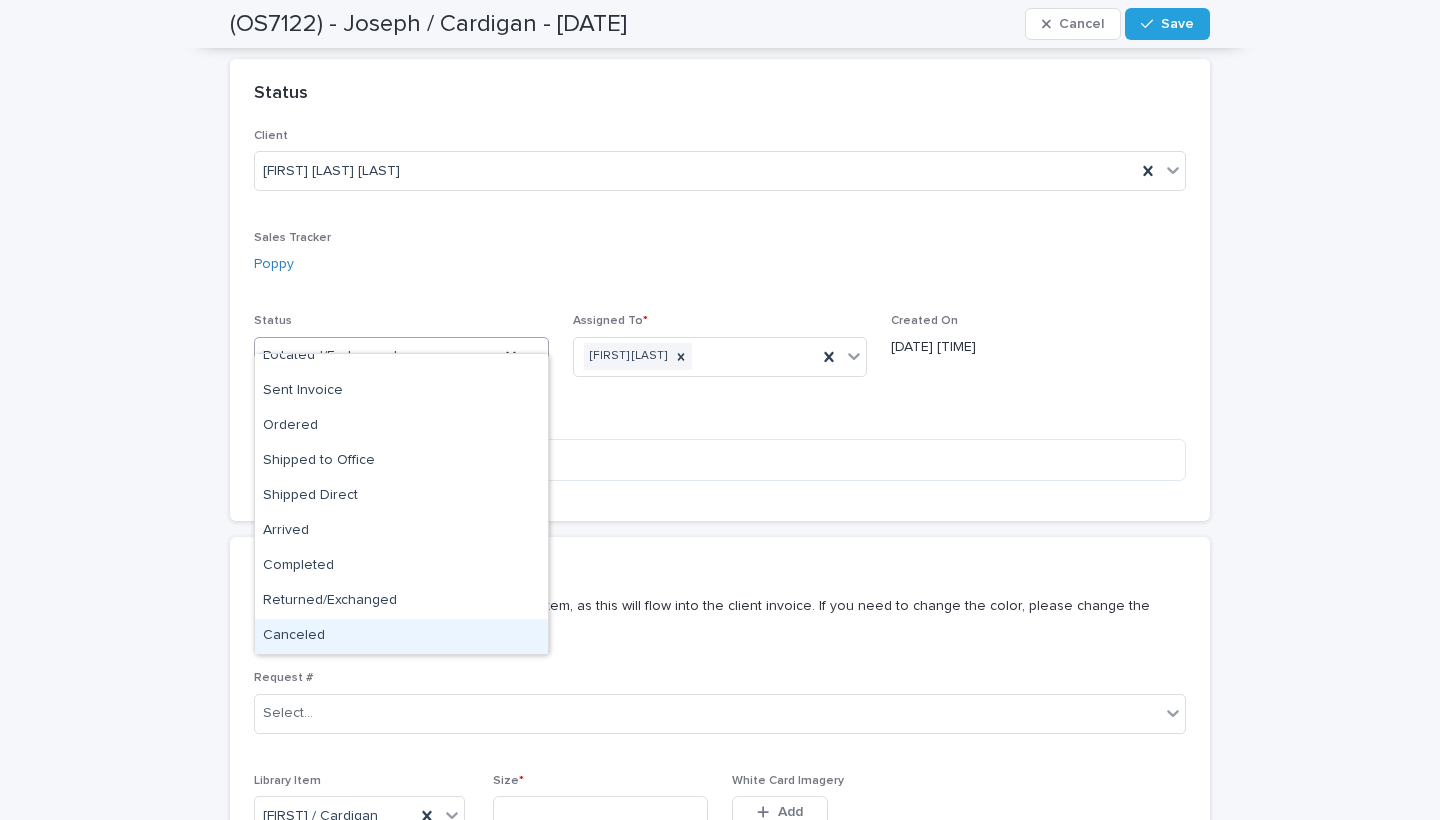 click on "Canceled" at bounding box center (401, 636) 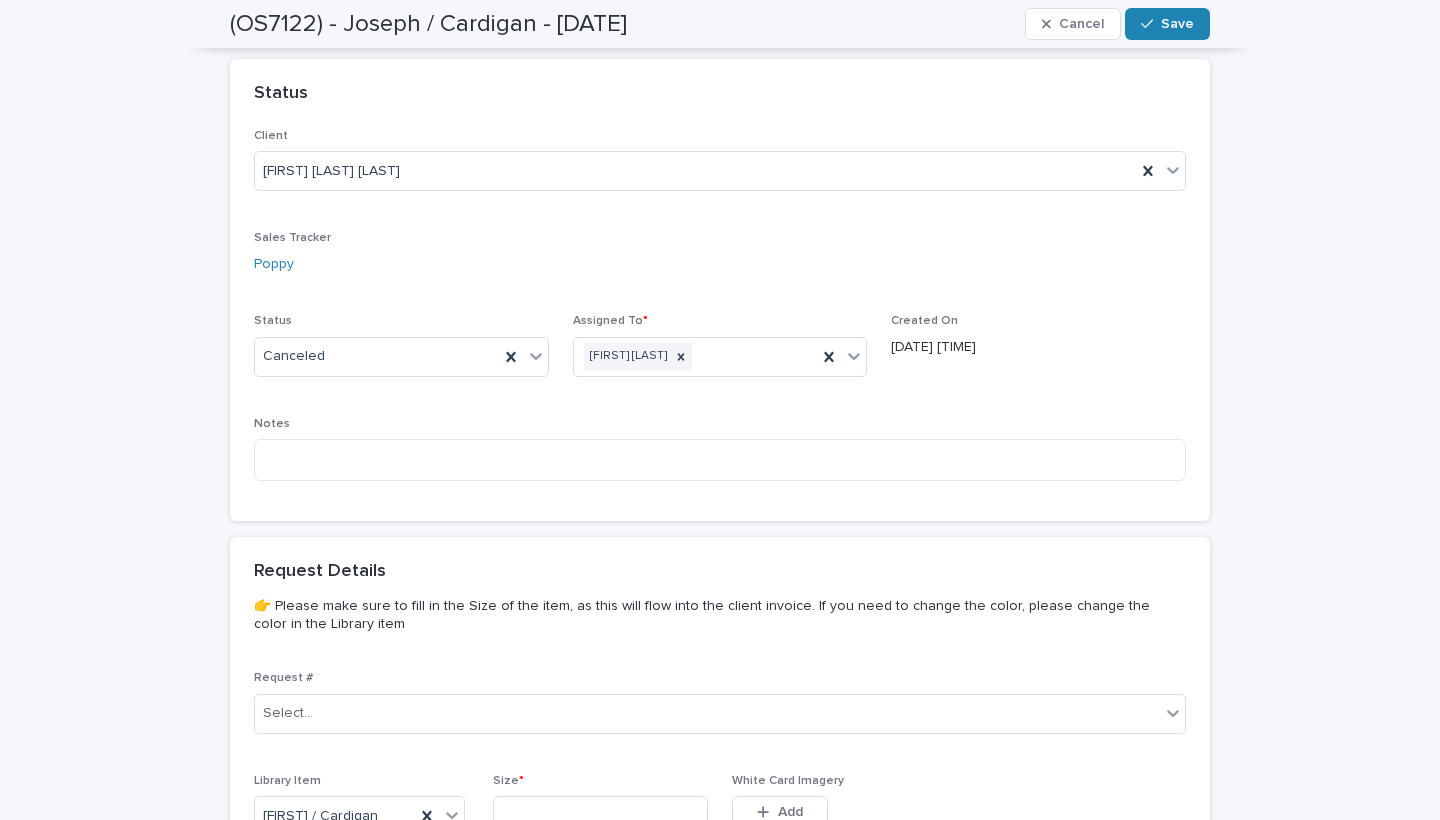 click on "Save" at bounding box center (1167, 24) 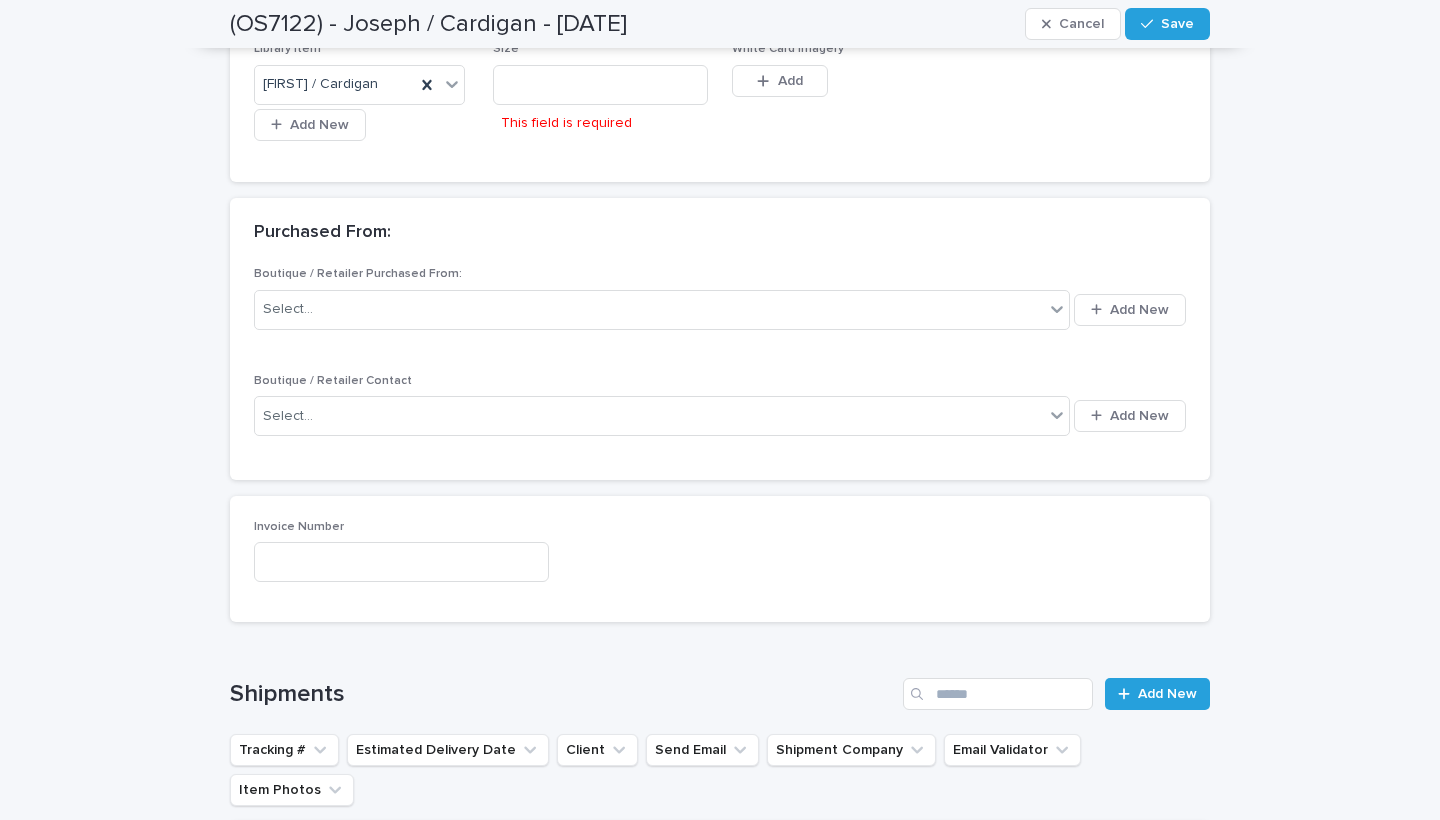 scroll, scrollTop: 1356, scrollLeft: 0, axis: vertical 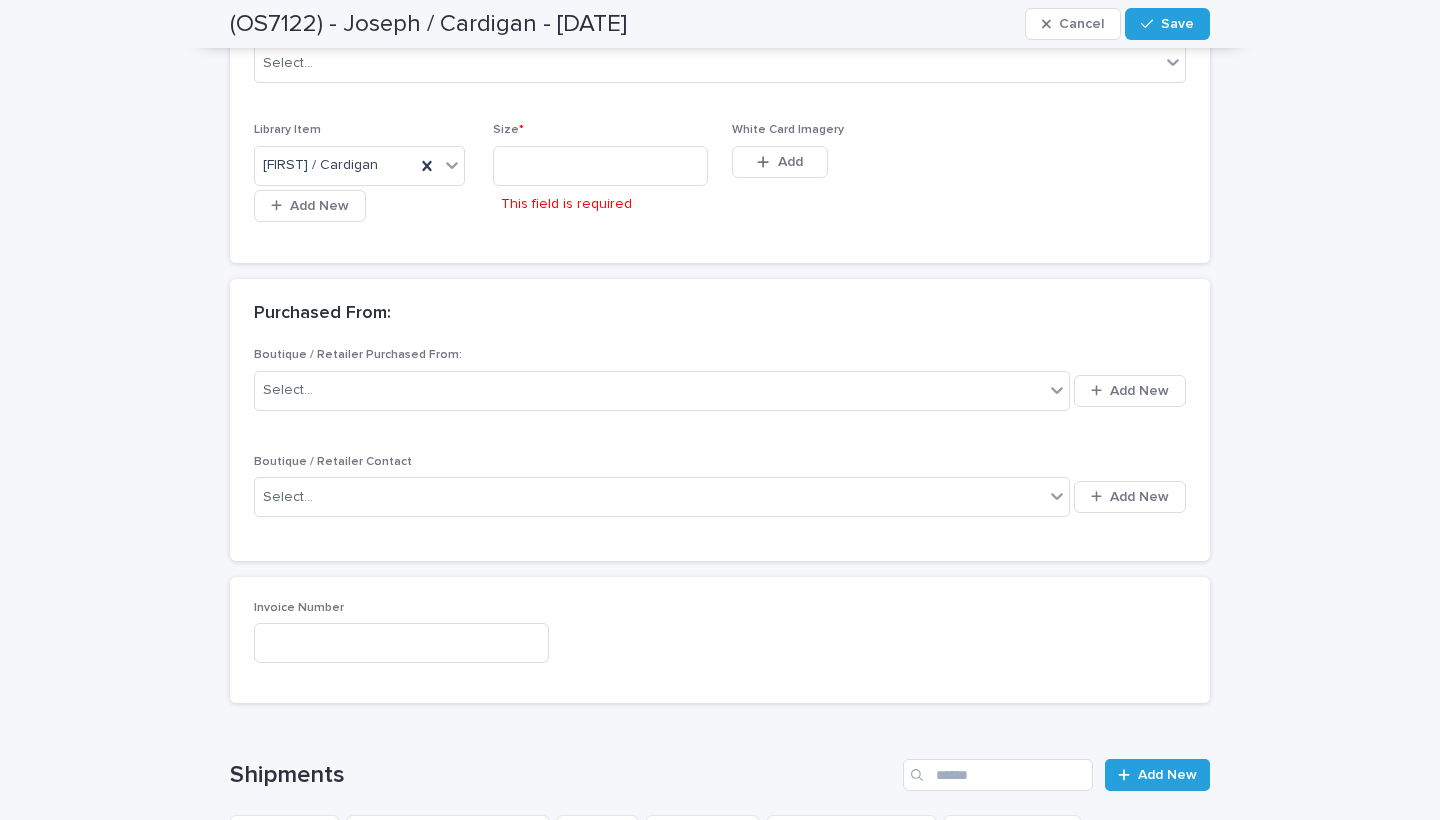 click on "This field is required" at bounding box center [600, 184] 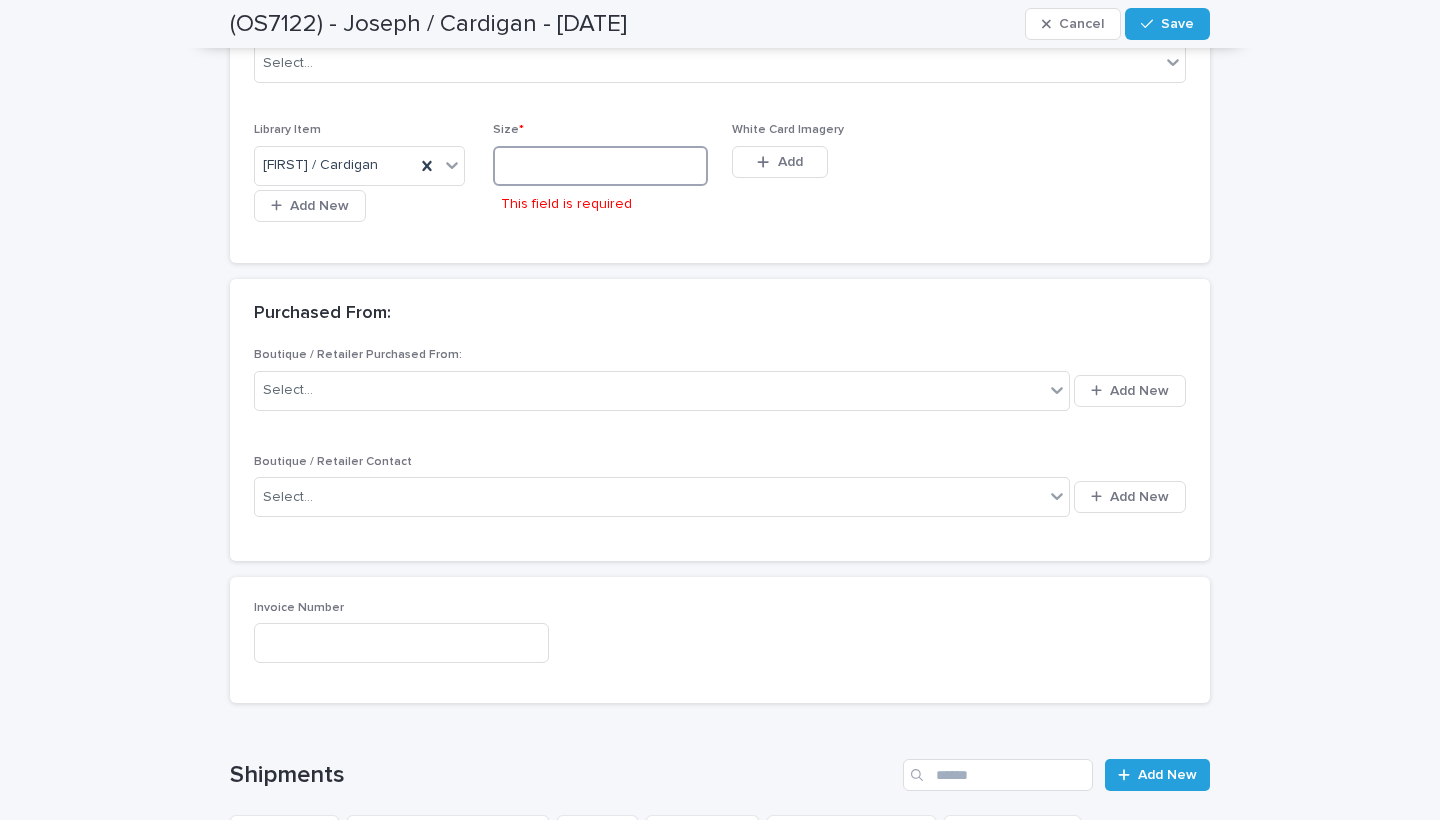 click at bounding box center [600, 166] 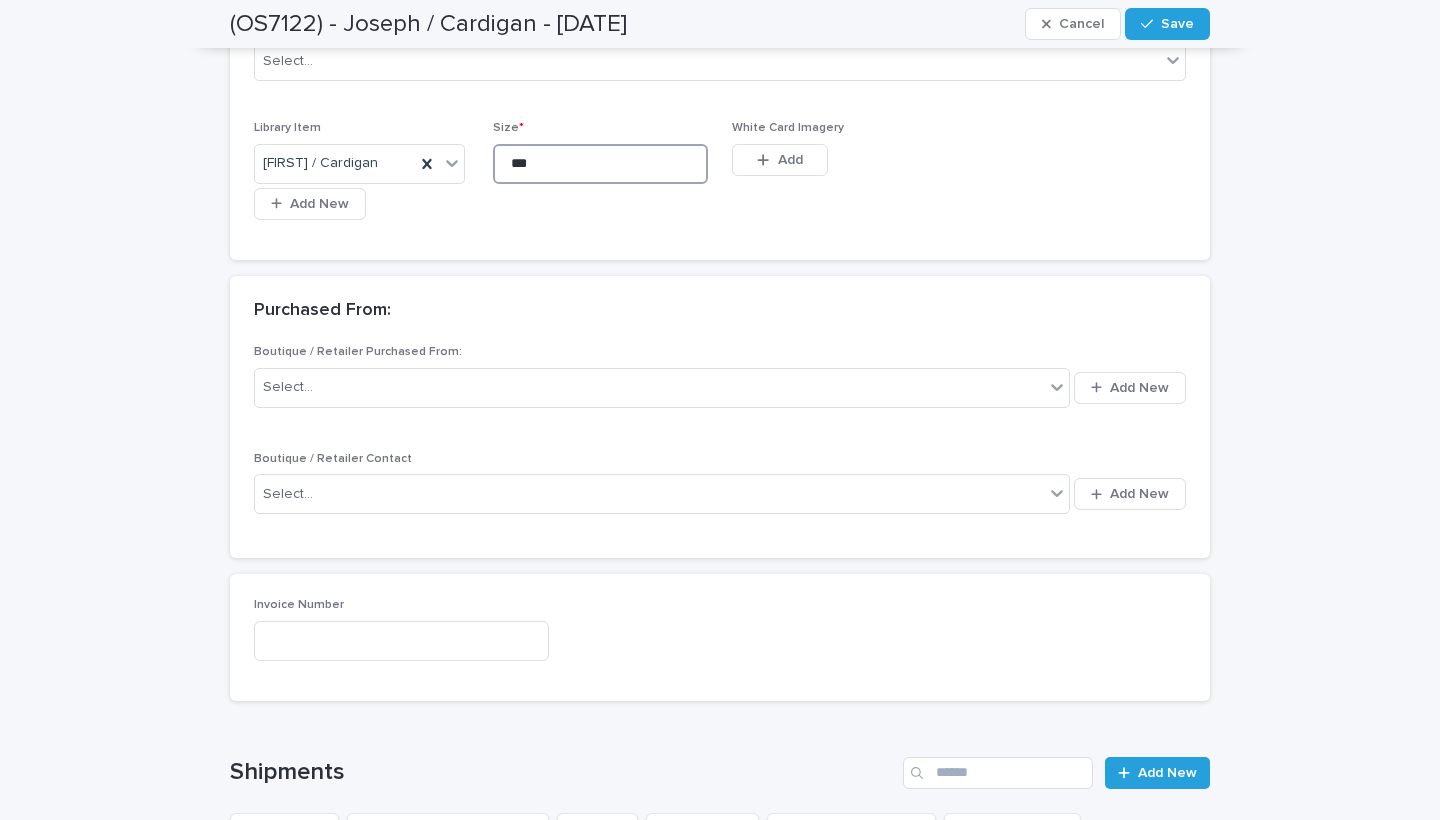 click on "***" at bounding box center (600, 164) 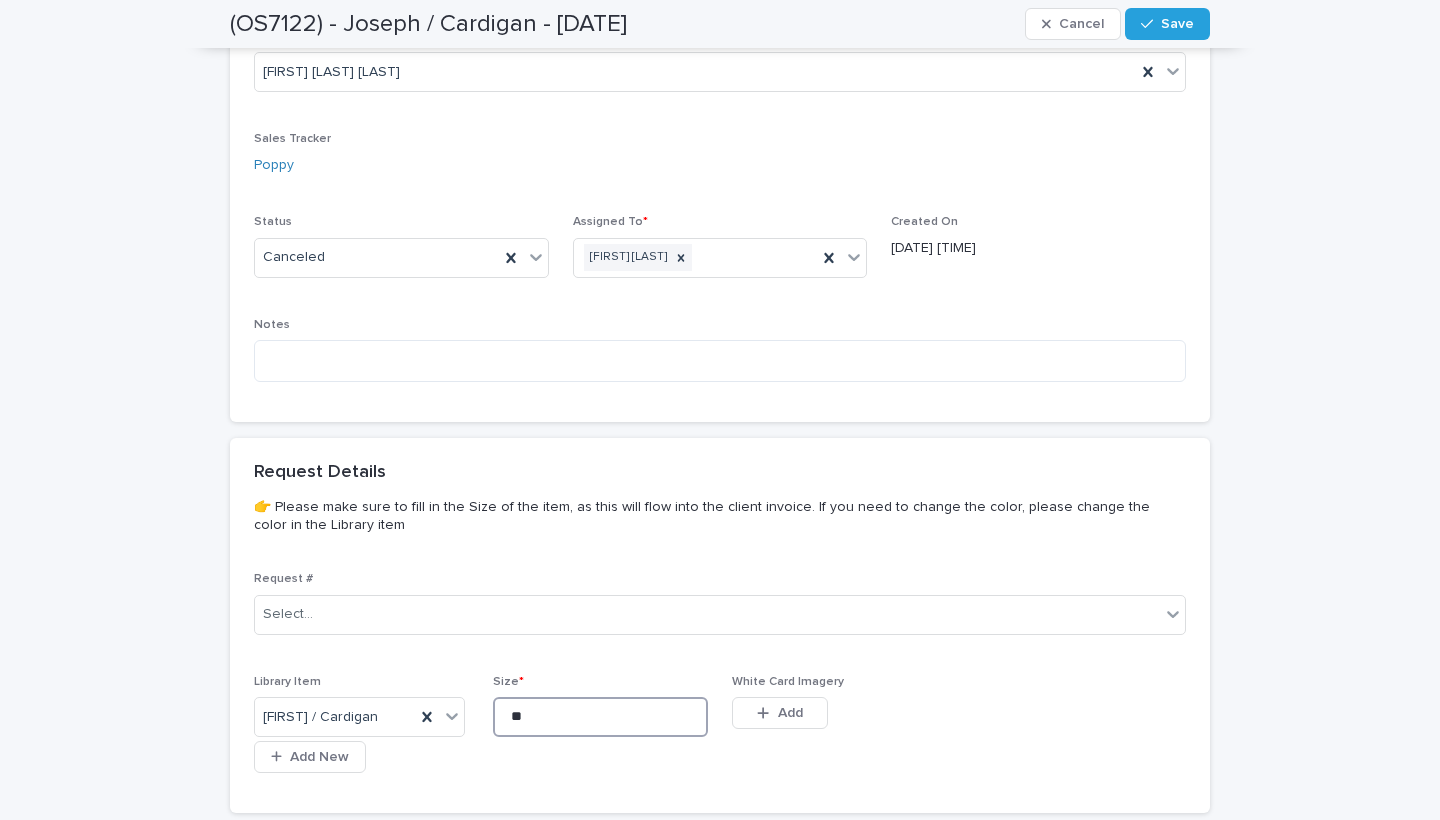 scroll, scrollTop: 721, scrollLeft: 0, axis: vertical 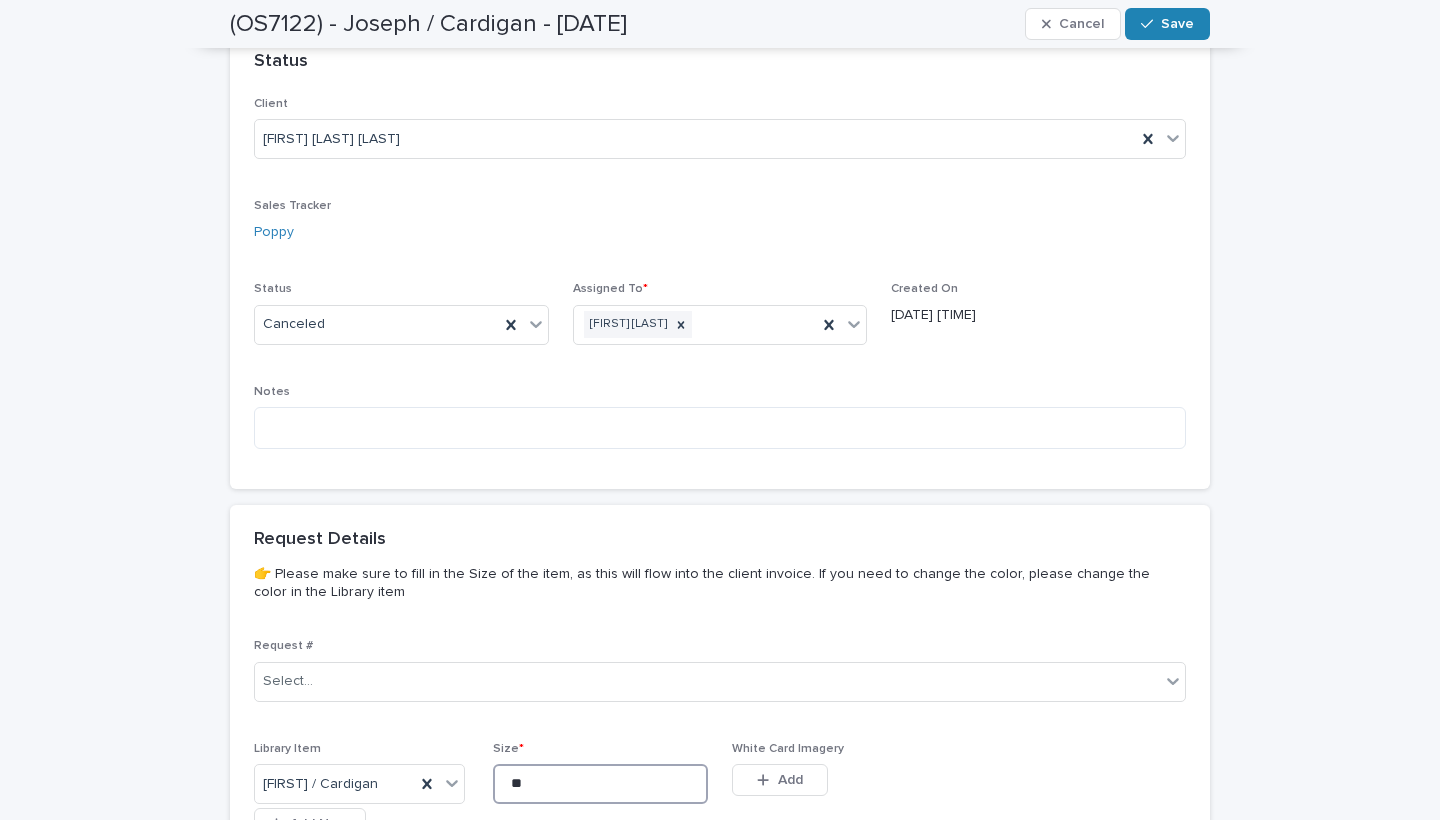 type on "**" 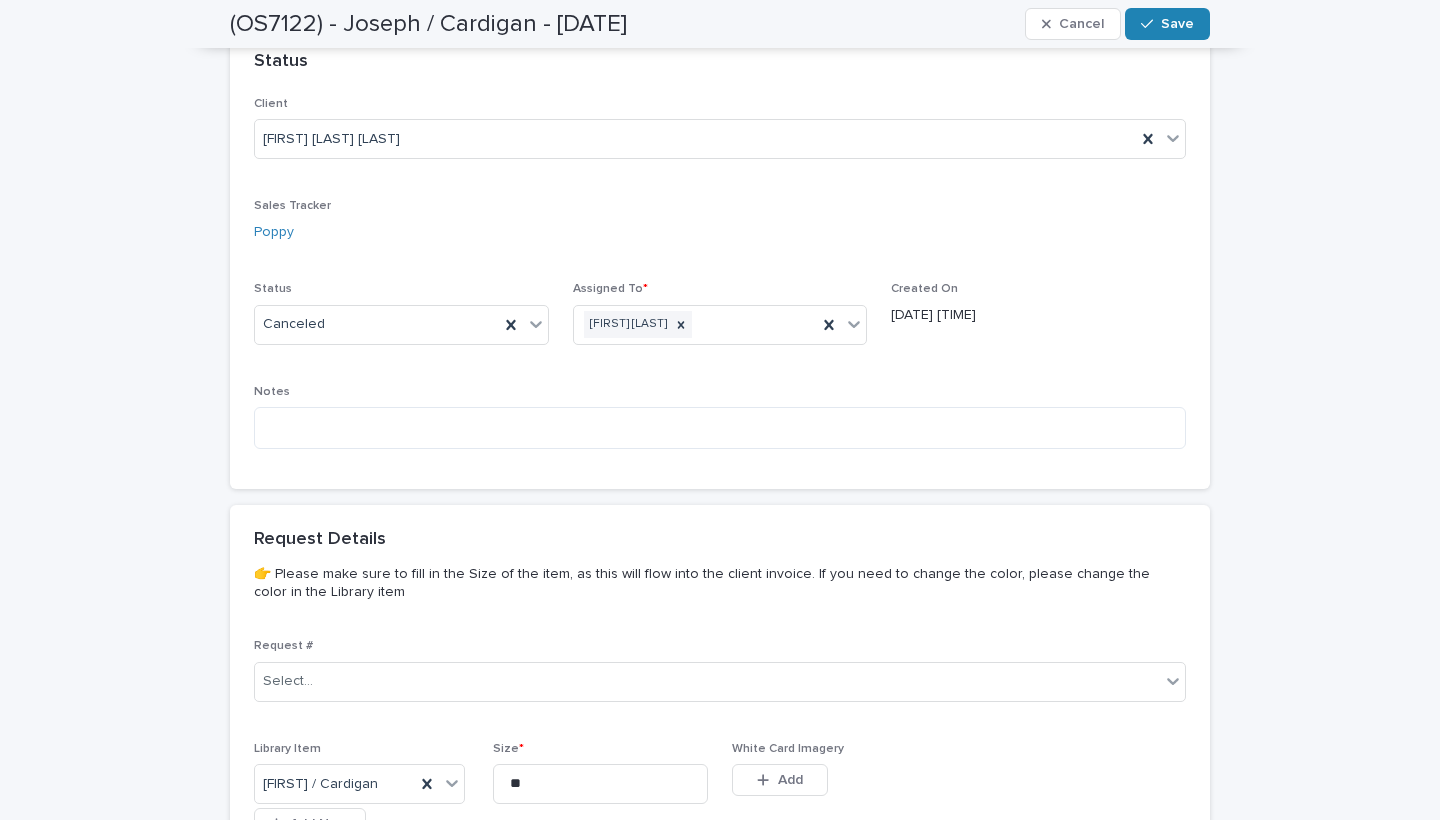 click on "Save" at bounding box center [1177, 24] 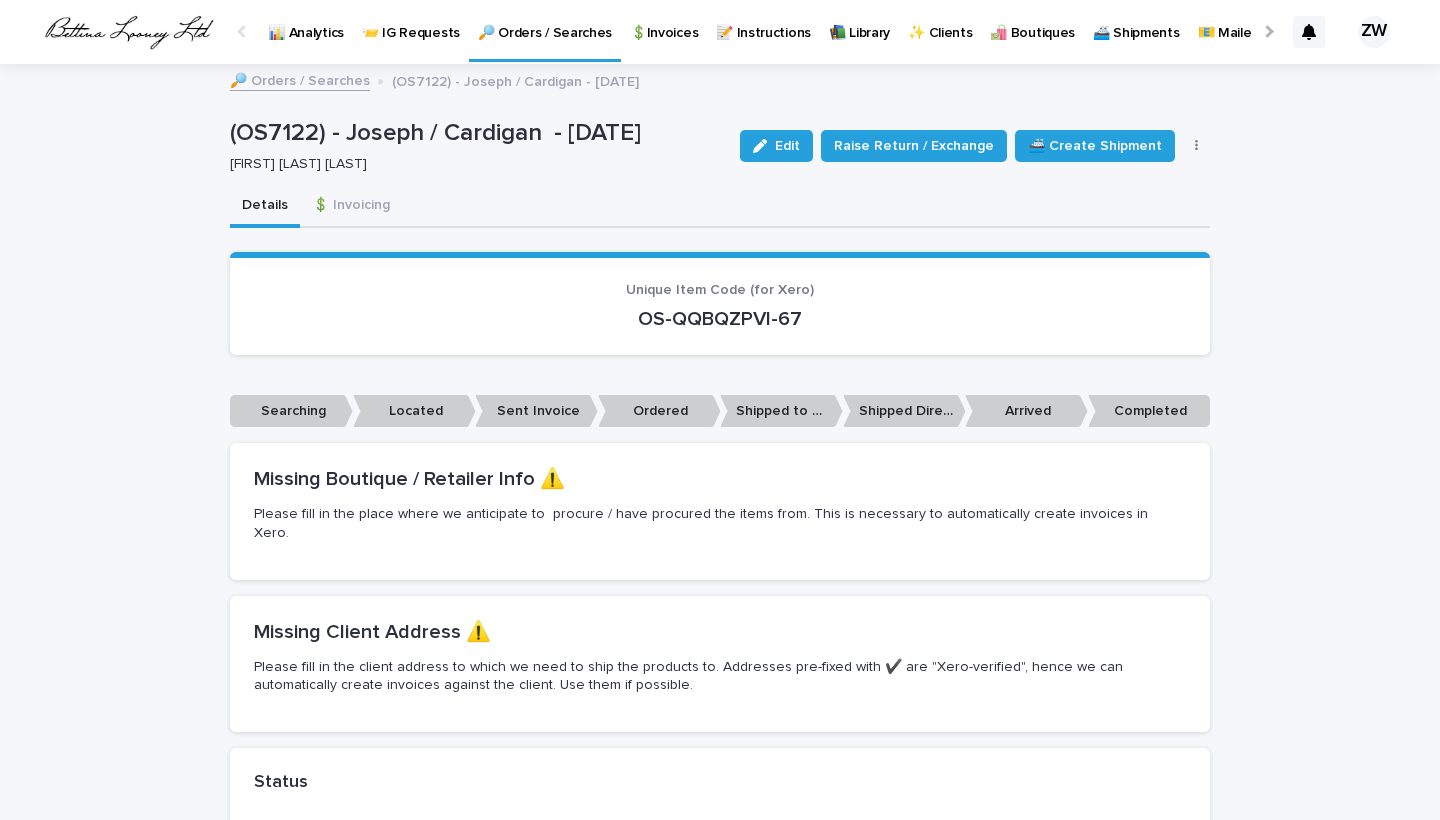 scroll, scrollTop: 0, scrollLeft: 0, axis: both 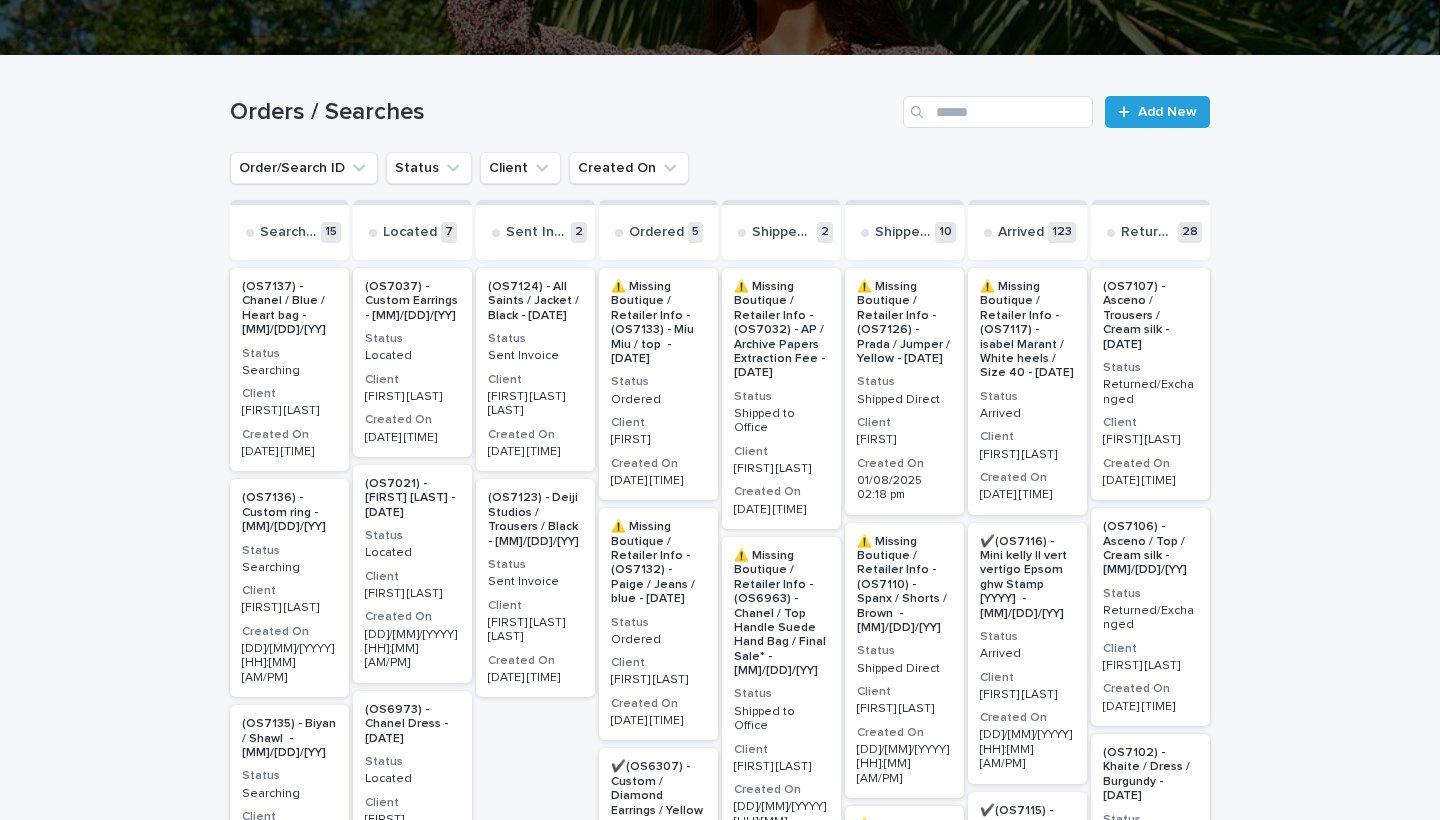 click on "Status" at bounding box center [535, 565] 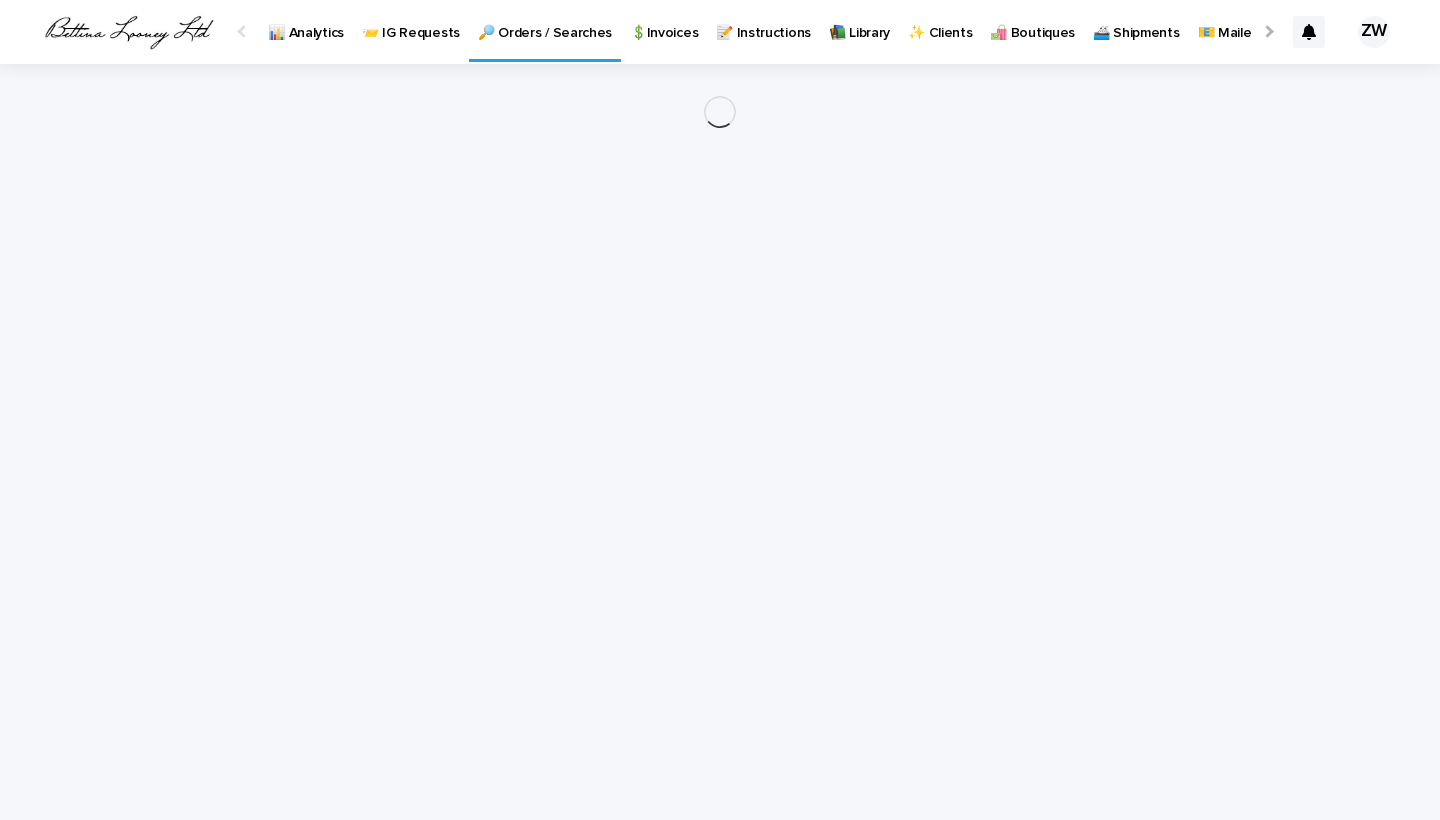scroll, scrollTop: 0, scrollLeft: 0, axis: both 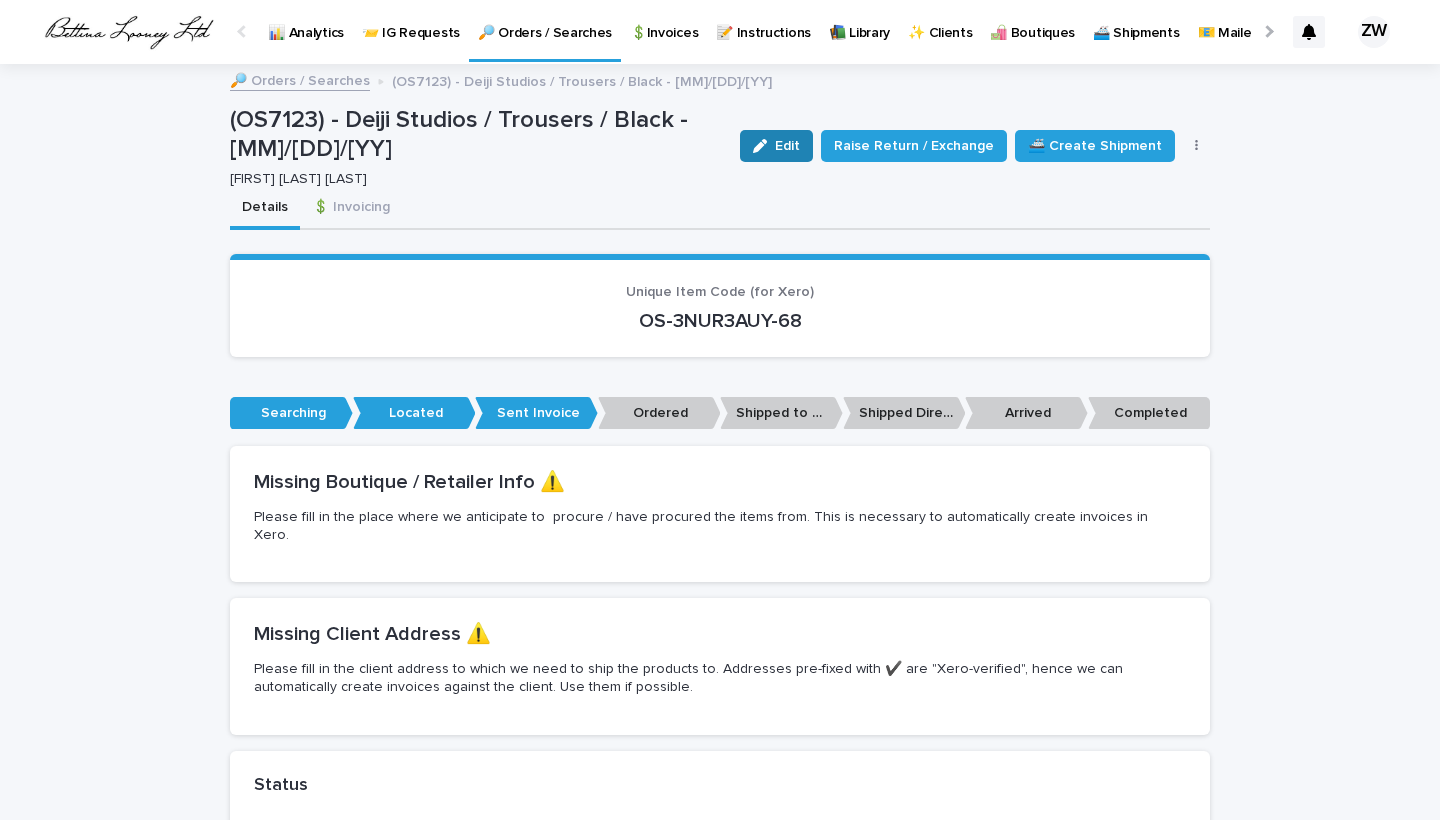 click on "Edit" at bounding box center [787, 146] 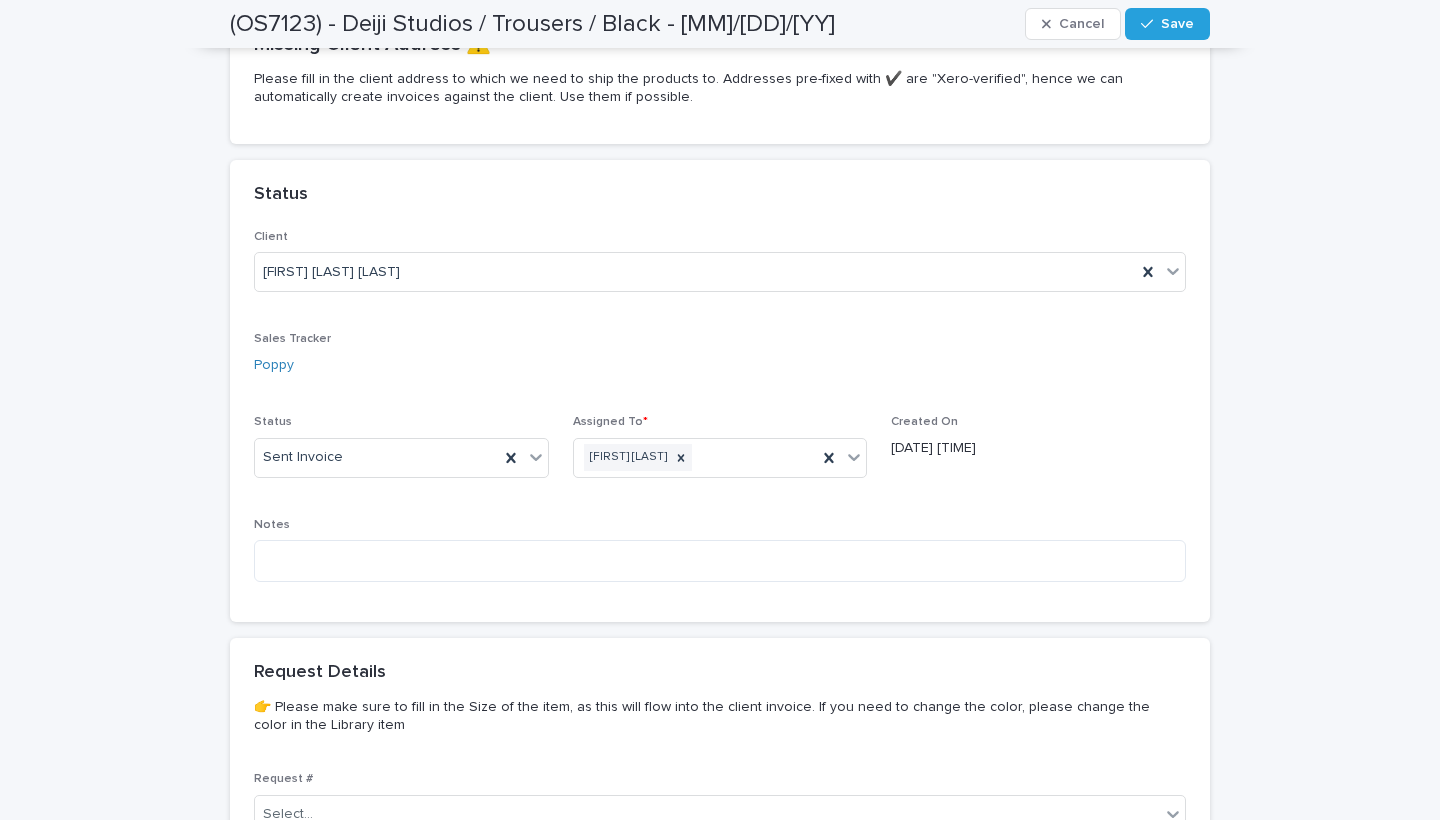 scroll, scrollTop: 589, scrollLeft: 0, axis: vertical 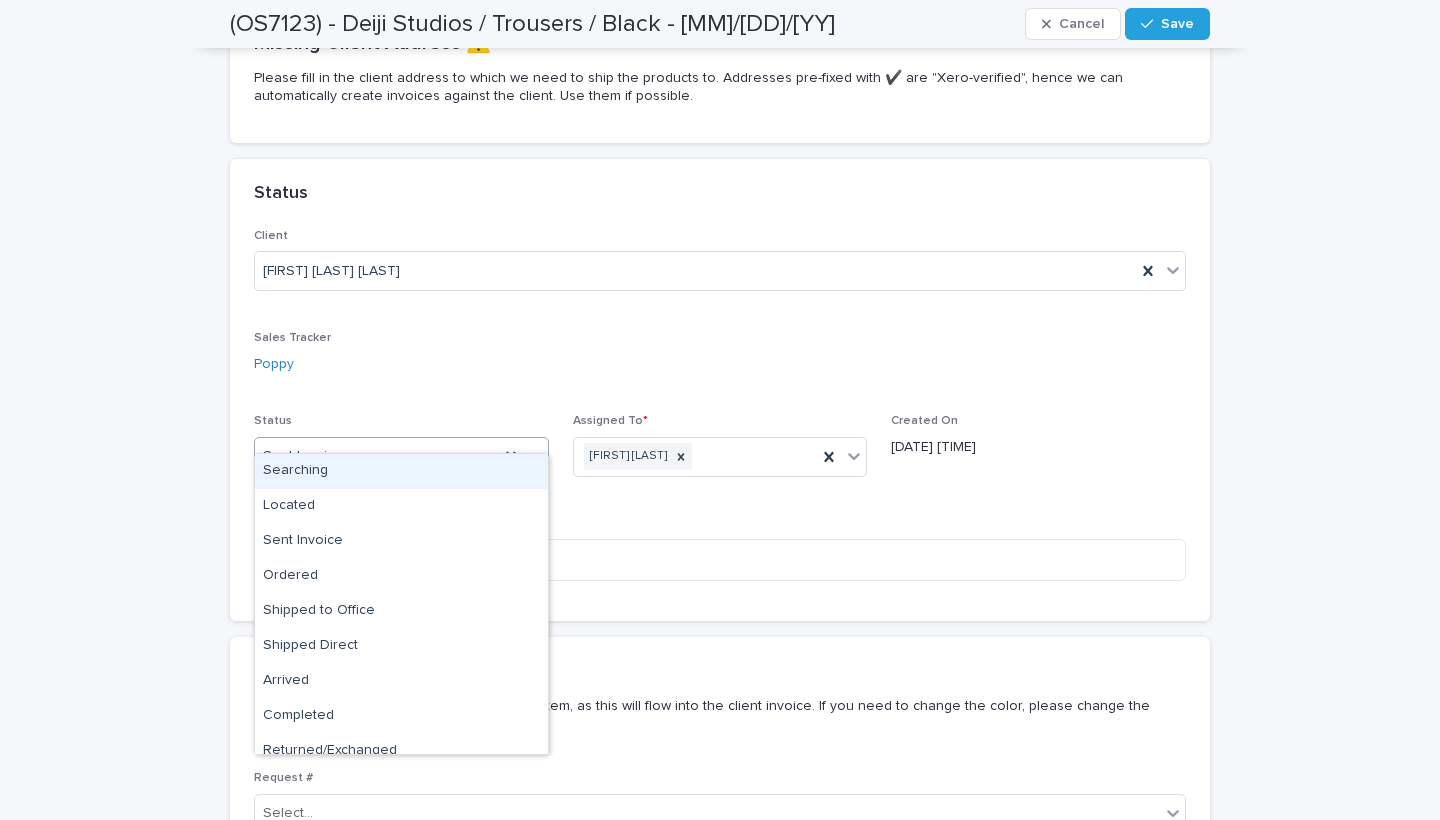 click on "Sent Invoice" at bounding box center (377, 456) 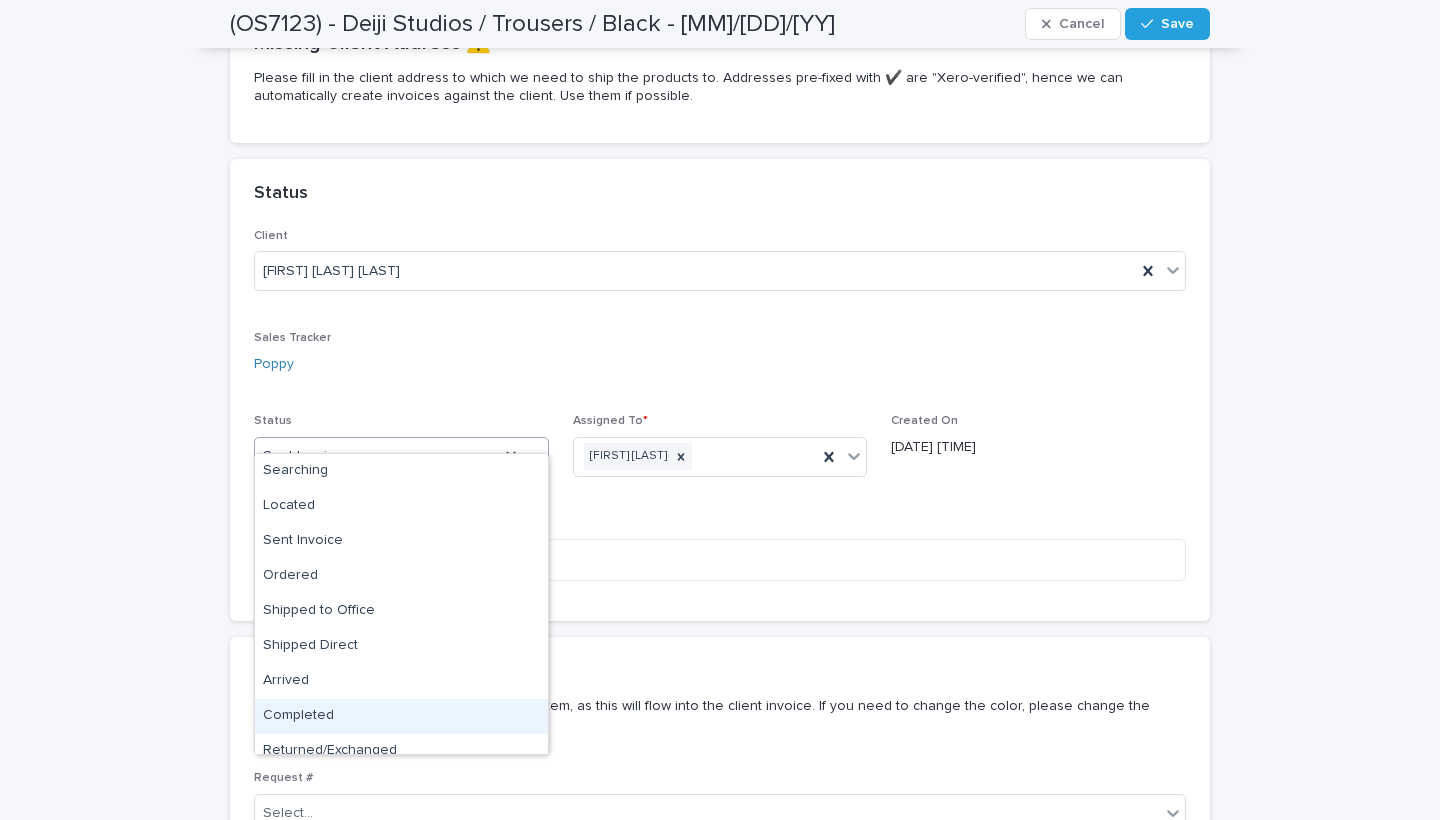 click on "Completed" at bounding box center (401, 716) 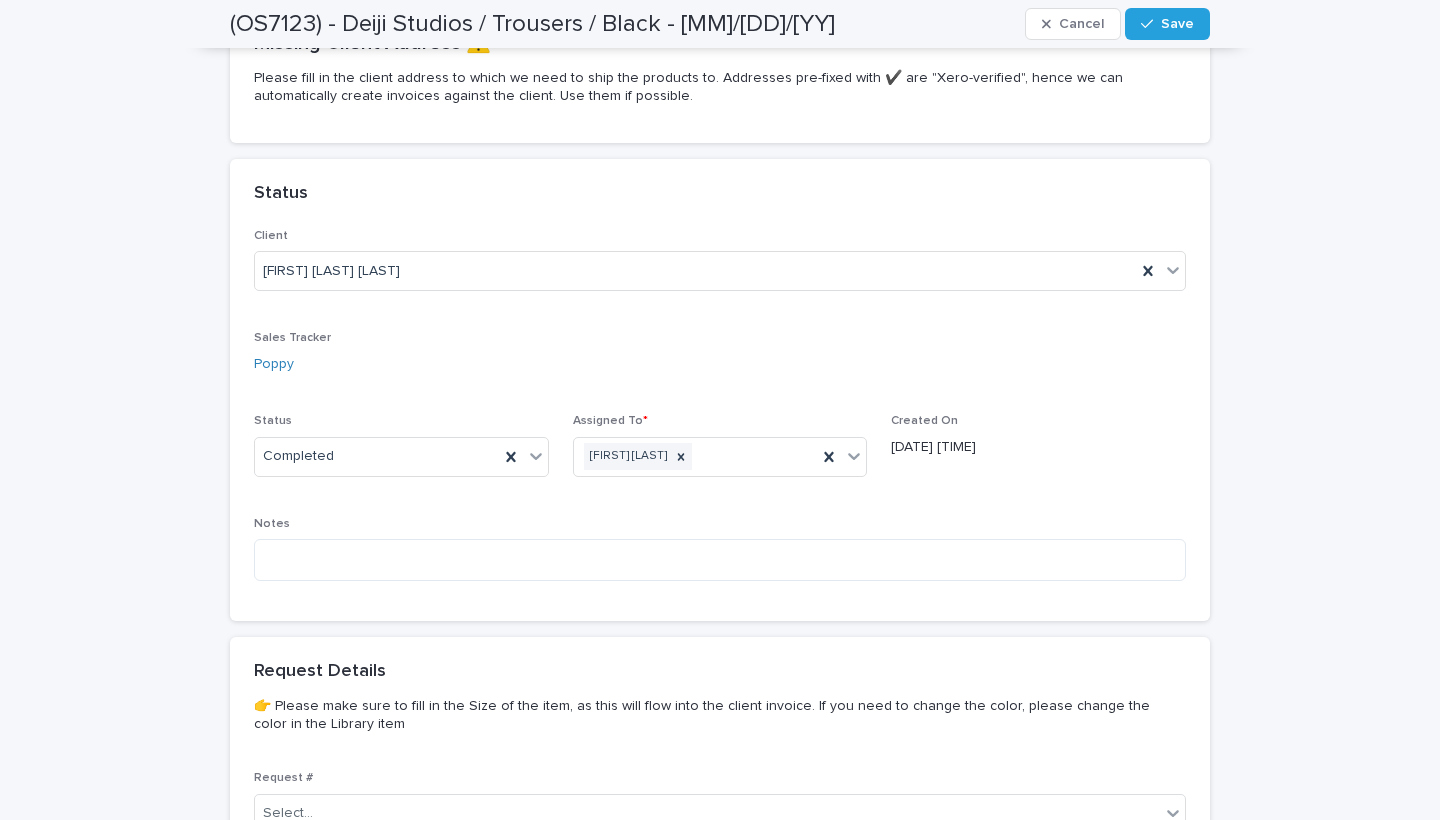 click at bounding box center [600, 916] 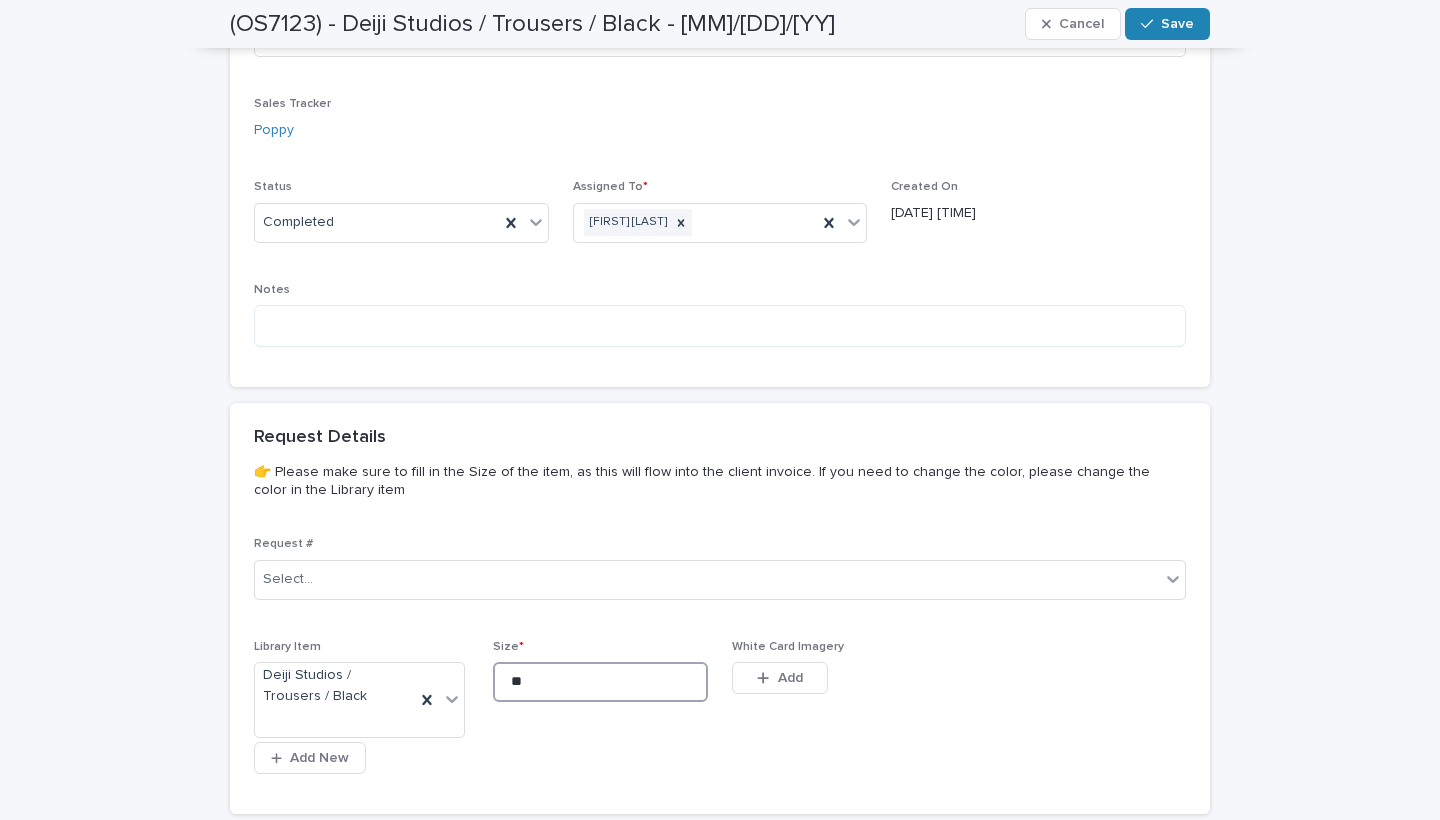 type on "**" 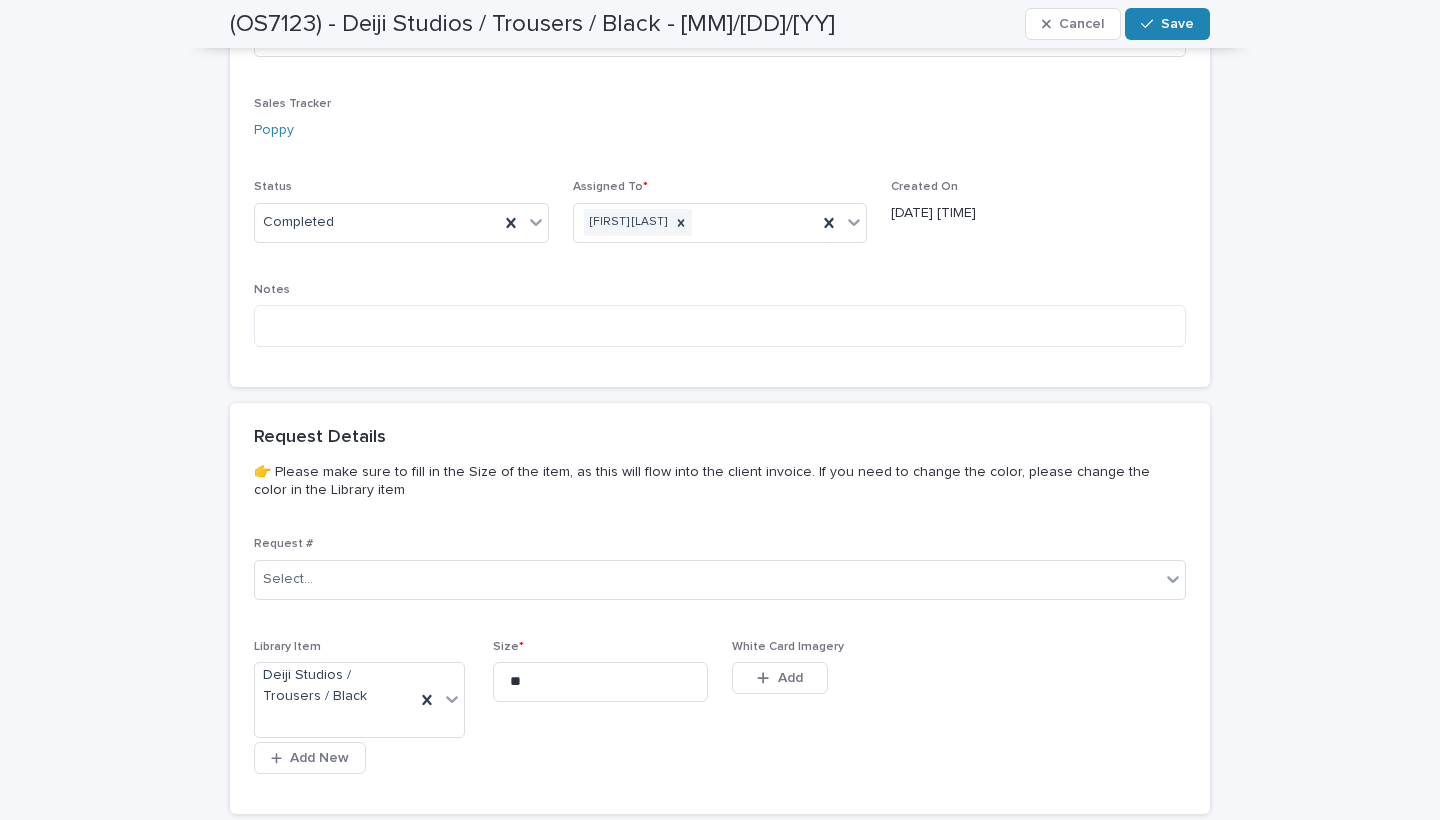 click on "Save" at bounding box center [1167, 24] 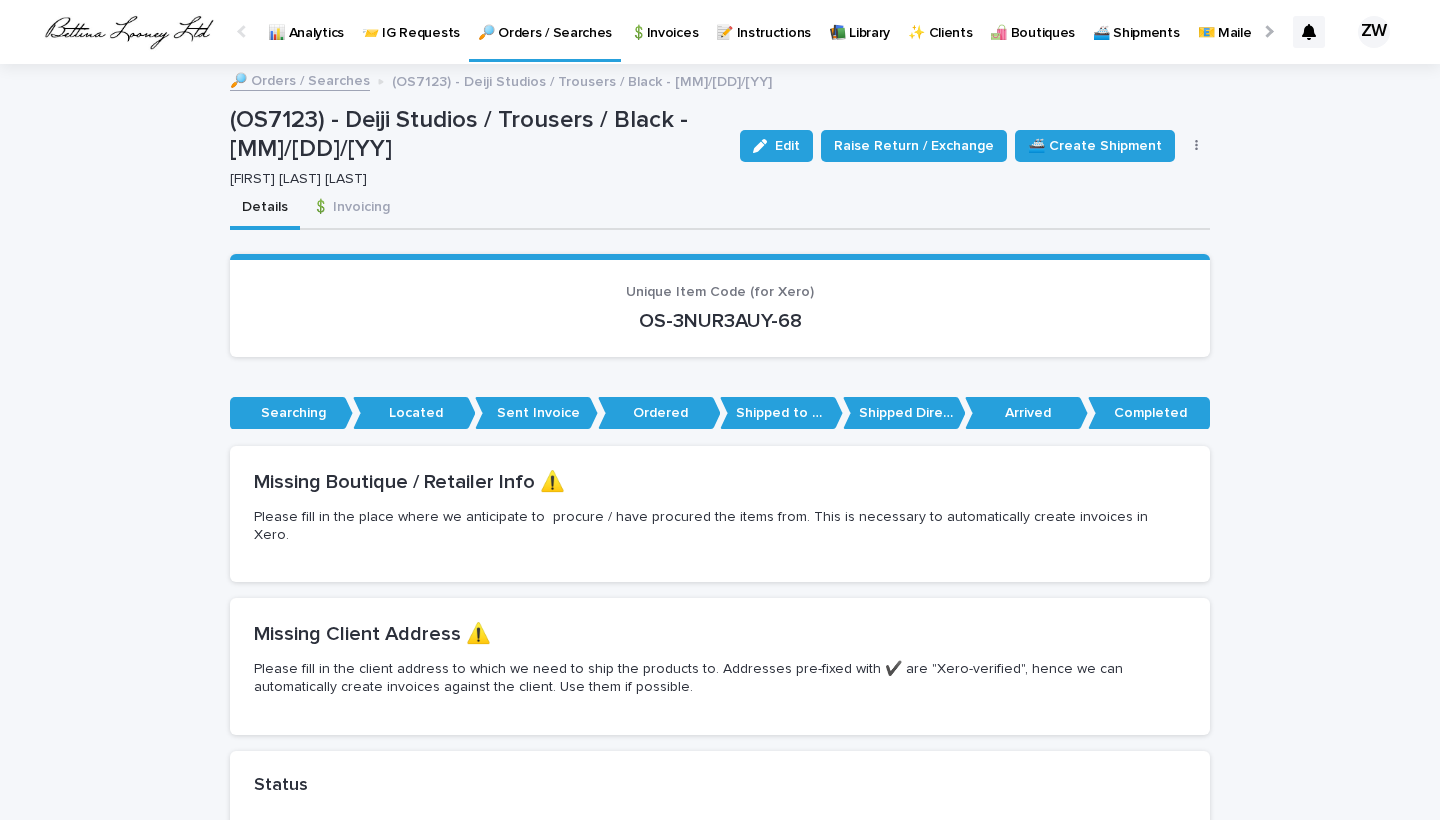 scroll, scrollTop: 0, scrollLeft: 0, axis: both 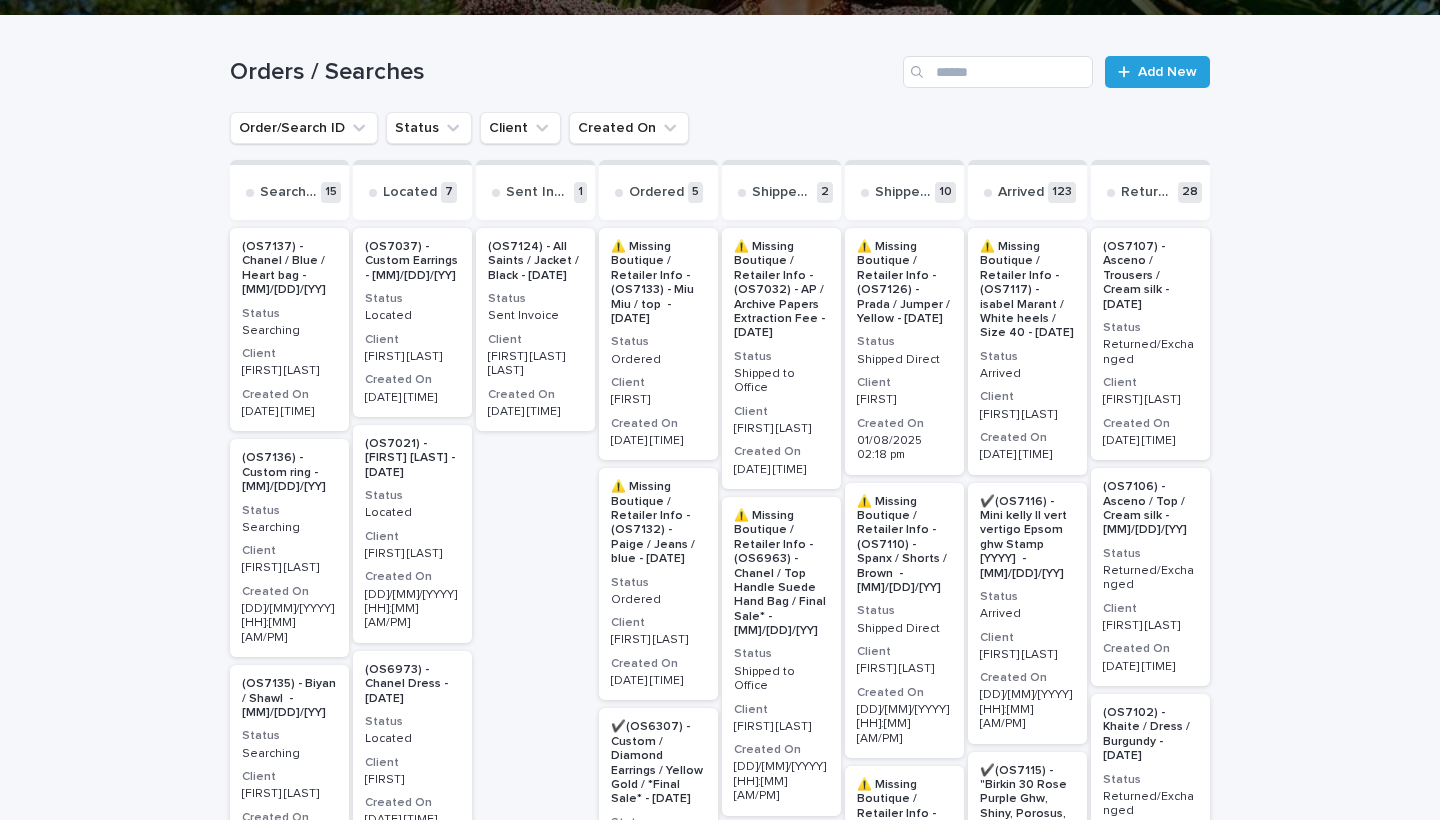 click on "Sent Invoice" at bounding box center (535, 316) 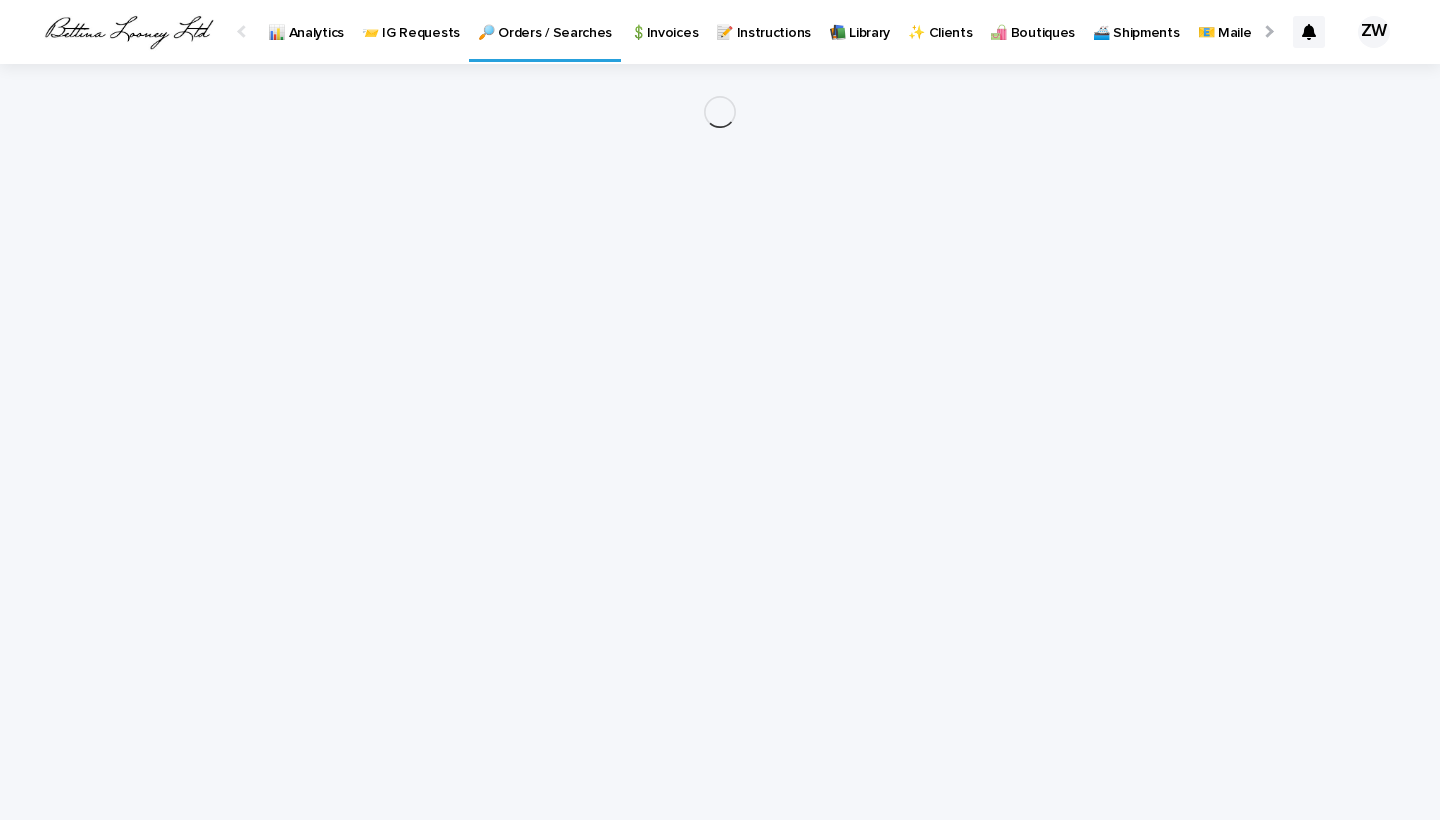scroll, scrollTop: 0, scrollLeft: 0, axis: both 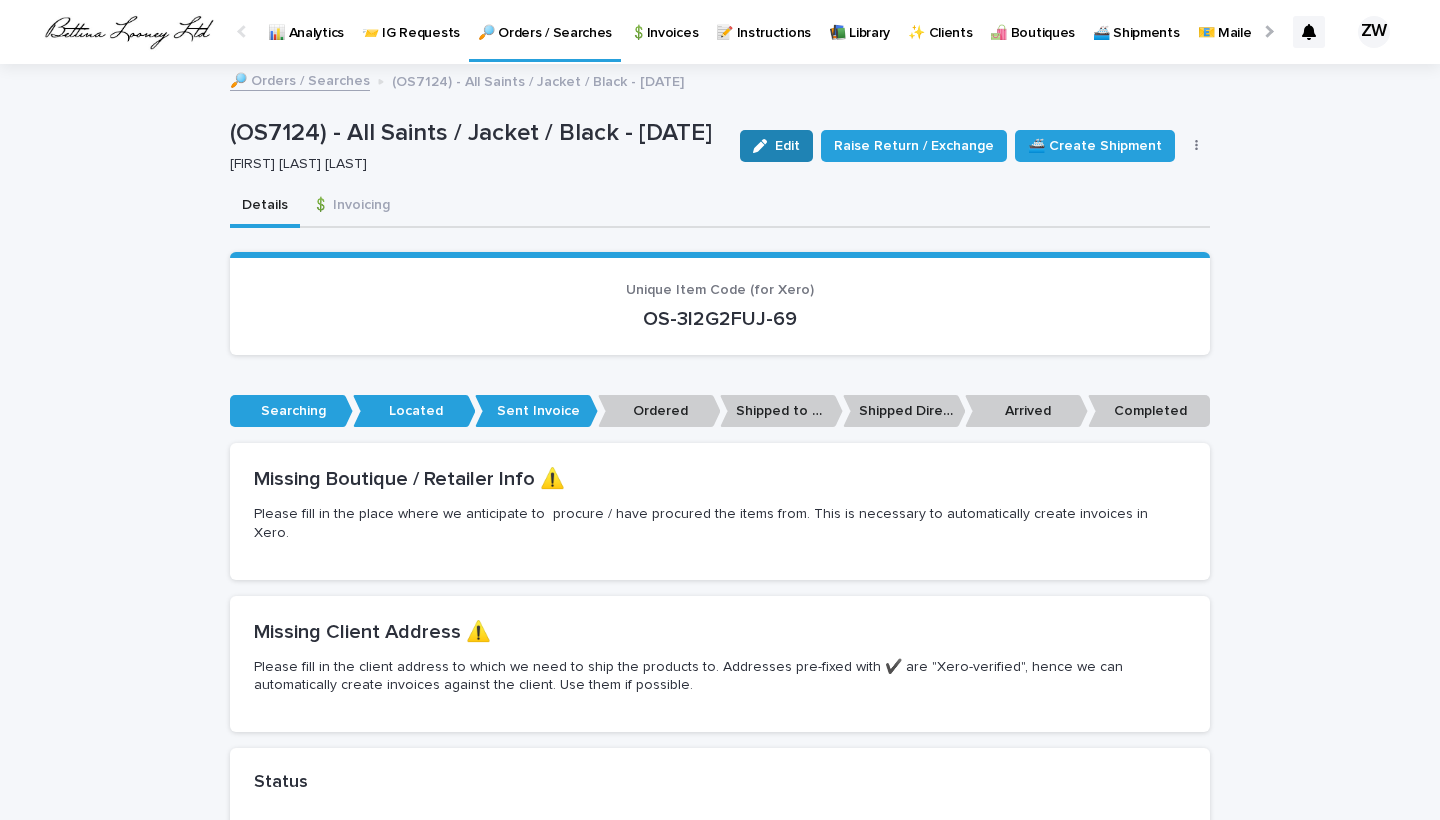 click on "Edit" at bounding box center (776, 146) 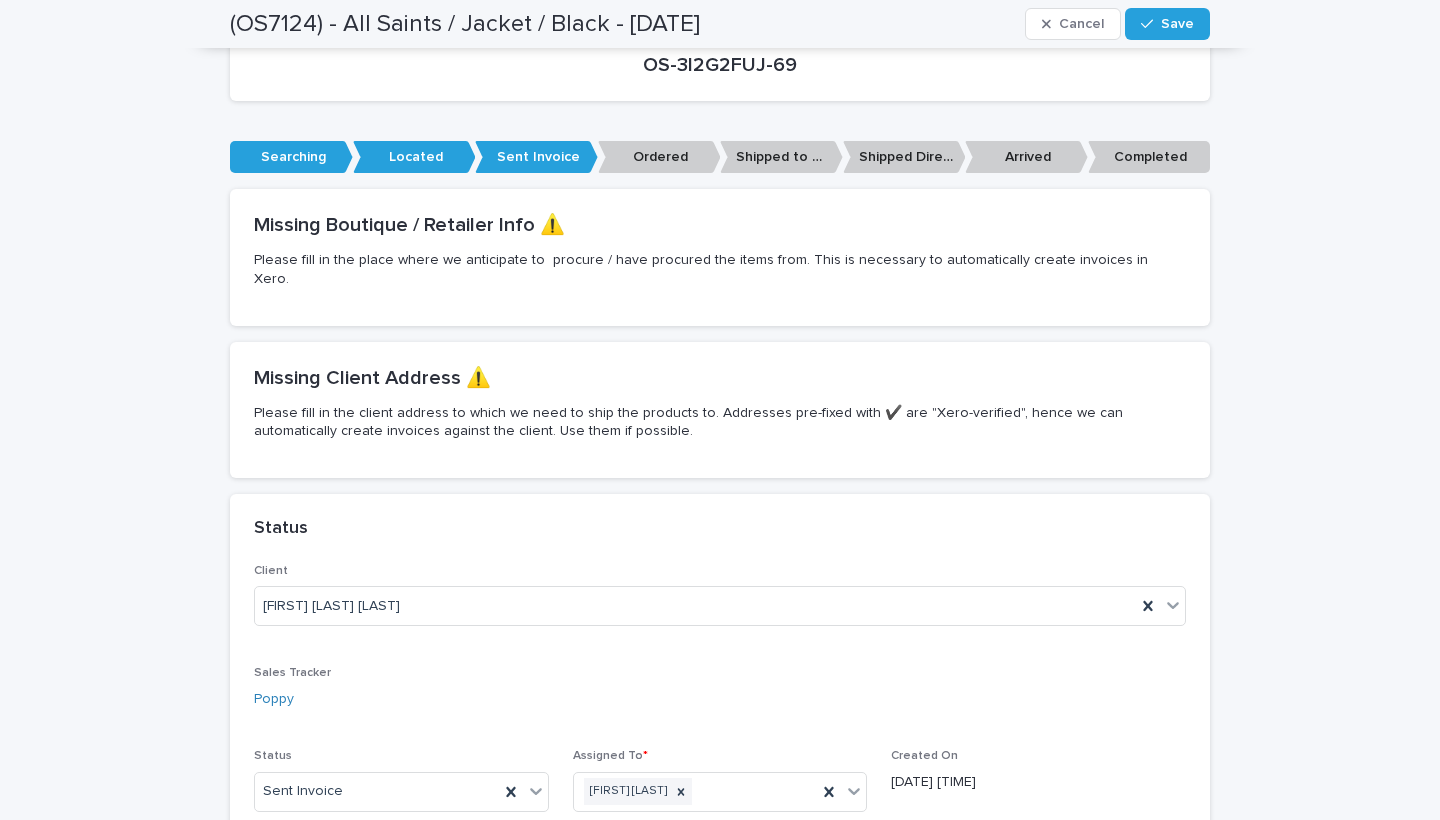 scroll, scrollTop: 611, scrollLeft: 0, axis: vertical 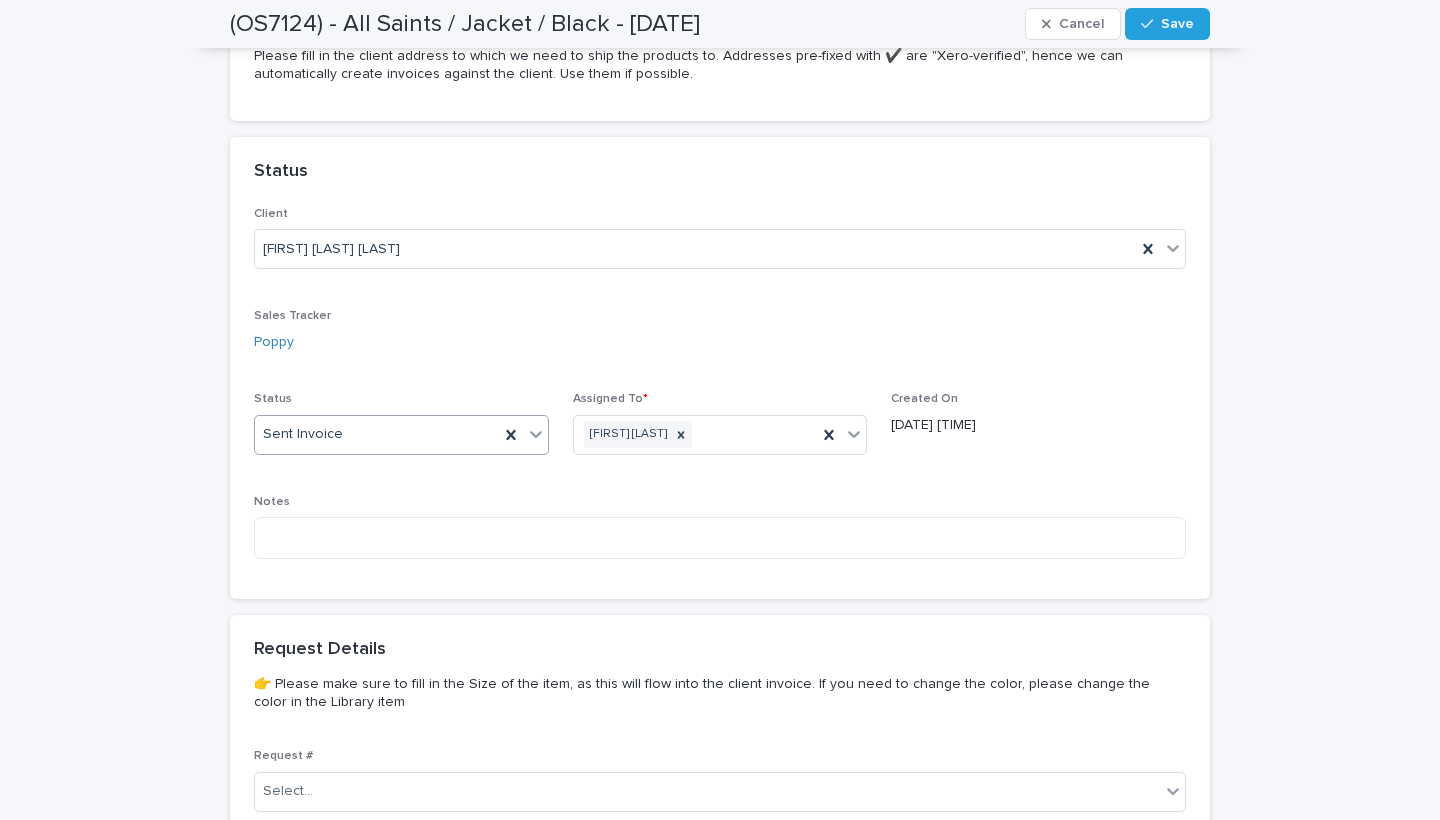 click on "Sent Invoice" at bounding box center [377, 434] 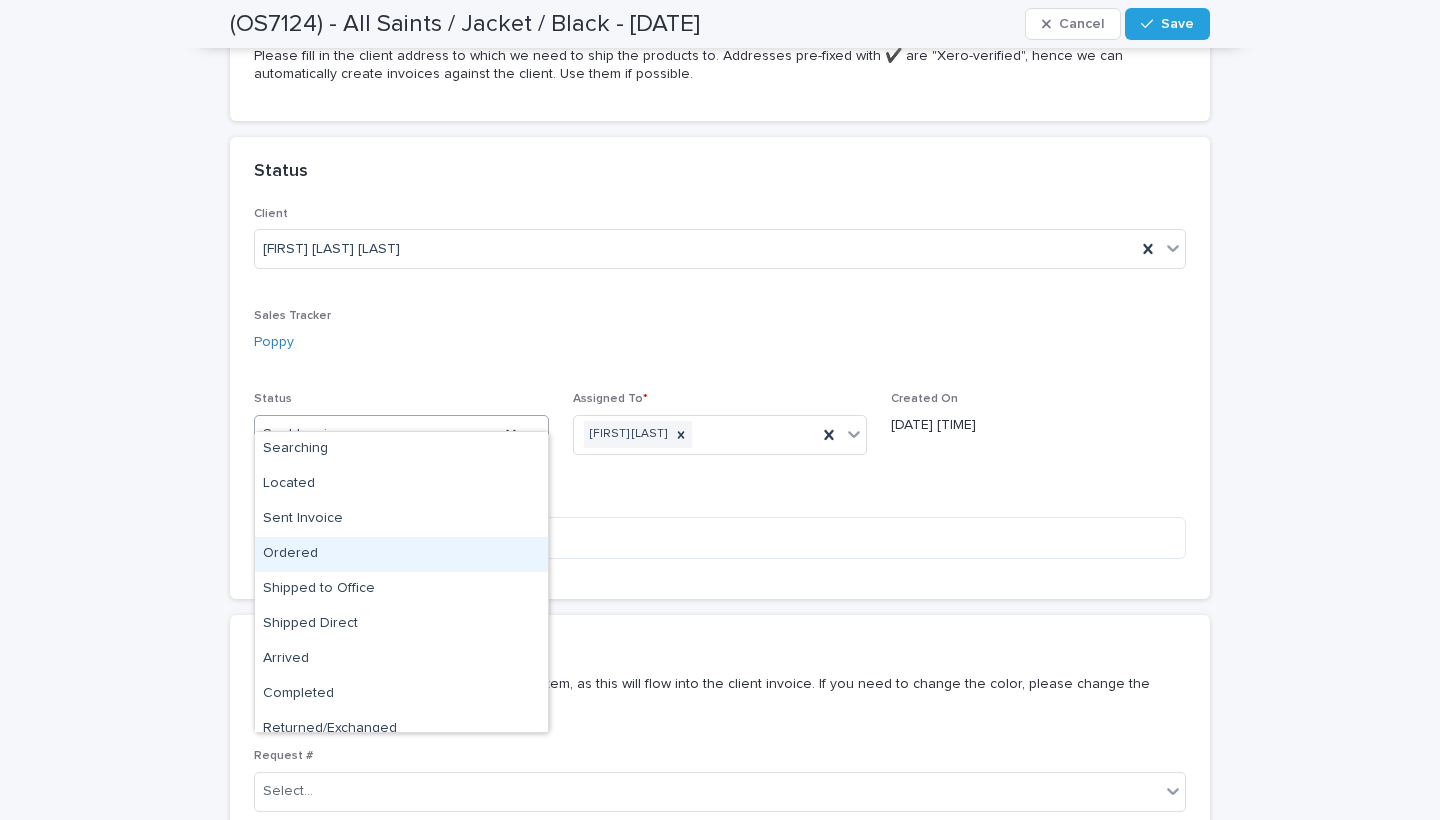 scroll, scrollTop: 50, scrollLeft: 0, axis: vertical 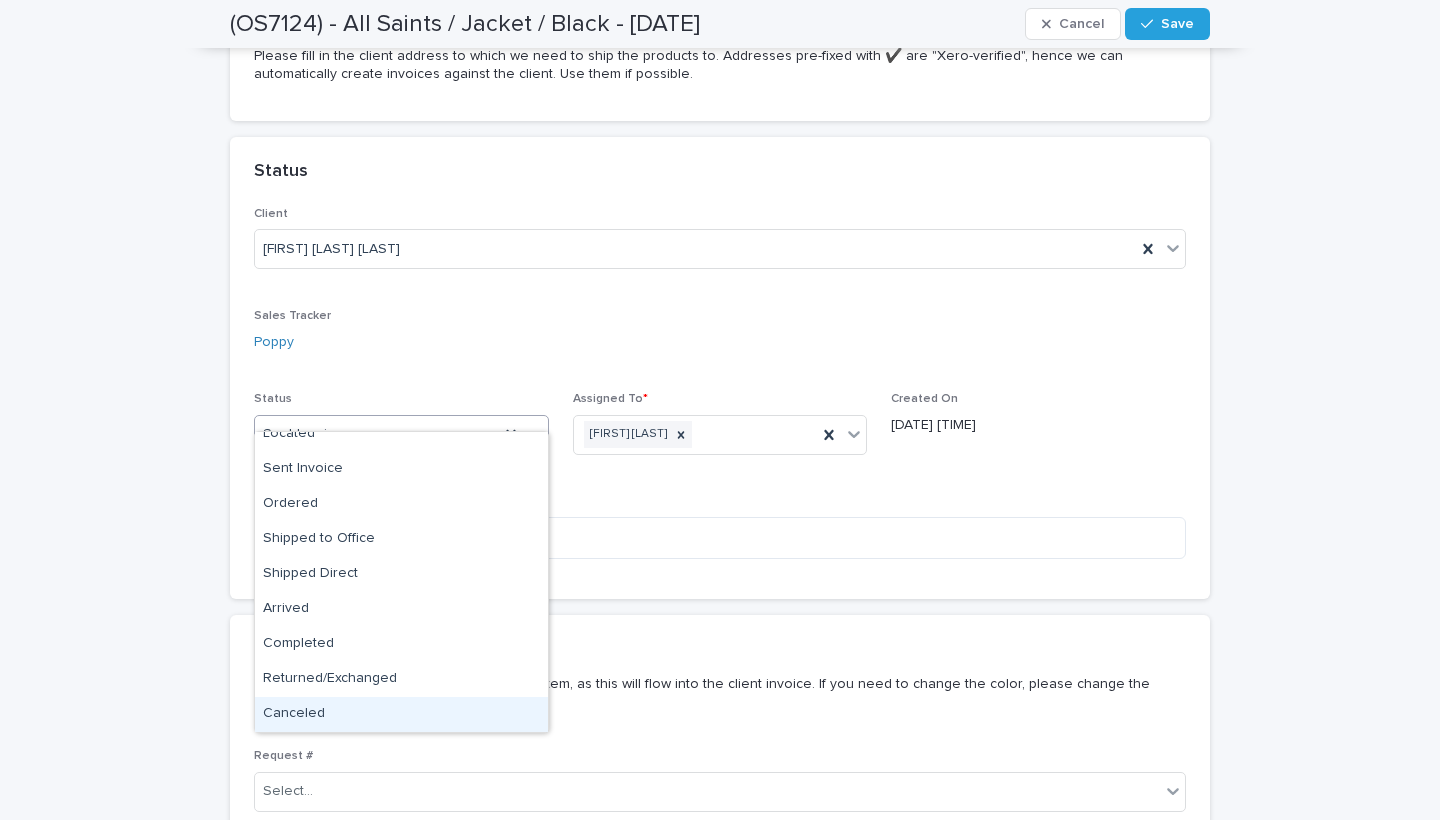 click on "Canceled" at bounding box center (401, 714) 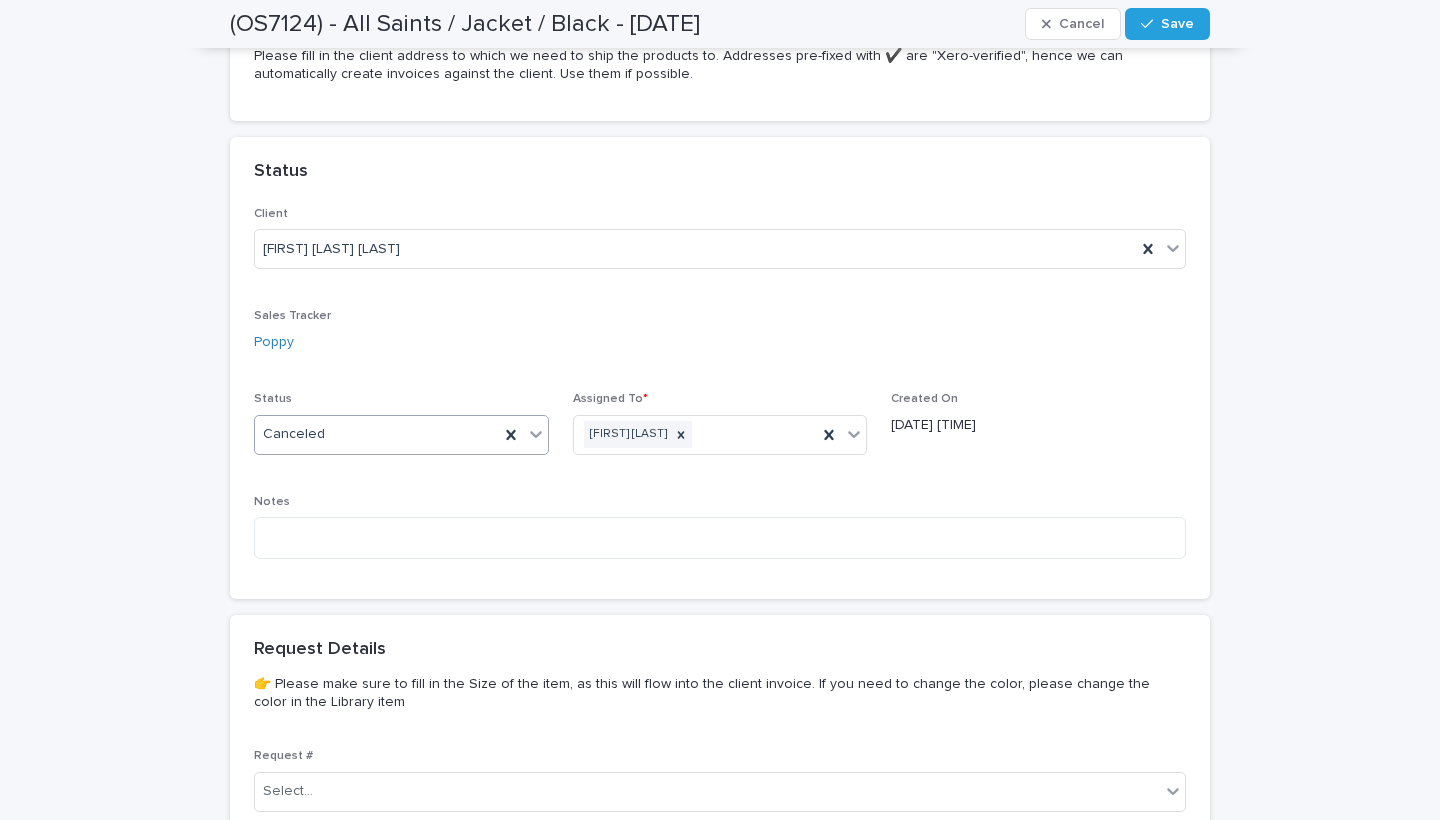 scroll, scrollTop: 983, scrollLeft: 0, axis: vertical 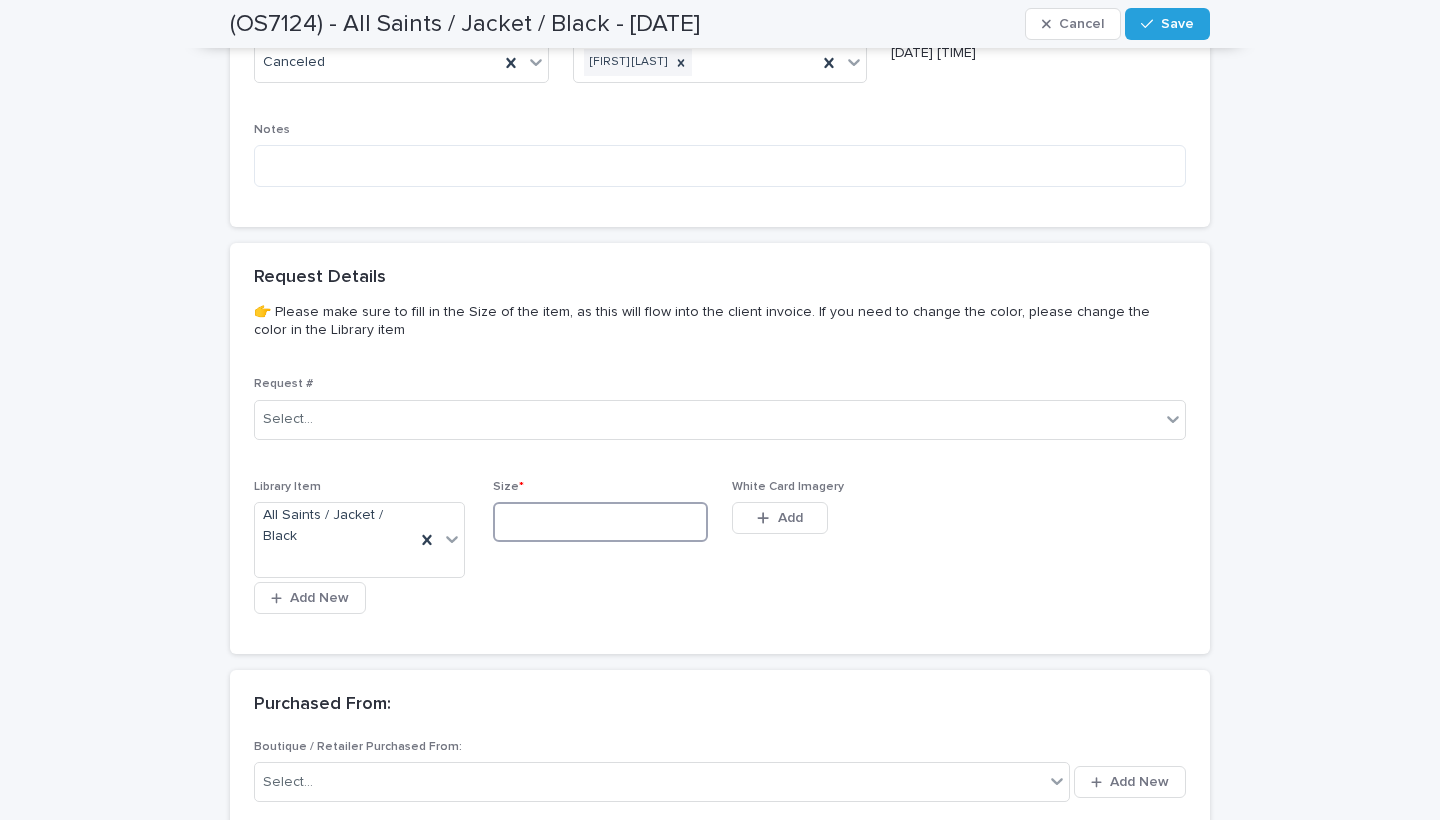 click at bounding box center (600, 522) 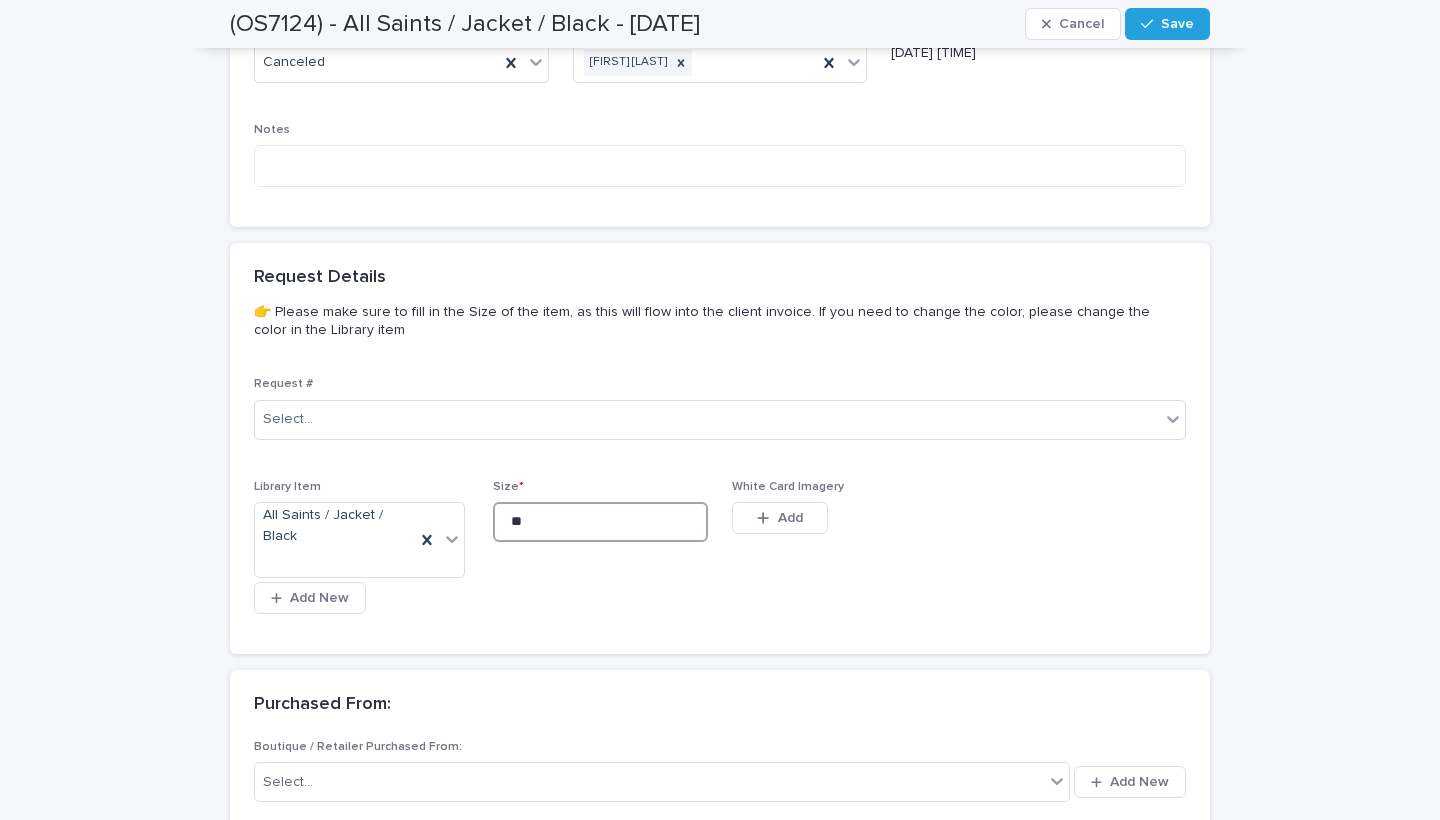 type on "**" 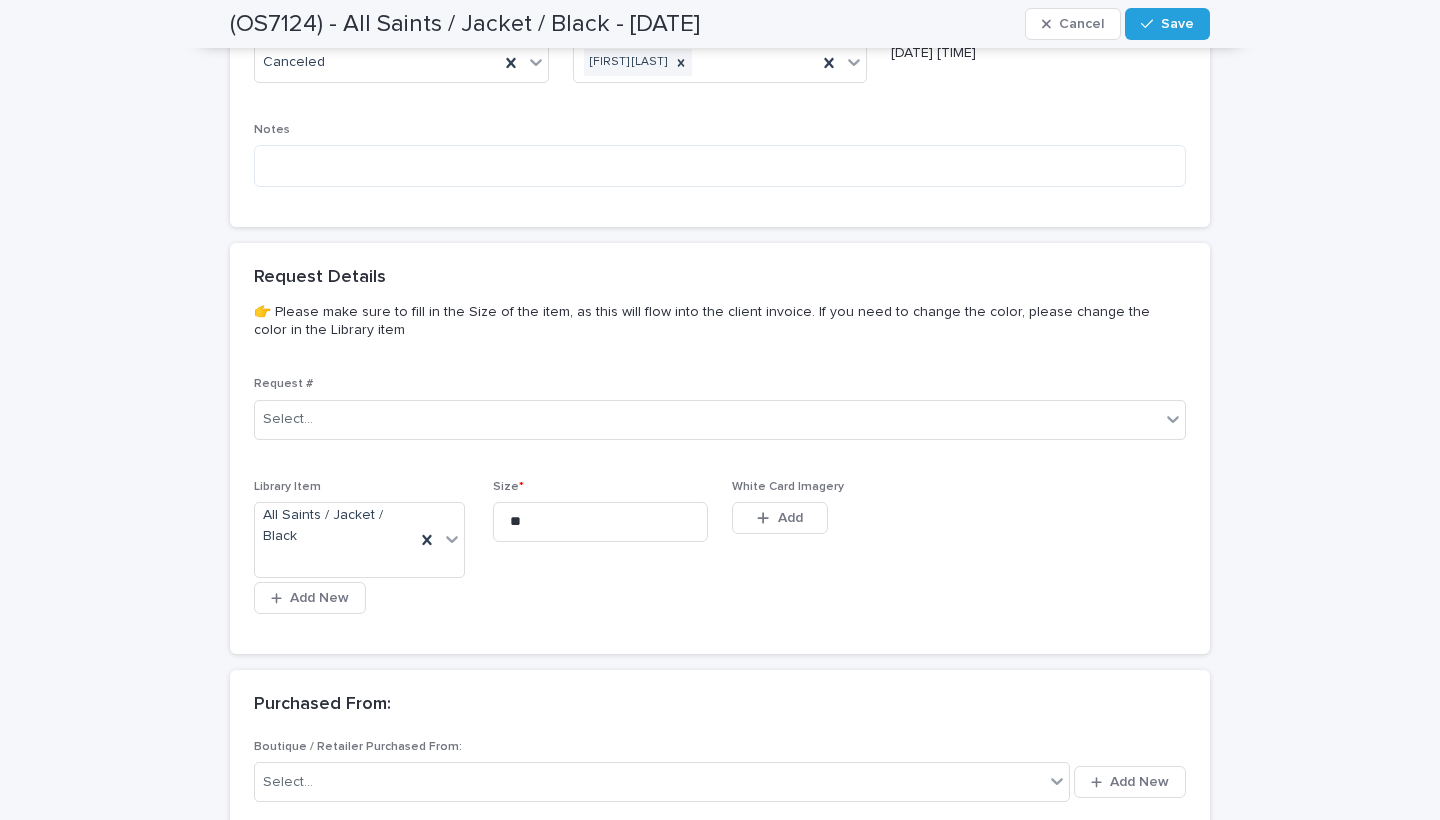 click on "(OS7124) - All Saints / Jacket / Black - [DATE] Cancel Save" at bounding box center [720, 24] 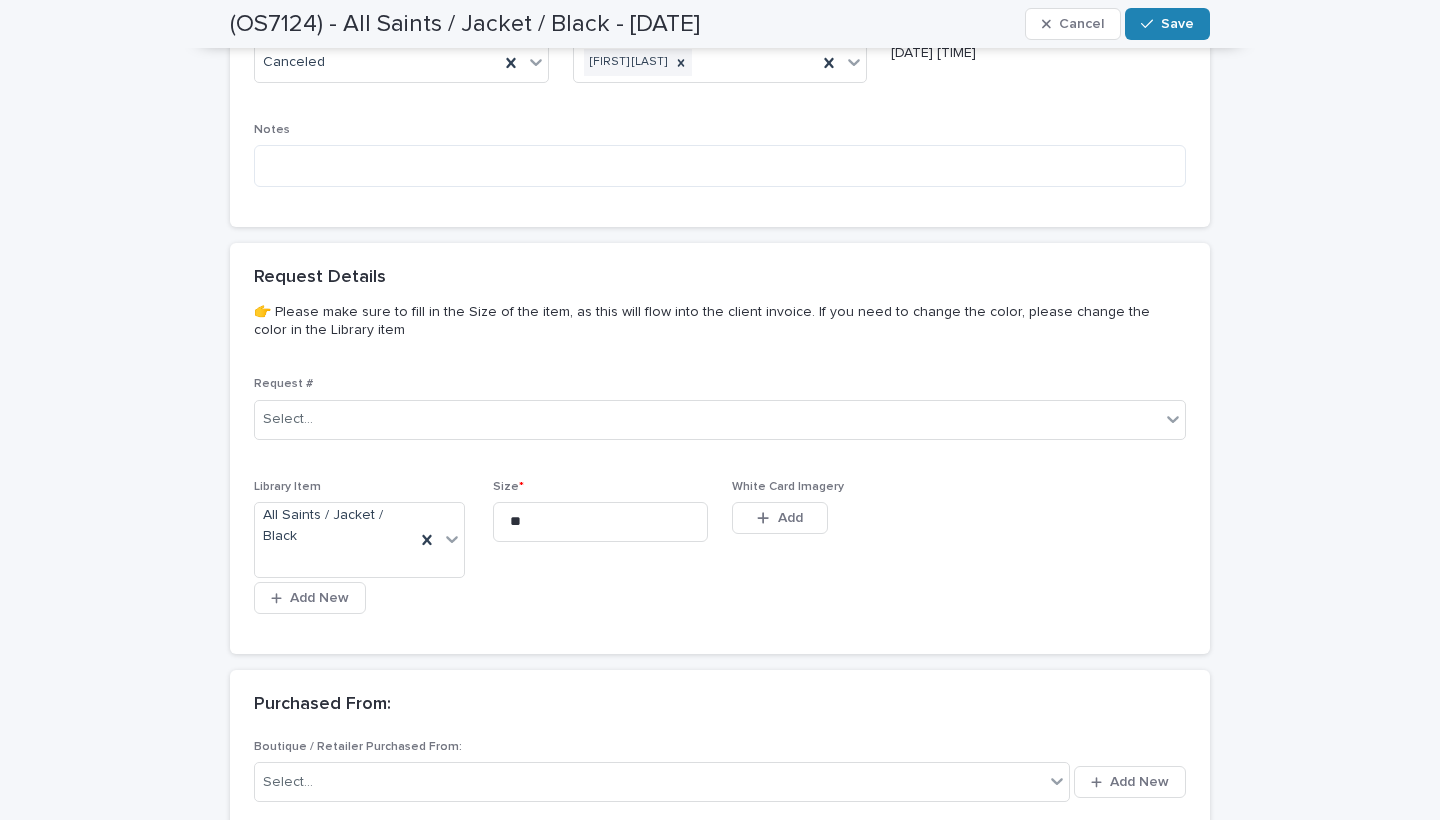 click on "Save" at bounding box center [1177, 24] 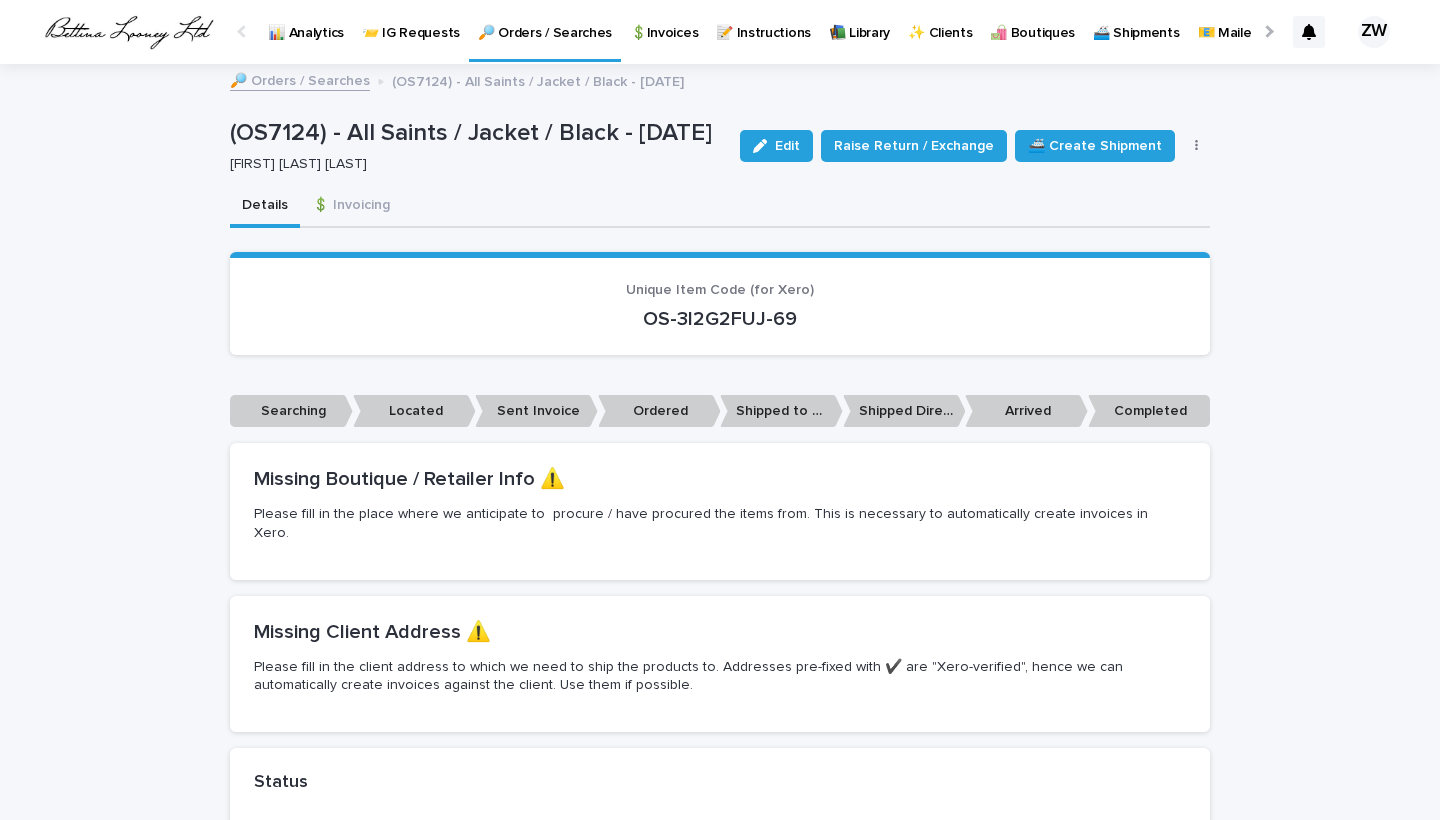 scroll, scrollTop: 0, scrollLeft: 0, axis: both 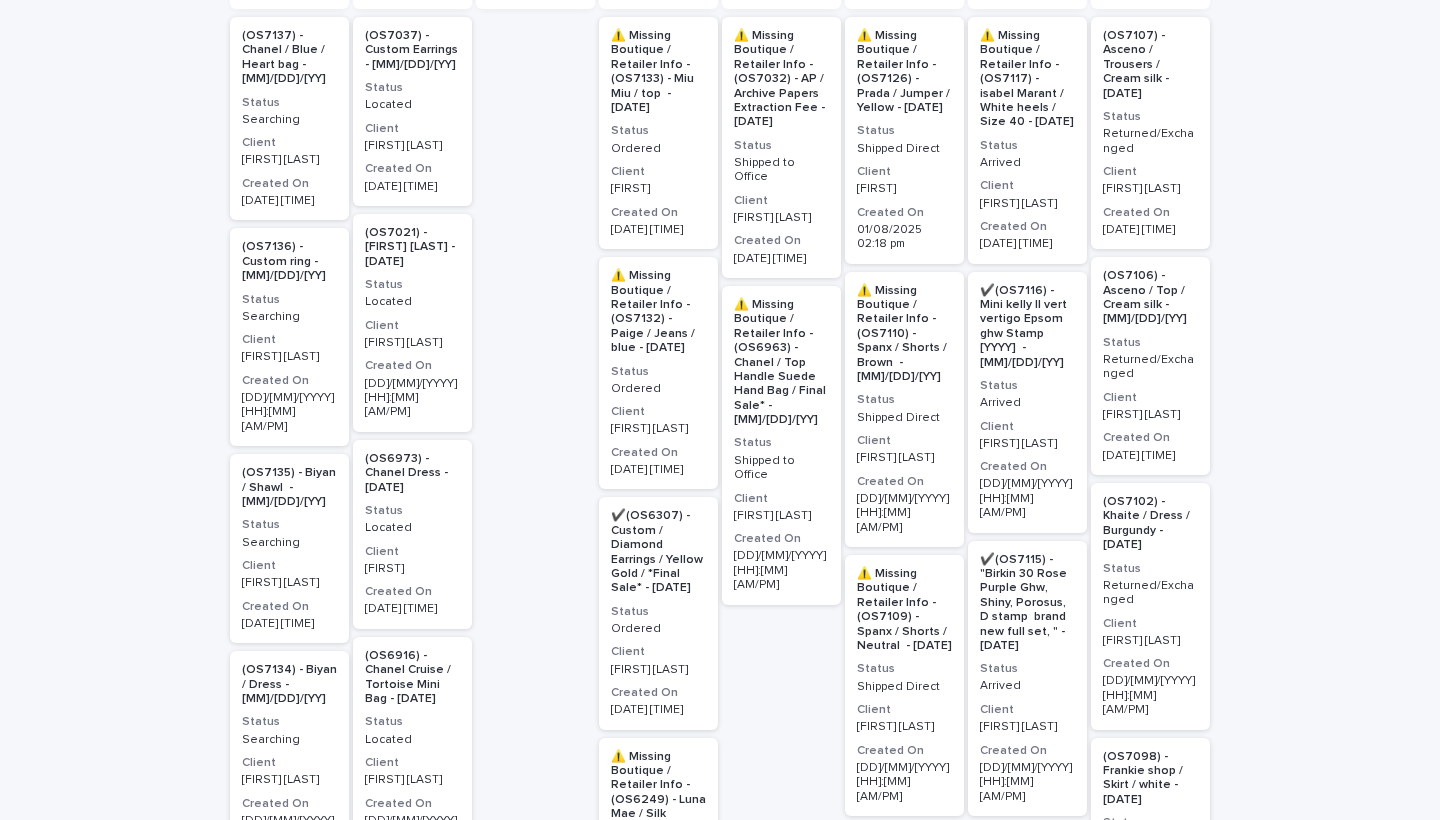 click on "Ordered" at bounding box center [658, 149] 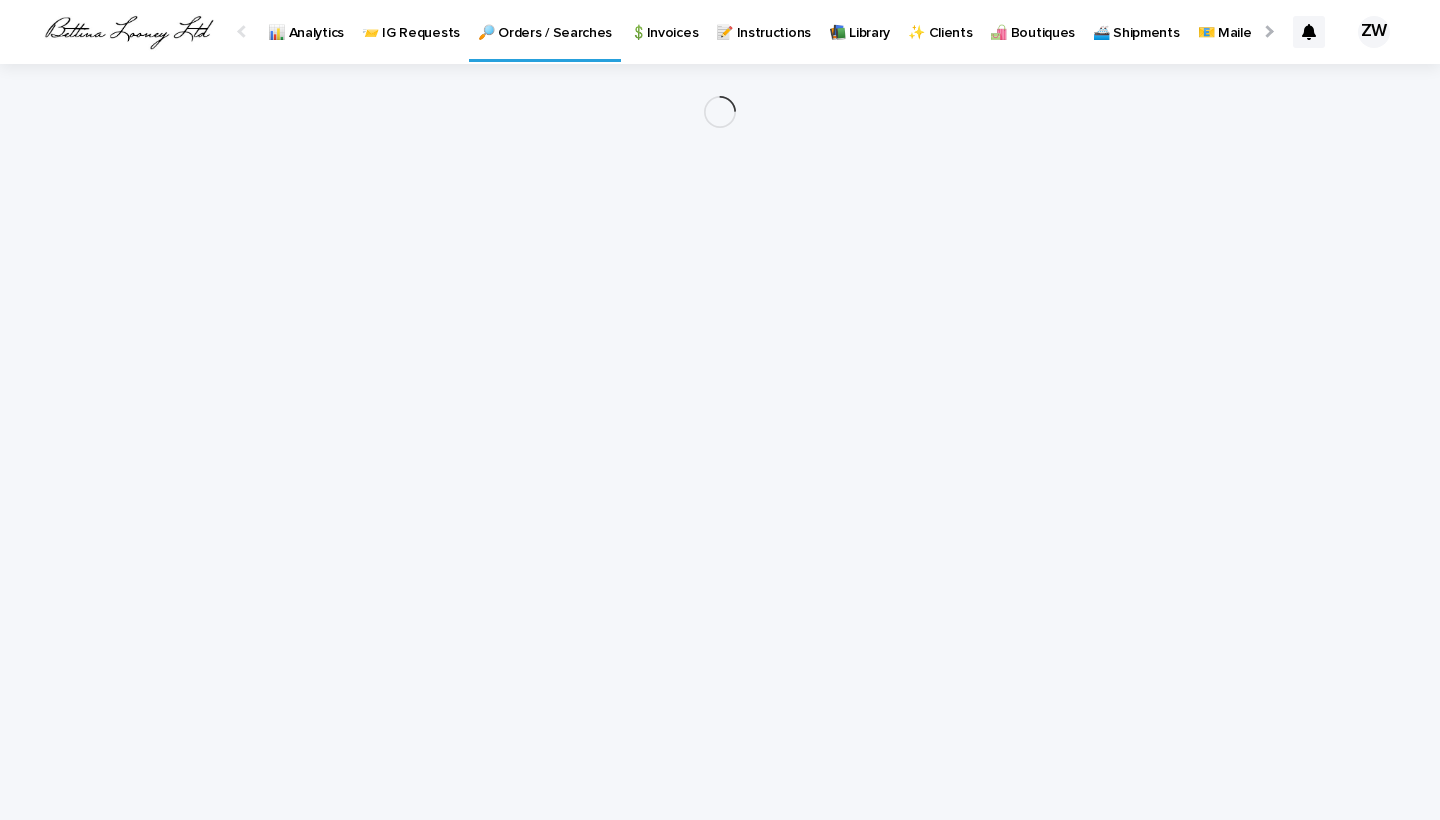 scroll, scrollTop: 0, scrollLeft: 0, axis: both 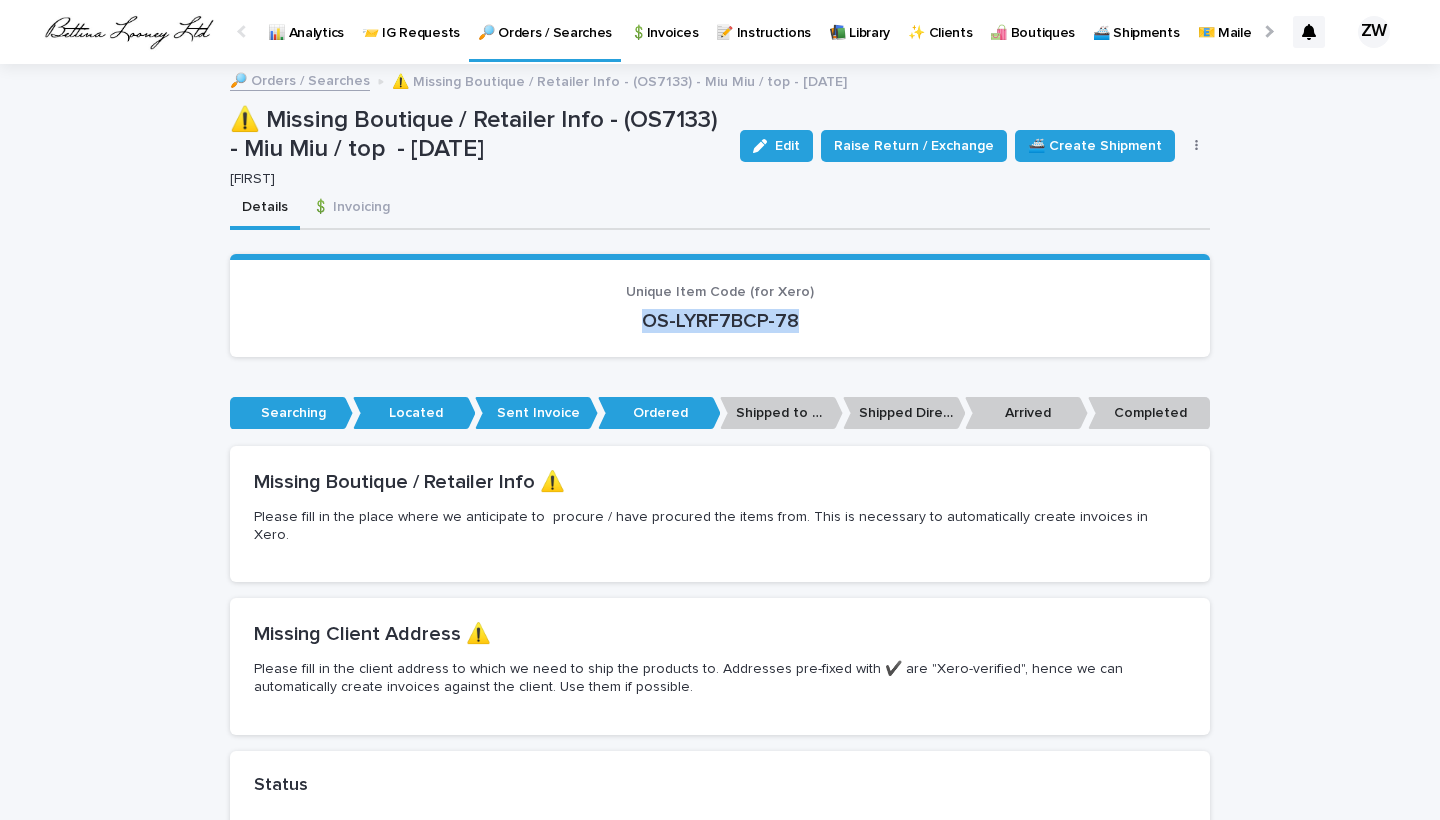 drag, startPoint x: 840, startPoint y: 317, endPoint x: 576, endPoint y: 317, distance: 264 